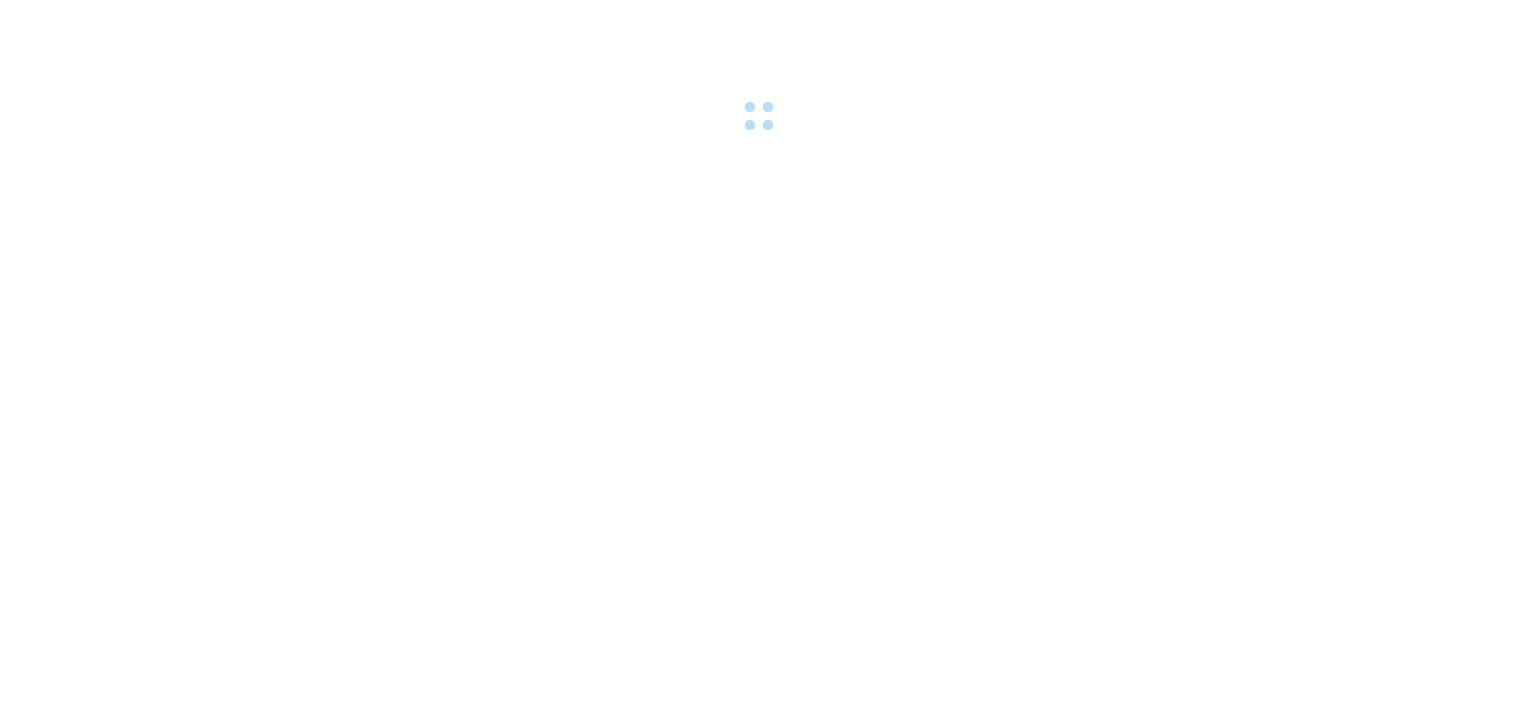 scroll, scrollTop: 0, scrollLeft: 0, axis: both 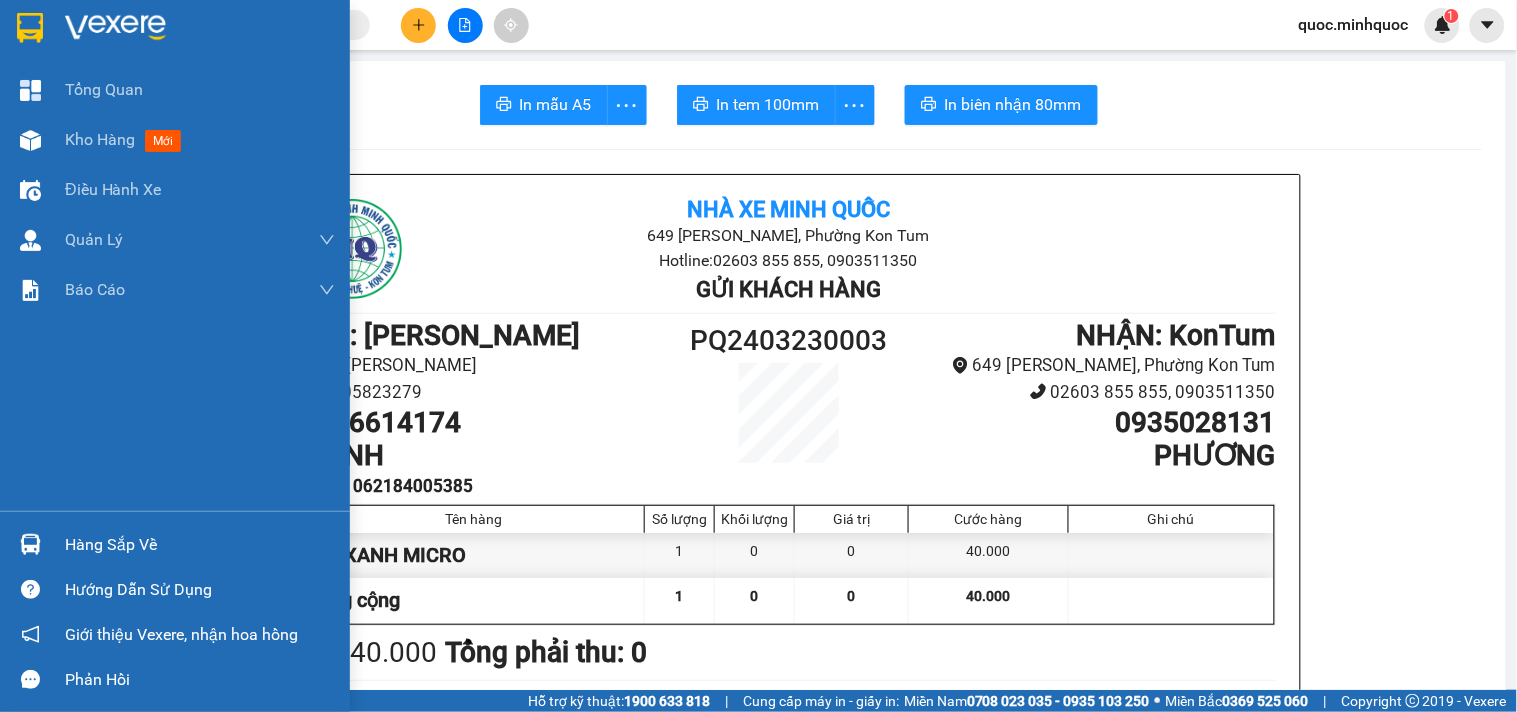 click at bounding box center [30, 544] 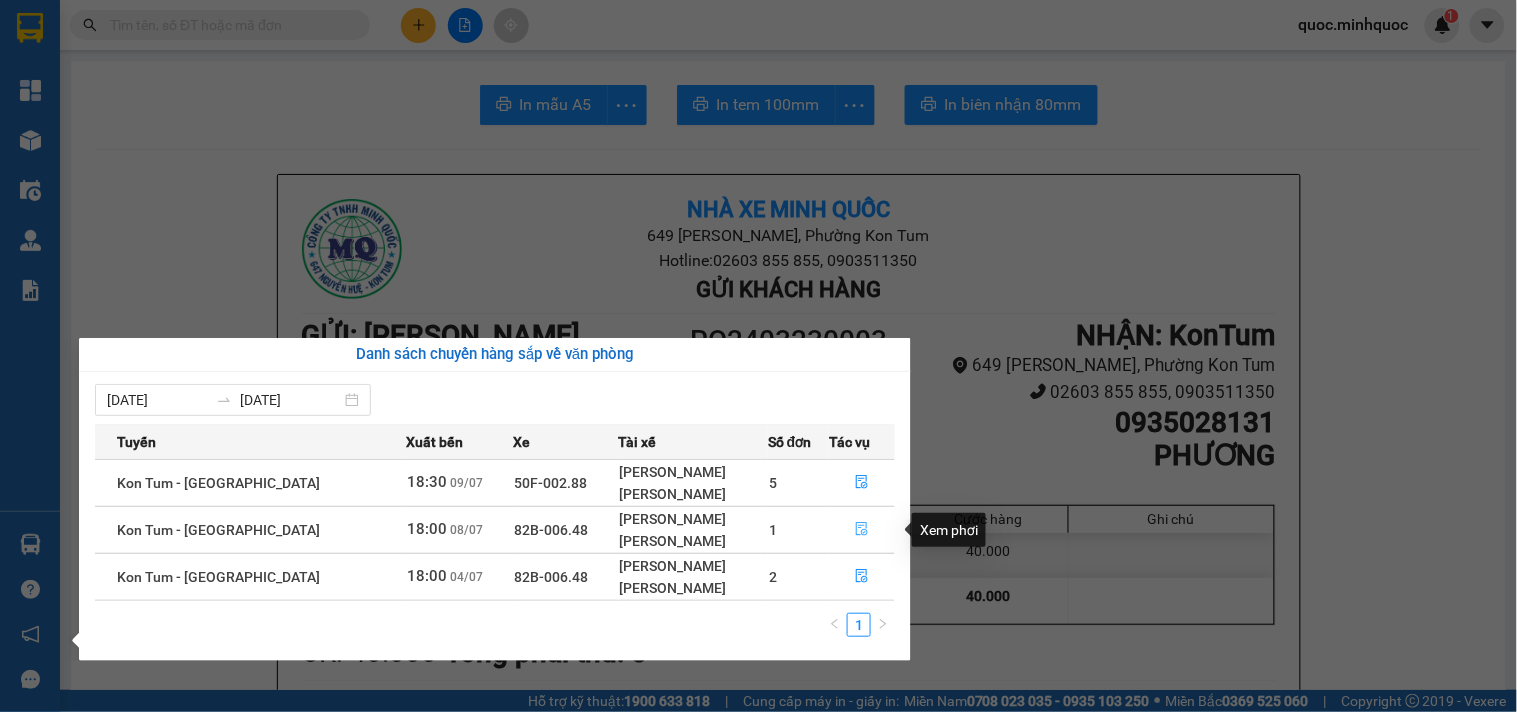 click 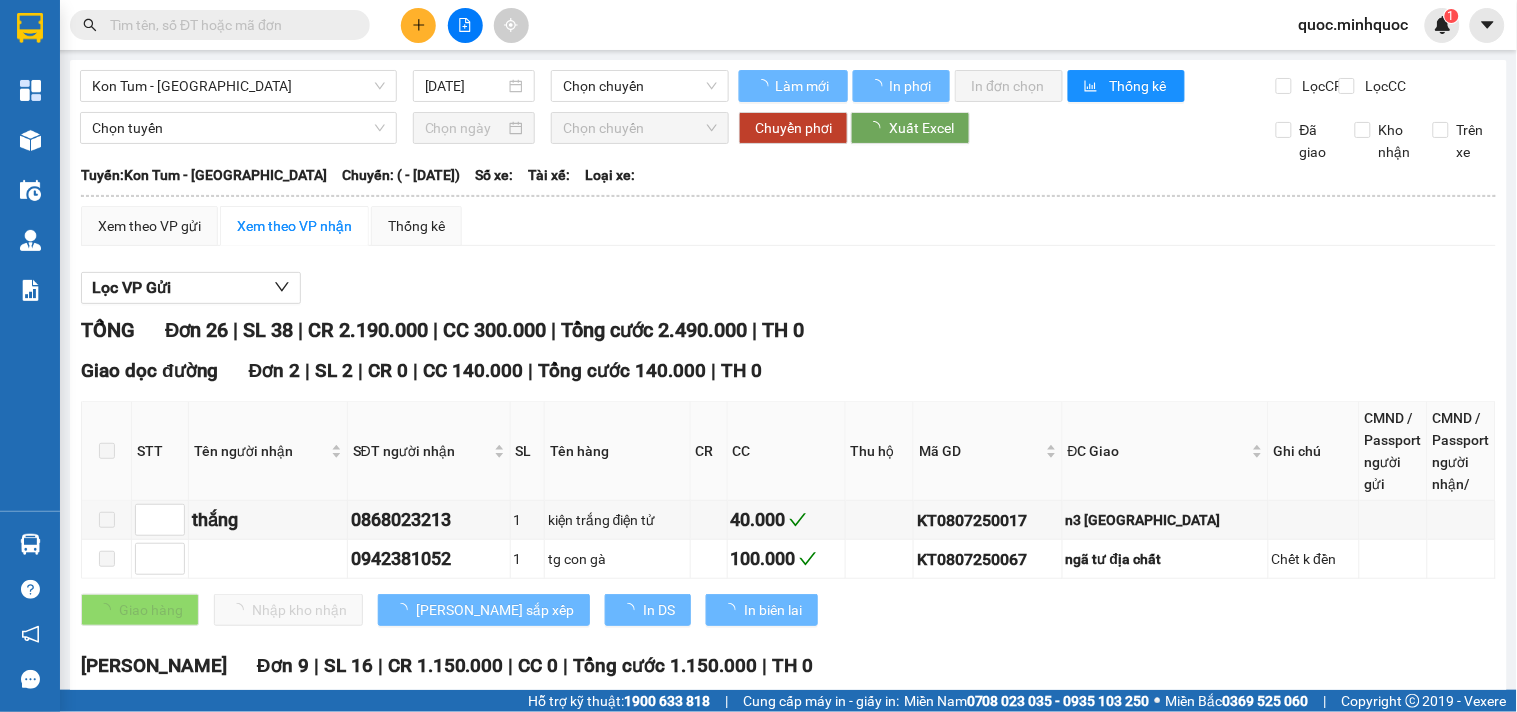 type on "08/07/2025" 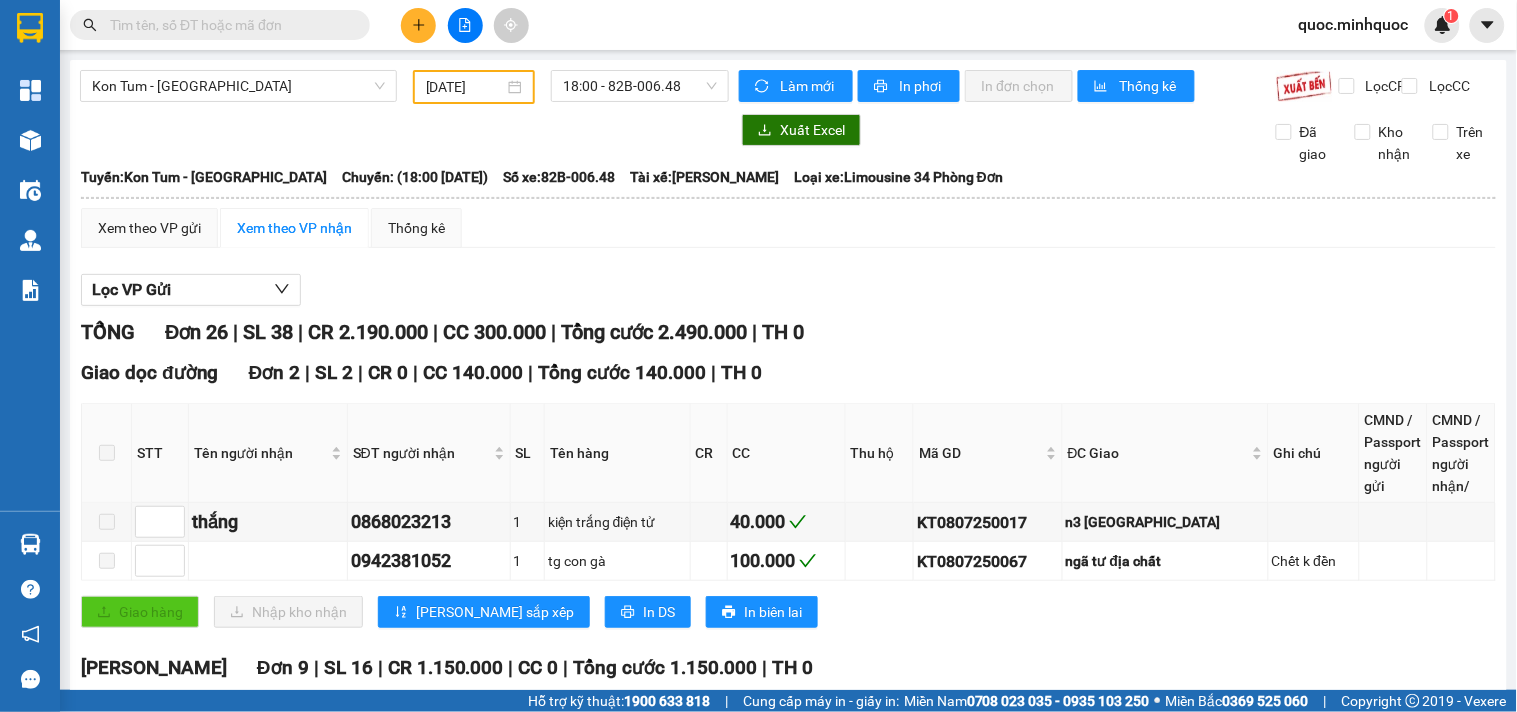scroll, scrollTop: 444, scrollLeft: 0, axis: vertical 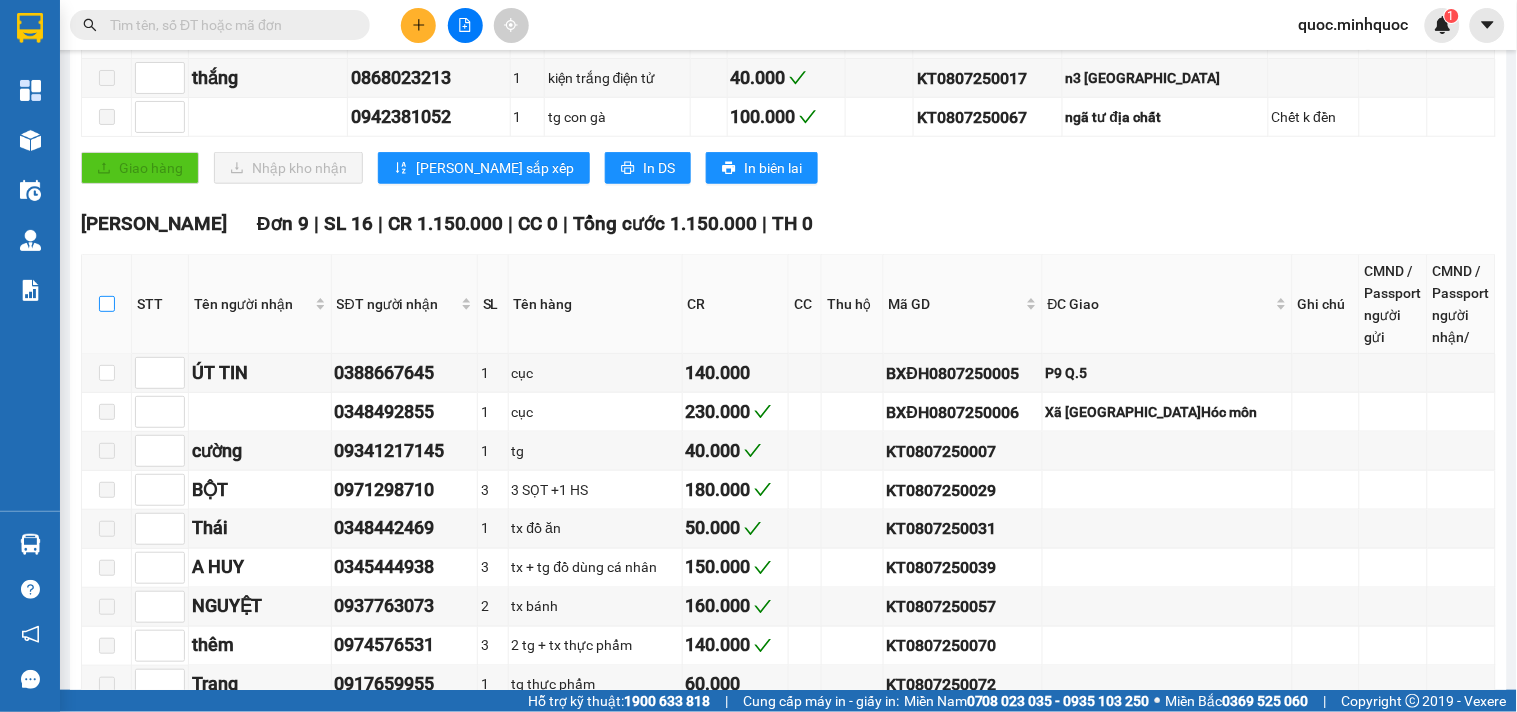 click at bounding box center [107, 304] 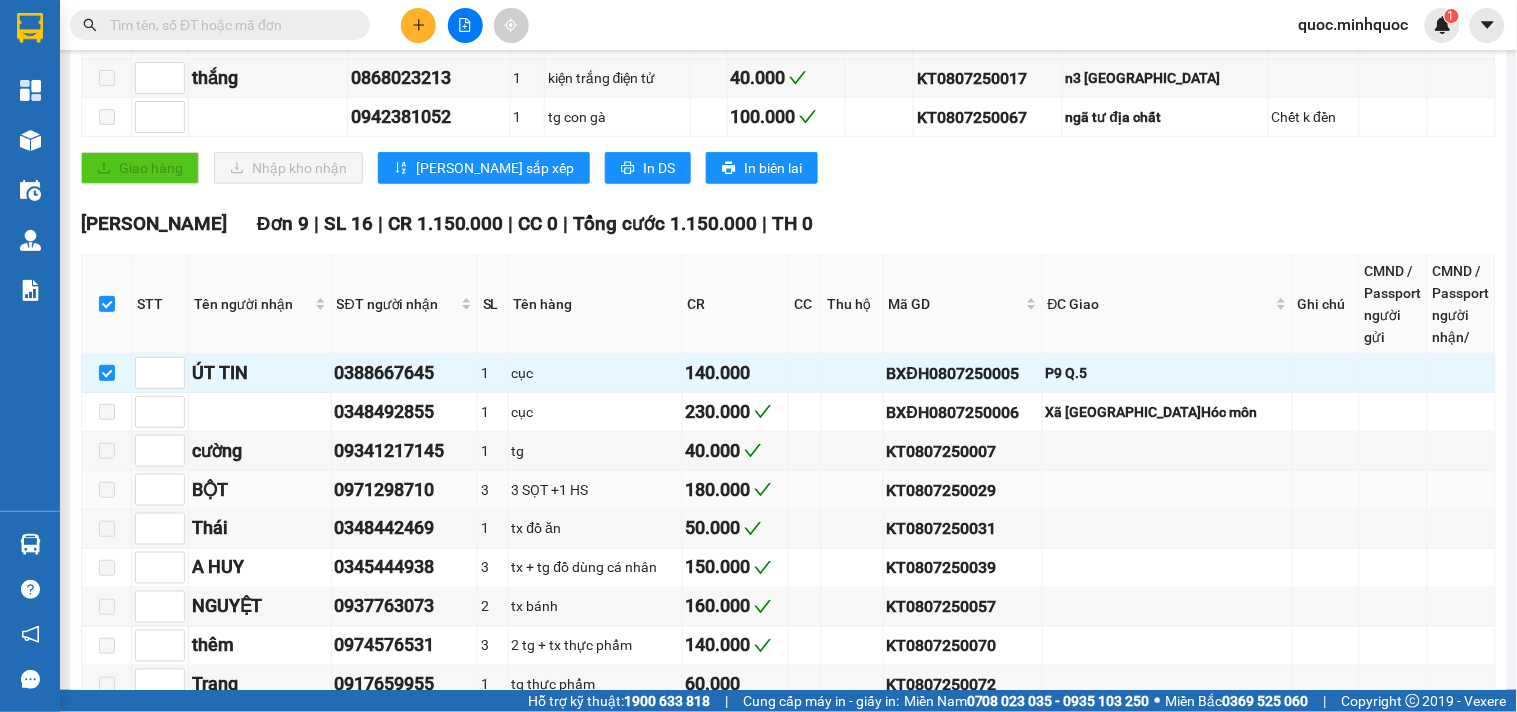 scroll, scrollTop: 555, scrollLeft: 0, axis: vertical 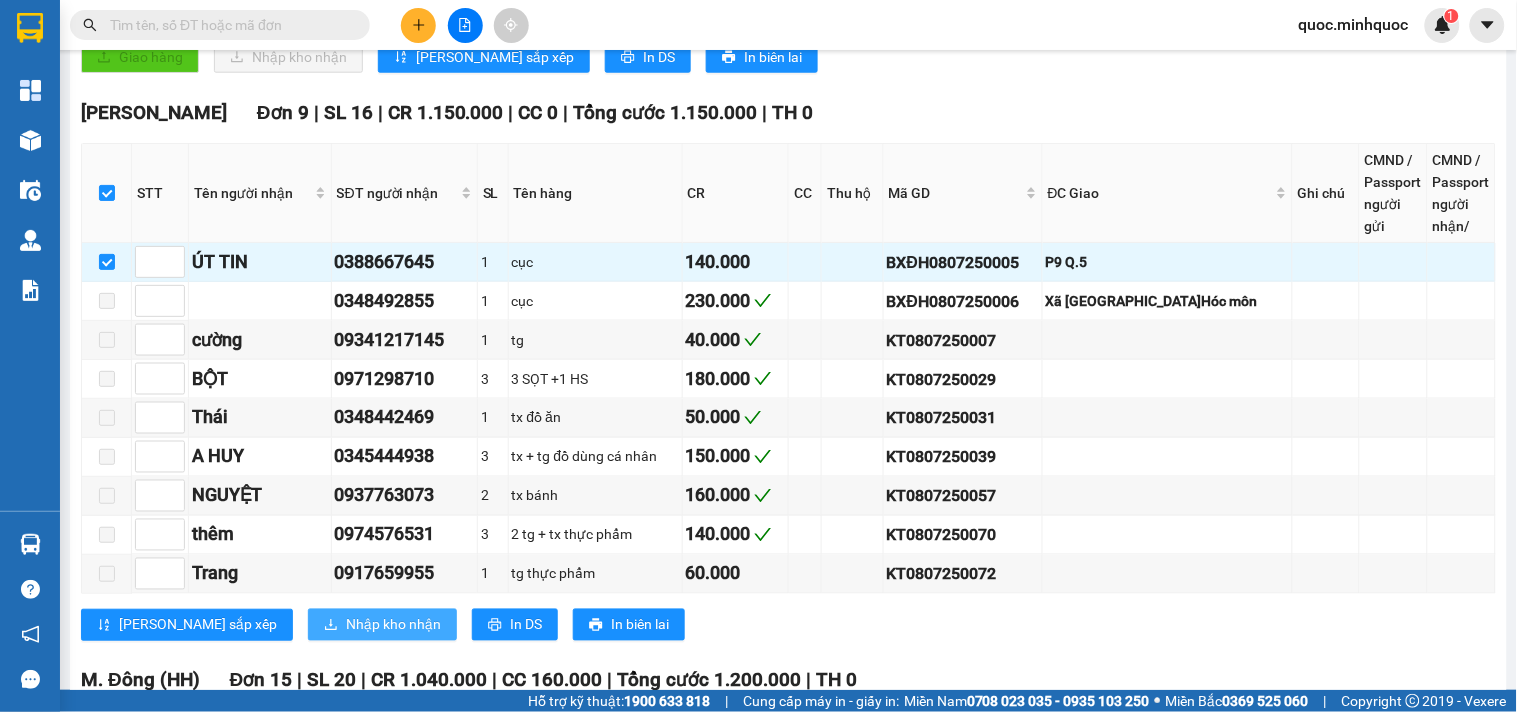 click on "Nhập kho nhận" at bounding box center [393, 625] 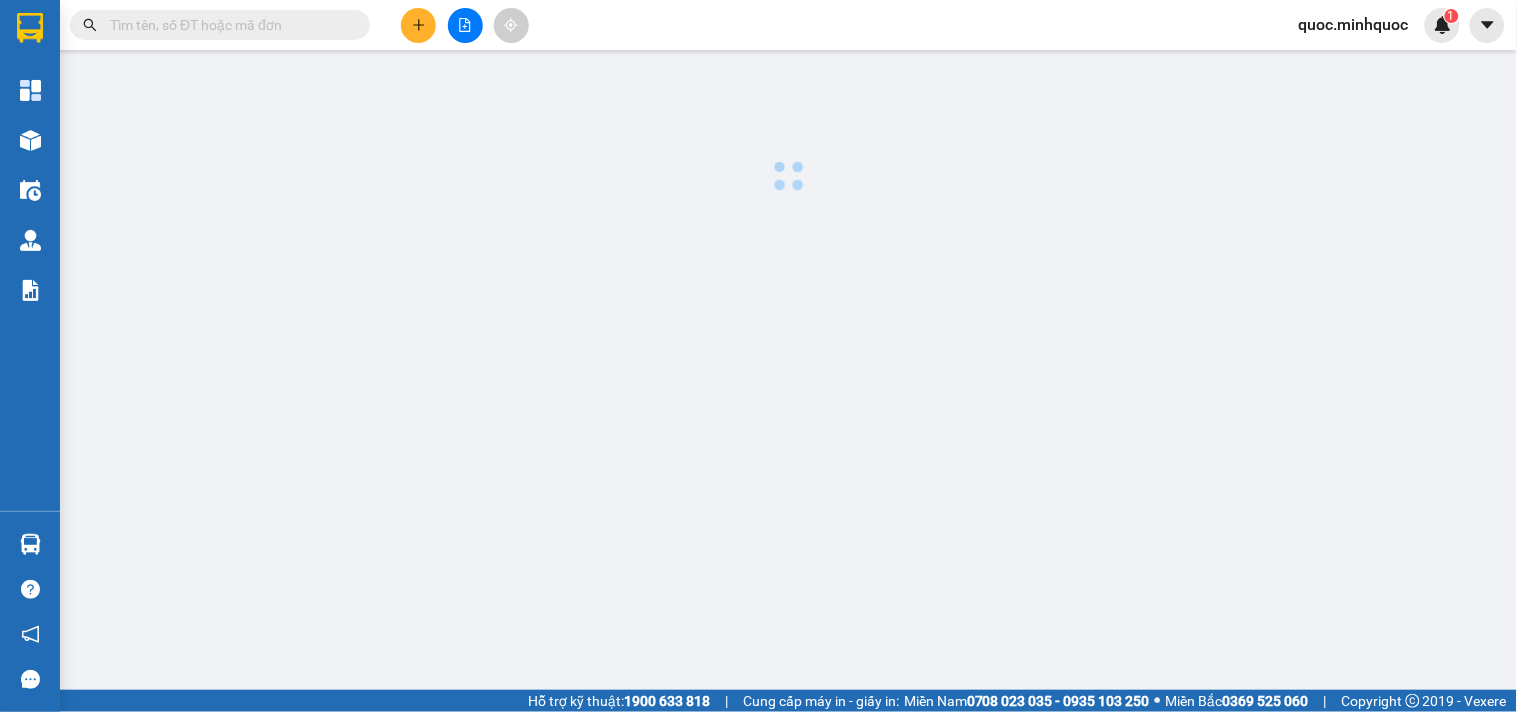 scroll, scrollTop: 0, scrollLeft: 0, axis: both 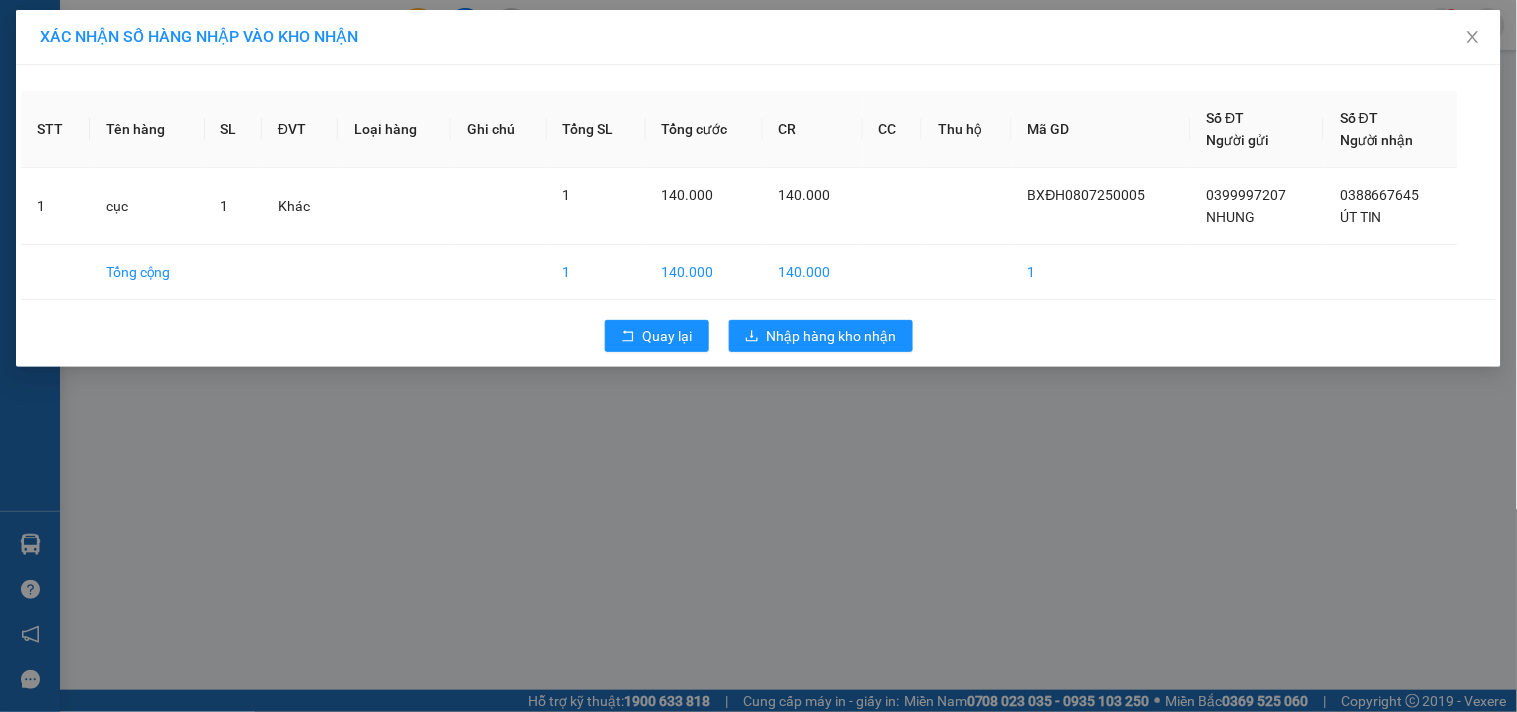 click on "XÁC NHẬN SỐ HÀNG NHẬP VÀO KHO NHẬN STT Tên hàng SL ĐVT Loại hàng Ghi chú Tổng SL Tổng cước CR CC Thu hộ Mã GD Số ĐT Người gửi Số ĐT Người nhận 1 cục 1 Khác 1 140.000 140.000 BXĐH0807250005 0399997207 NHUNG 0388667645 ÚT TIN Tổng cộng 1 140.000 140.000 1 Quay lại Nhập hàng kho nhận" at bounding box center [758, 356] 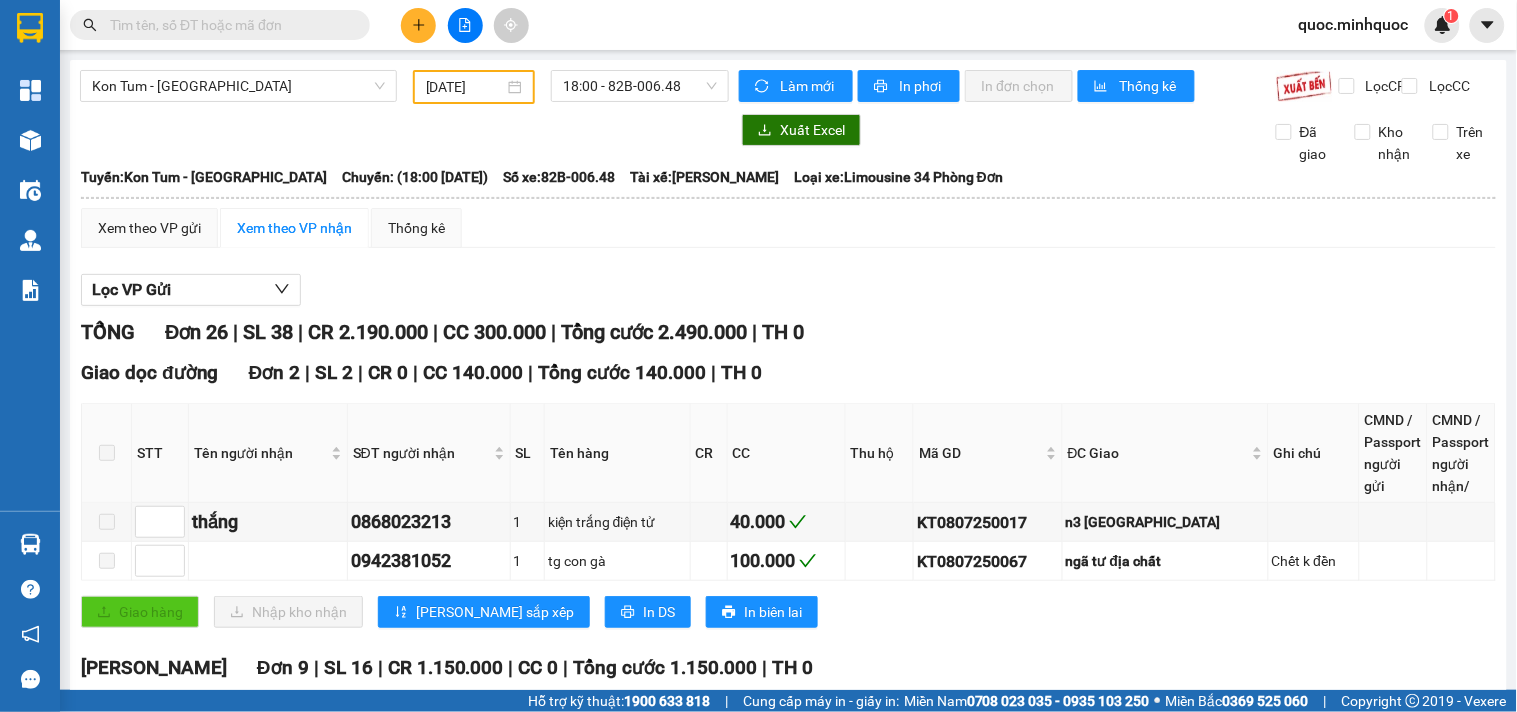 drag, startPoint x: 832, startPoint y: 372, endPoint x: 833, endPoint y: 328, distance: 44.011364 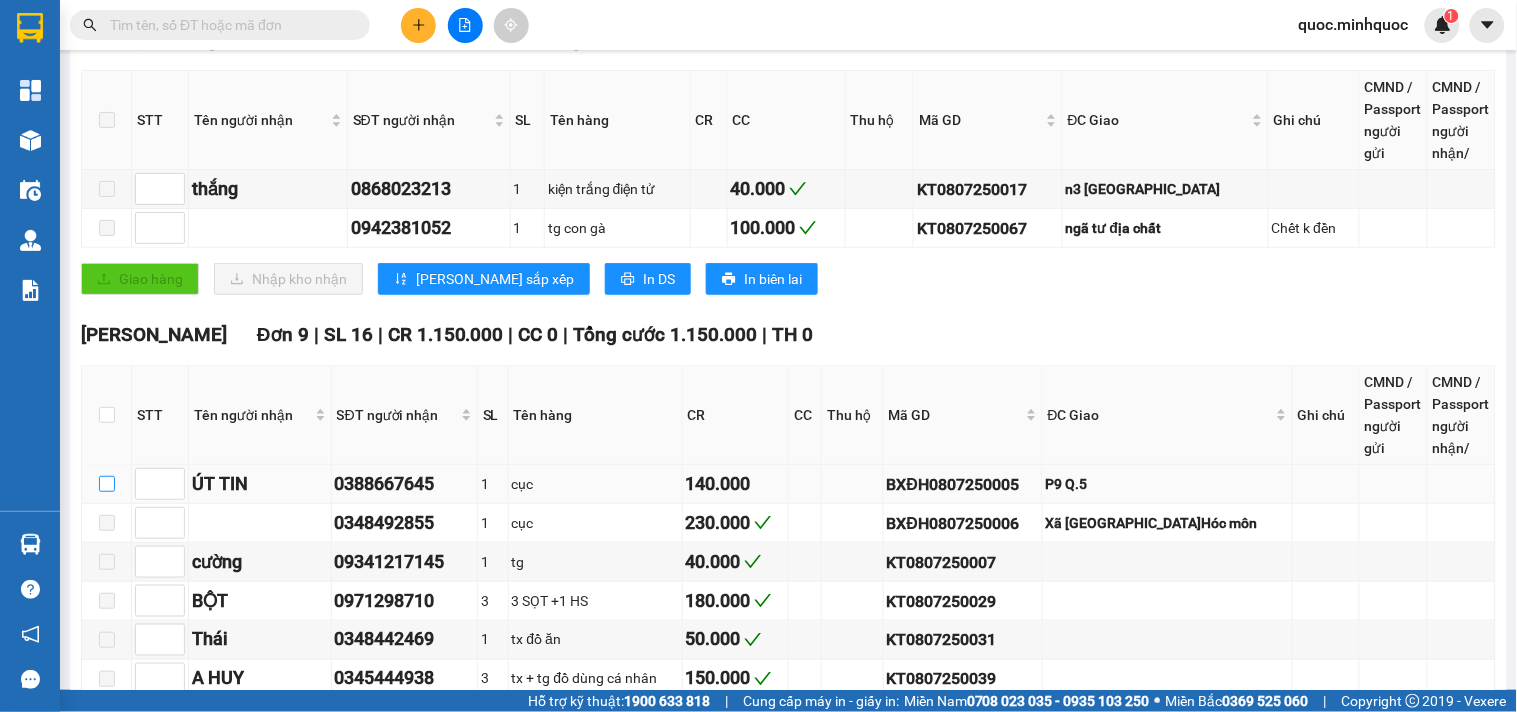 click at bounding box center [107, 484] 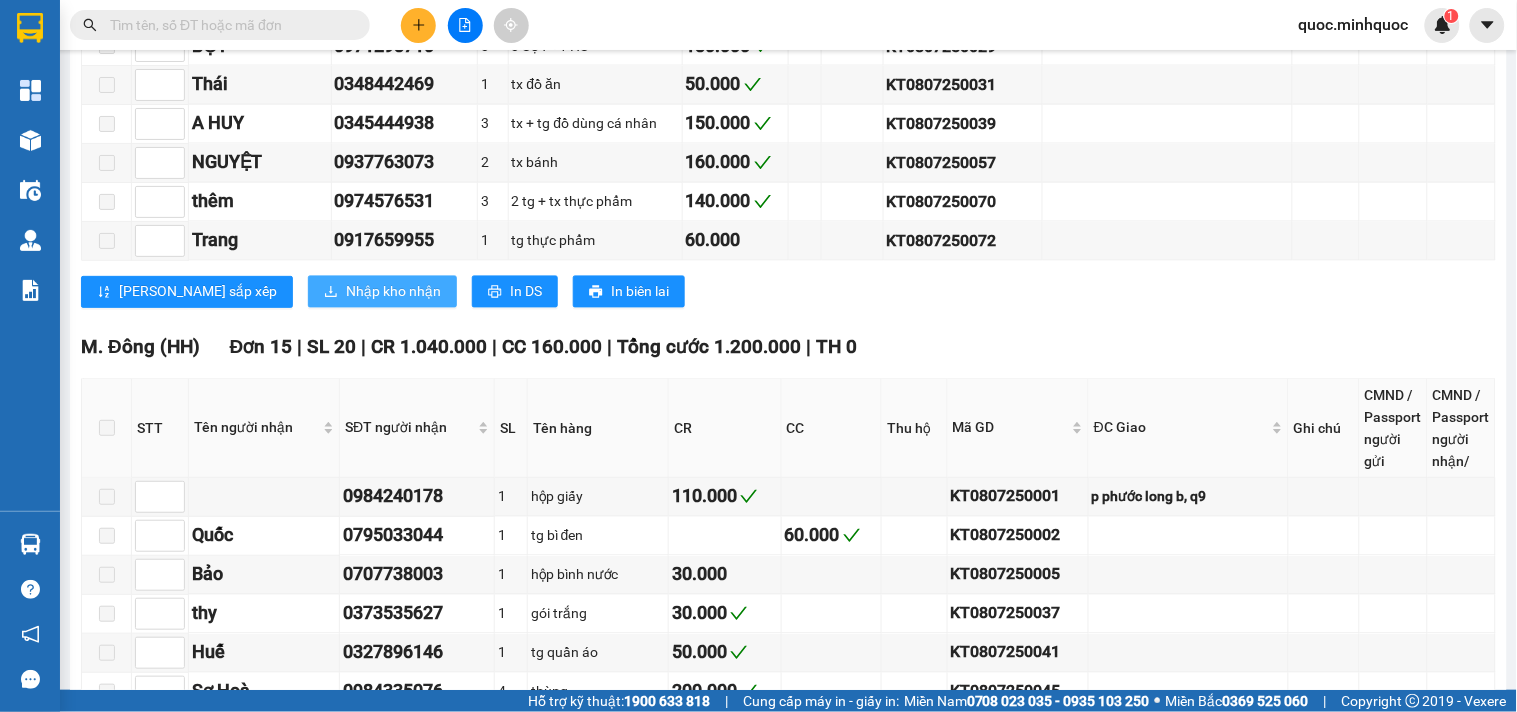 scroll, scrollTop: 666, scrollLeft: 0, axis: vertical 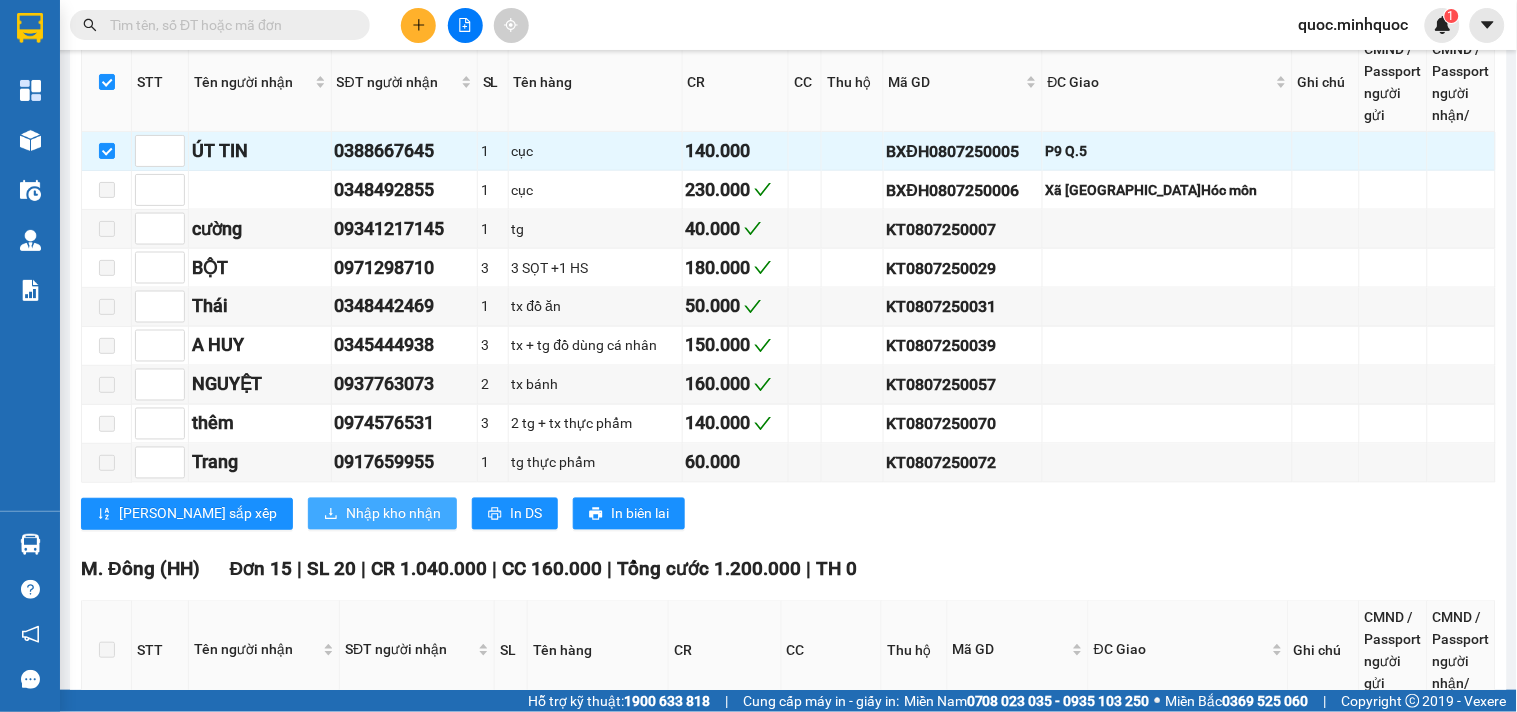click on "Nhập kho nhận" at bounding box center [393, 514] 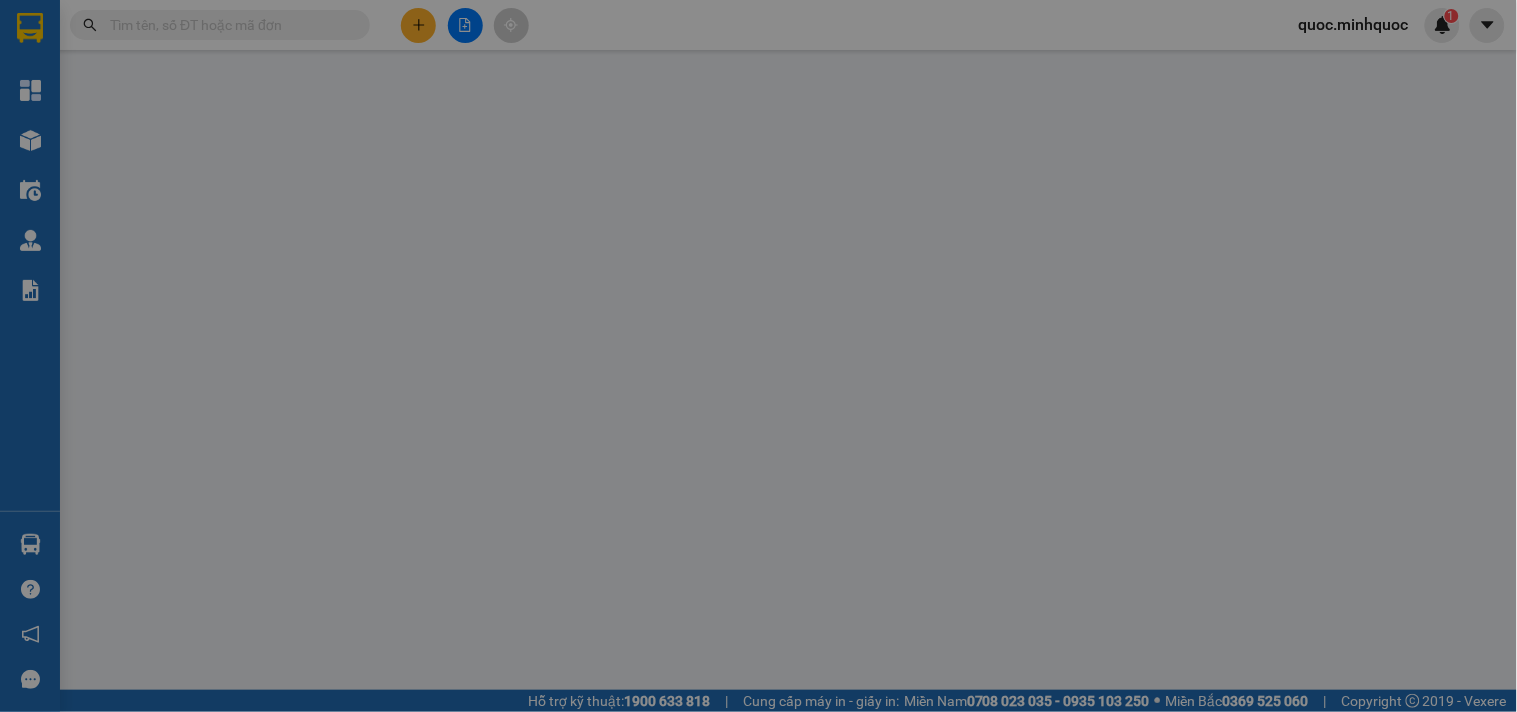 scroll, scrollTop: 0, scrollLeft: 0, axis: both 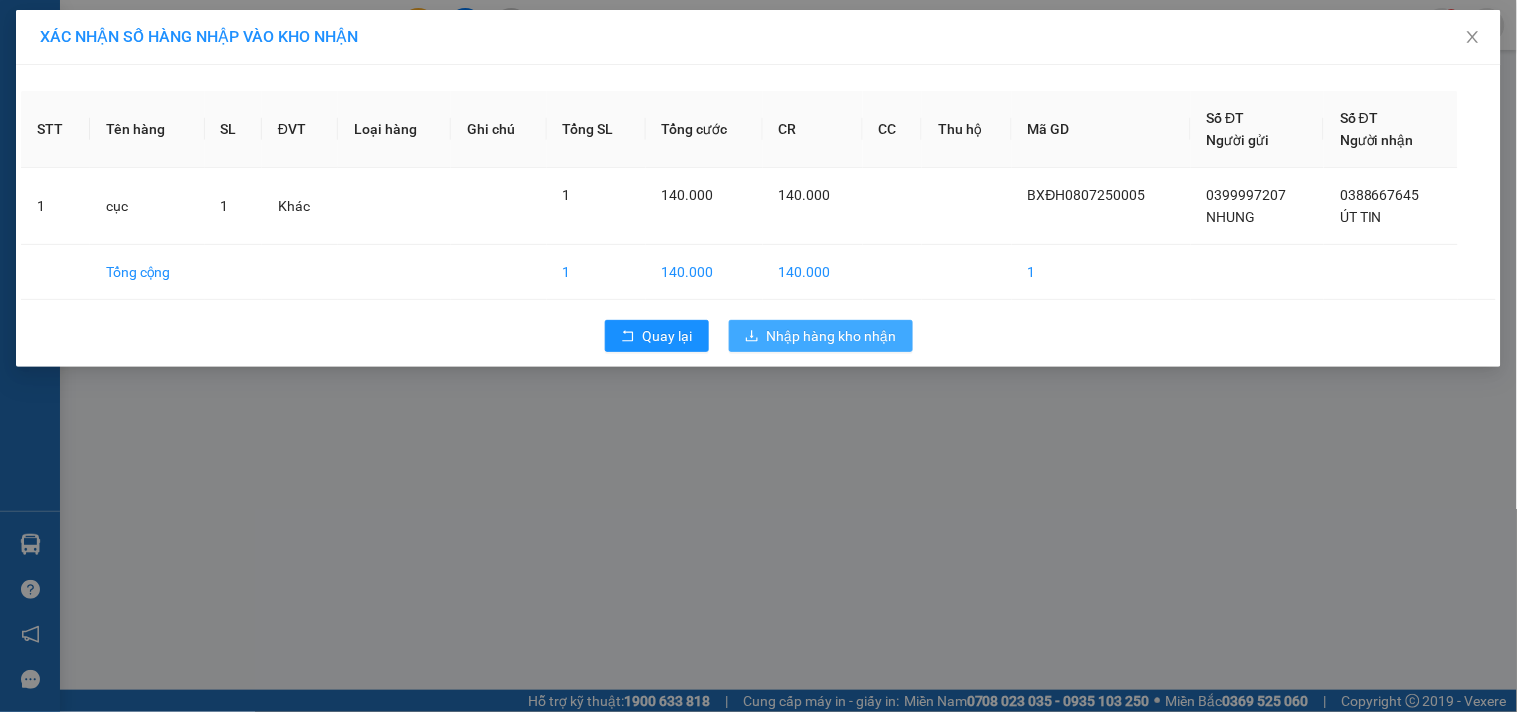 click on "Nhập hàng kho nhận" at bounding box center (832, 336) 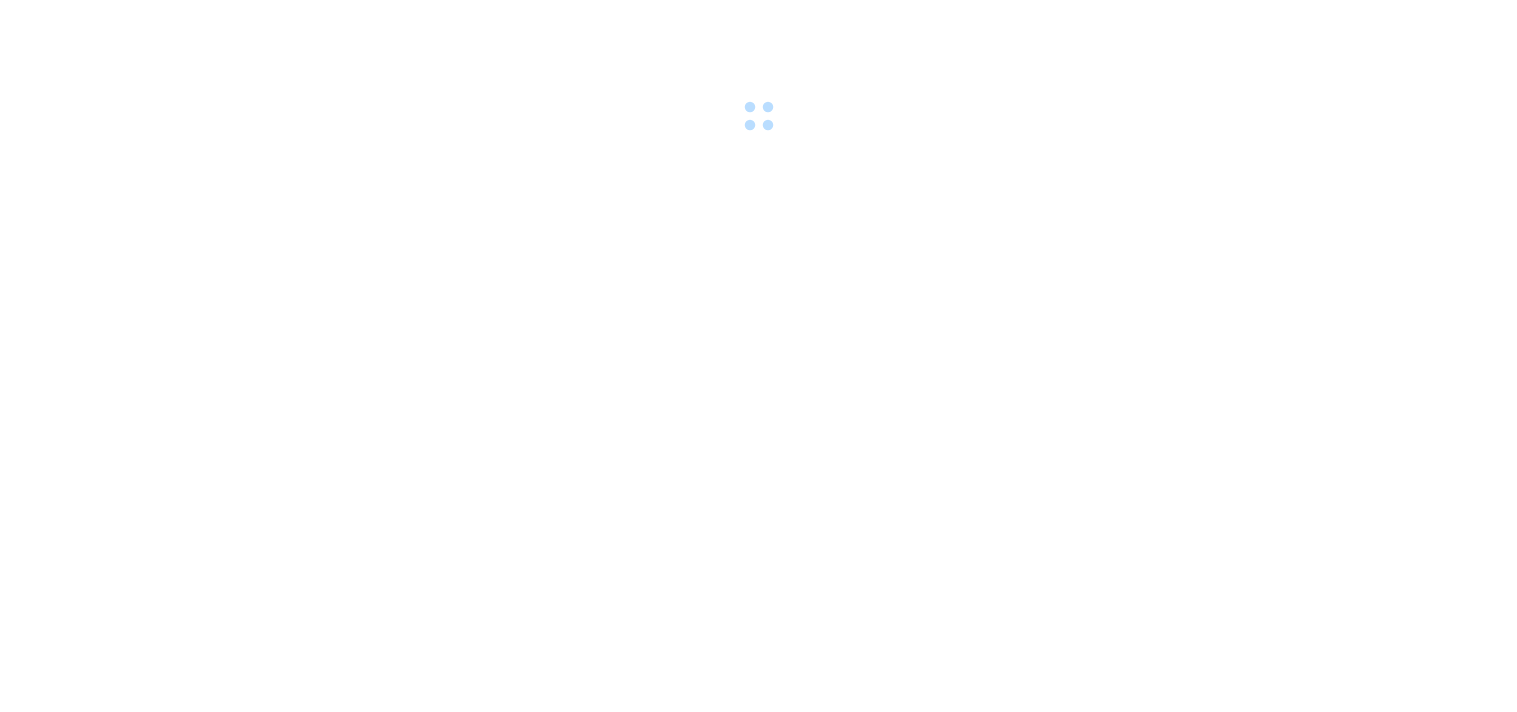 scroll, scrollTop: 0, scrollLeft: 0, axis: both 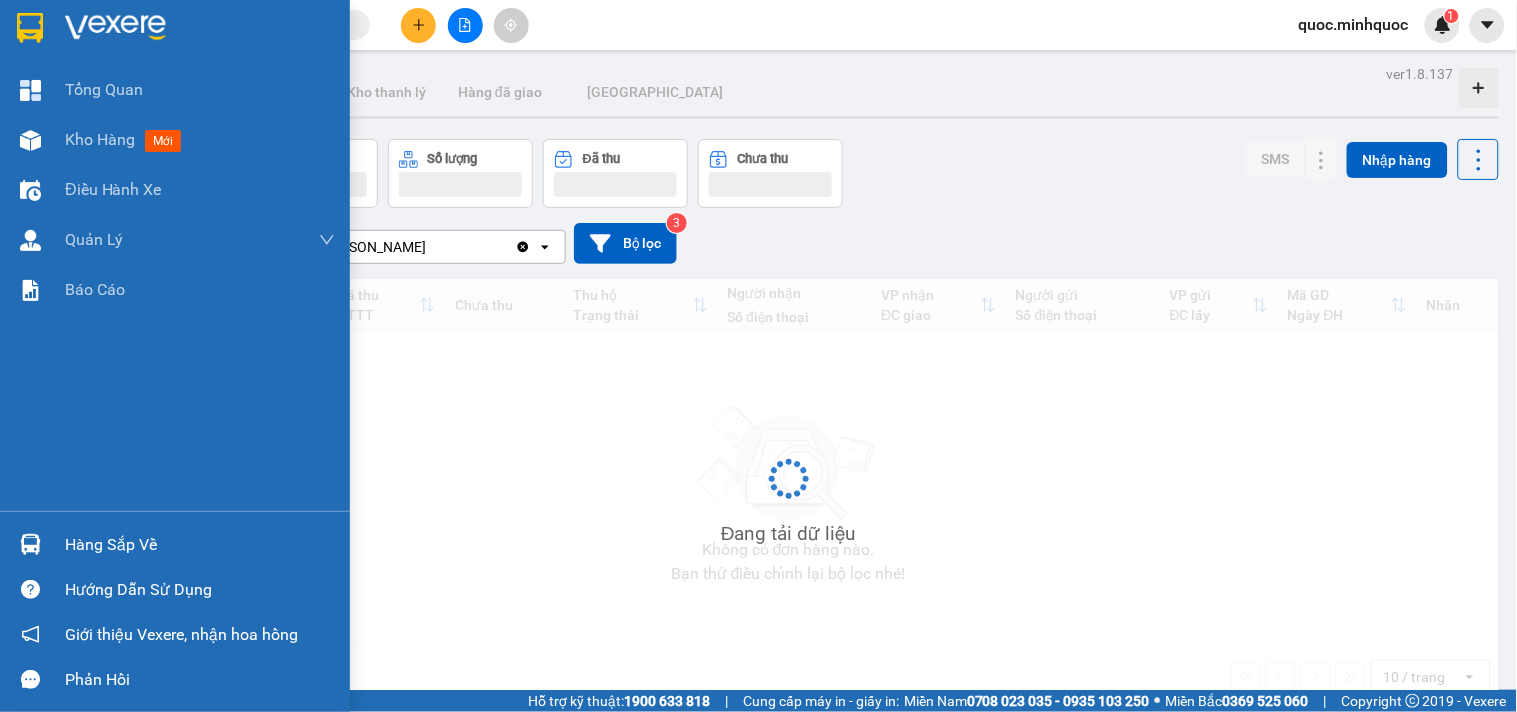 click at bounding box center (30, 544) 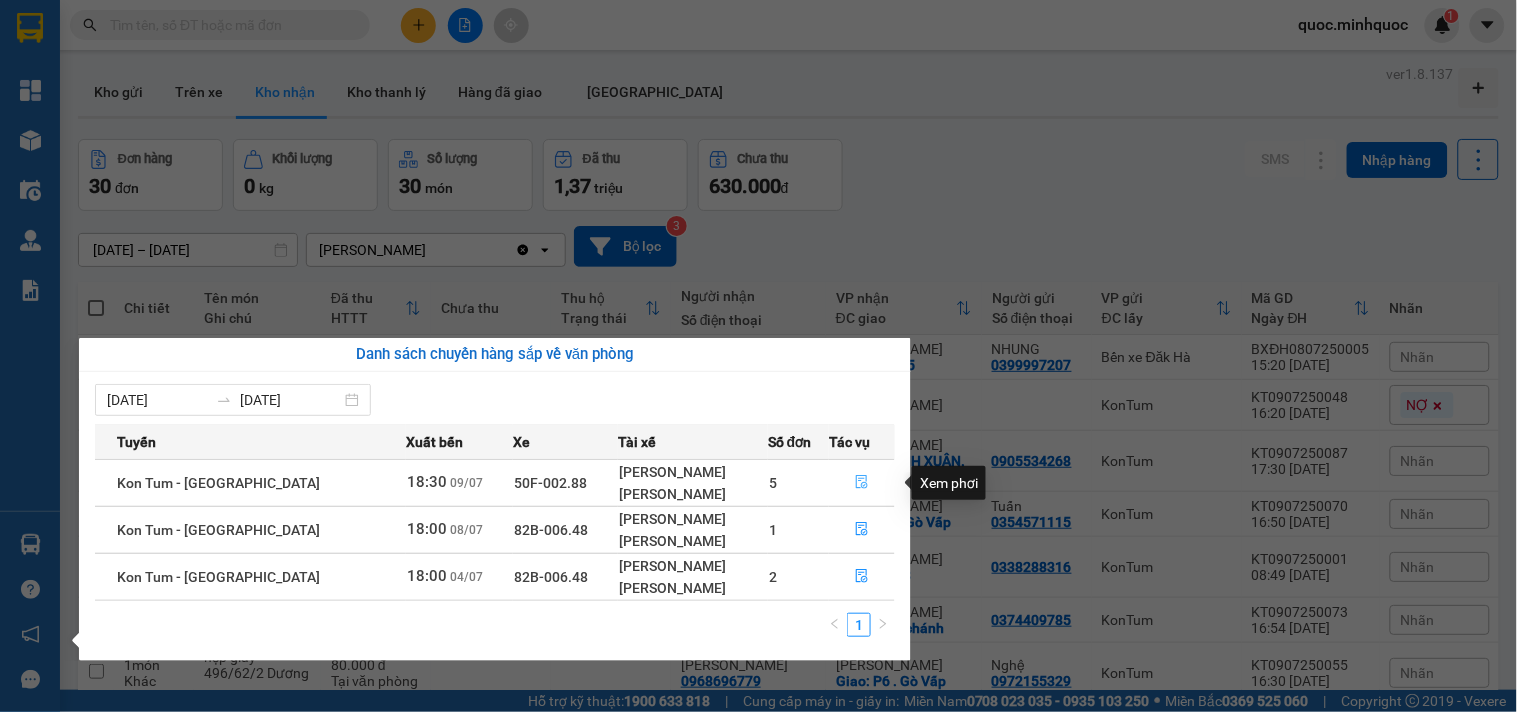 click at bounding box center [862, 483] 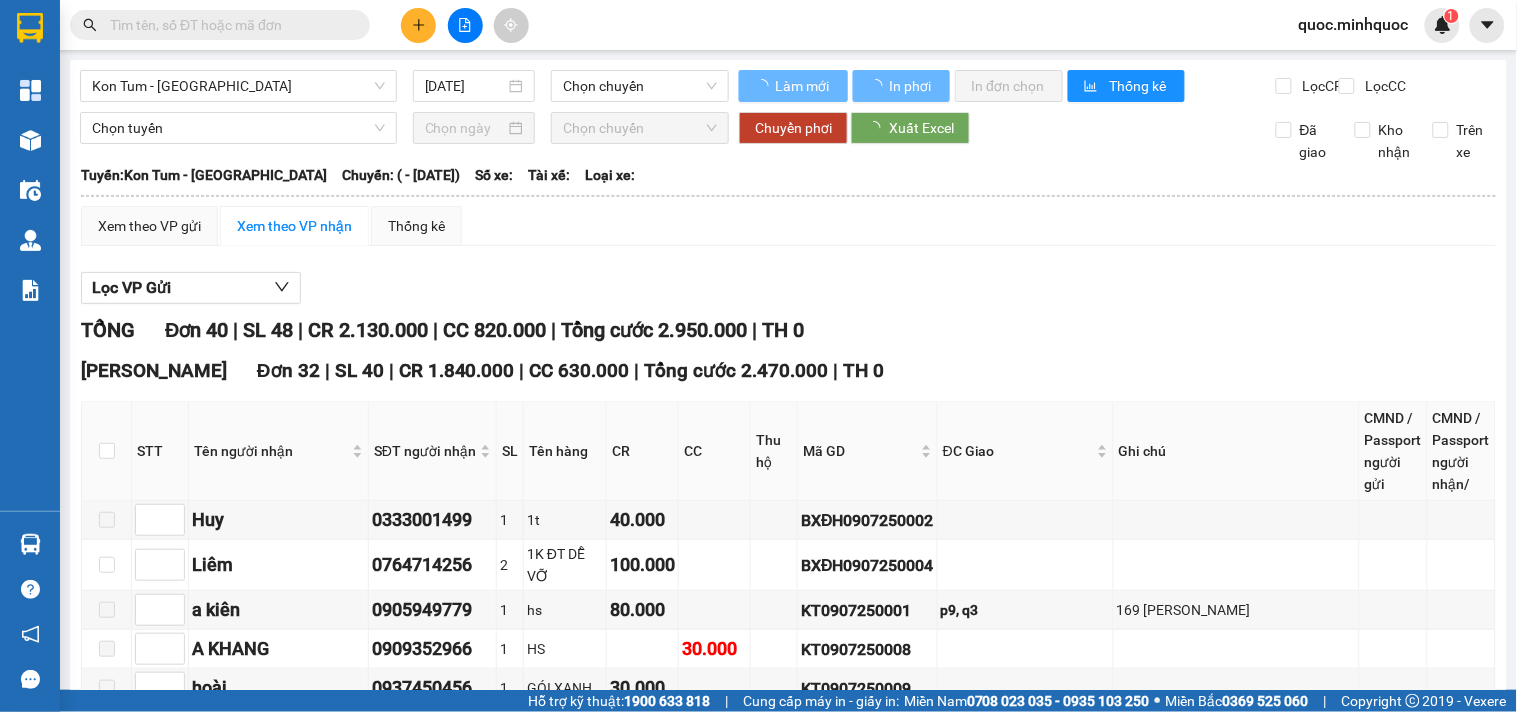 type on "09/07/2025" 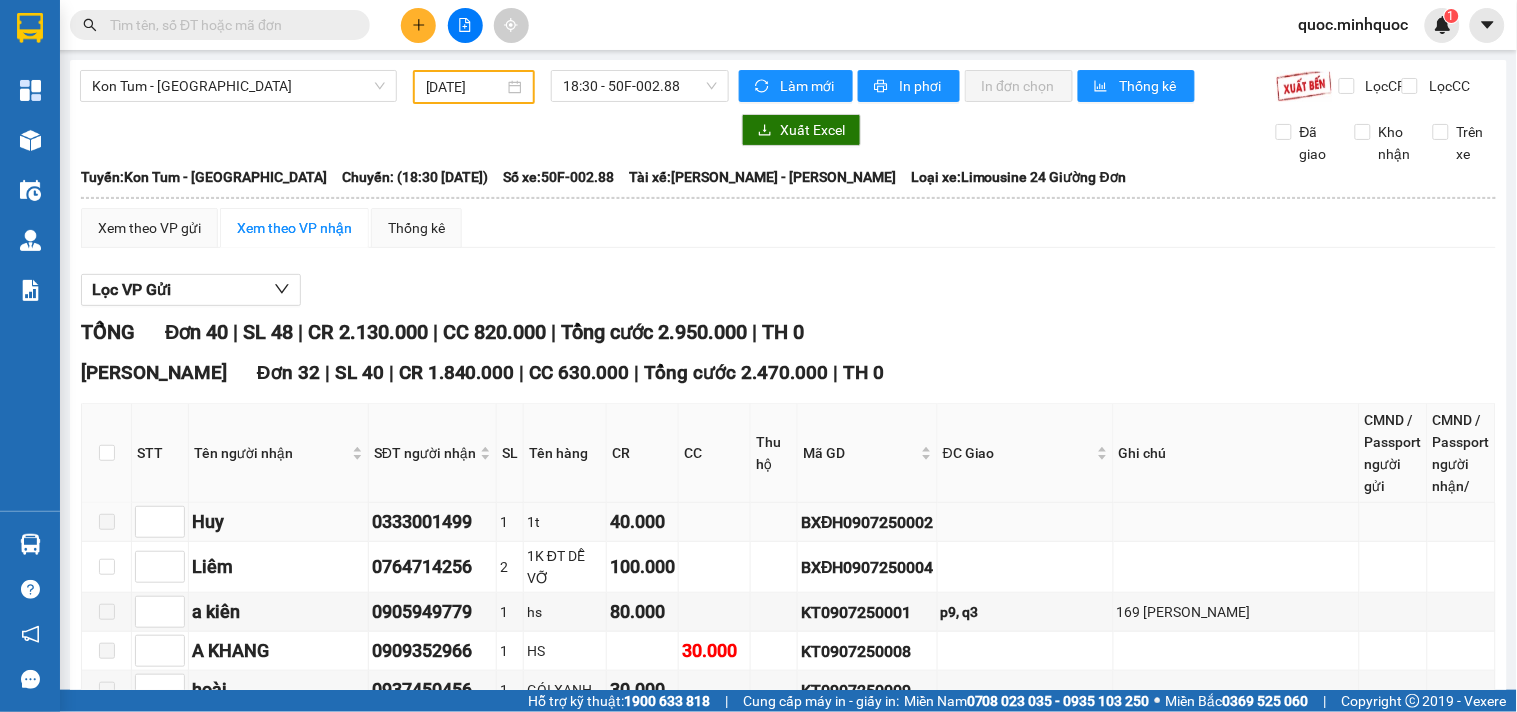 scroll, scrollTop: 222, scrollLeft: 0, axis: vertical 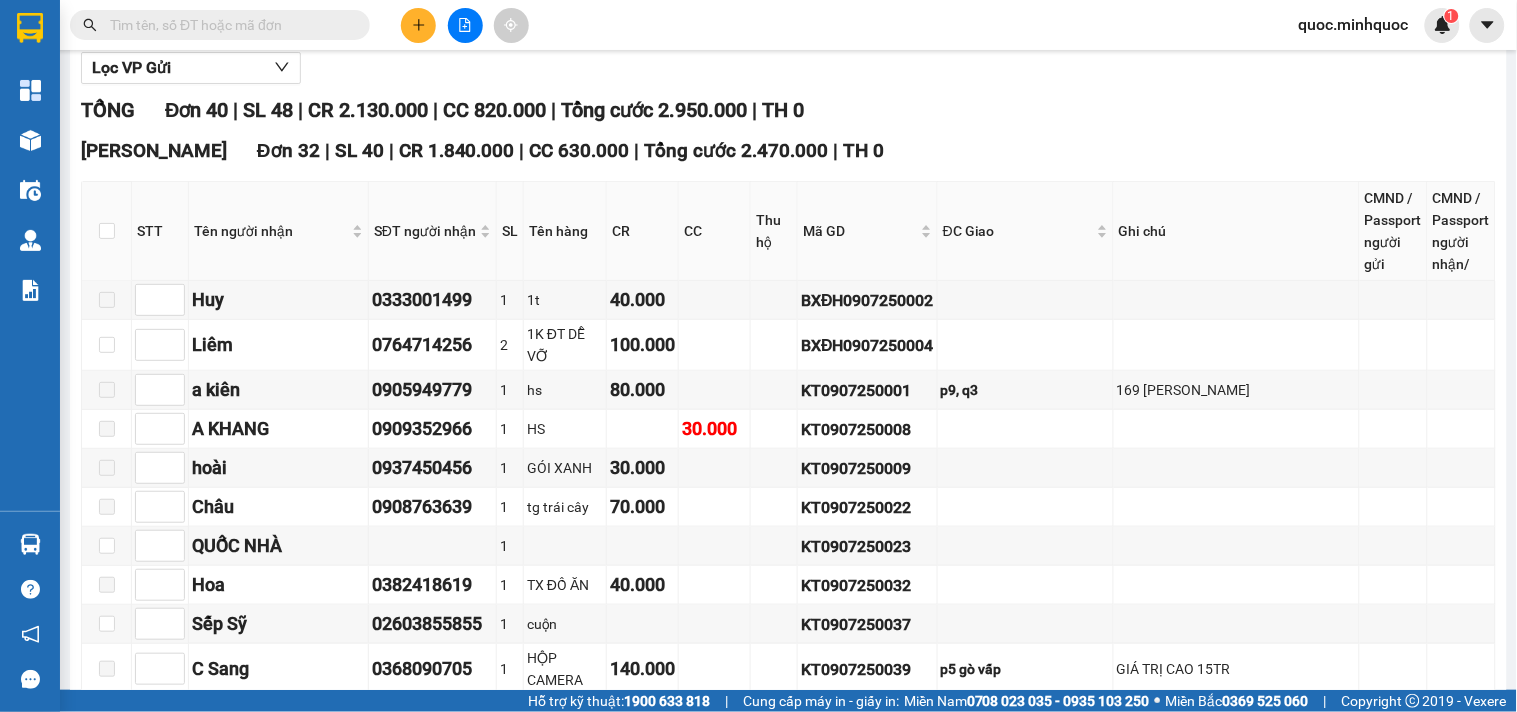 click at bounding box center [107, 231] 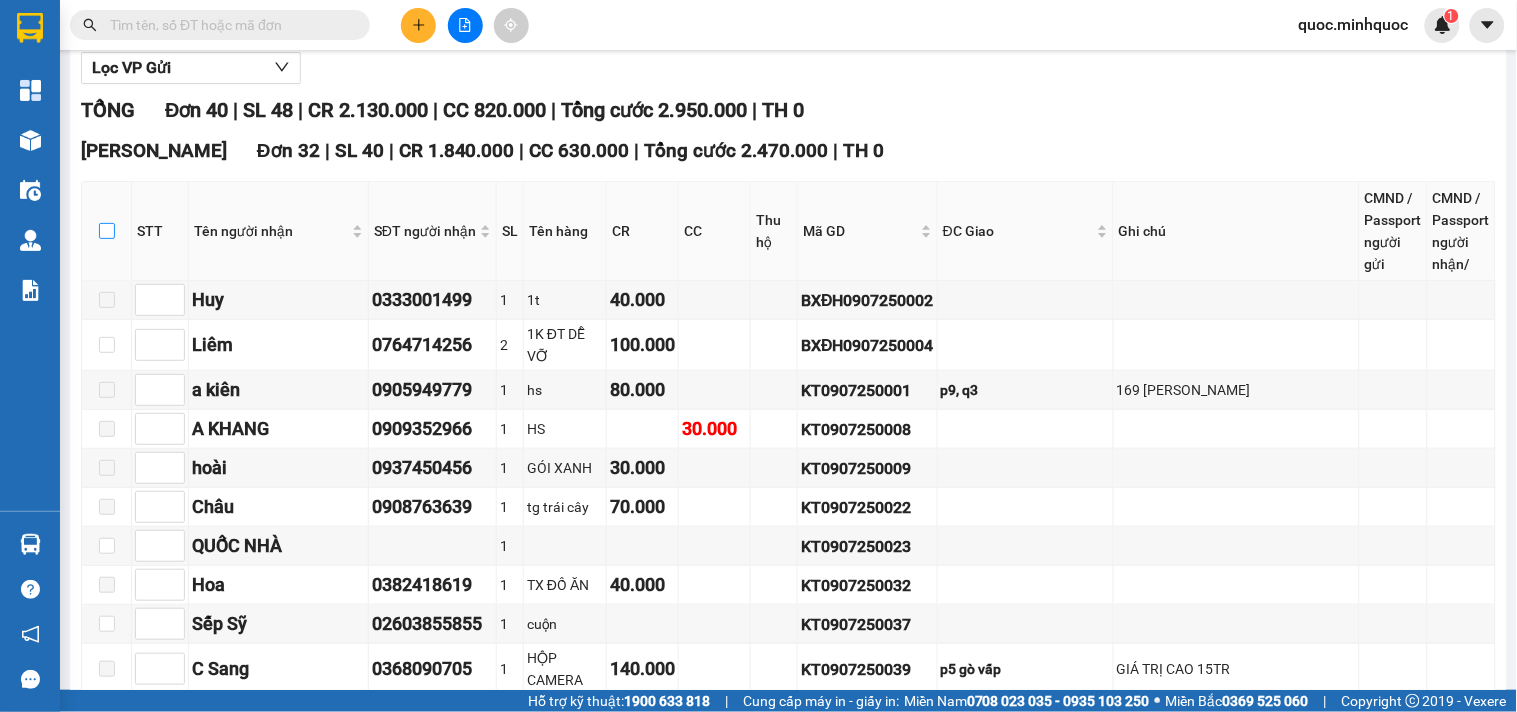 click at bounding box center [107, 231] 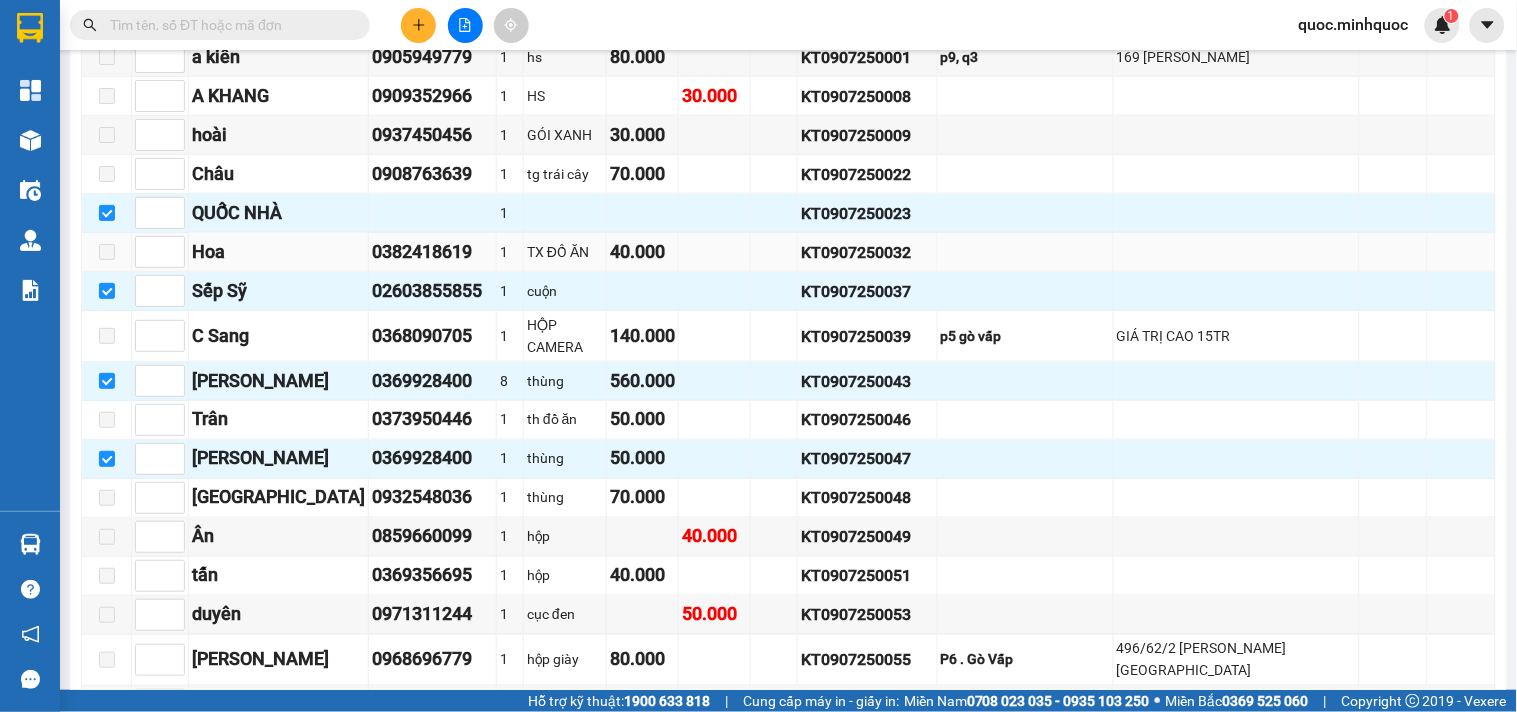 scroll, scrollTop: 333, scrollLeft: 0, axis: vertical 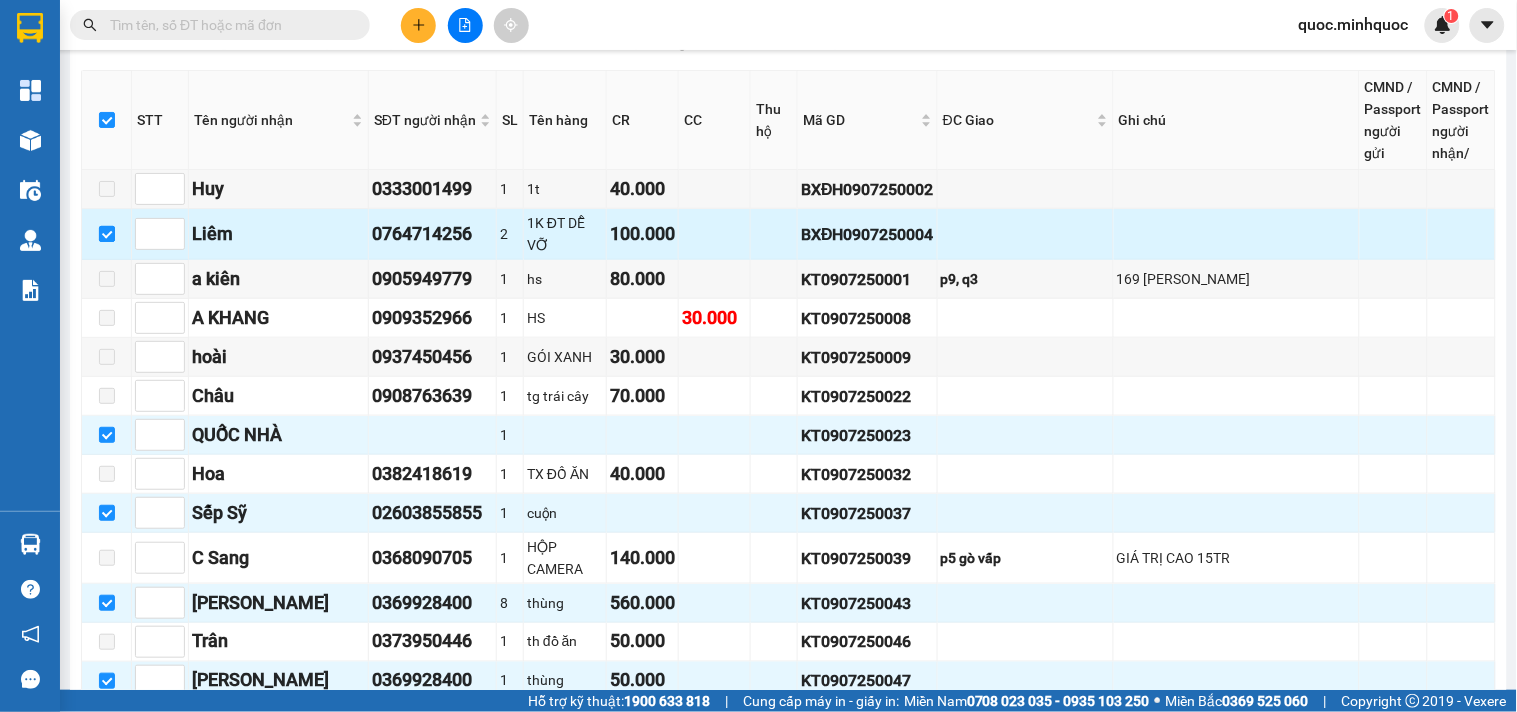 click at bounding box center (107, 234) 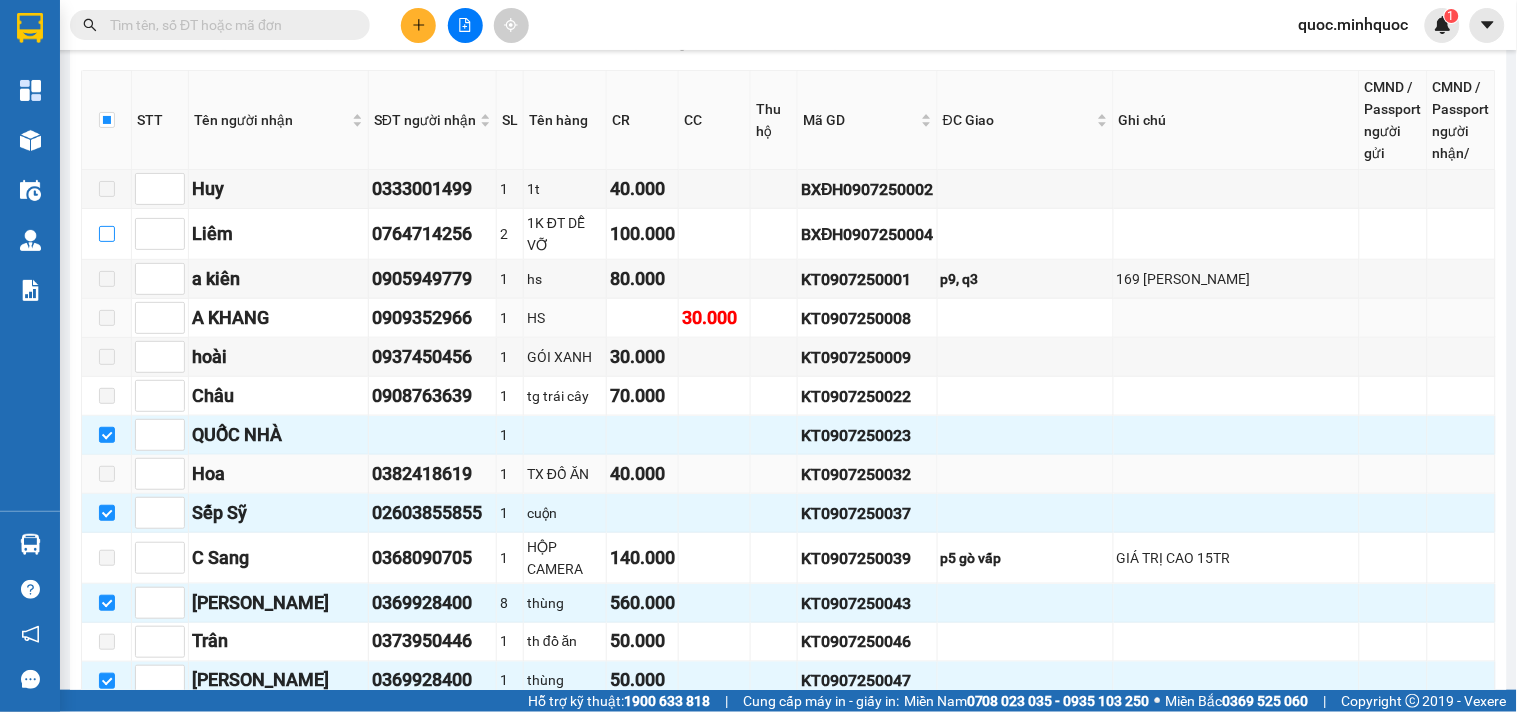 scroll, scrollTop: 555, scrollLeft: 0, axis: vertical 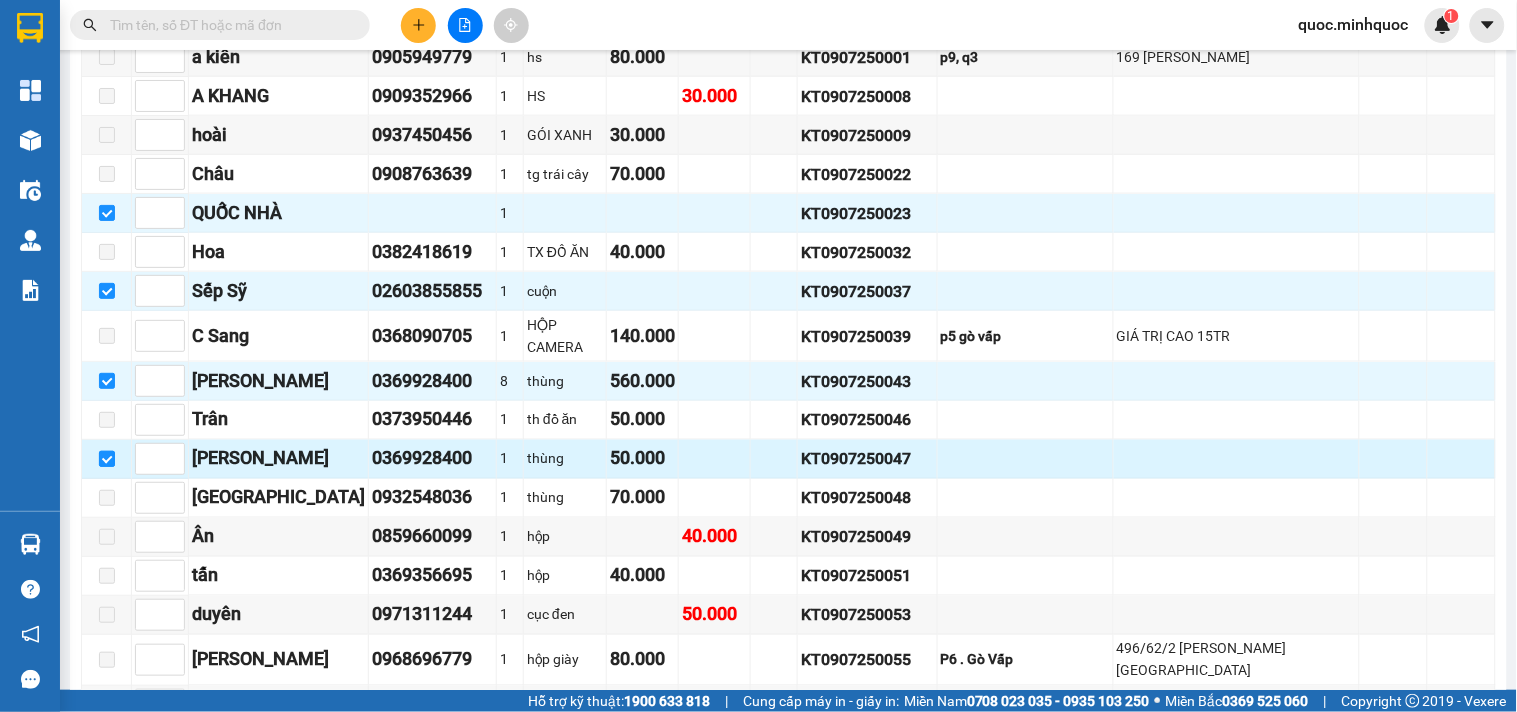 click at bounding box center (107, 459) 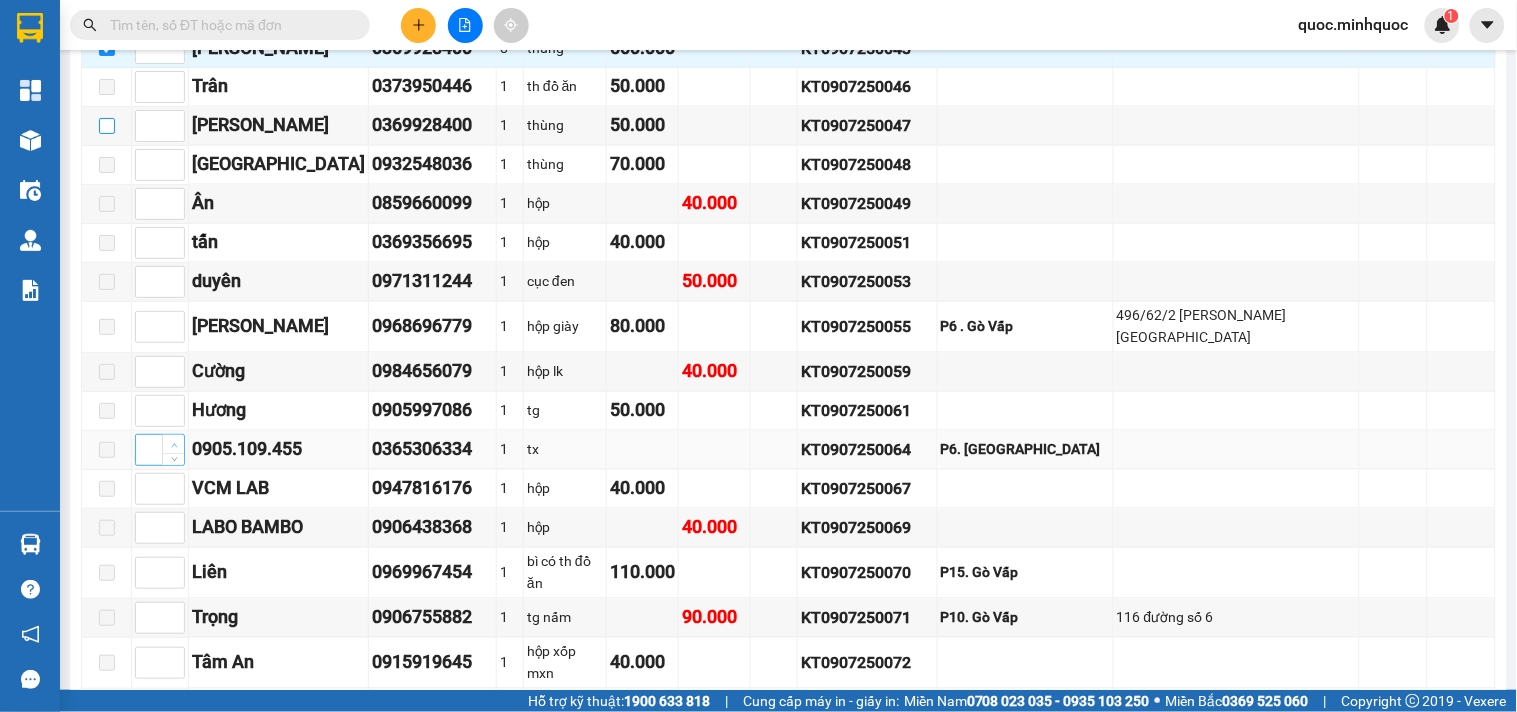 scroll, scrollTop: 1222, scrollLeft: 0, axis: vertical 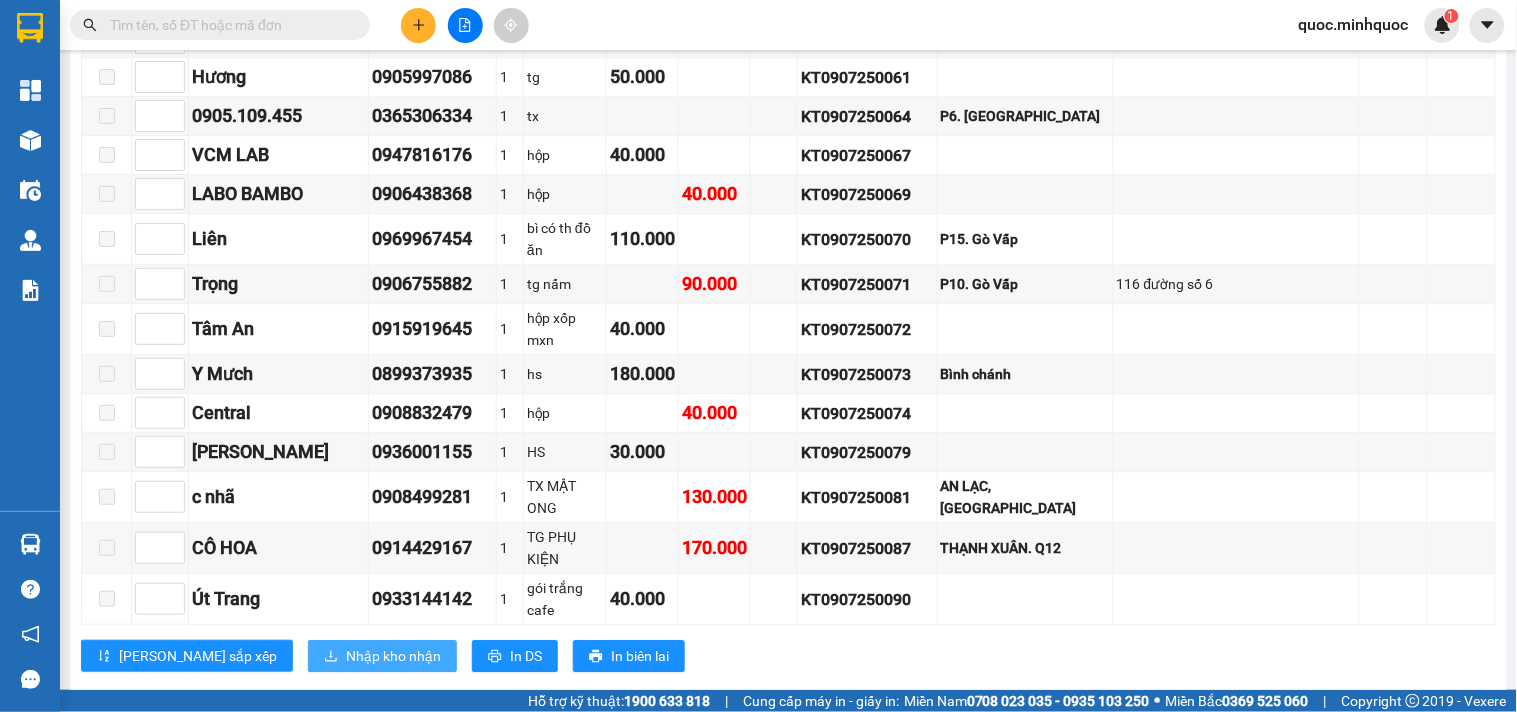 click on "Nhập kho nhận" at bounding box center (393, 656) 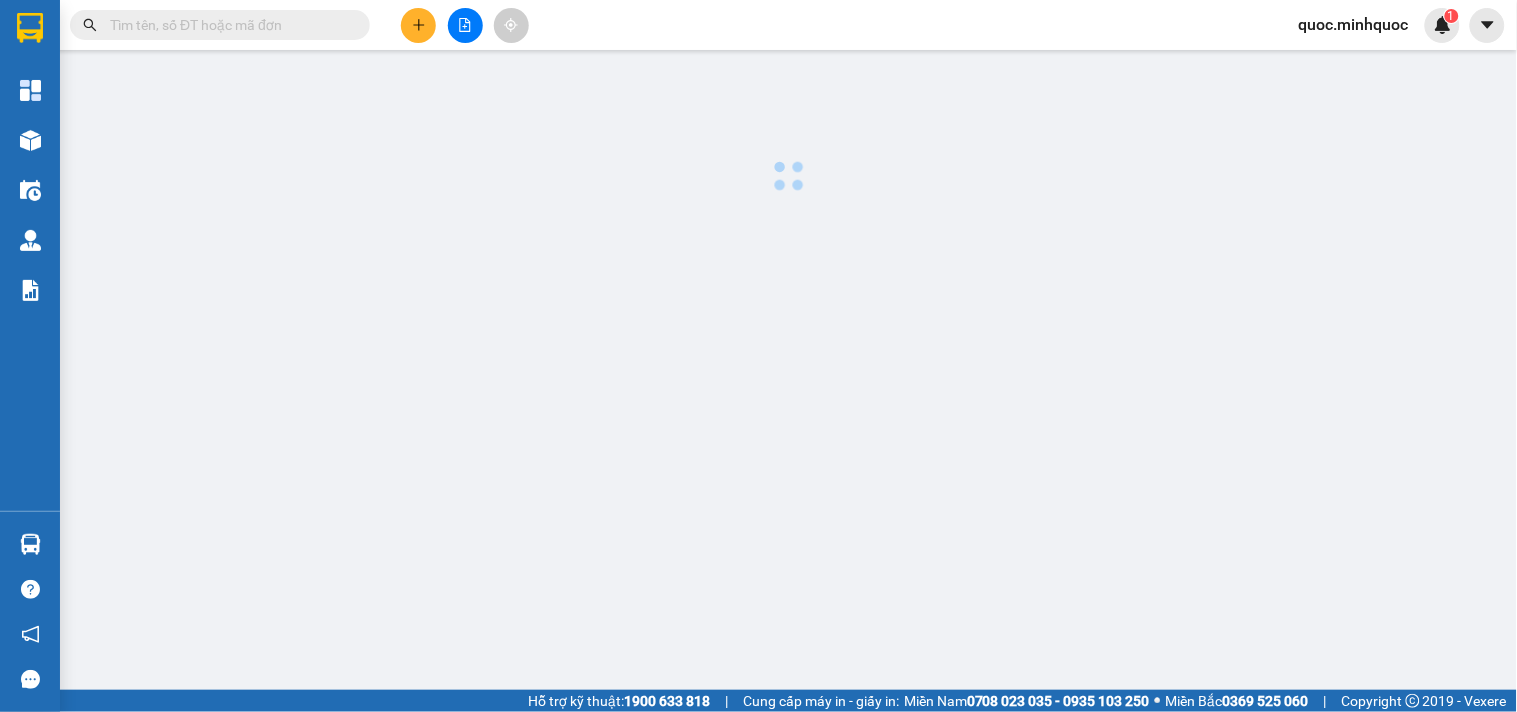 scroll, scrollTop: 0, scrollLeft: 0, axis: both 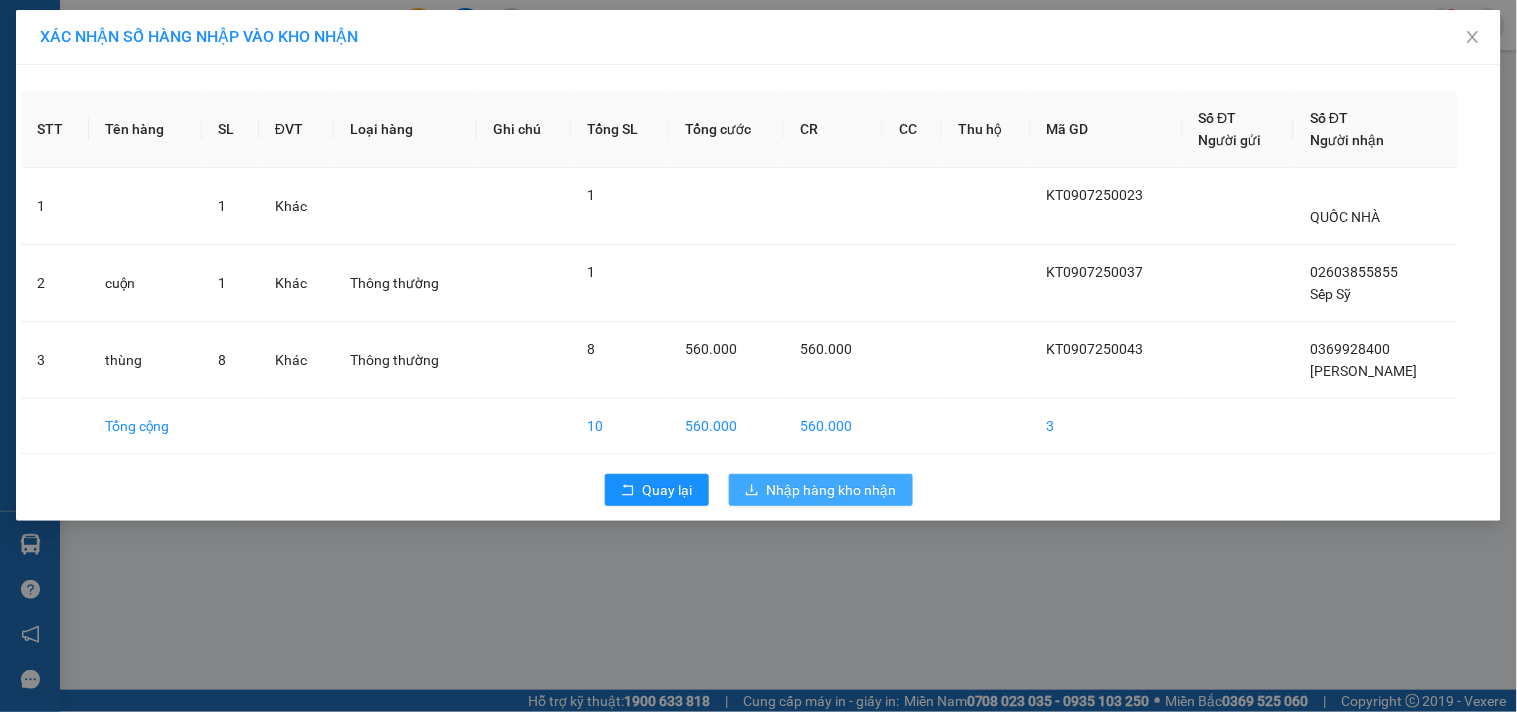 click on "Nhập hàng kho nhận" at bounding box center [832, 490] 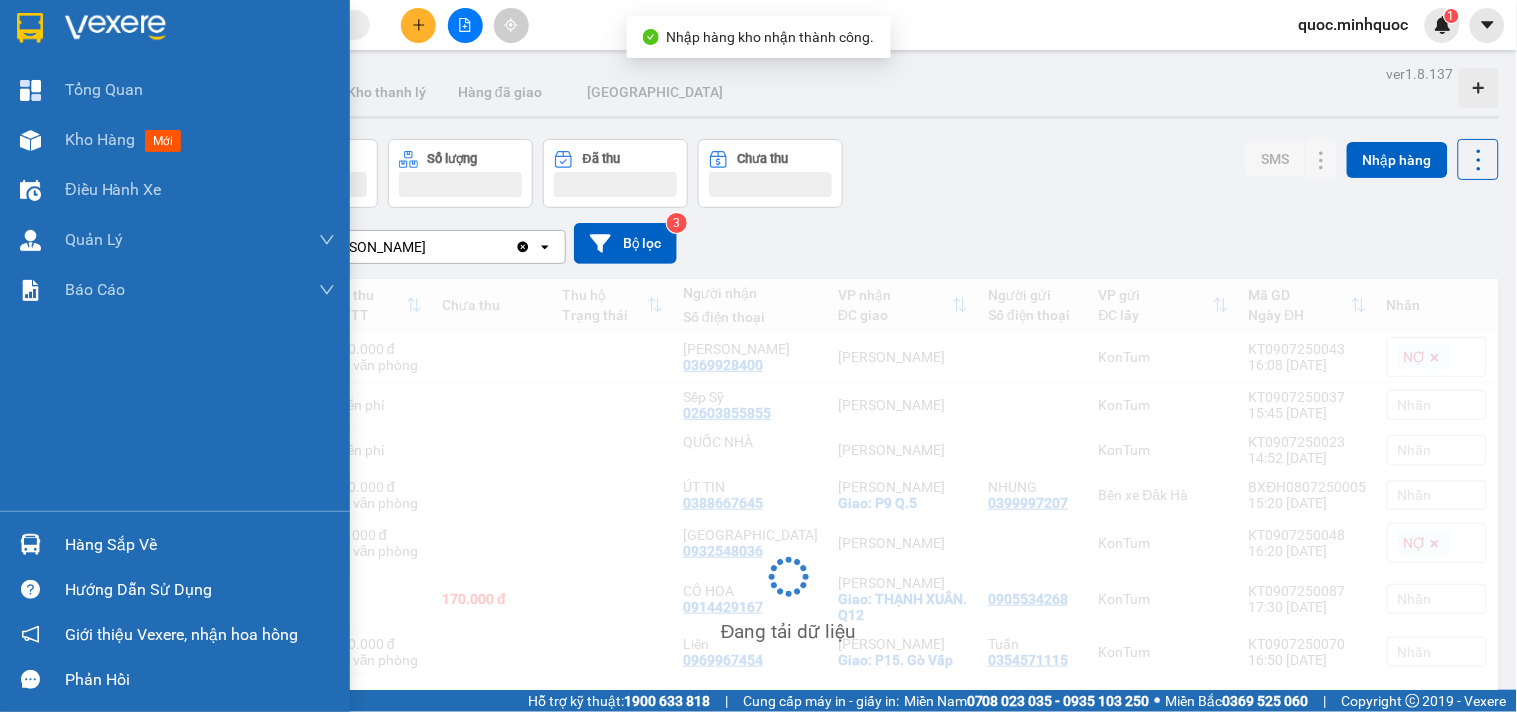 click at bounding box center (30, 544) 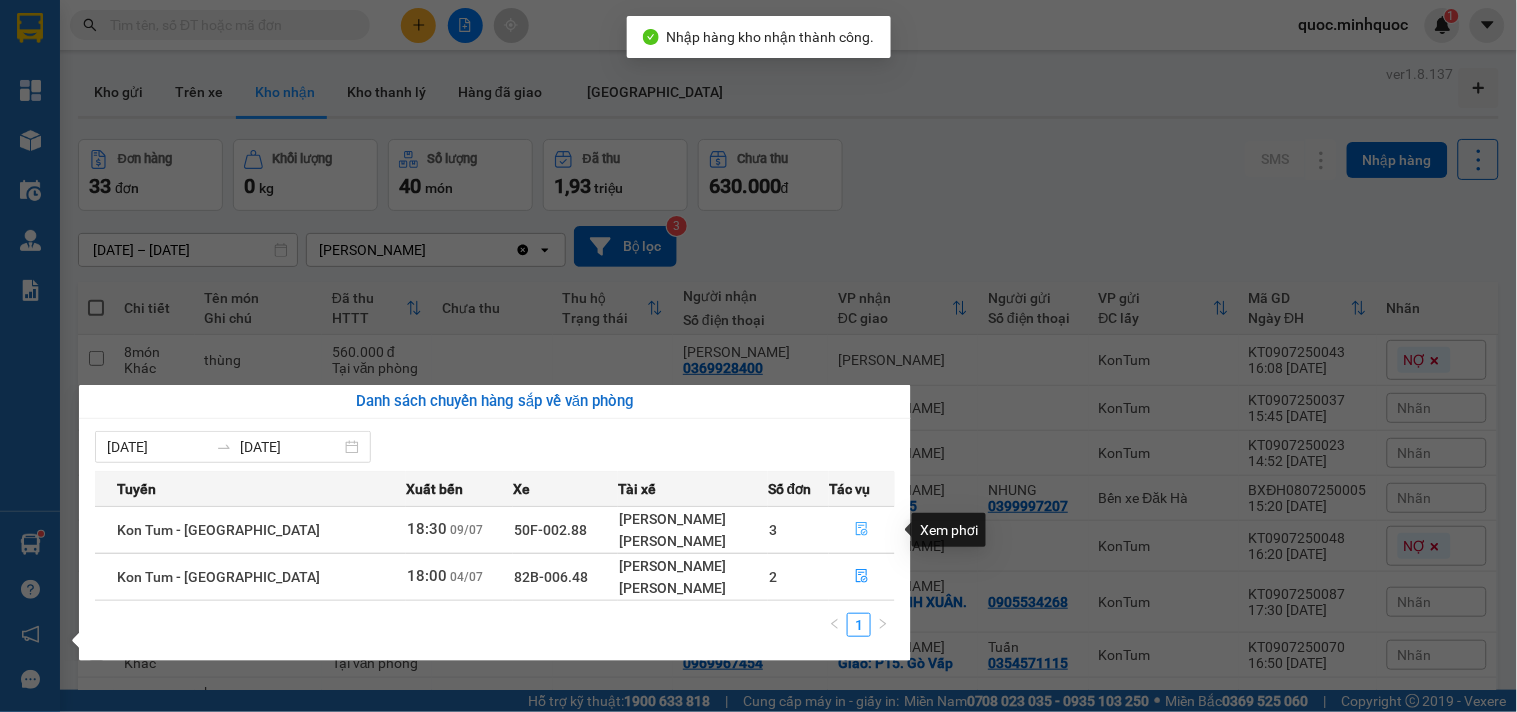 click at bounding box center [862, 530] 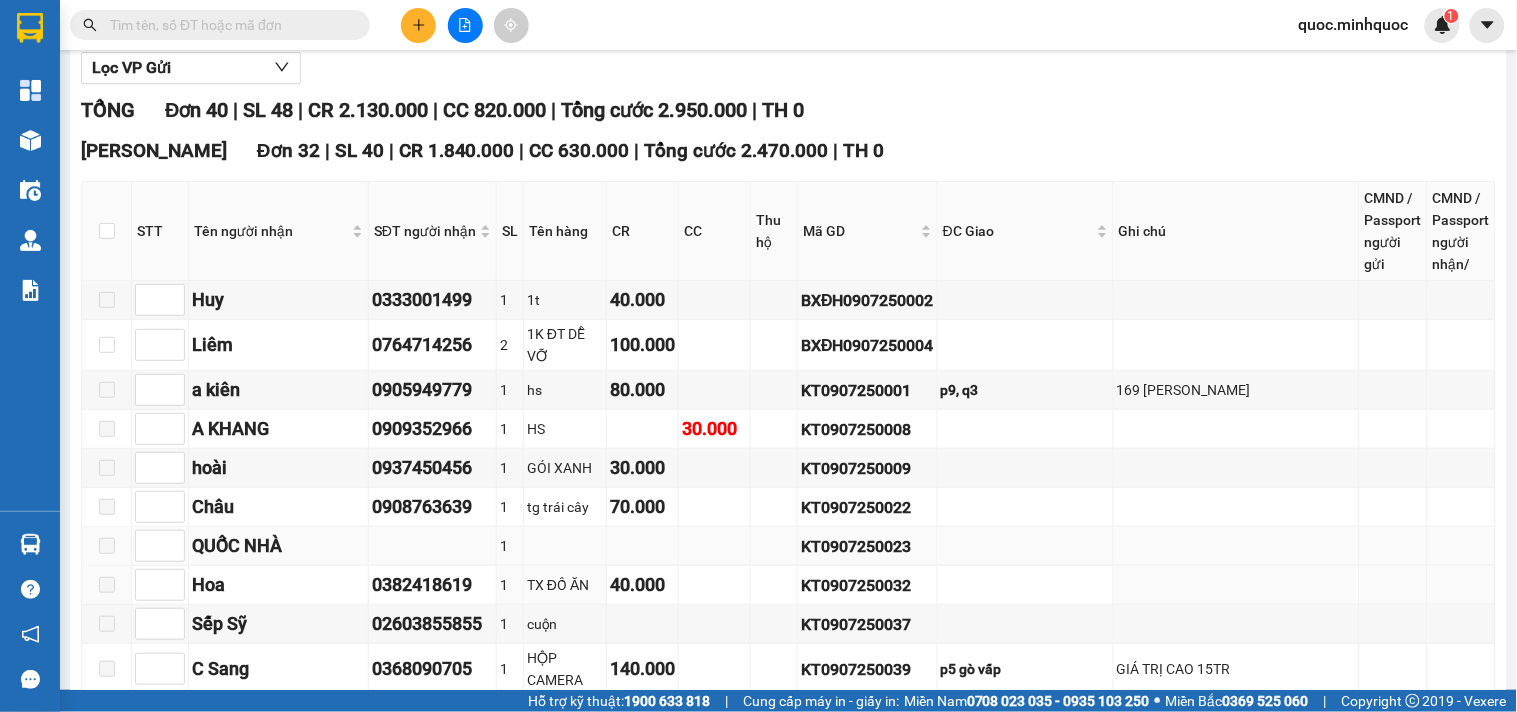 scroll, scrollTop: 333, scrollLeft: 0, axis: vertical 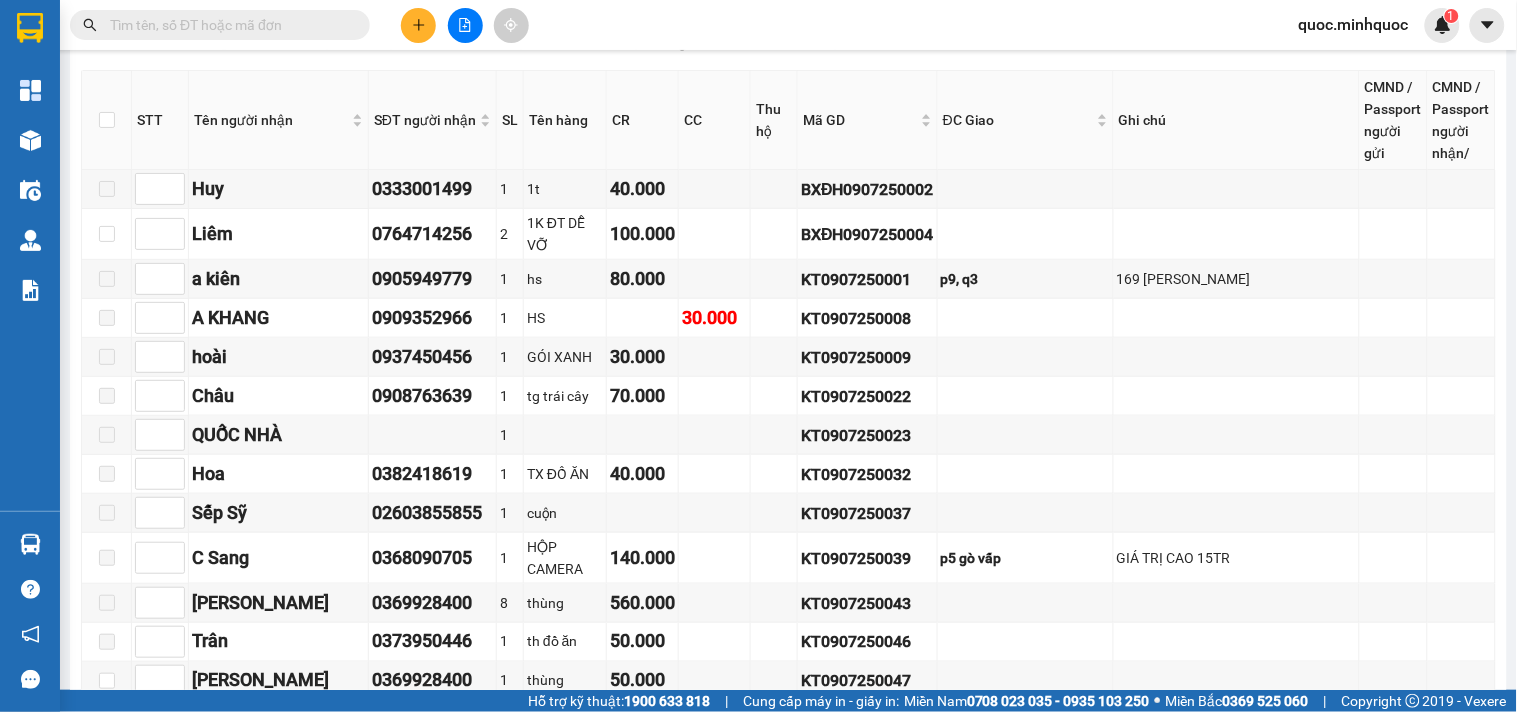 click at bounding box center (107, 120) 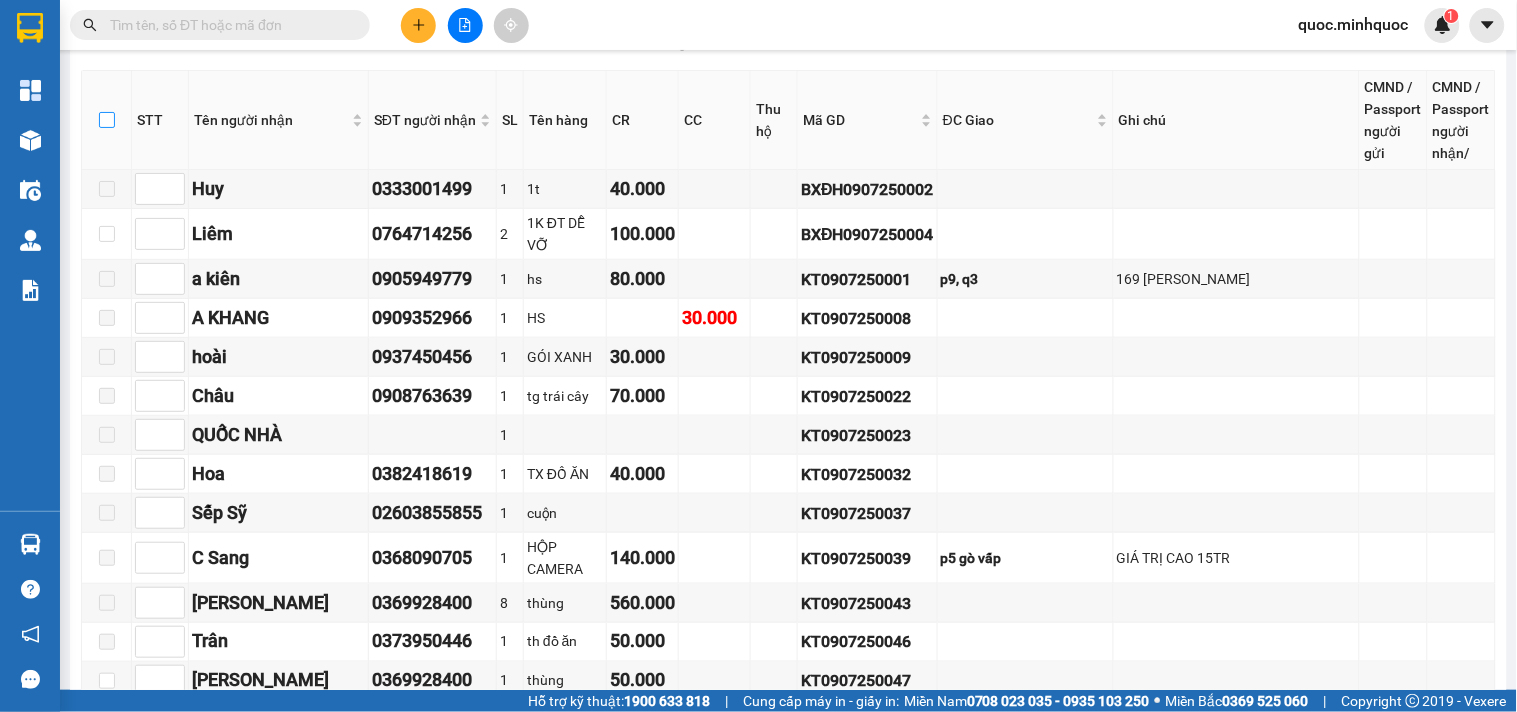 click at bounding box center (107, 120) 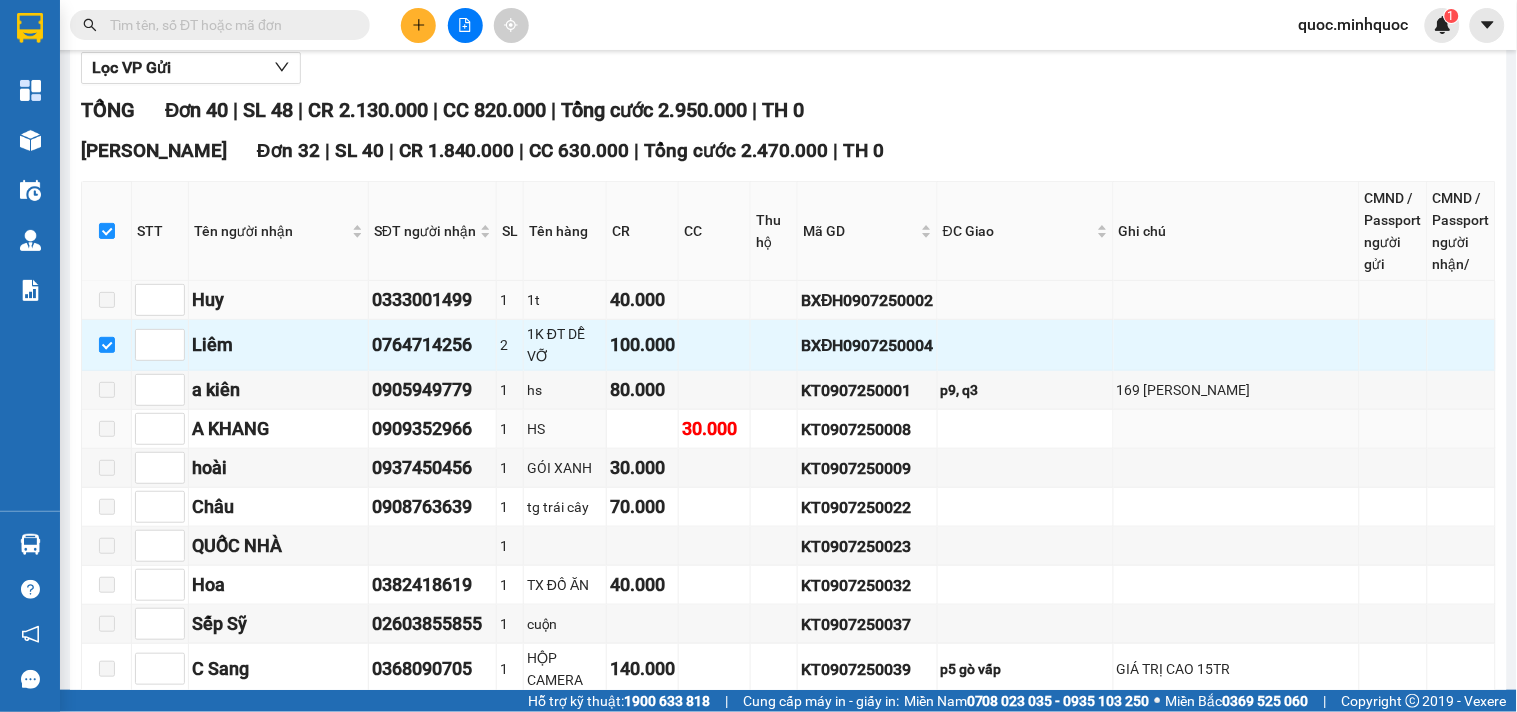 scroll, scrollTop: 111, scrollLeft: 0, axis: vertical 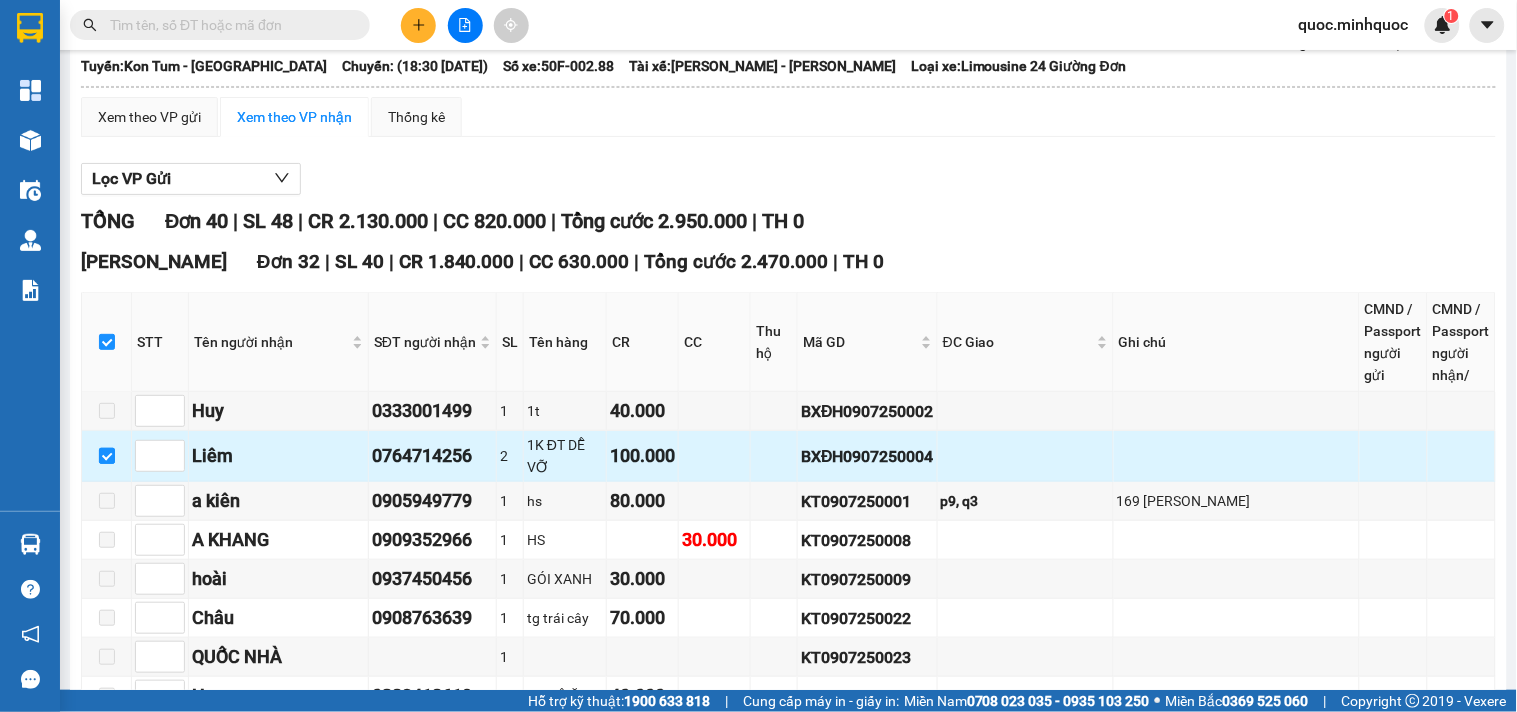 click at bounding box center [107, 456] 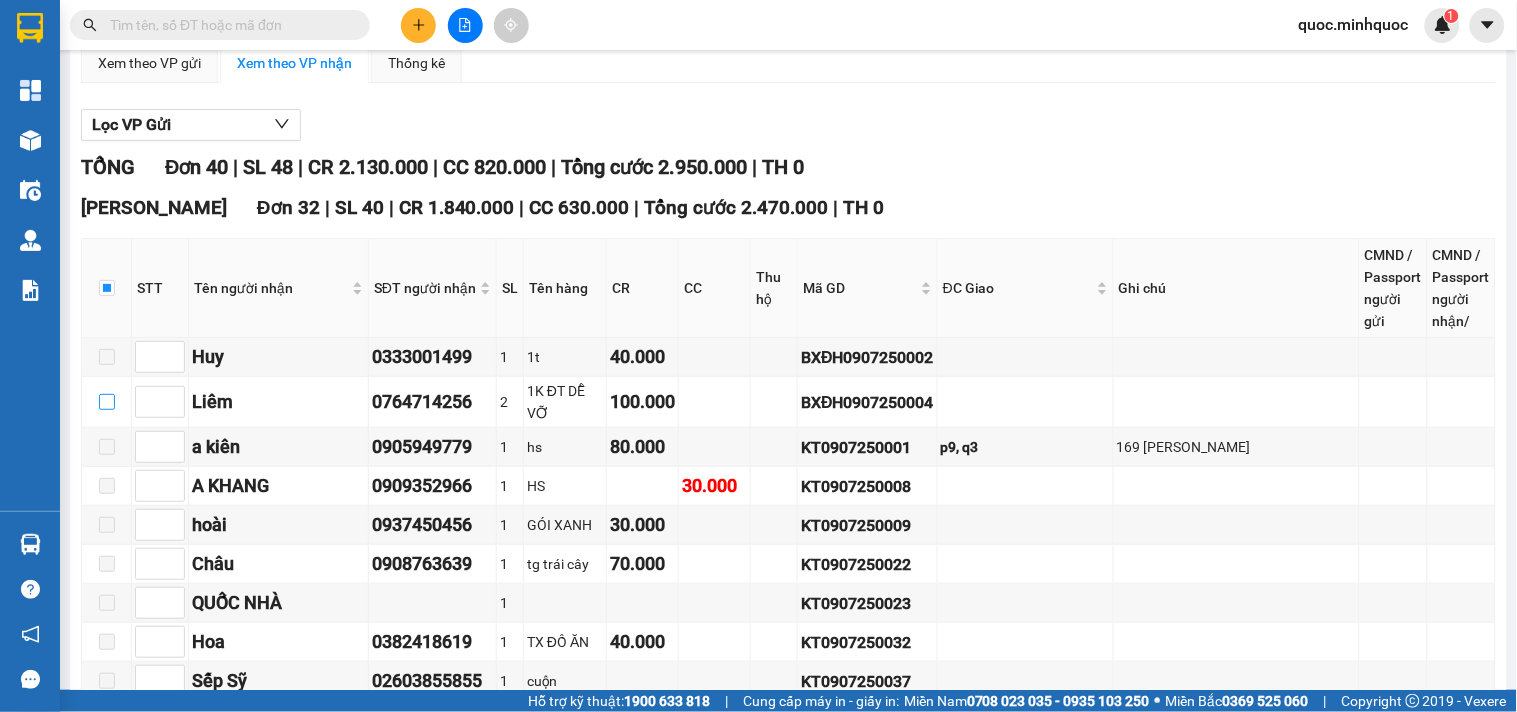 scroll, scrollTop: 0, scrollLeft: 0, axis: both 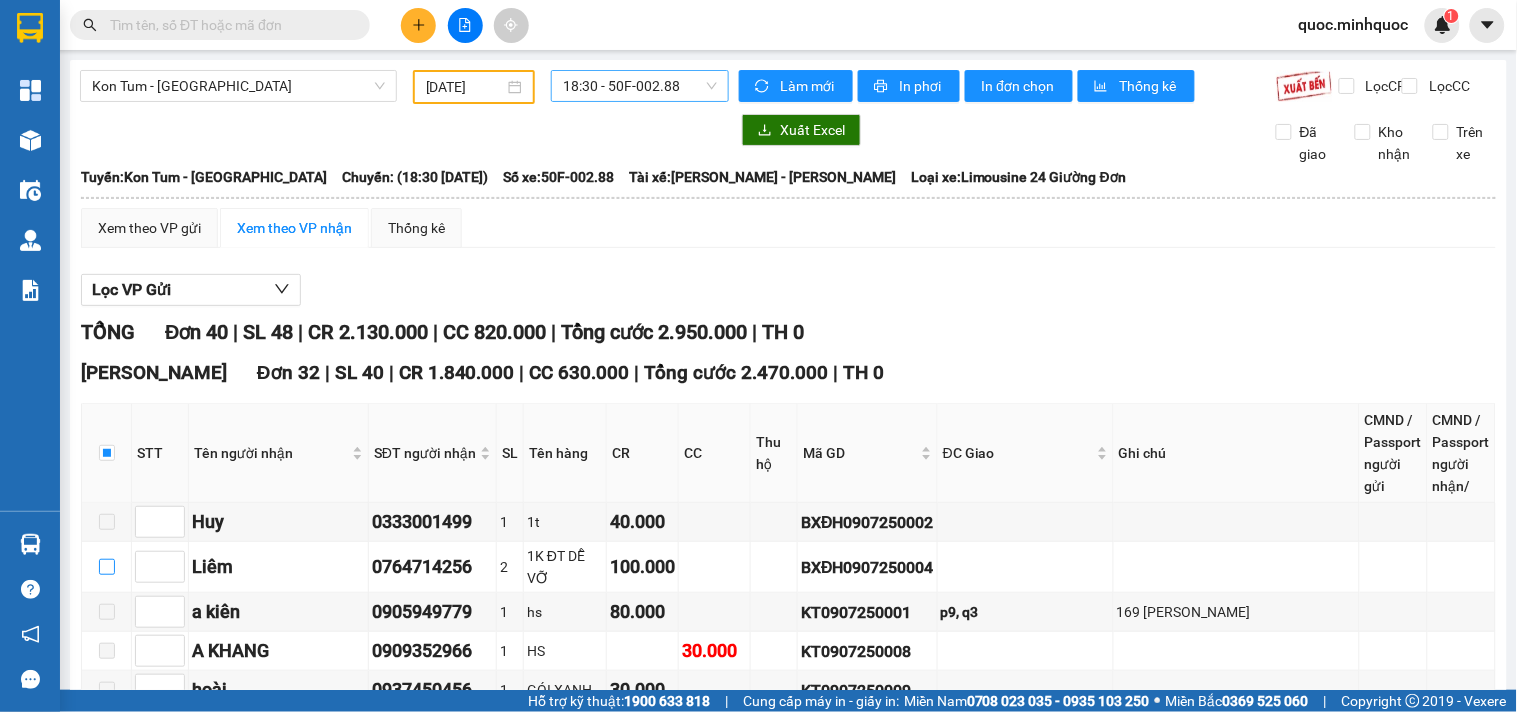 click on "18:30     - 50F-002.88" at bounding box center [640, 86] 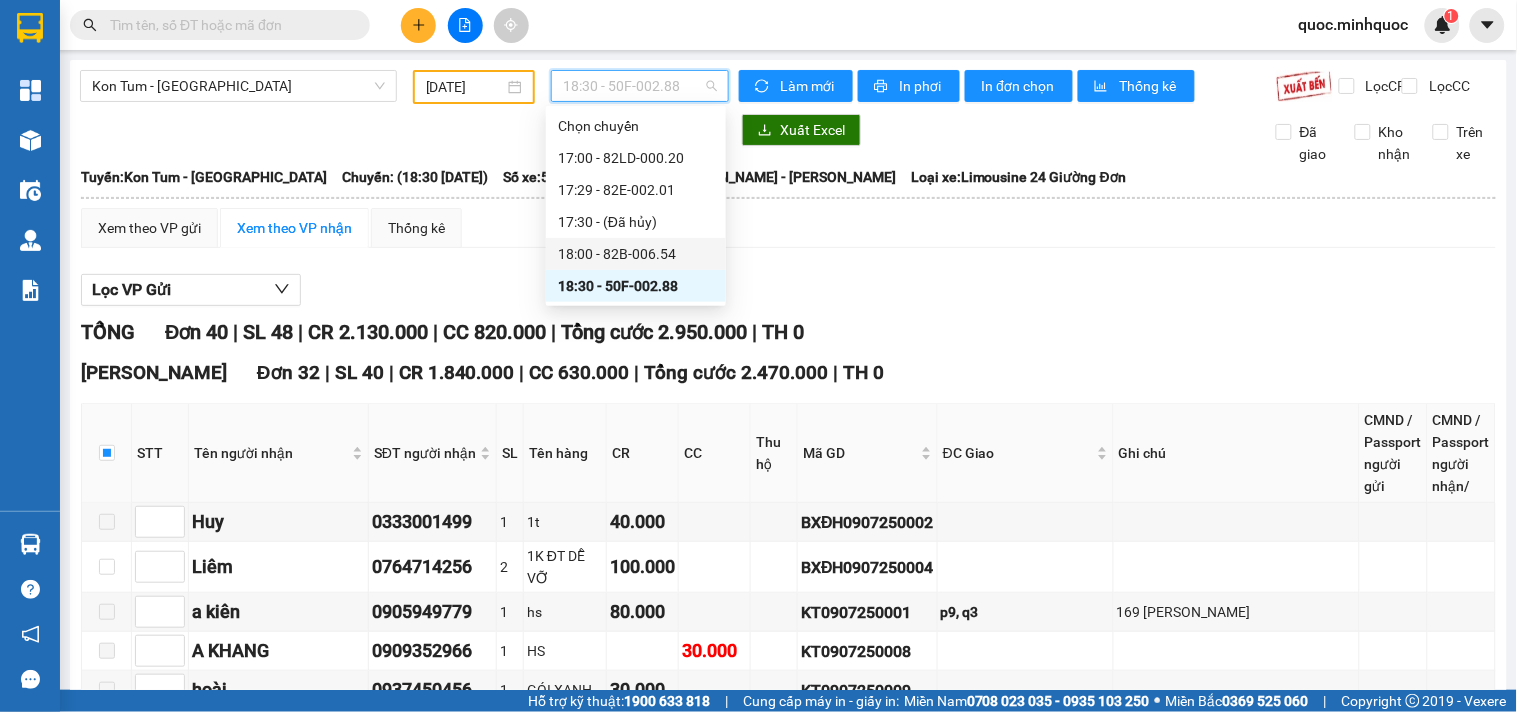 click on "18:00     - 82B-006.54" at bounding box center [636, 254] 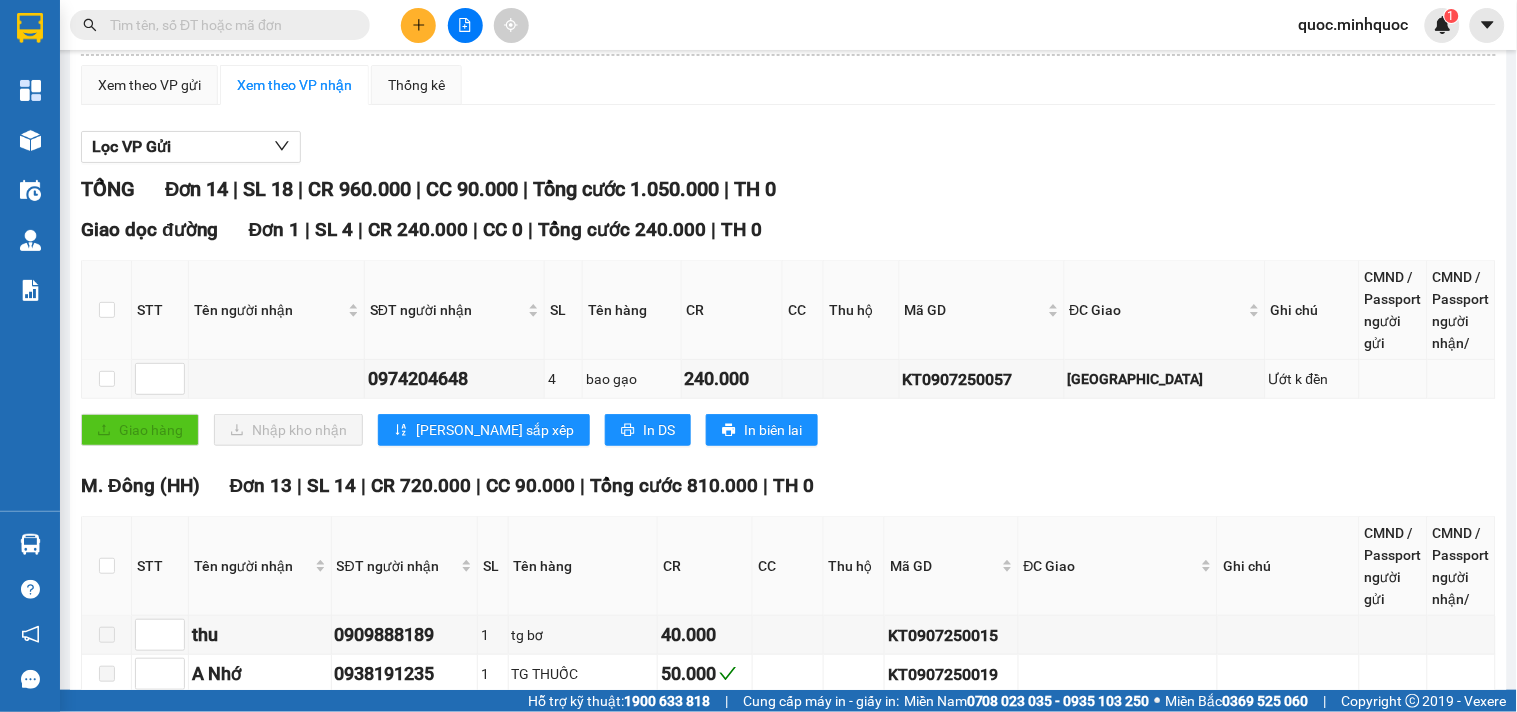 scroll, scrollTop: 0, scrollLeft: 0, axis: both 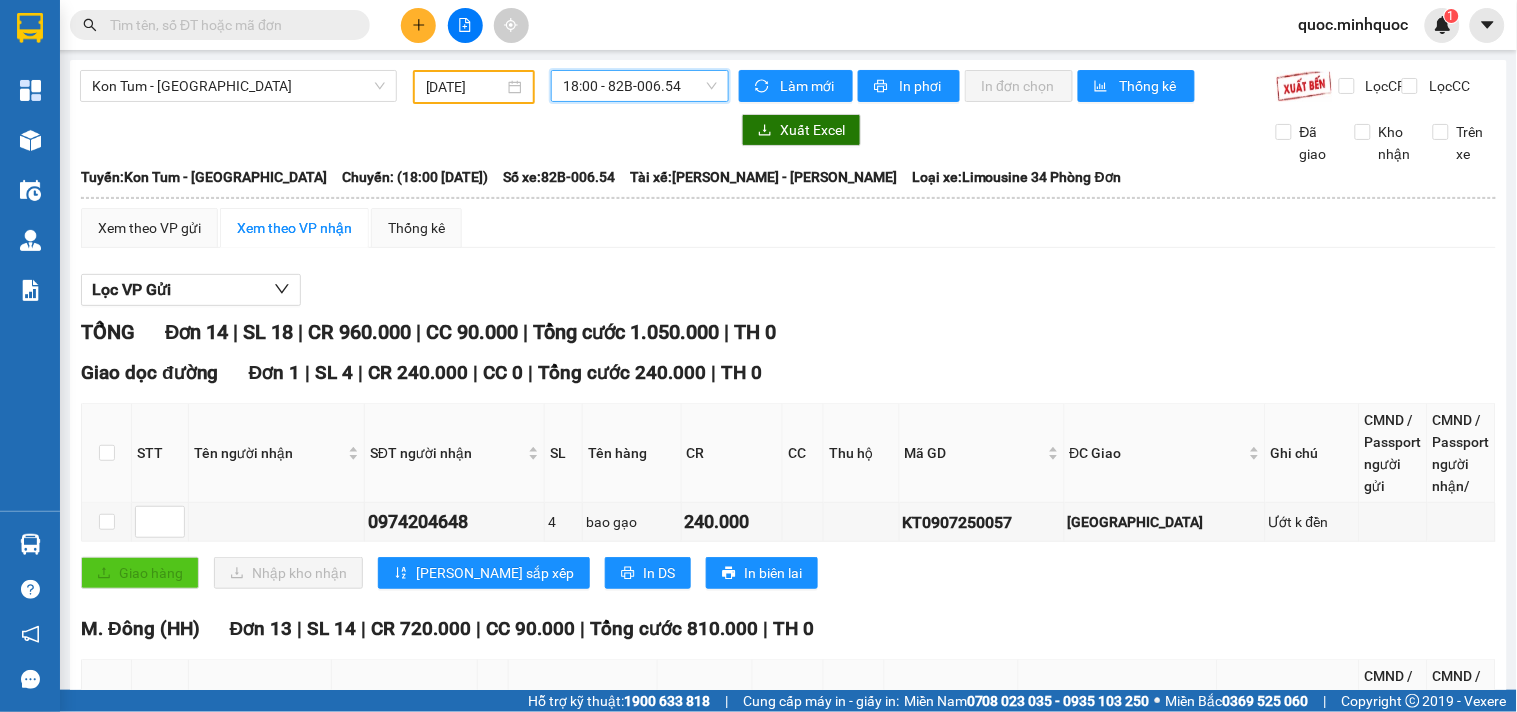 click on "18:00     - 82B-006.54" at bounding box center (640, 86) 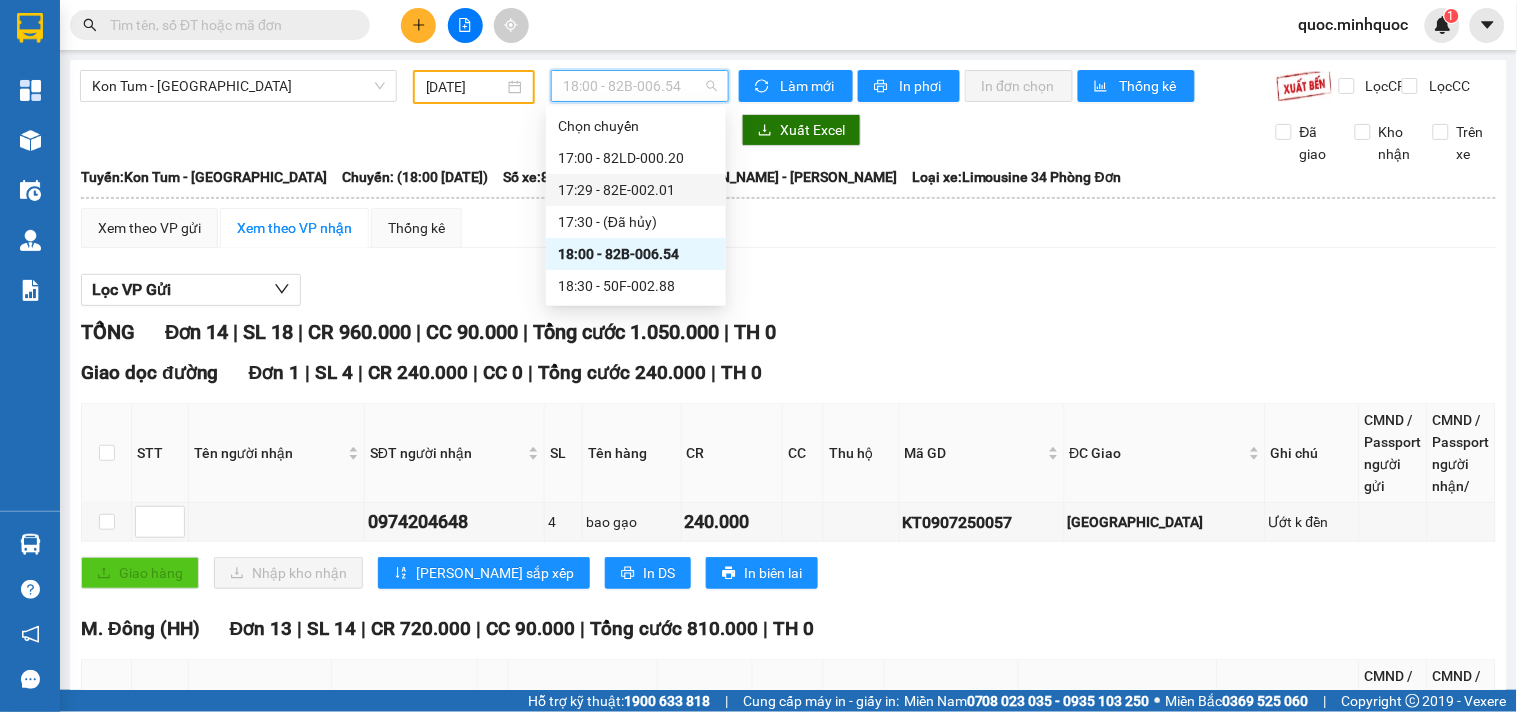 click on "17:29     - 82E-002.01" at bounding box center [636, 190] 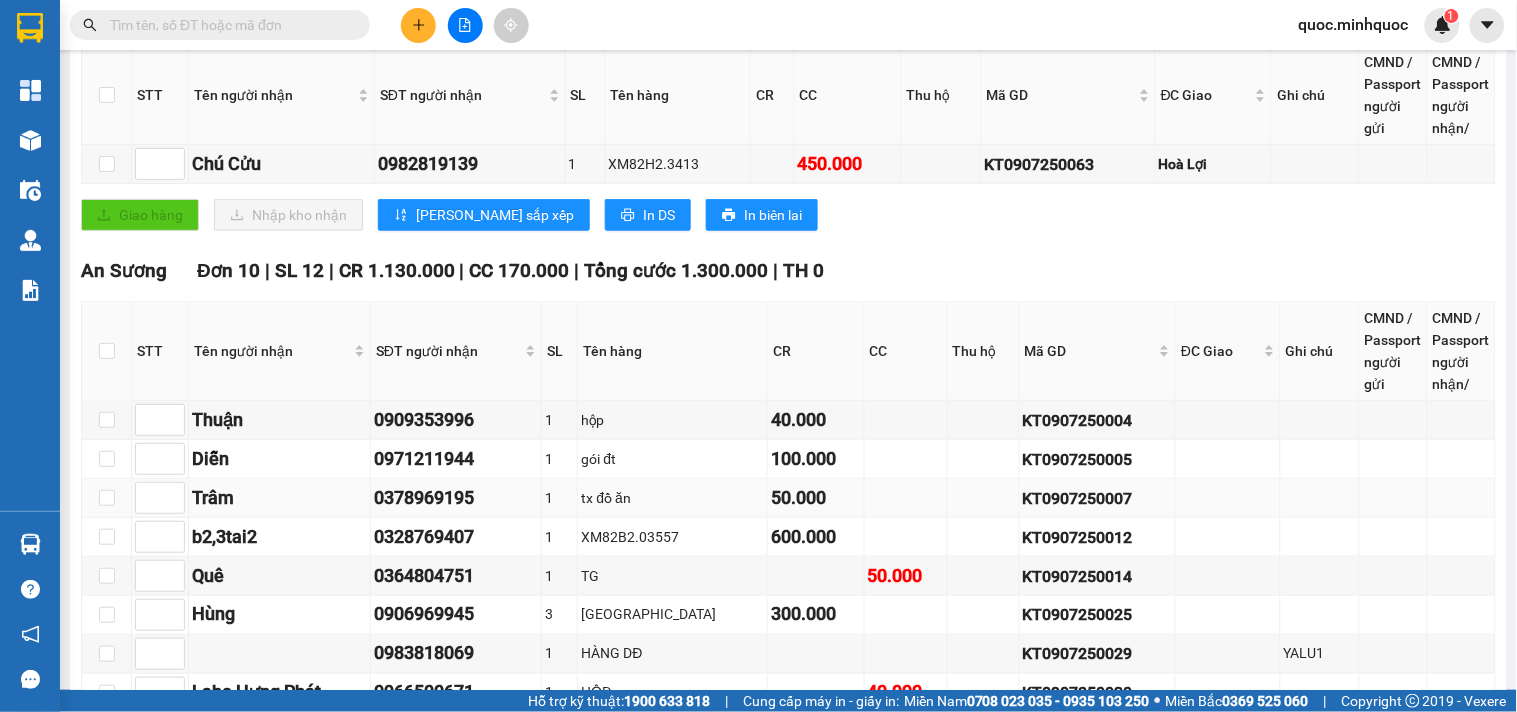 scroll, scrollTop: 0, scrollLeft: 0, axis: both 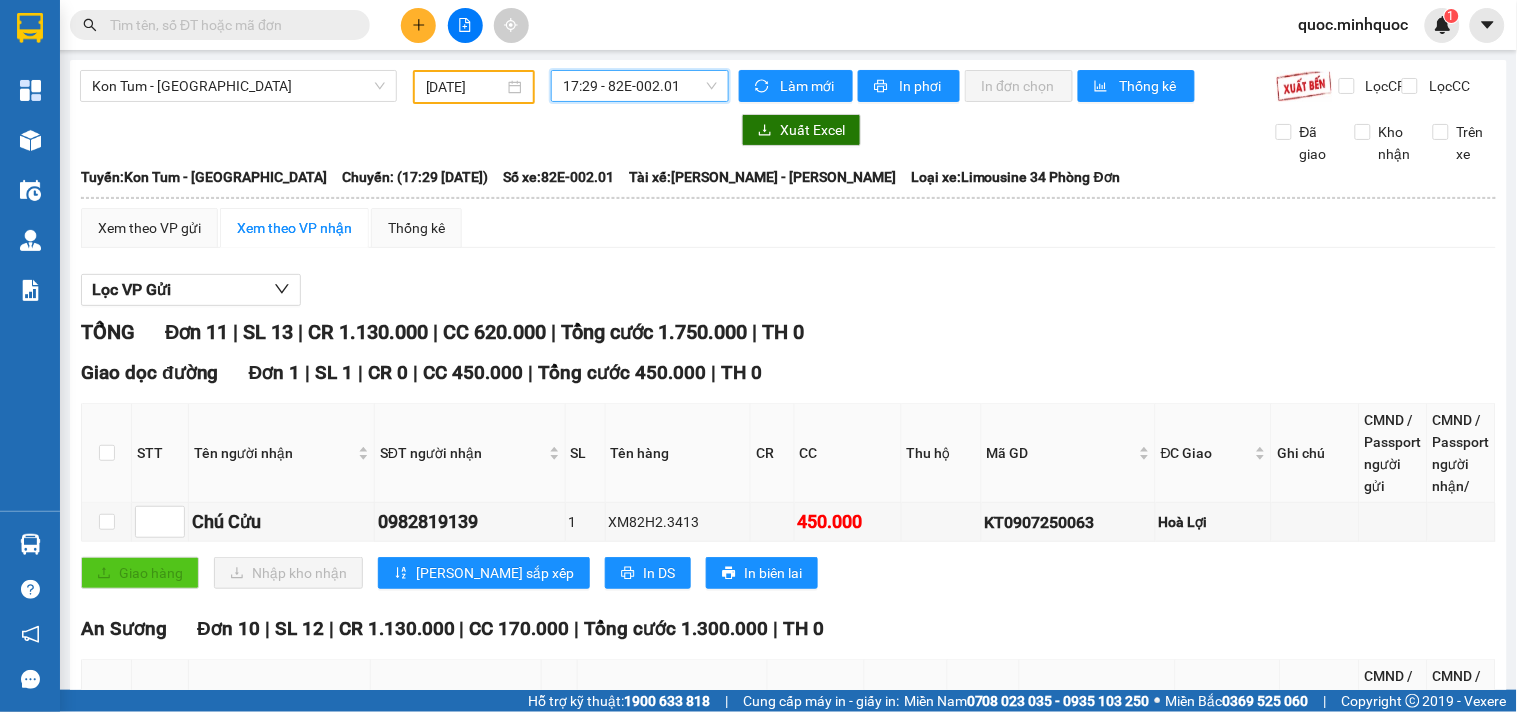 click on "17:29     - 82E-002.01" at bounding box center (640, 86) 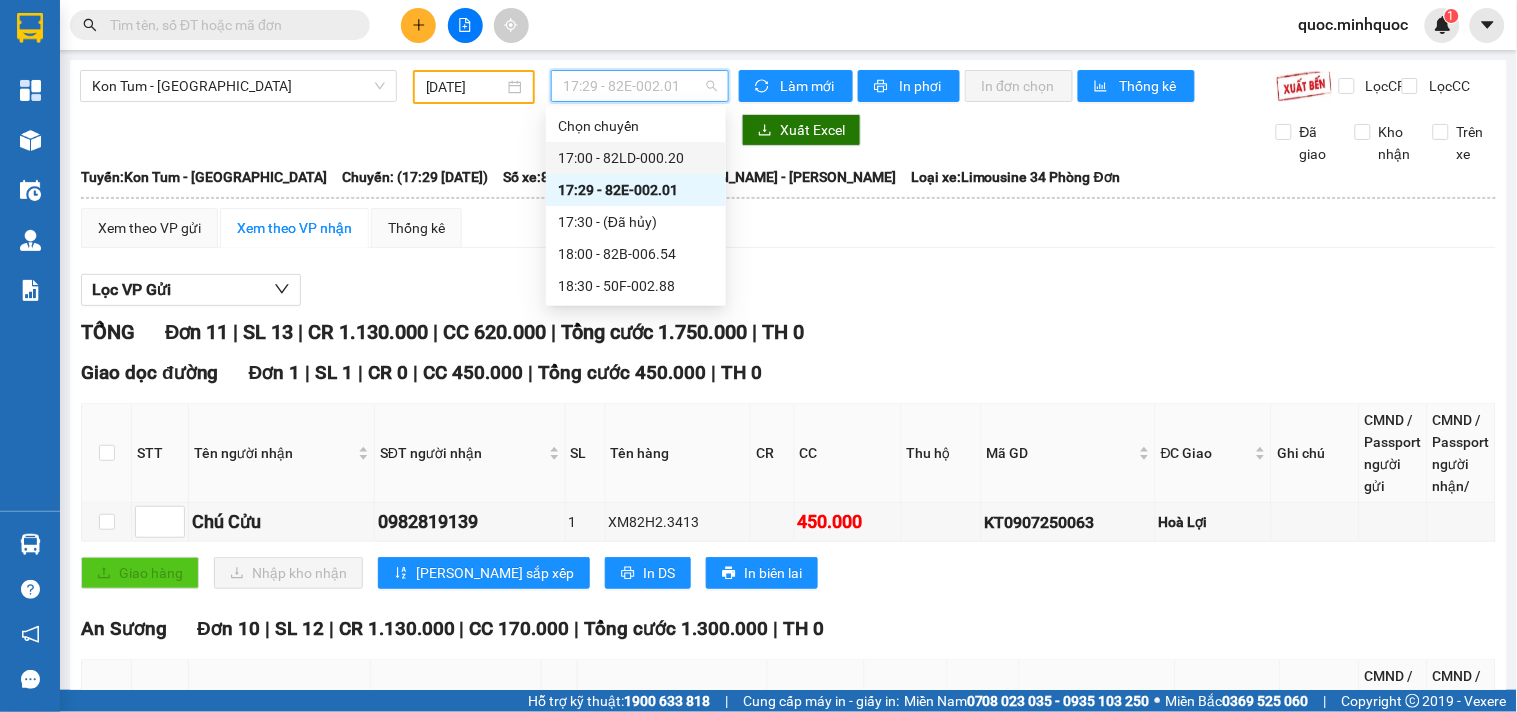 click on "17:00     - 82LD-000.20" at bounding box center [636, 158] 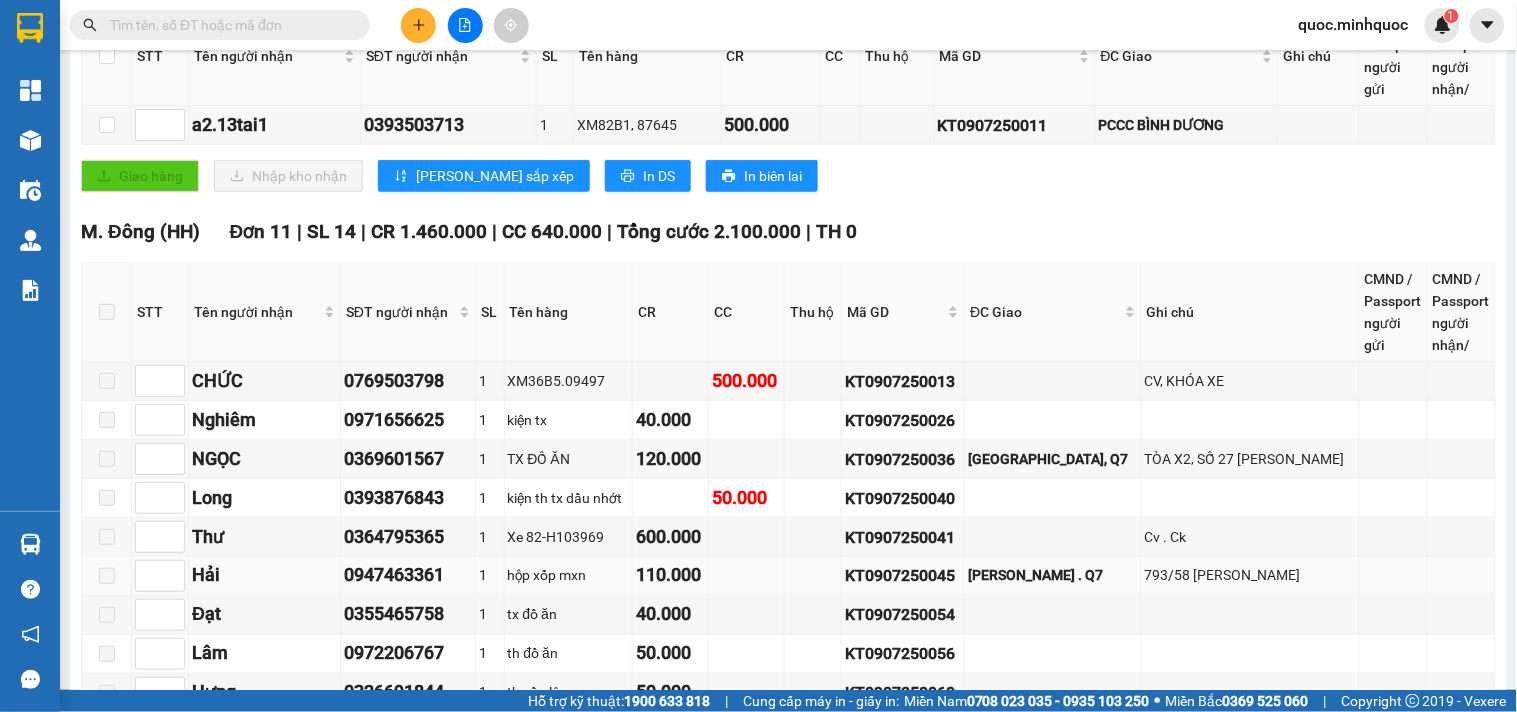 scroll, scrollTop: 0, scrollLeft: 0, axis: both 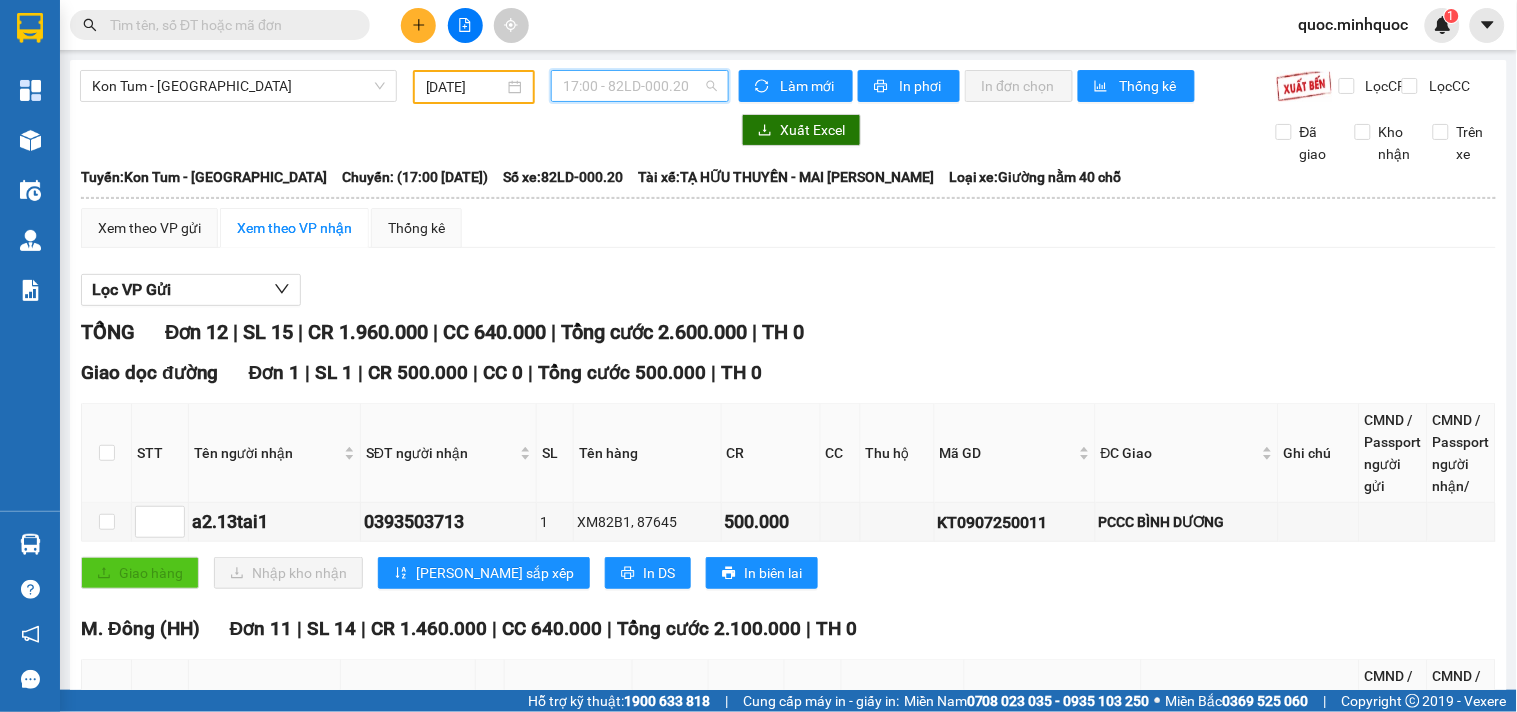 click on "17:00     - 82LD-000.20" at bounding box center (640, 86) 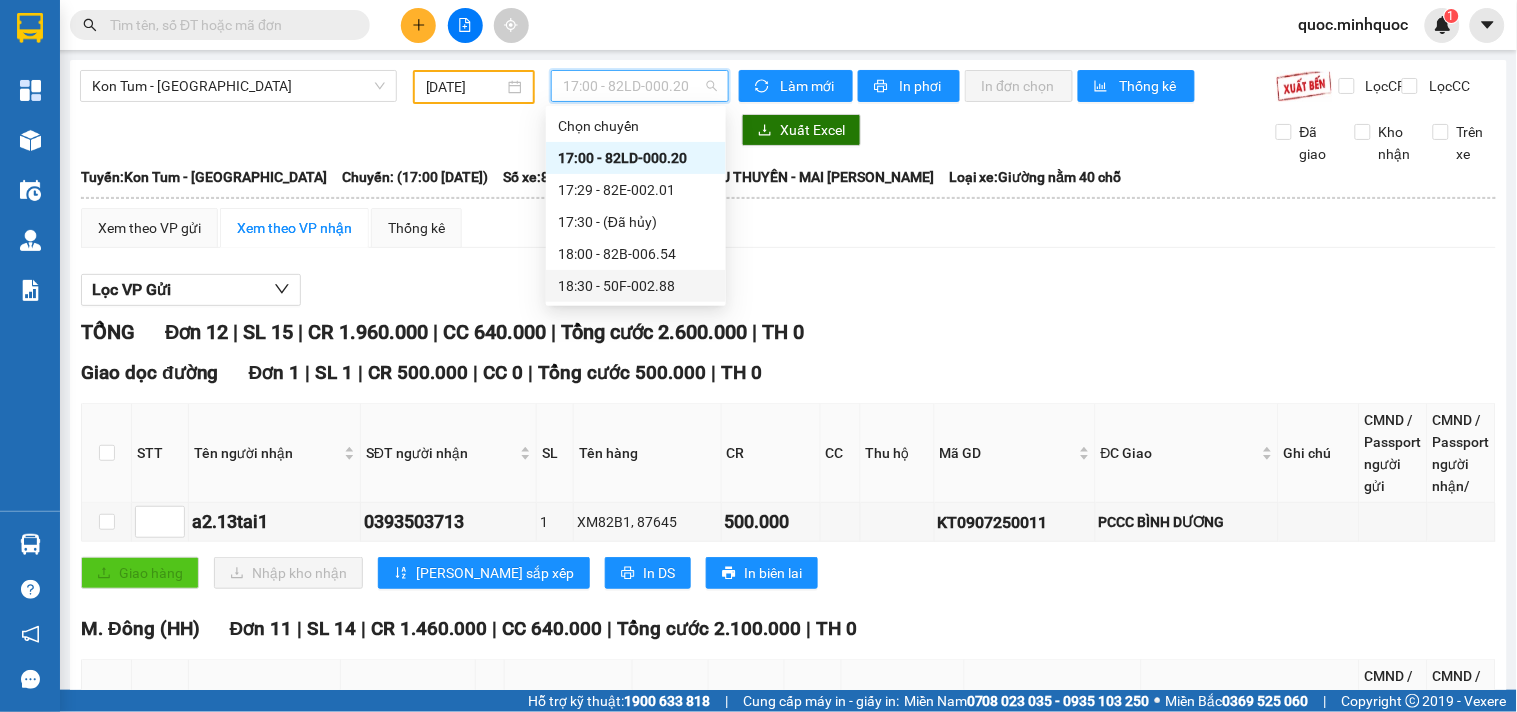 click on "18:30     - 50F-002.88" at bounding box center [636, 286] 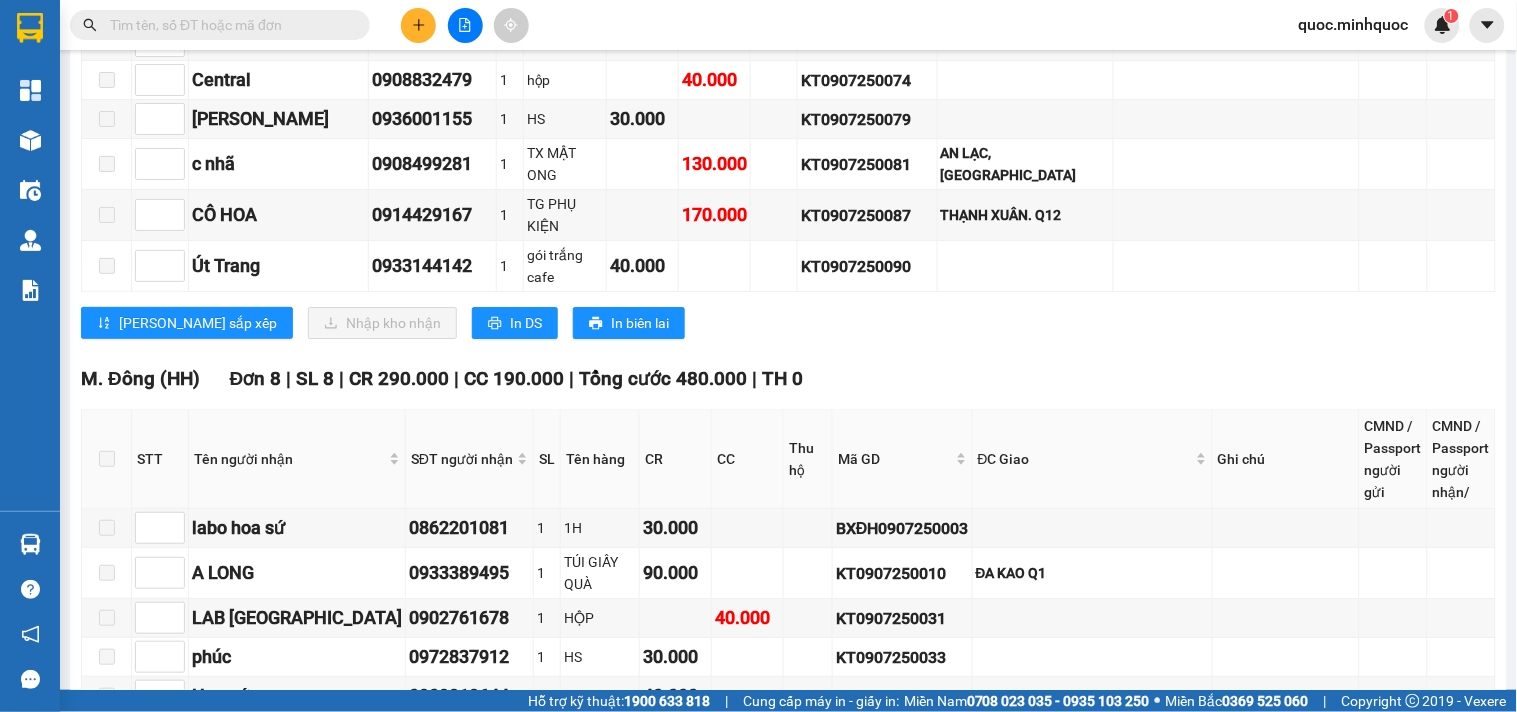 scroll, scrollTop: 1333, scrollLeft: 0, axis: vertical 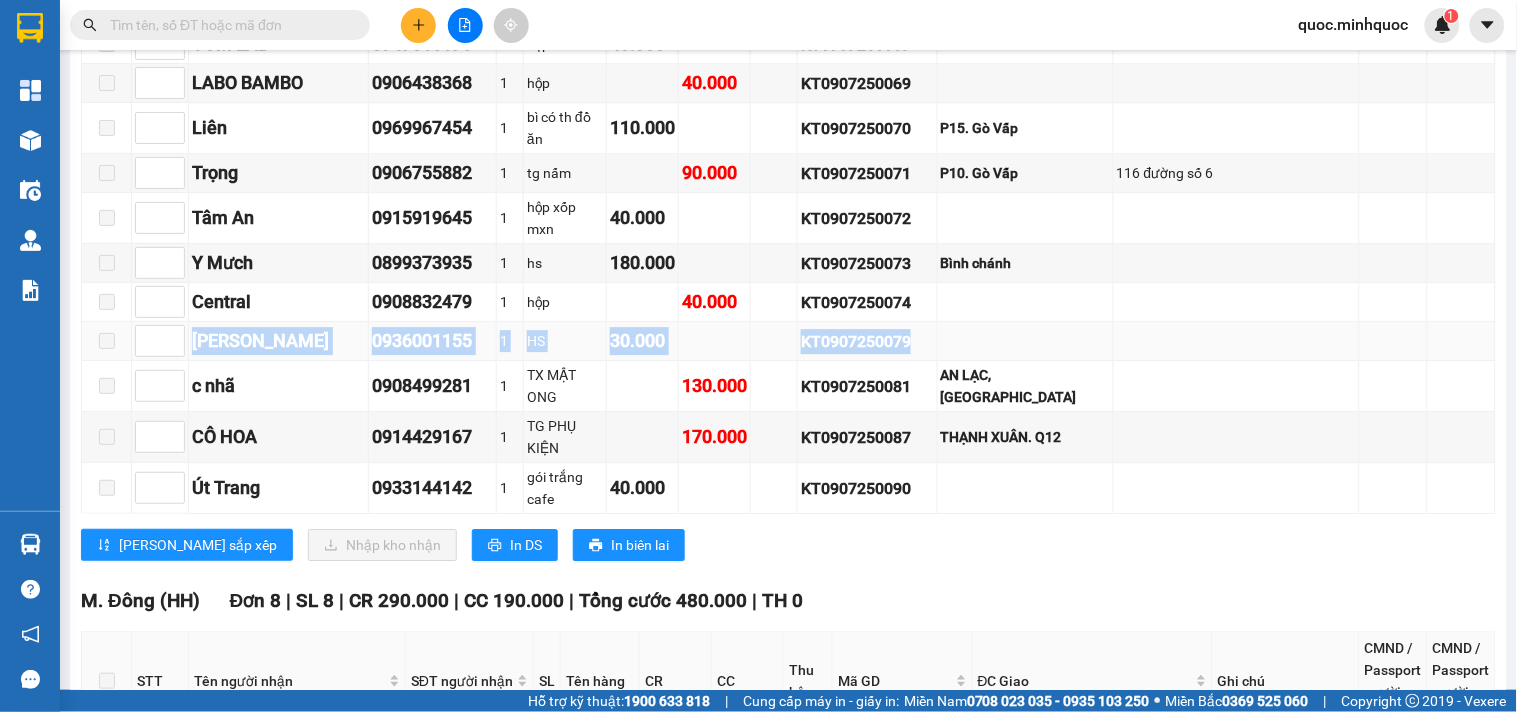 drag, startPoint x: 194, startPoint y: 306, endPoint x: 955, endPoint y: 298, distance: 761.04205 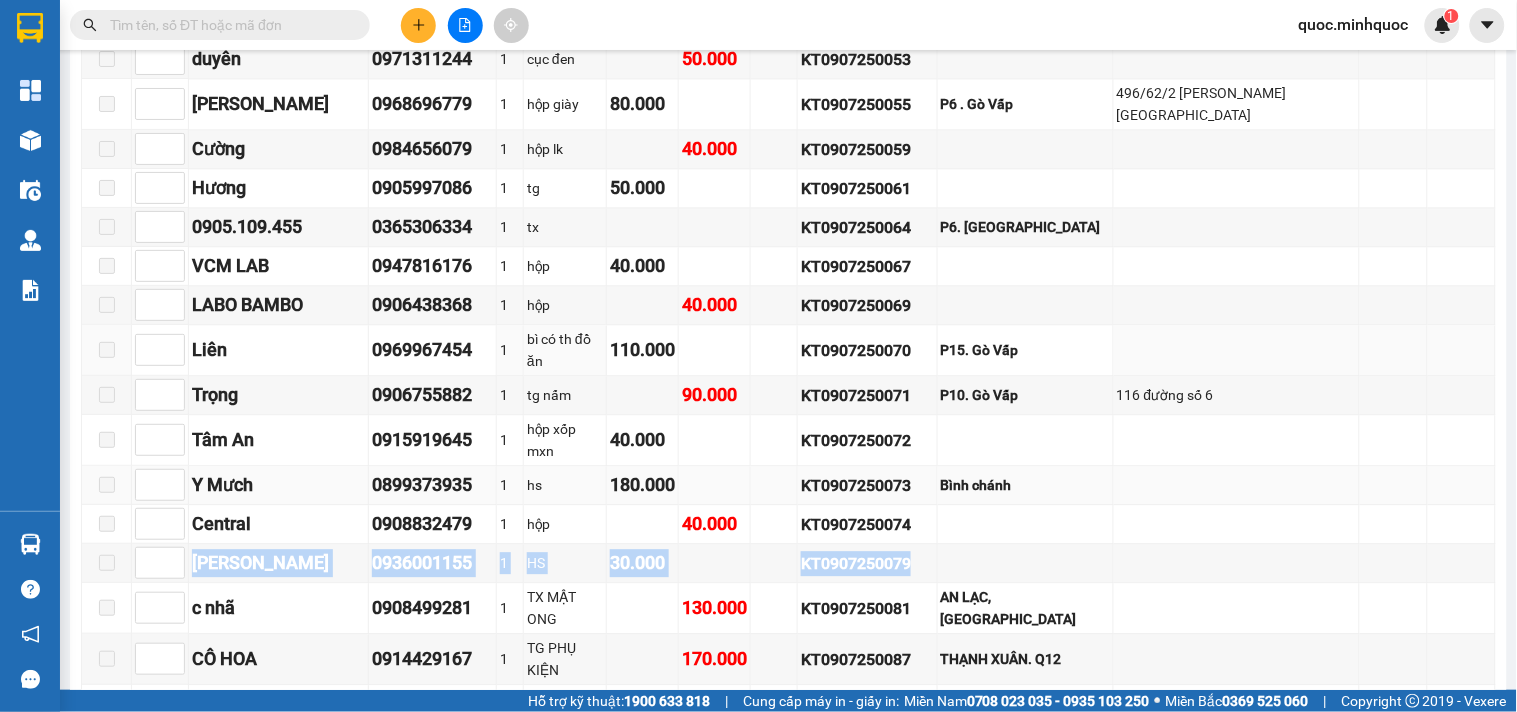 scroll, scrollTop: 1222, scrollLeft: 0, axis: vertical 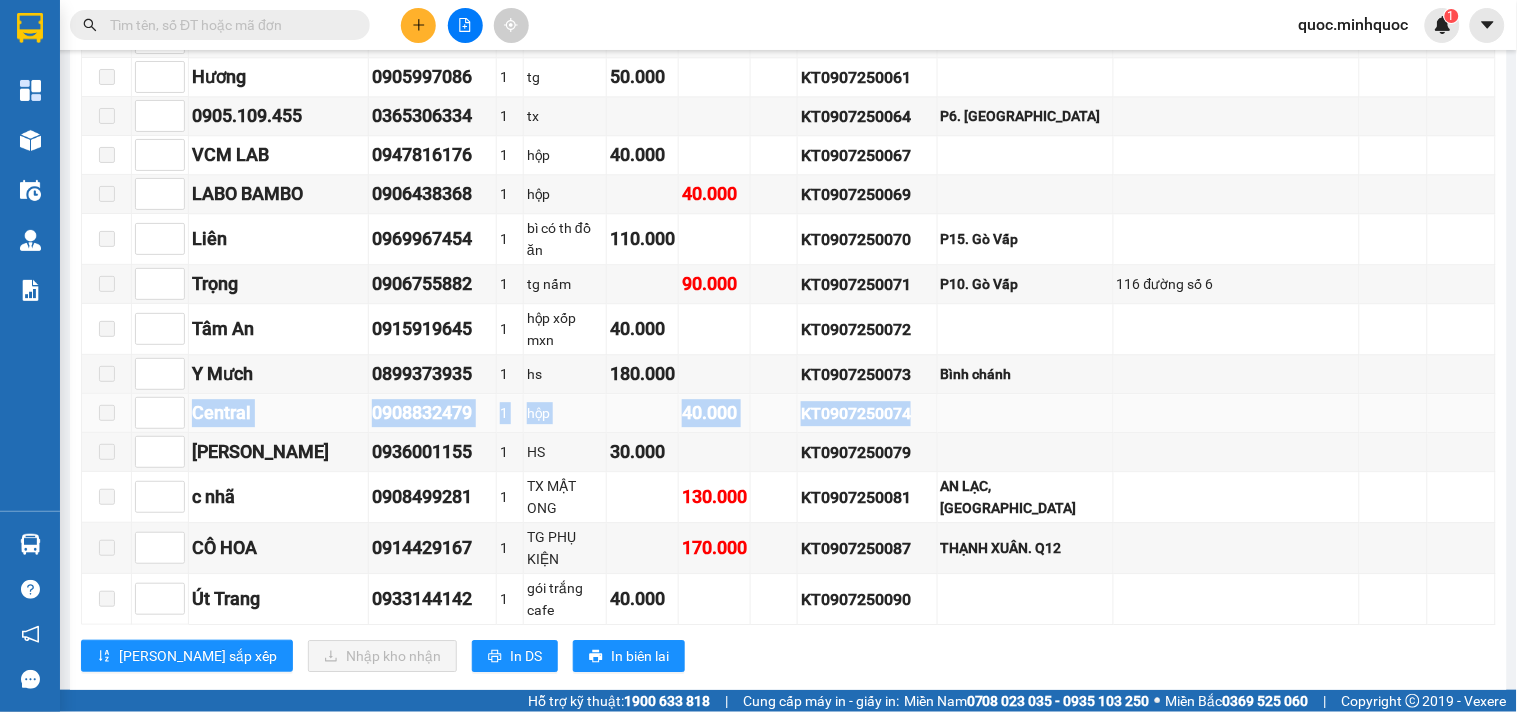 drag, startPoint x: 192, startPoint y: 374, endPoint x: 982, endPoint y: 386, distance: 790.0911 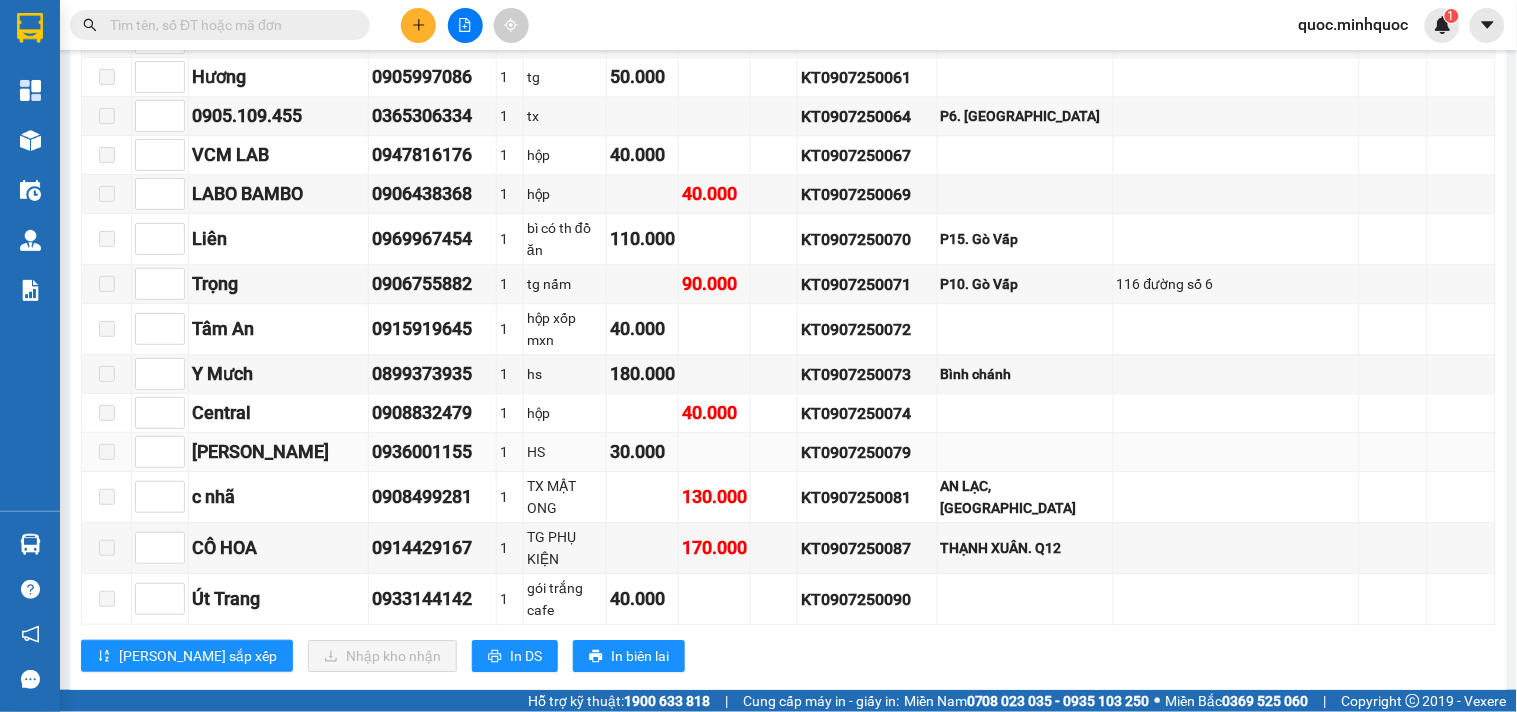 click on "HS" at bounding box center (565, 452) 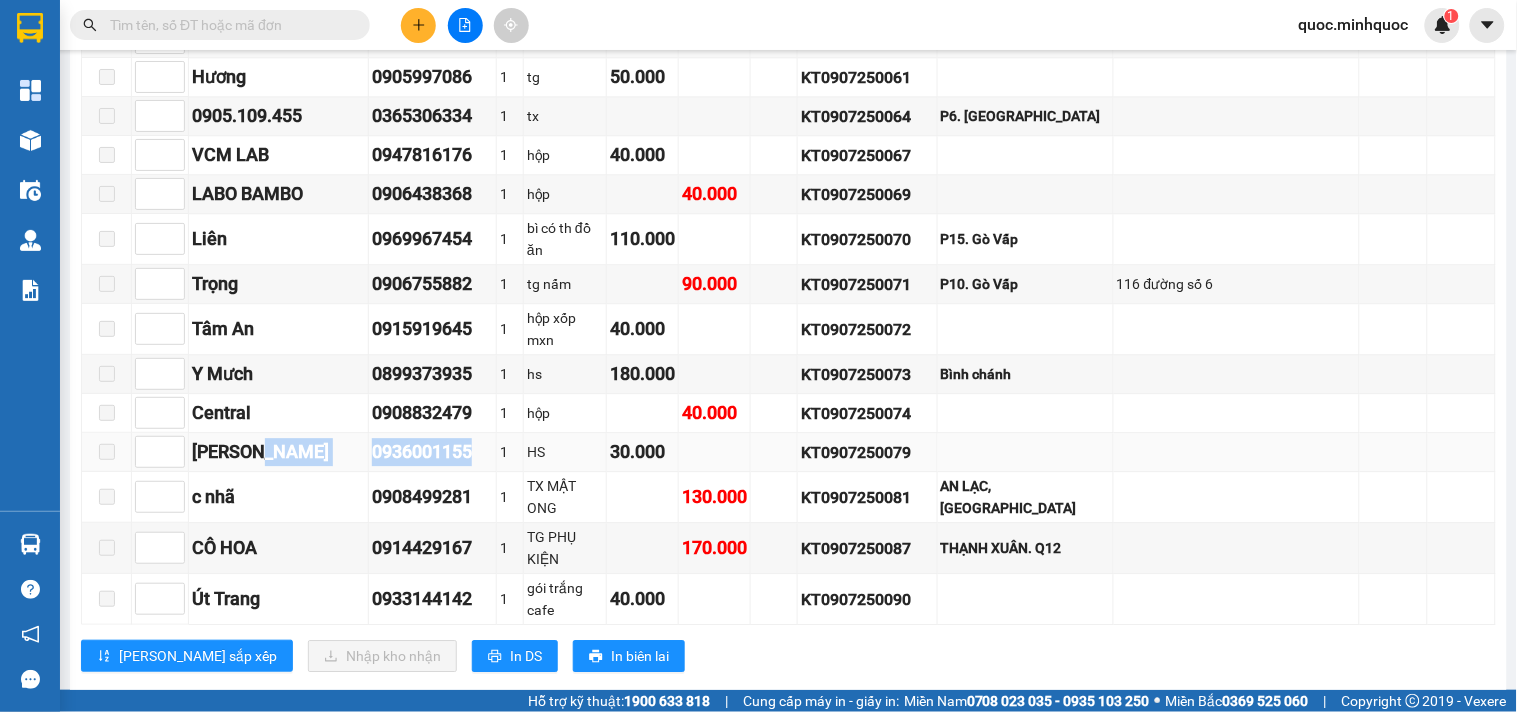 drag, startPoint x: 438, startPoint y: 413, endPoint x: 320, endPoint y: 422, distance: 118.34272 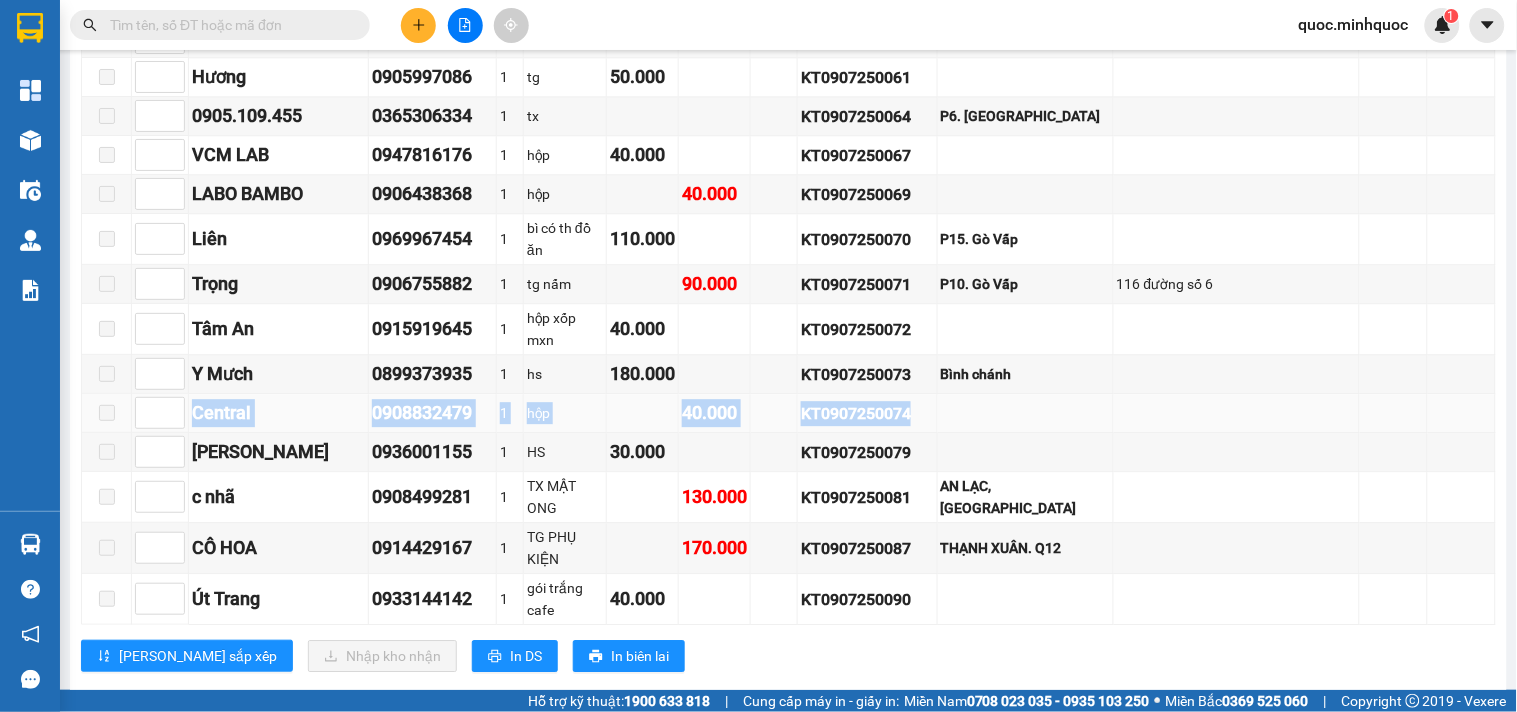 drag, startPoint x: 197, startPoint y: 377, endPoint x: 944, endPoint y: 386, distance: 747.0542 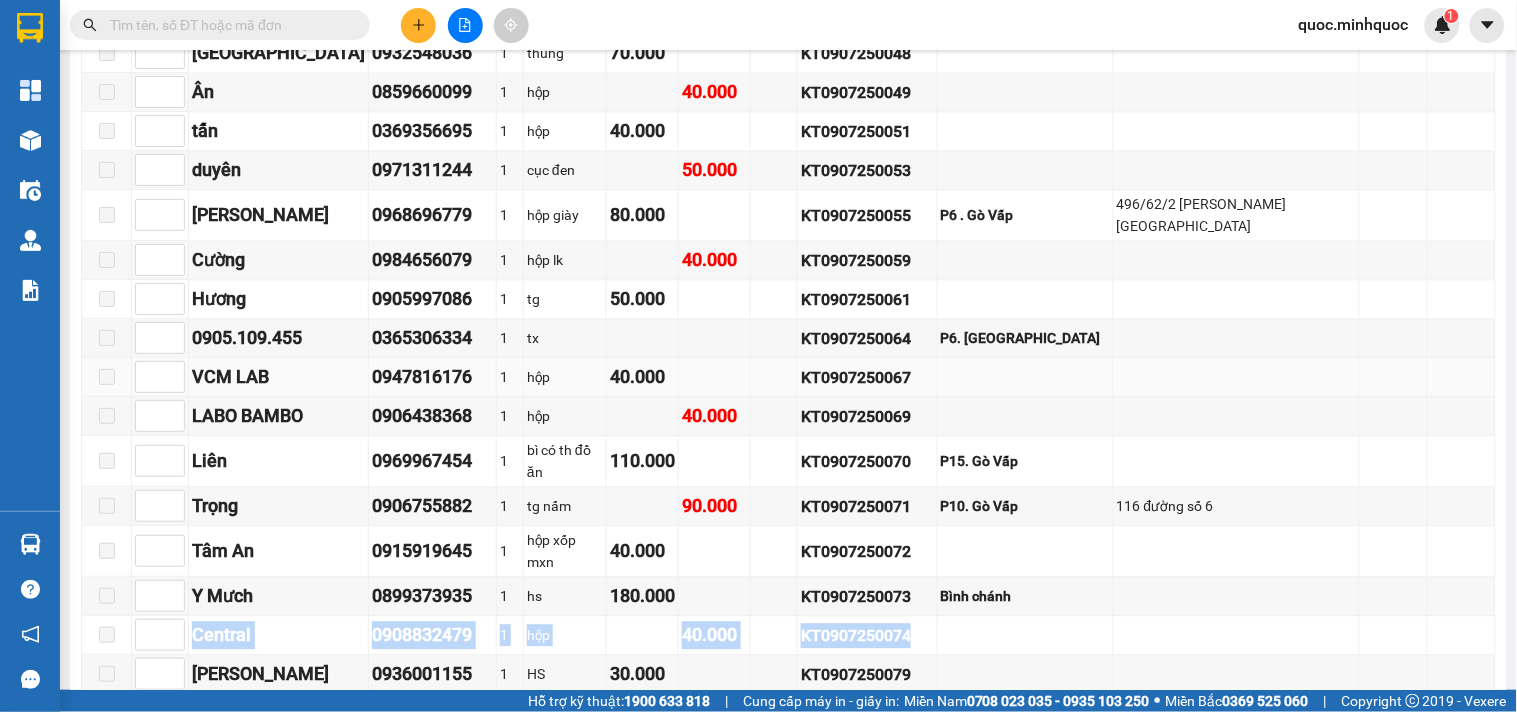 scroll, scrollTop: 1111, scrollLeft: 0, axis: vertical 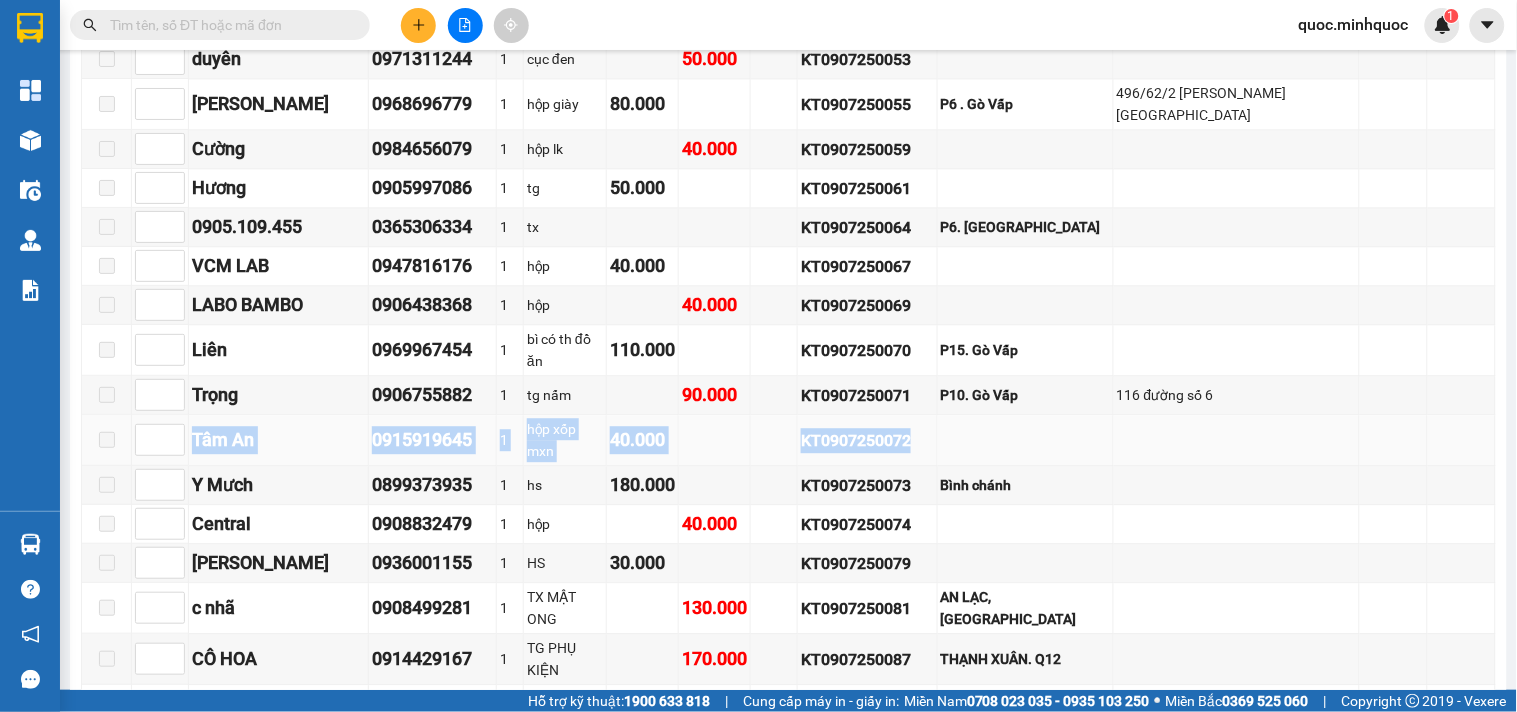 drag, startPoint x: 196, startPoint y: 406, endPoint x: 1116, endPoint y: 396, distance: 920.0543 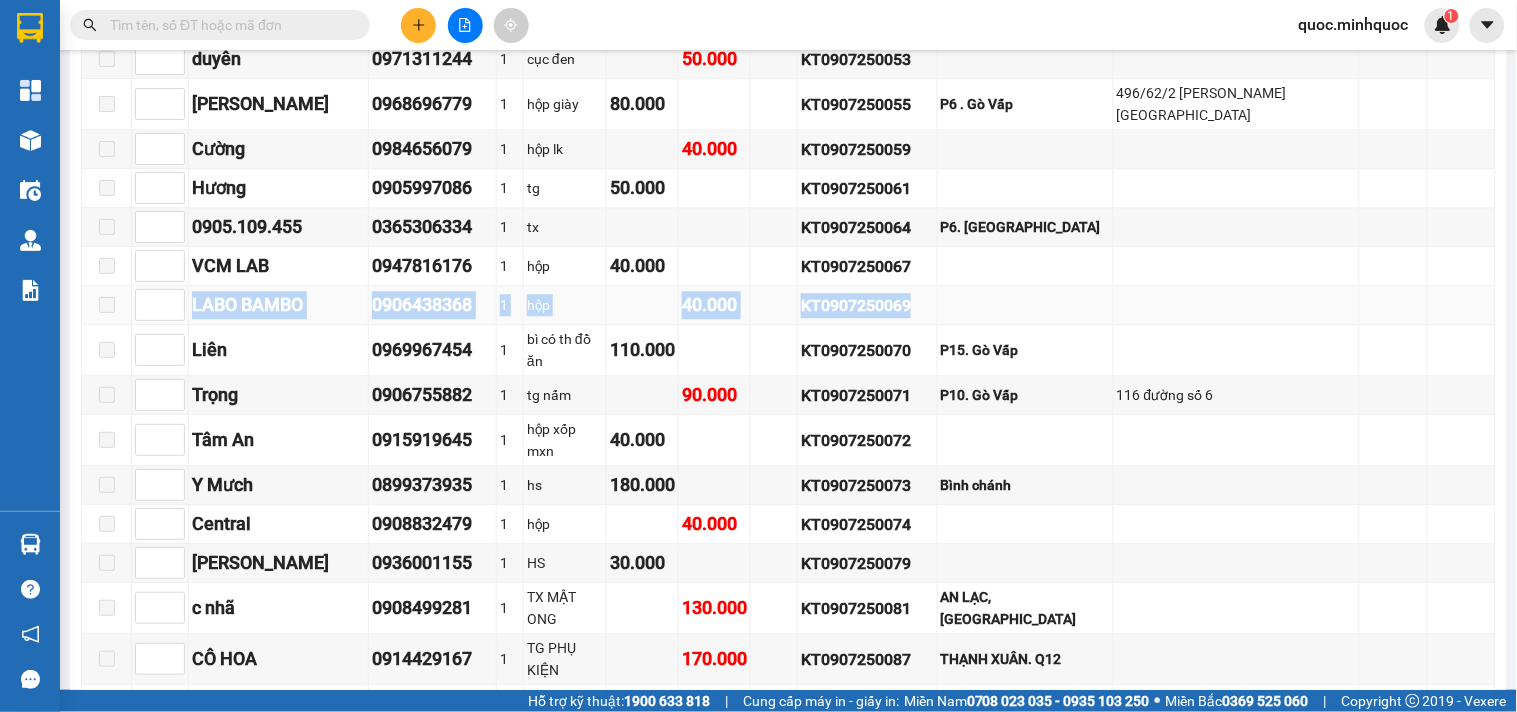 drag, startPoint x: 196, startPoint y: 291, endPoint x: 984, endPoint y: 290, distance: 788.0006 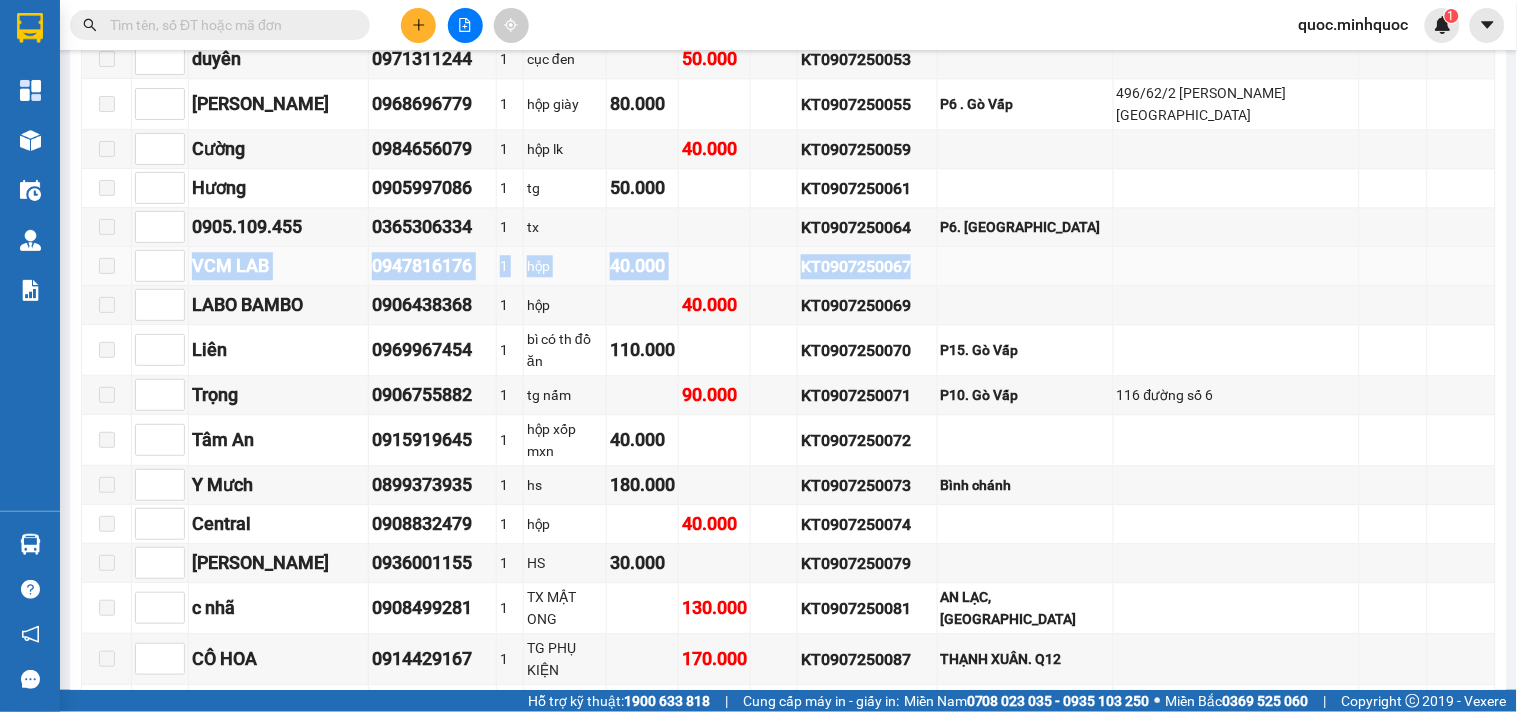 drag, startPoint x: 193, startPoint y: 253, endPoint x: 1078, endPoint y: 250, distance: 885.00507 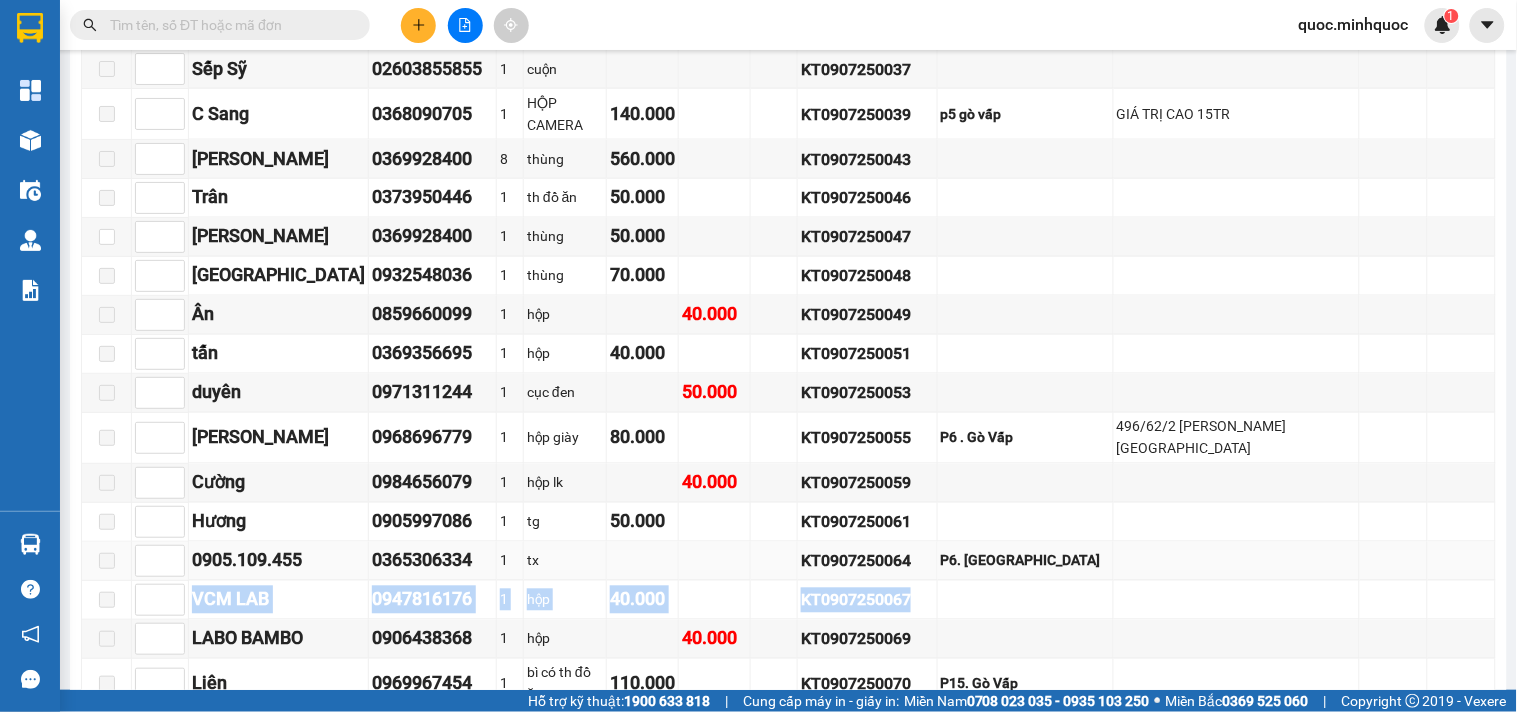 scroll, scrollTop: 888, scrollLeft: 0, axis: vertical 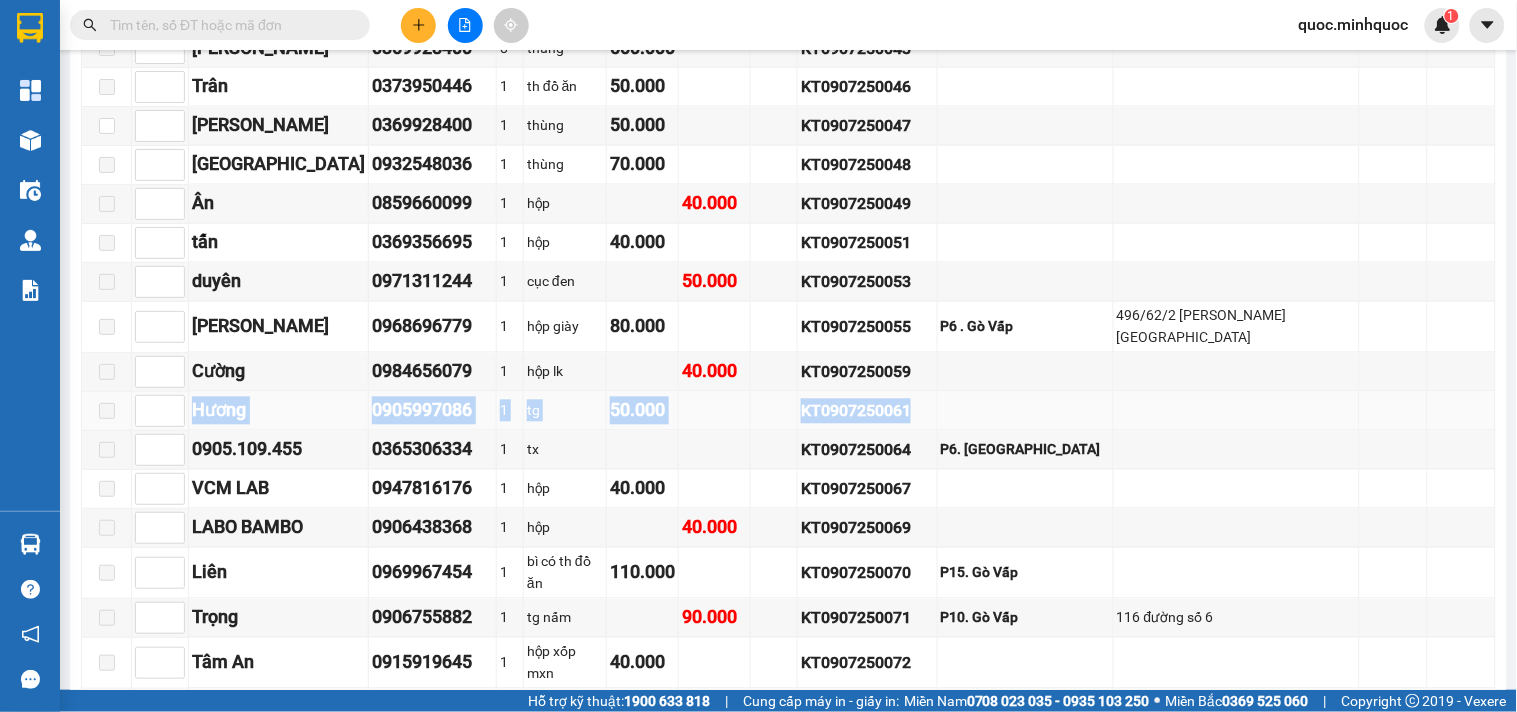 drag, startPoint x: 188, startPoint y: 392, endPoint x: 1058, endPoint y: 398, distance: 870.0207 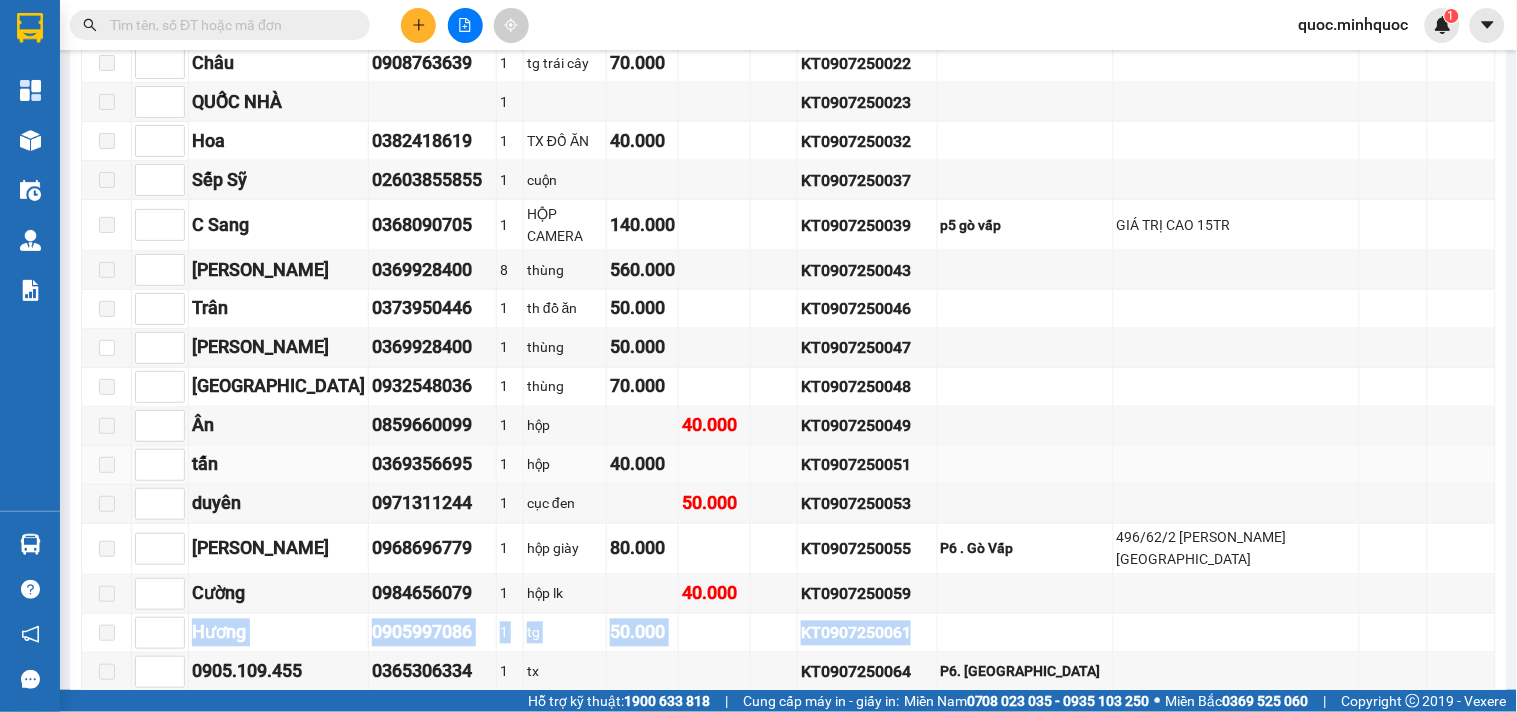 scroll, scrollTop: 777, scrollLeft: 0, axis: vertical 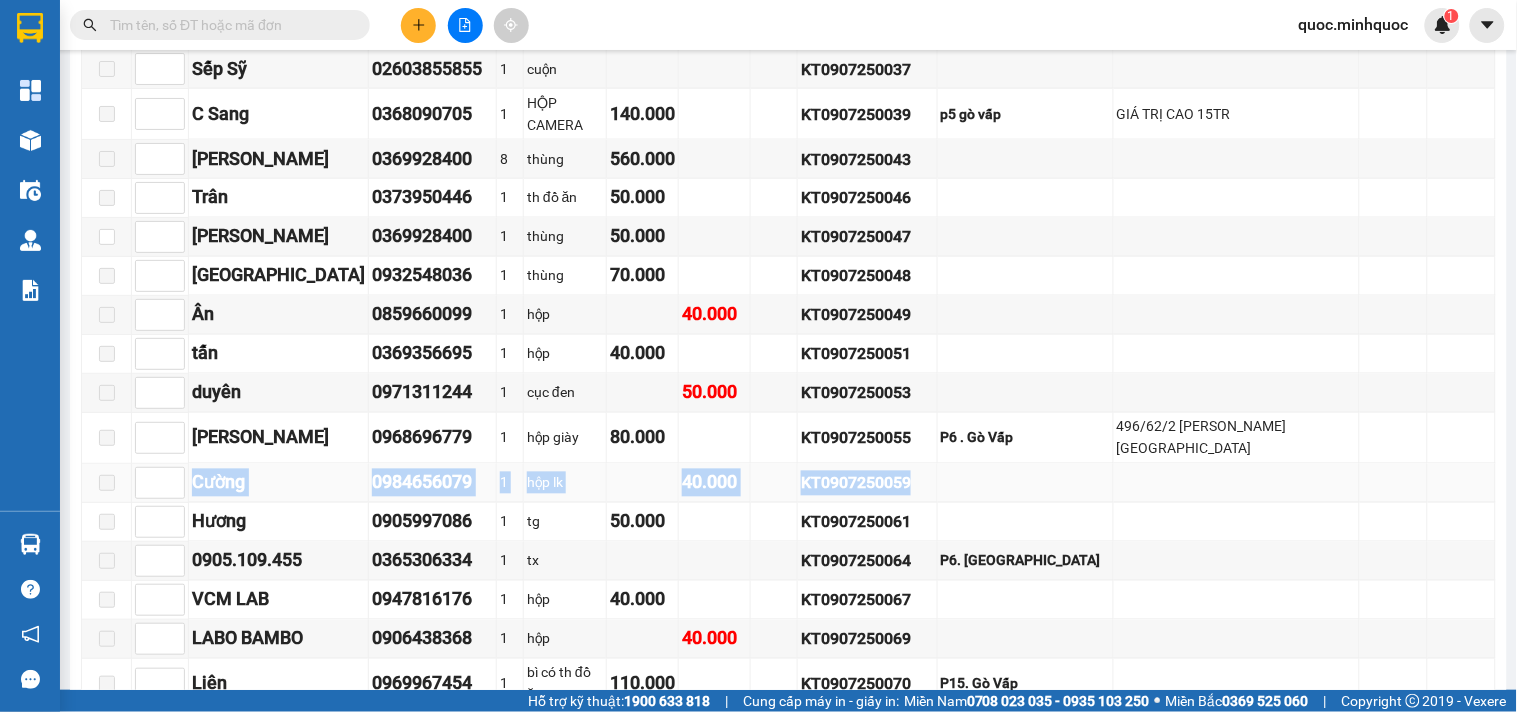drag, startPoint x: 194, startPoint y: 464, endPoint x: 991, endPoint y: 474, distance: 797.06274 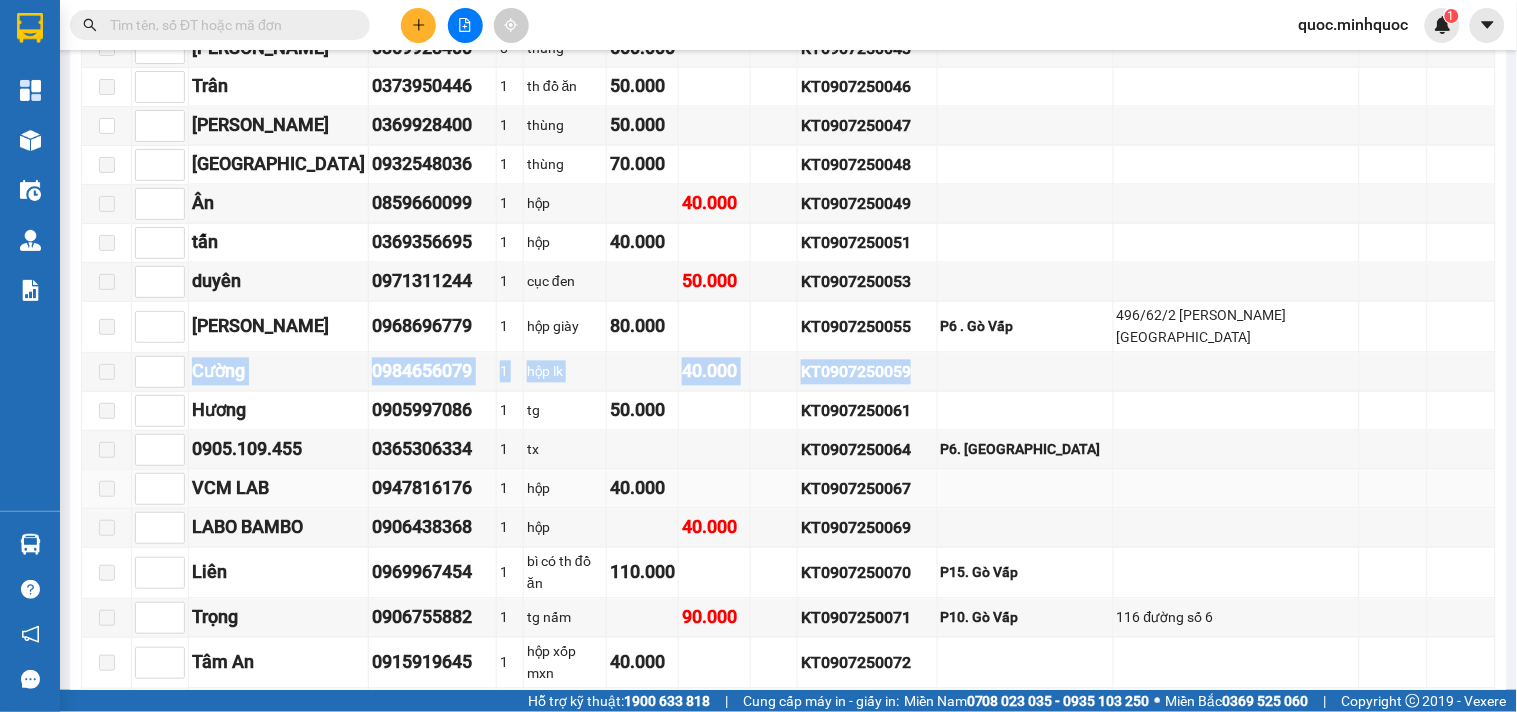 scroll, scrollTop: 666, scrollLeft: 0, axis: vertical 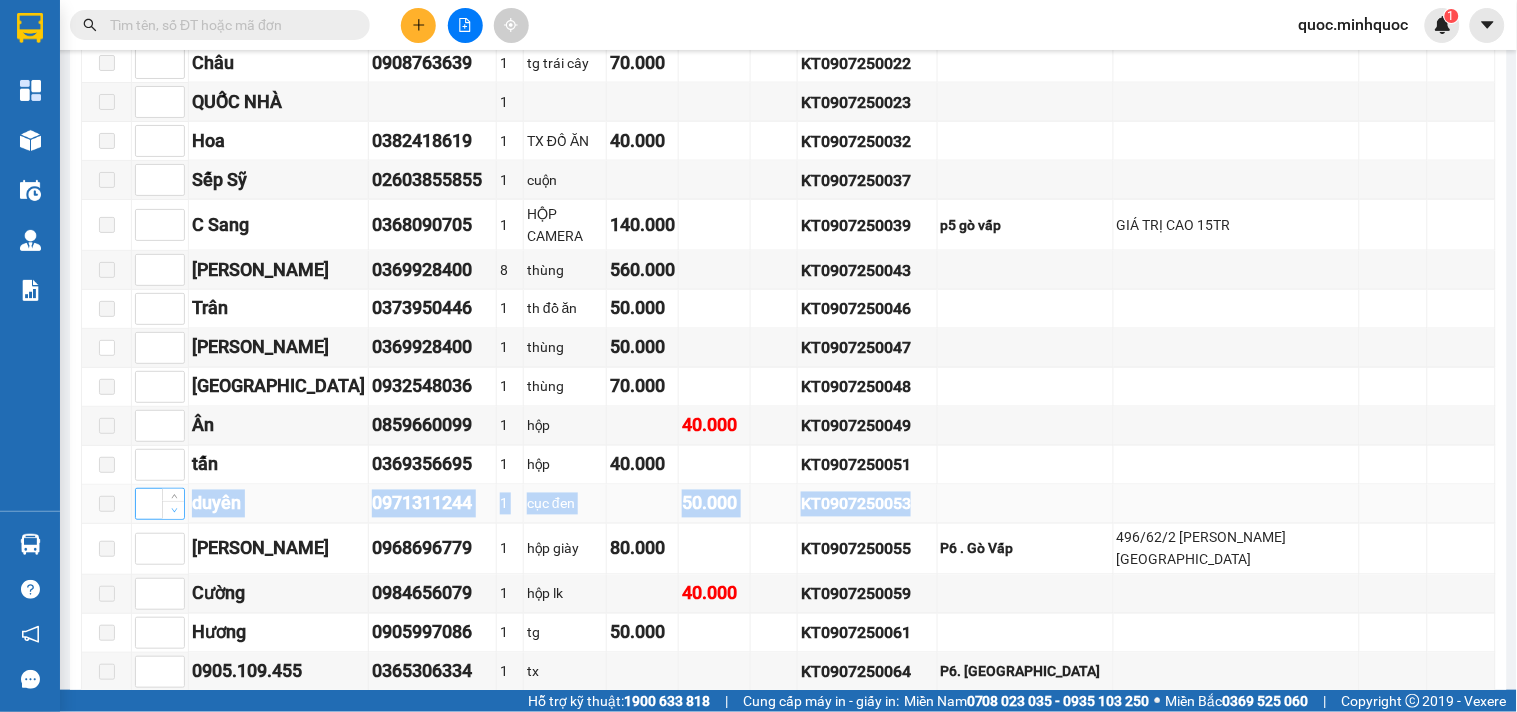 drag, startPoint x: 958, startPoint y: 501, endPoint x: 171, endPoint y: 501, distance: 787 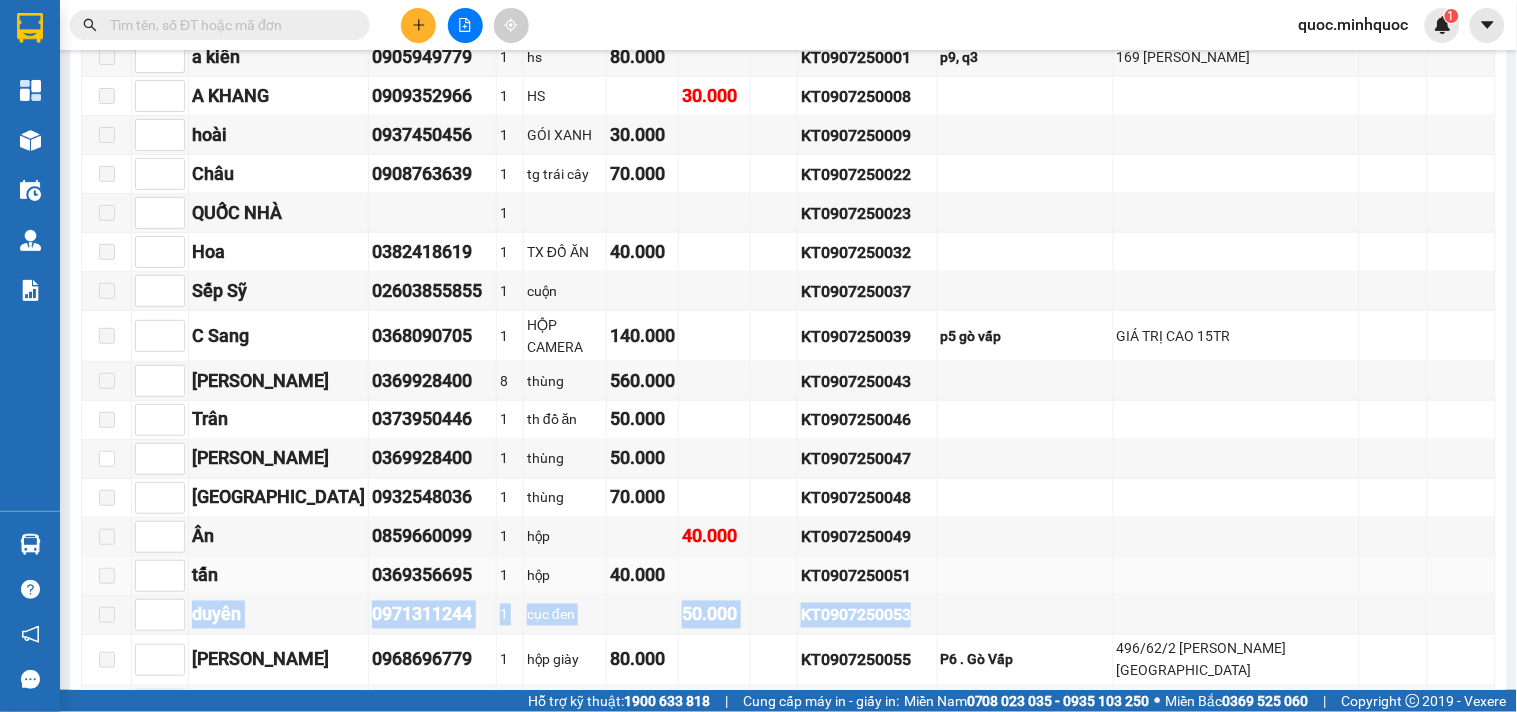 scroll, scrollTop: 666, scrollLeft: 0, axis: vertical 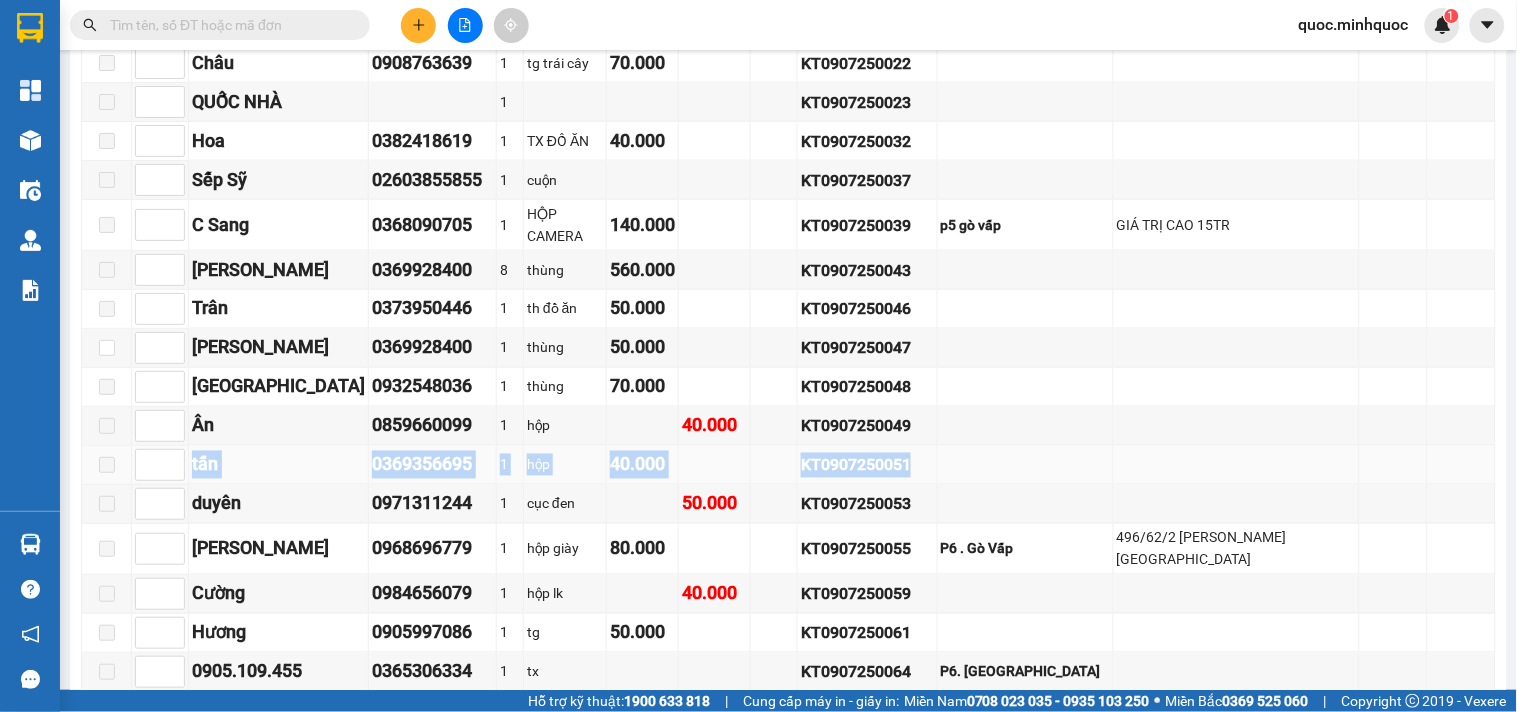 drag, startPoint x: 188, startPoint y: 457, endPoint x: 1128, endPoint y: 454, distance: 940.00476 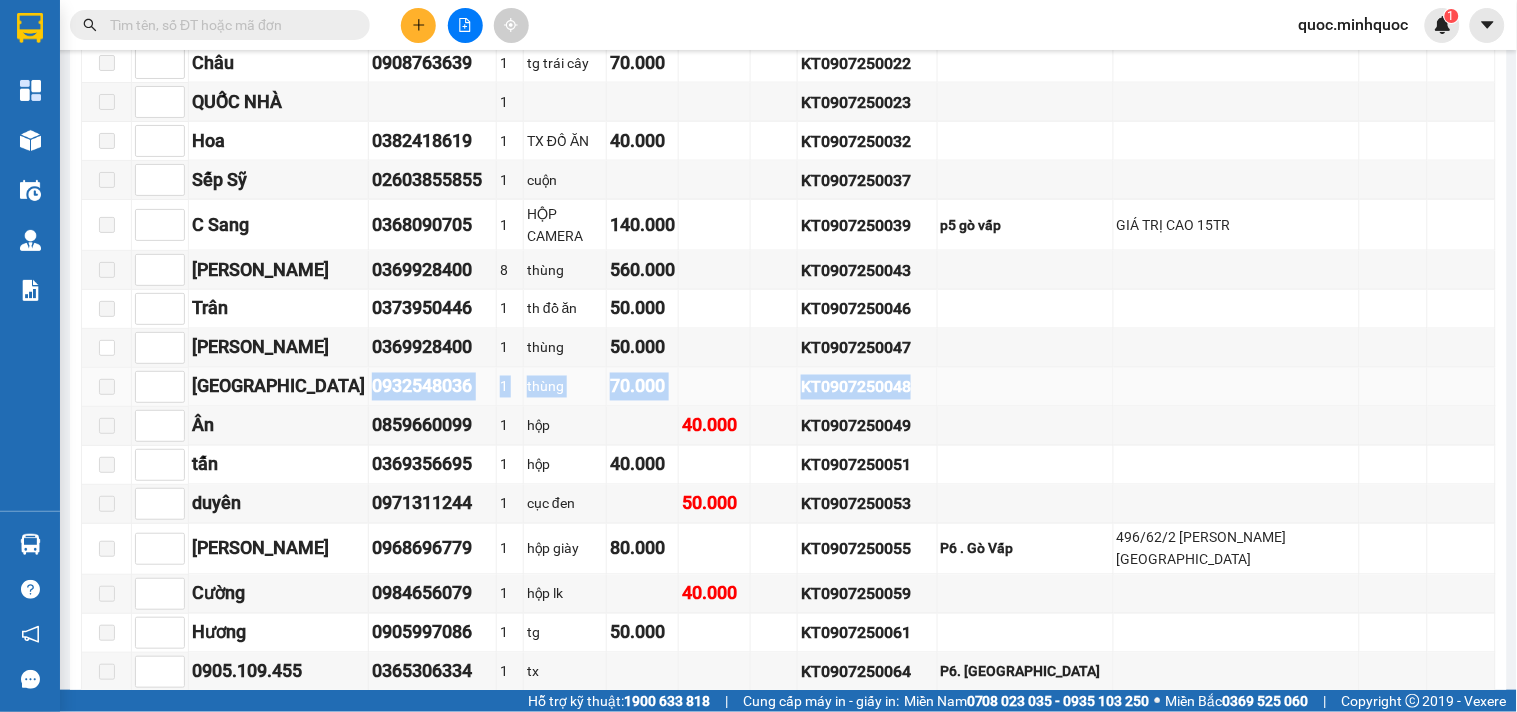 drag, startPoint x: 332, startPoint y: 382, endPoint x: 952, endPoint y: 380, distance: 620.00323 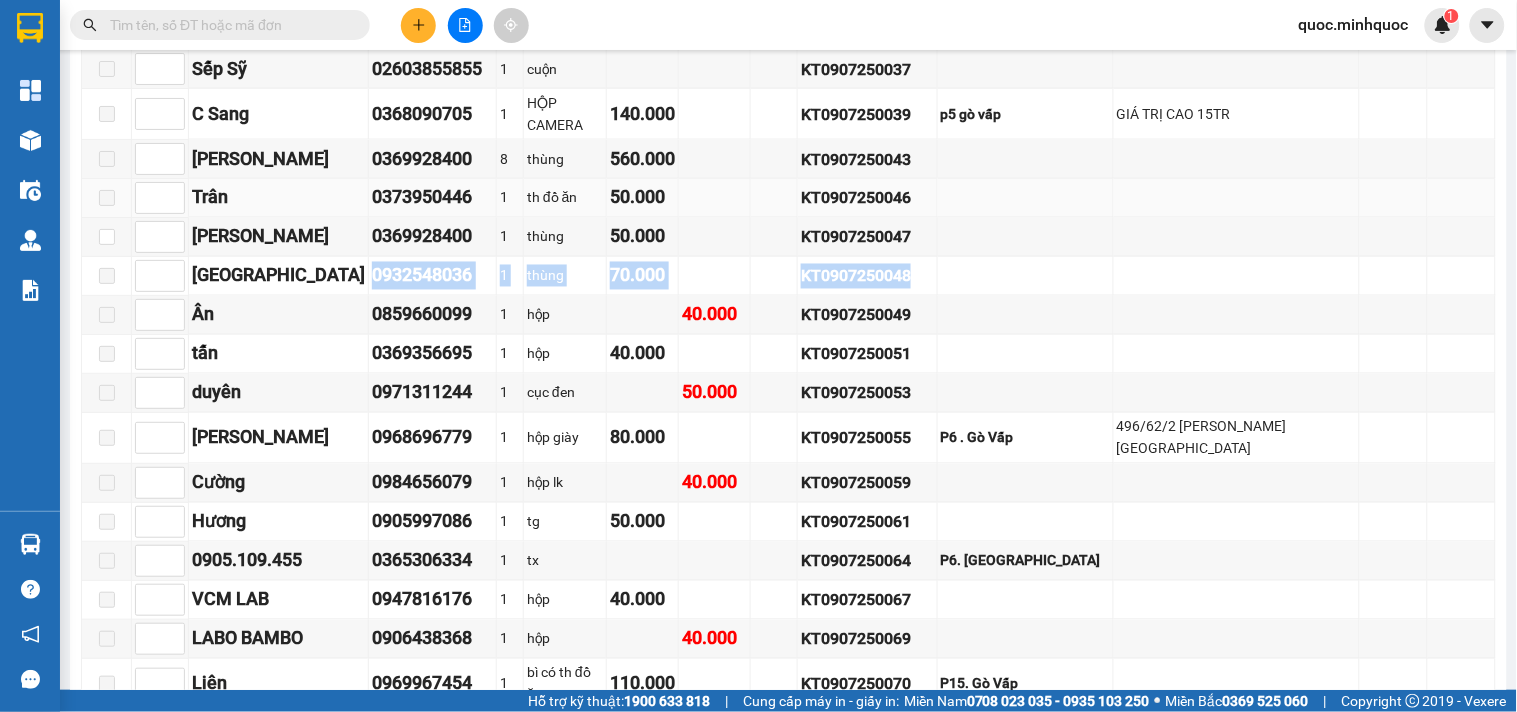scroll, scrollTop: 555, scrollLeft: 0, axis: vertical 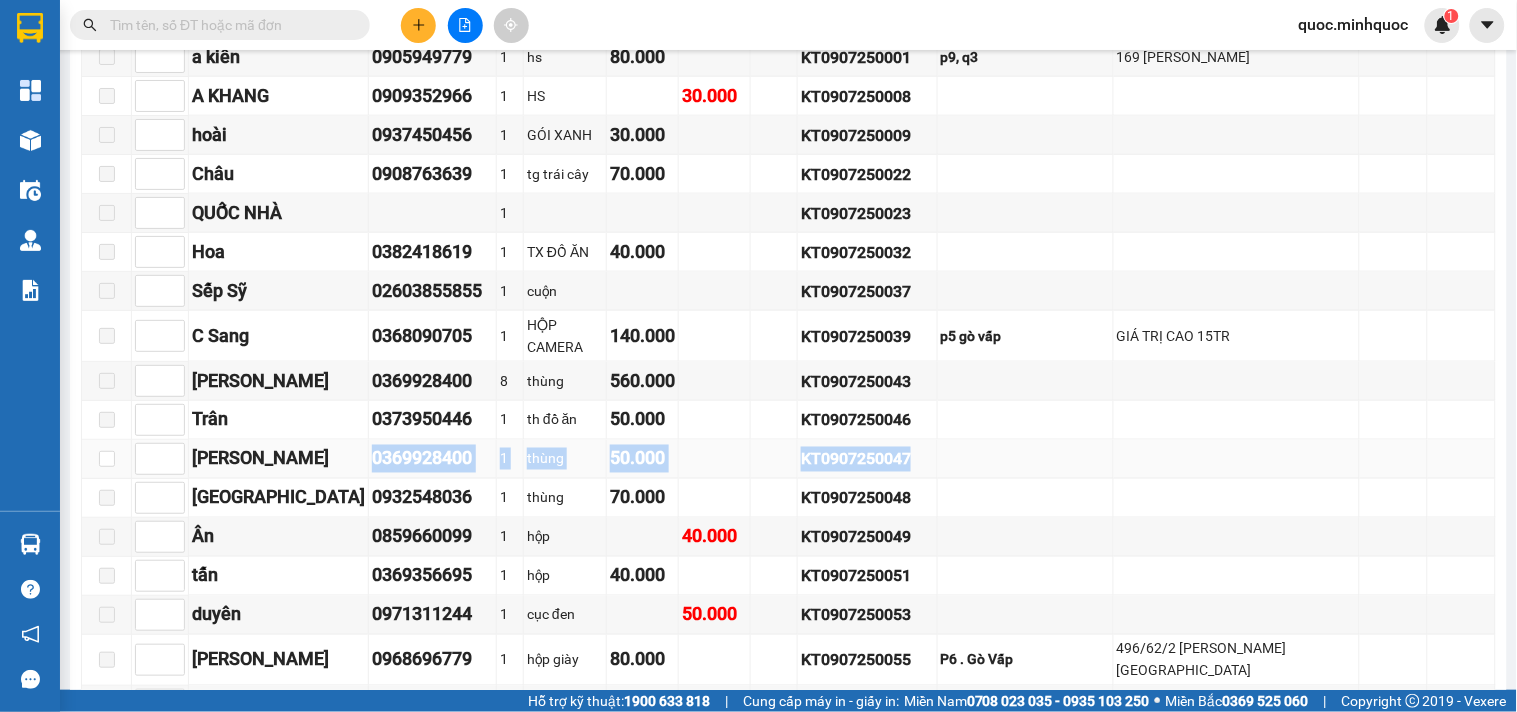 drag, startPoint x: 332, startPoint y: 451, endPoint x: 984, endPoint y: 456, distance: 652.01917 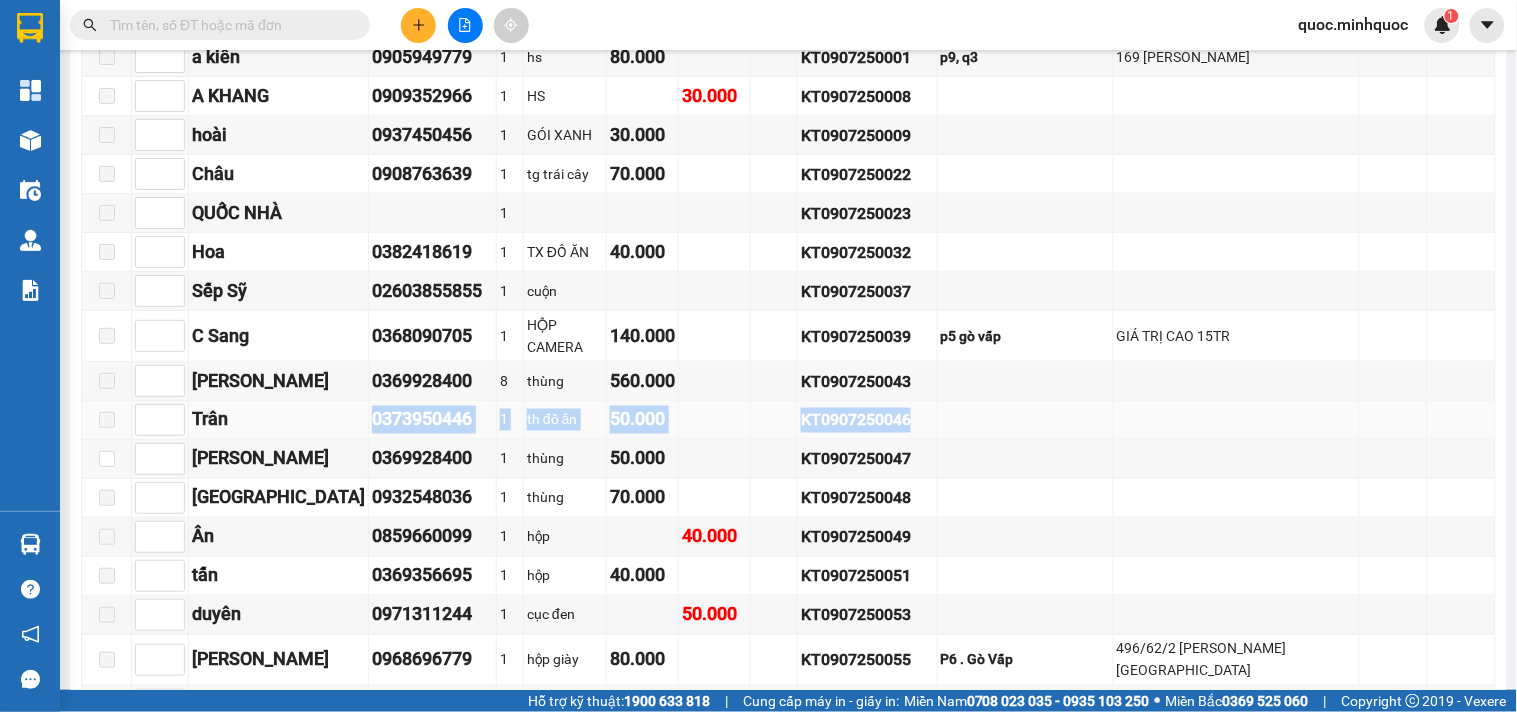 drag, startPoint x: 331, startPoint y: 413, endPoint x: 957, endPoint y: 422, distance: 626.0647 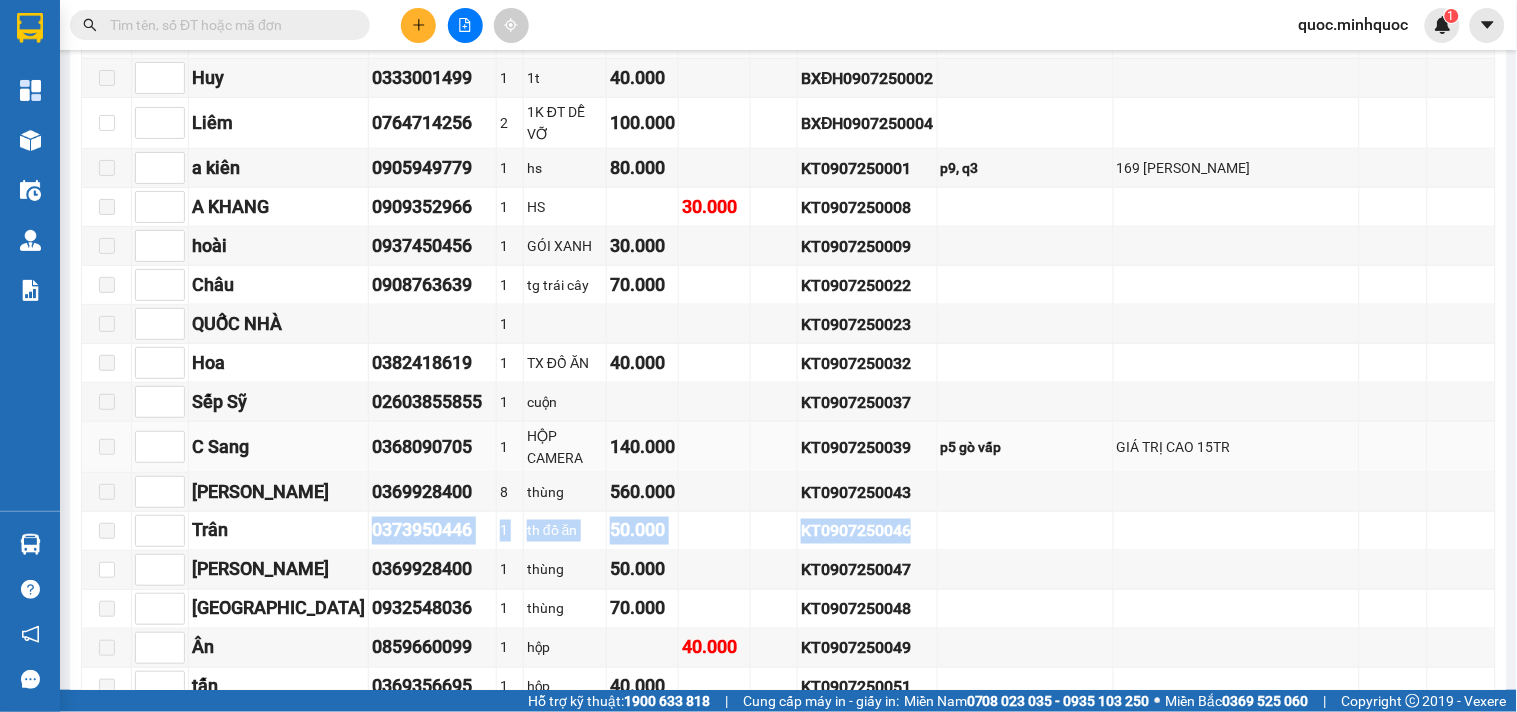 scroll, scrollTop: 555, scrollLeft: 0, axis: vertical 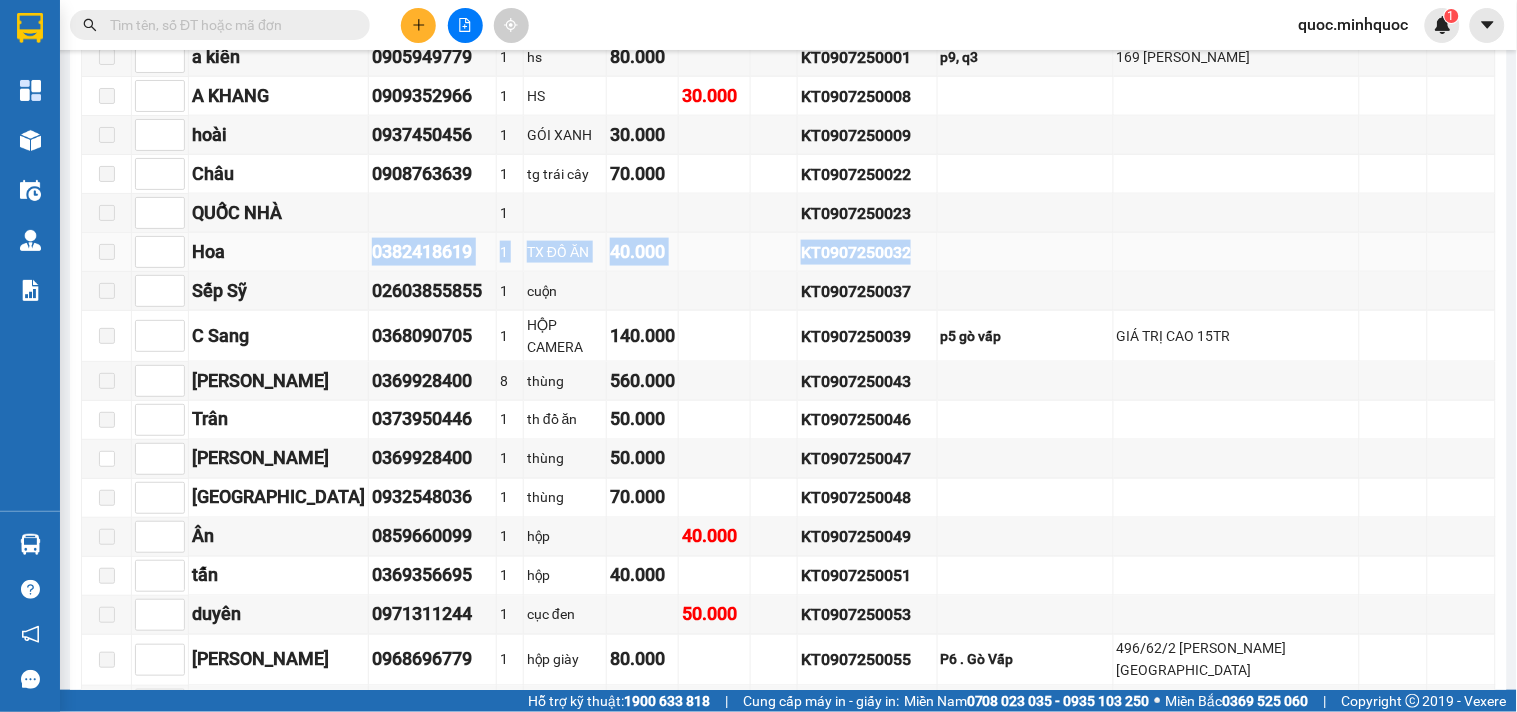 drag, startPoint x: 328, startPoint y: 255, endPoint x: 1044, endPoint y: 263, distance: 716.0447 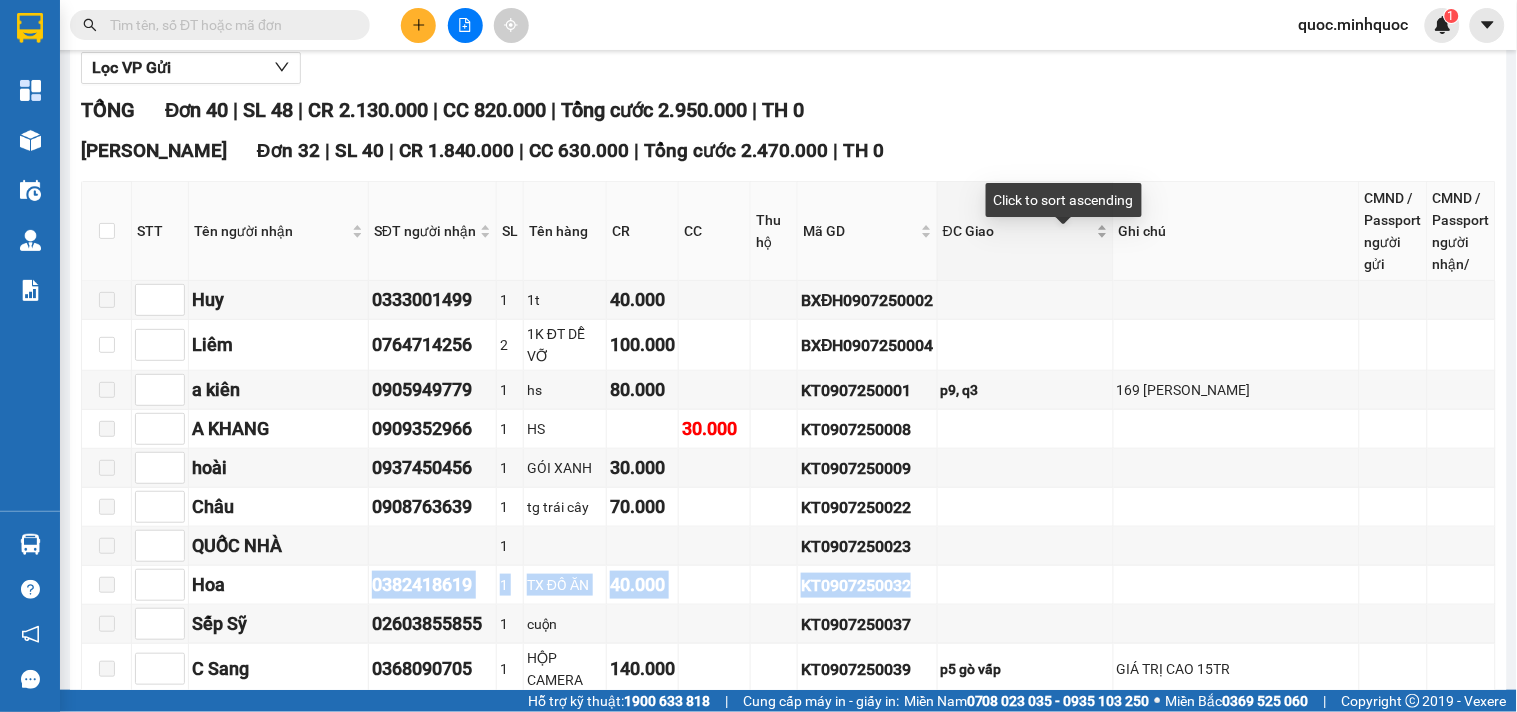 scroll, scrollTop: 444, scrollLeft: 0, axis: vertical 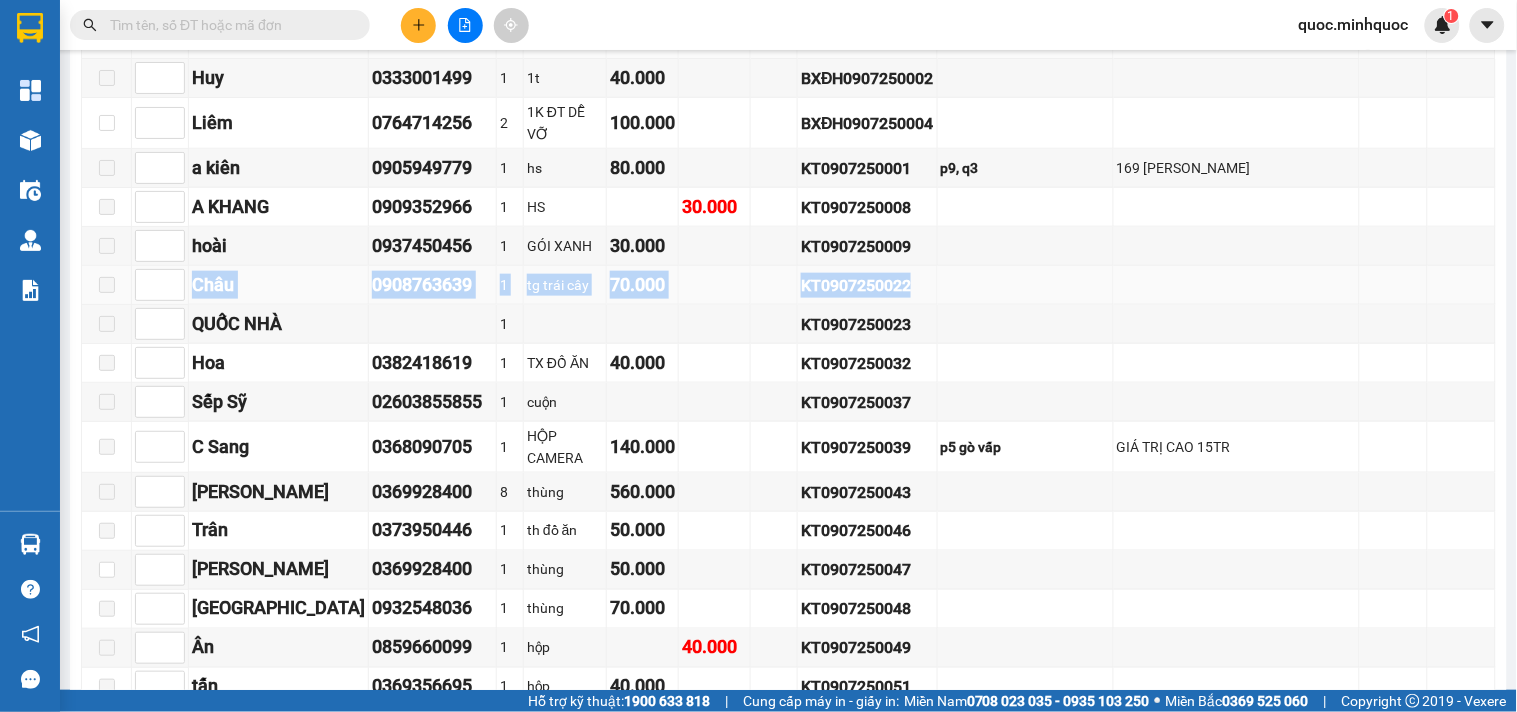 drag, startPoint x: 191, startPoint y: 285, endPoint x: 990, endPoint y: 291, distance: 799.0225 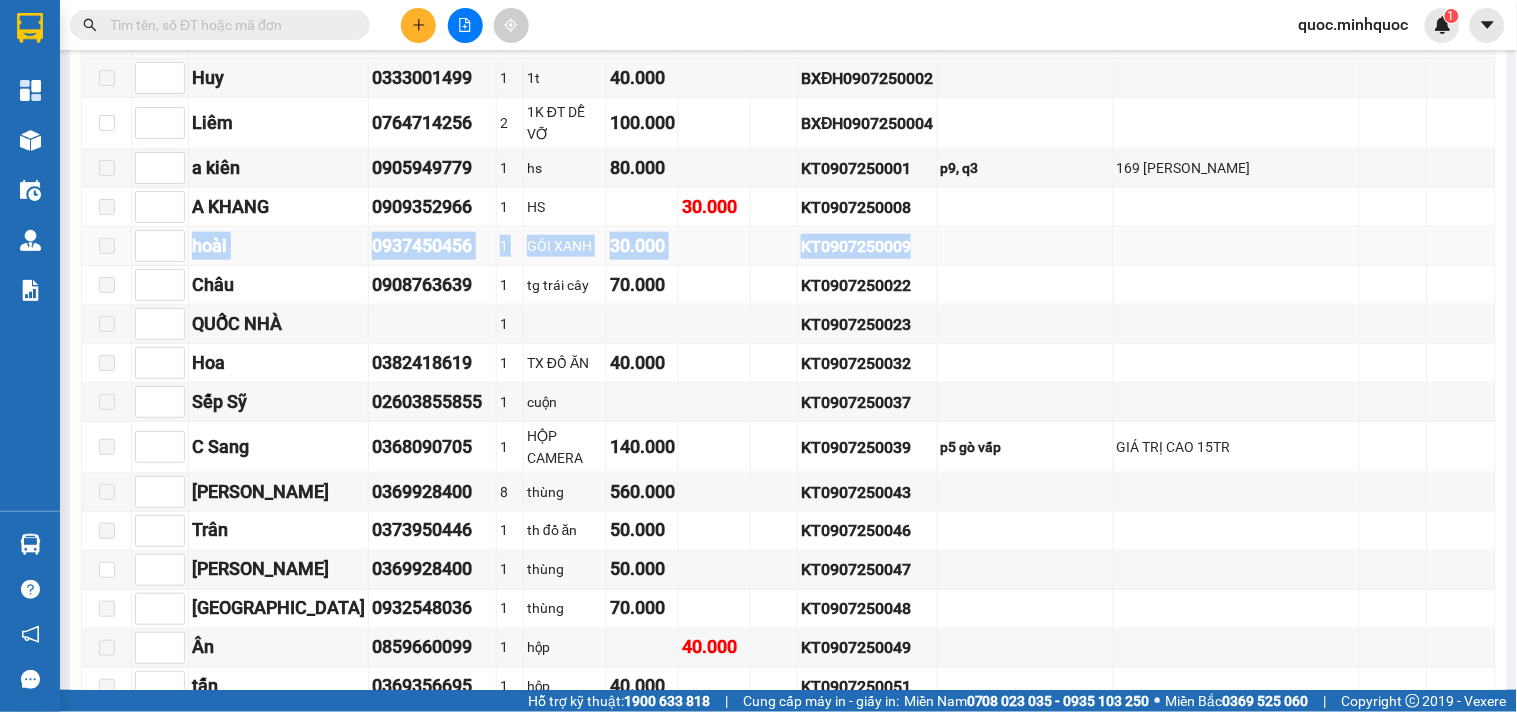 drag, startPoint x: 195, startPoint y: 250, endPoint x: 972, endPoint y: 253, distance: 777.0058 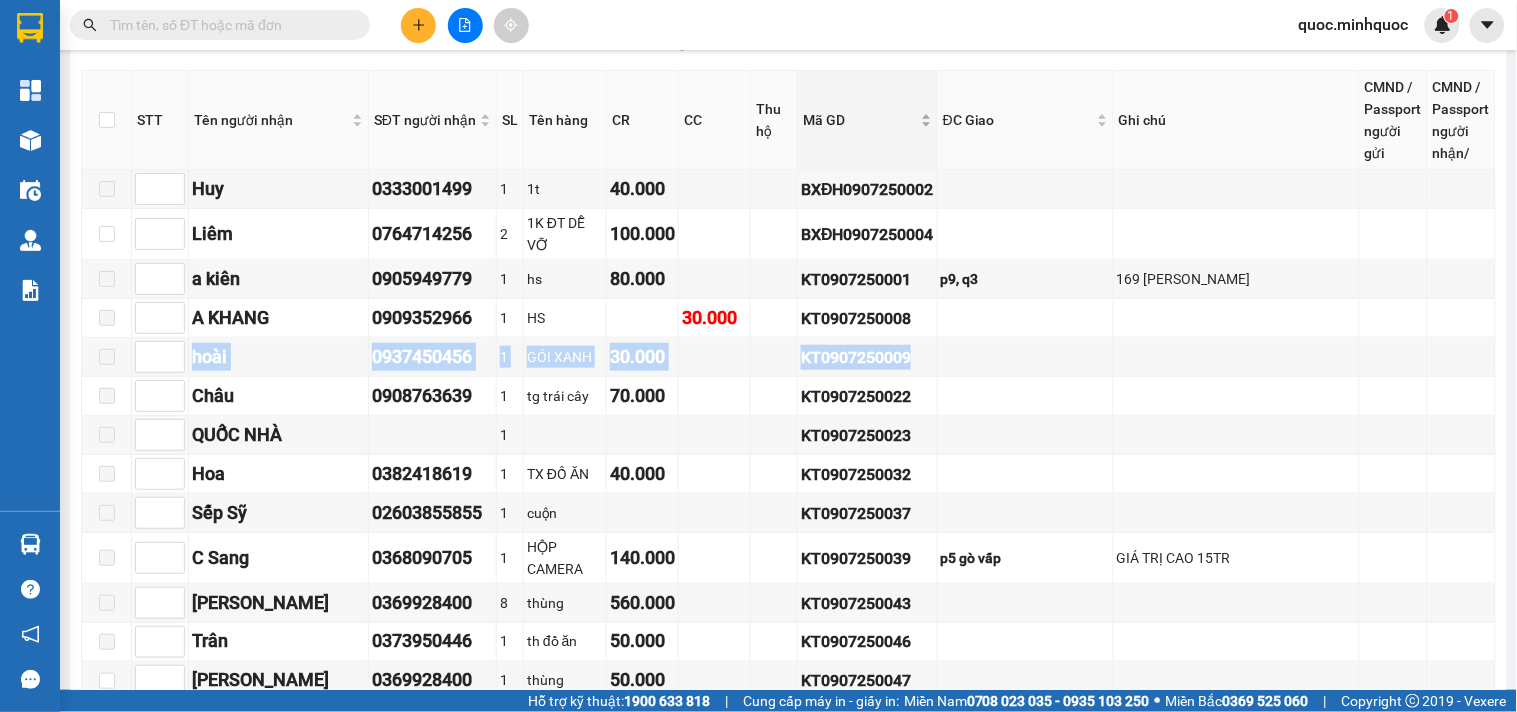 scroll, scrollTop: 222, scrollLeft: 0, axis: vertical 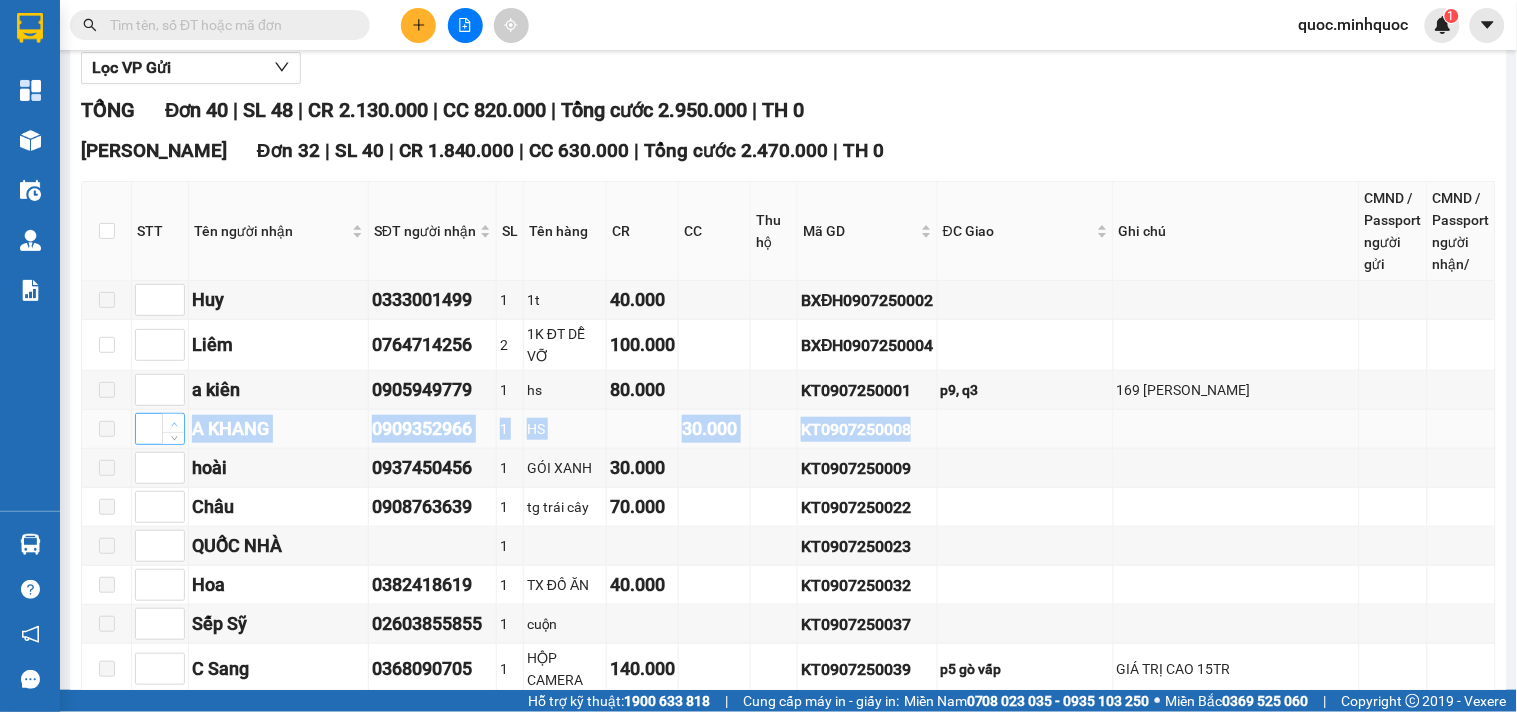 drag, startPoint x: 928, startPoint y: 441, endPoint x: 182, endPoint y: 425, distance: 746.1716 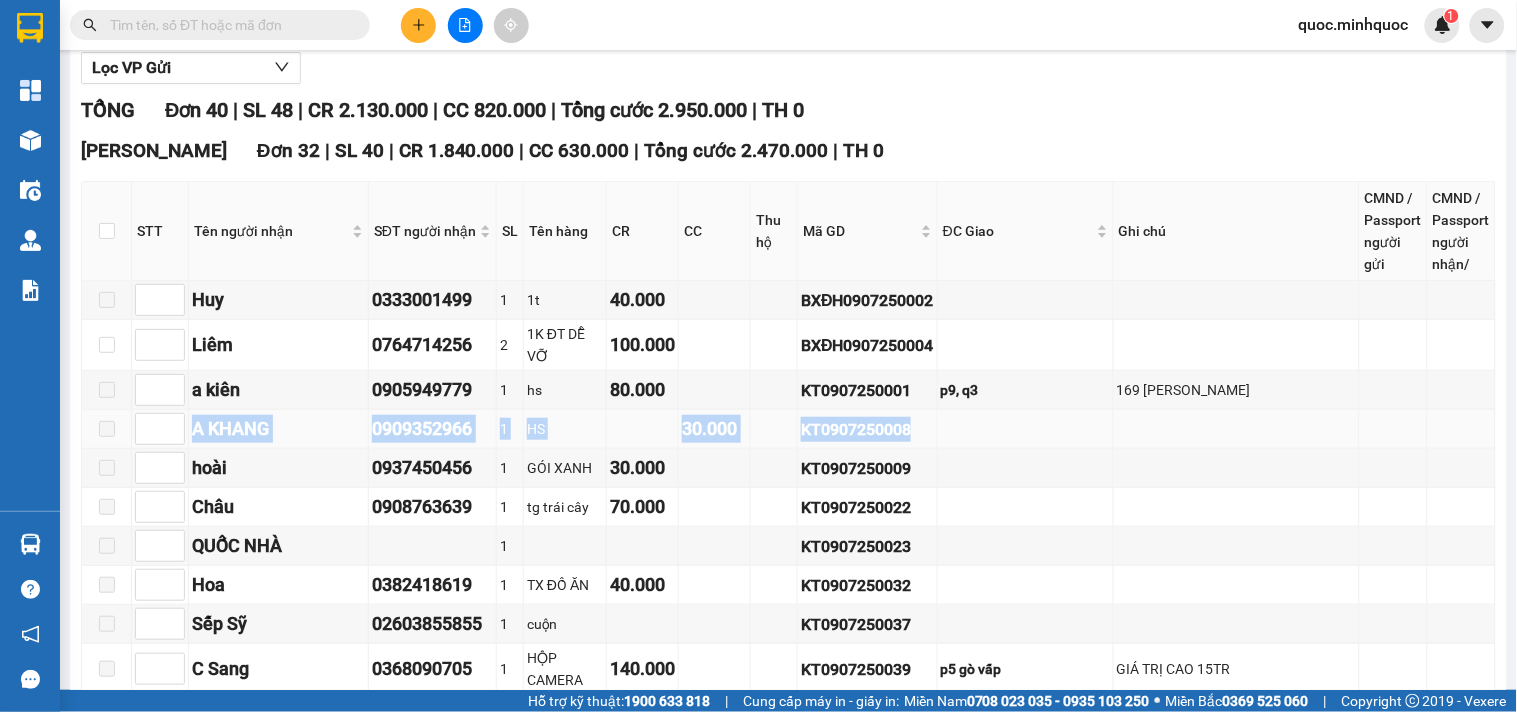 scroll, scrollTop: 333, scrollLeft: 0, axis: vertical 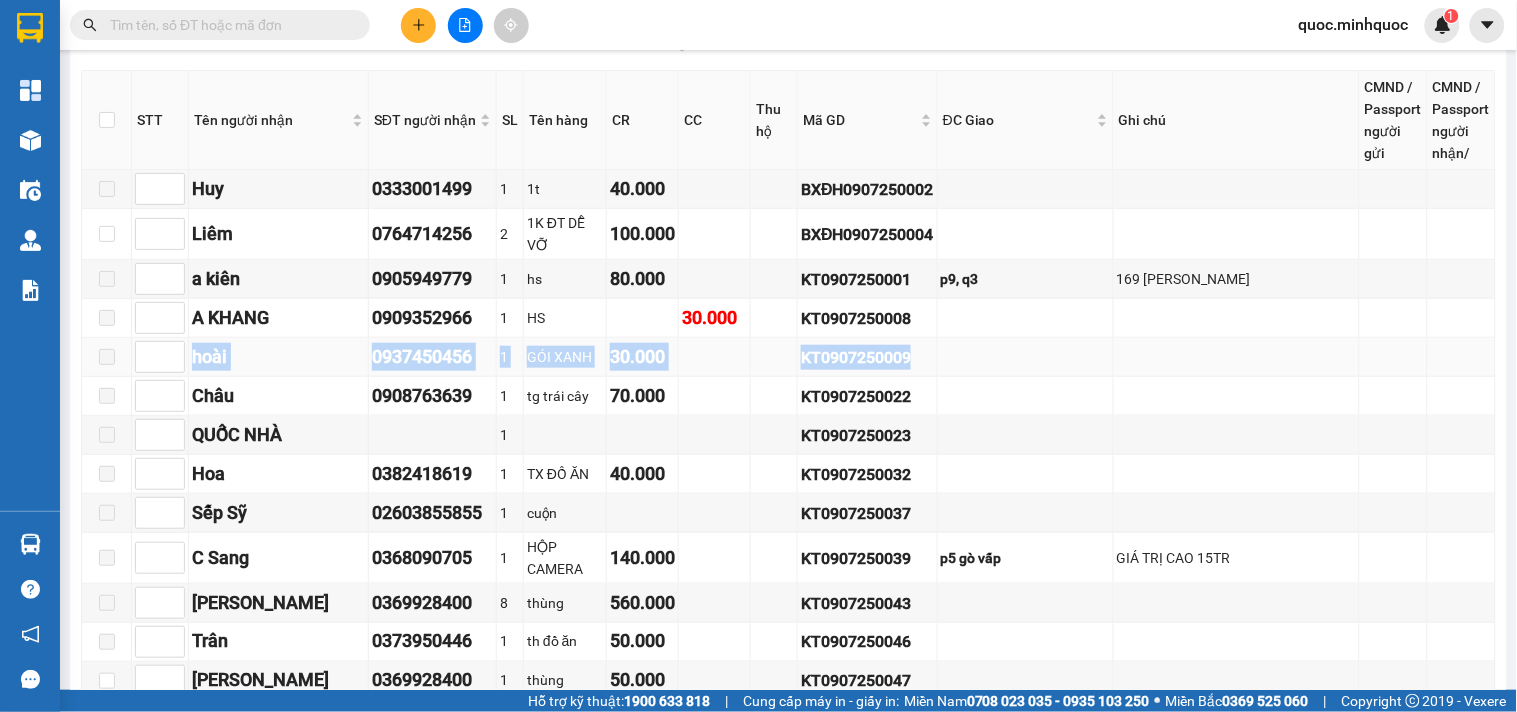 drag, startPoint x: 962, startPoint y: 354, endPoint x: 191, endPoint y: 368, distance: 771.1271 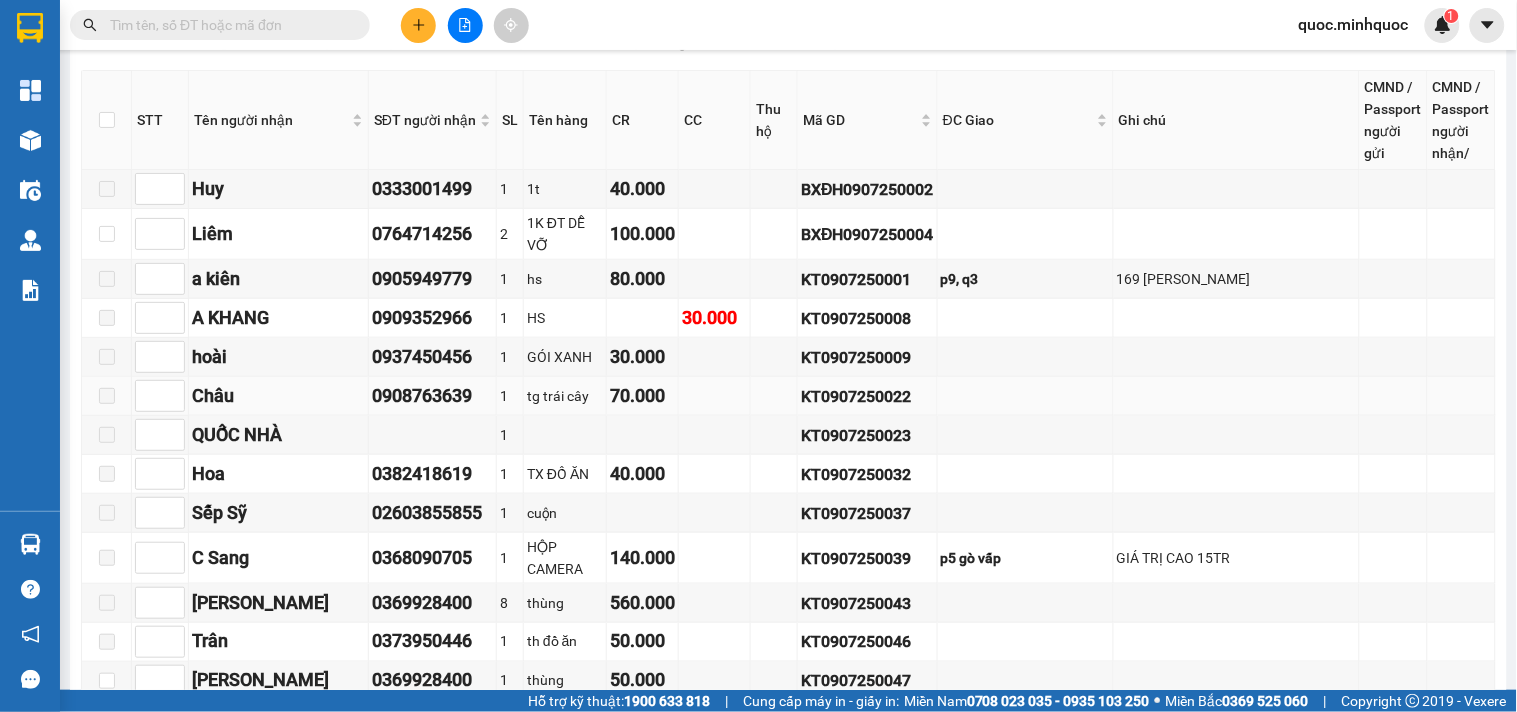 click at bounding box center (715, 396) 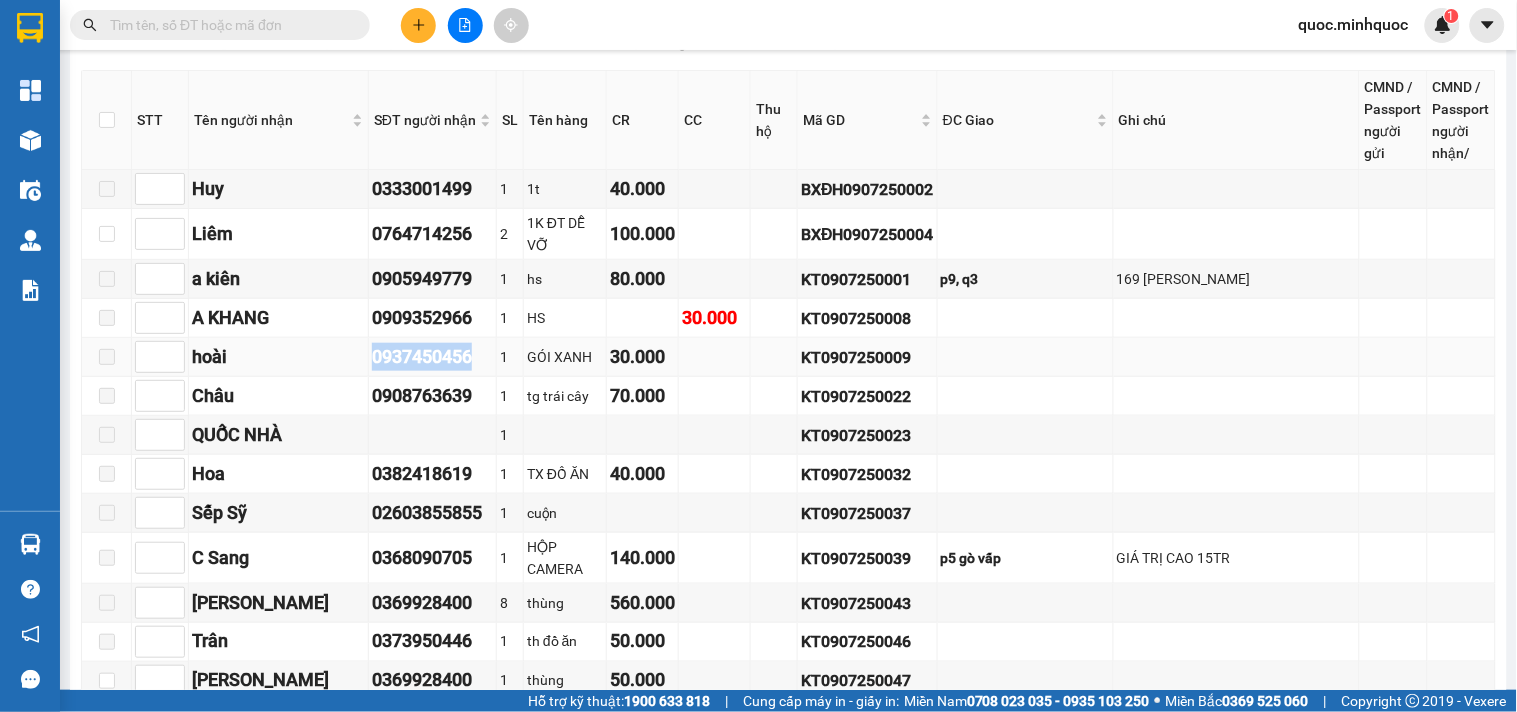 drag, startPoint x: 445, startPoint y: 361, endPoint x: 313, endPoint y: 375, distance: 132.74034 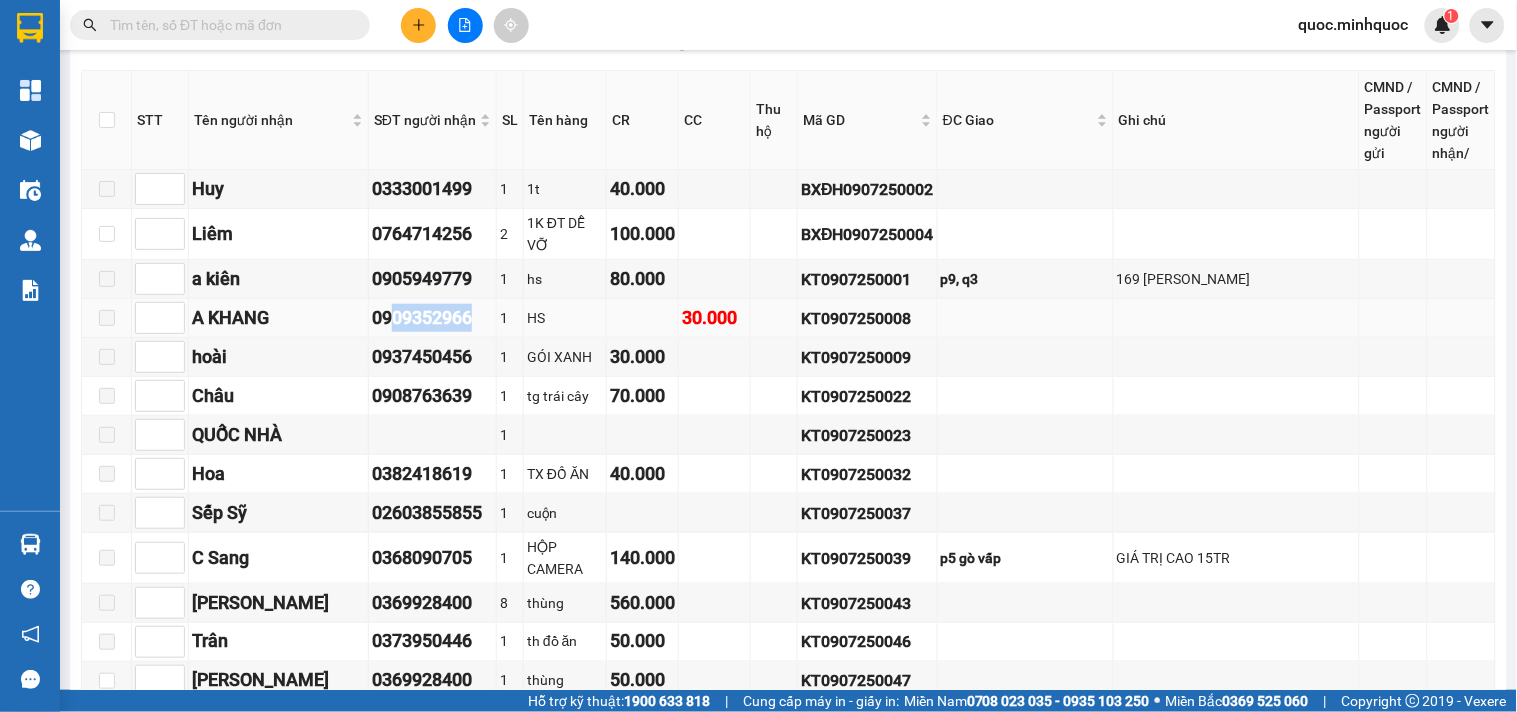 drag, startPoint x: 443, startPoint y: 327, endPoint x: 354, endPoint y: 332, distance: 89.140335 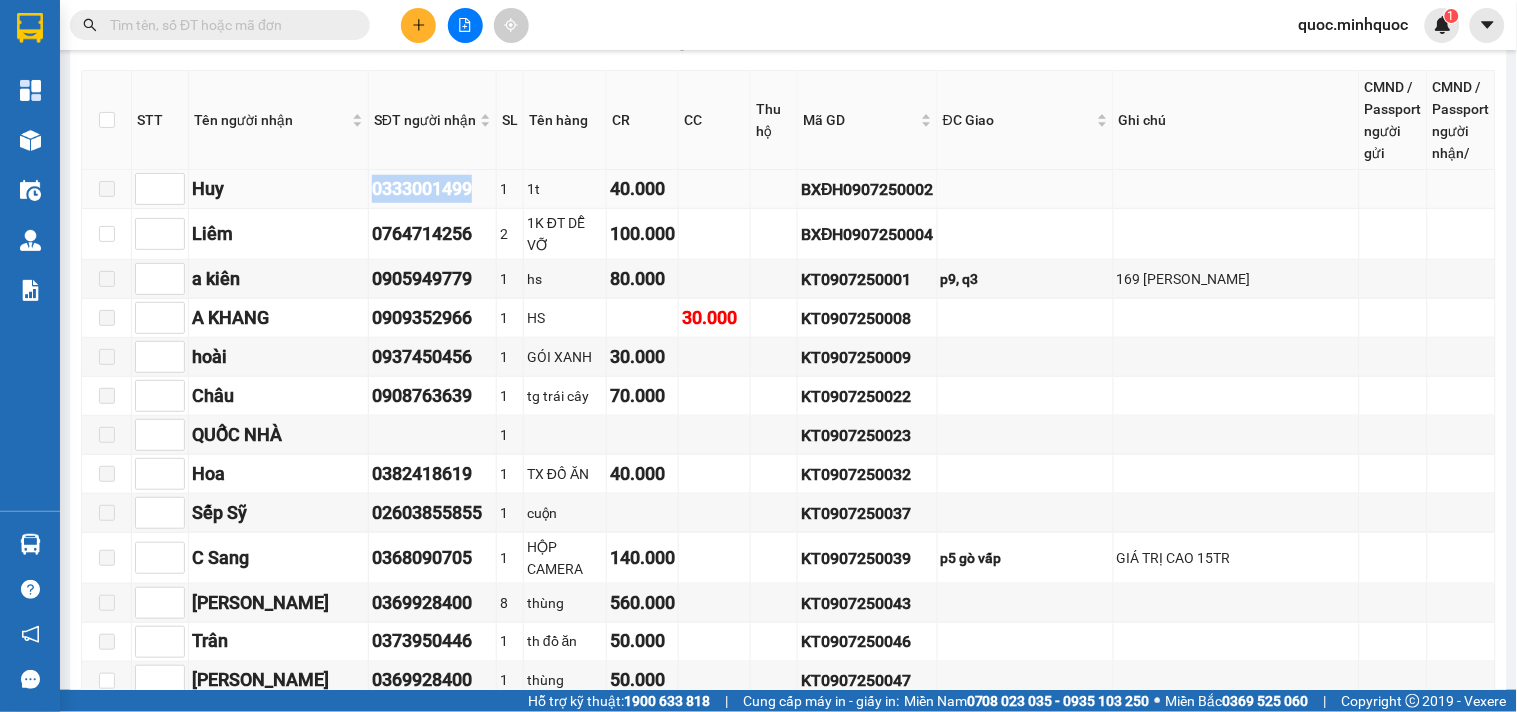 drag, startPoint x: 453, startPoint y: 196, endPoint x: 265, endPoint y: 210, distance: 188.52055 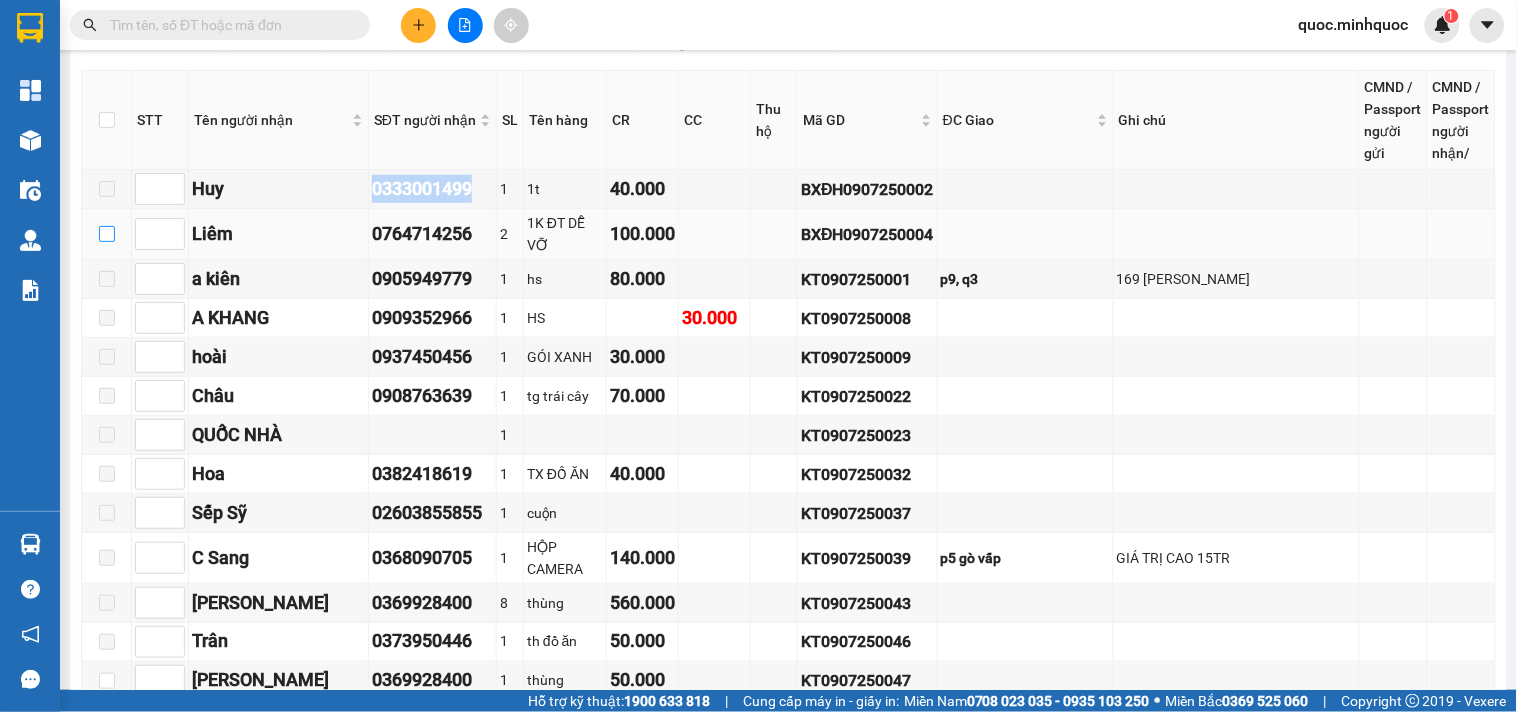 click at bounding box center (107, 234) 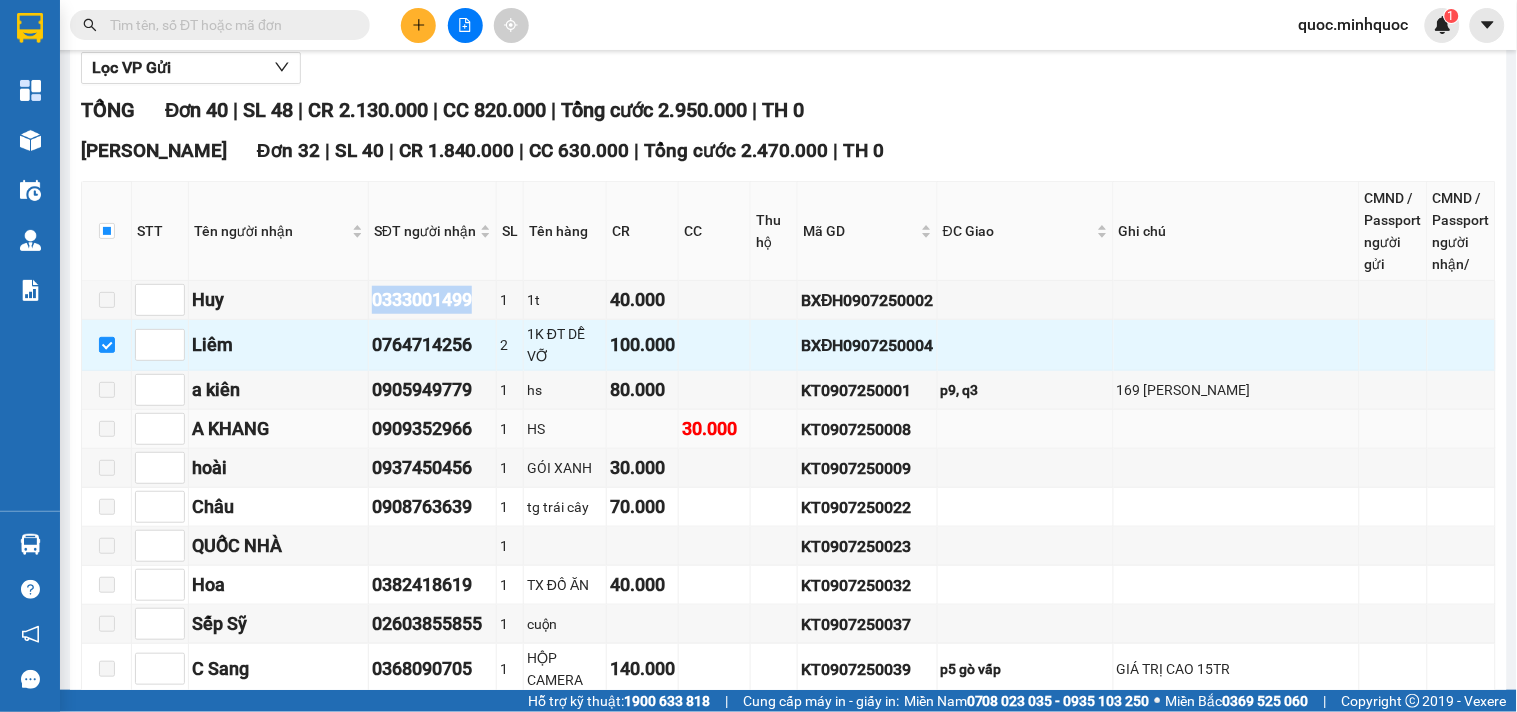 scroll, scrollTop: 0, scrollLeft: 0, axis: both 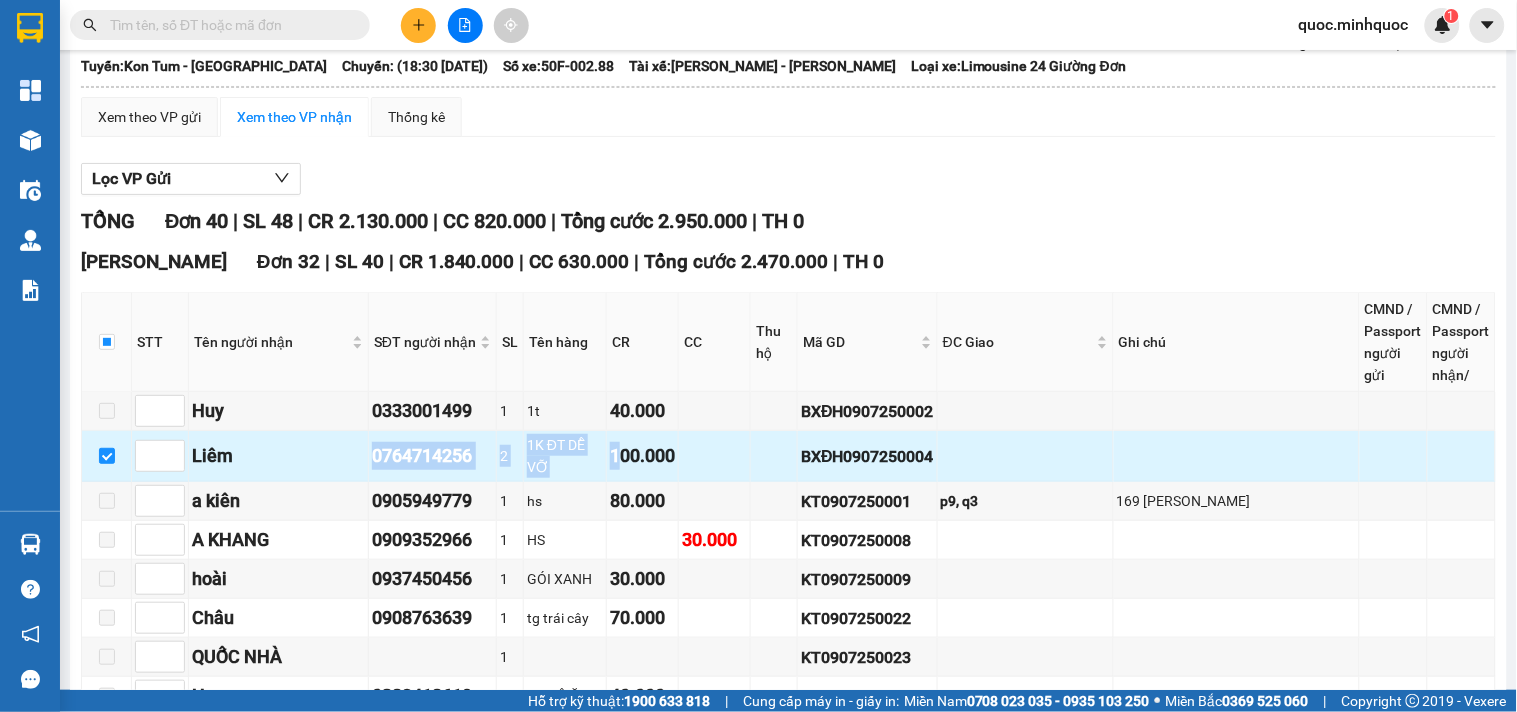 drag, startPoint x: 328, startPoint y: 466, endPoint x: 617, endPoint y: 468, distance: 289.00693 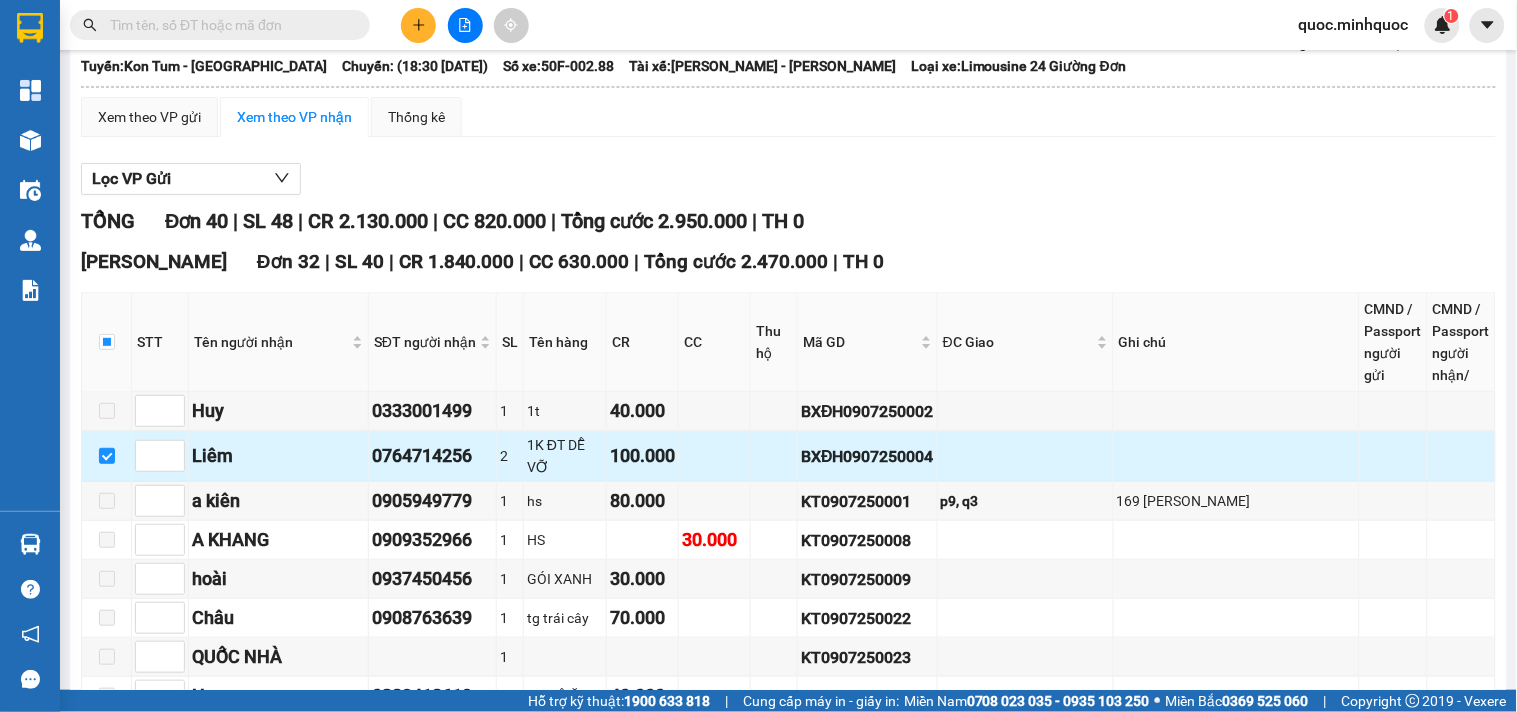 click at bounding box center [715, 456] 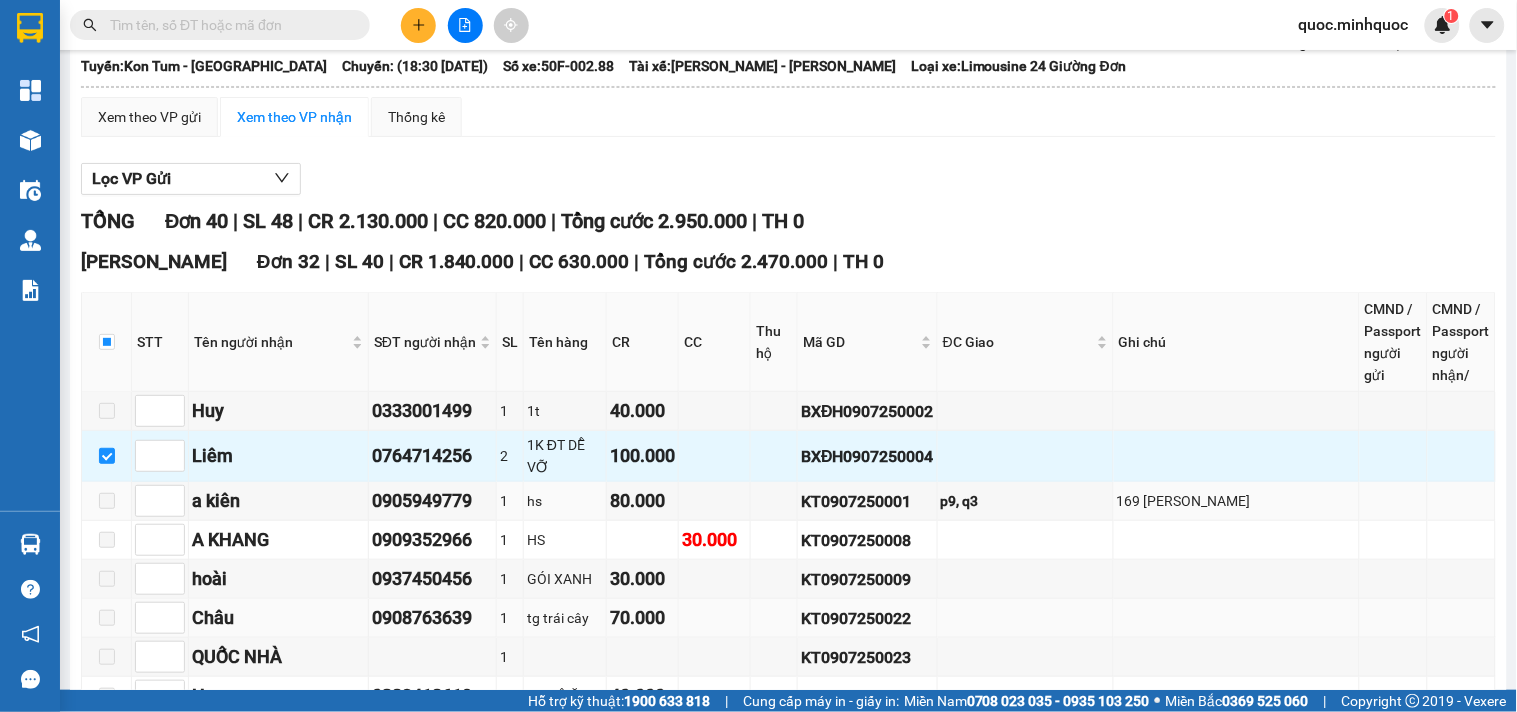 scroll, scrollTop: 222, scrollLeft: 0, axis: vertical 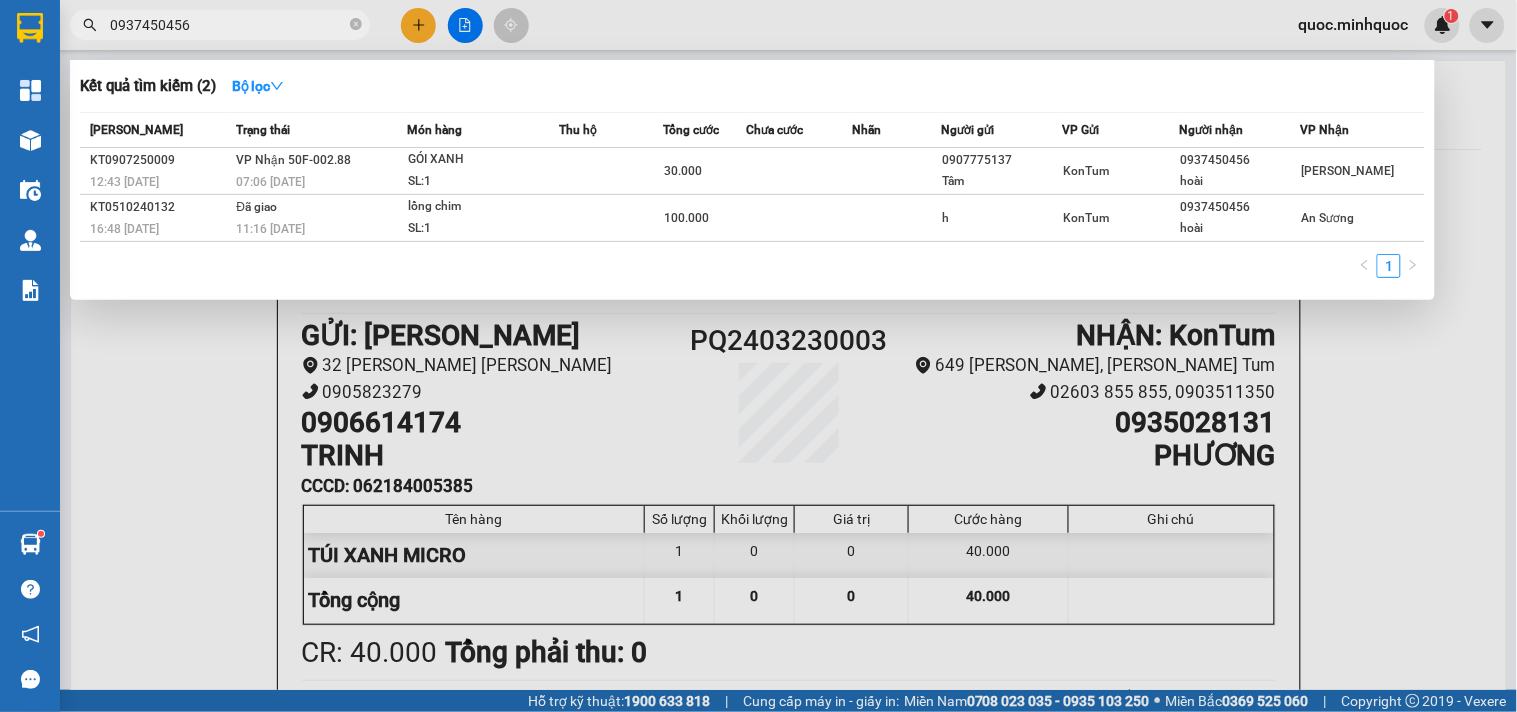type on "0937450456" 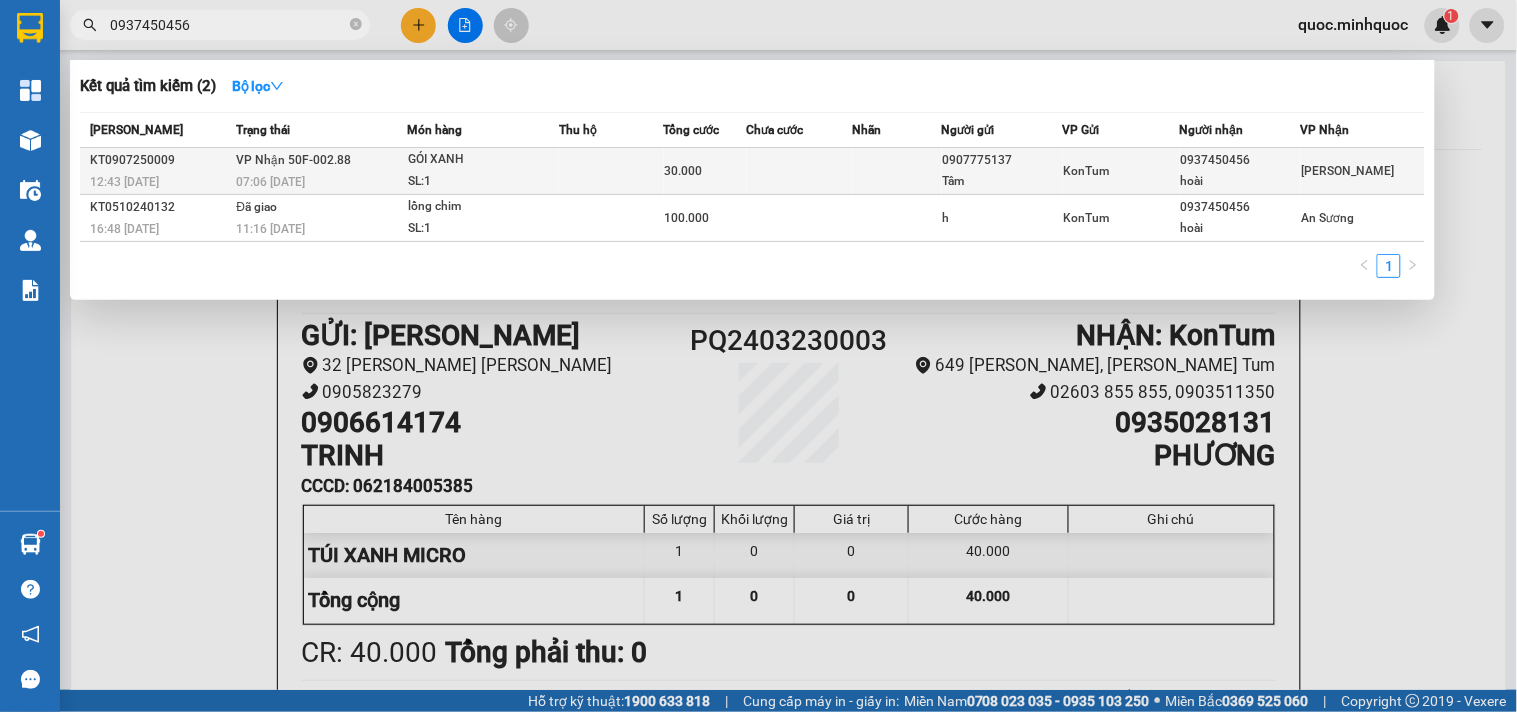 click on "SL:  1" at bounding box center (483, 182) 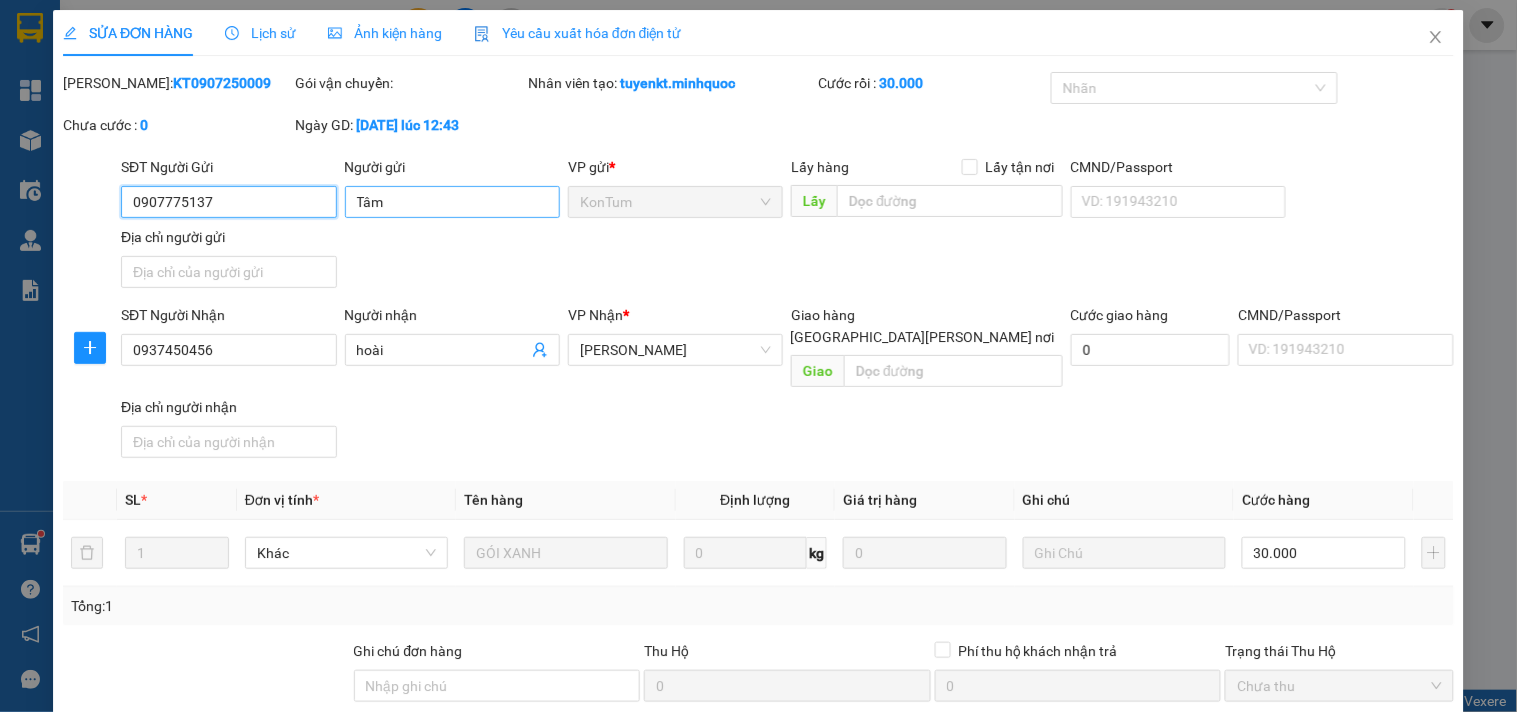 type on "0907775137" 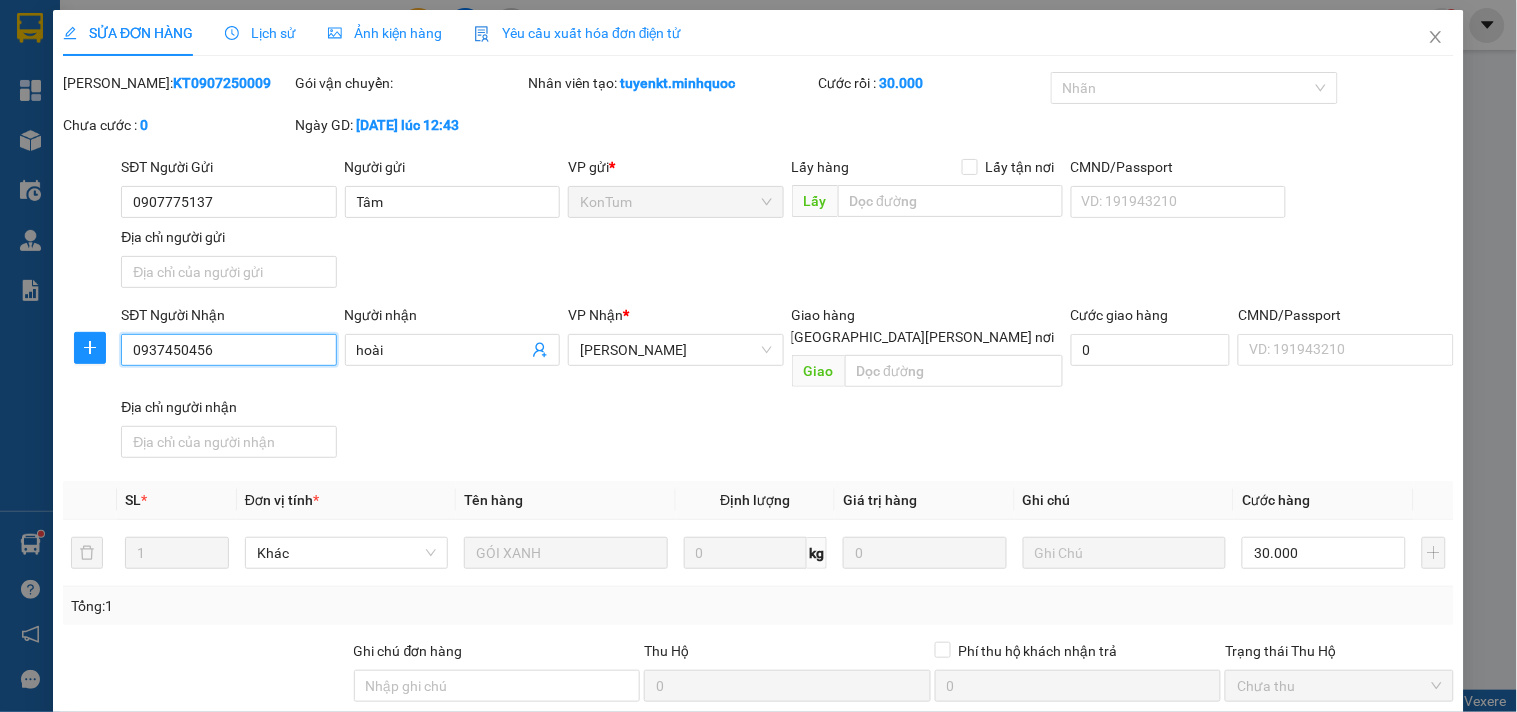 click on "0937450456" at bounding box center (228, 350) 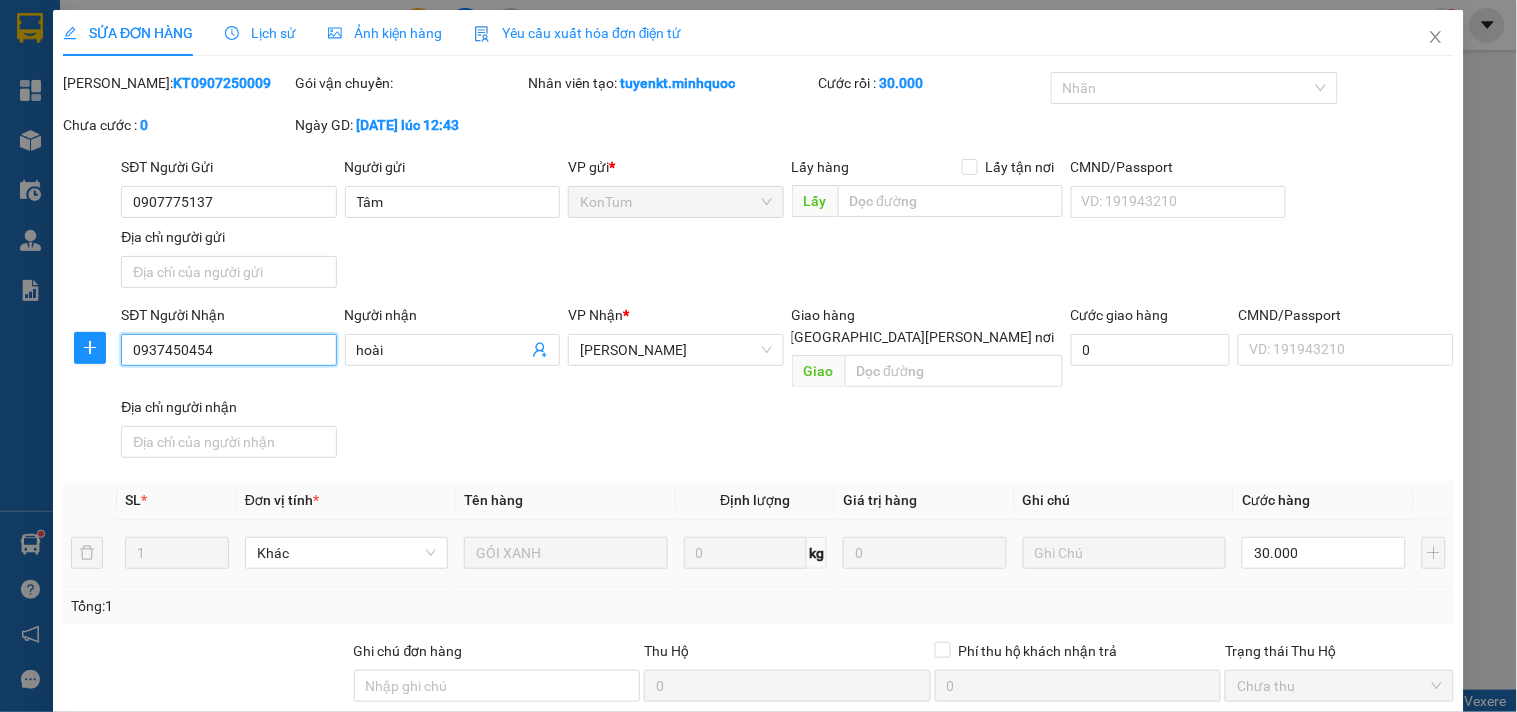 scroll, scrollTop: 172, scrollLeft: 0, axis: vertical 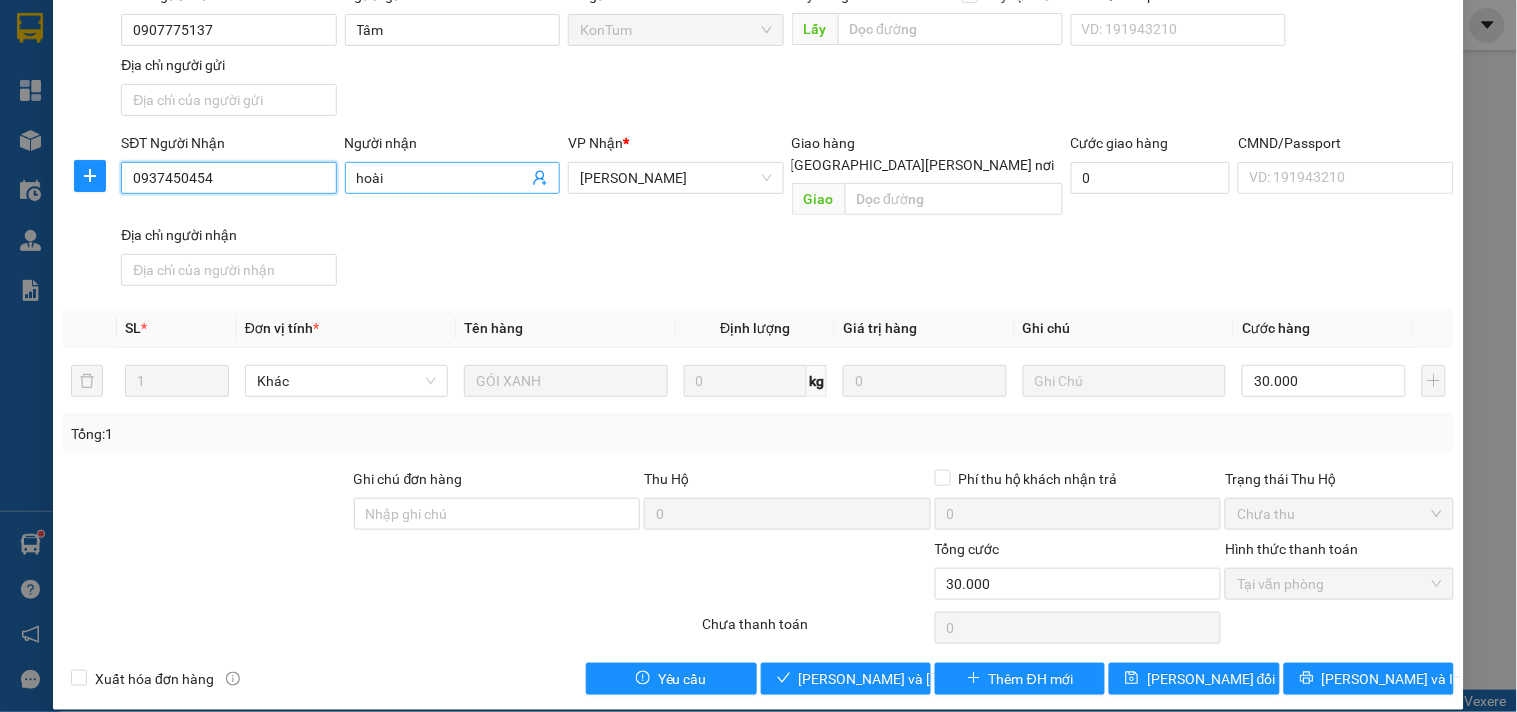 type on "0937450454" 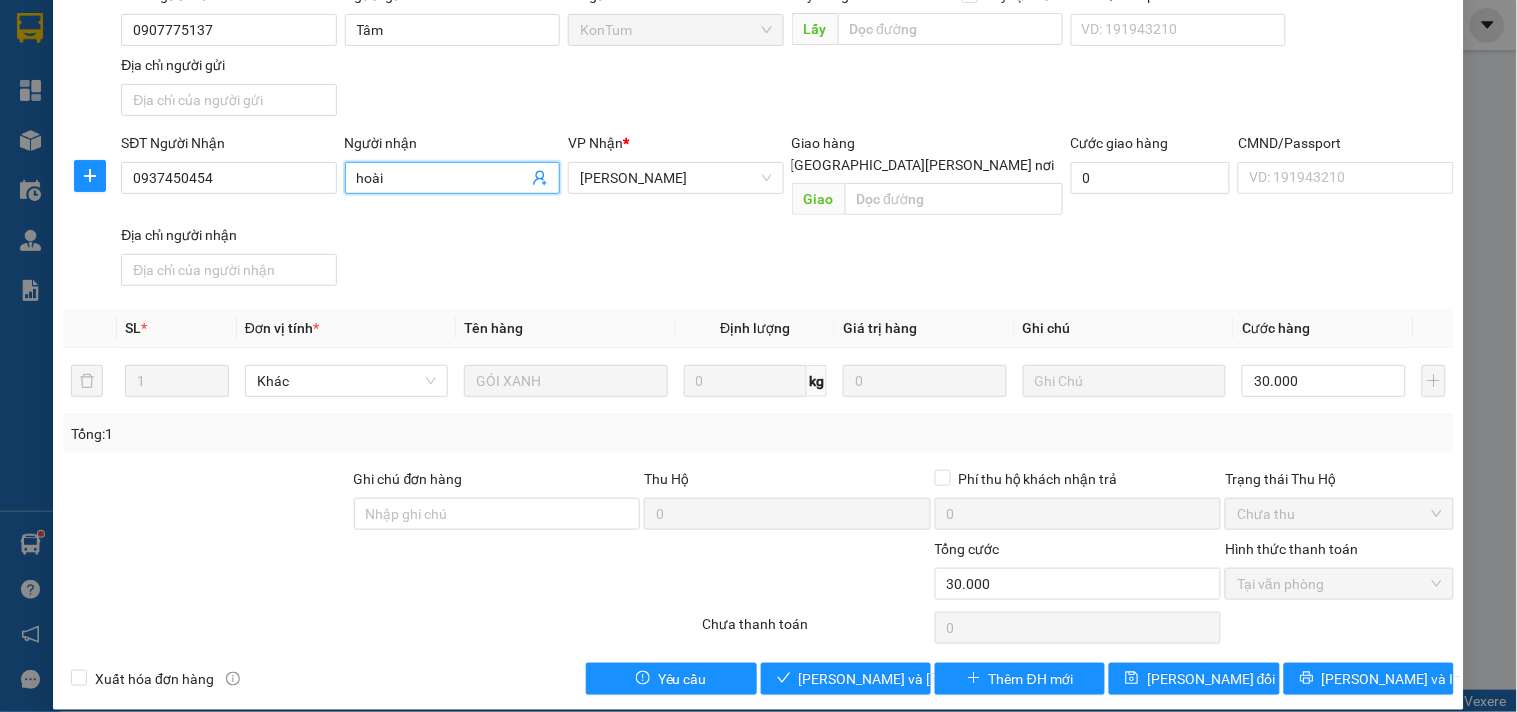 click on "hoài" at bounding box center [442, 178] 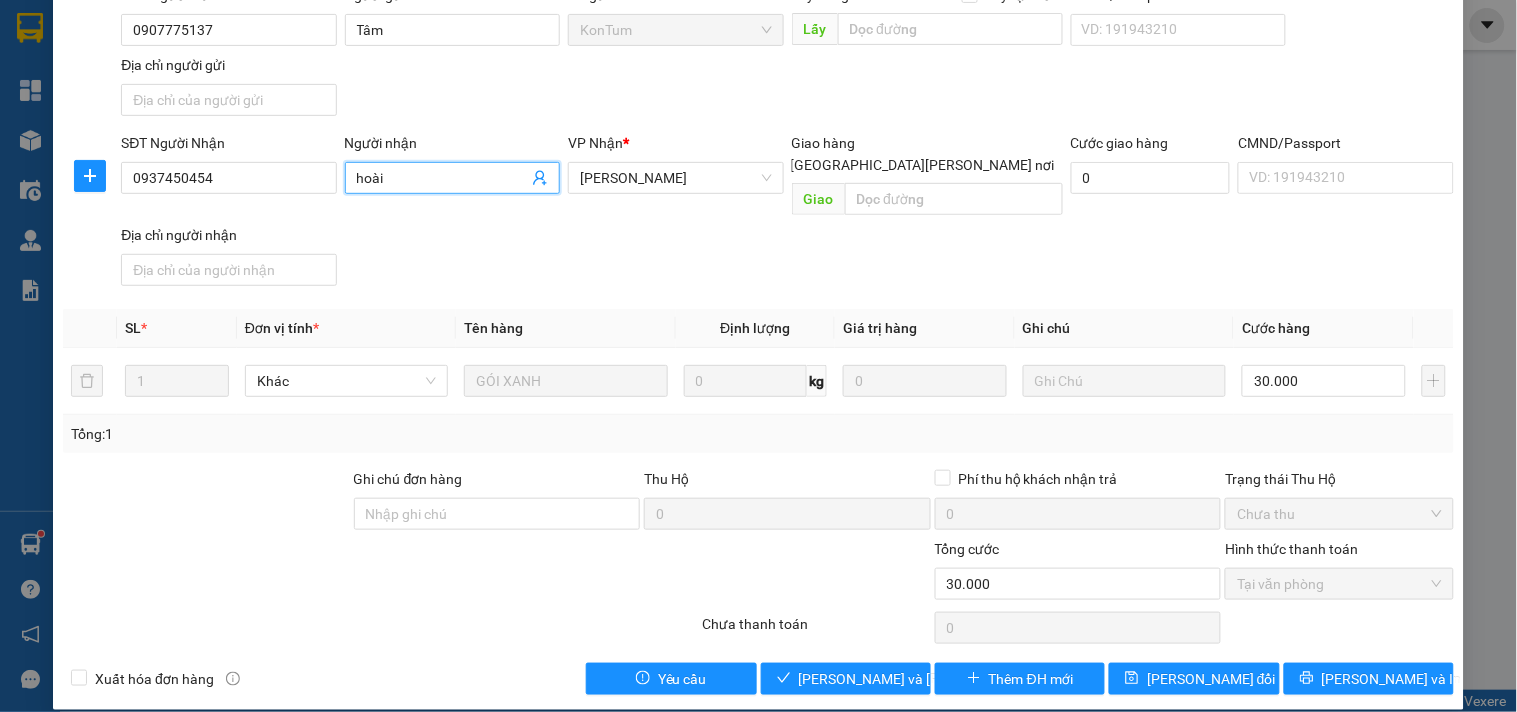click on "hoài" at bounding box center [442, 178] 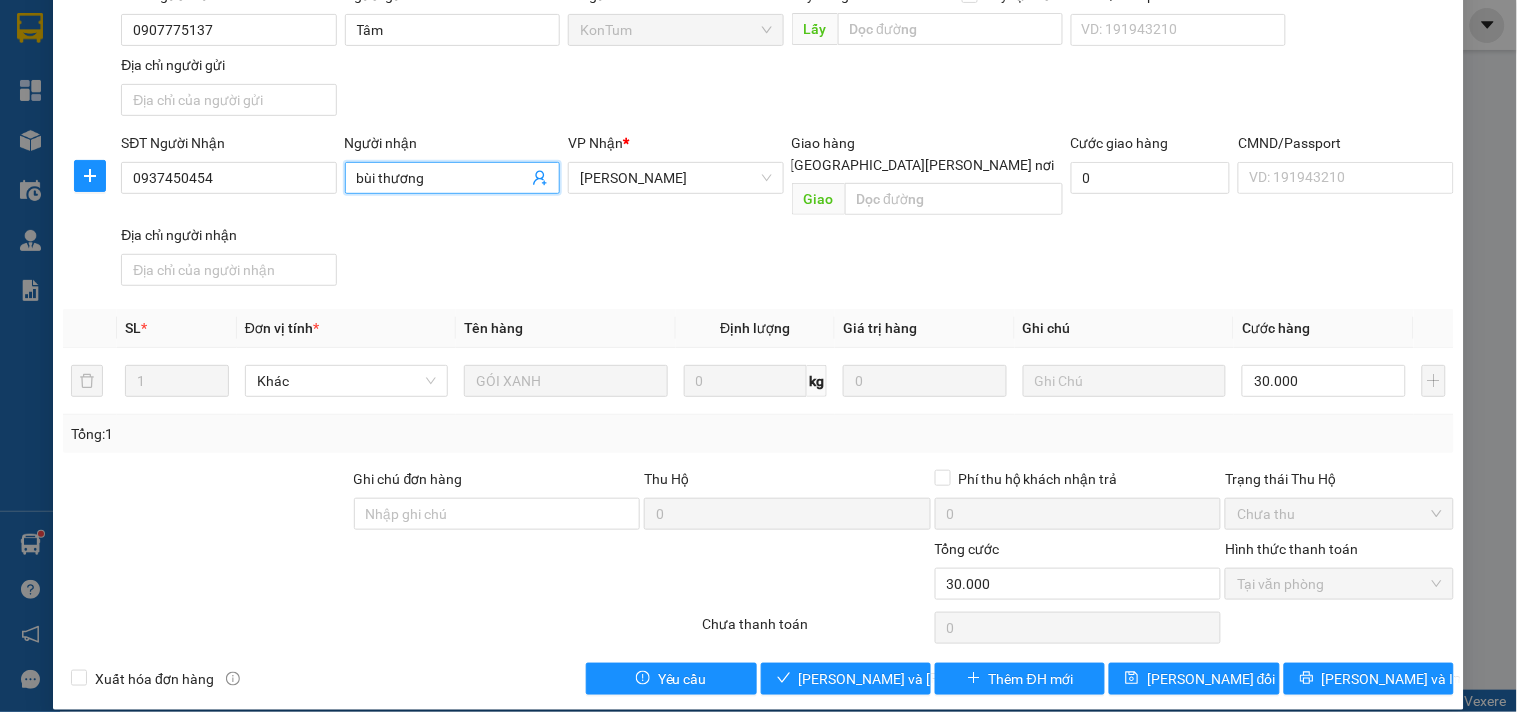 type on "bùi thương" 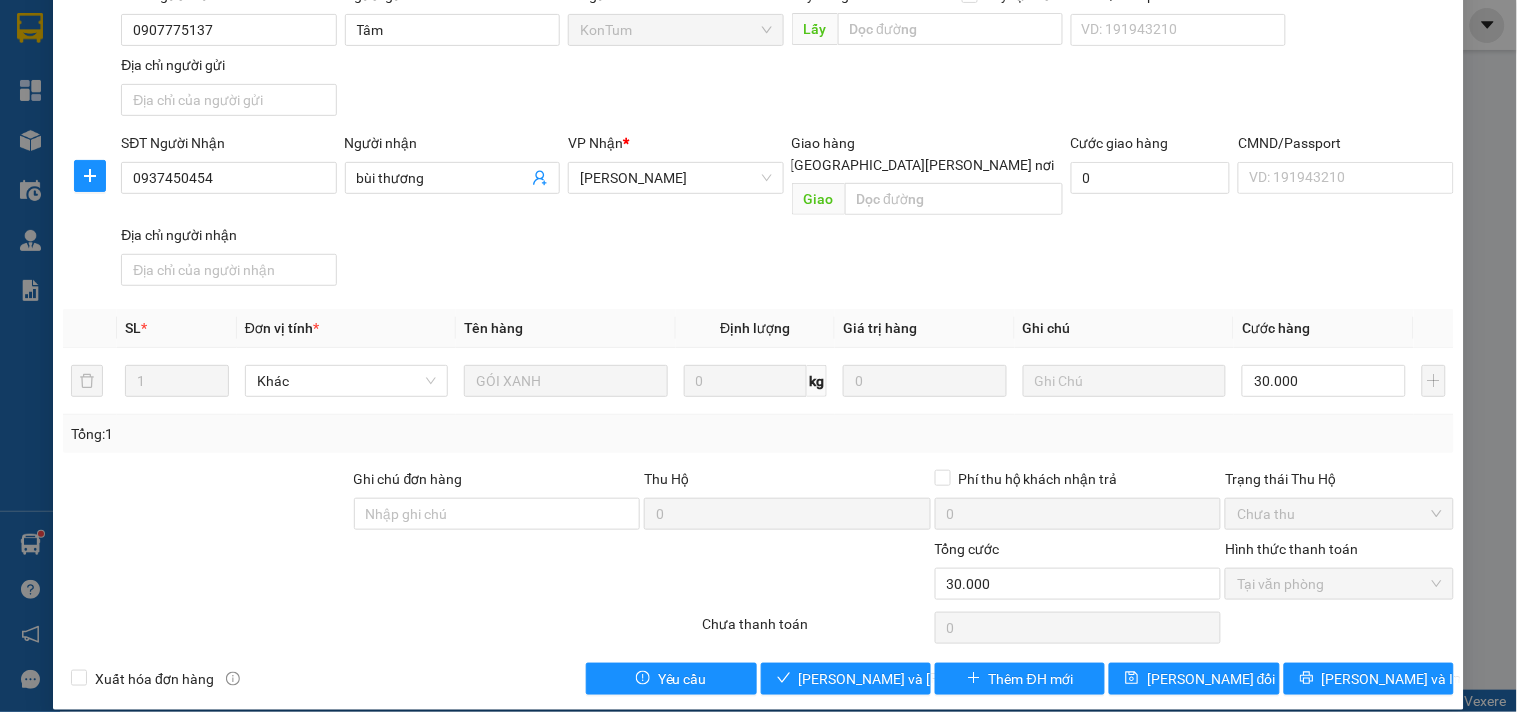 click on "SĐT Người Gửi 0907775137 Người gửi Tâm VP gửi  * KonTum Lấy hàng Lấy tận nơi Lấy CMND/Passport VD: [PASSPORT] Địa chỉ người gửi" at bounding box center [787, 54] 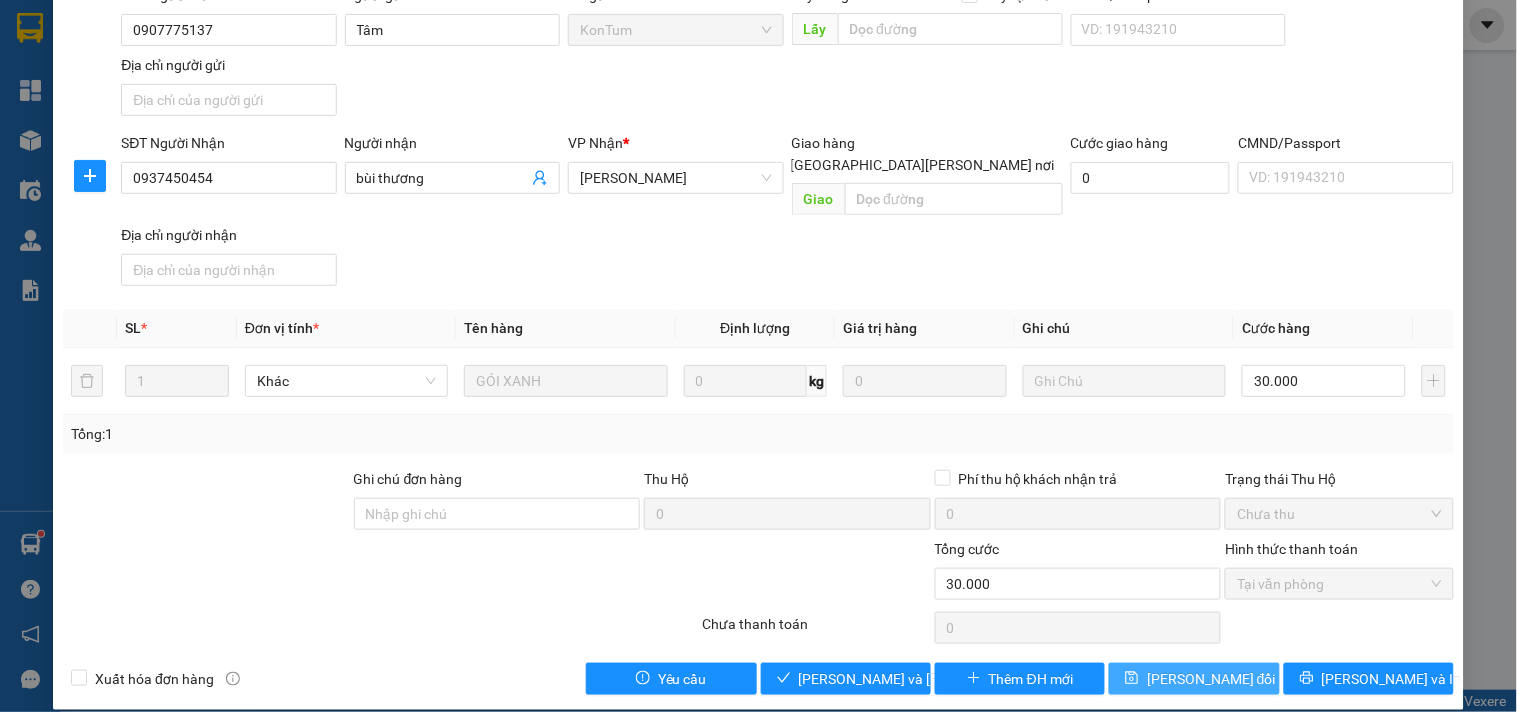 click on "[PERSON_NAME] đổi" at bounding box center (1211, 679) 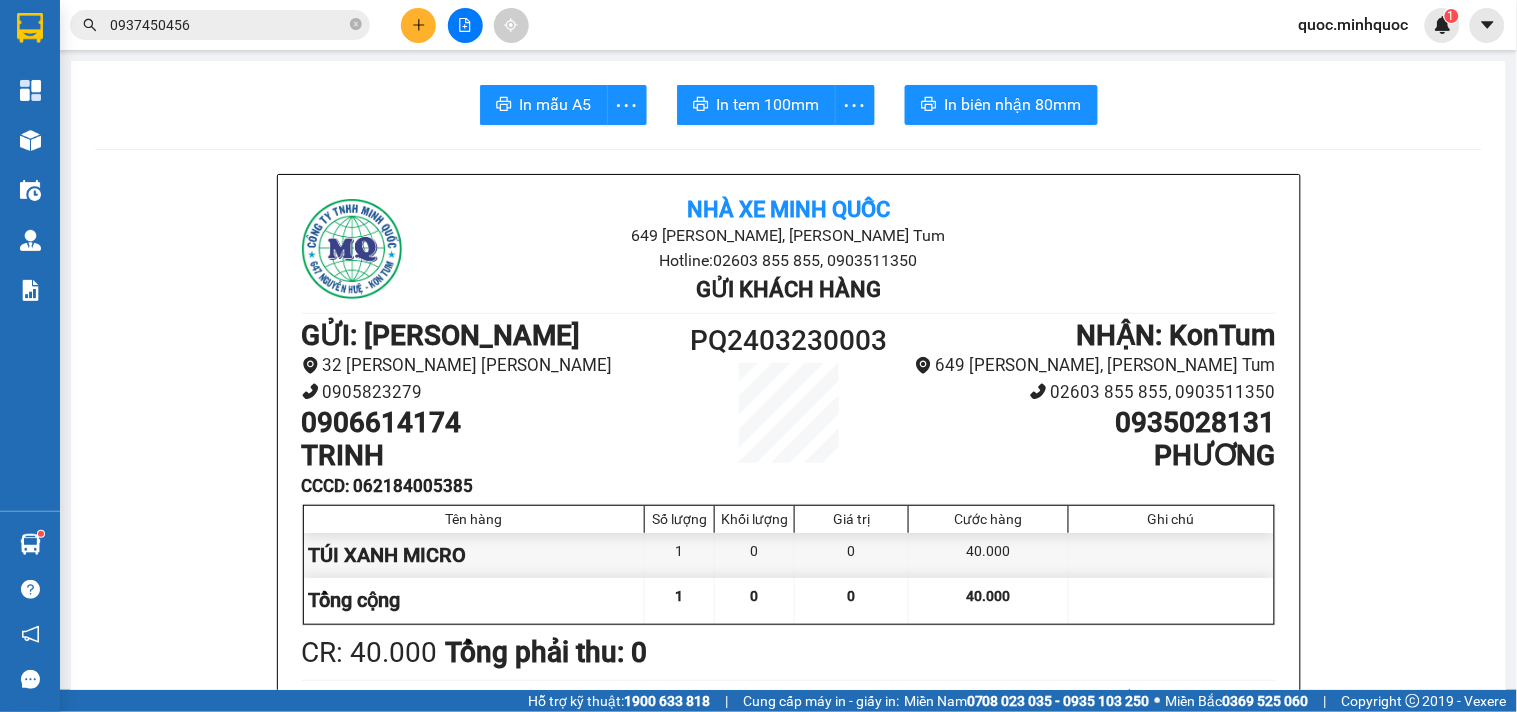 click on "0937450456" at bounding box center [228, 25] 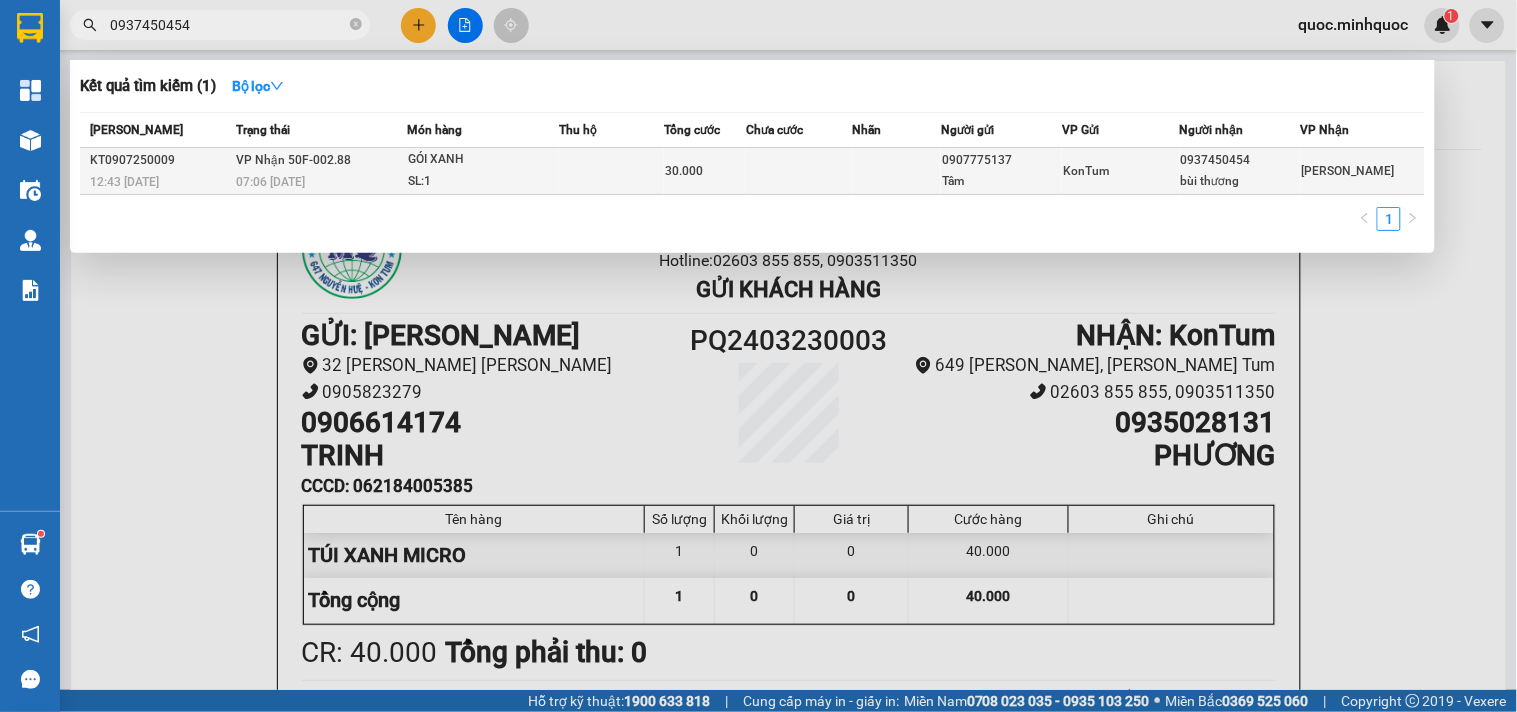 type on "0937450454" 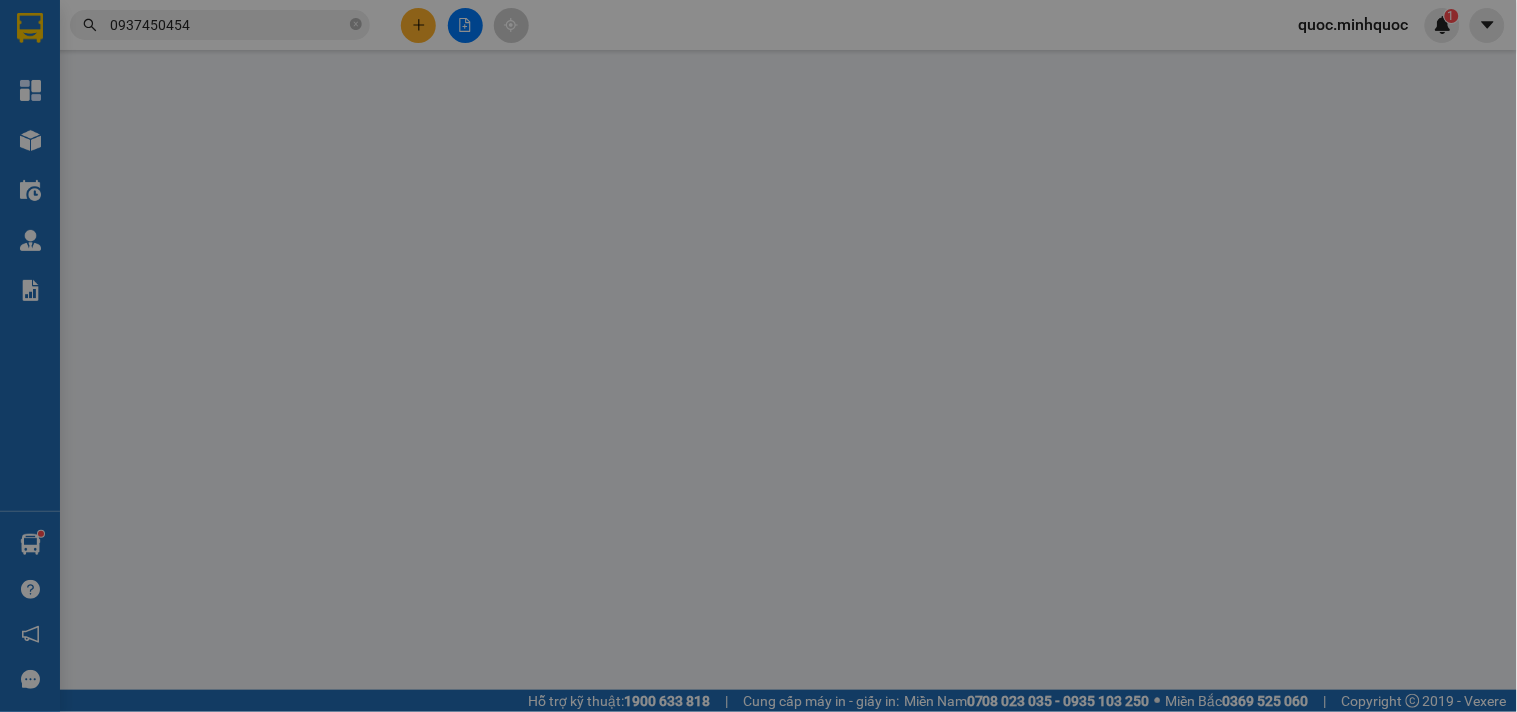 type on "0907775137" 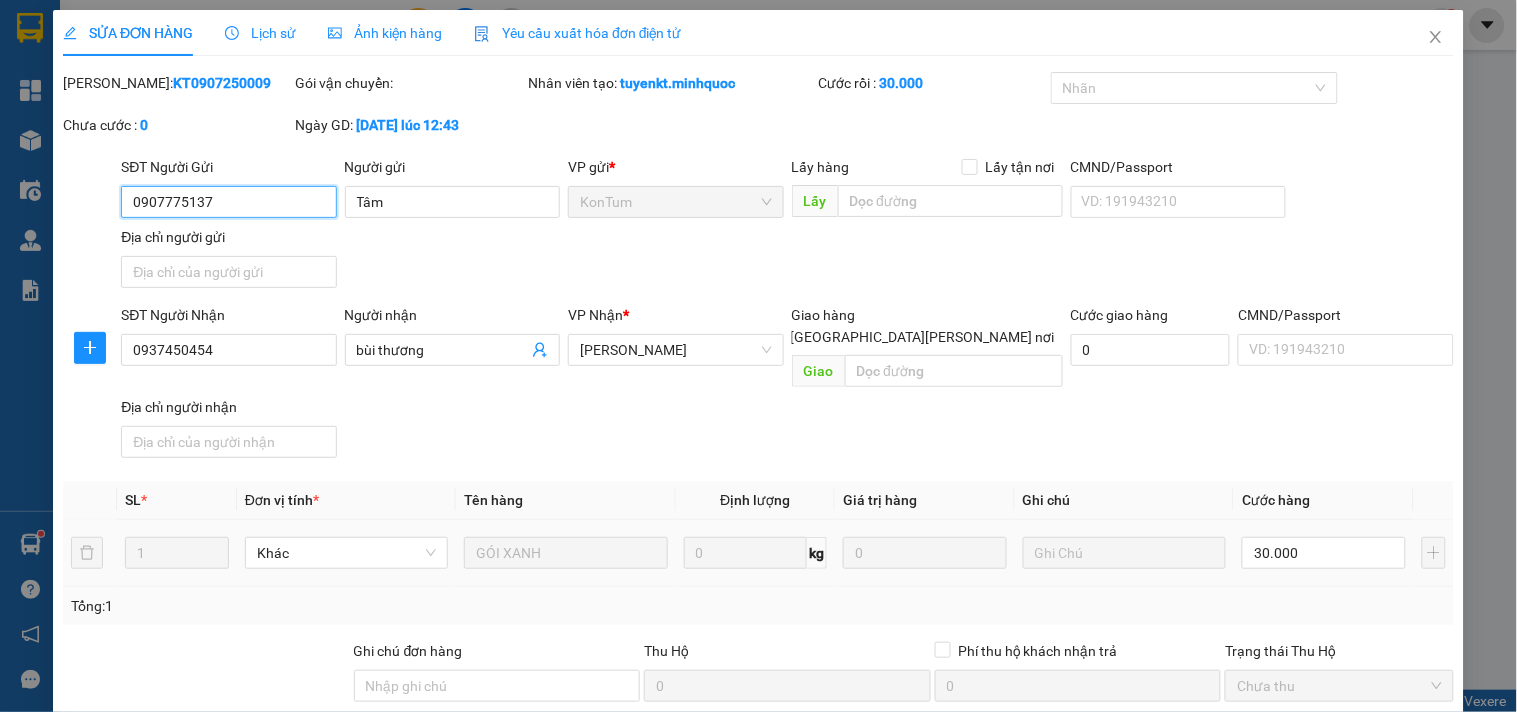 scroll, scrollTop: 172, scrollLeft: 0, axis: vertical 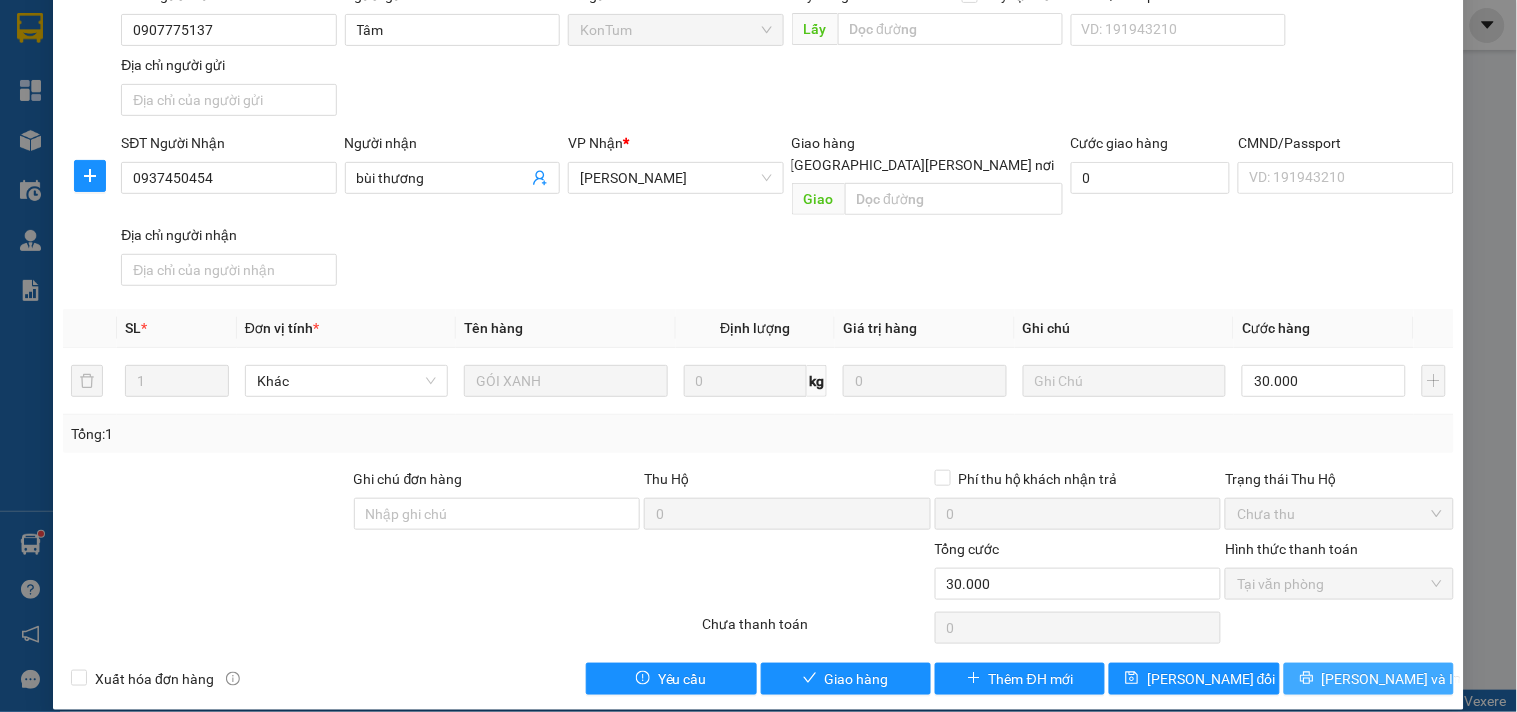 click on "[PERSON_NAME] và In" at bounding box center [1369, 679] 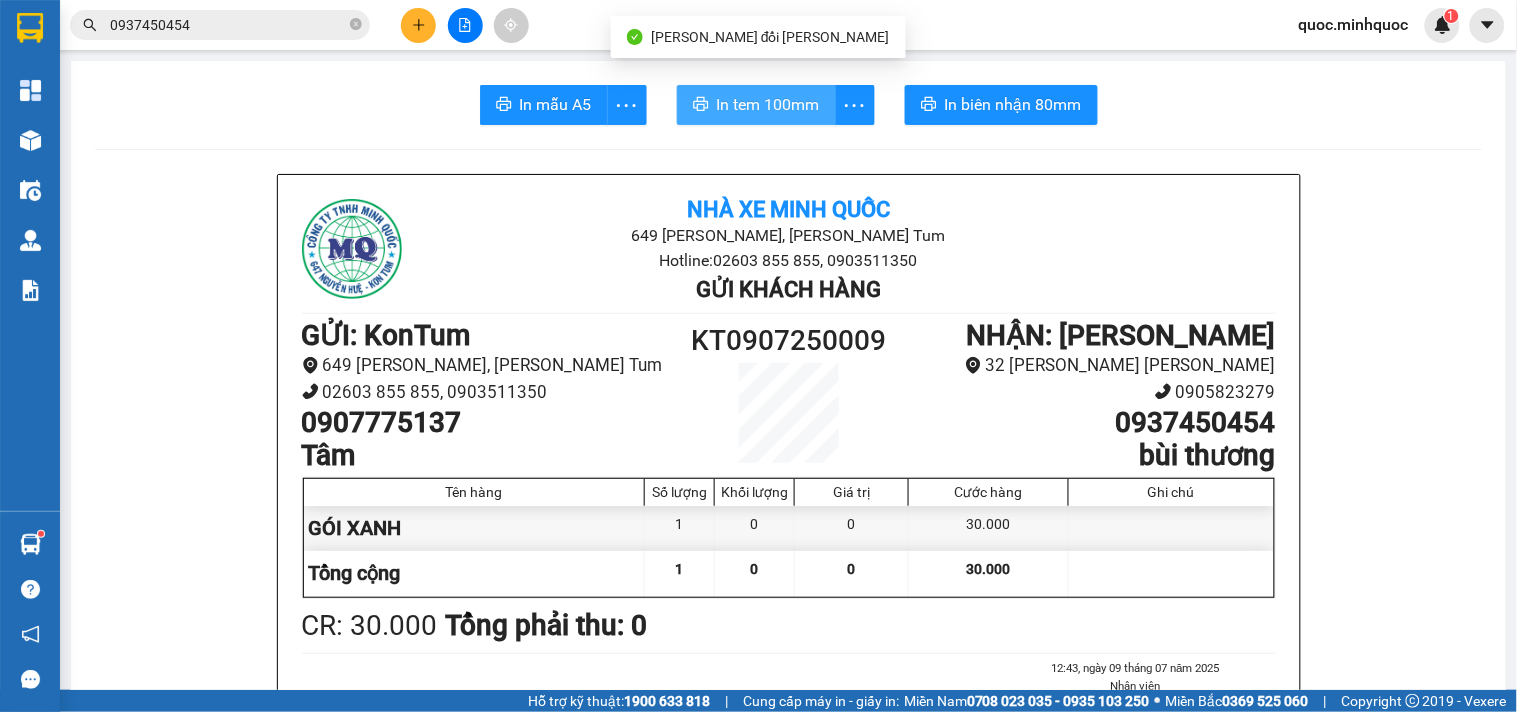 click on "In tem 100mm" at bounding box center [756, 105] 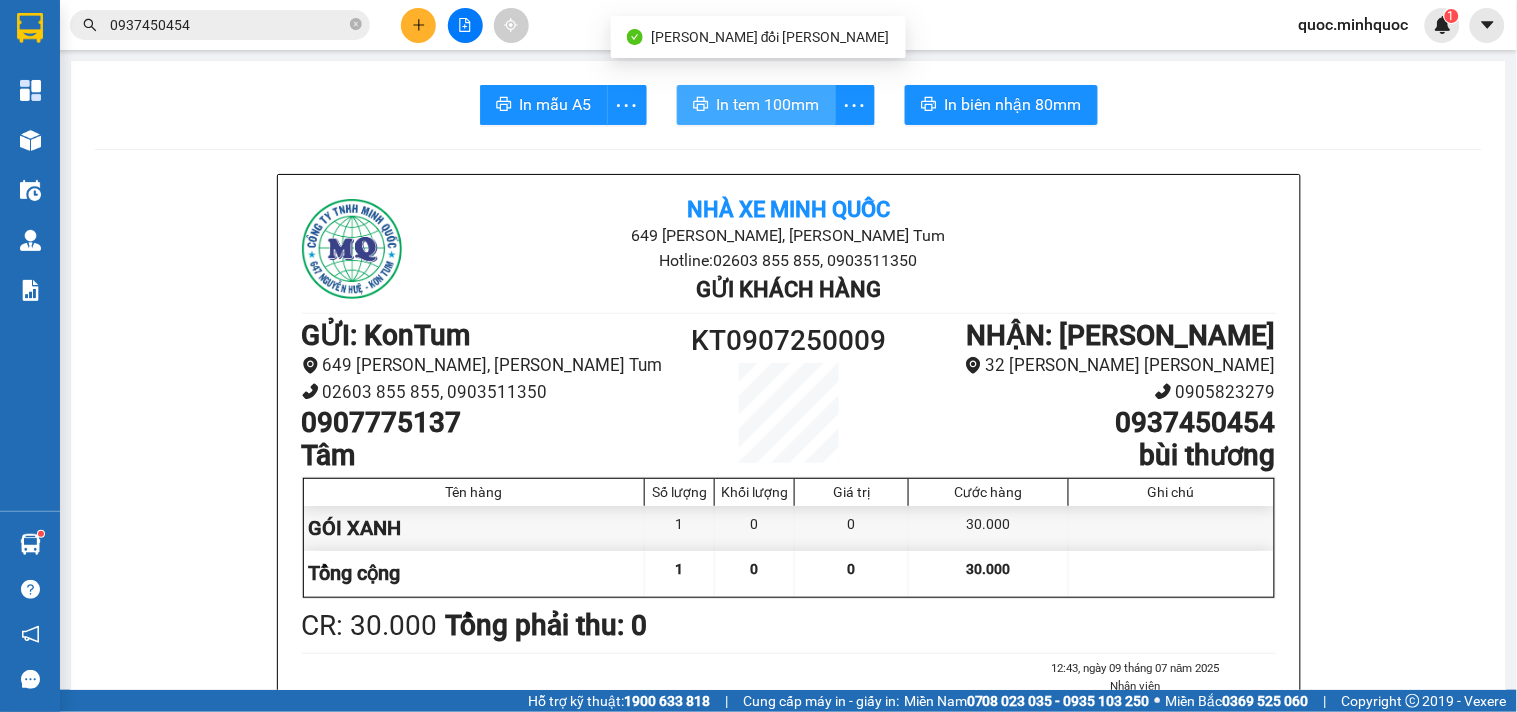 scroll, scrollTop: 0, scrollLeft: 0, axis: both 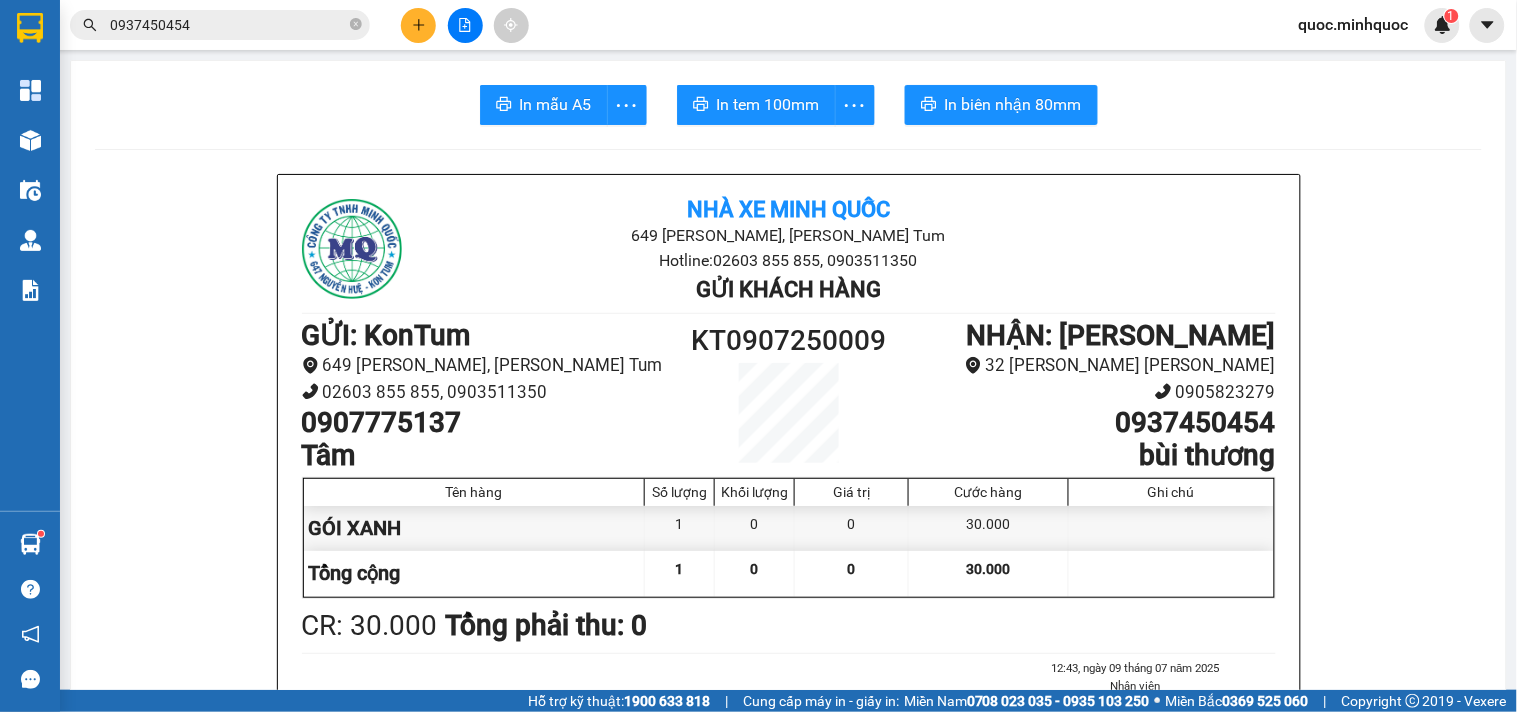 click on "0937450454" at bounding box center (228, 25) 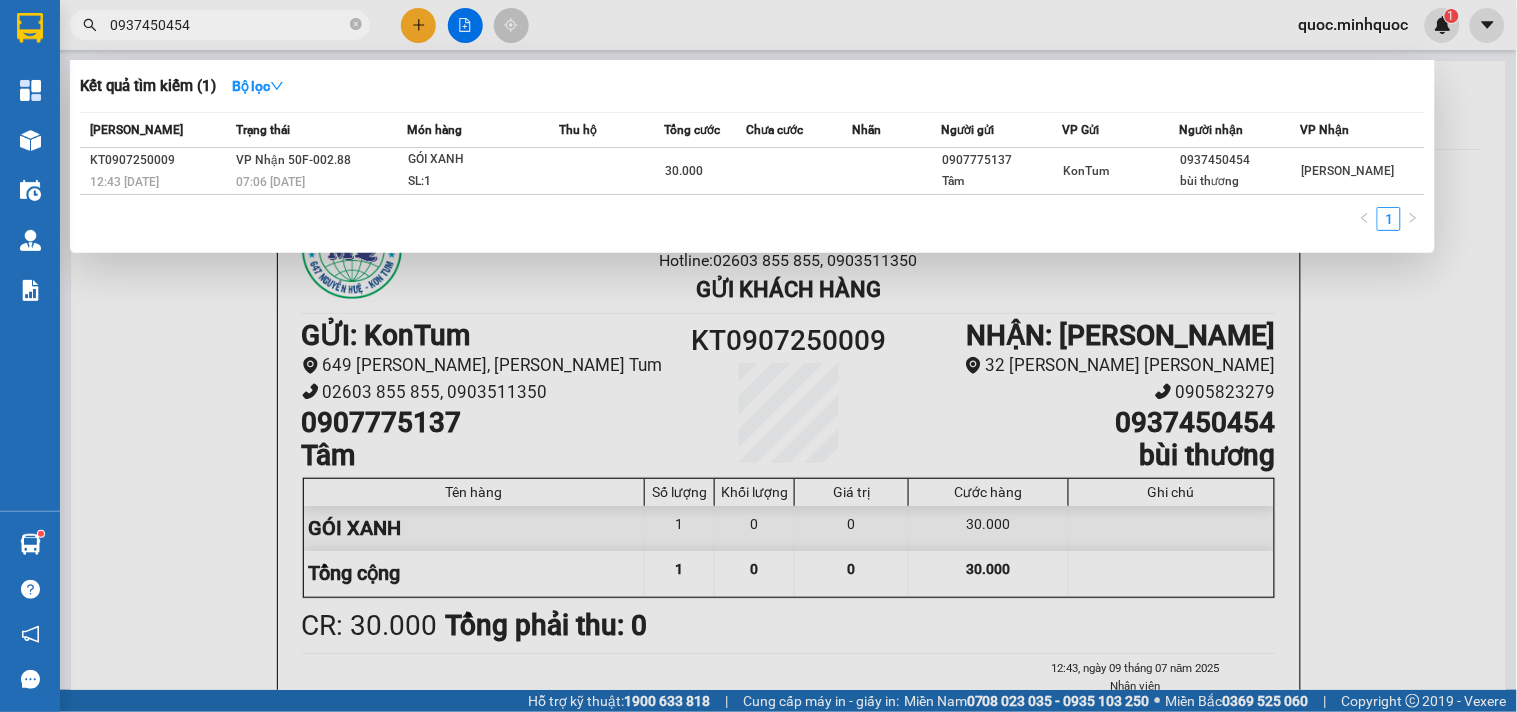 click on "0937450454" at bounding box center (228, 25) 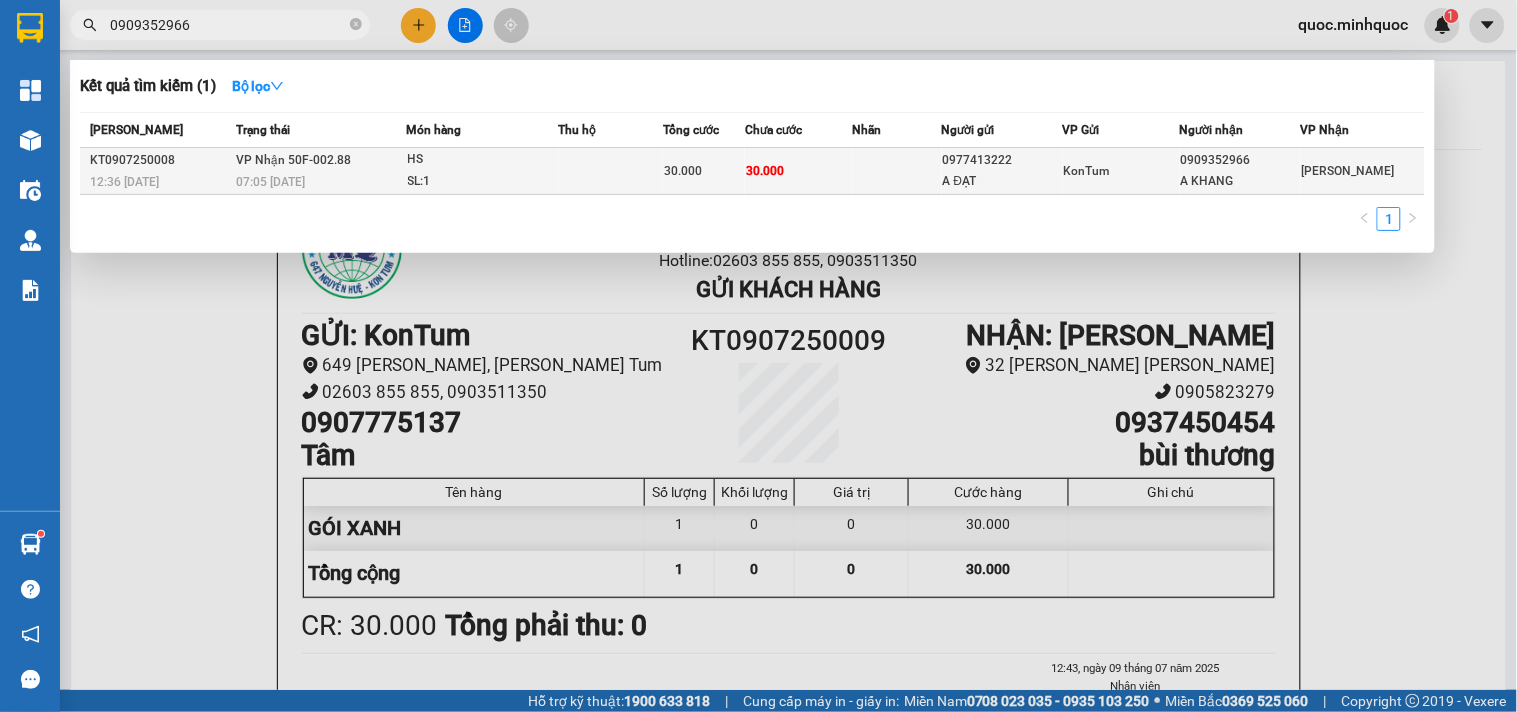 type on "0909352966" 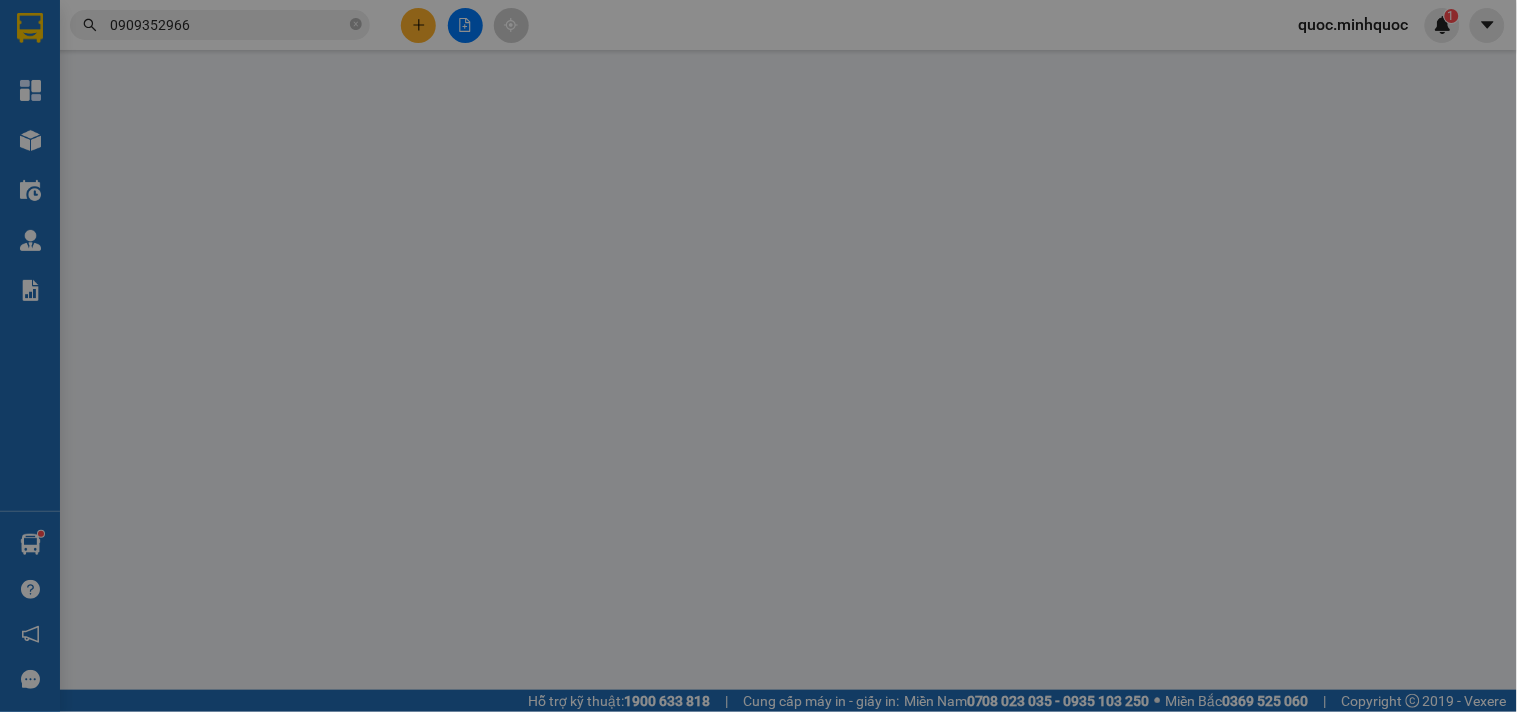 type on "0977413222" 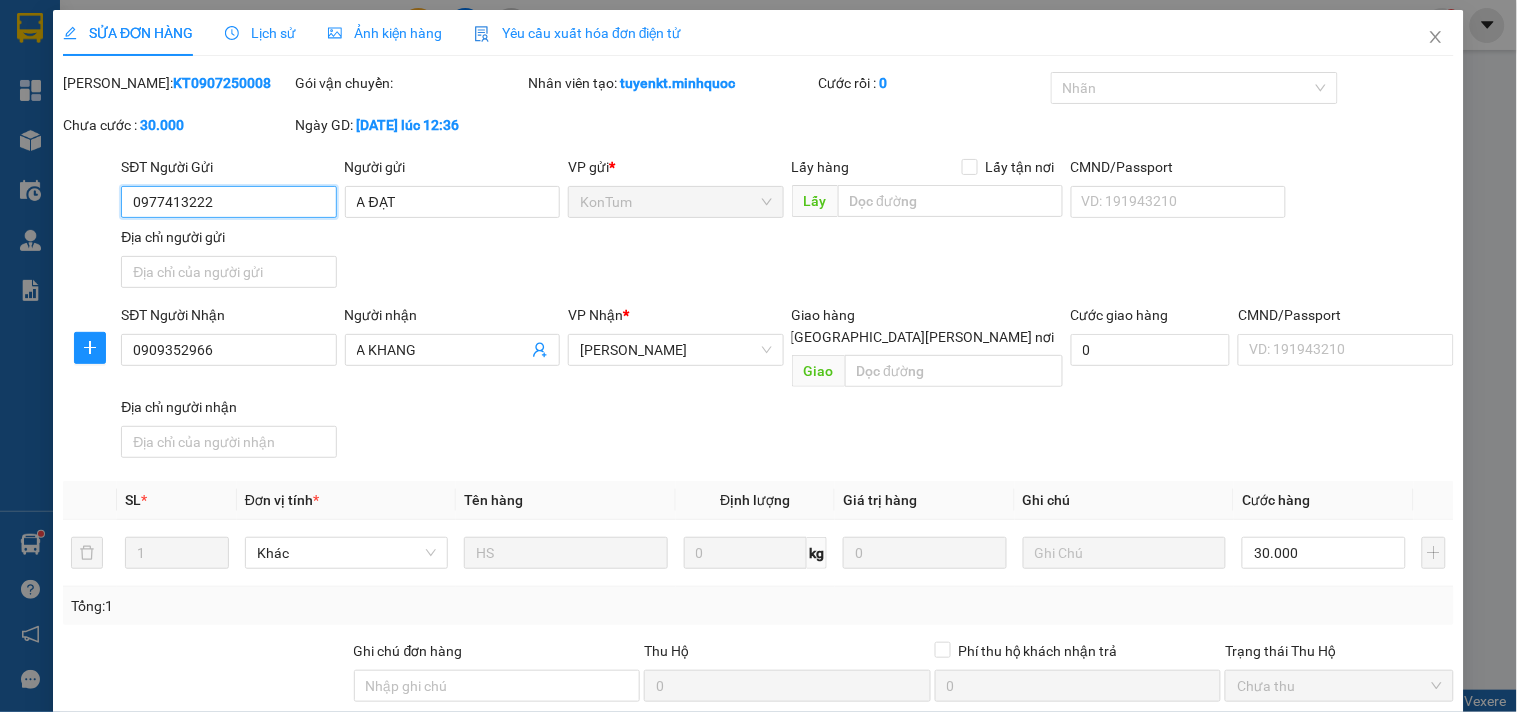scroll, scrollTop: 172, scrollLeft: 0, axis: vertical 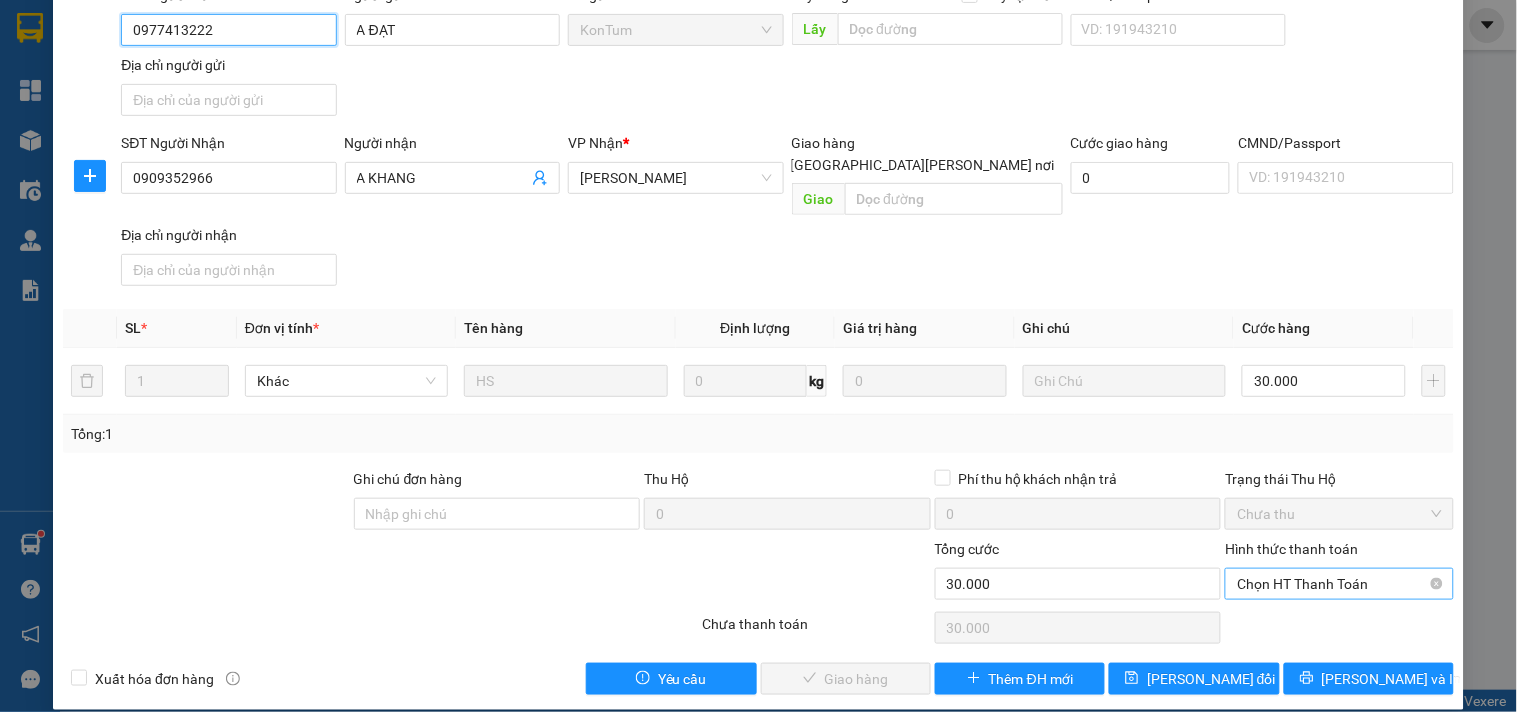 click on "Chọn HT Thanh Toán" at bounding box center [1339, 584] 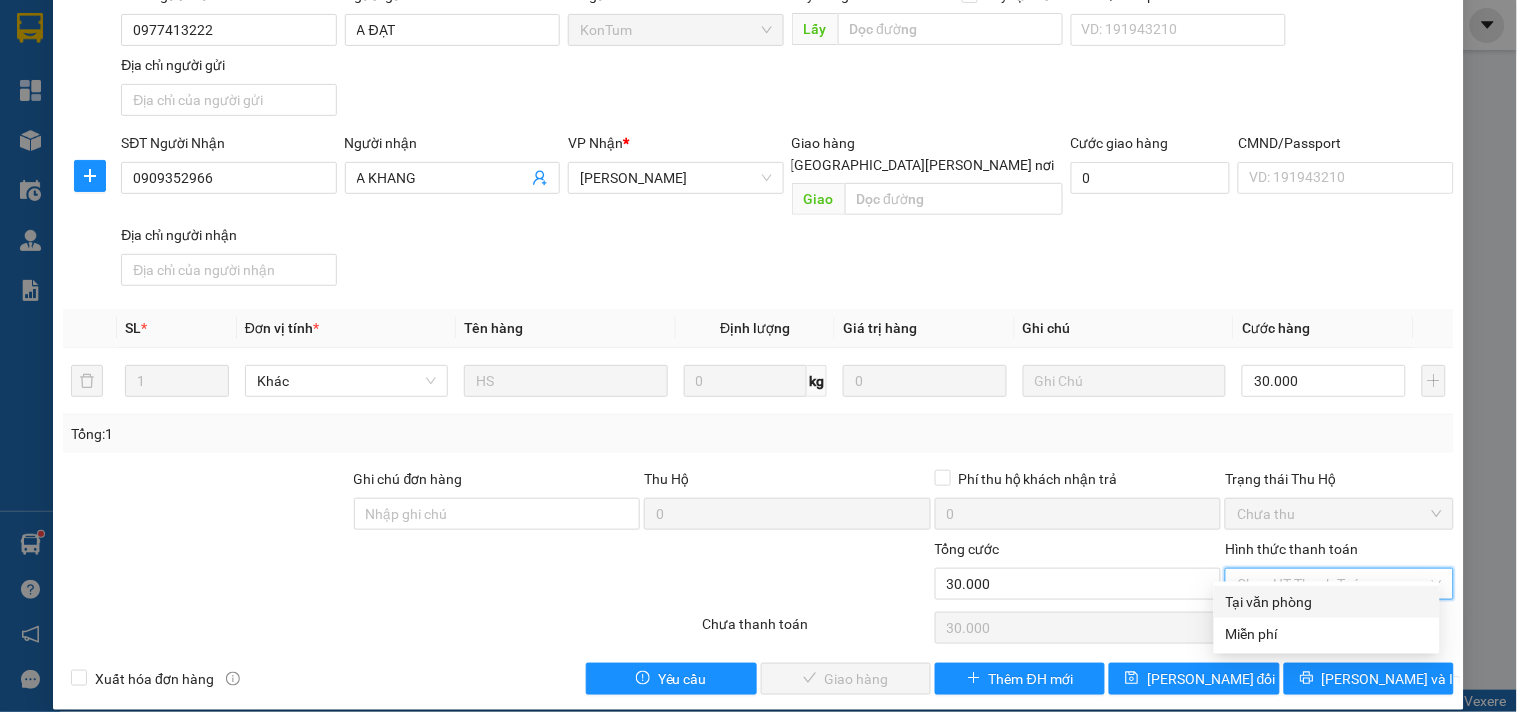 click on "Tại văn phòng" at bounding box center [1327, 602] 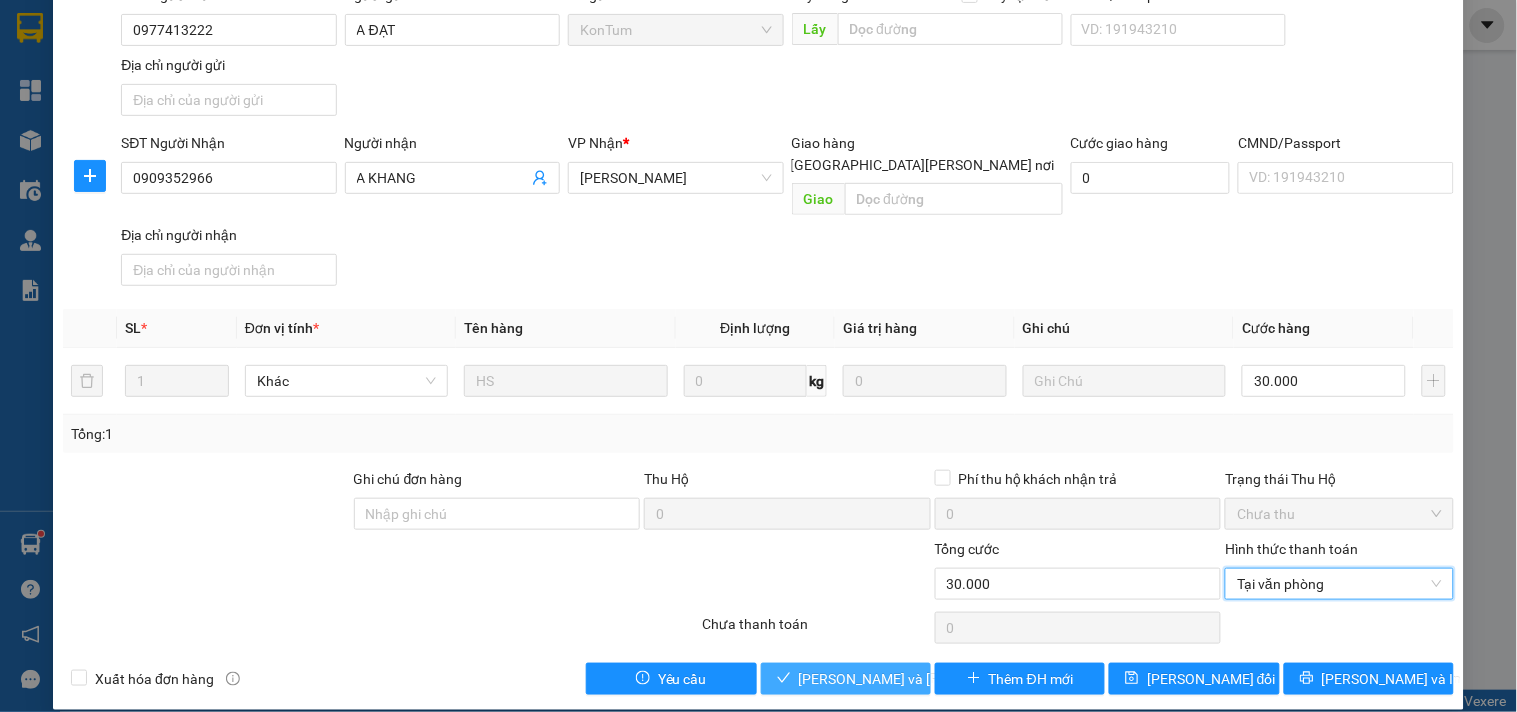 click on "[PERSON_NAME] và [PERSON_NAME] hàng" at bounding box center (846, 679) 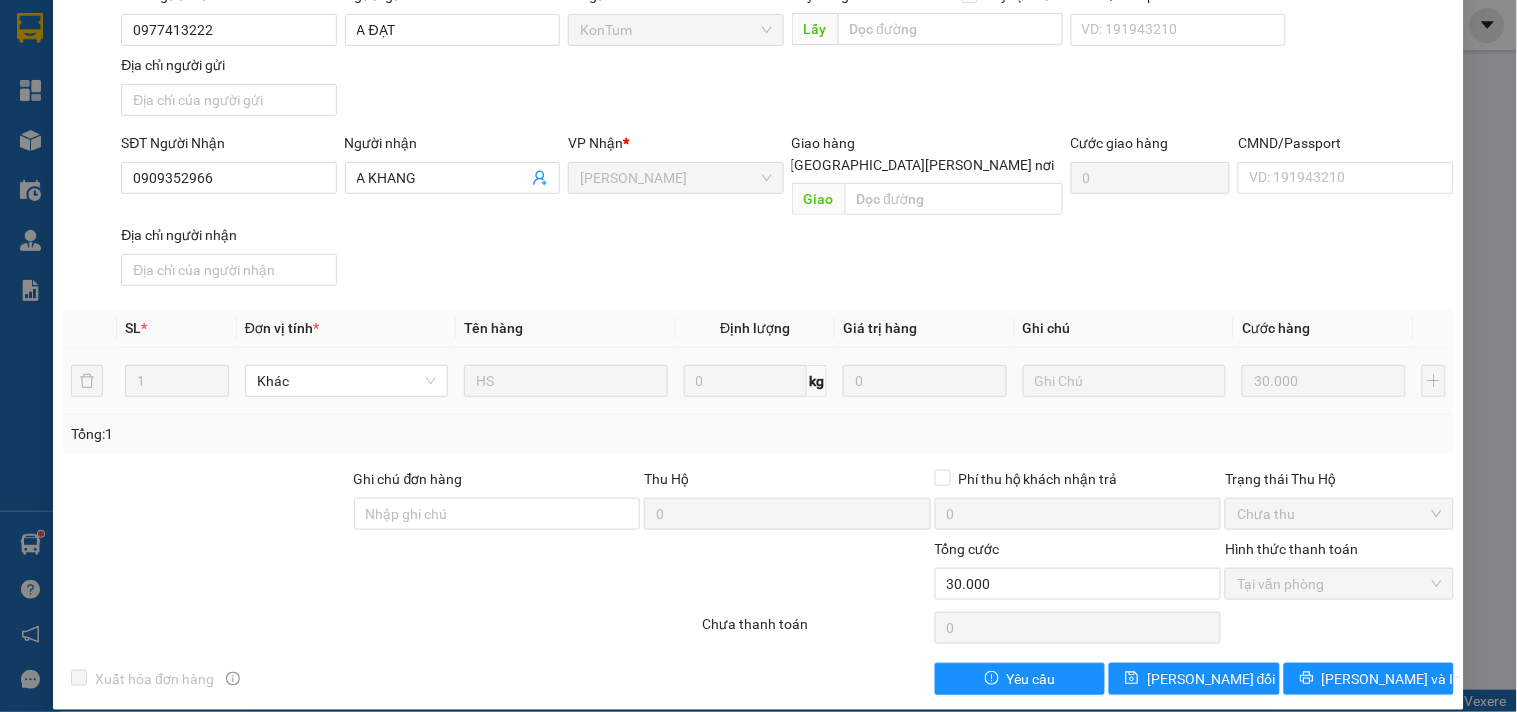 scroll, scrollTop: 0, scrollLeft: 0, axis: both 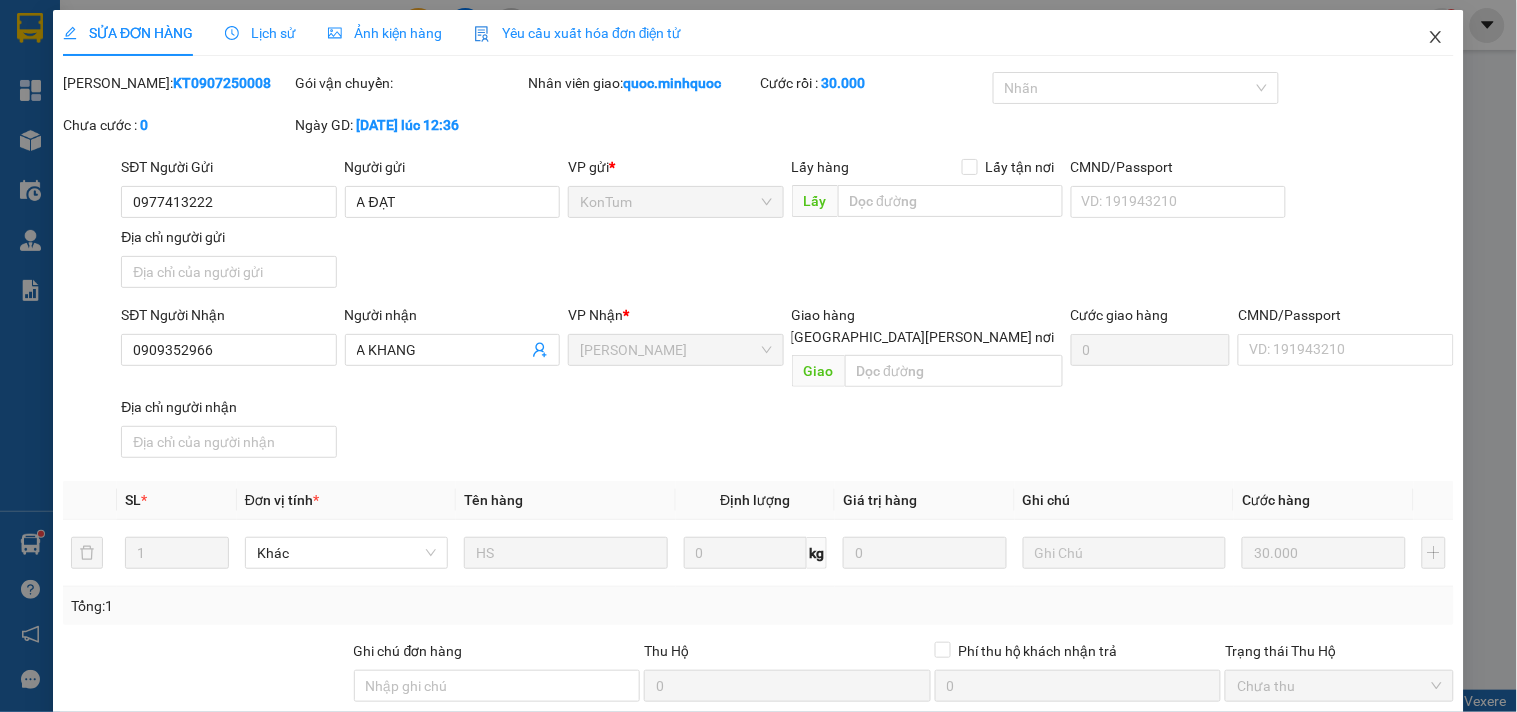 click 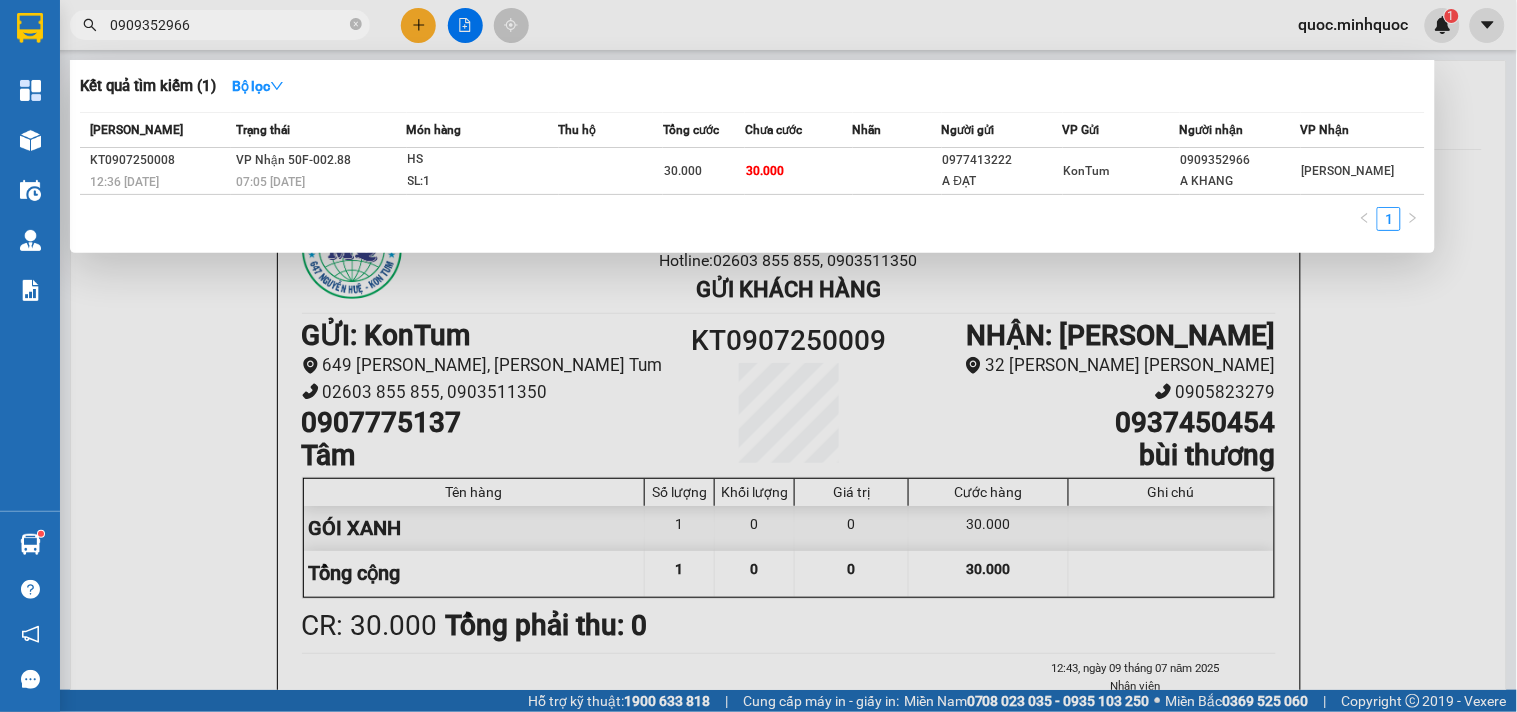 click on "0909352966" at bounding box center [220, 25] 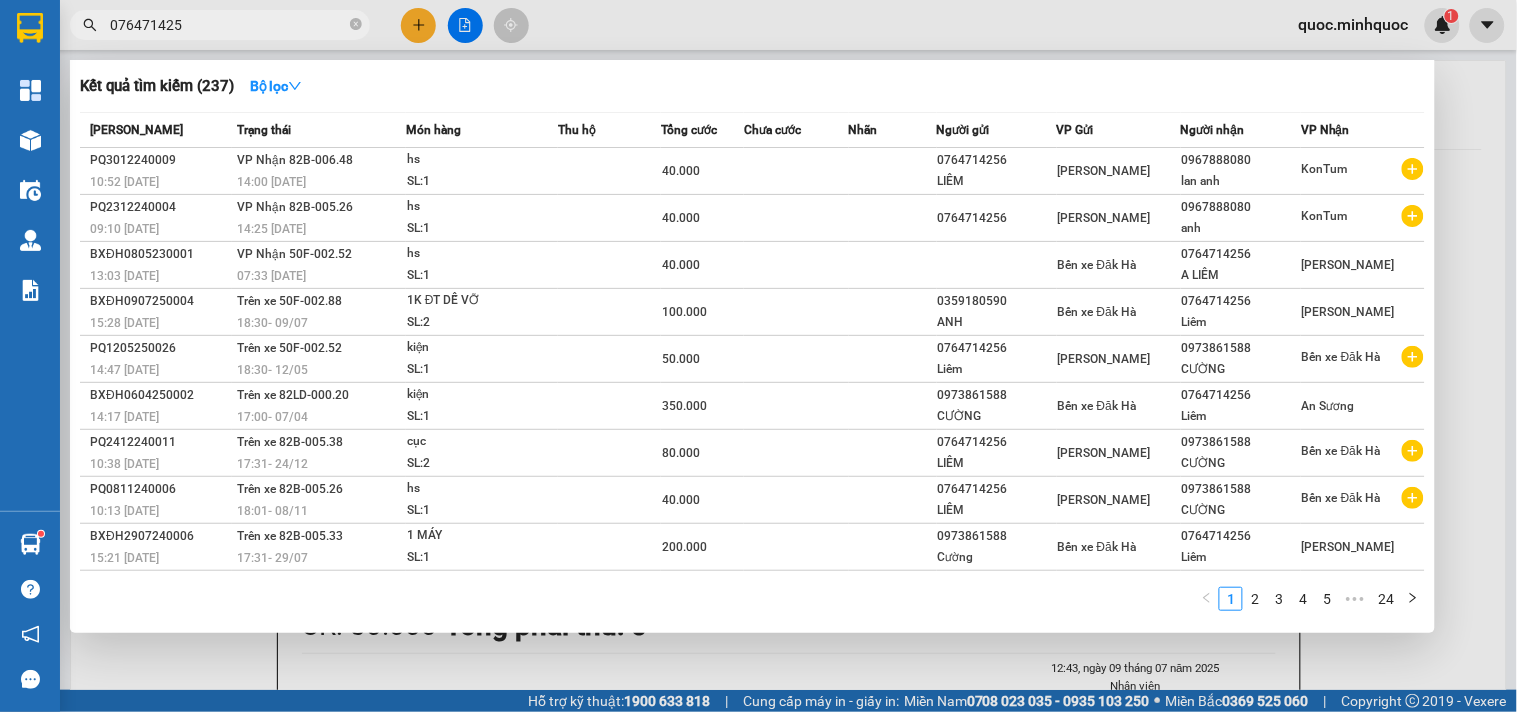 click on "076471425" at bounding box center (228, 25) 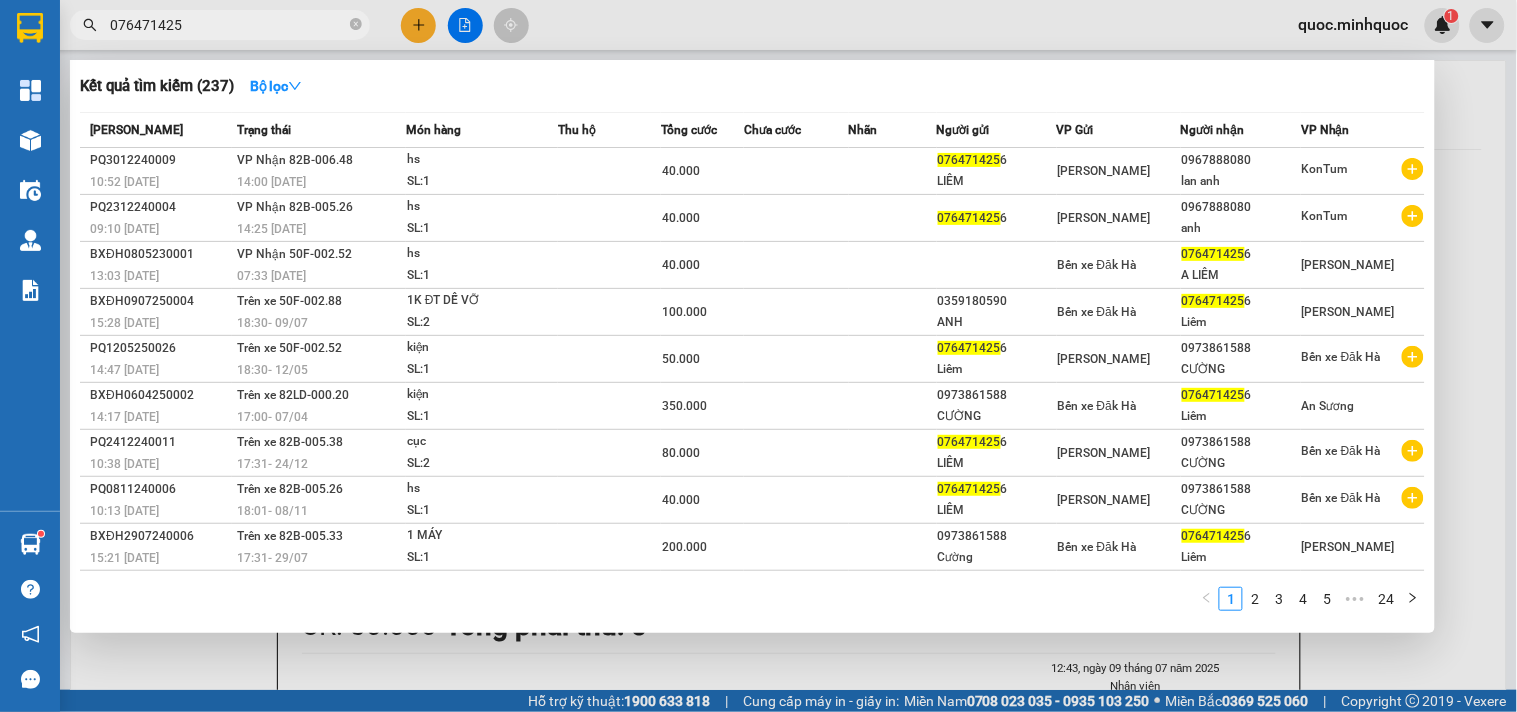click on "076471425" at bounding box center (228, 25) 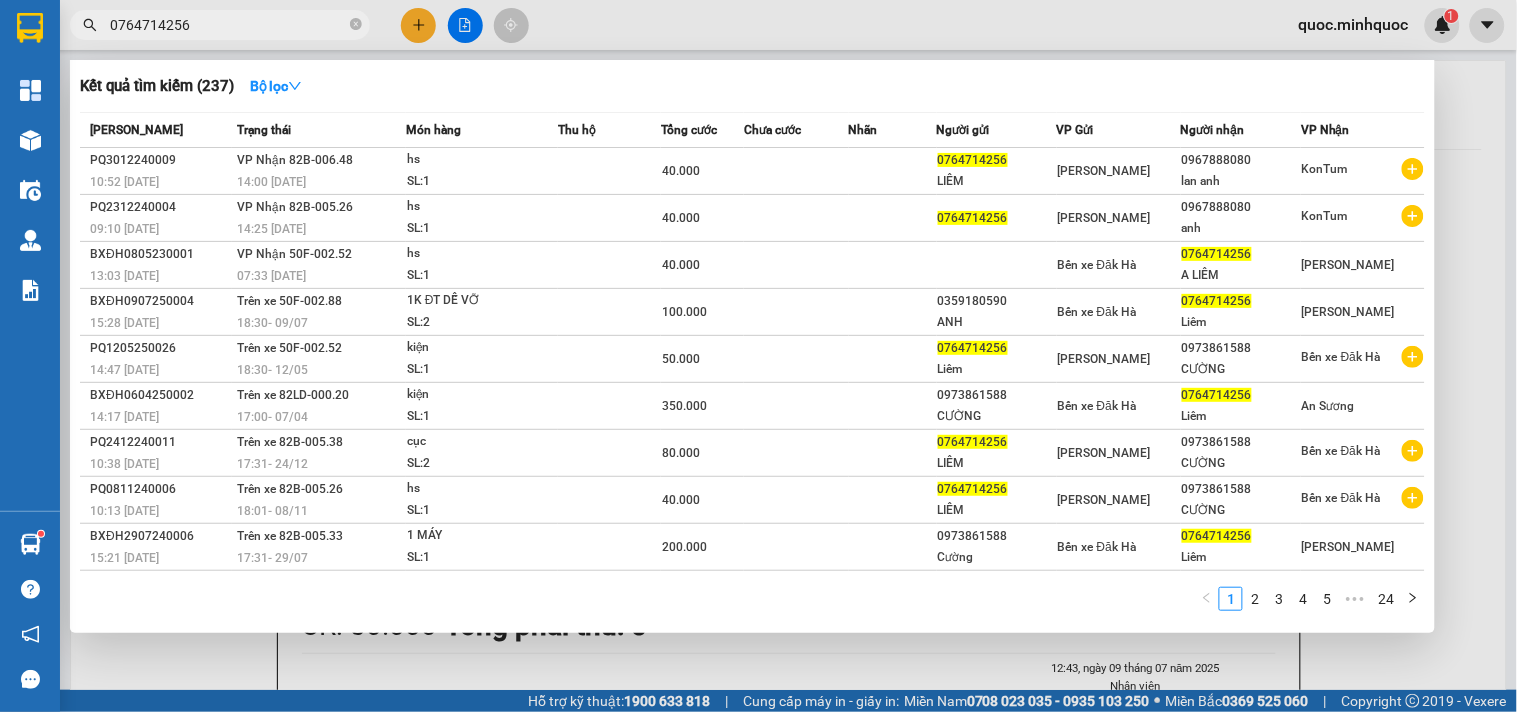 click on "0764714256" at bounding box center [228, 25] 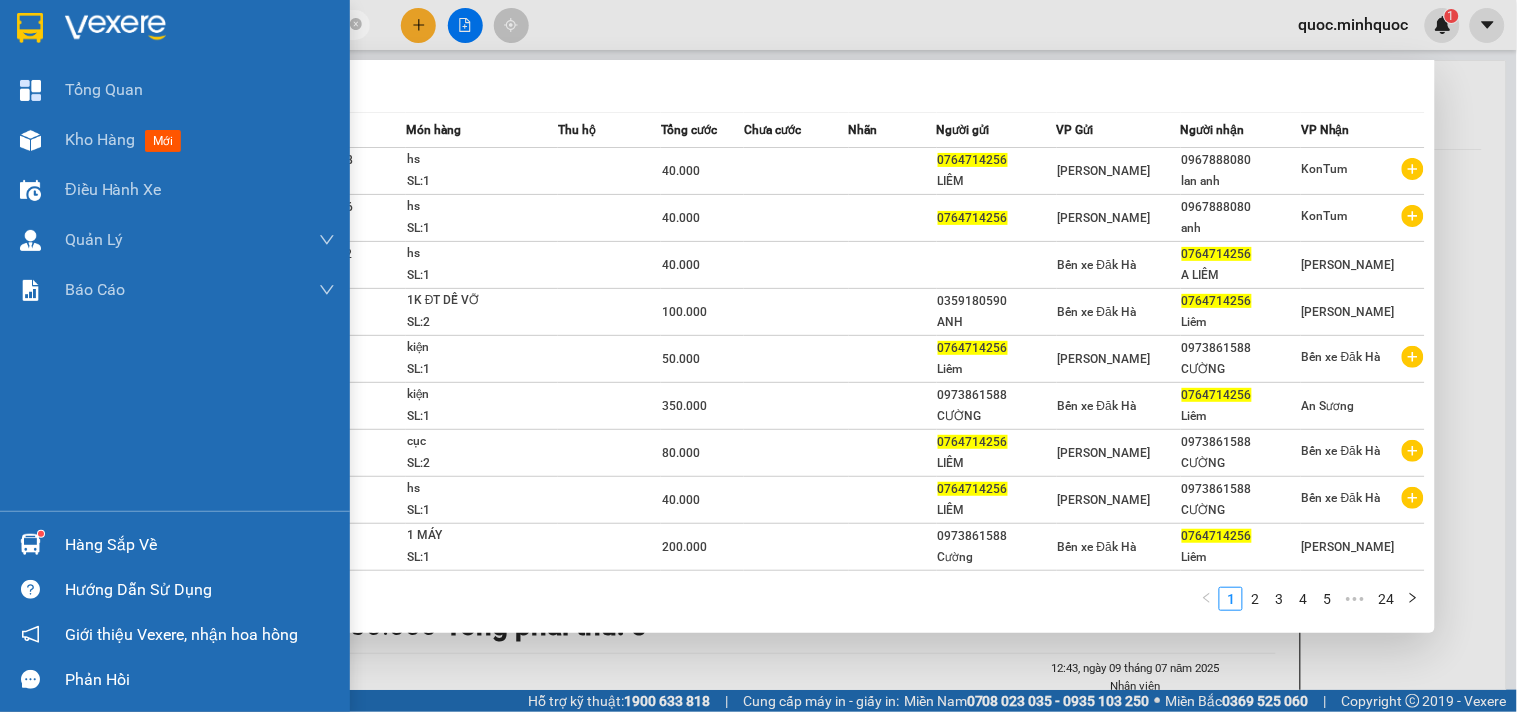 drag, startPoint x: 203, startPoint y: 32, endPoint x: 10, endPoint y: 53, distance: 194.13913 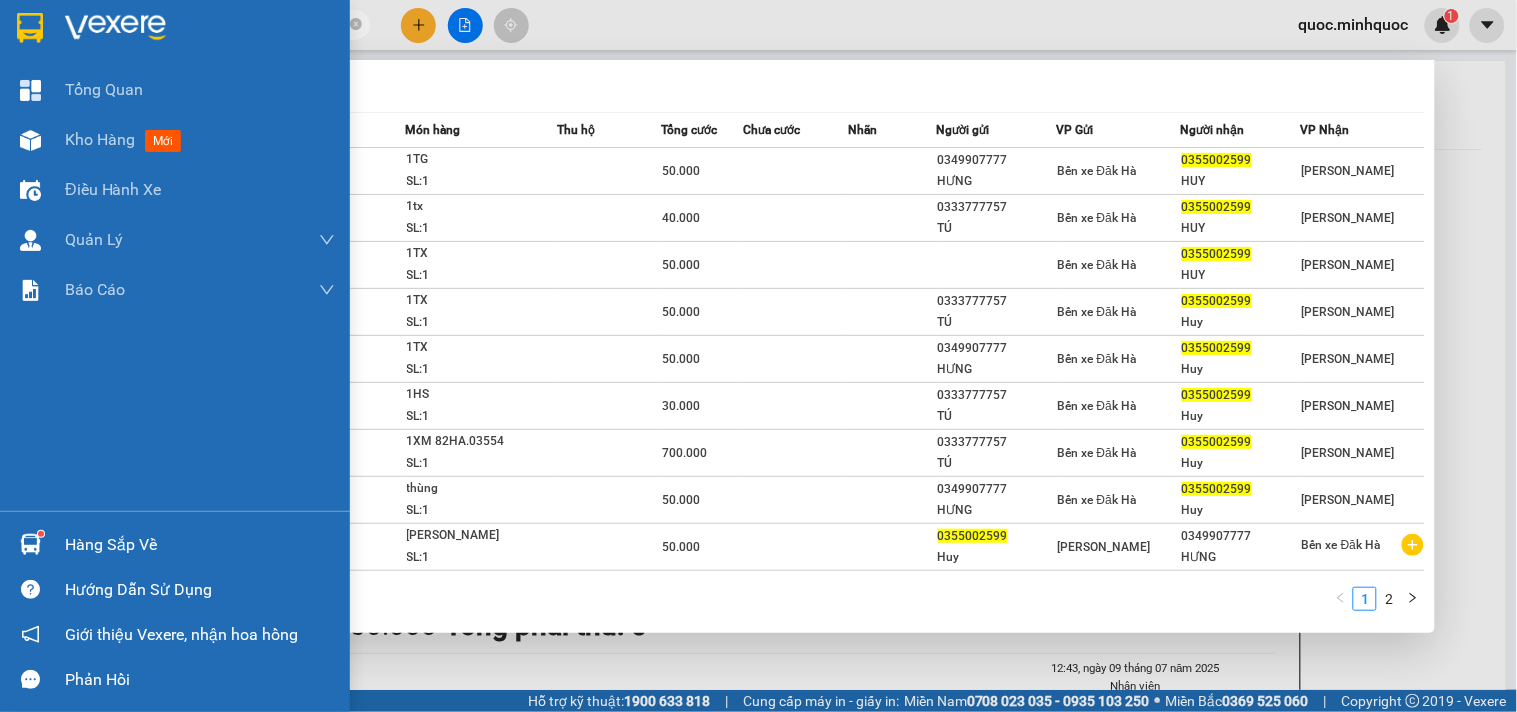 drag, startPoint x: 253, startPoint y: 18, endPoint x: 0, endPoint y: 37, distance: 253.71243 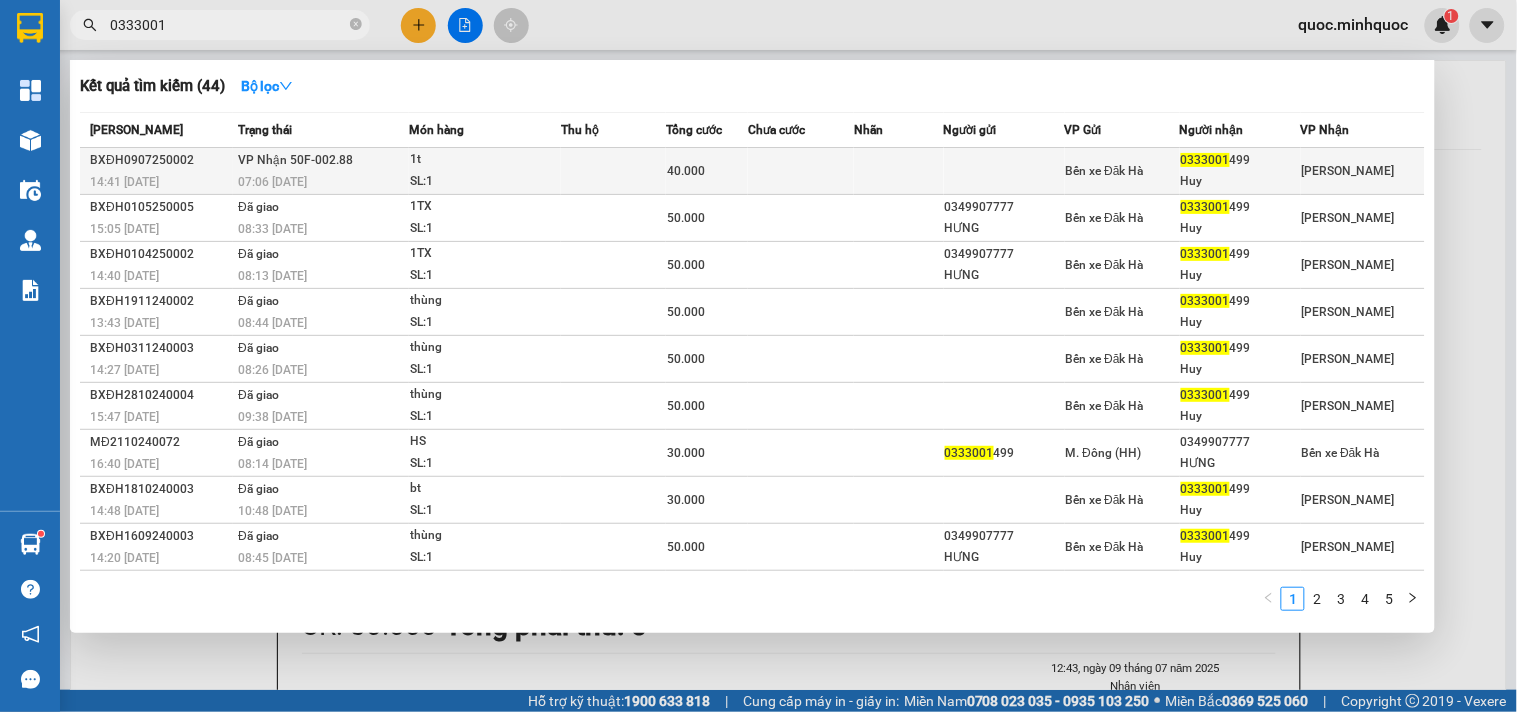 type on "0333001" 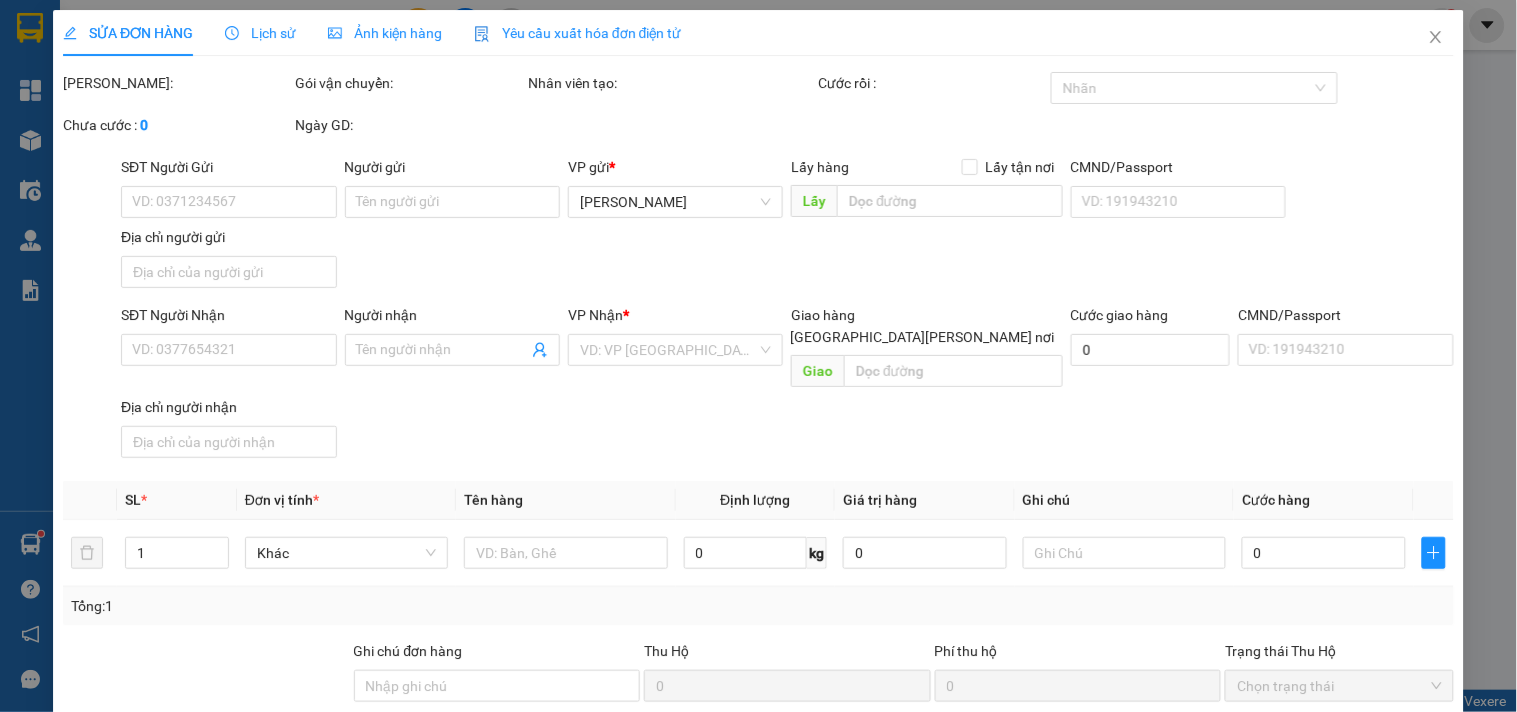 type on "0333001499" 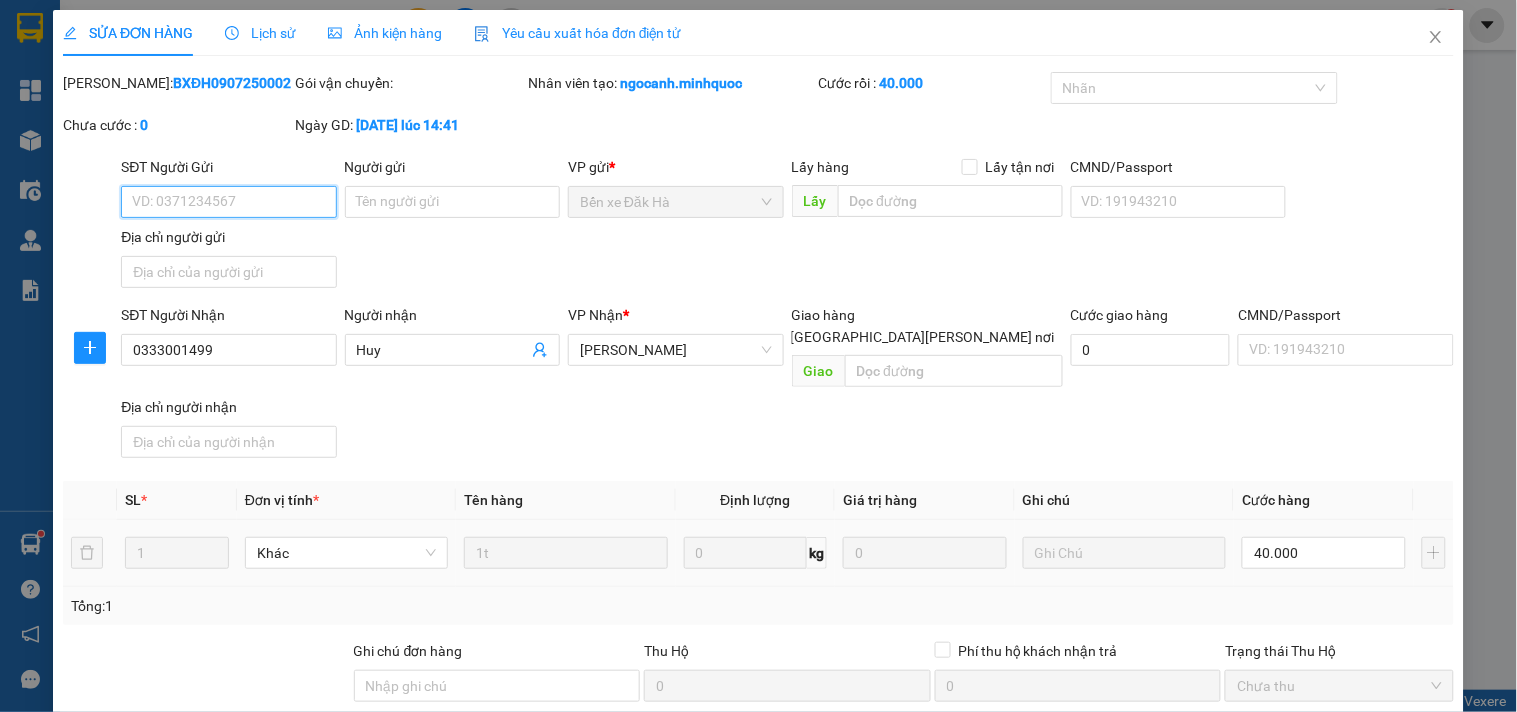 scroll, scrollTop: 172, scrollLeft: 0, axis: vertical 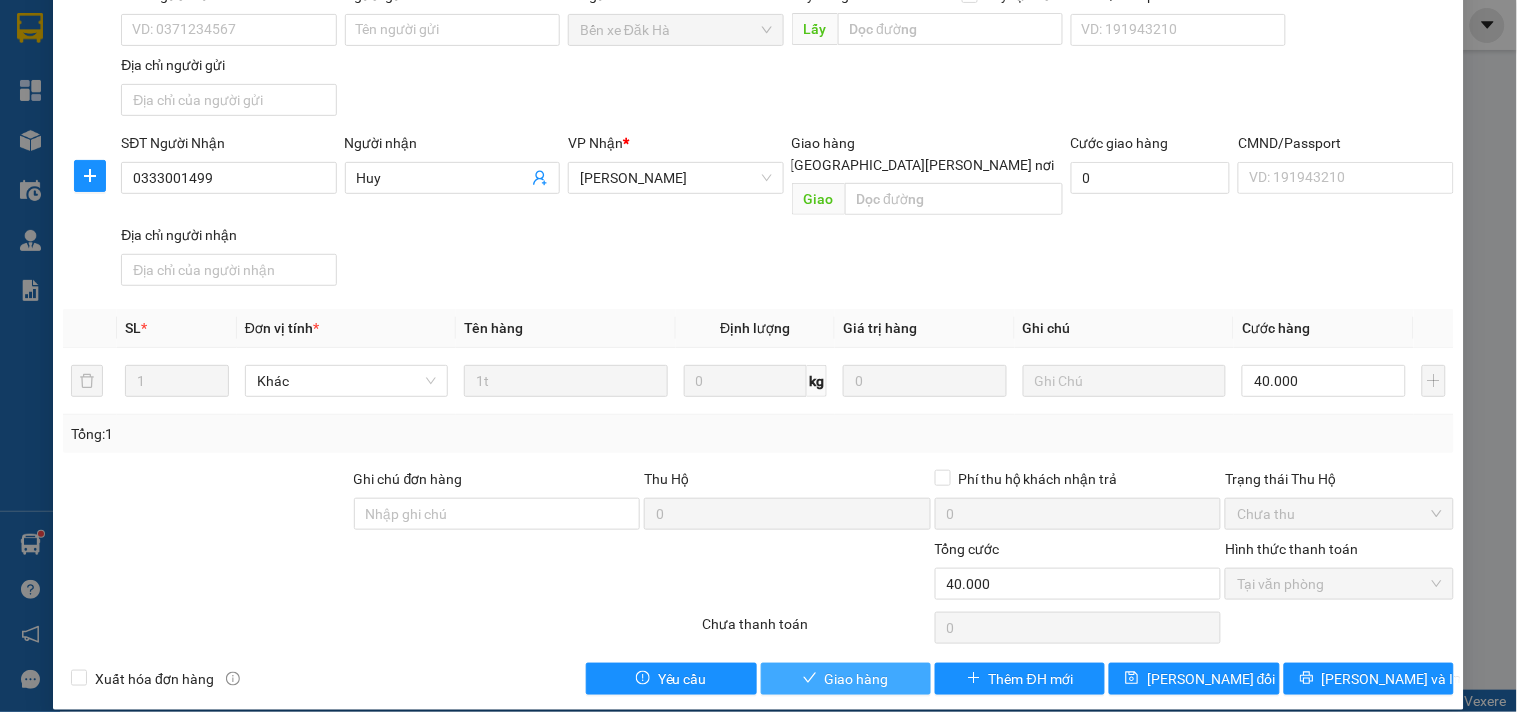click on "Giao hàng" at bounding box center (857, 679) 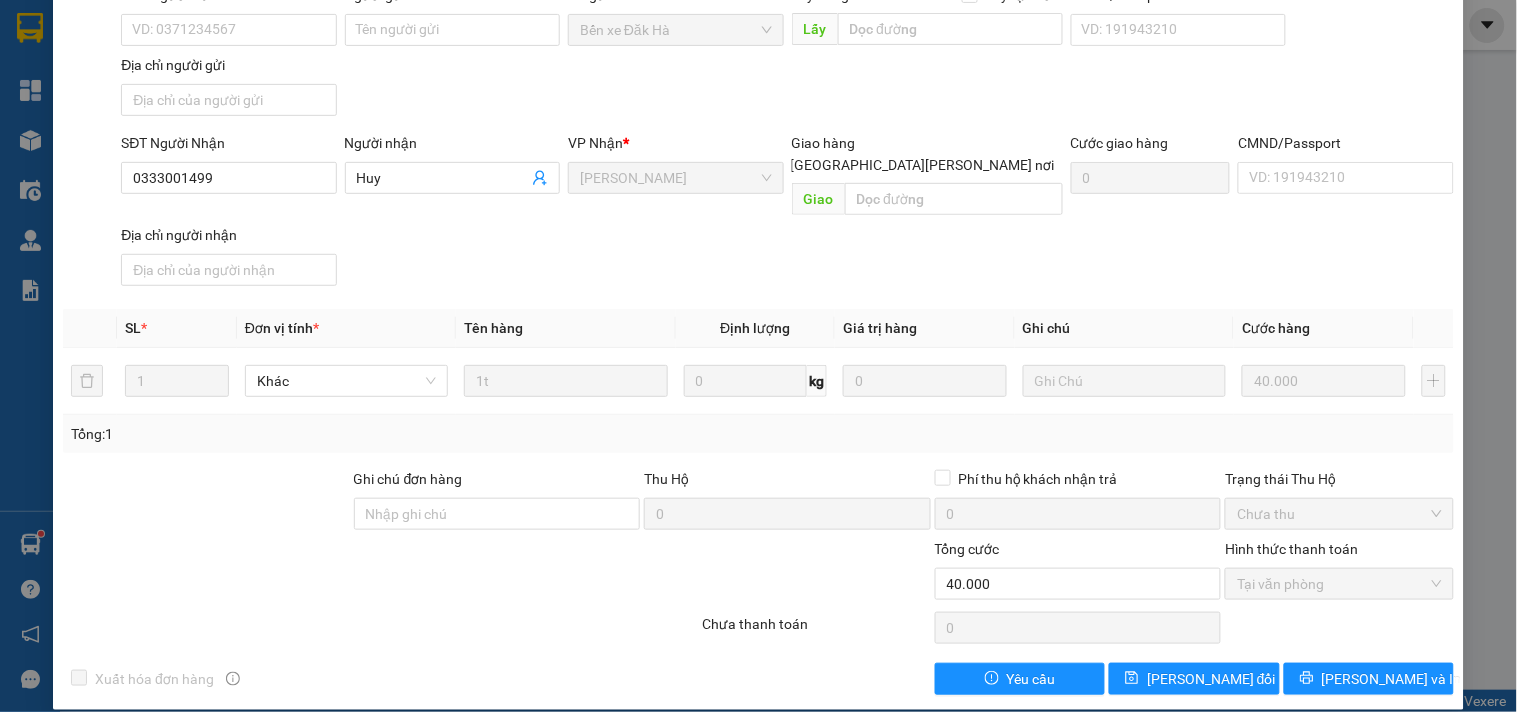 scroll, scrollTop: 0, scrollLeft: 0, axis: both 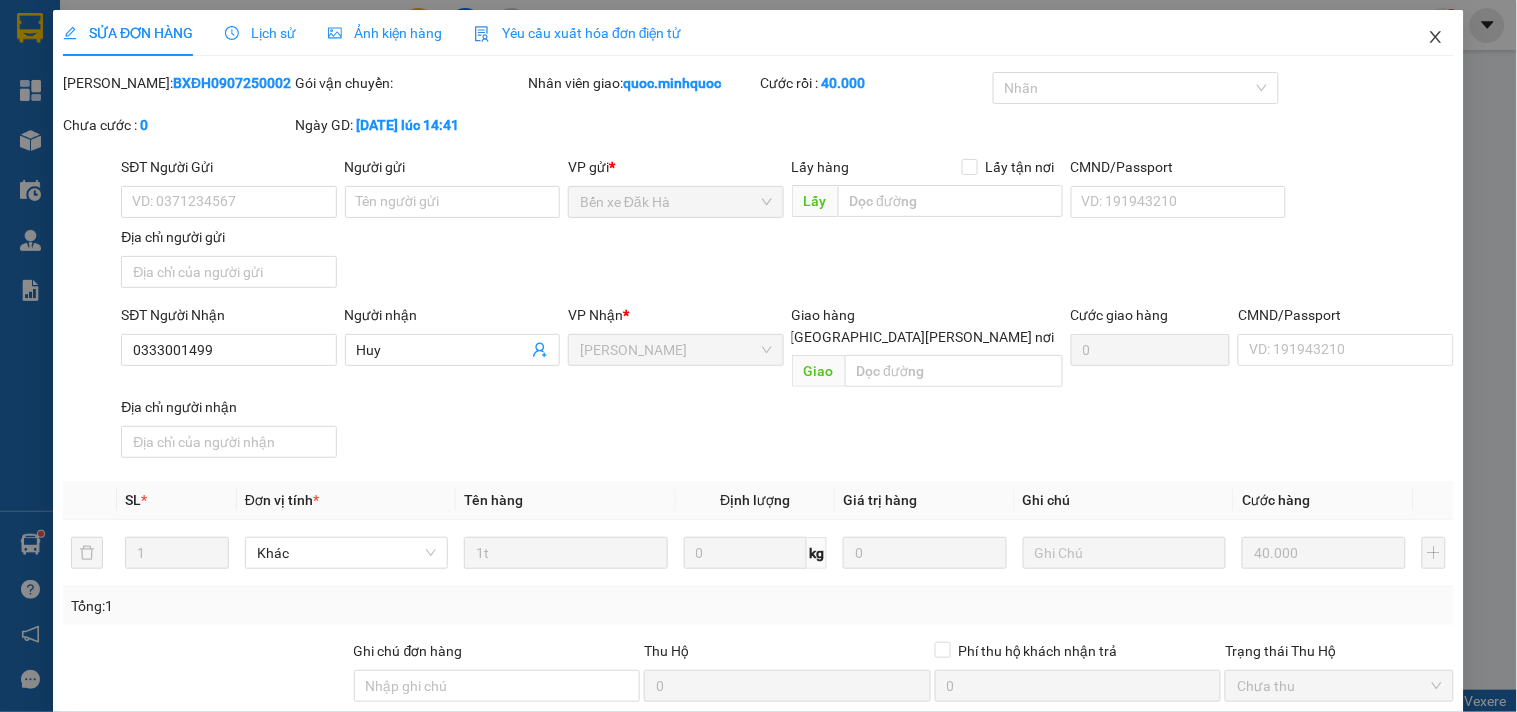 click at bounding box center [1436, 38] 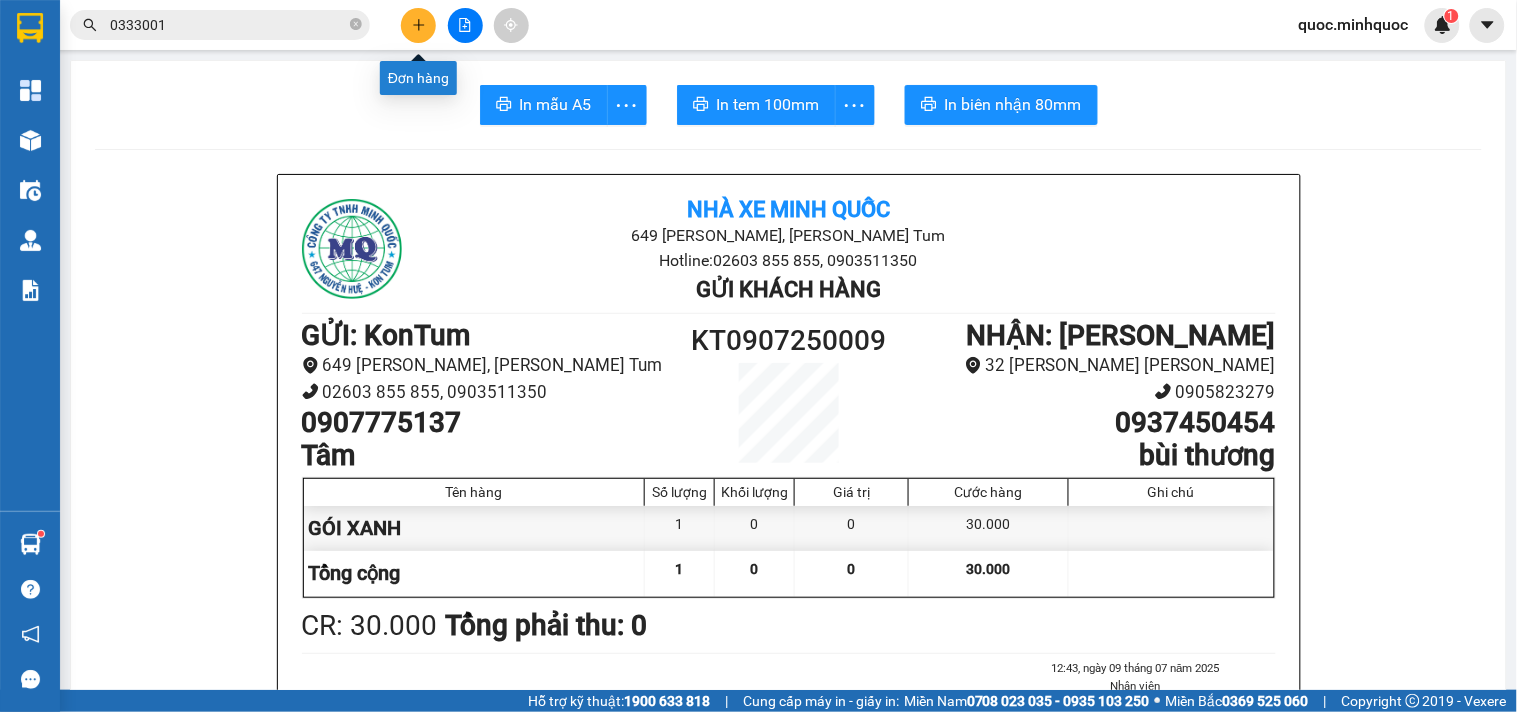 click at bounding box center [418, 25] 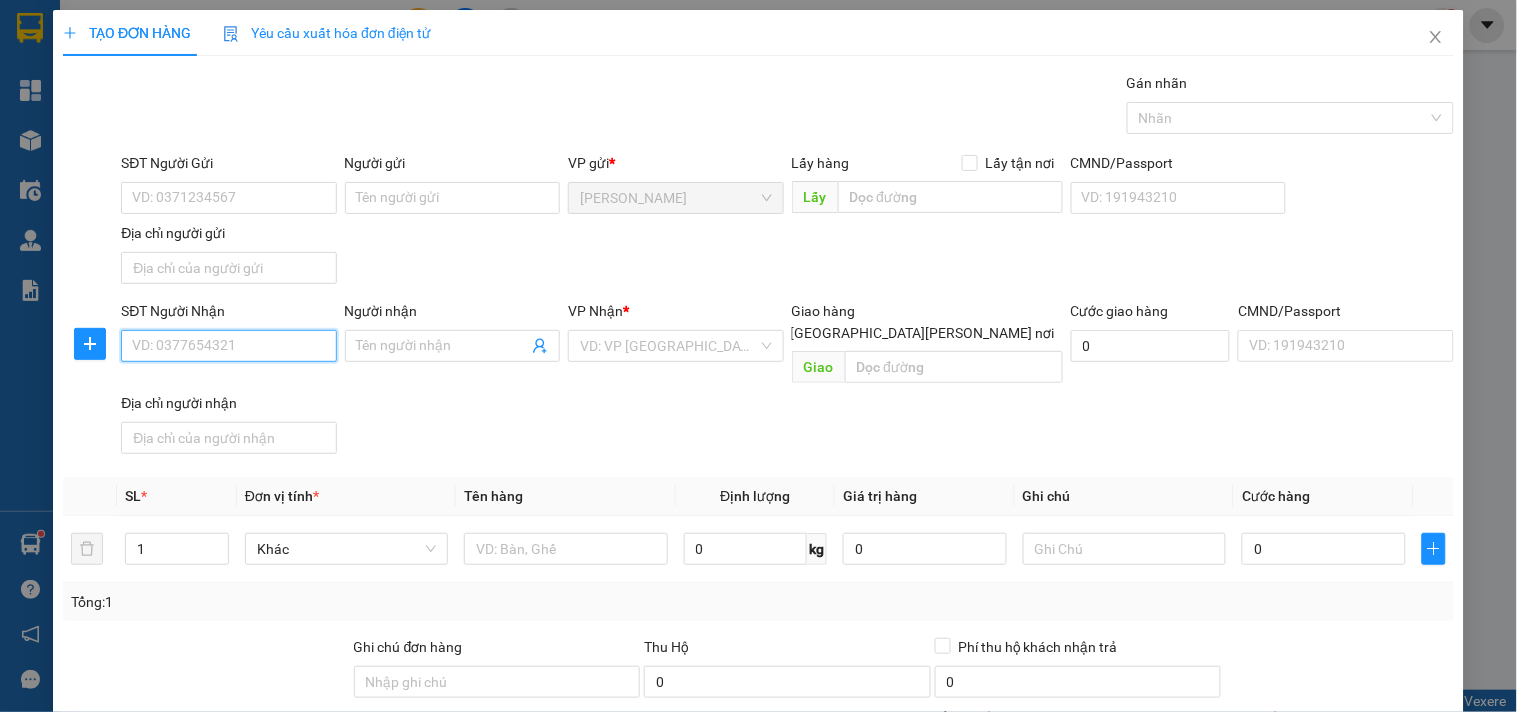 click on "SĐT Người Nhận" at bounding box center [228, 346] 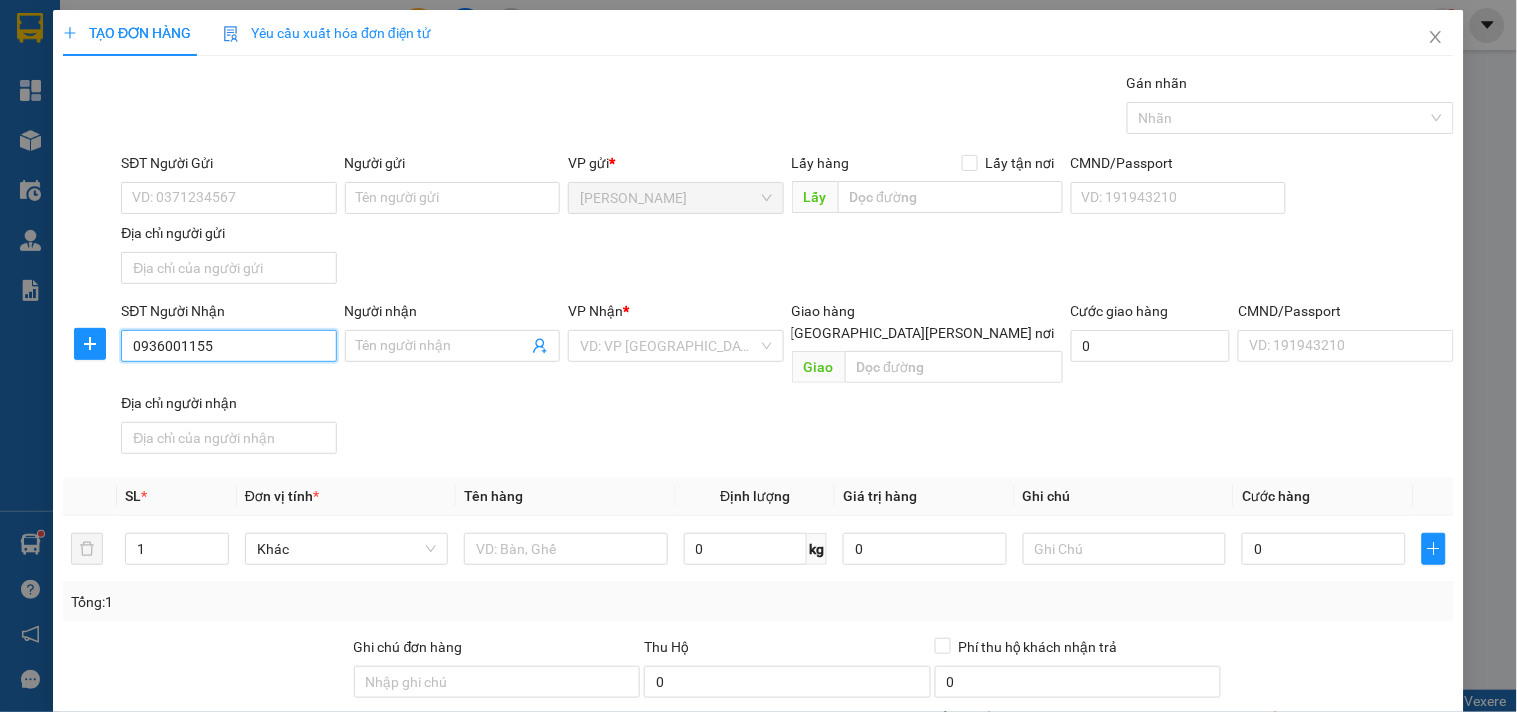 click on "0936001155" at bounding box center (228, 346) 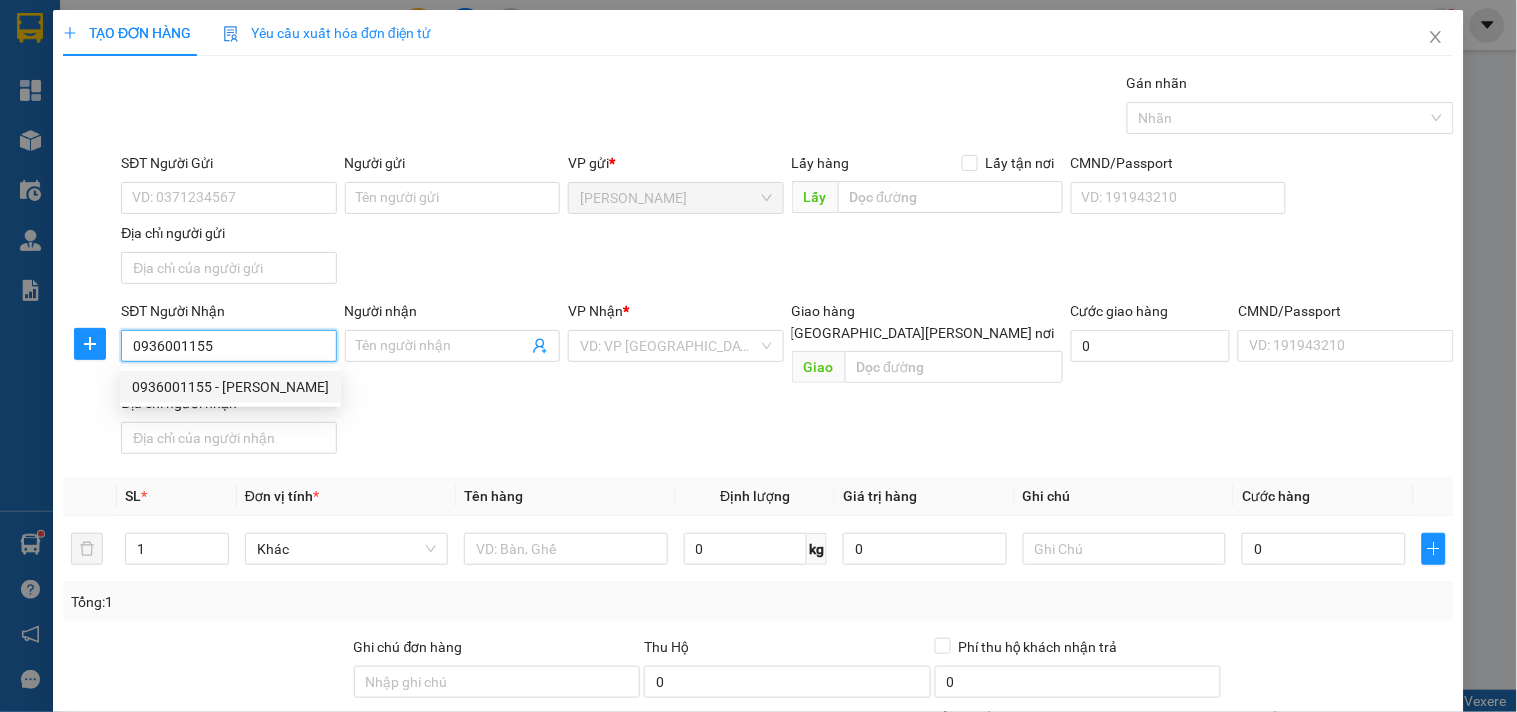 click on "0936001155 - Kim Anh" at bounding box center (230, 387) 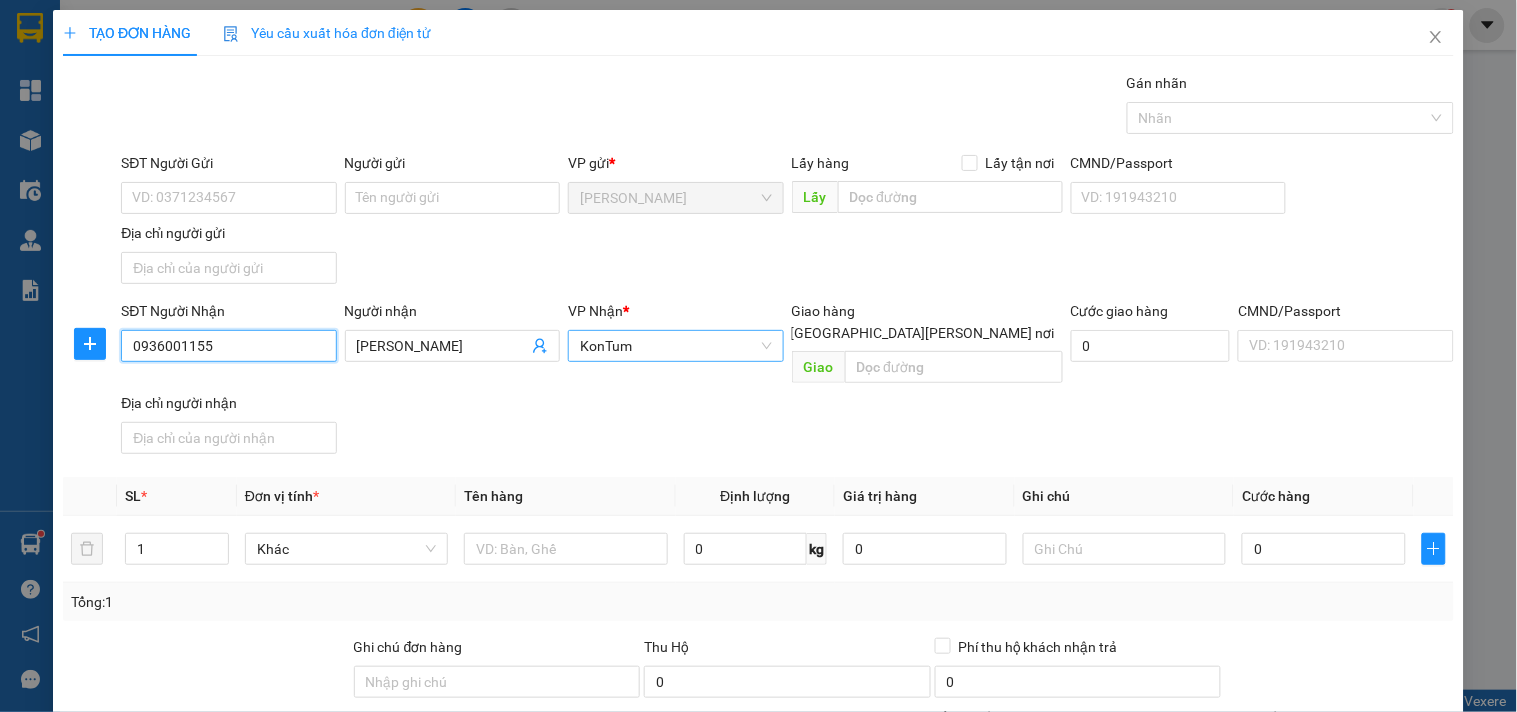 click on "KonTum" at bounding box center (675, 346) 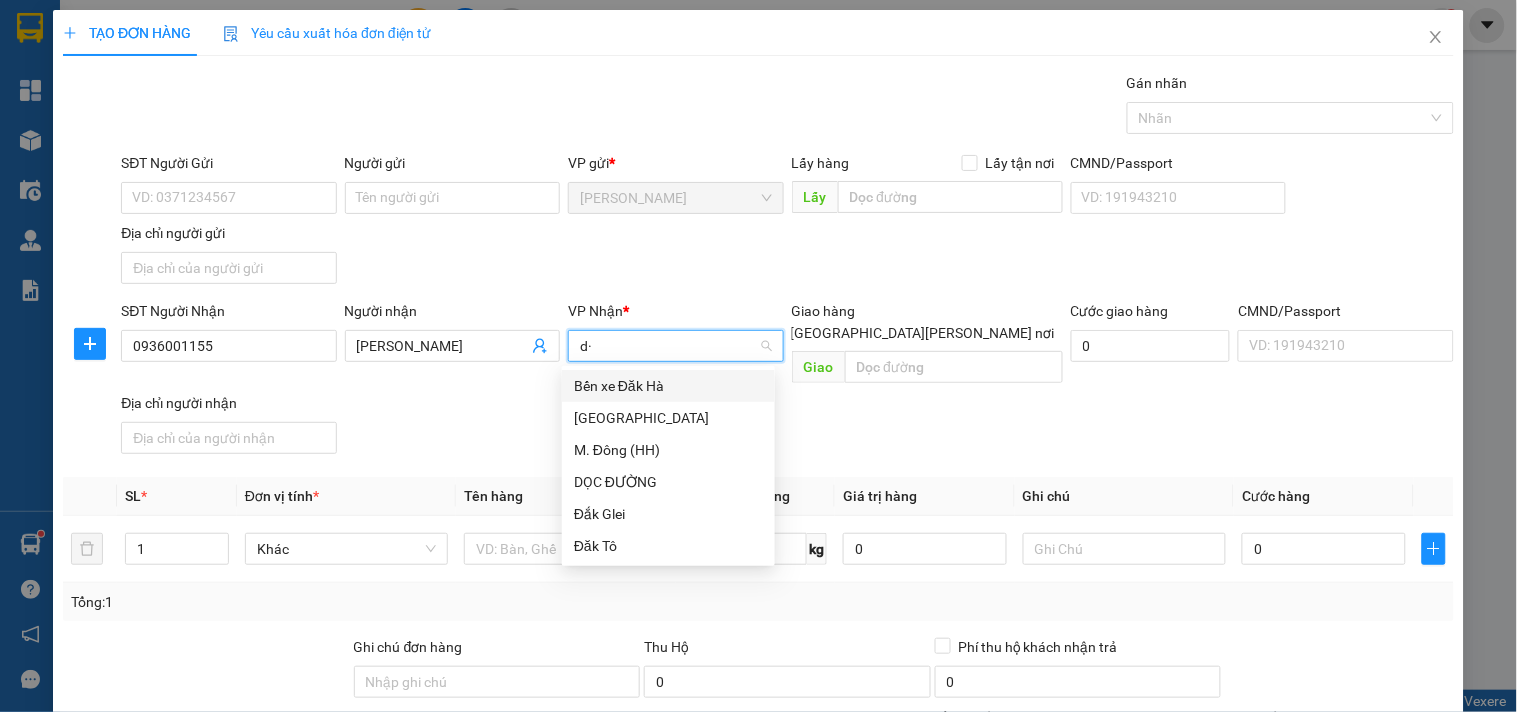 type on "d" 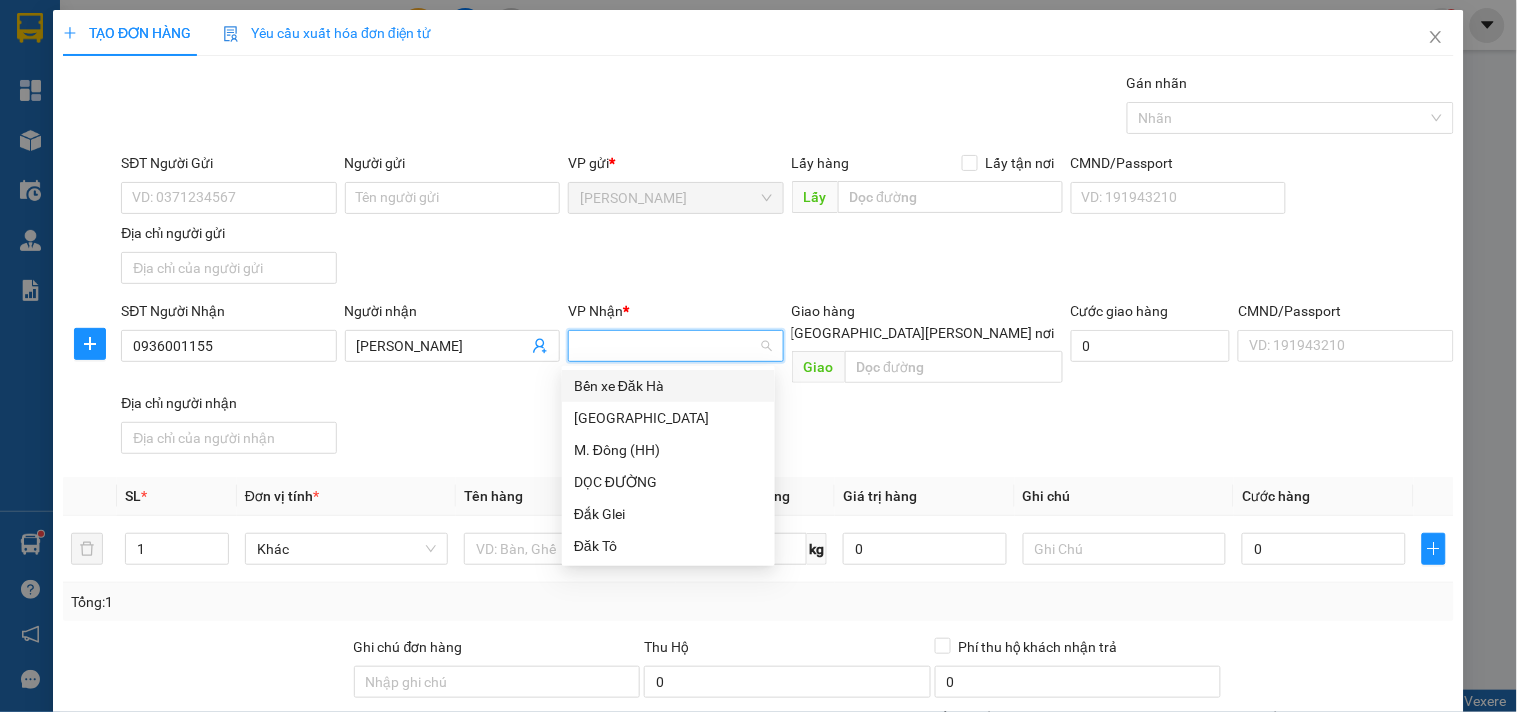 type on "đ" 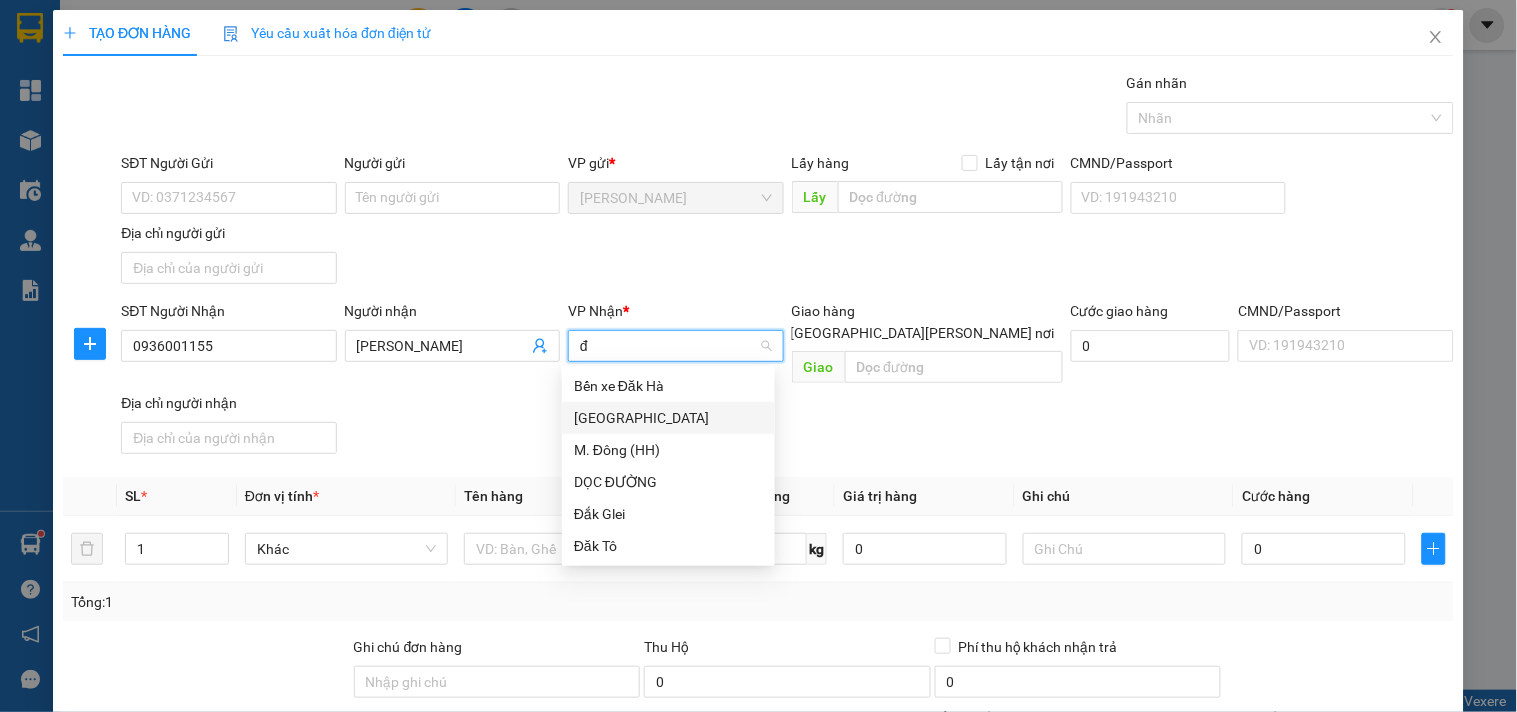 click on "[GEOGRAPHIC_DATA]" at bounding box center (668, 418) 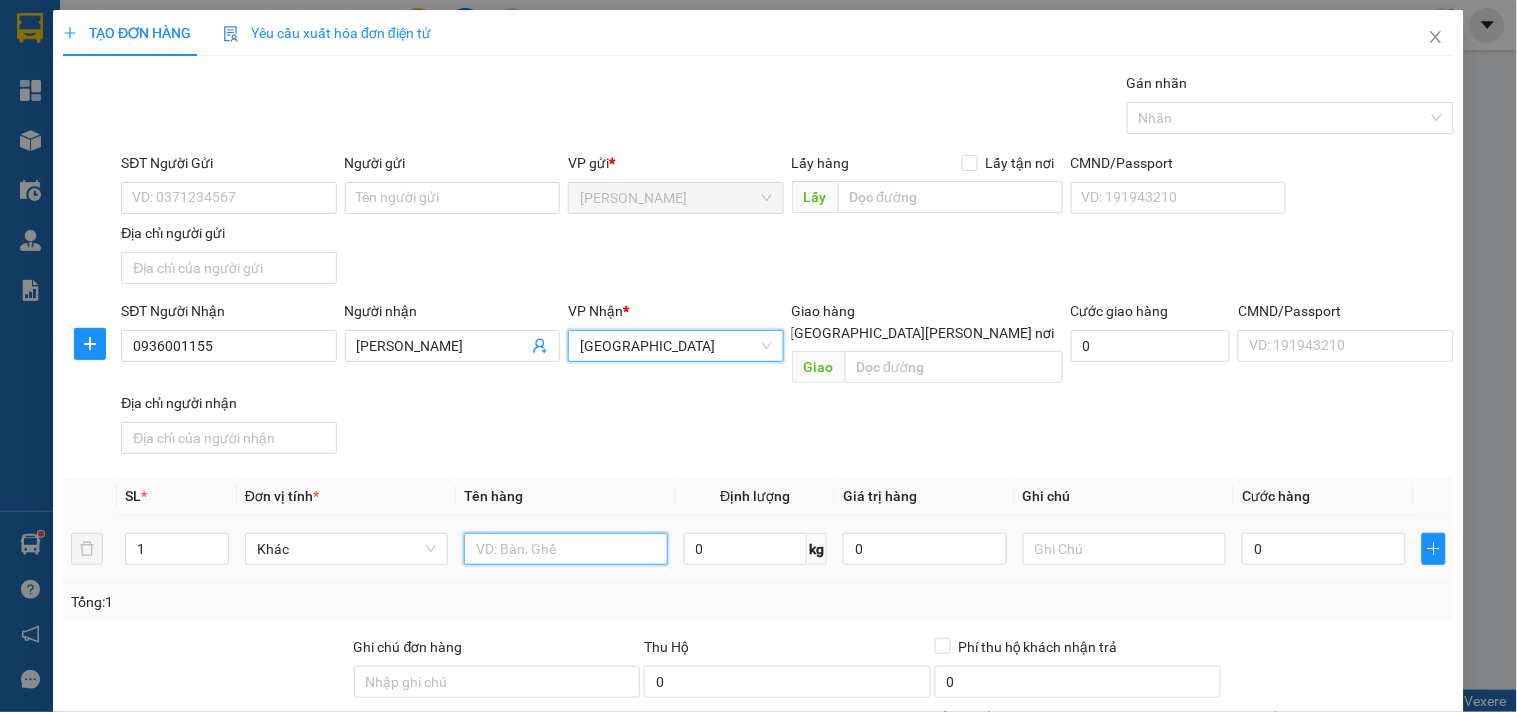 click at bounding box center (565, 549) 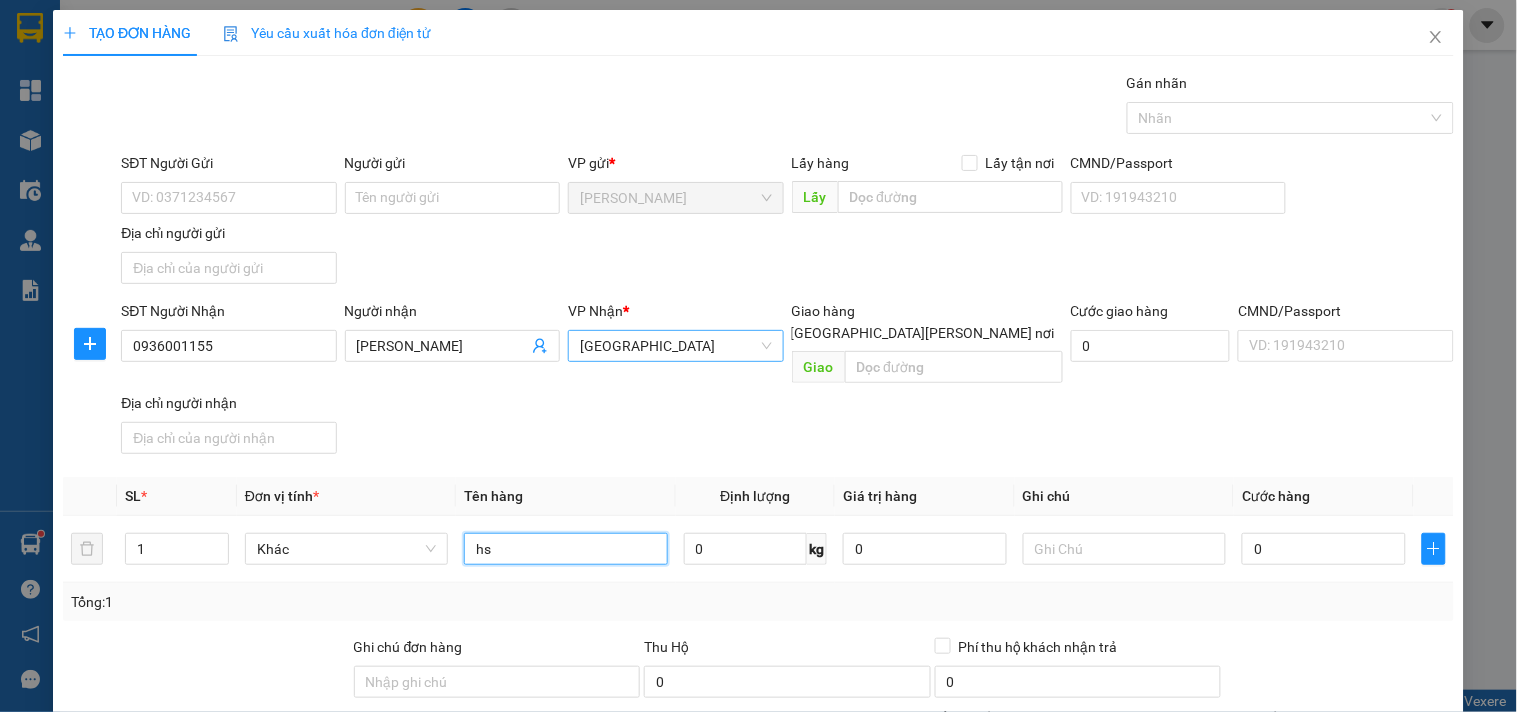 scroll, scrollTop: 167, scrollLeft: 0, axis: vertical 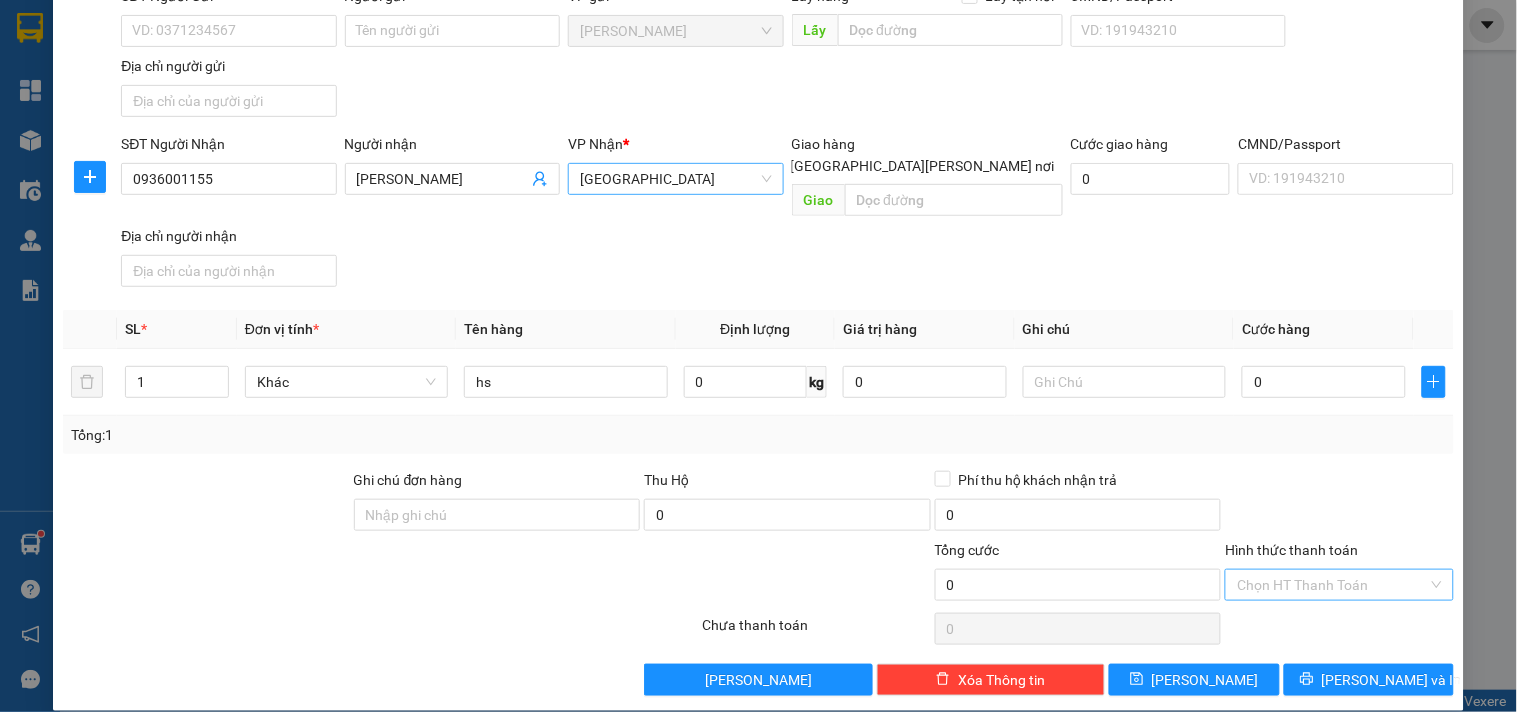 click on "Hình thức thanh toán" at bounding box center (1332, 585) 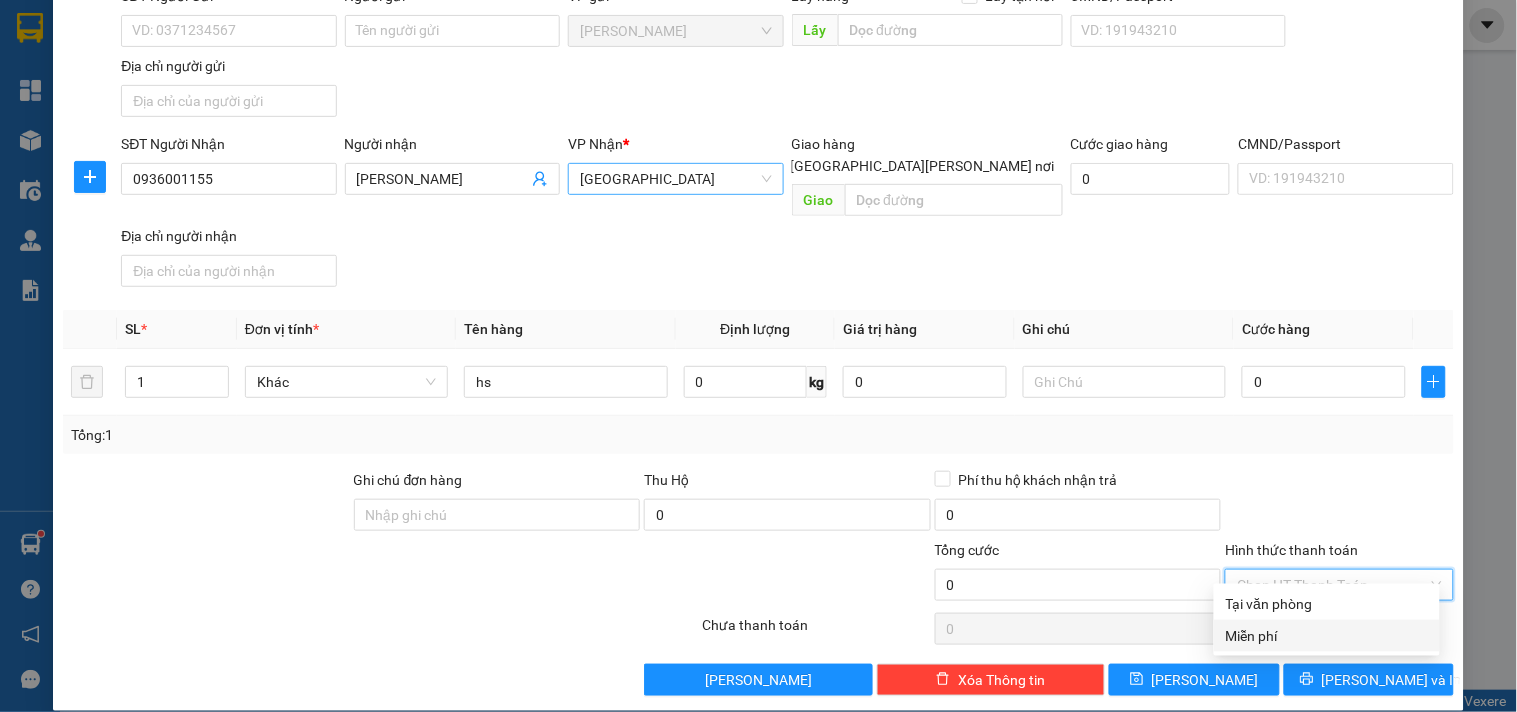 click on "Miễn phí" at bounding box center [1327, 636] 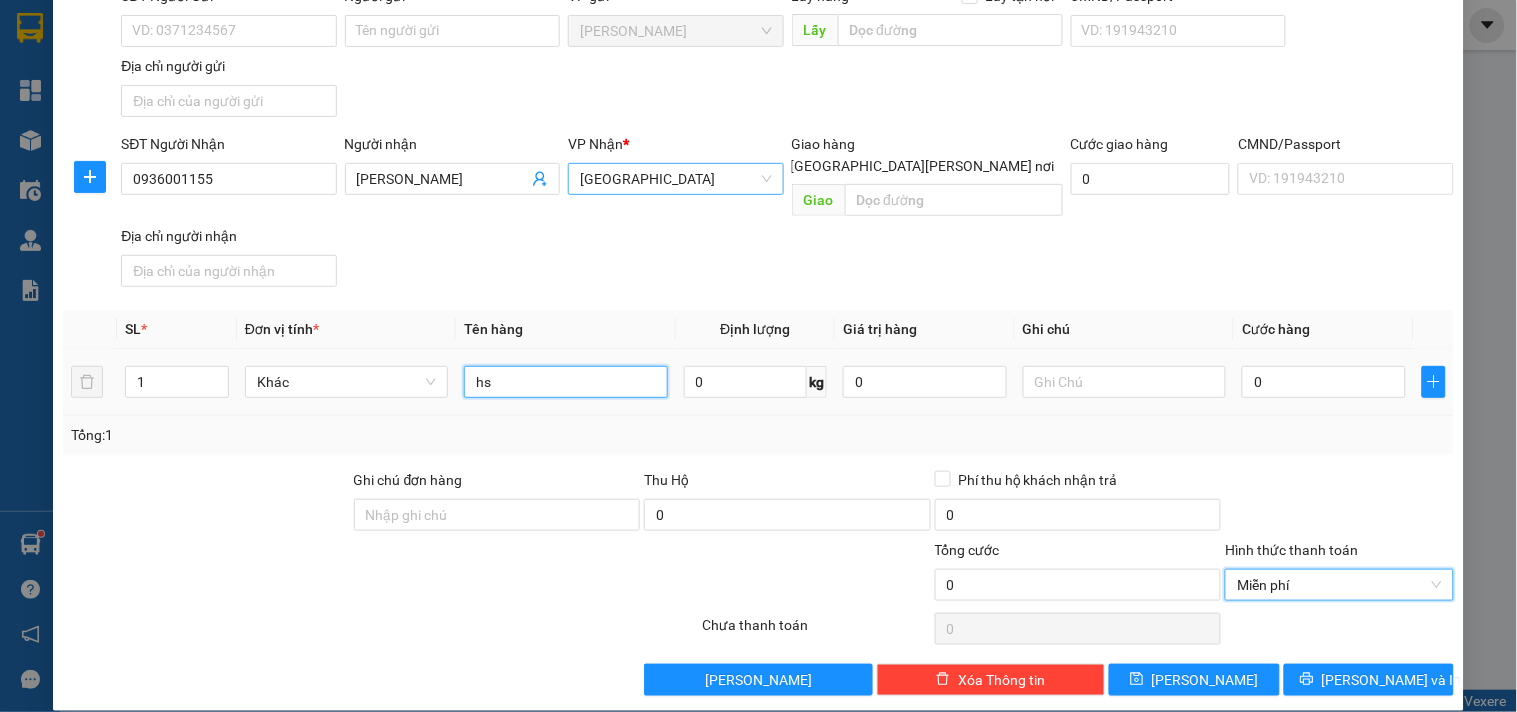 click on "hs" at bounding box center [565, 382] 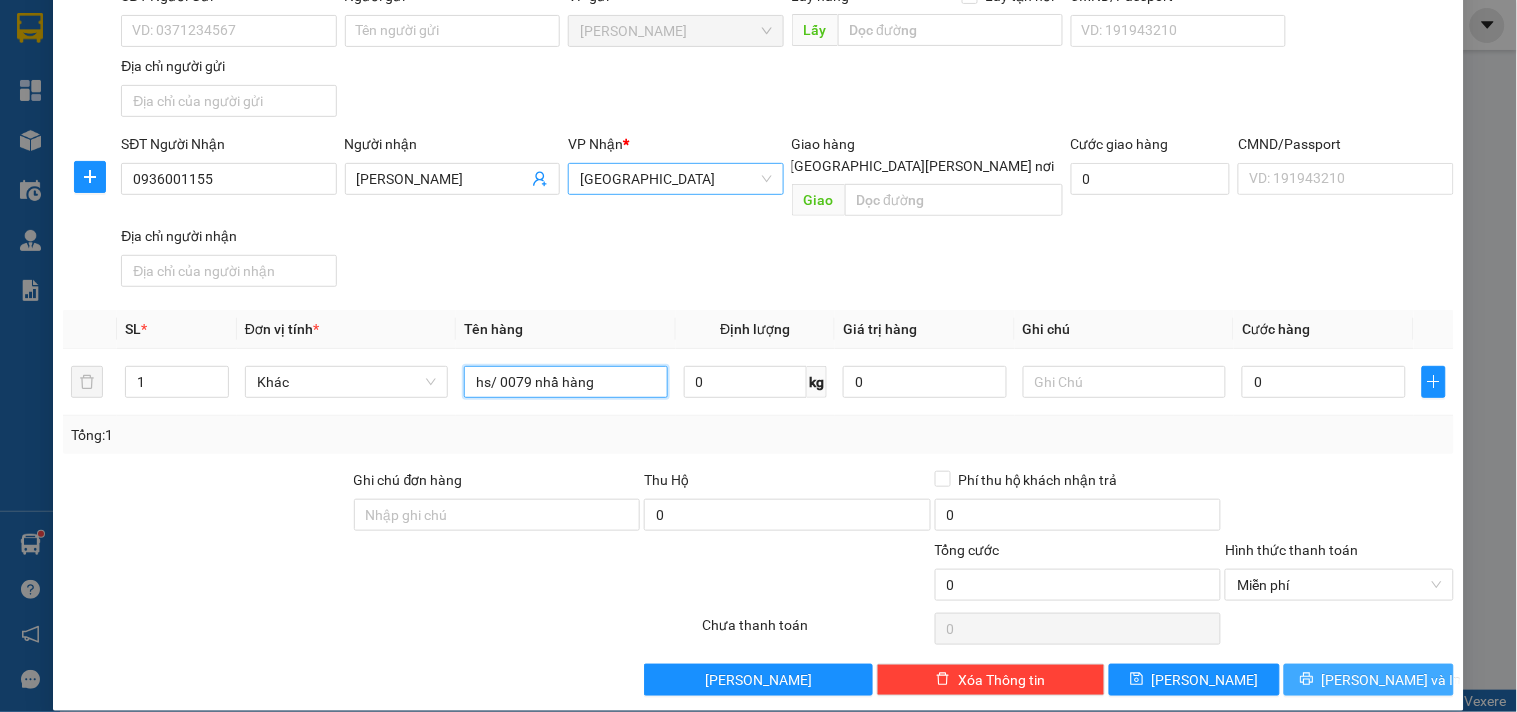 type on "hs/ 0079 nhầ hàng" 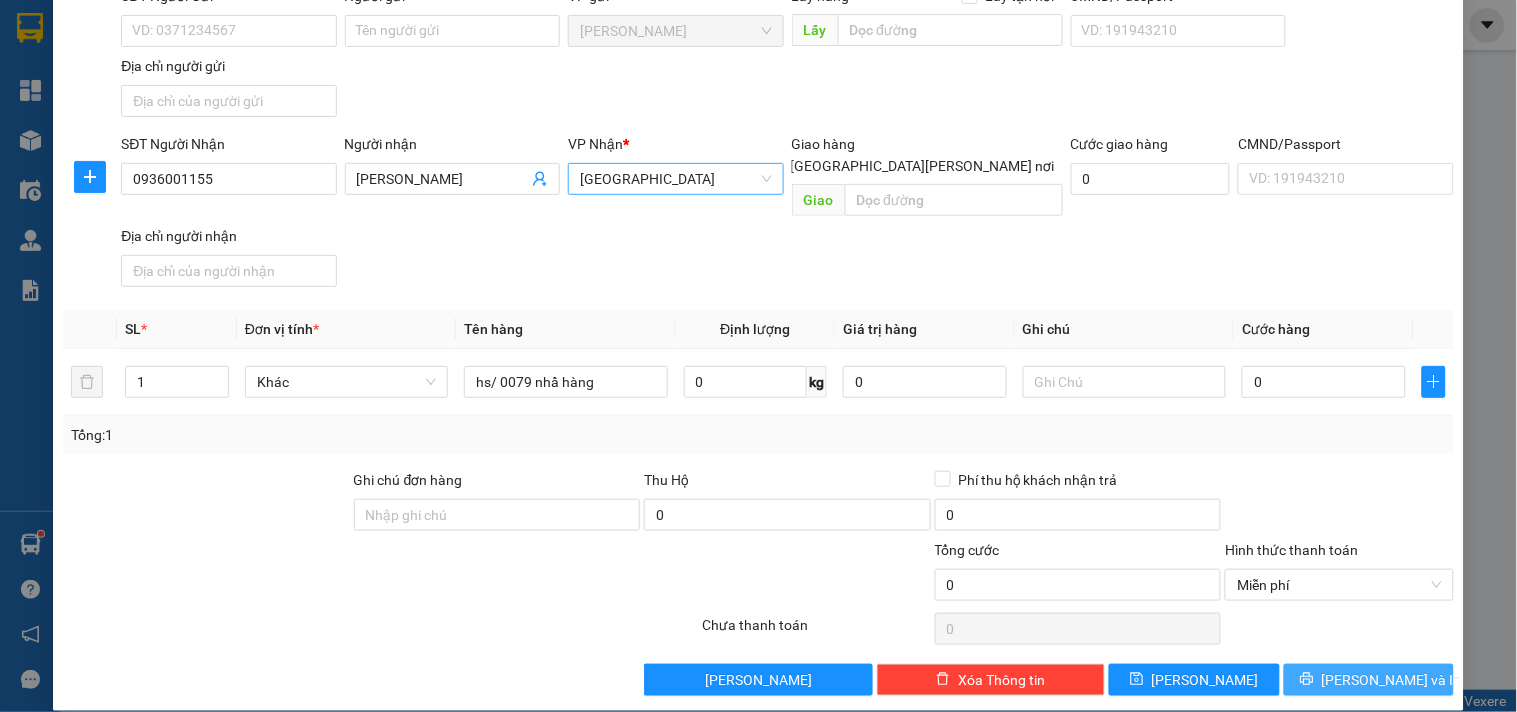click on "[PERSON_NAME] và In" at bounding box center [1369, 680] 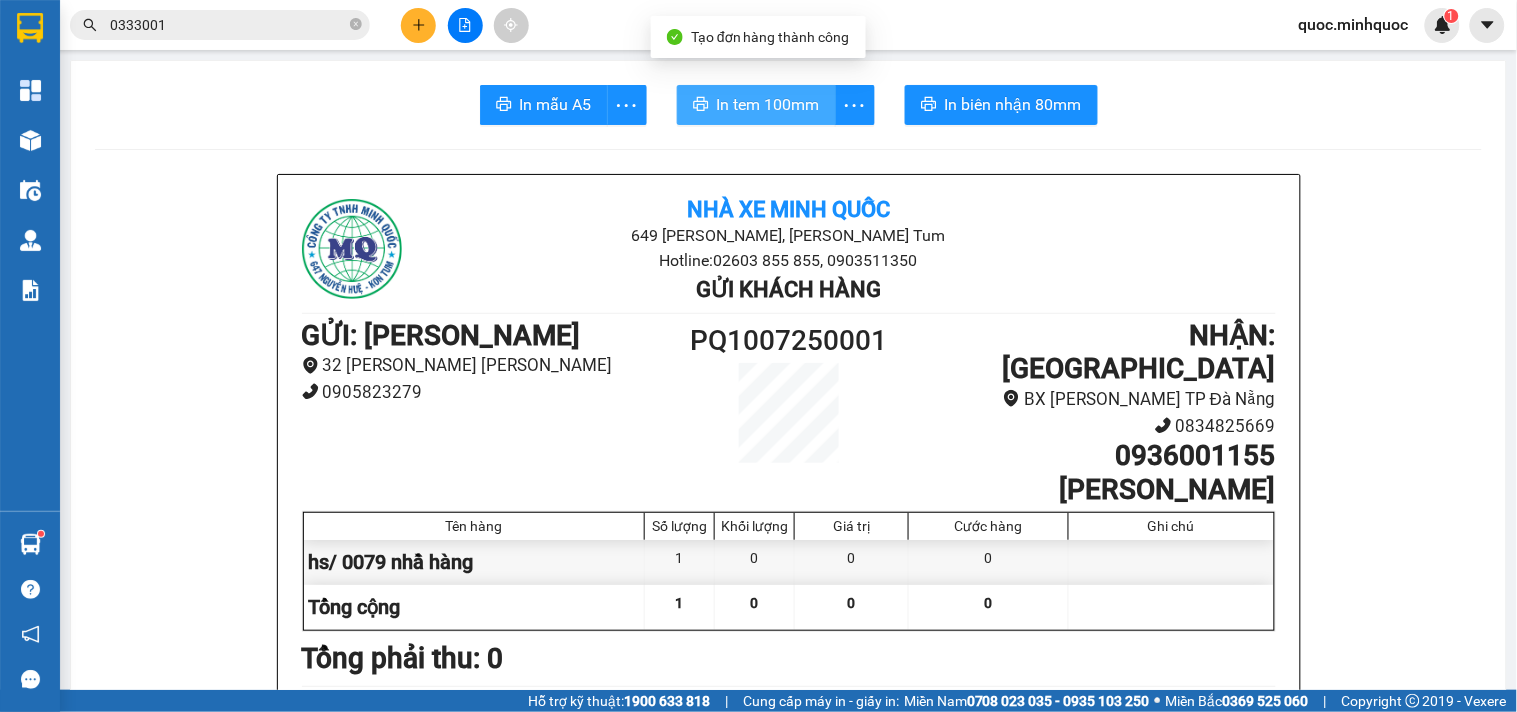 click on "In tem 100mm" at bounding box center (768, 104) 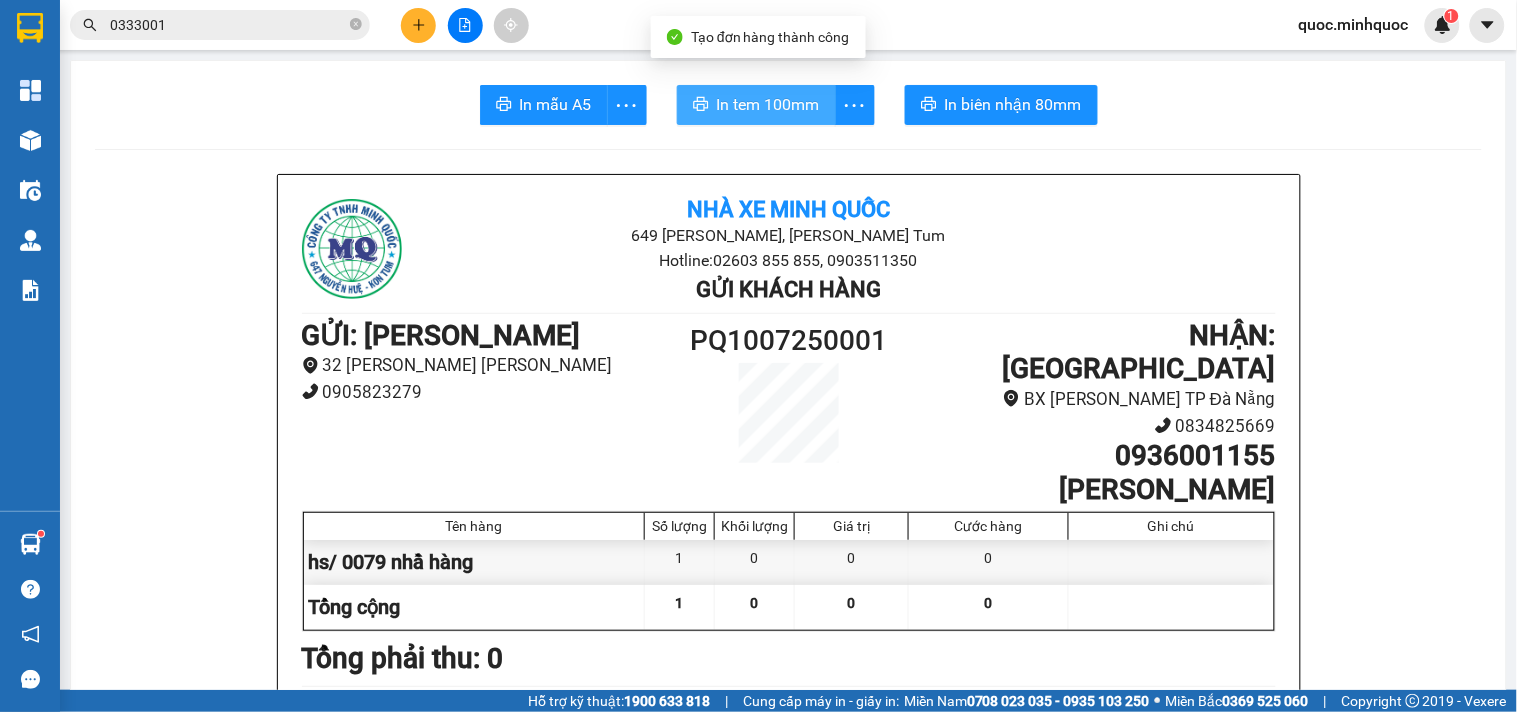 scroll, scrollTop: 0, scrollLeft: 0, axis: both 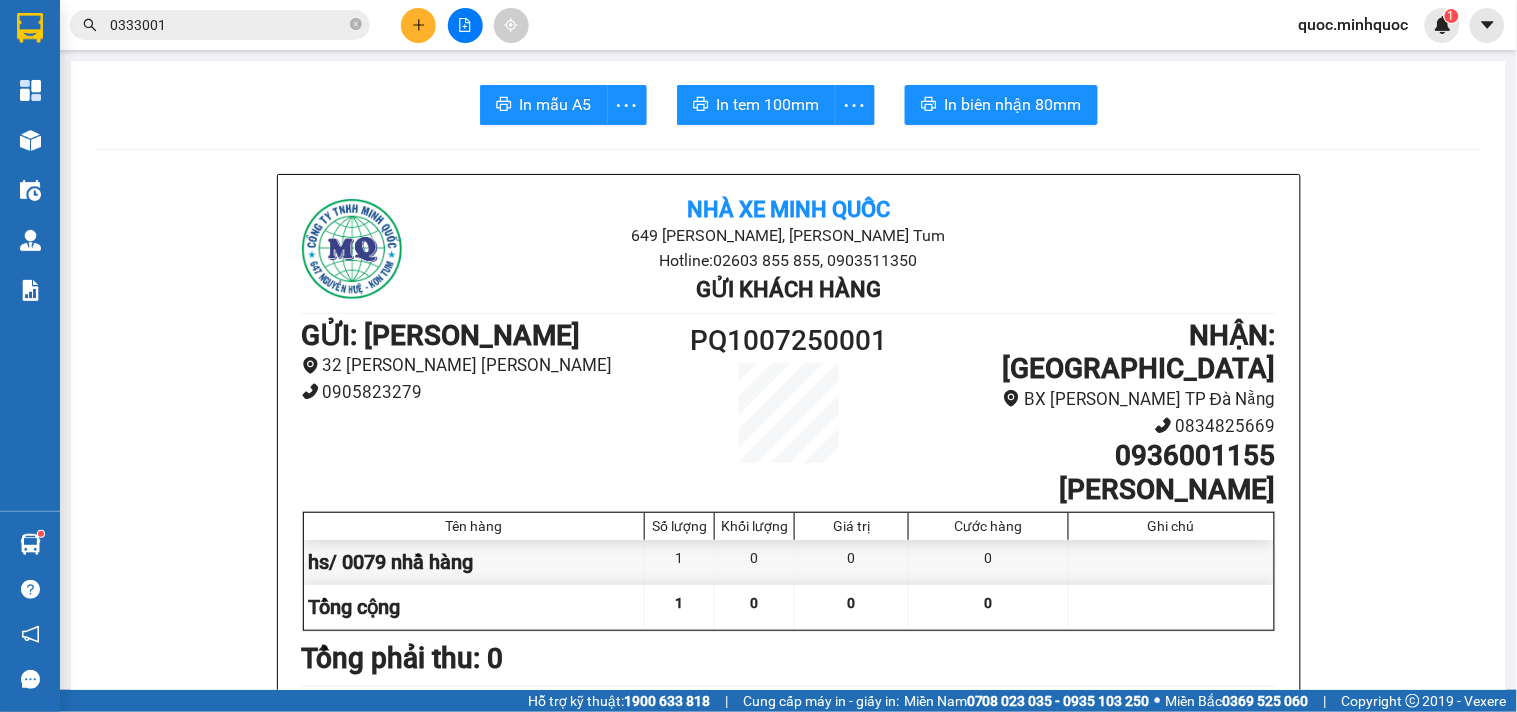 click on "0333001" at bounding box center (228, 25) 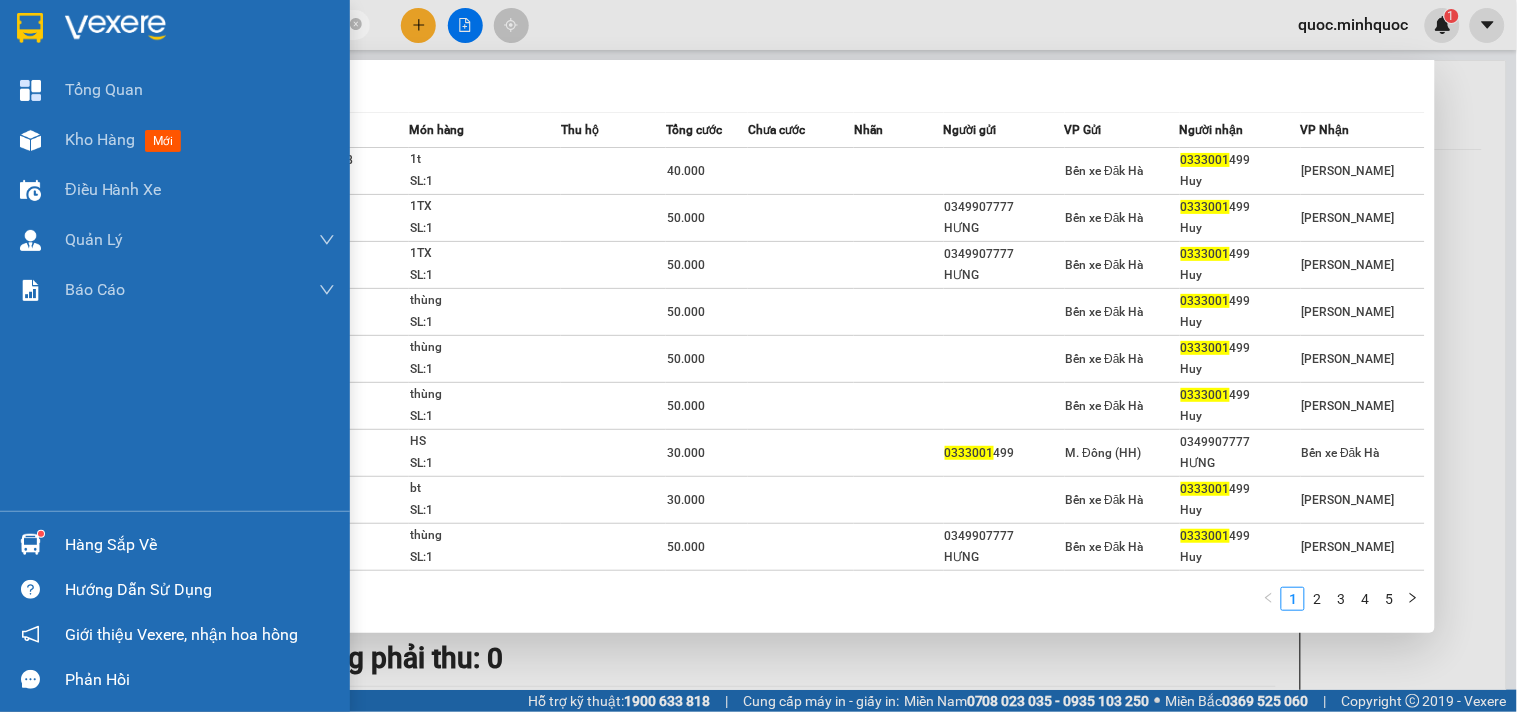 drag, startPoint x: 265, startPoint y: 15, endPoint x: 0, endPoint y: 24, distance: 265.15277 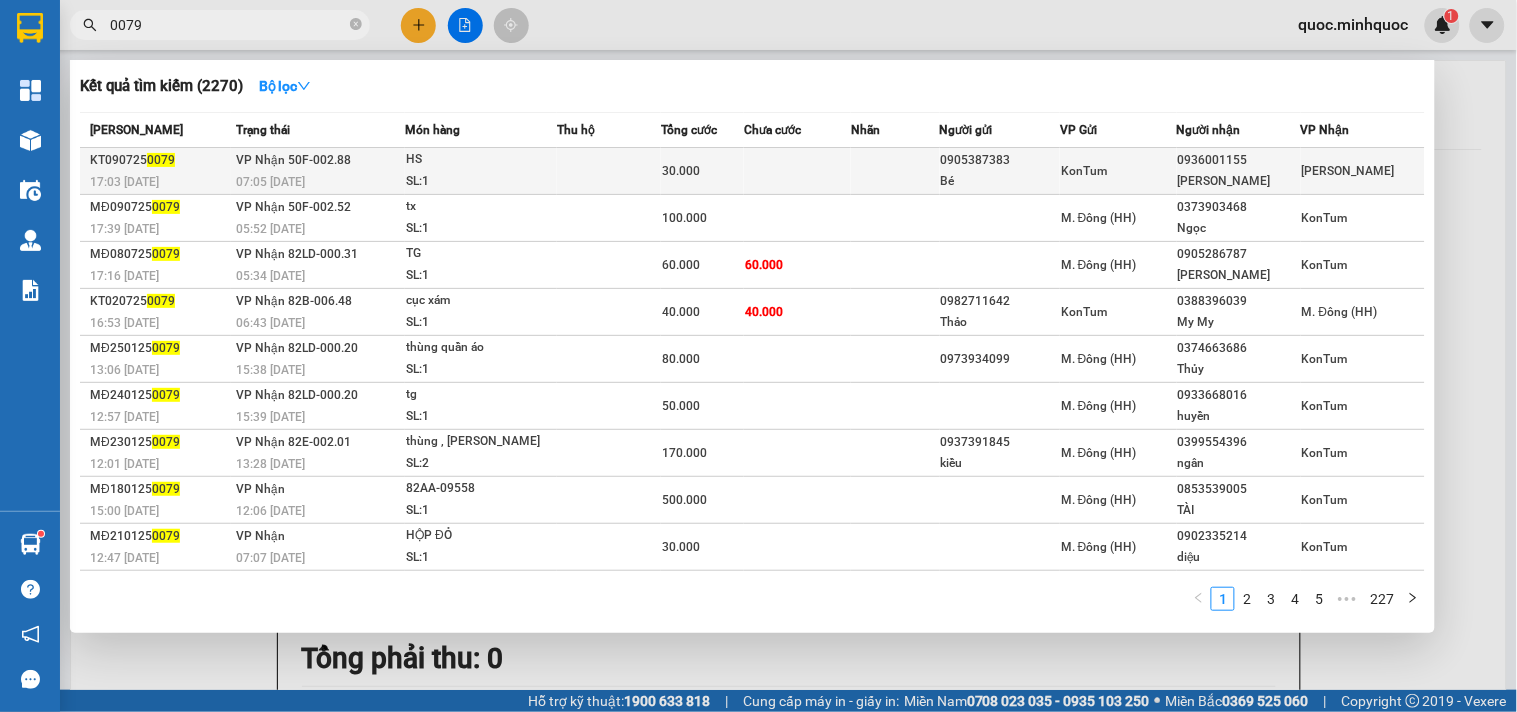 type on "0079" 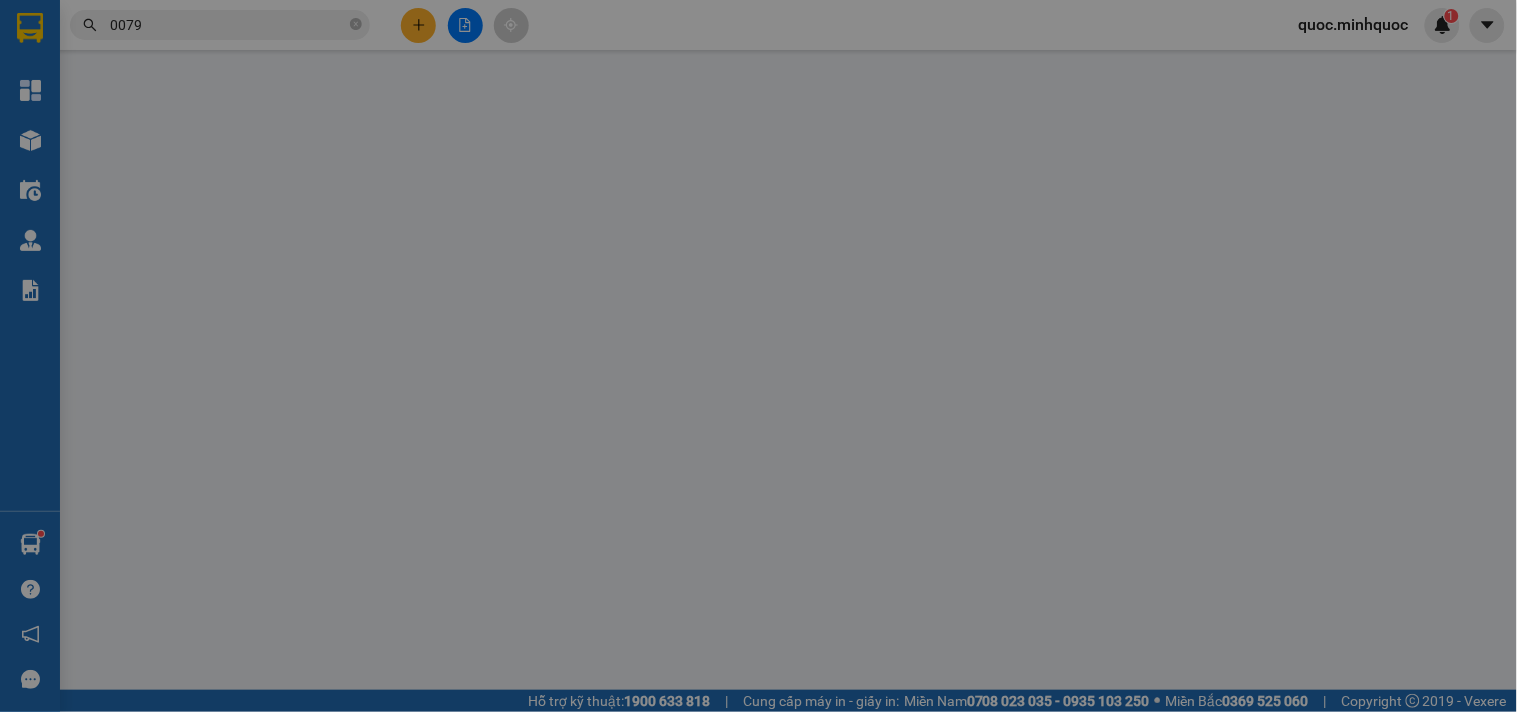 type on "0905387383" 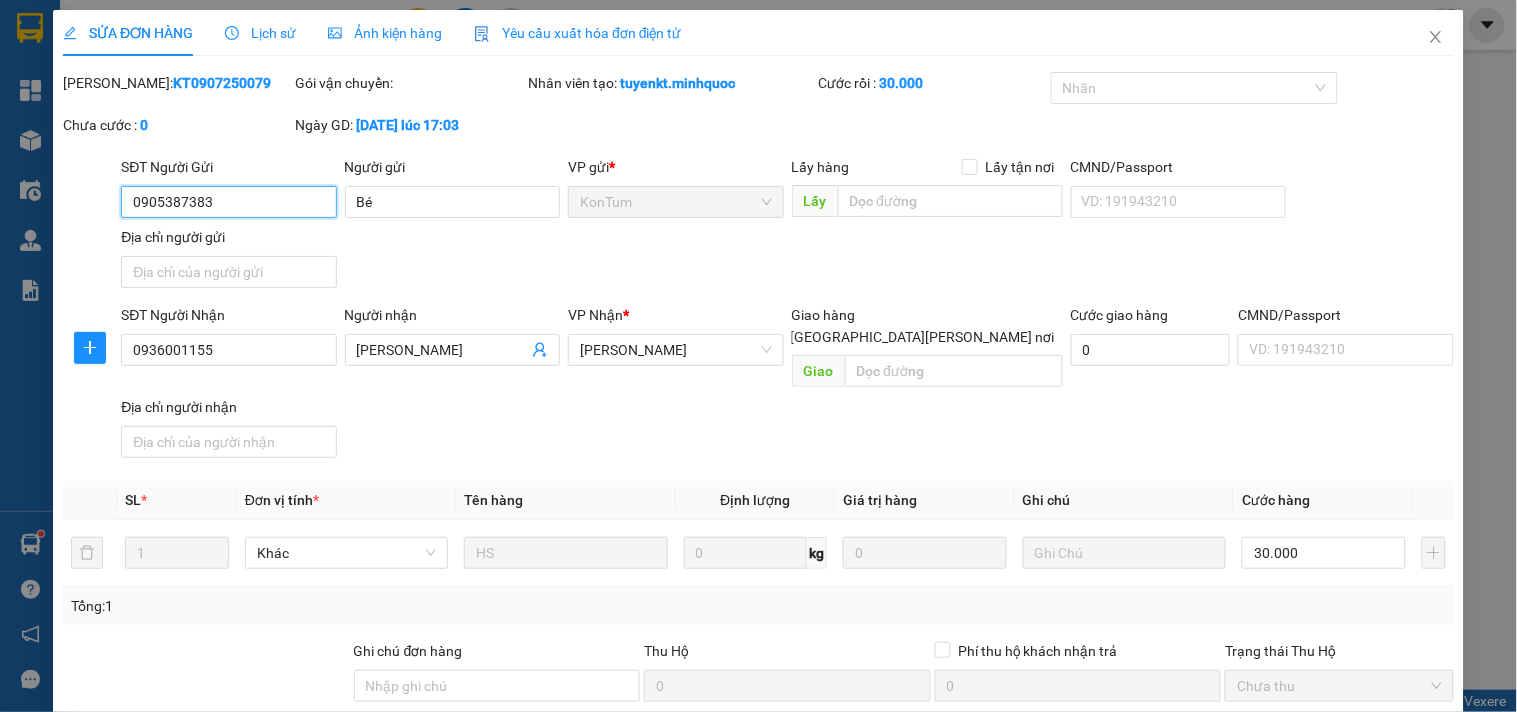scroll, scrollTop: 172, scrollLeft: 0, axis: vertical 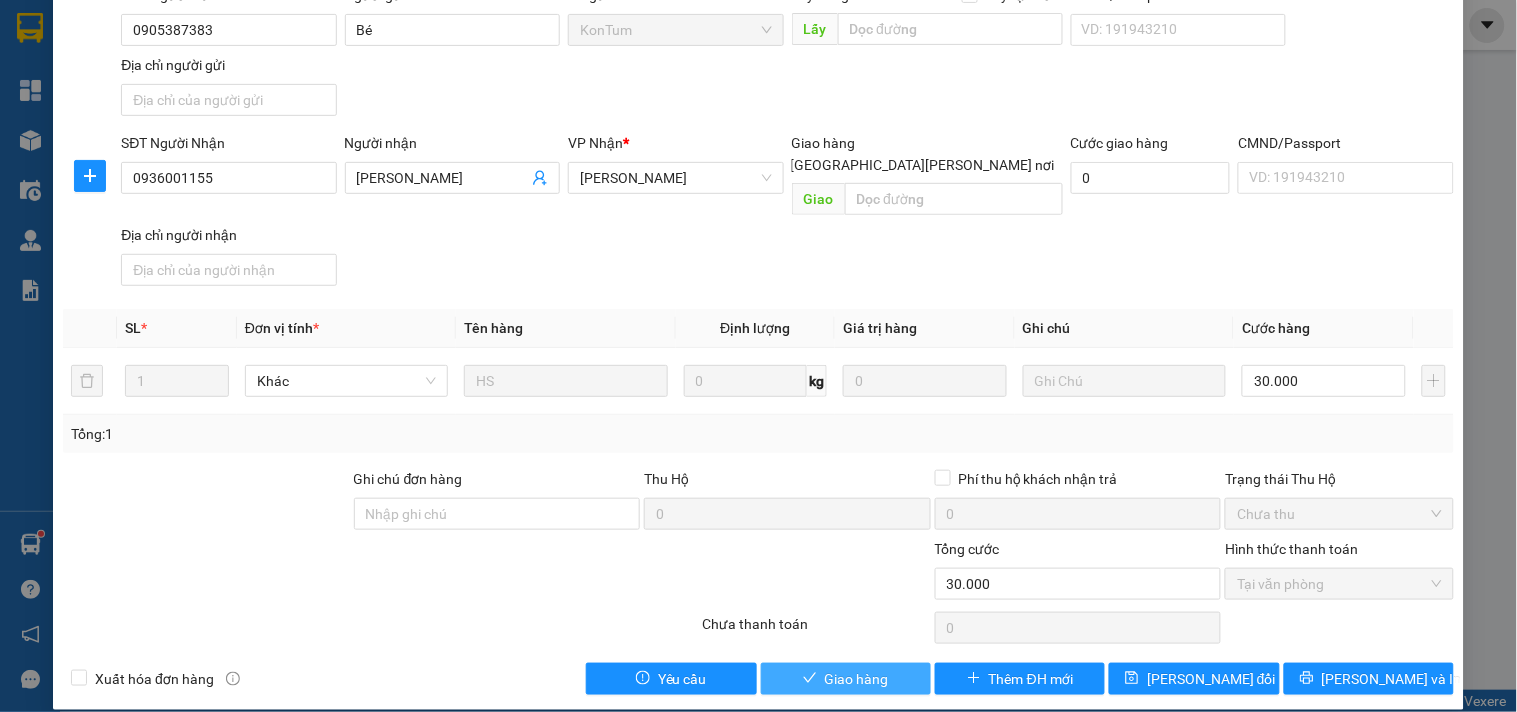 click on "Giao hàng" at bounding box center (846, 679) 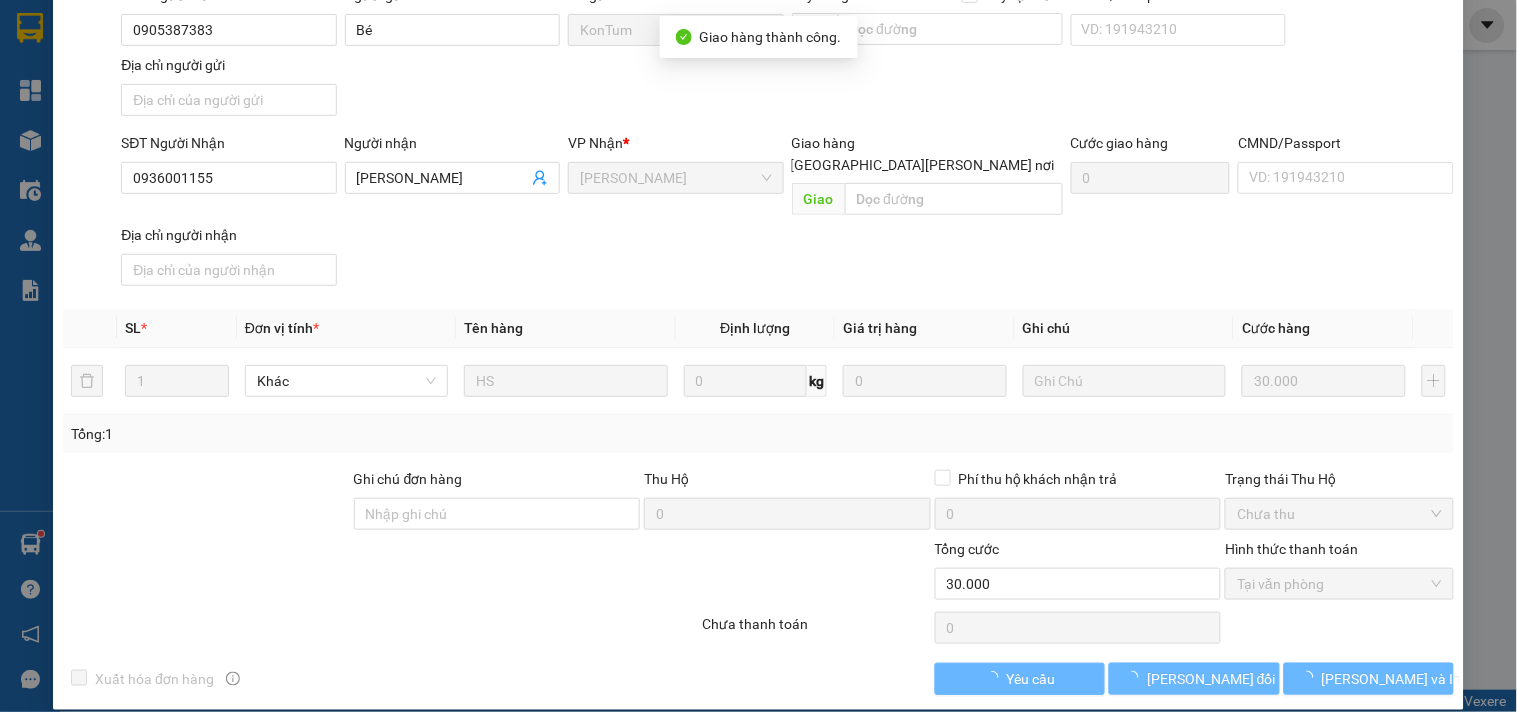 scroll, scrollTop: 0, scrollLeft: 0, axis: both 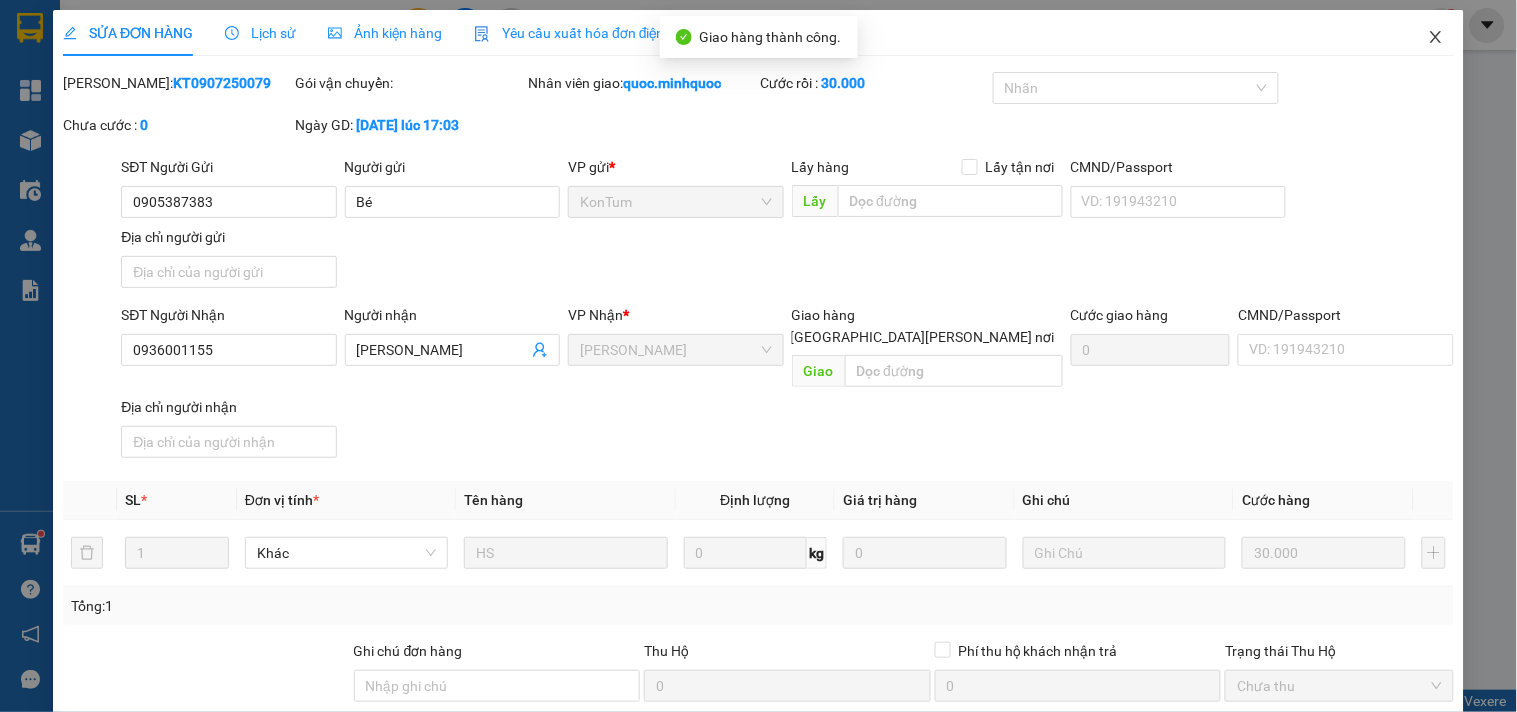 click at bounding box center [1436, 38] 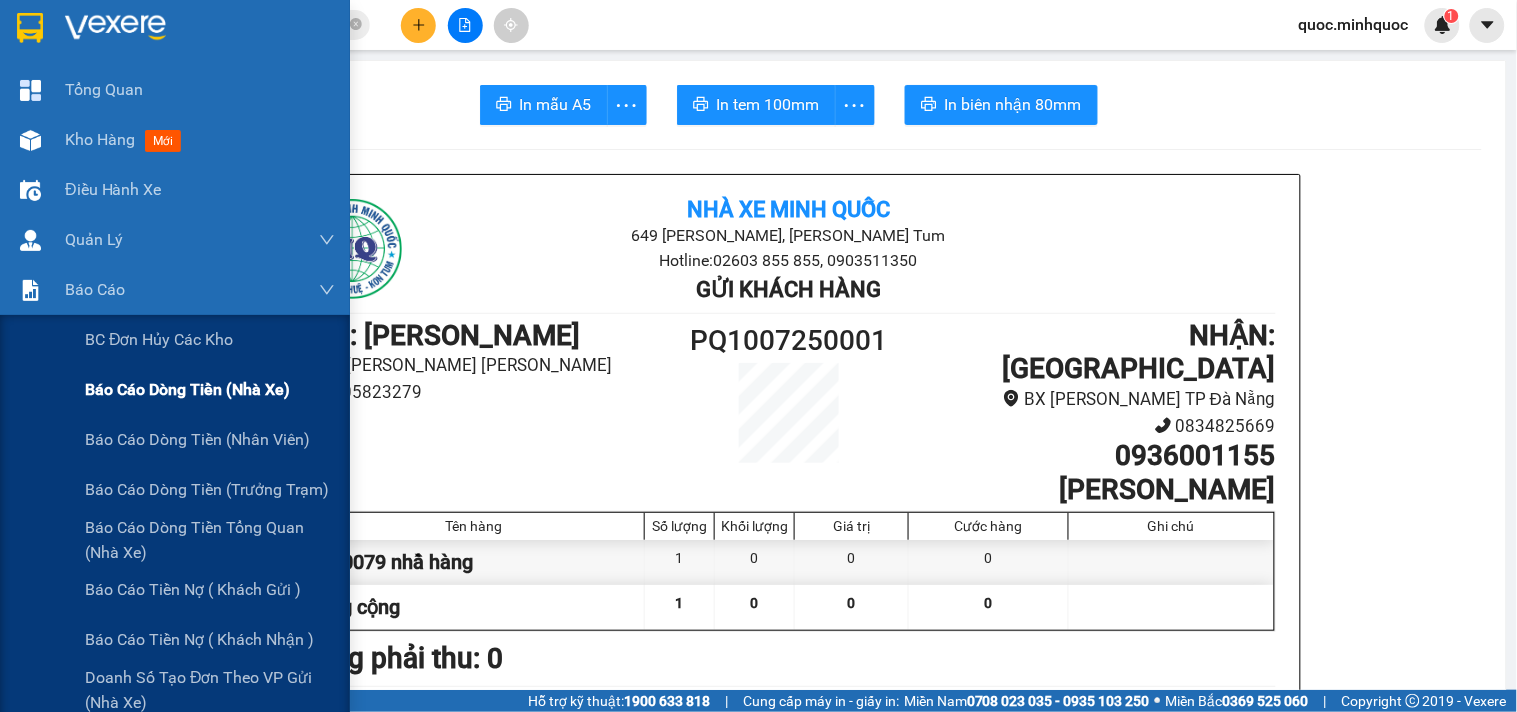 click on "Báo cáo dòng tiền (nhà xe)" at bounding box center [187, 389] 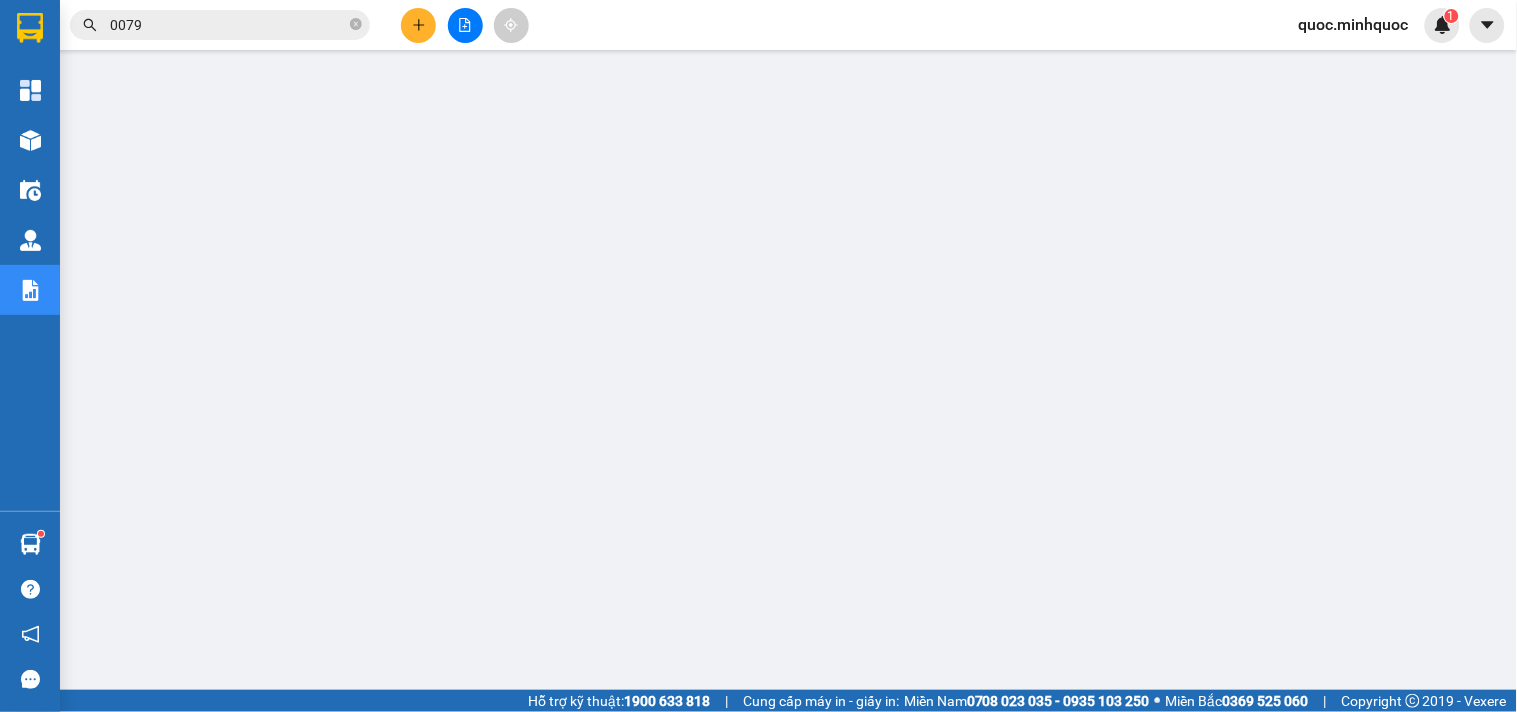 click on "0079" at bounding box center (228, 25) 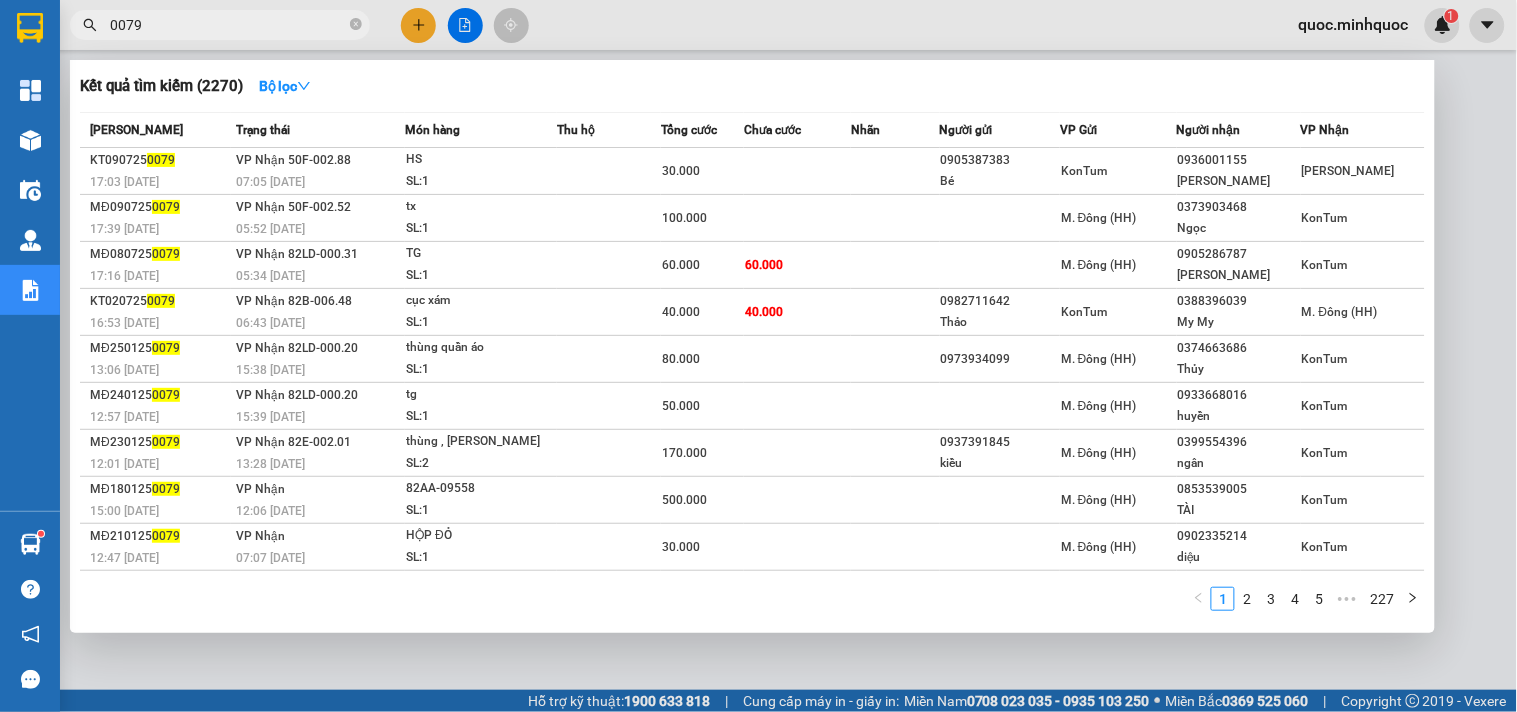 click on "0079" at bounding box center [228, 25] 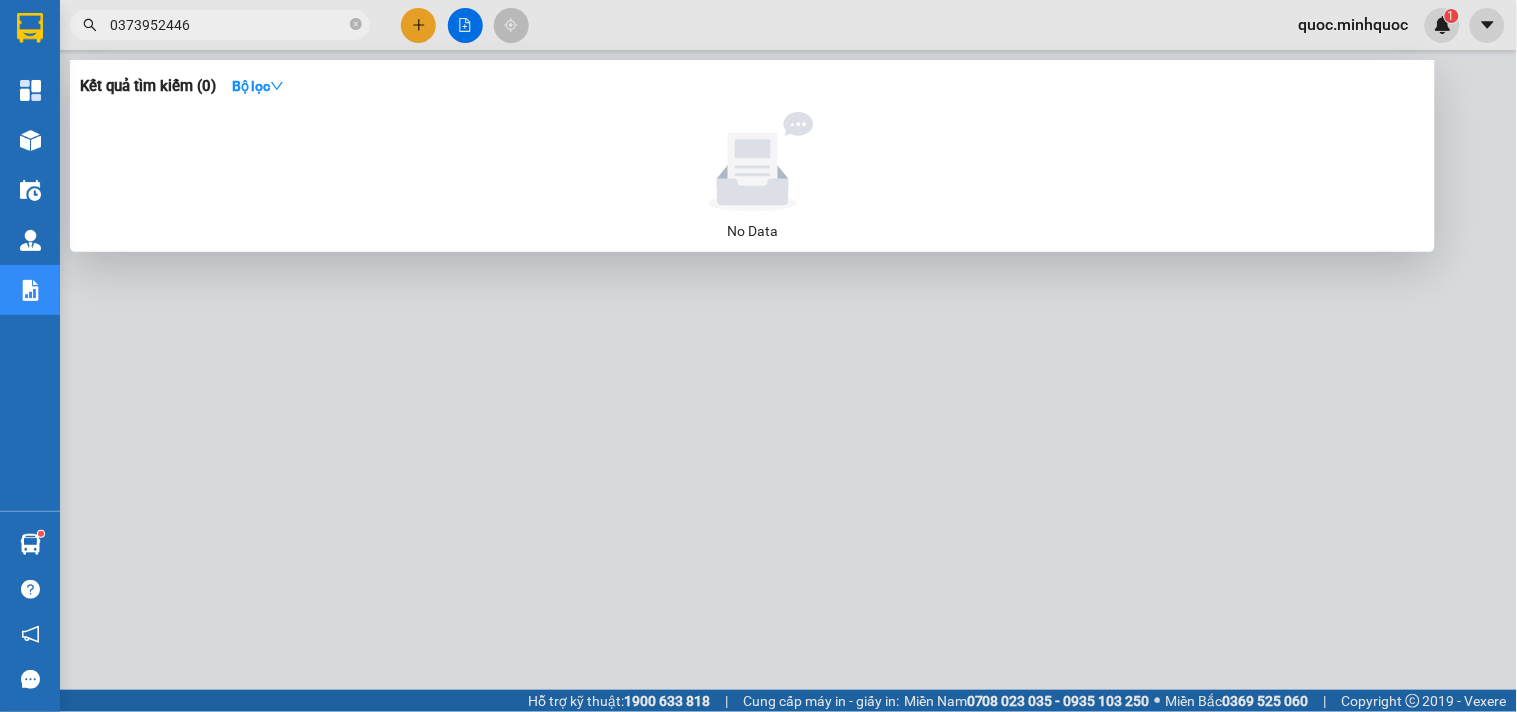 click on "0373952446" at bounding box center (228, 25) 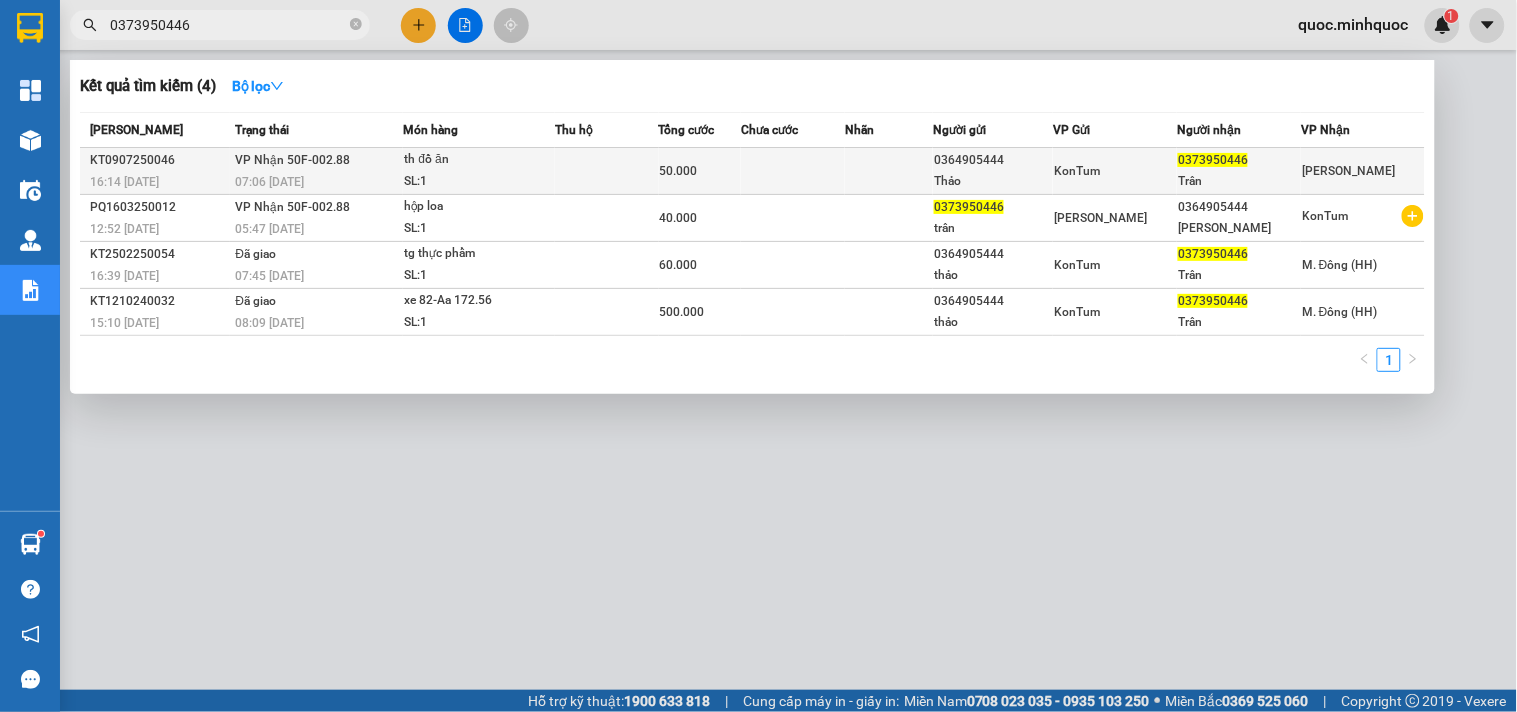 type on "0373950446" 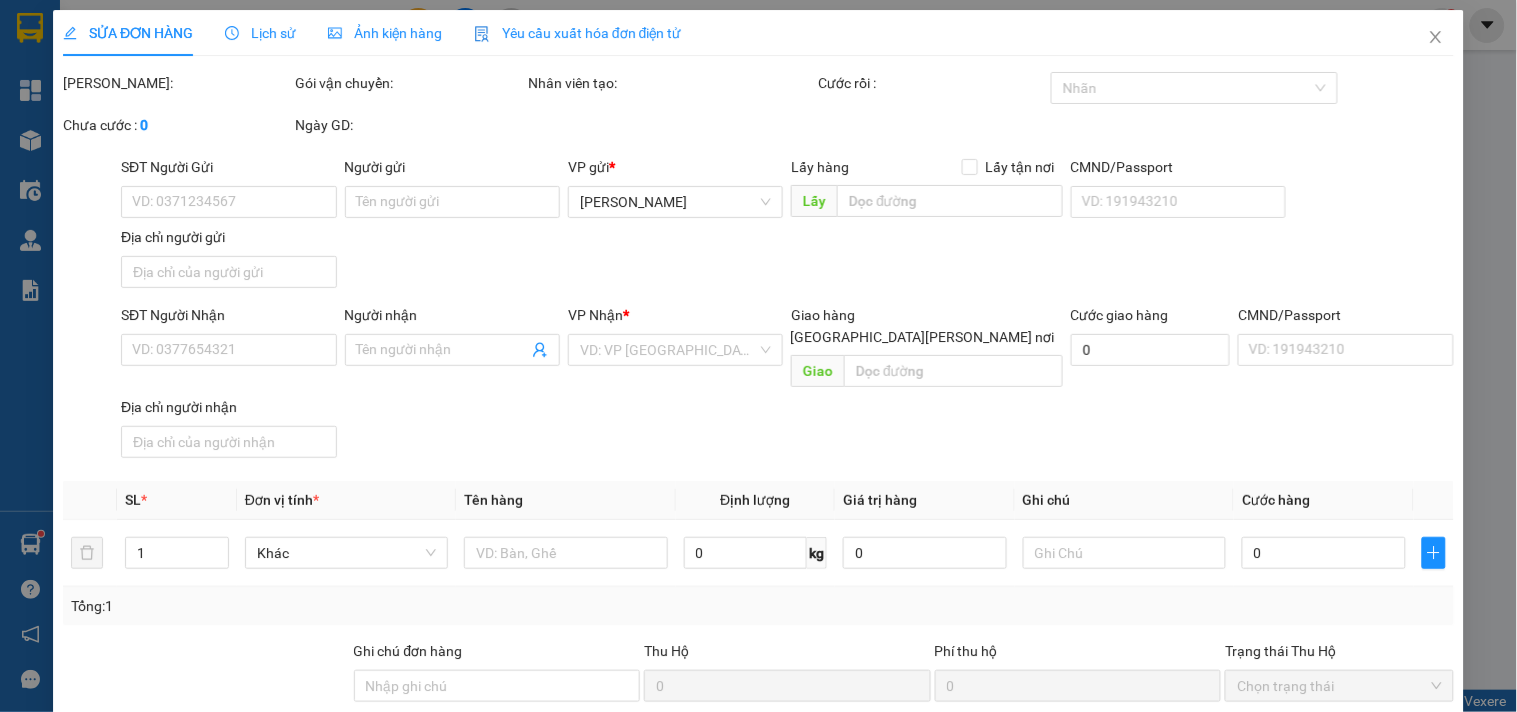 type on "0364905444" 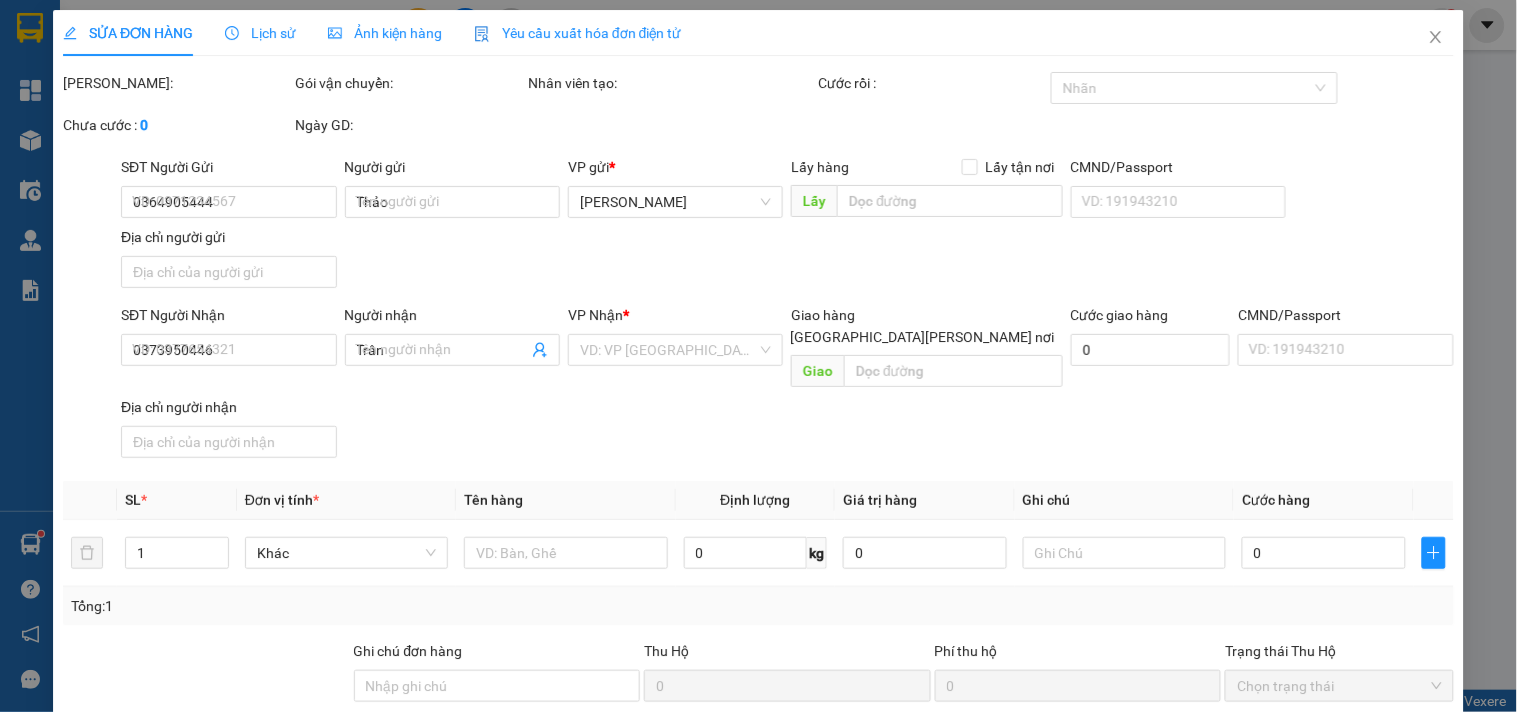 type on "0" 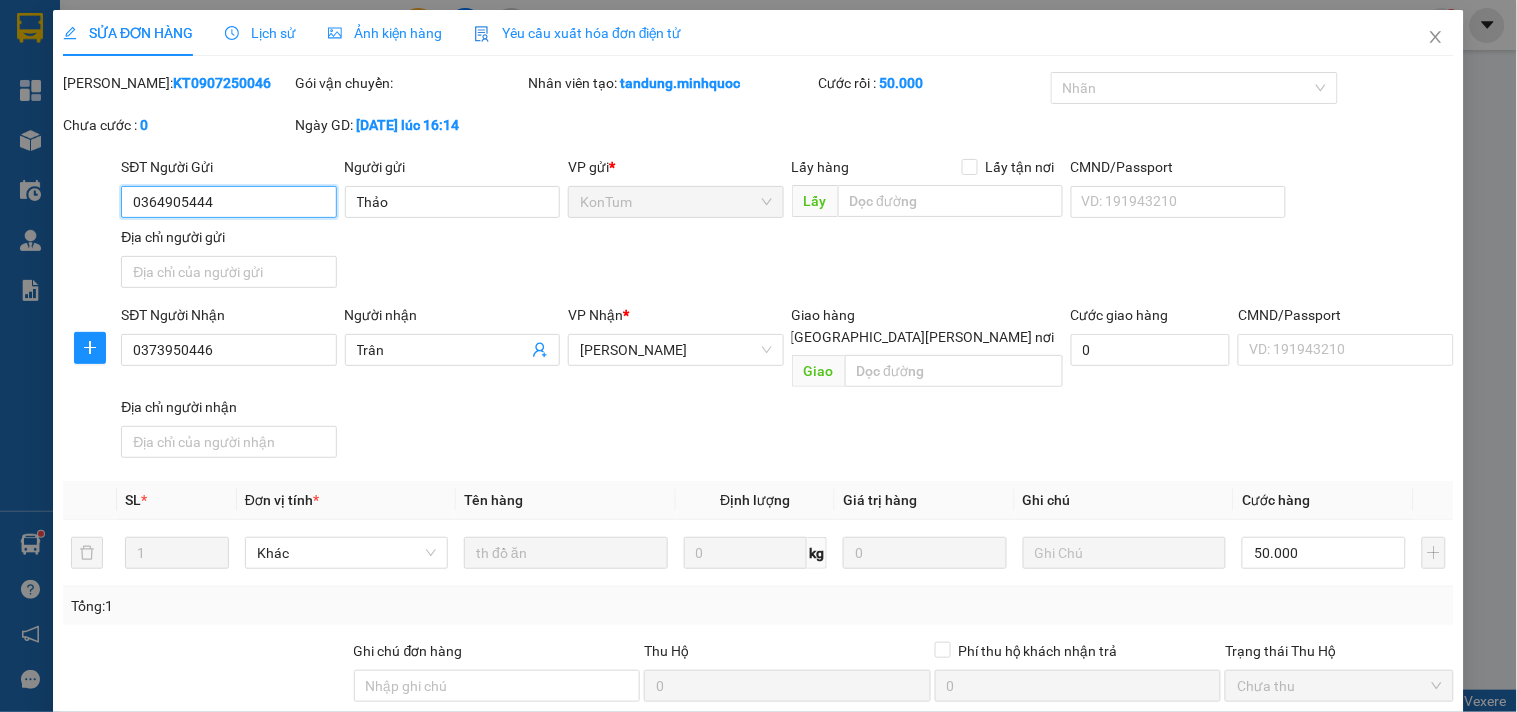 scroll, scrollTop: 172, scrollLeft: 0, axis: vertical 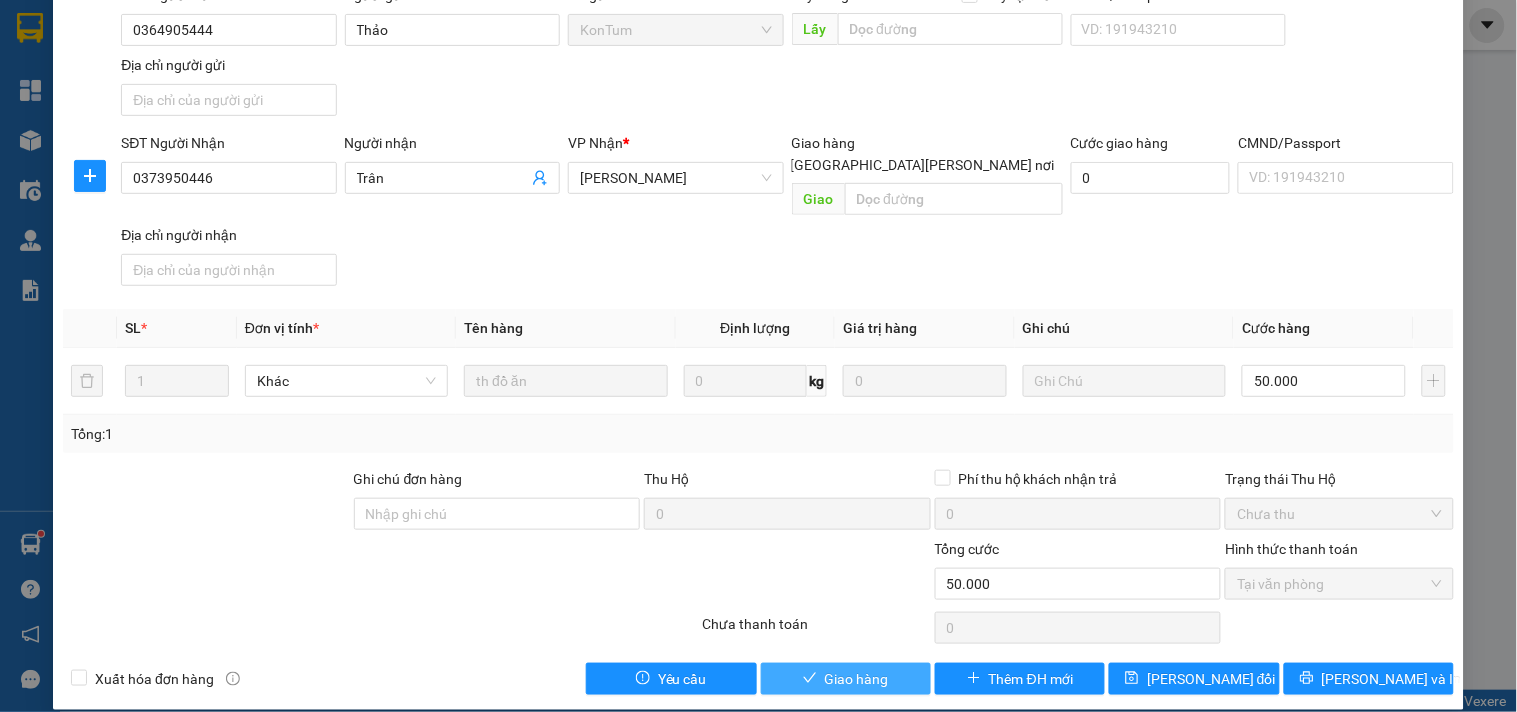 click on "Giao hàng" at bounding box center (846, 679) 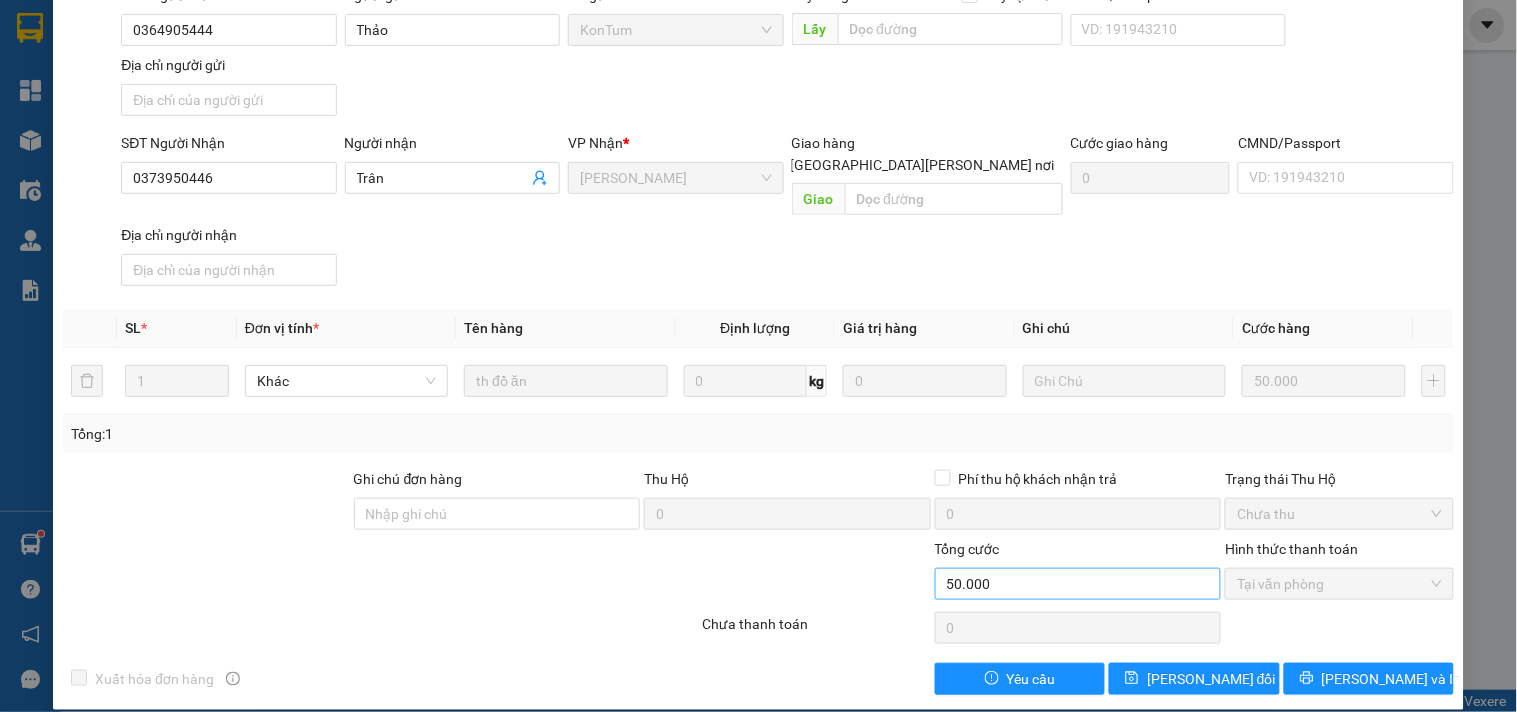 scroll, scrollTop: 0, scrollLeft: 0, axis: both 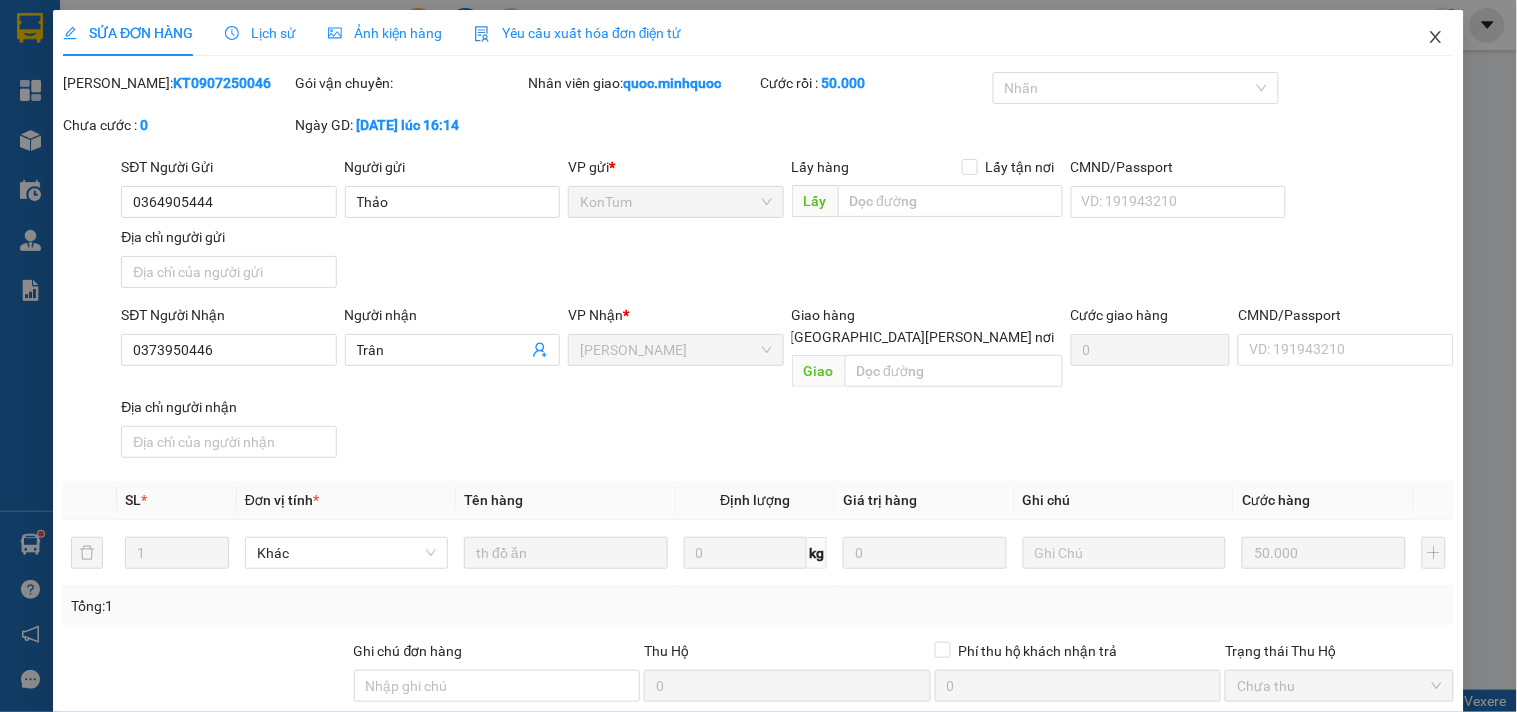 click at bounding box center (1436, 38) 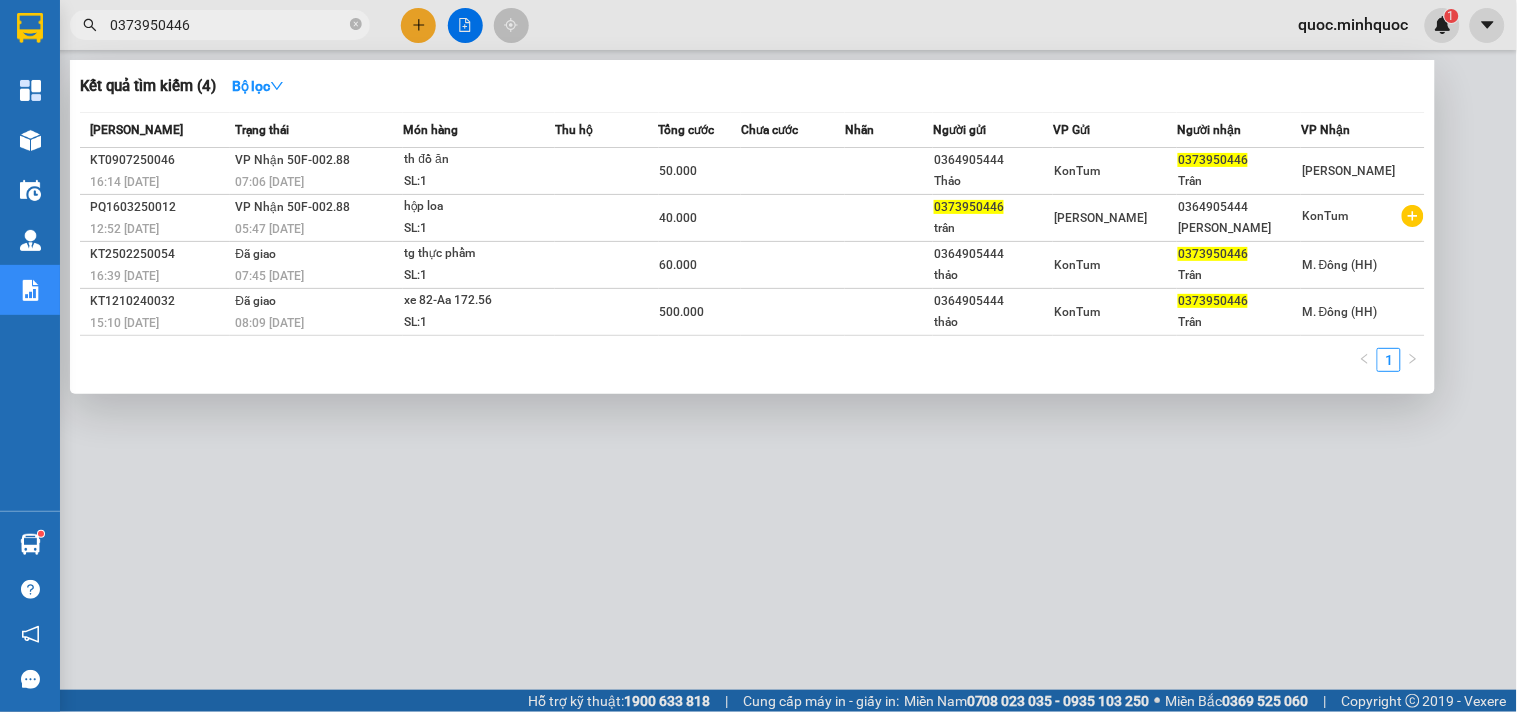 click on "0373950446" at bounding box center [220, 25] 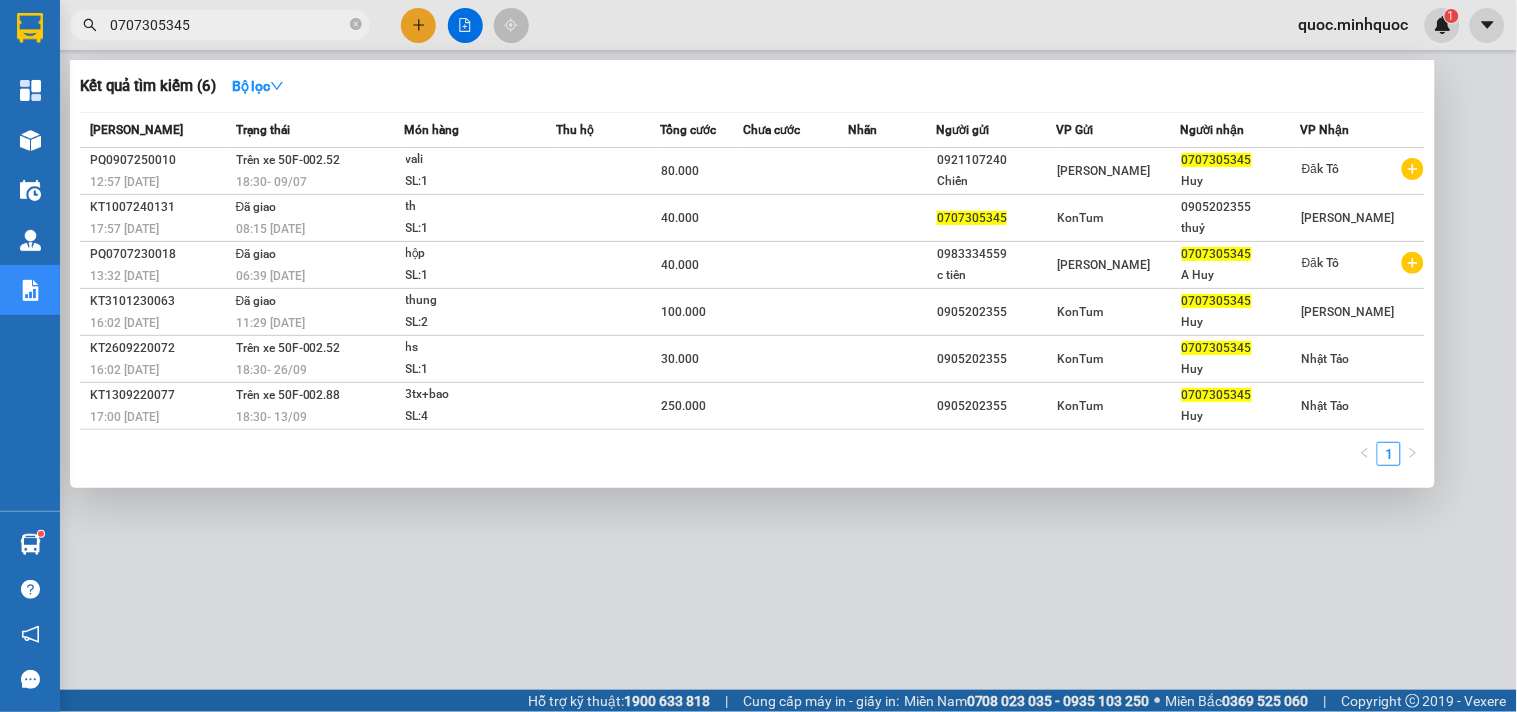click at bounding box center [758, 356] 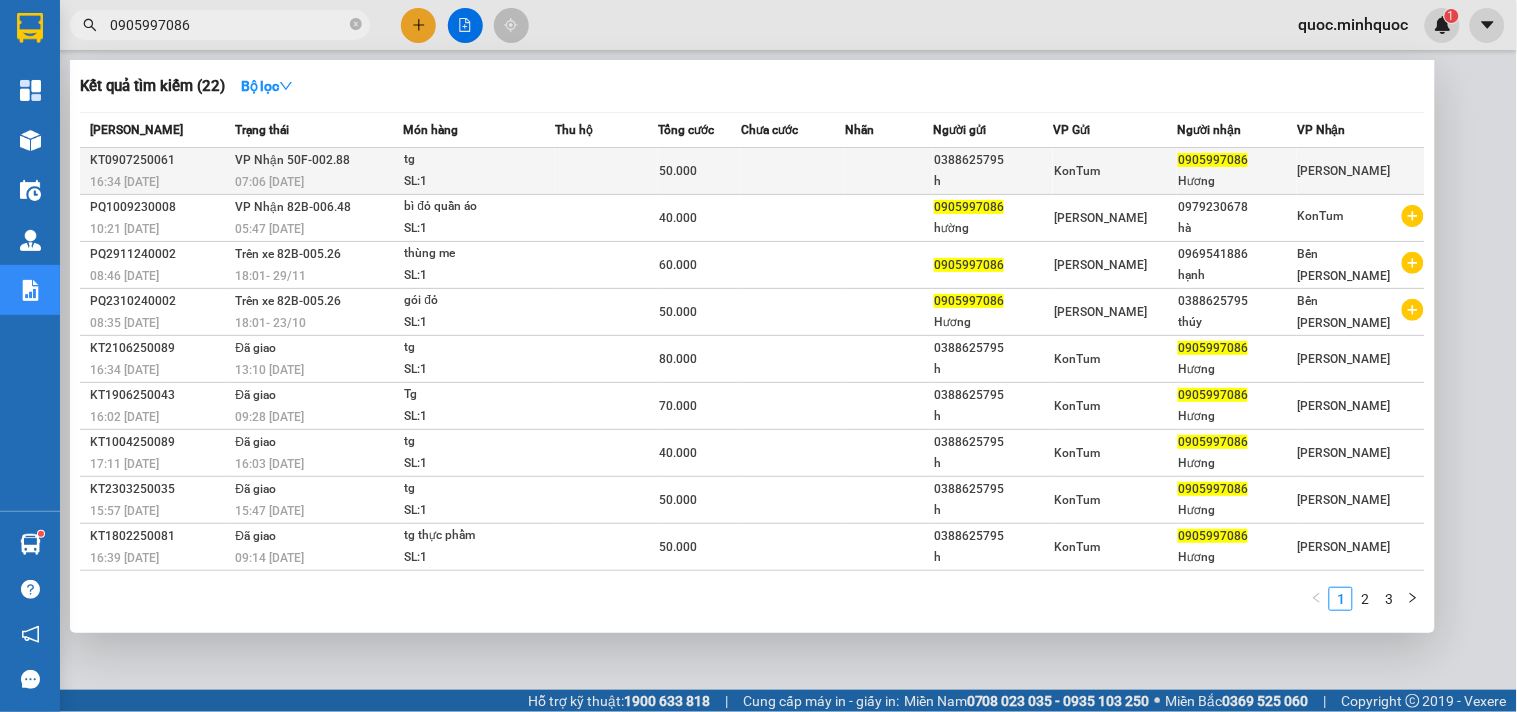 type on "0905997086" 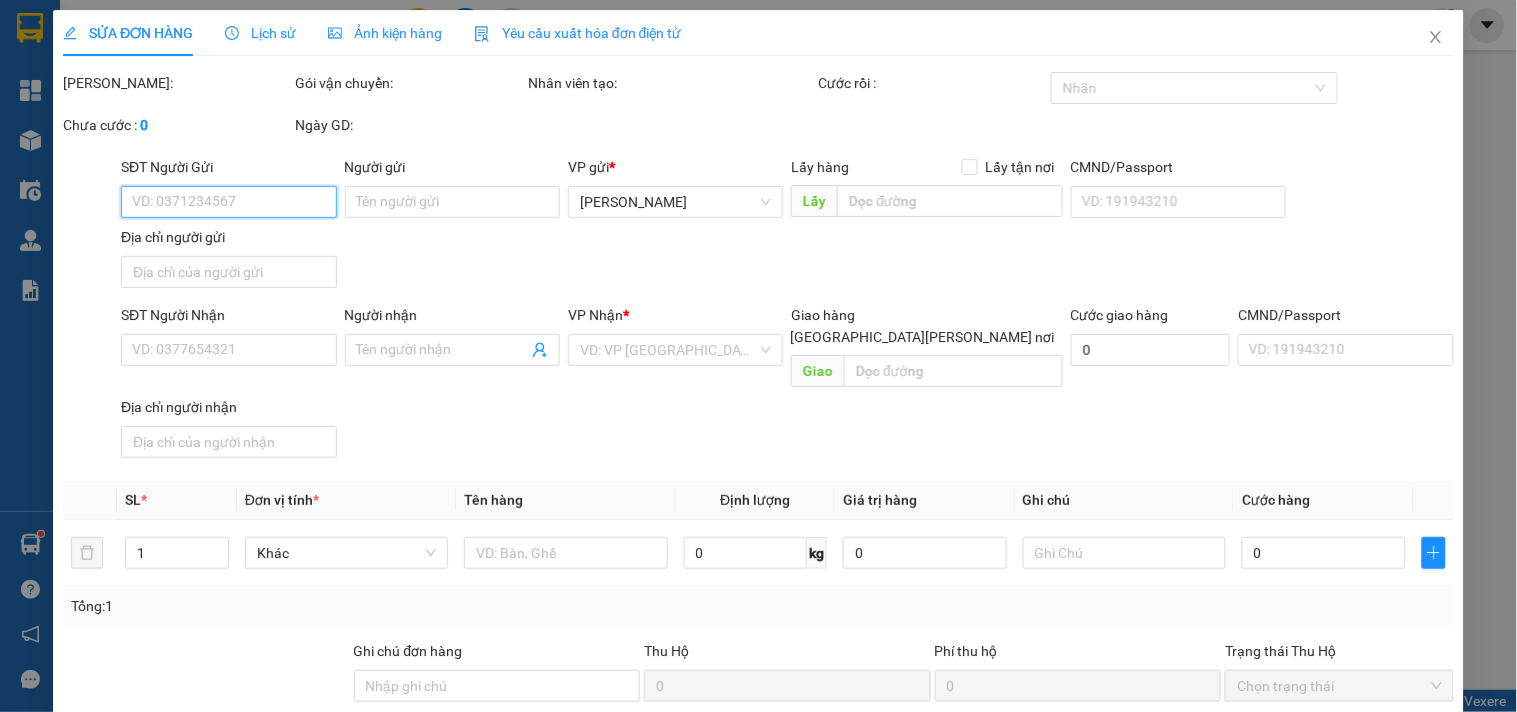 type on "0388625795" 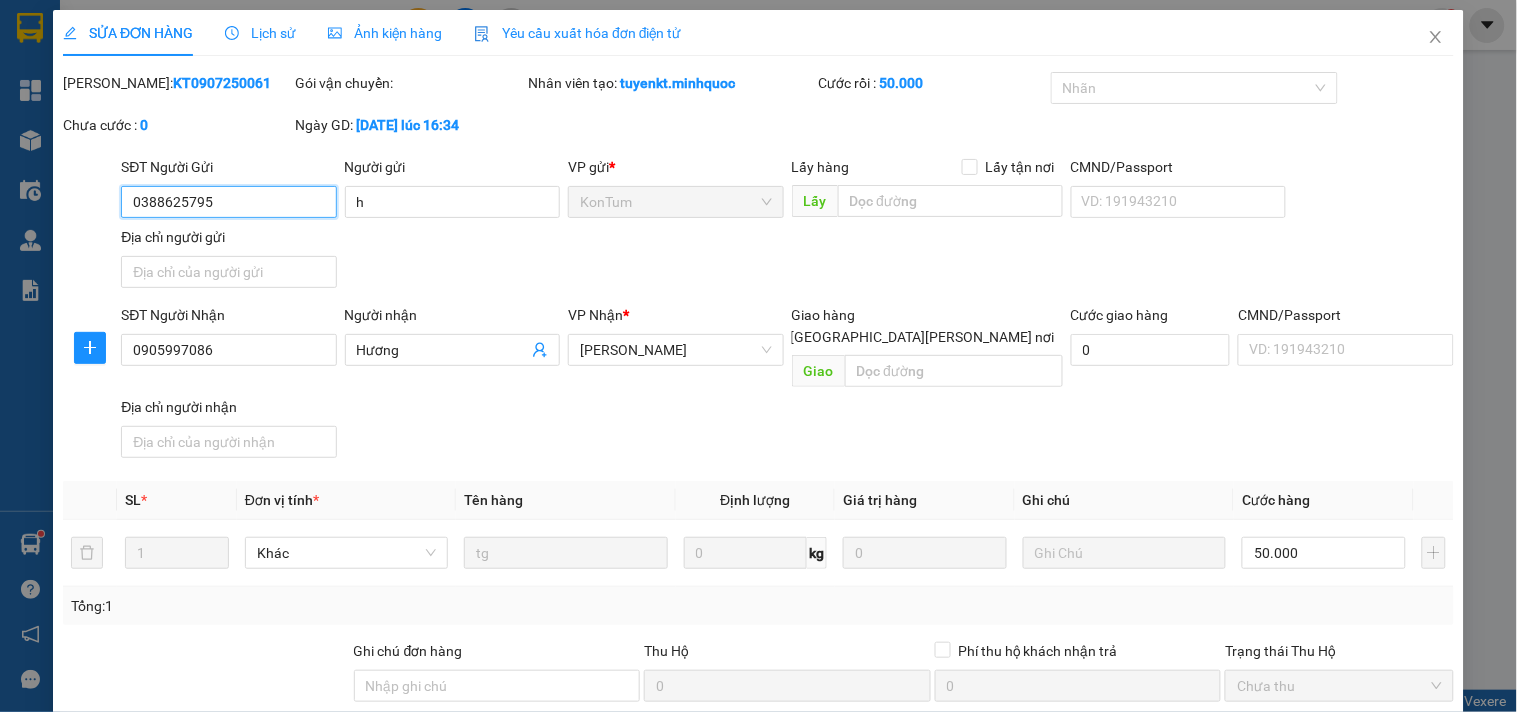 scroll, scrollTop: 171, scrollLeft: 0, axis: vertical 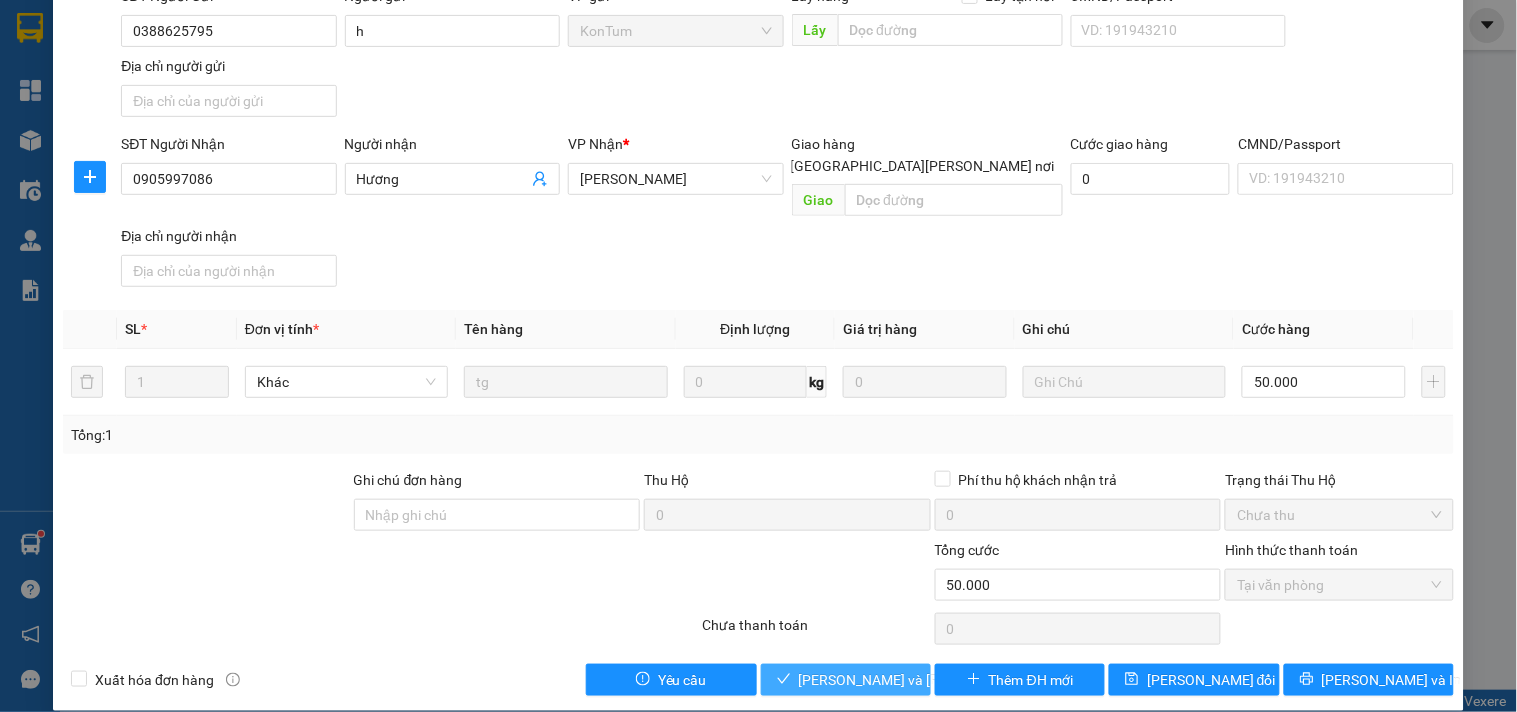 click on "[PERSON_NAME] và Giao hàng" at bounding box center [846, 680] 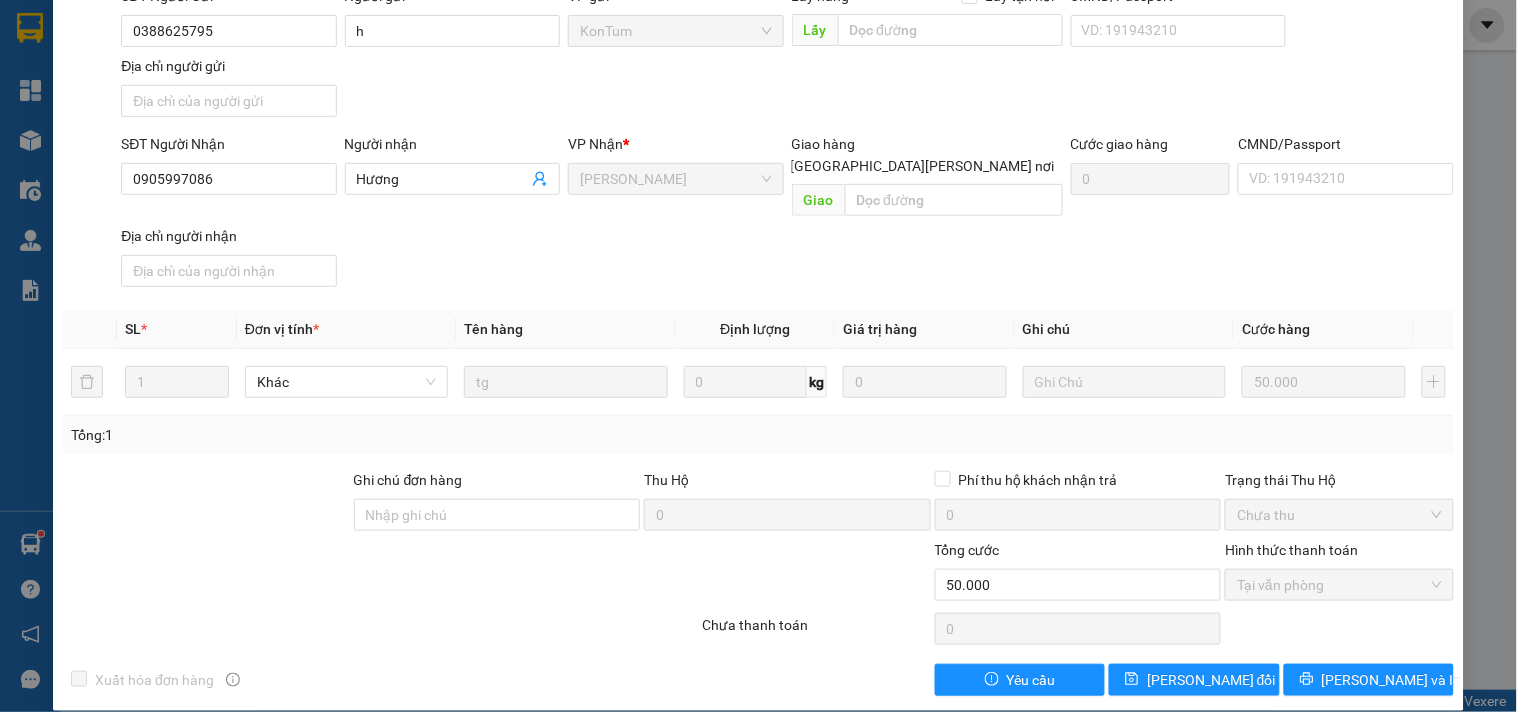 scroll, scrollTop: 0, scrollLeft: 0, axis: both 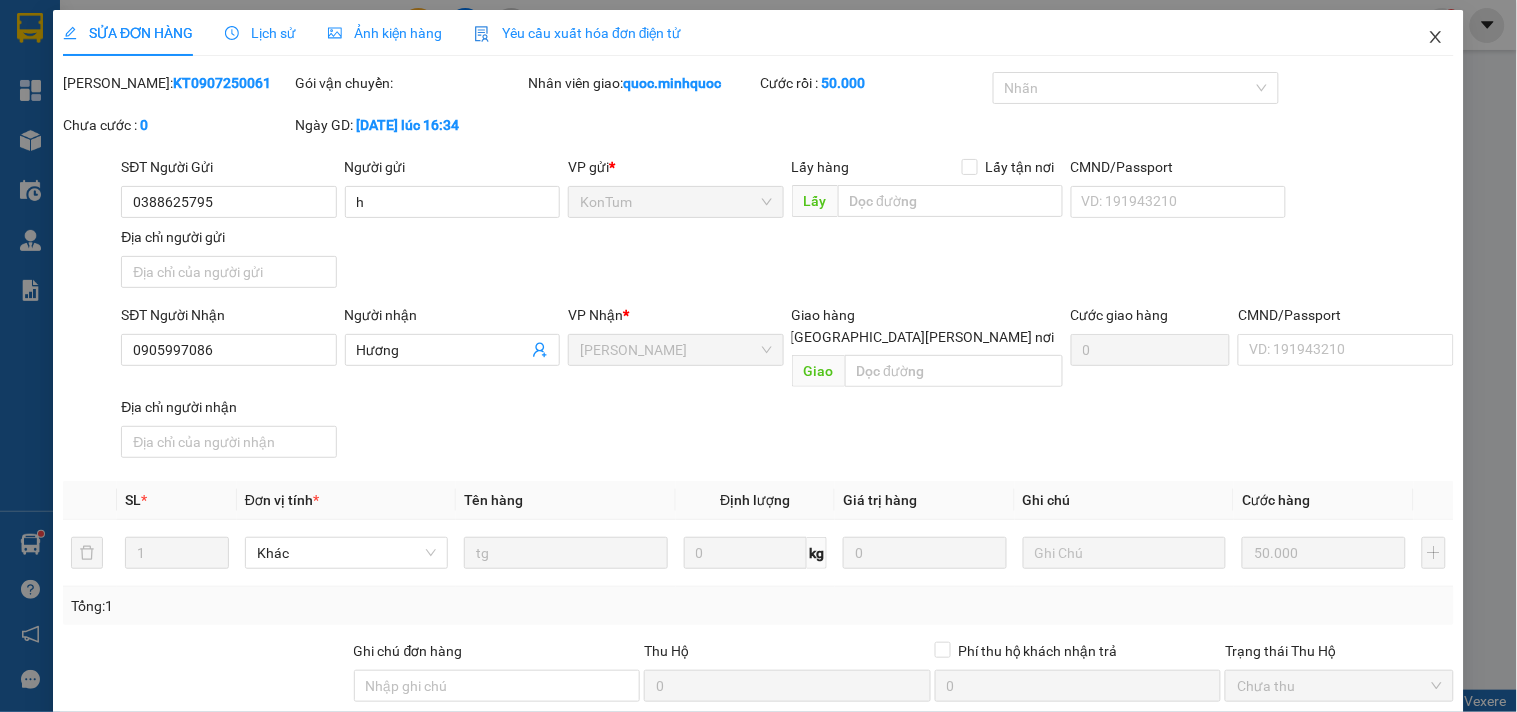 click at bounding box center (1436, 38) 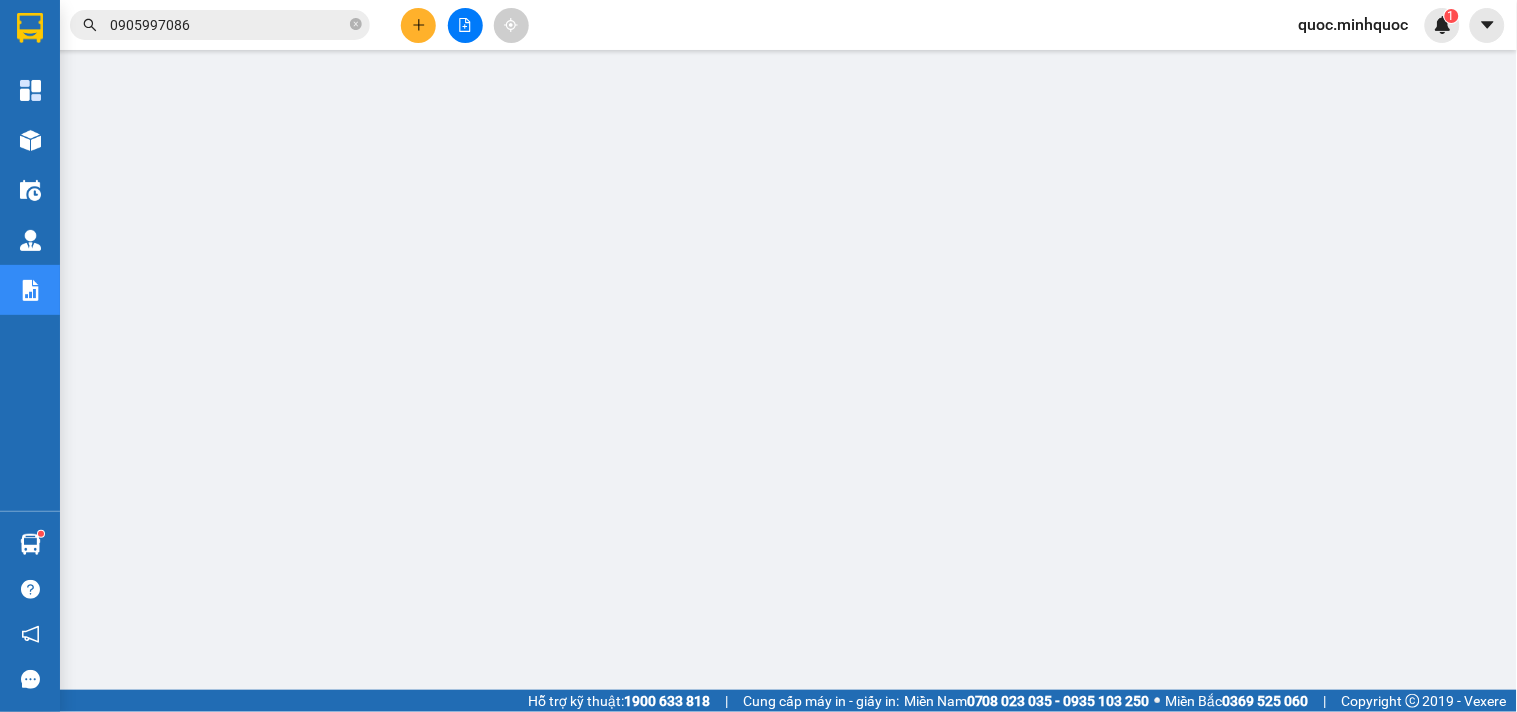 click on "0905997086" at bounding box center (228, 25) 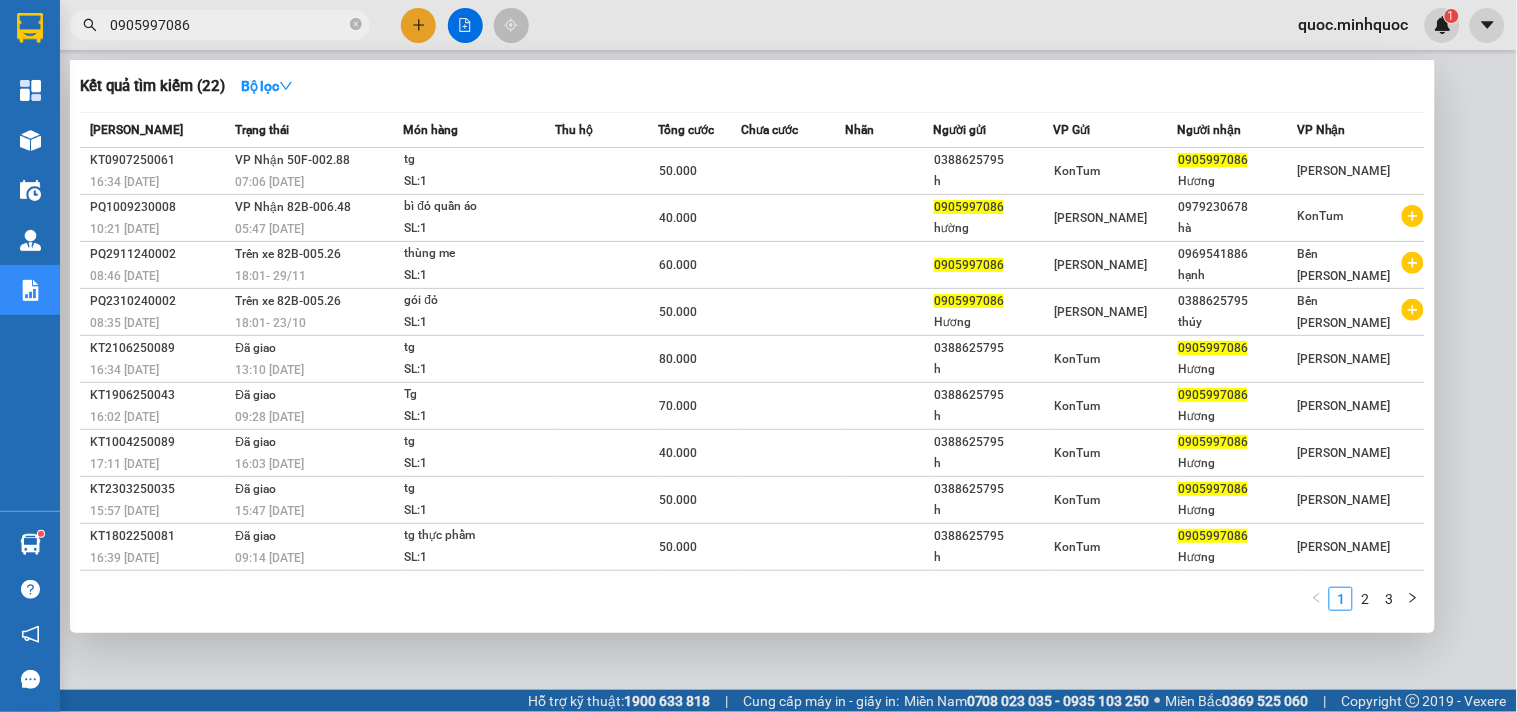 click on "0905997086" at bounding box center (228, 25) 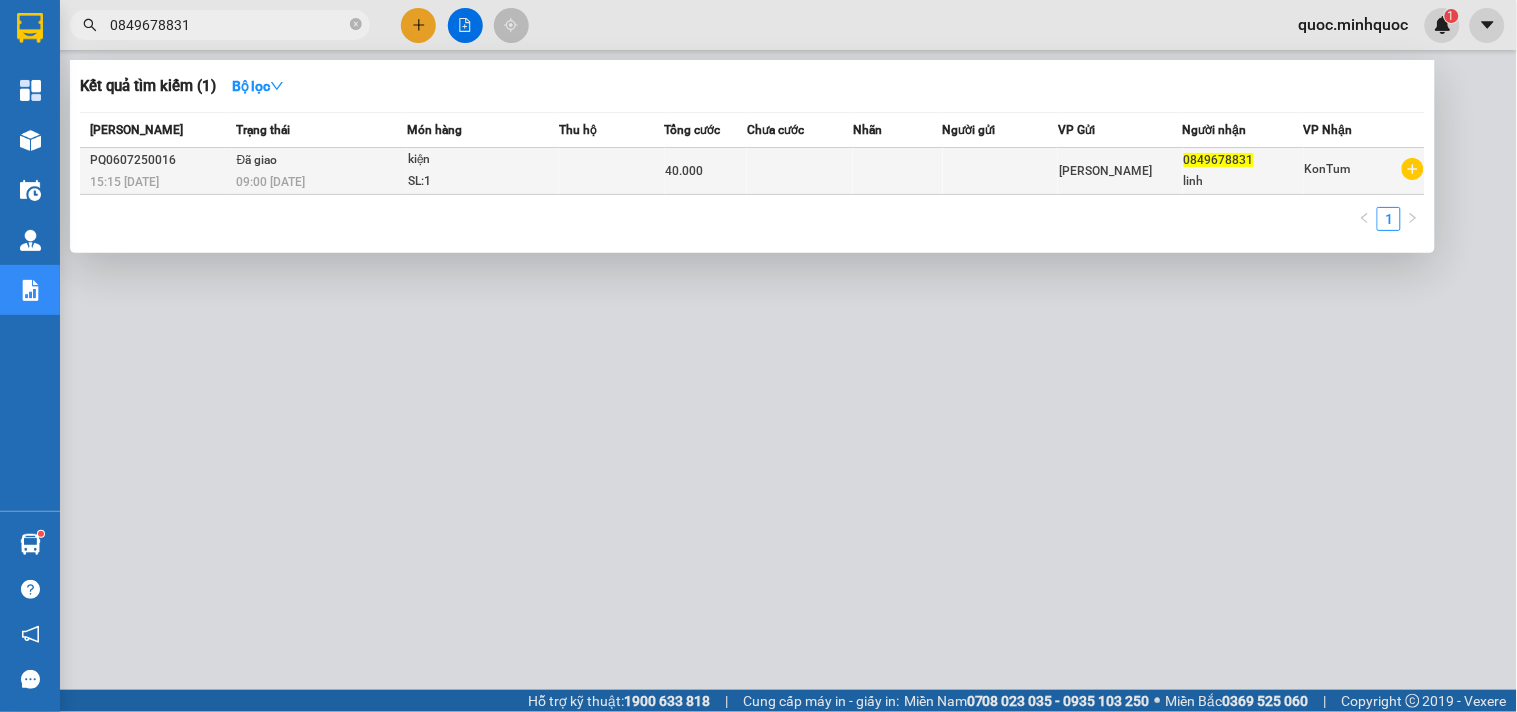 click at bounding box center (611, 171) 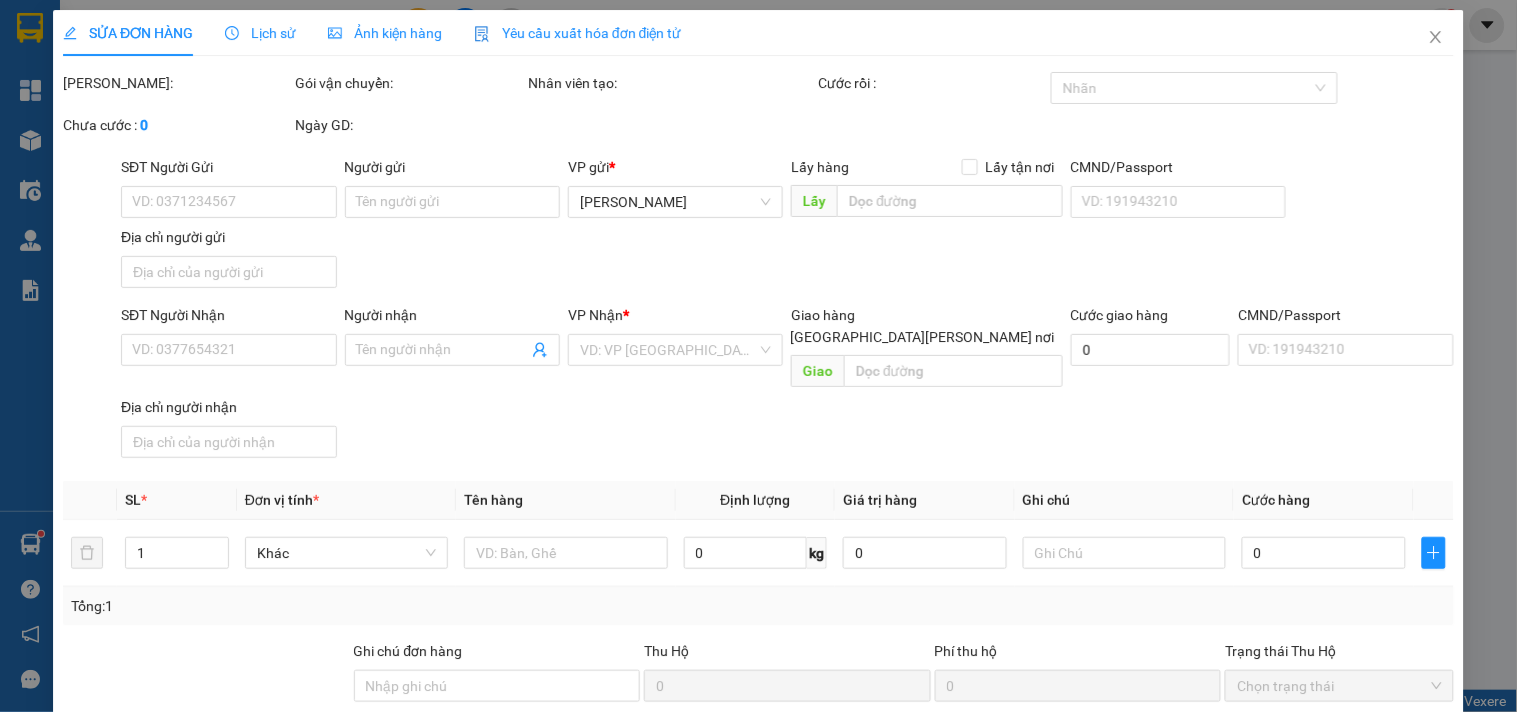 click on "Lịch sử" at bounding box center (260, 33) 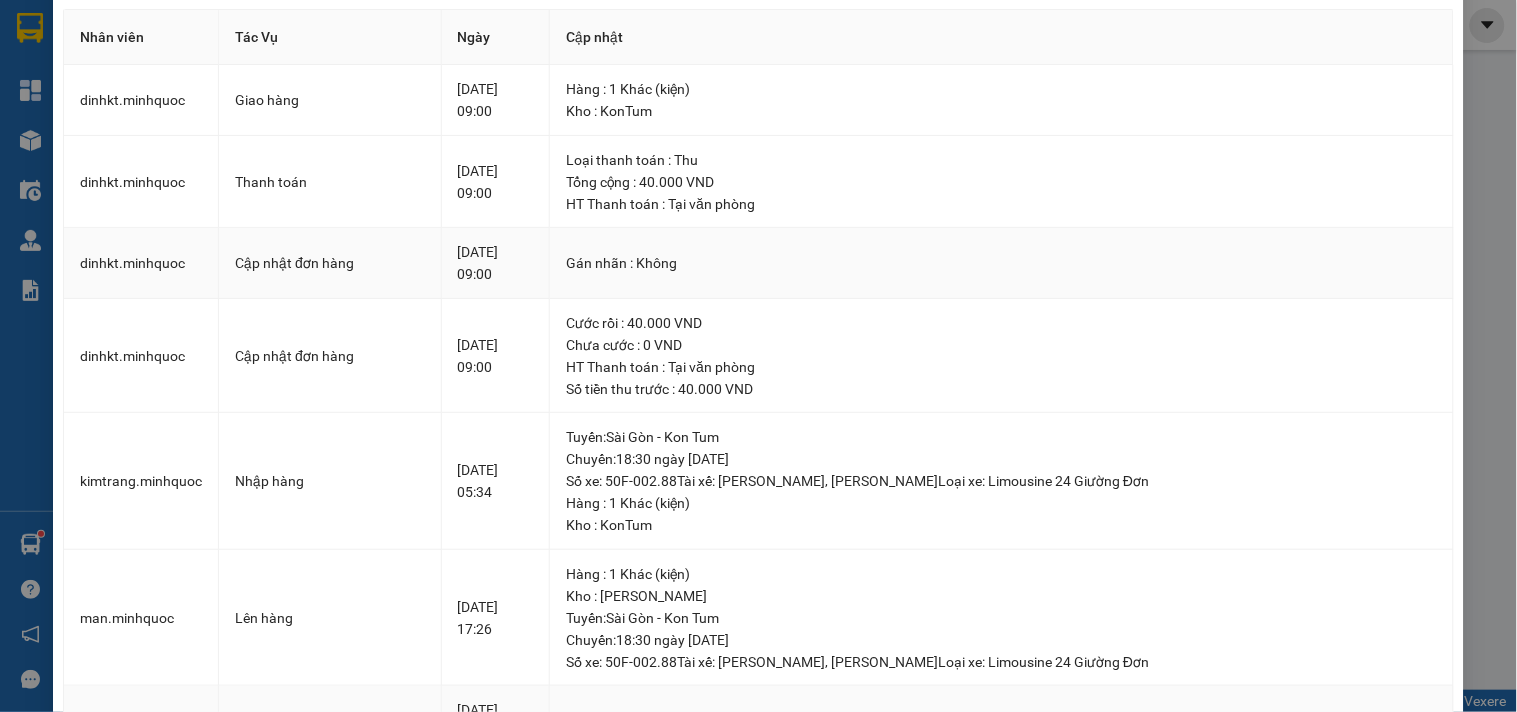 scroll, scrollTop: 0, scrollLeft: 0, axis: both 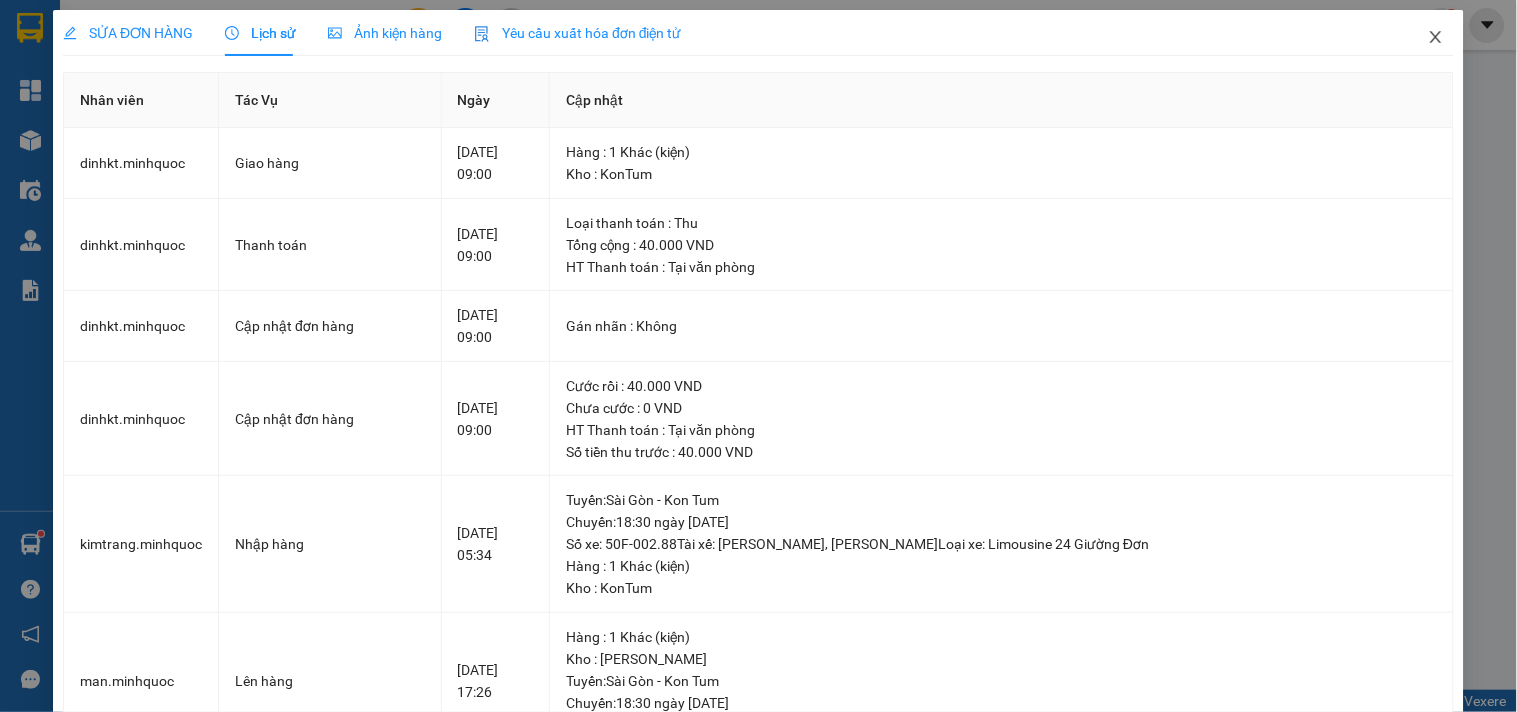 click at bounding box center (1436, 38) 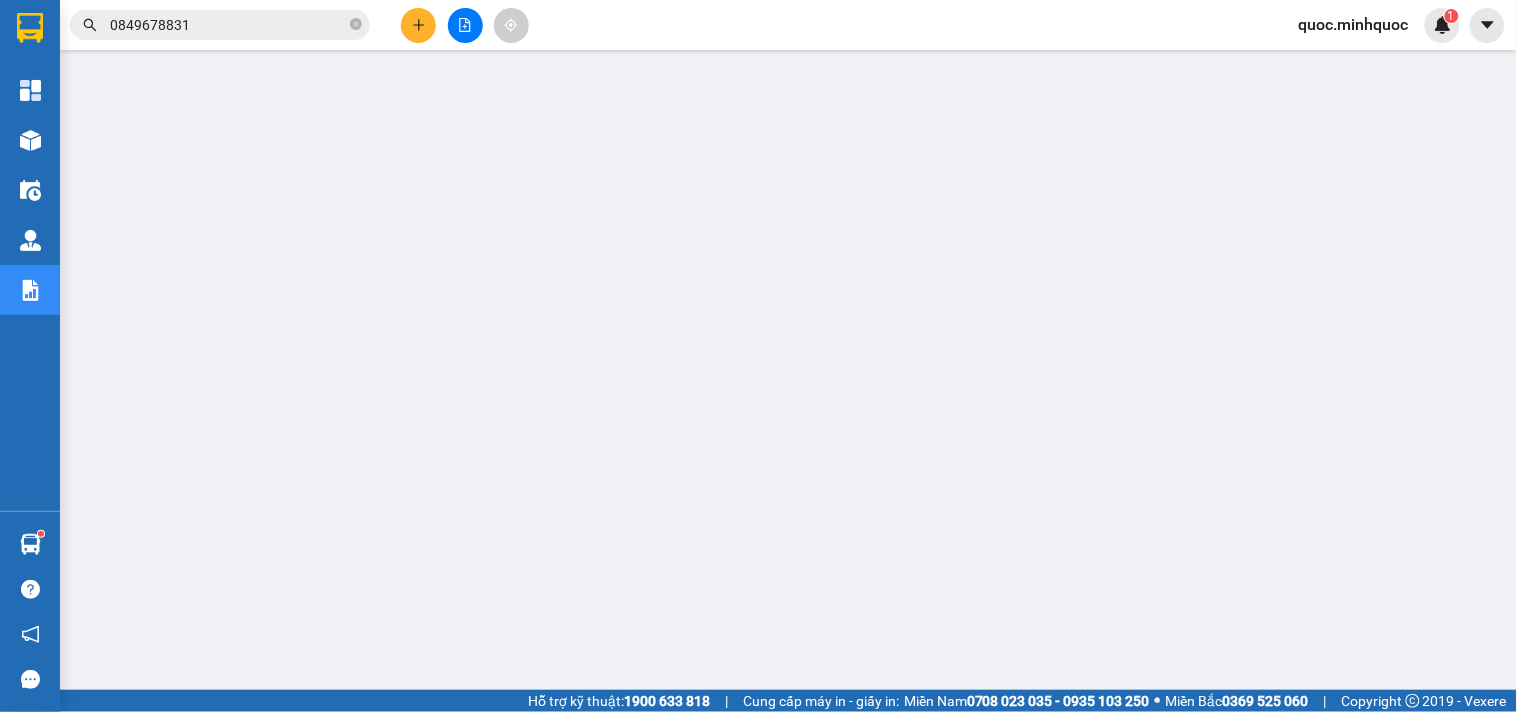 click on "0849678831" at bounding box center (228, 25) 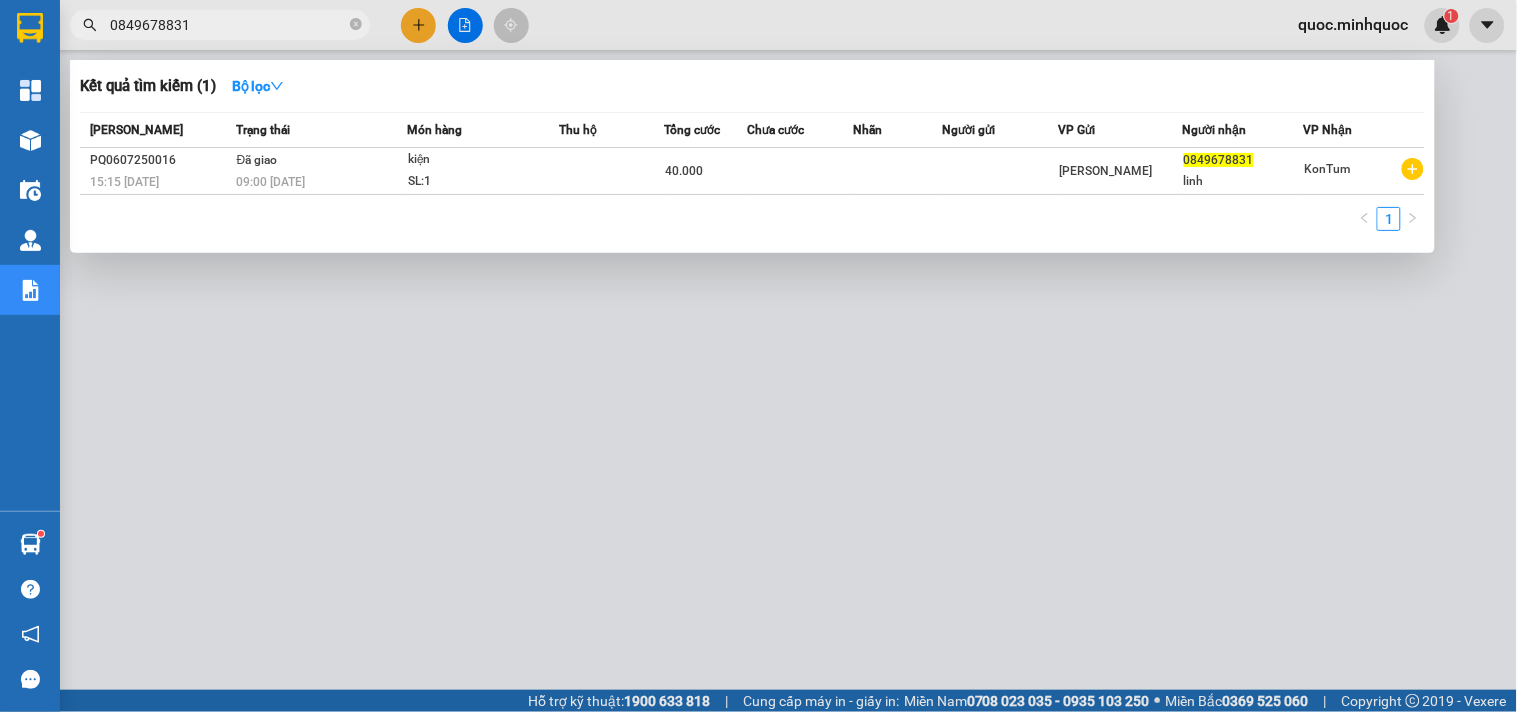 click on "0849678831" at bounding box center [228, 25] 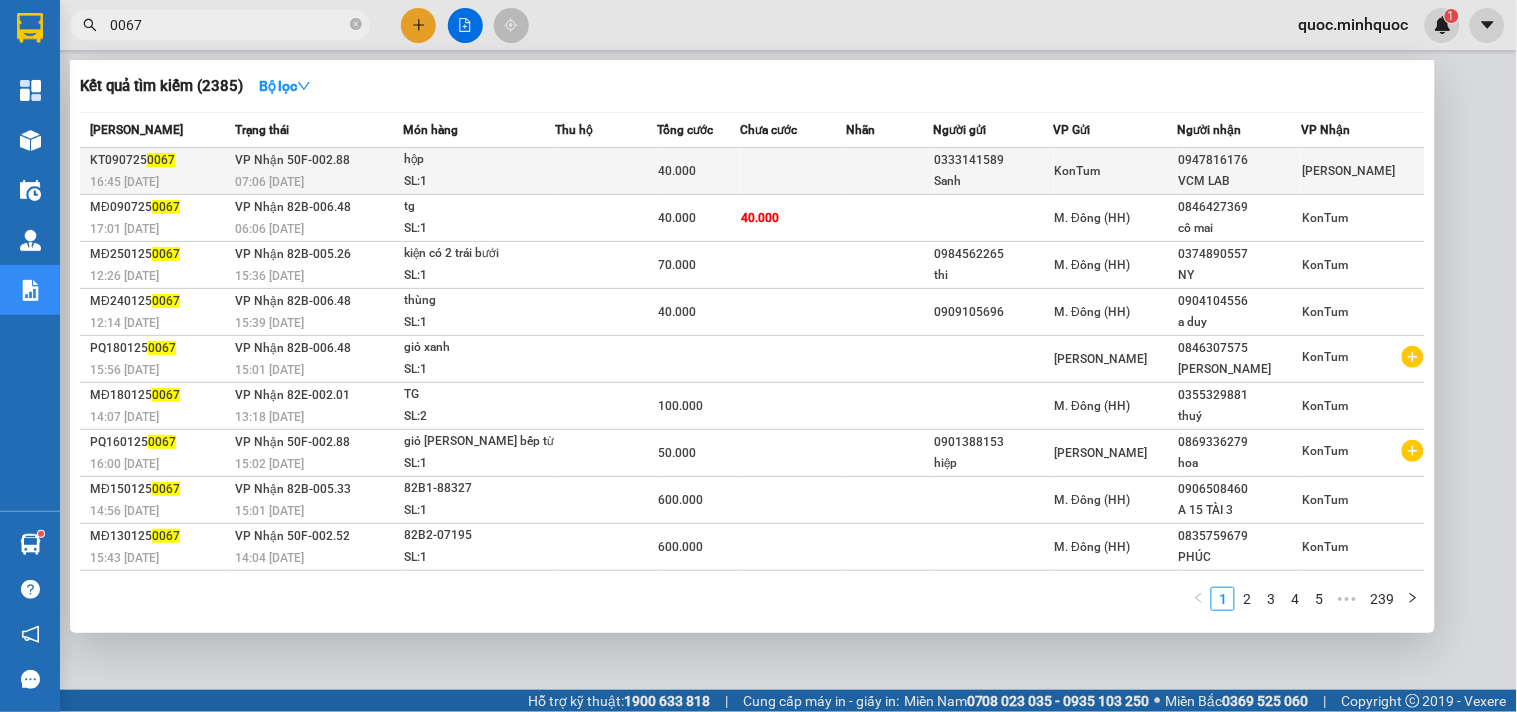 type on "0067" 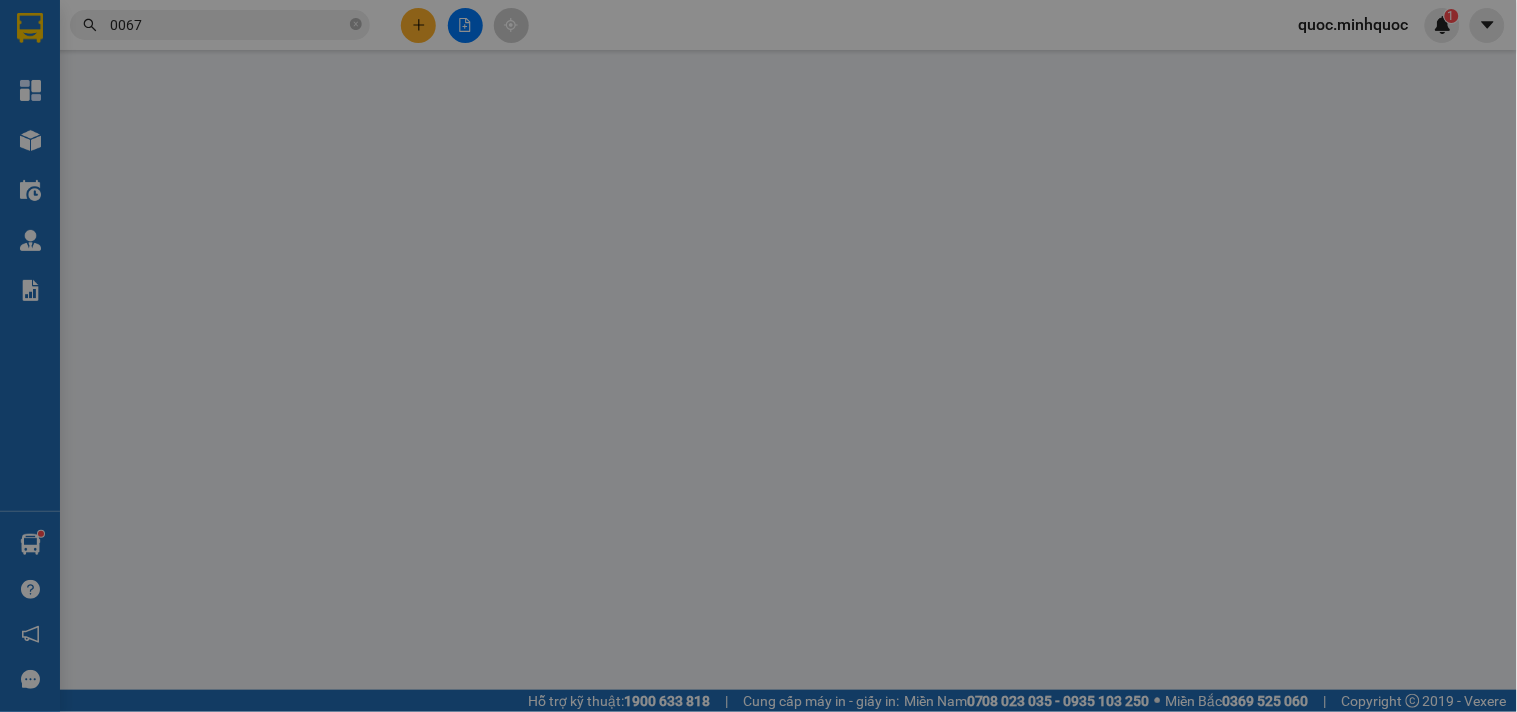 type on "0333141589" 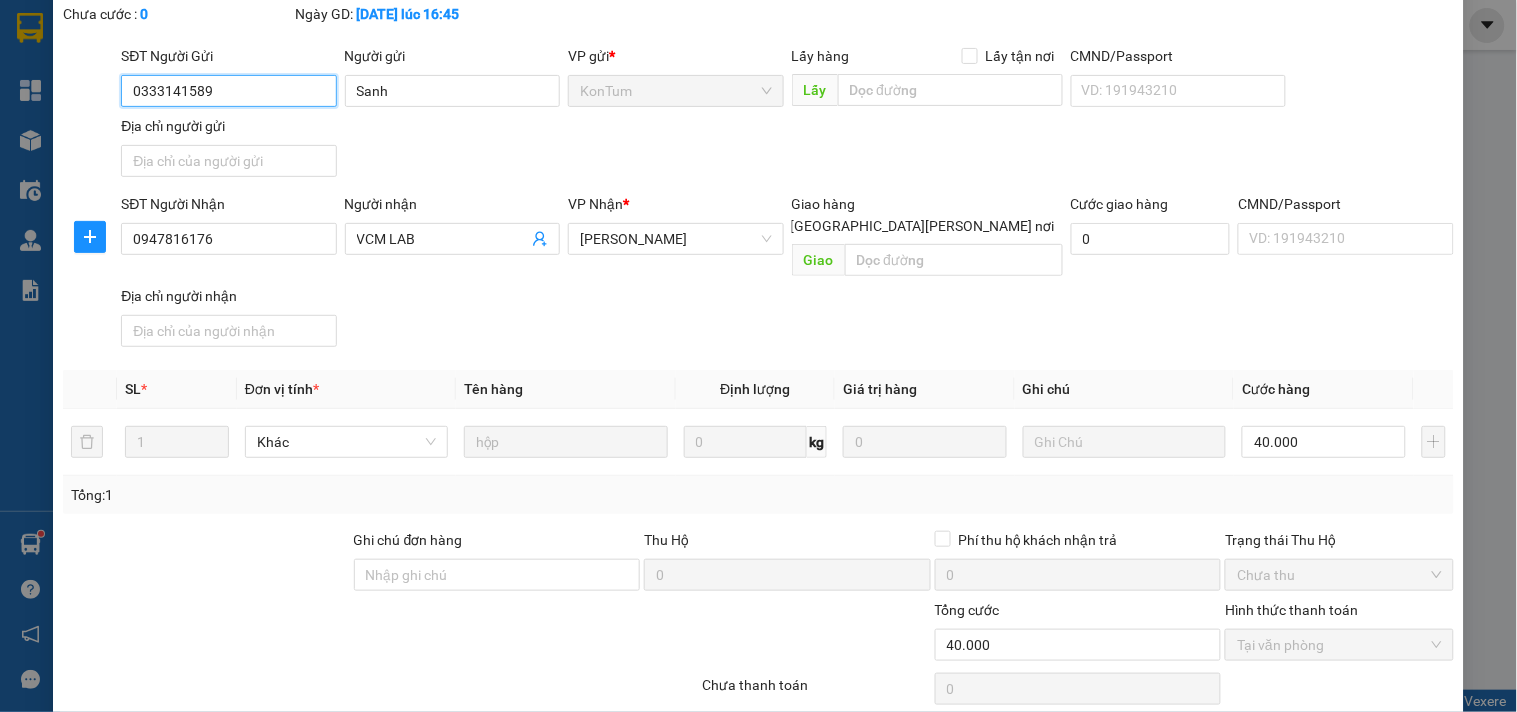 scroll, scrollTop: 172, scrollLeft: 0, axis: vertical 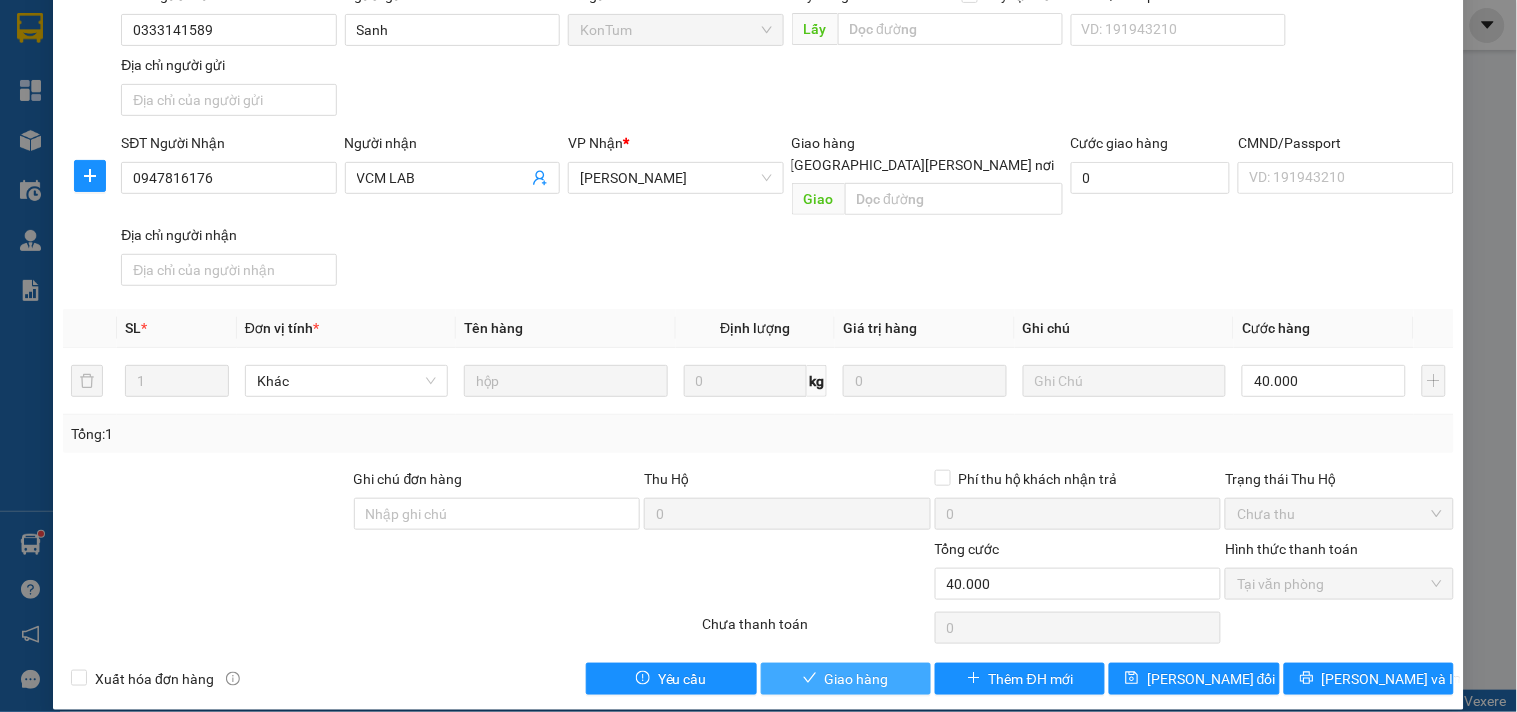 click on "Giao hàng" at bounding box center [857, 679] 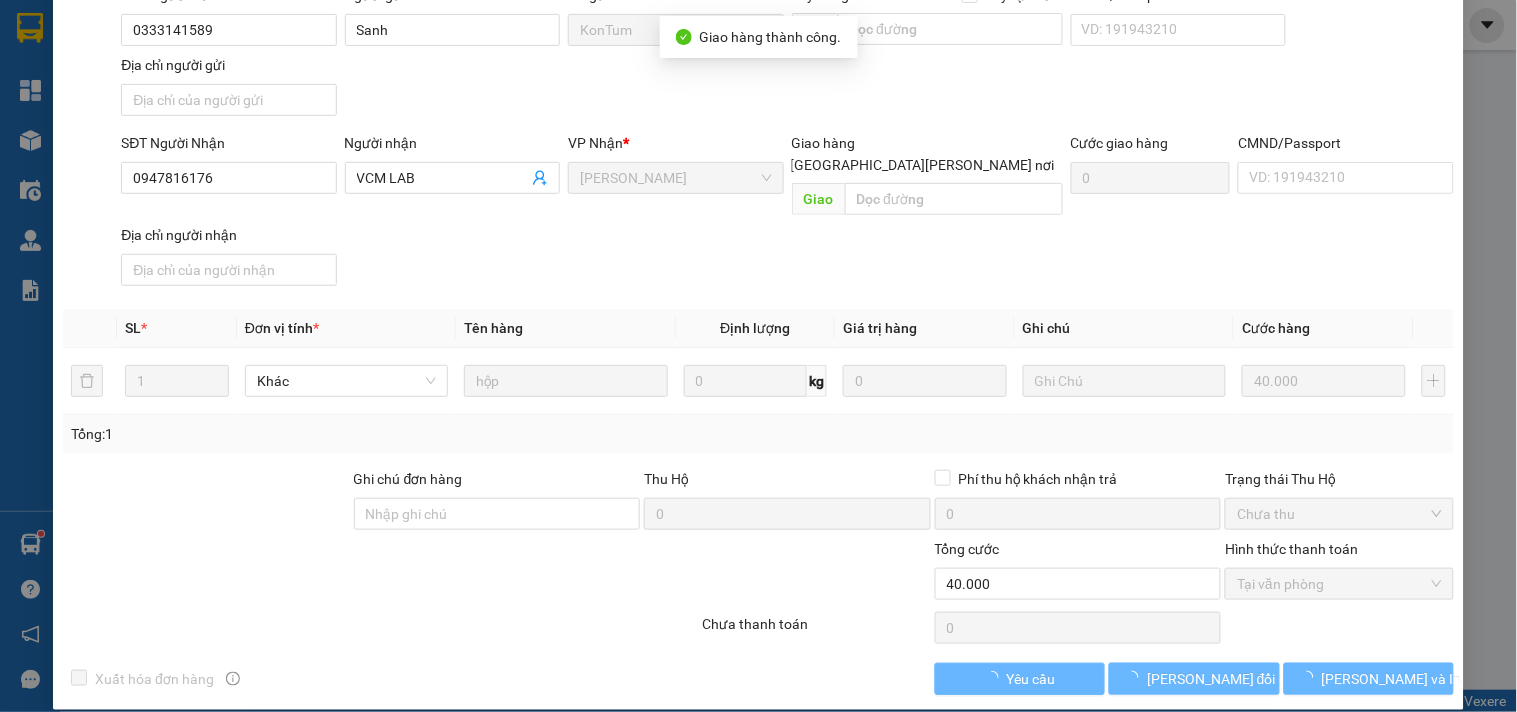 scroll, scrollTop: 0, scrollLeft: 0, axis: both 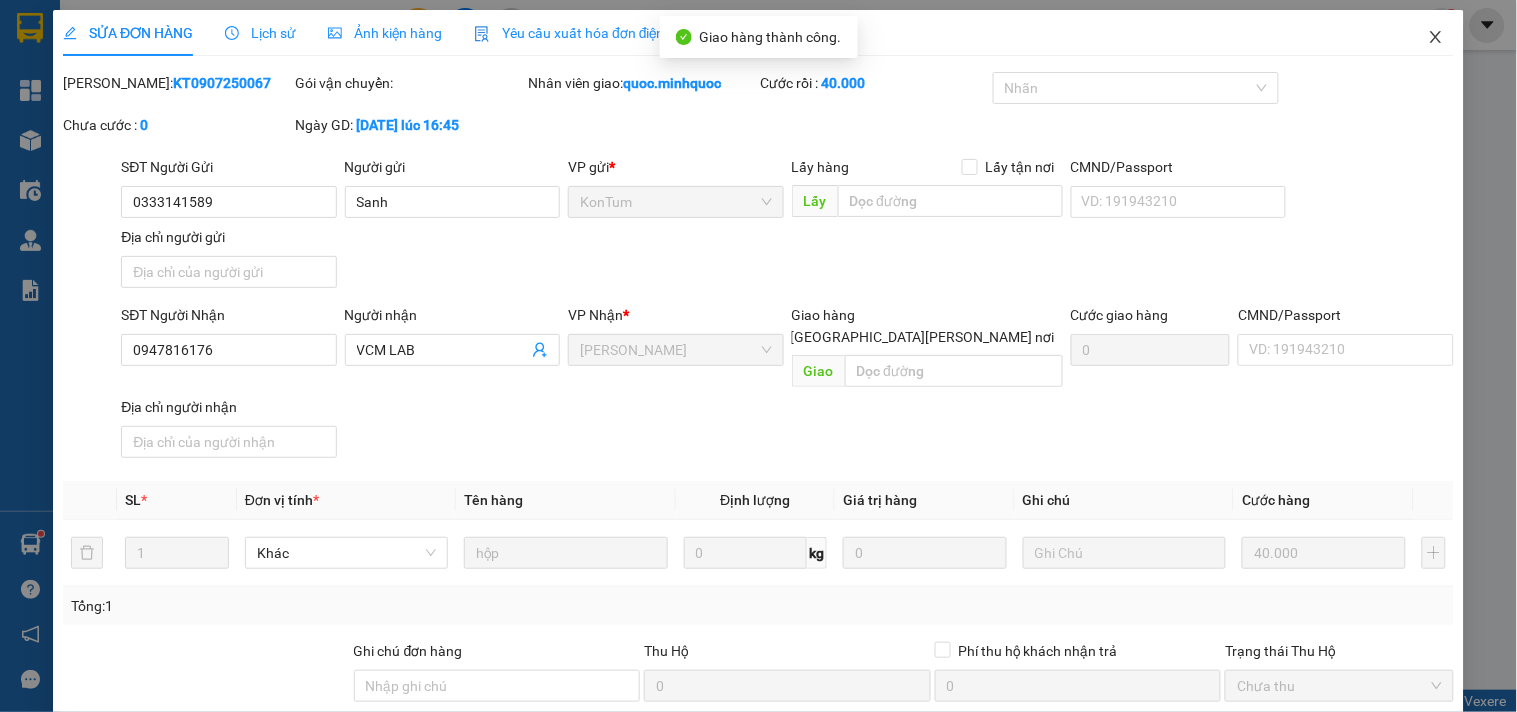 click 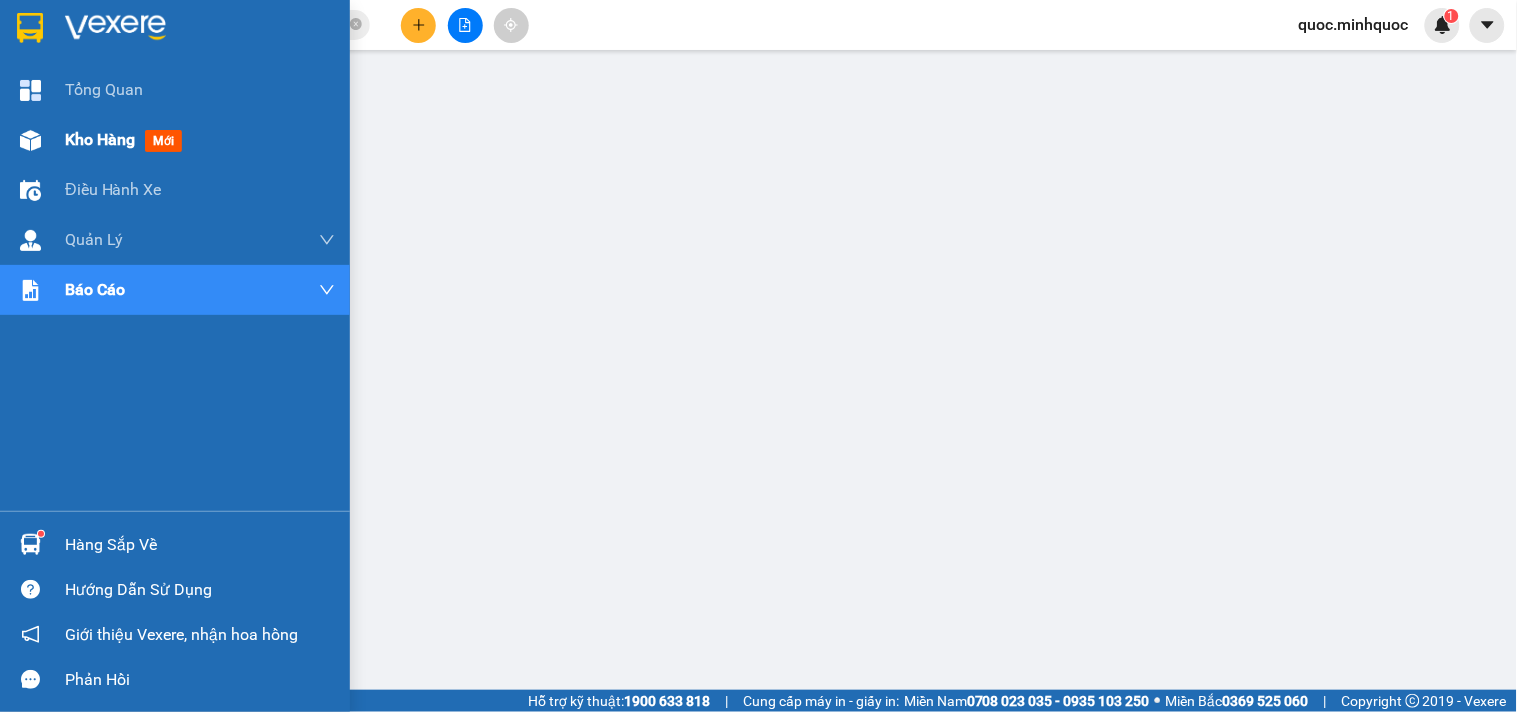 click on "Kho hàng" at bounding box center [100, 139] 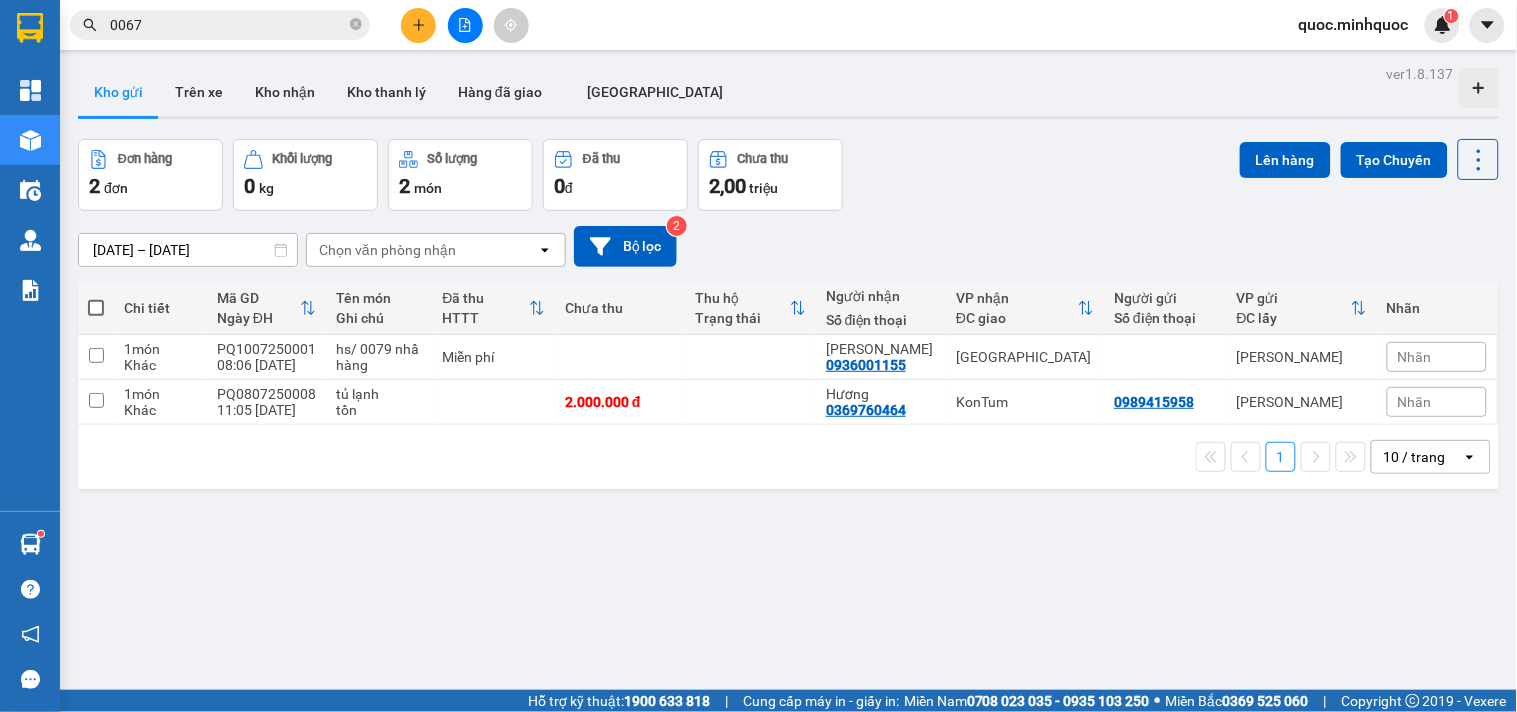 click on "0067" at bounding box center (228, 25) 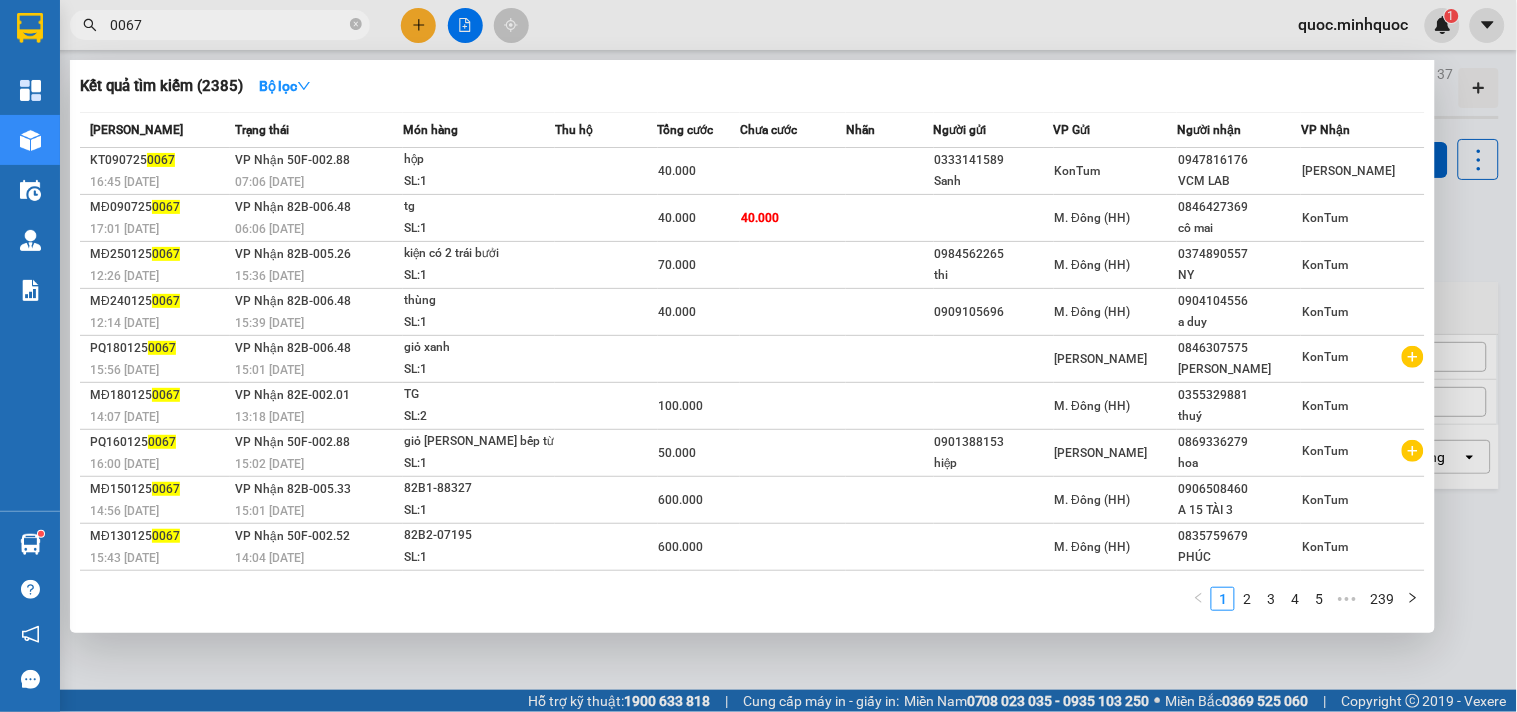 drag, startPoint x: 1468, startPoint y: 221, endPoint x: 1485, endPoint y: 214, distance: 18.384777 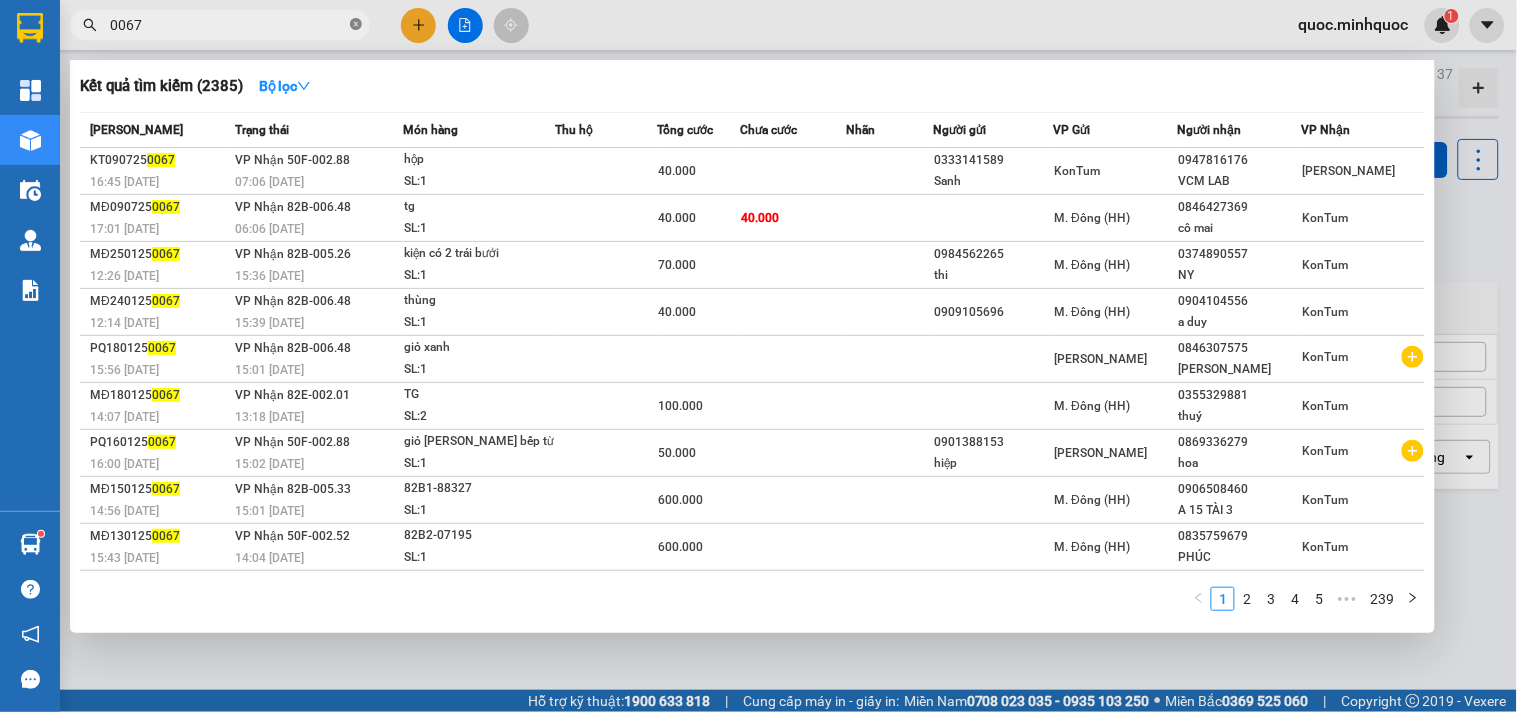 click 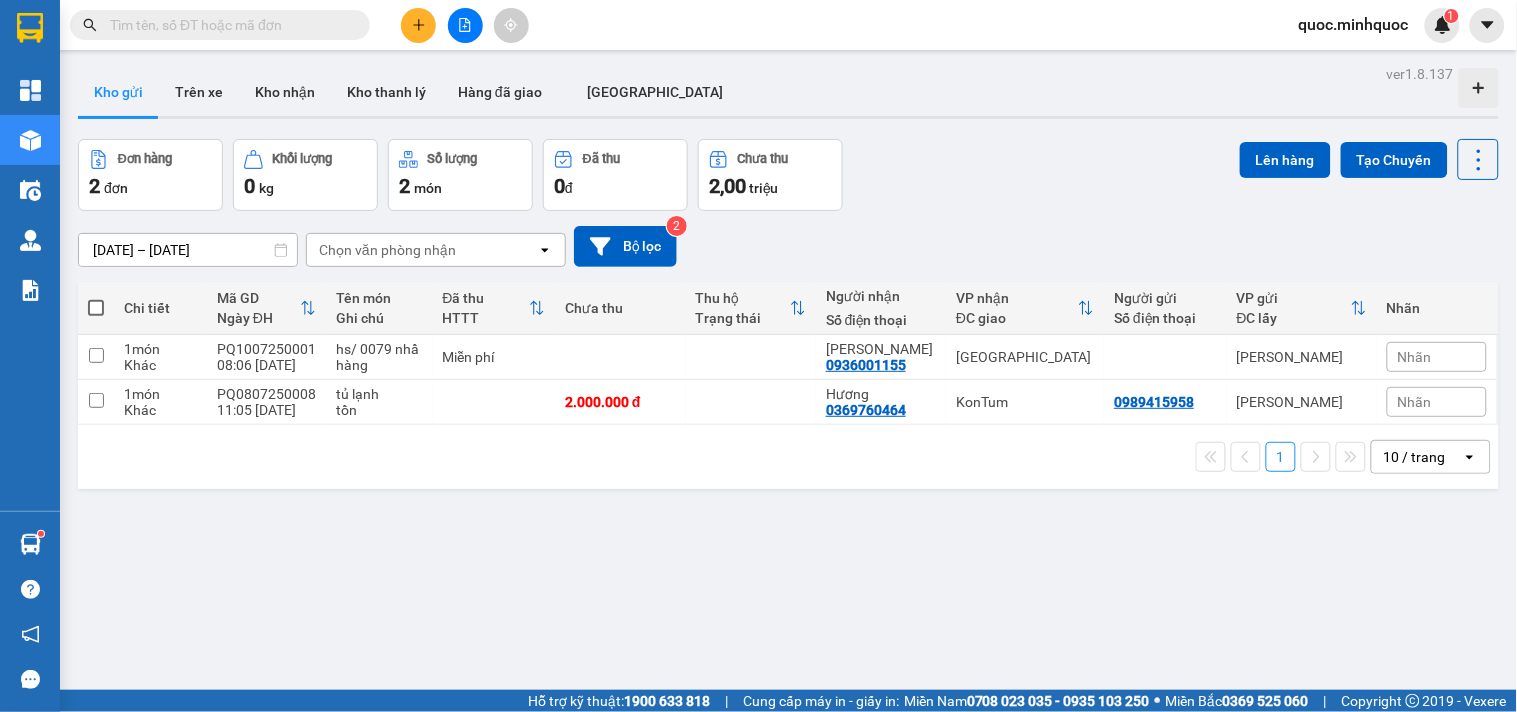 click at bounding box center (228, 25) 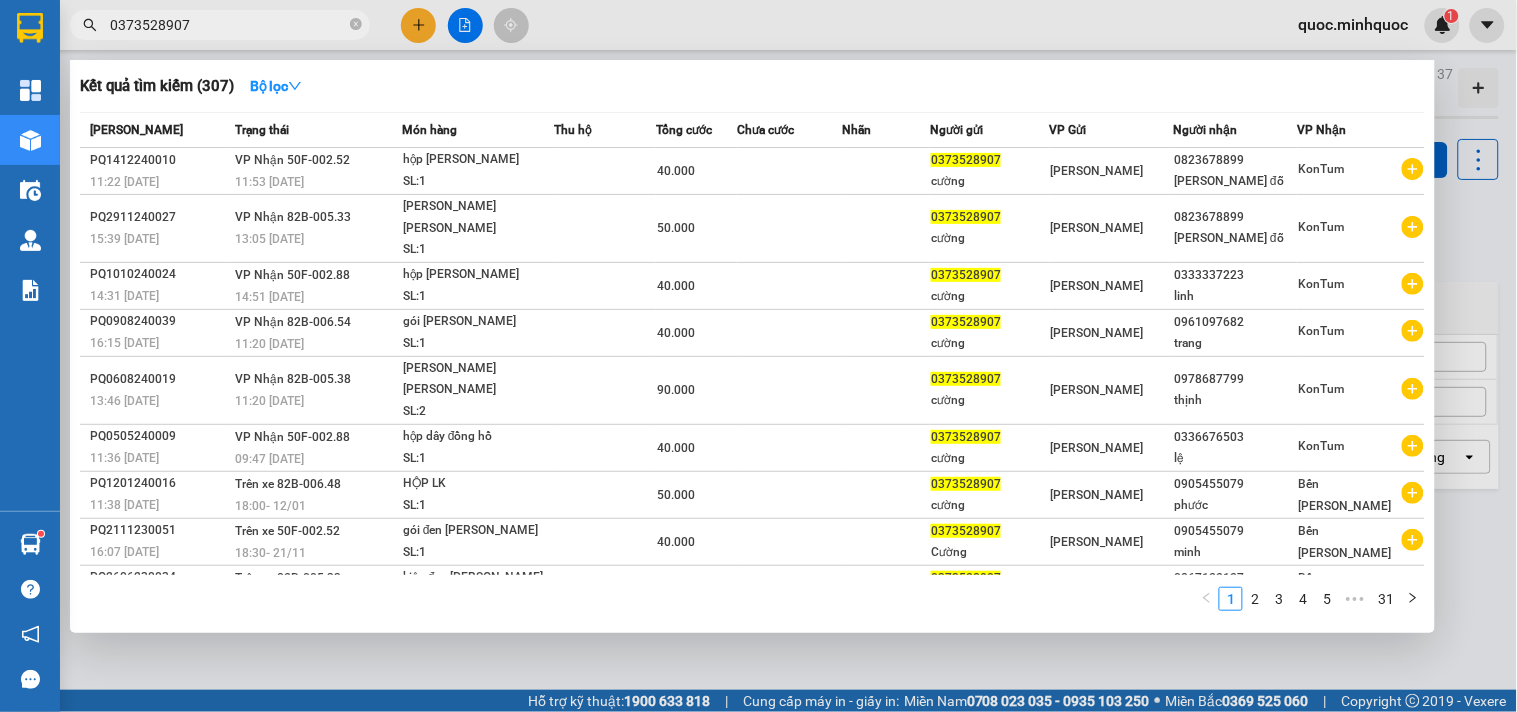 drag, startPoint x: 271, startPoint y: 22, endPoint x: 0, endPoint y: 8, distance: 271.3614 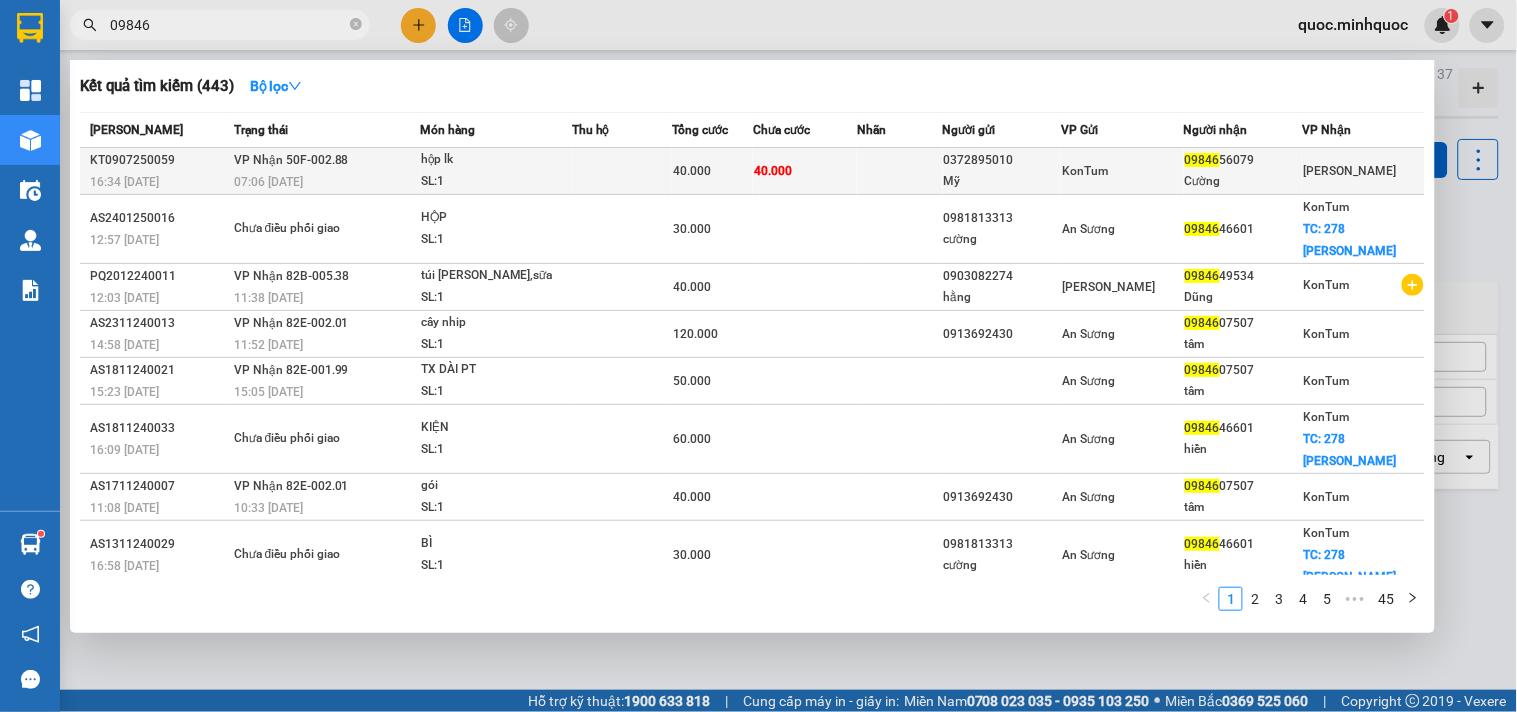 type on "09846" 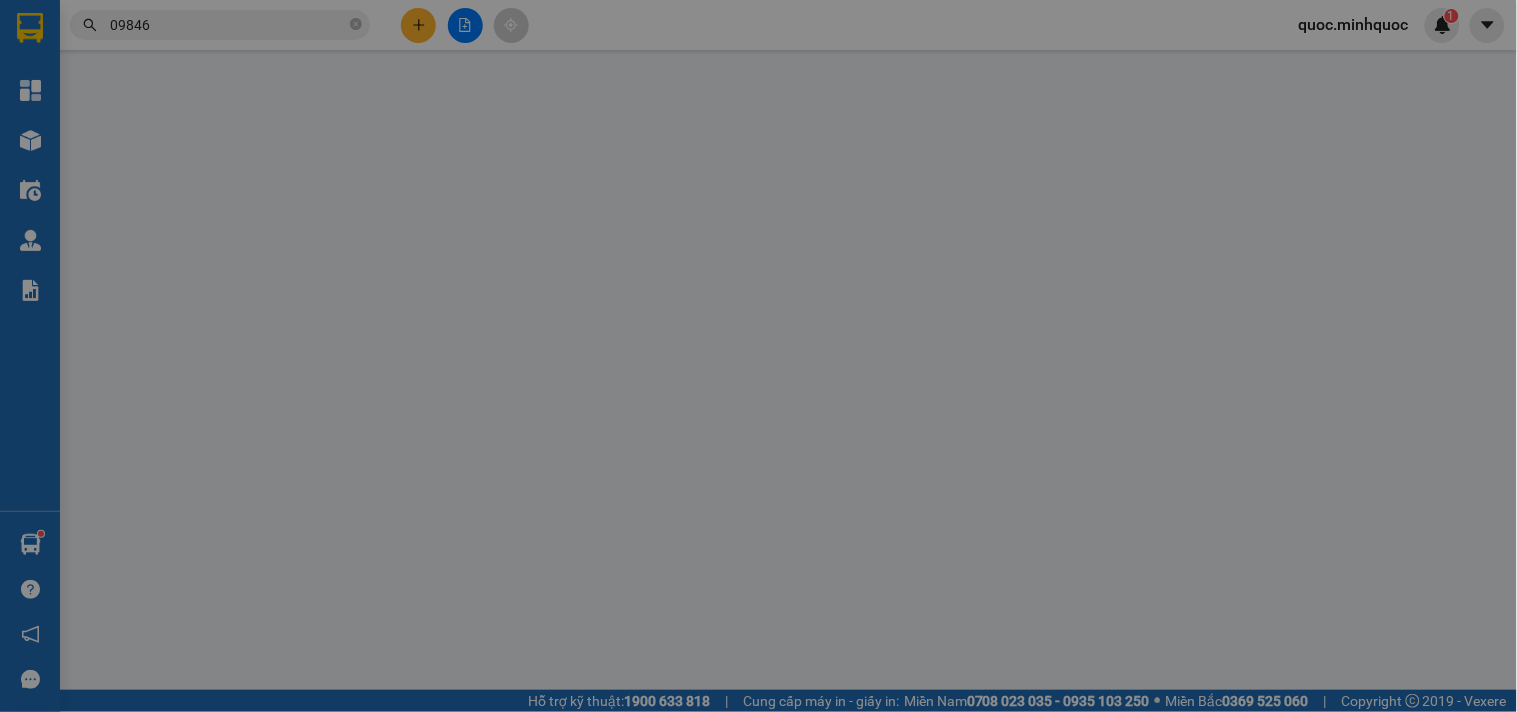 type on "0372895010" 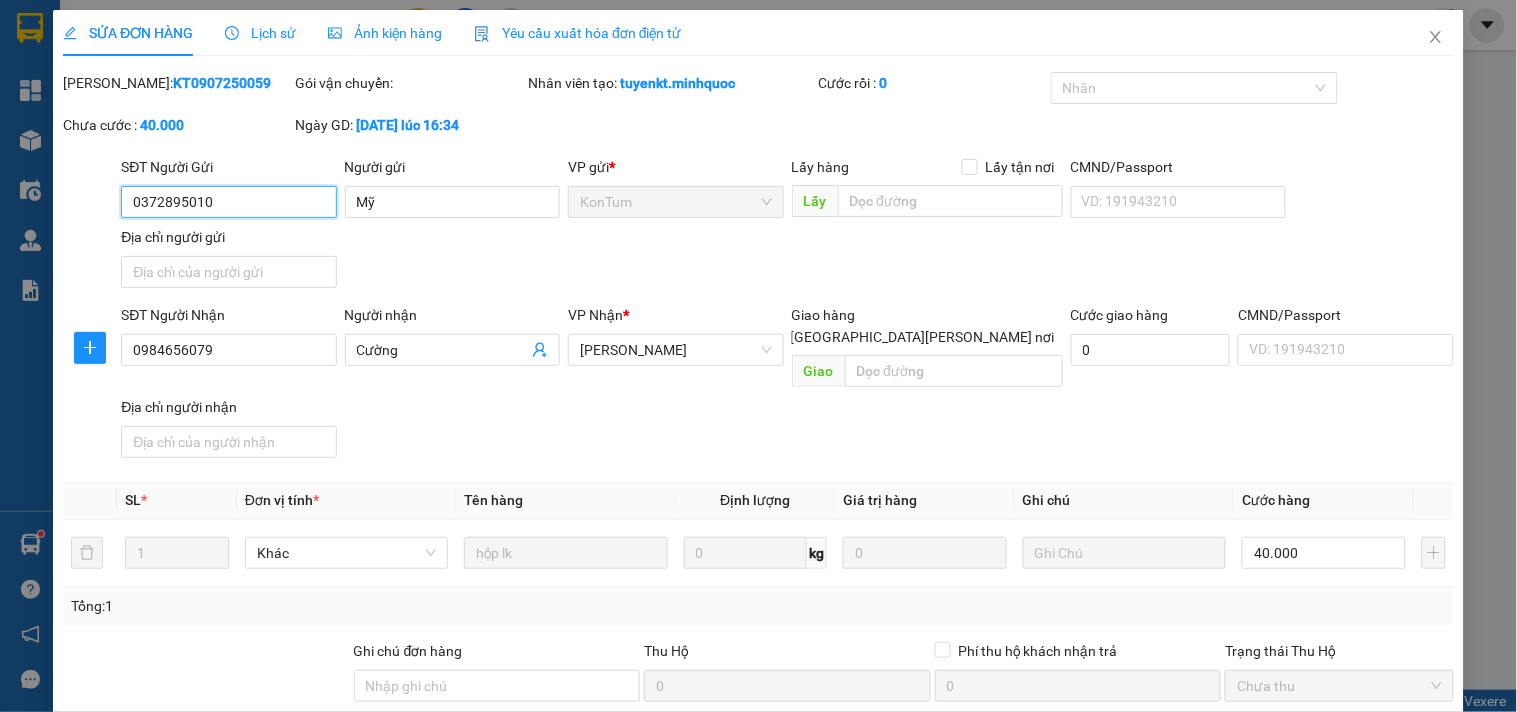 scroll, scrollTop: 172, scrollLeft: 0, axis: vertical 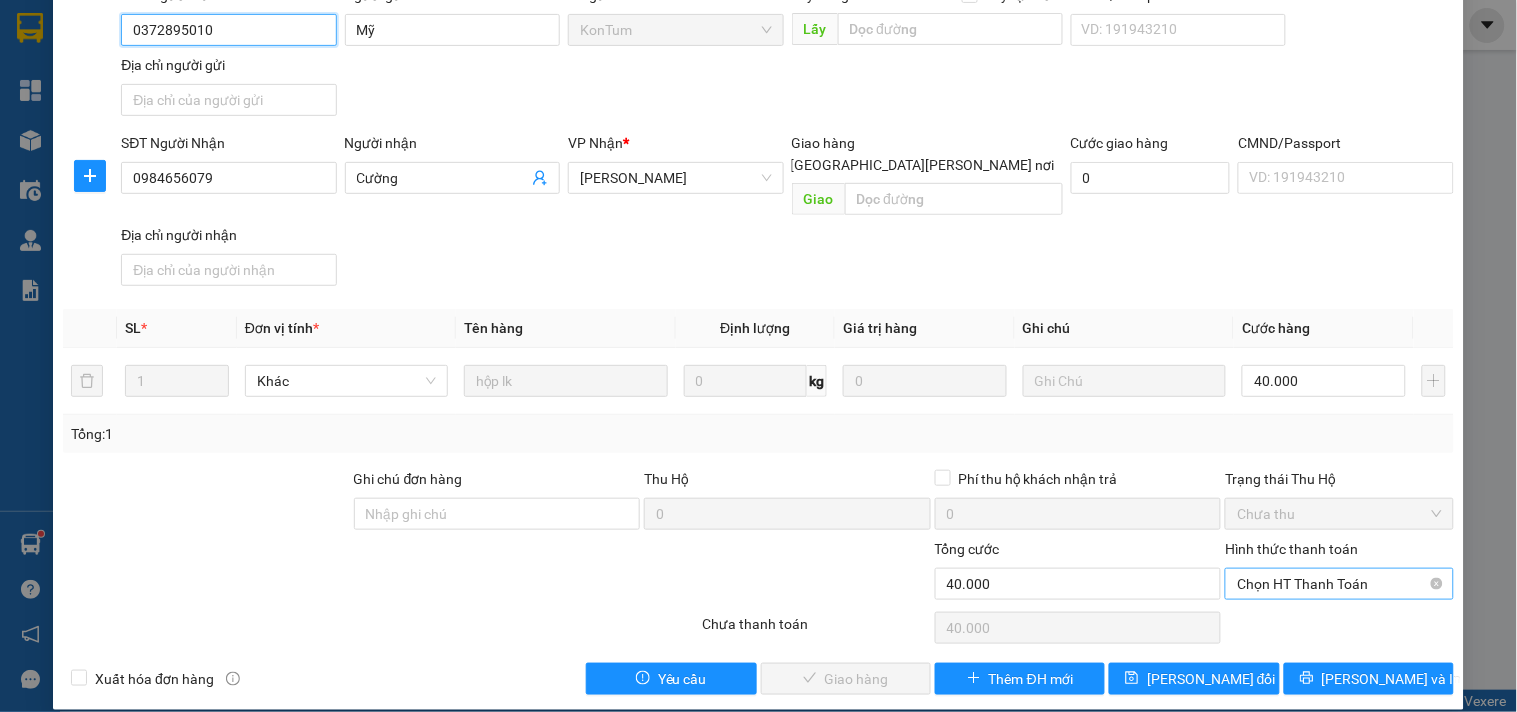 click on "Chọn HT Thanh Toán" at bounding box center (1339, 584) 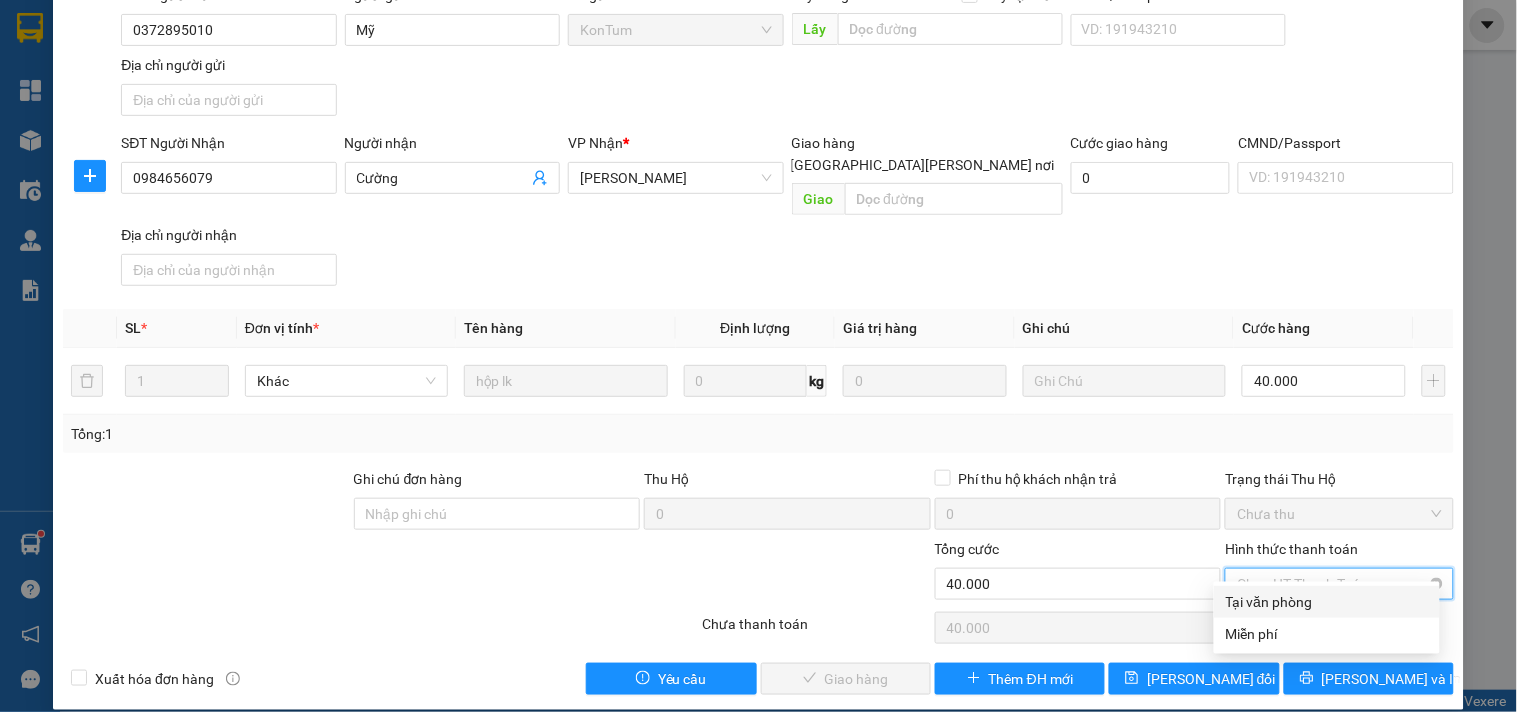 click on "Tại văn phòng" at bounding box center (1327, 602) 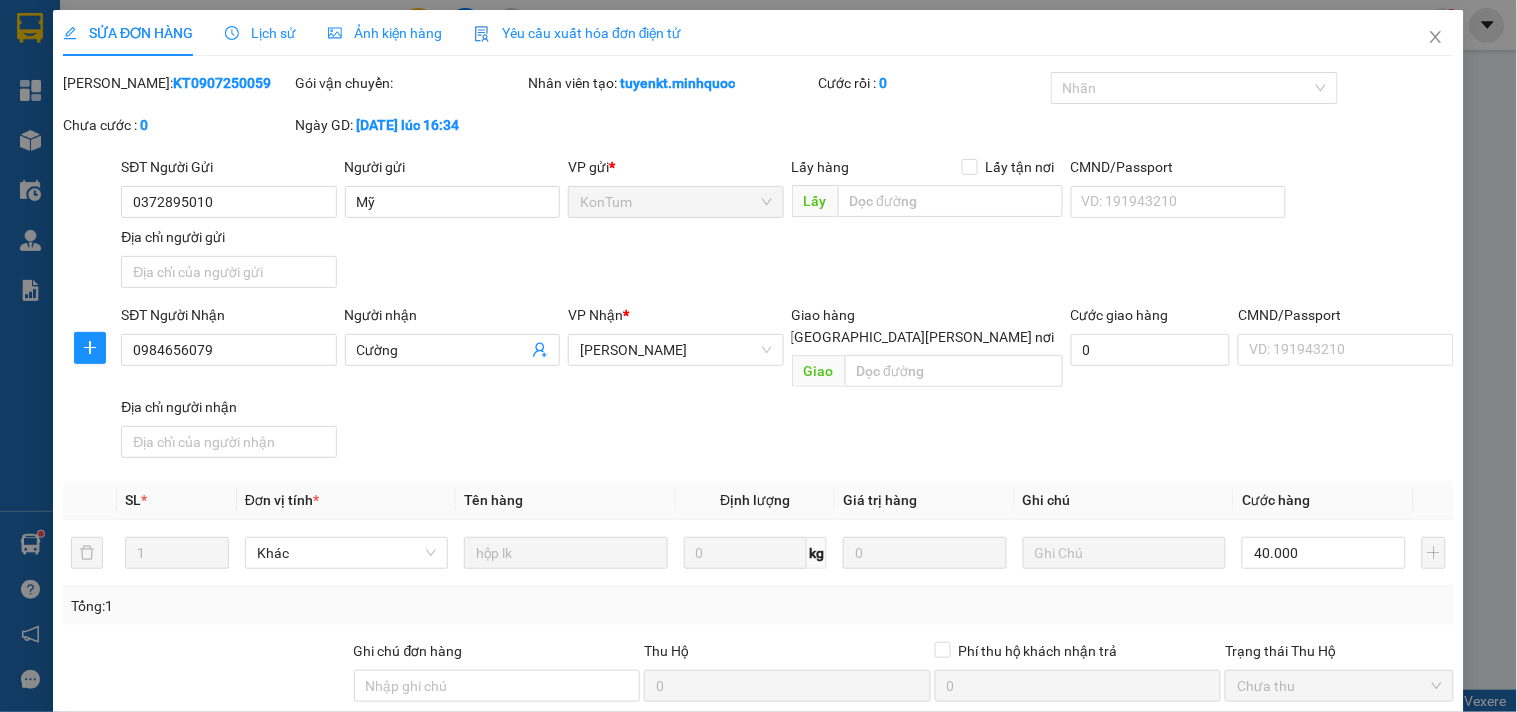 scroll, scrollTop: 172, scrollLeft: 0, axis: vertical 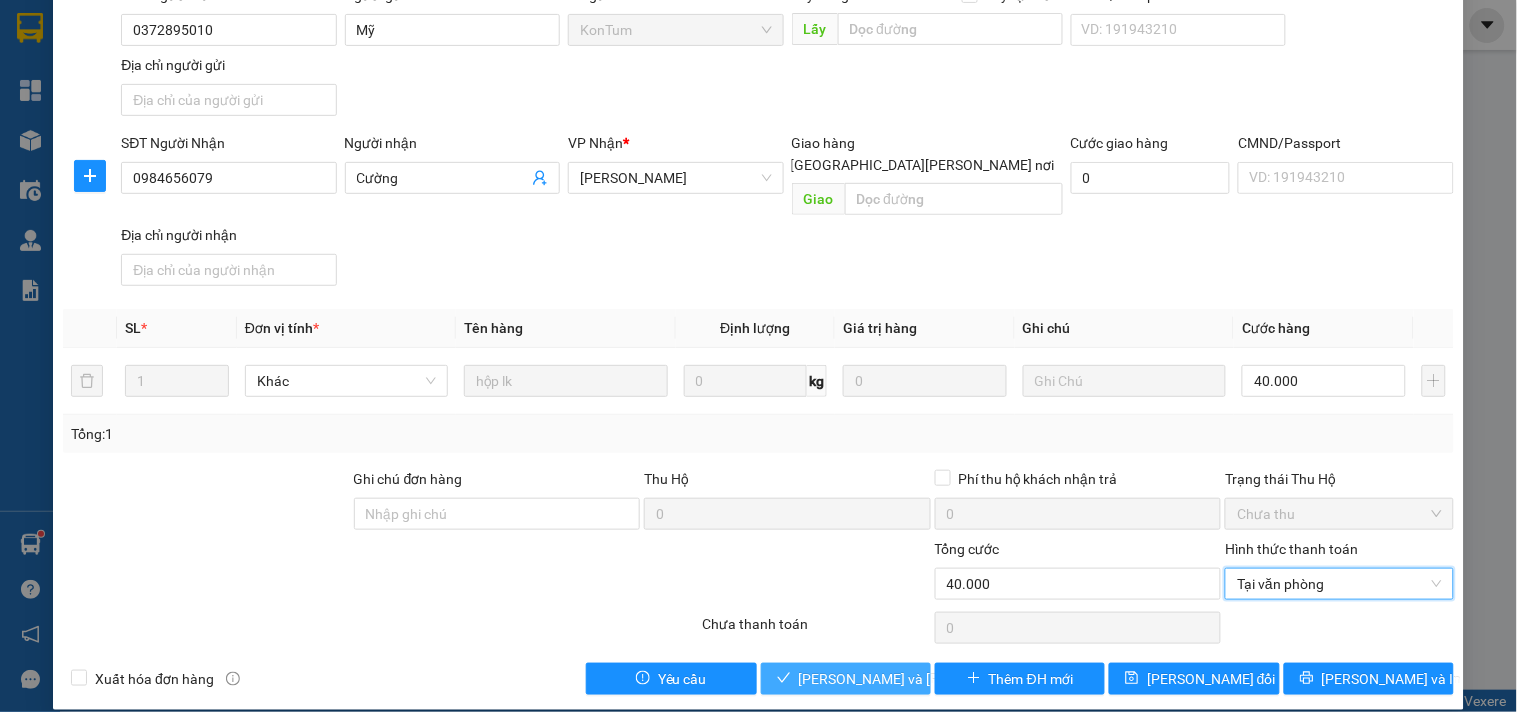 click on "Lưu và Giao hàng" at bounding box center [934, 679] 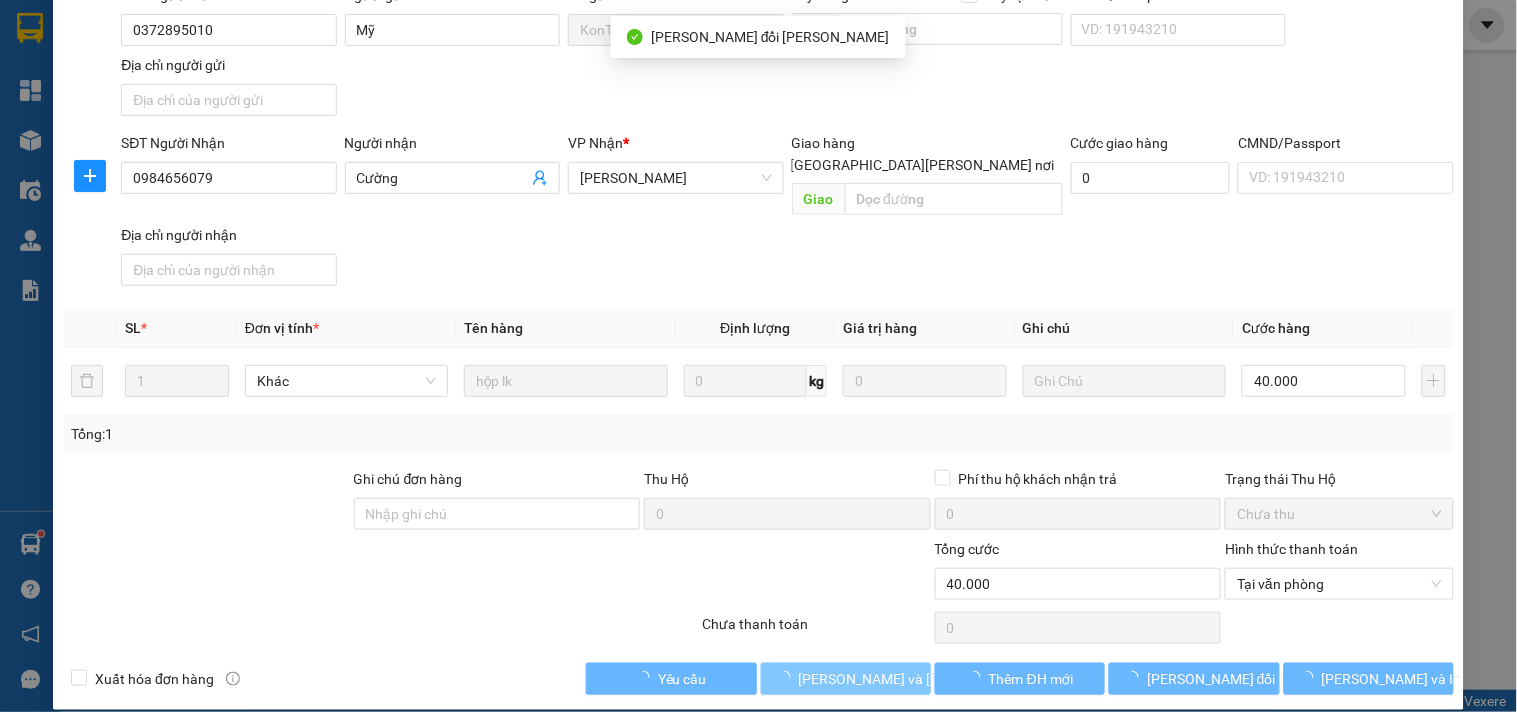 scroll, scrollTop: 0, scrollLeft: 0, axis: both 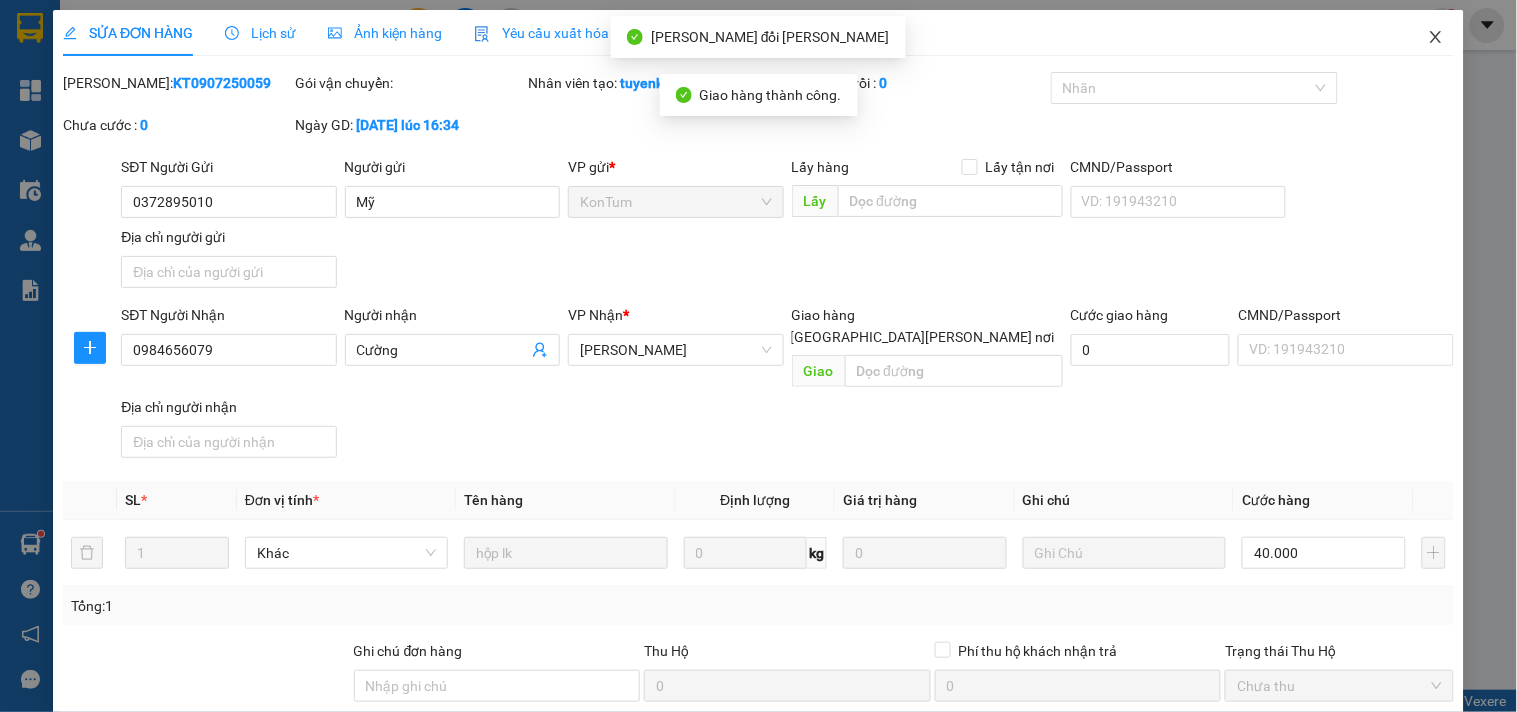 click 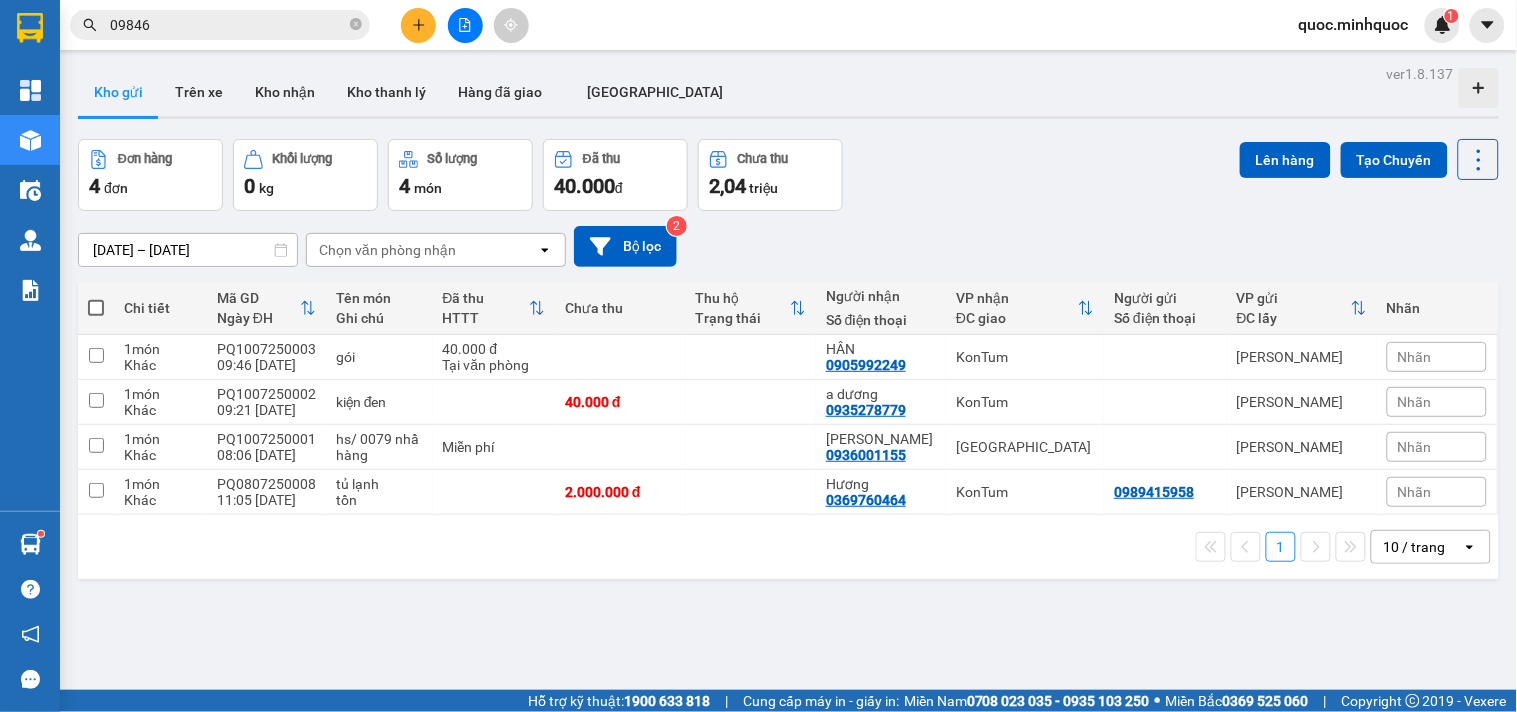 click at bounding box center [418, 25] 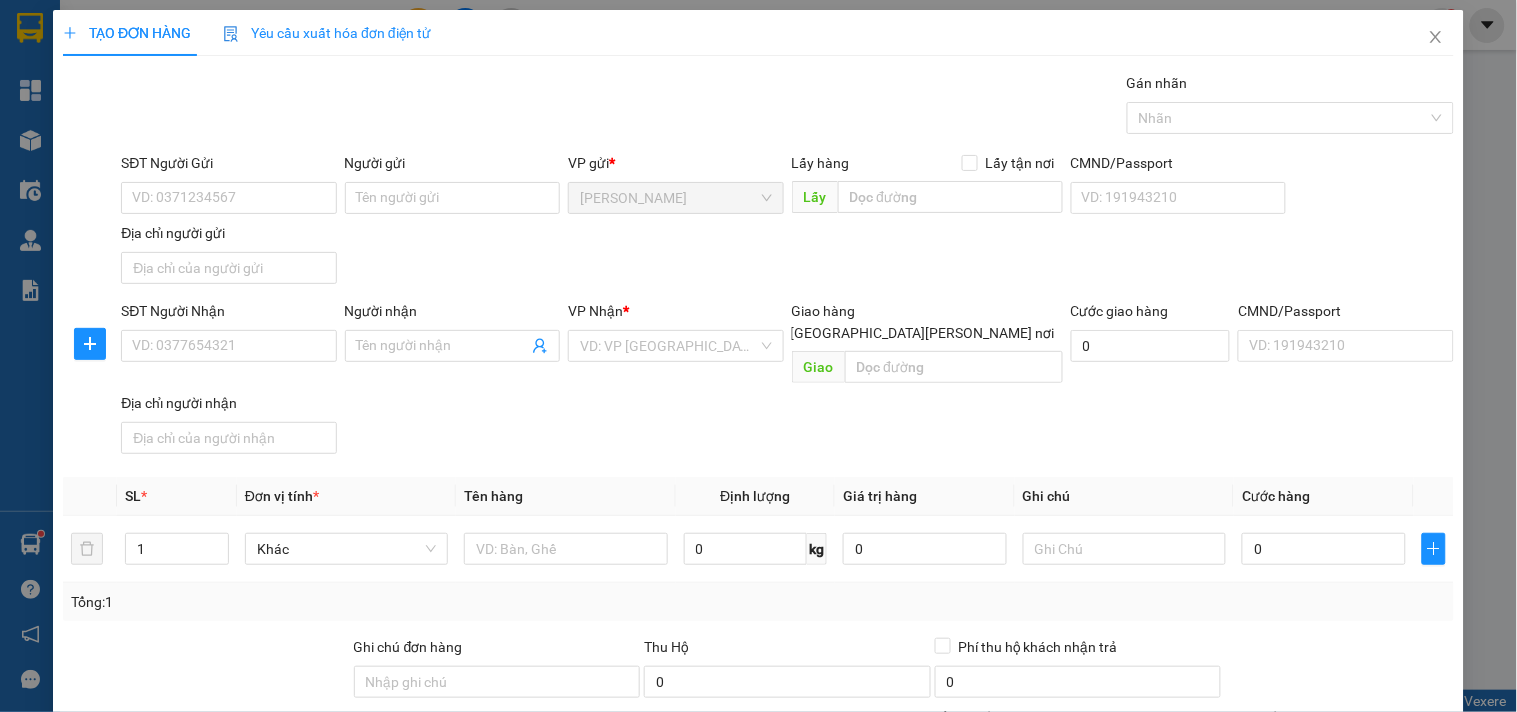 click on "SĐT Người Nhận VD: 0377654321" at bounding box center (228, 335) 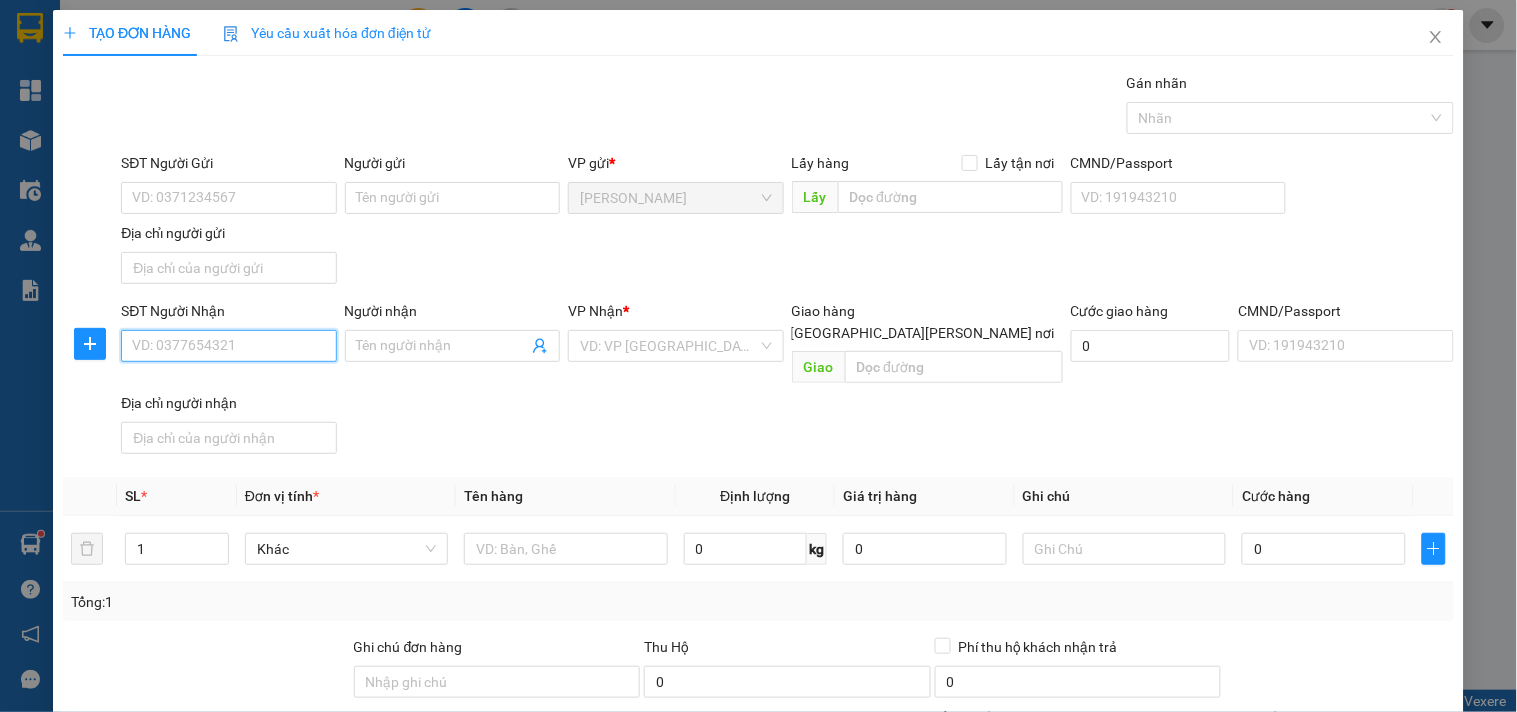click on "SĐT Người Nhận" at bounding box center (228, 346) 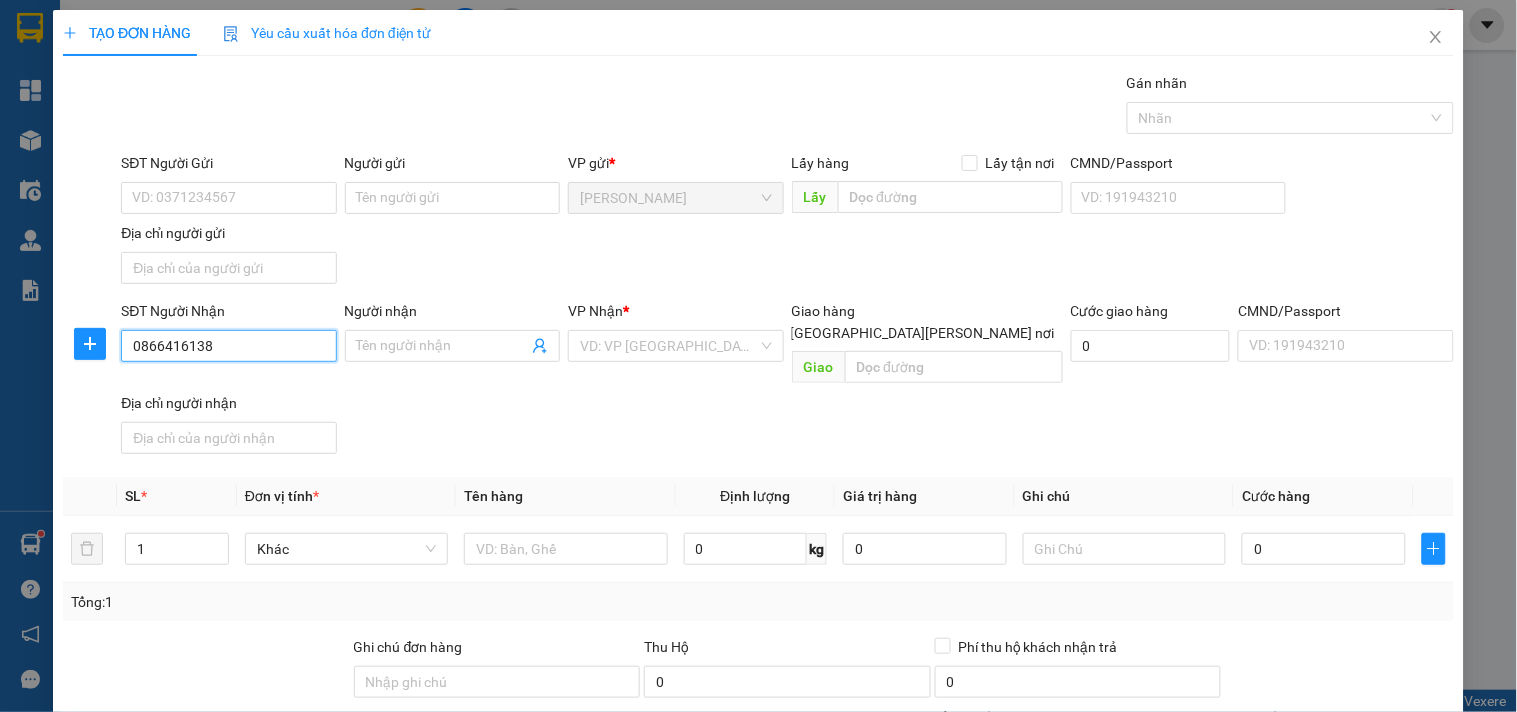 click on "0866416138" at bounding box center [228, 346] 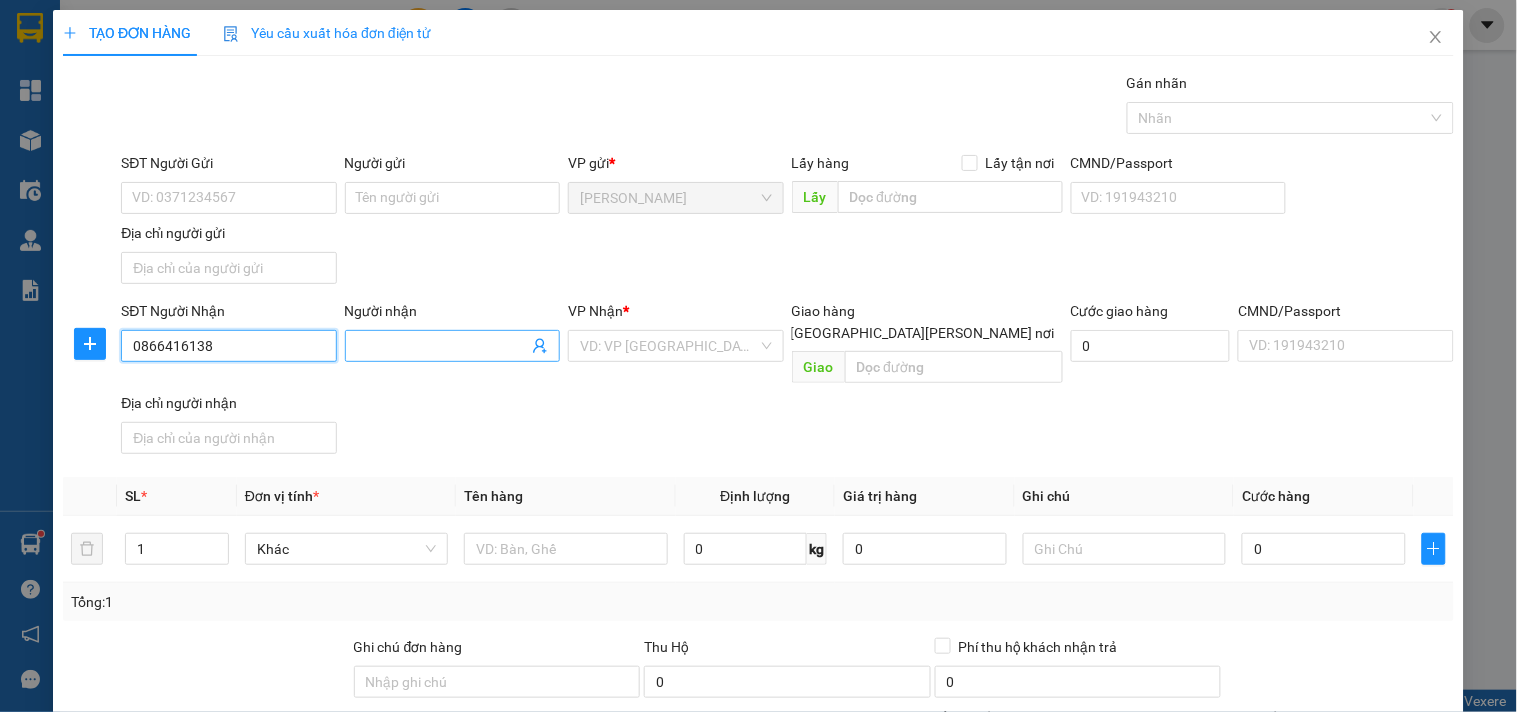 type on "0866416138" 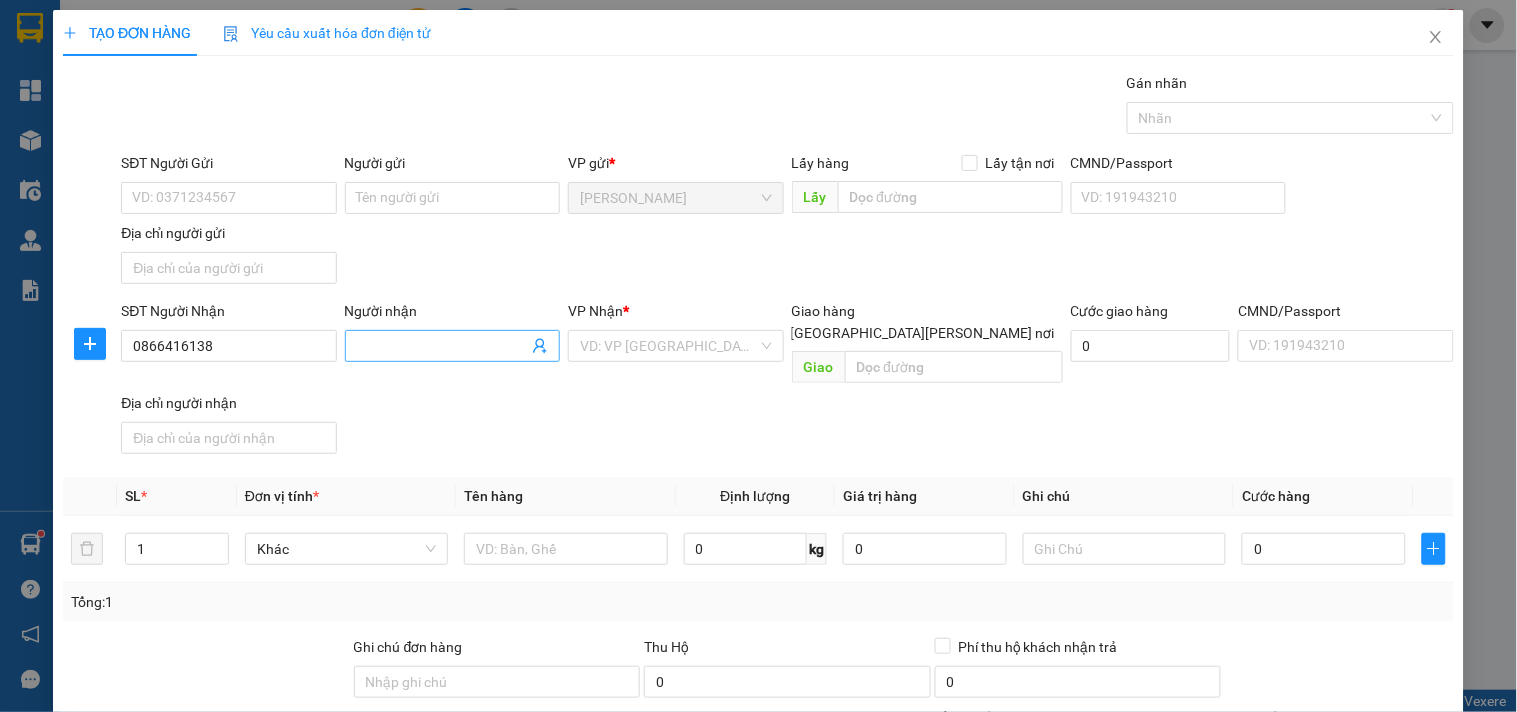 click on "Người nhận" at bounding box center [442, 346] 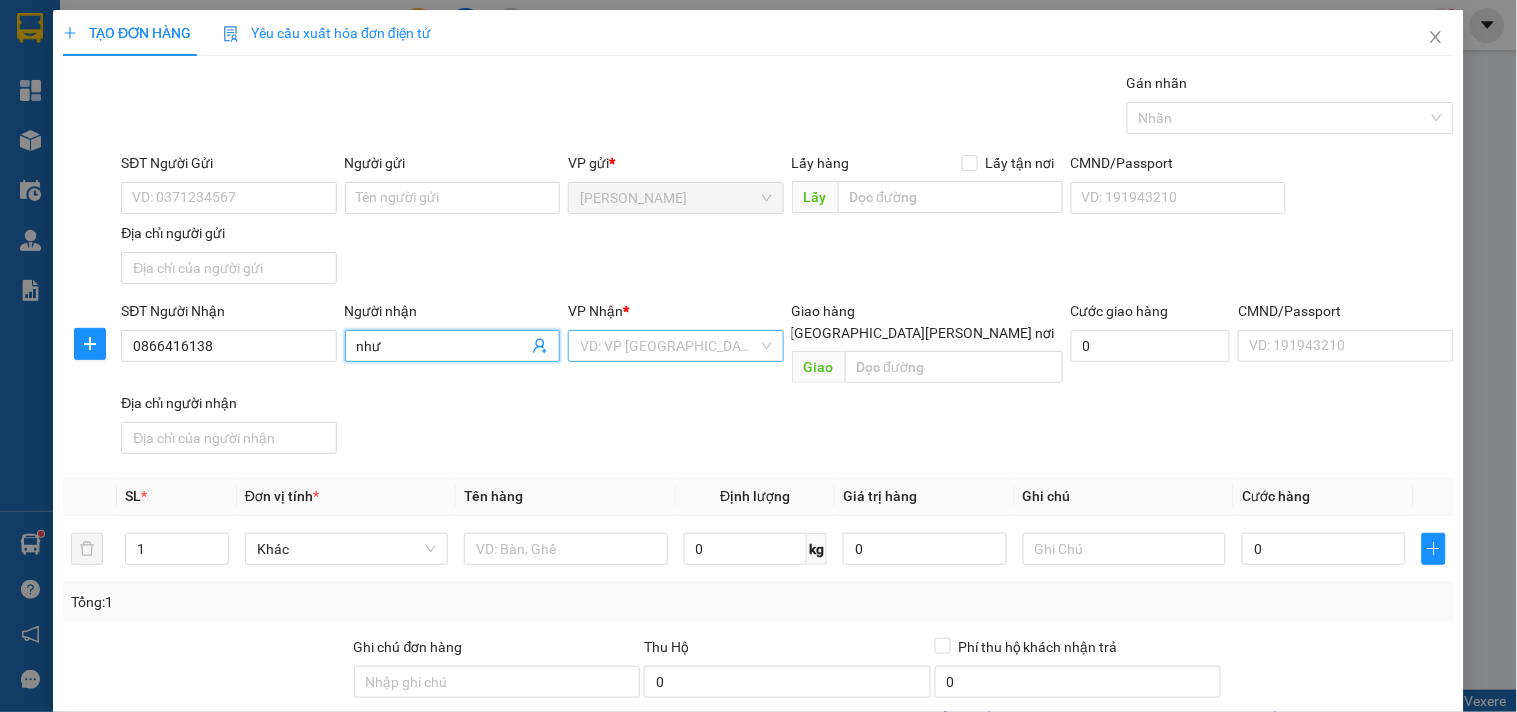 type on "như" 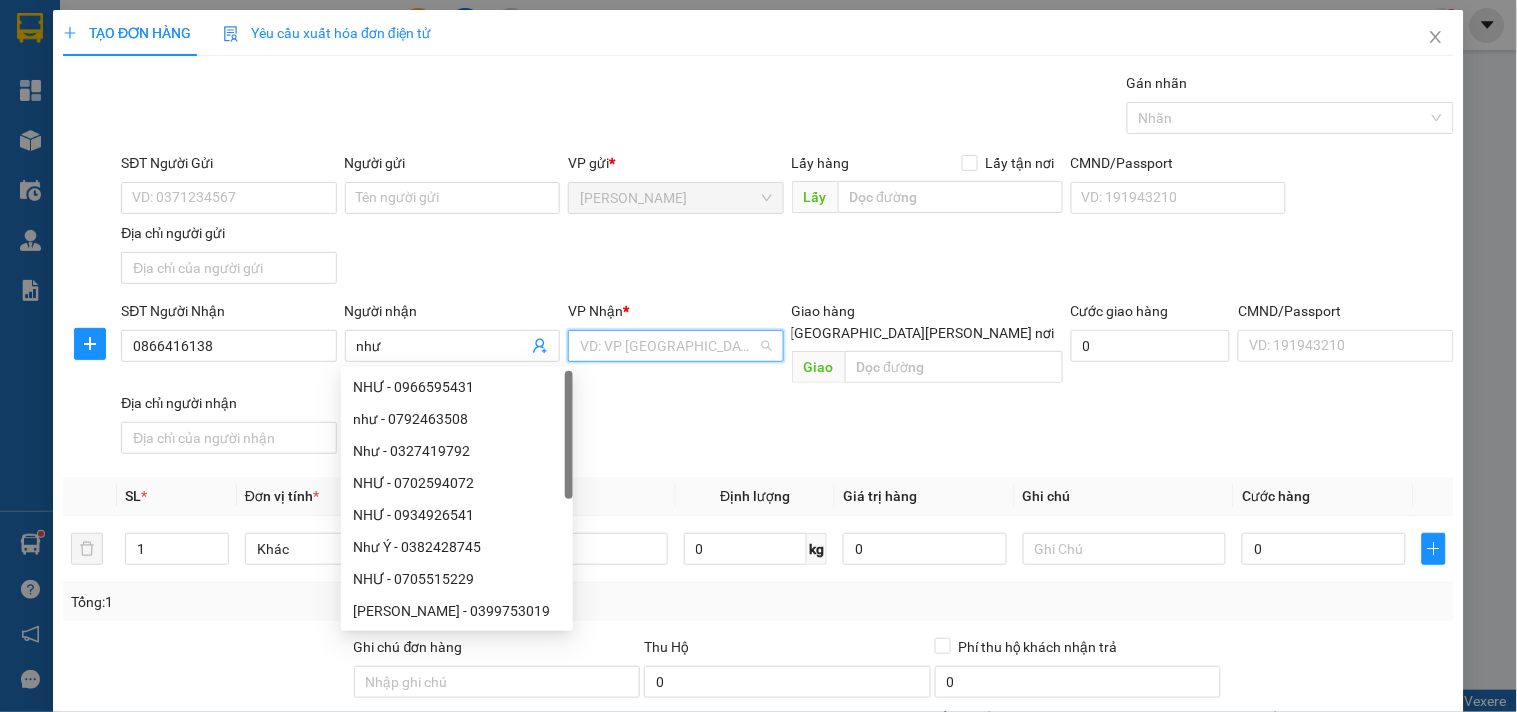 click at bounding box center (668, 346) 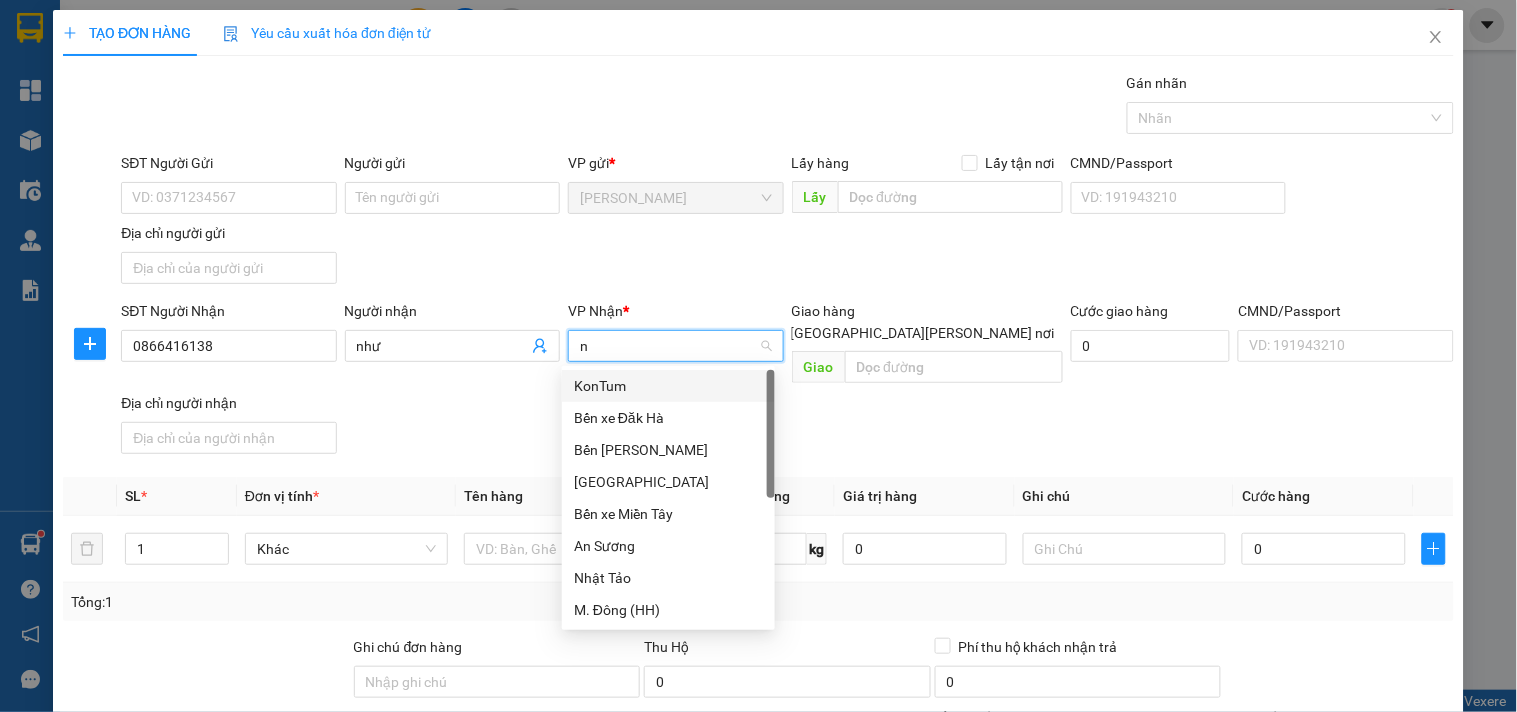 type on "ng" 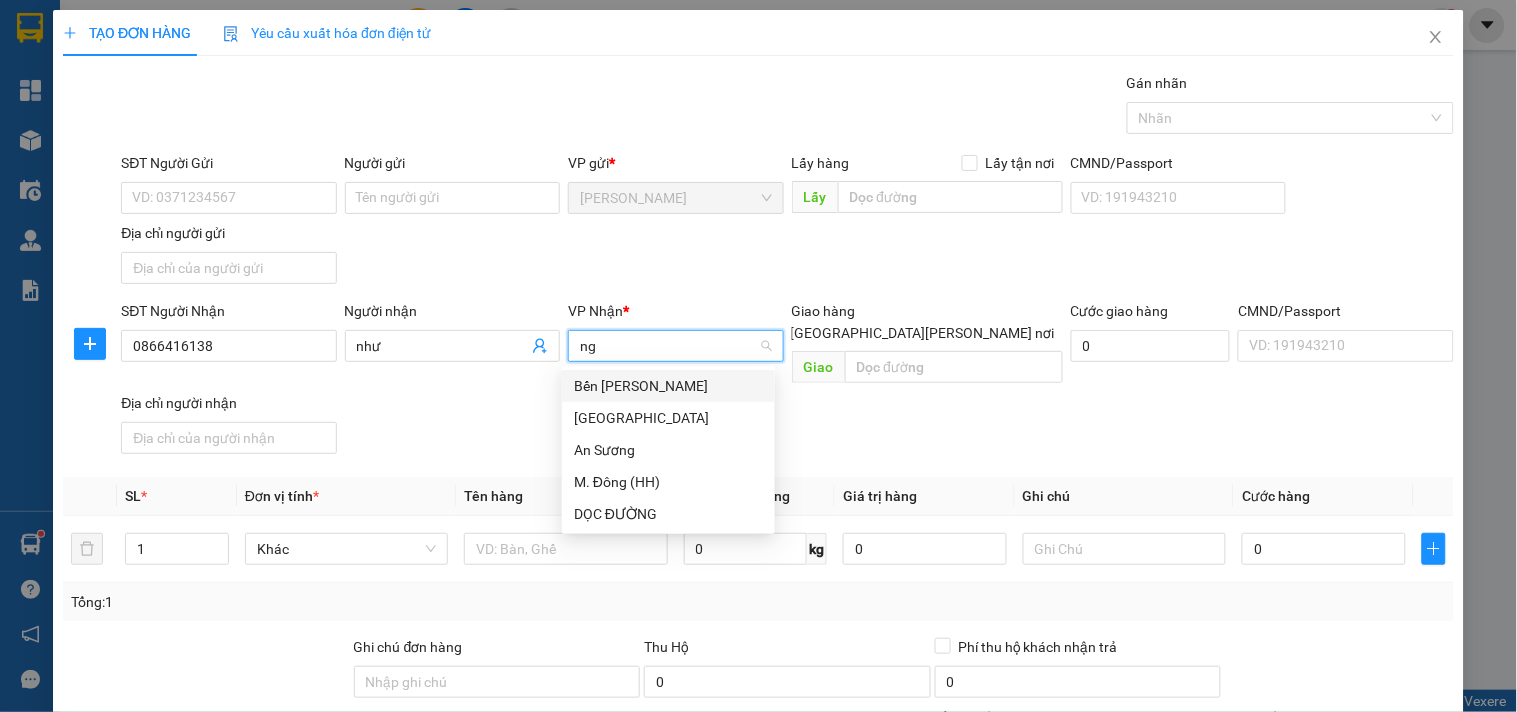 click on "Bến Xe Ngọc Hồi" at bounding box center (668, 386) 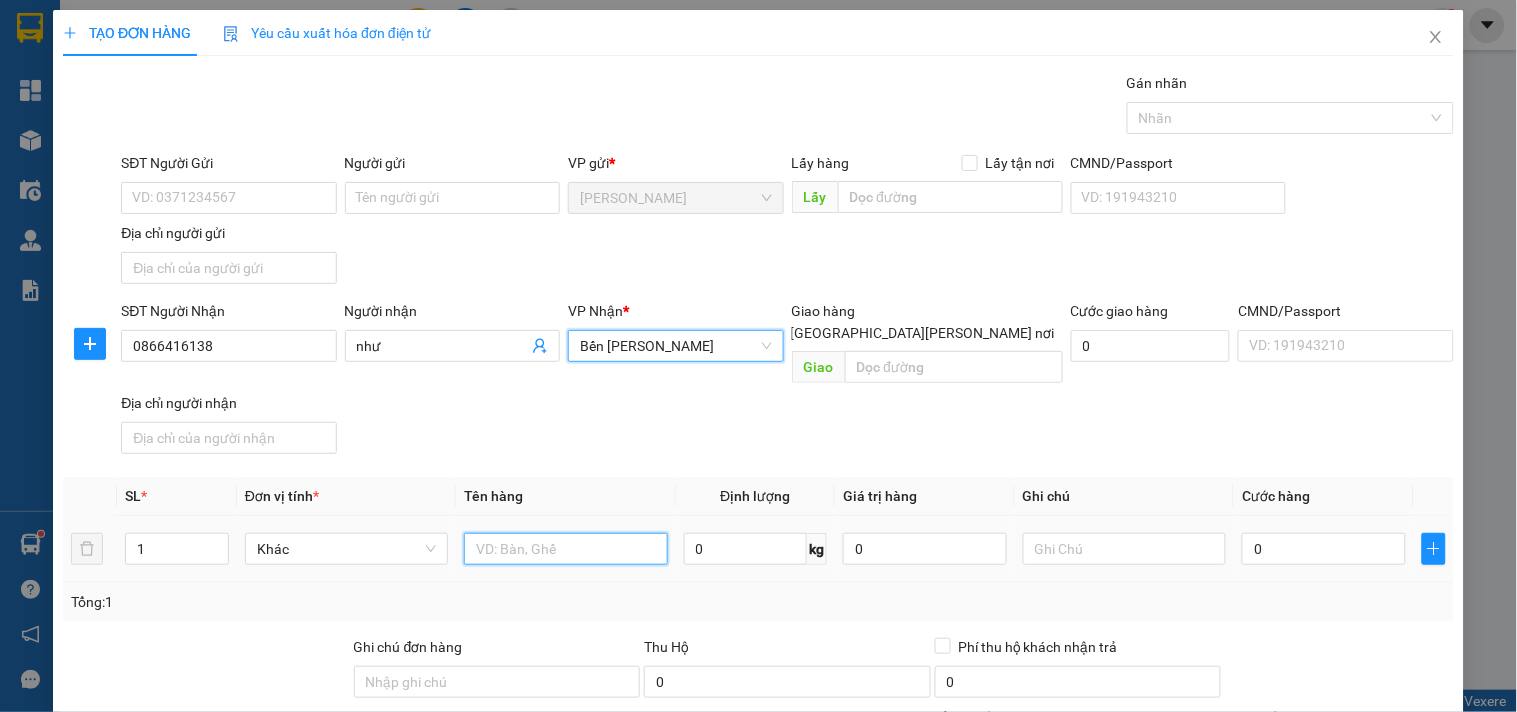 click at bounding box center [565, 549] 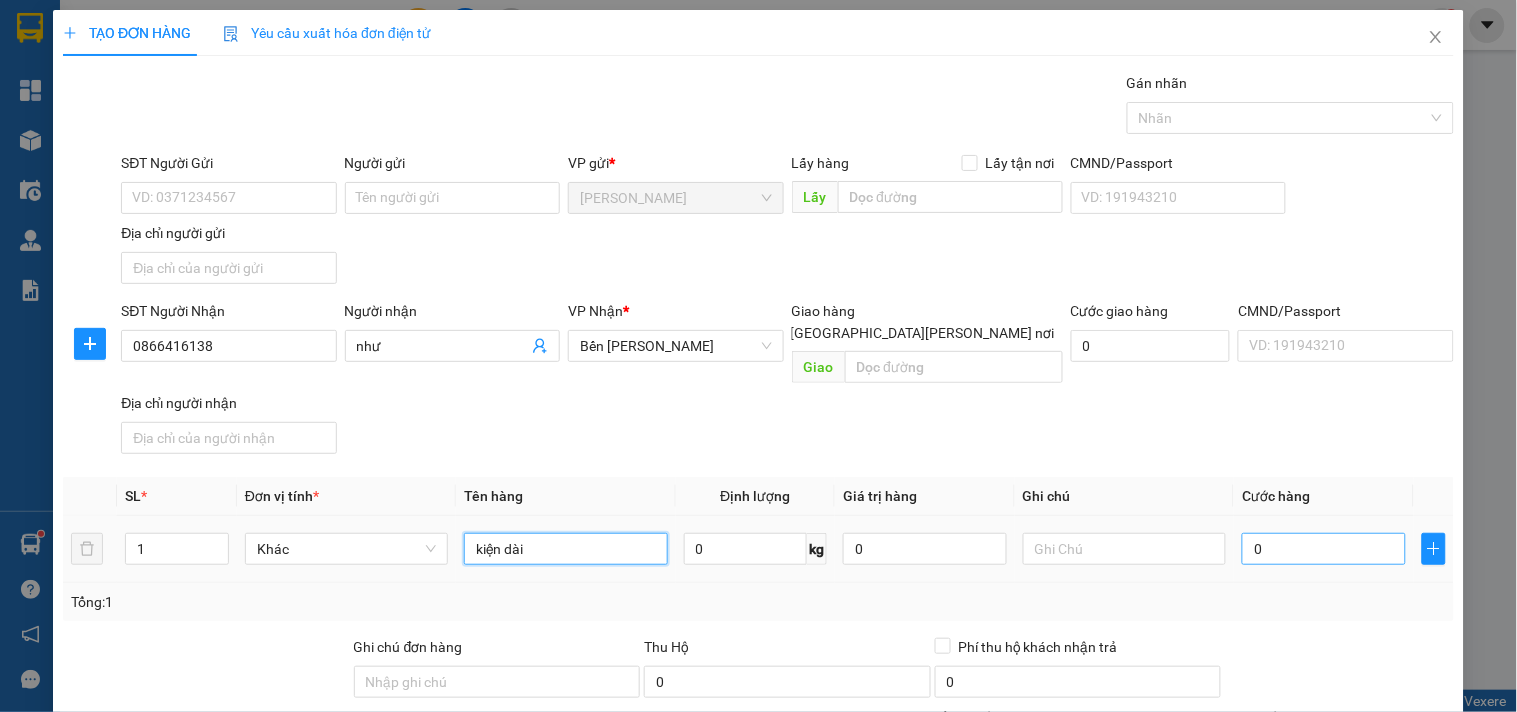 type on "kiện dài" 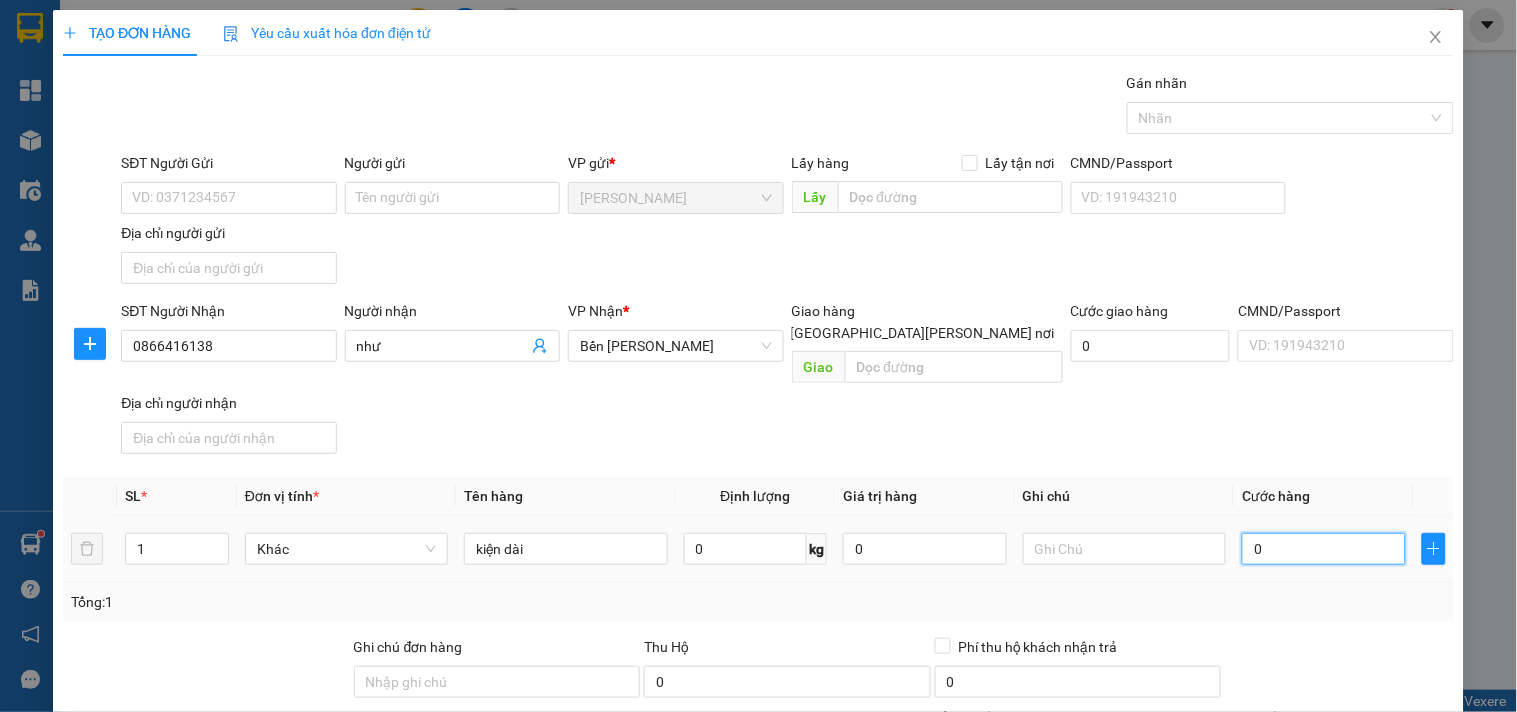 click on "0" at bounding box center (1324, 549) 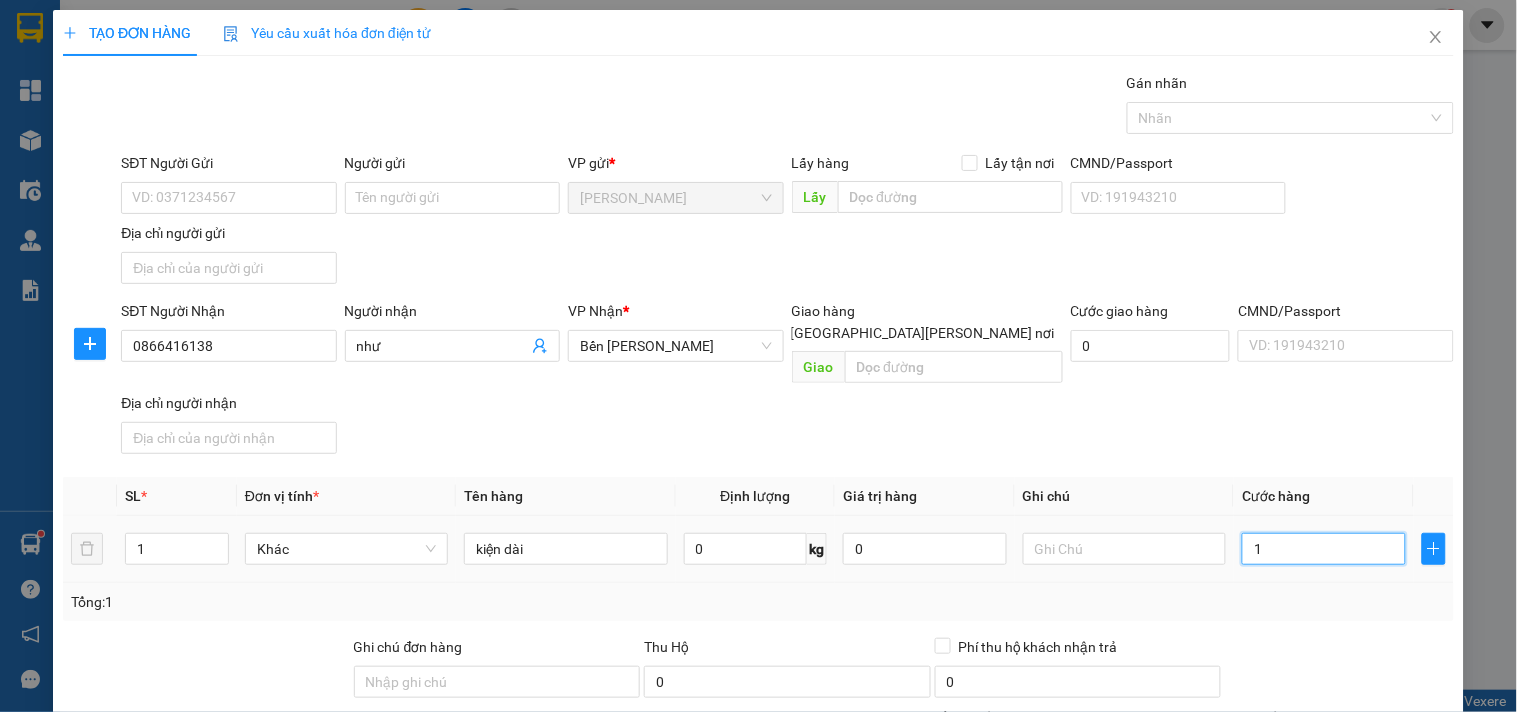 type on "12" 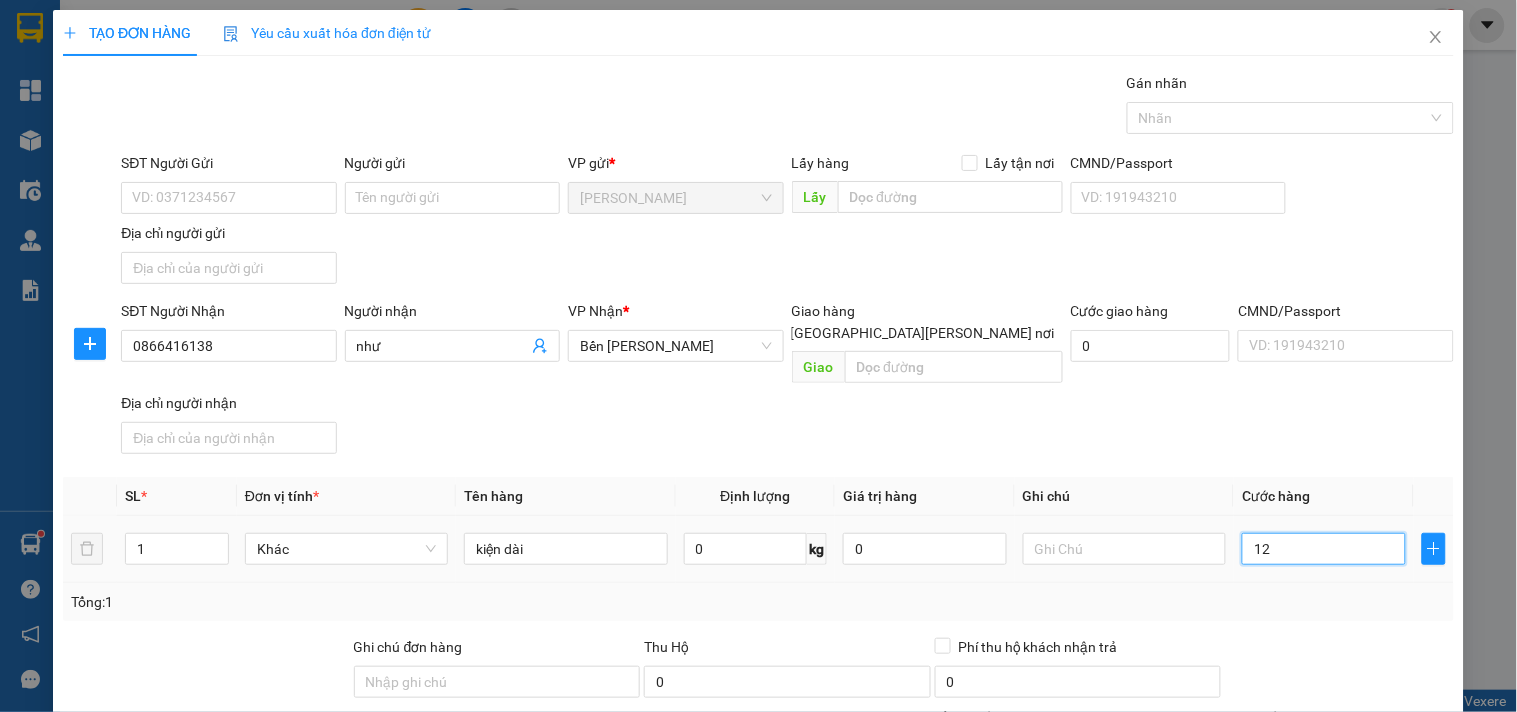 type on "12" 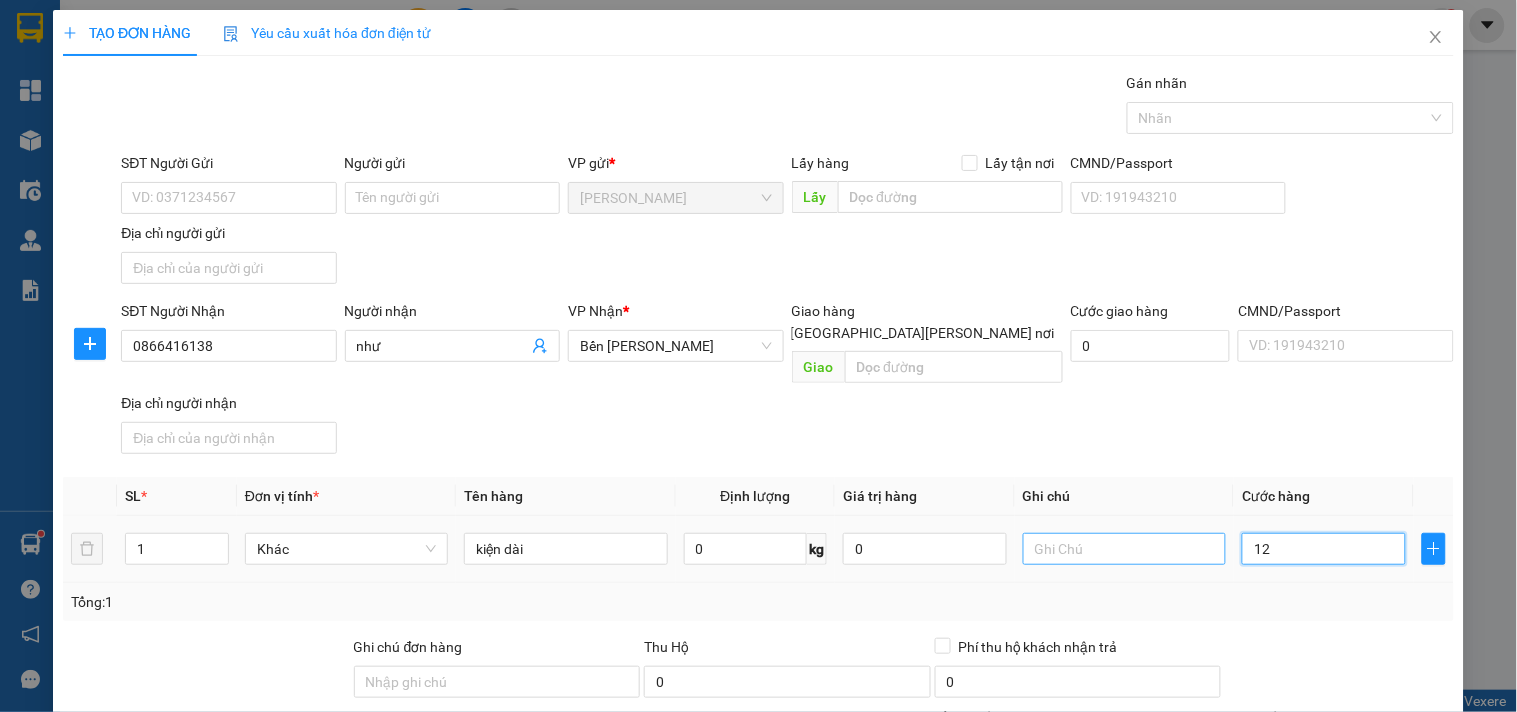 drag, startPoint x: 1341, startPoint y: 533, endPoint x: 1065, endPoint y: 534, distance: 276.0018 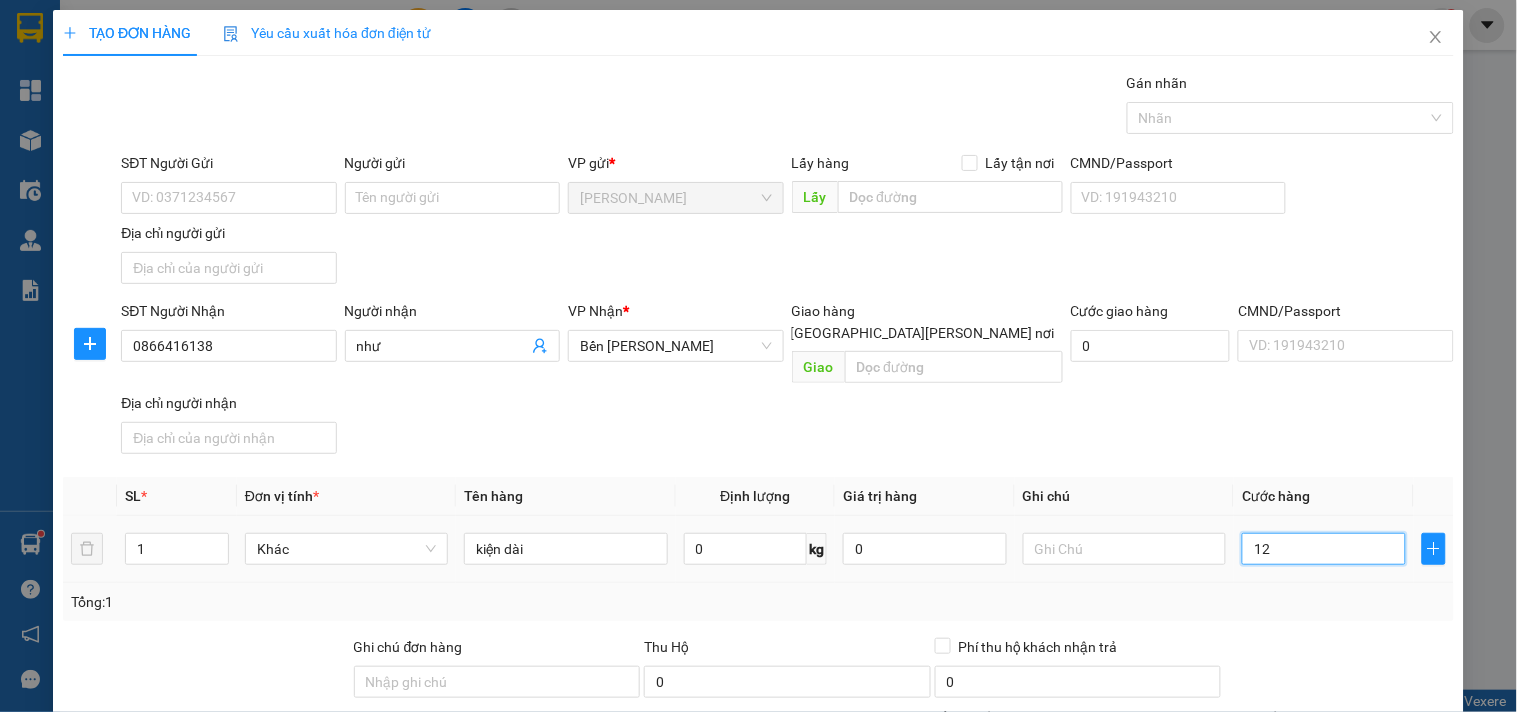 type on "1" 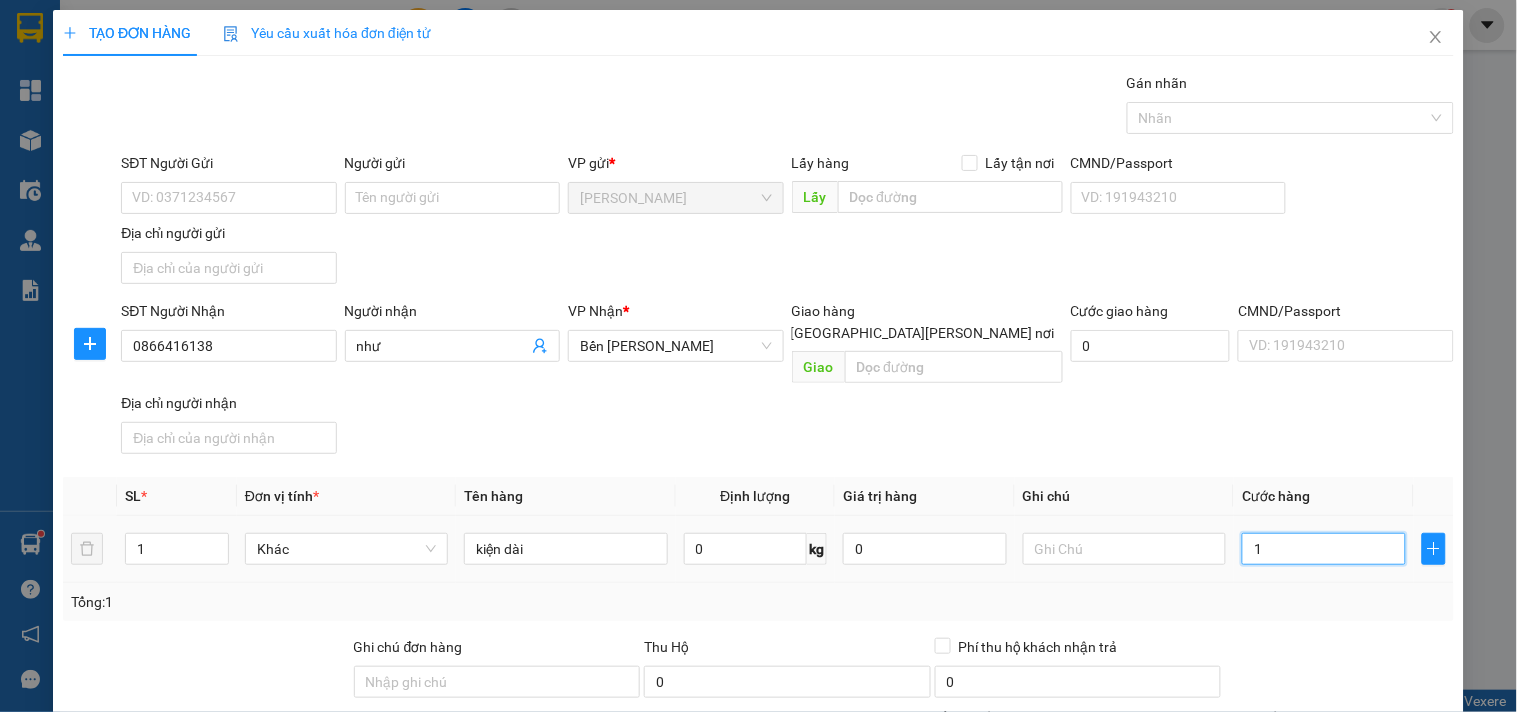 type on "10" 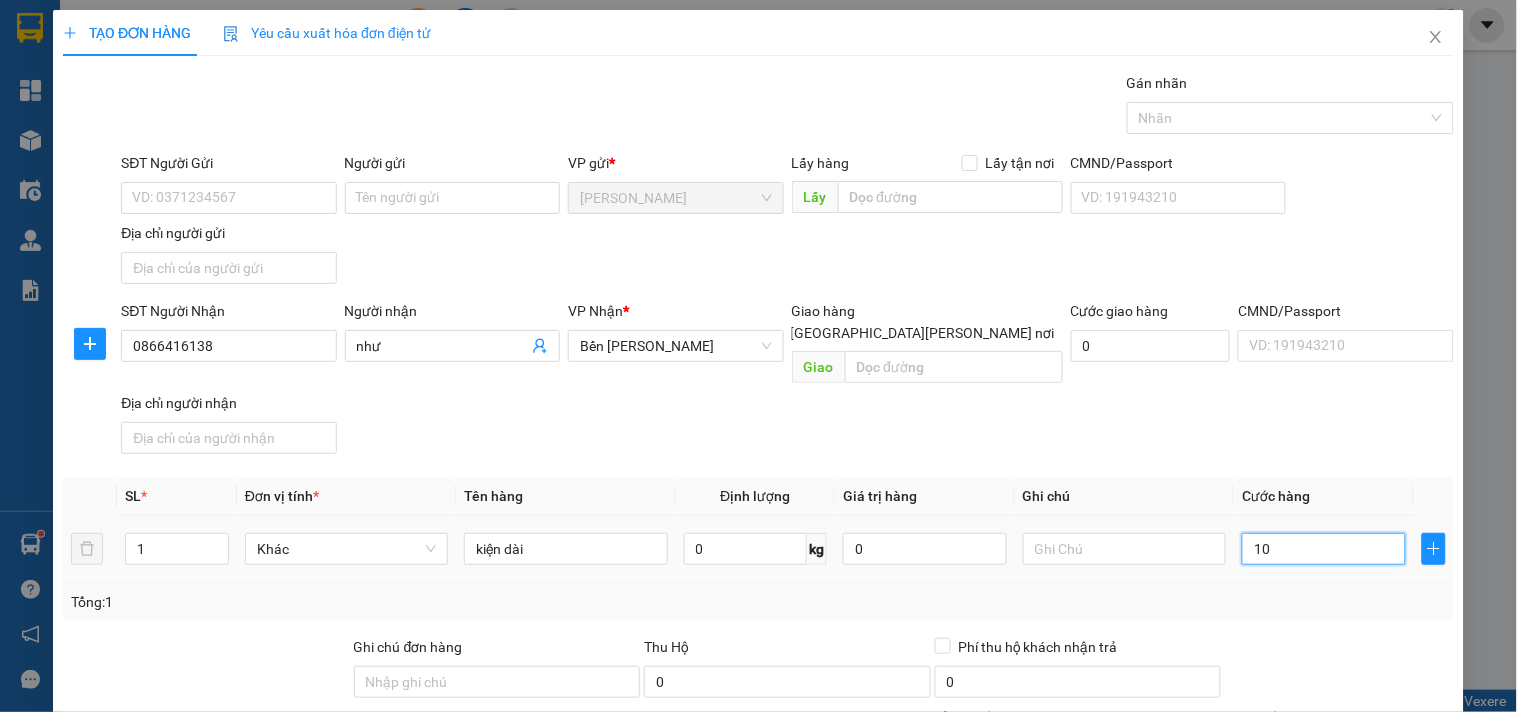 type on "10" 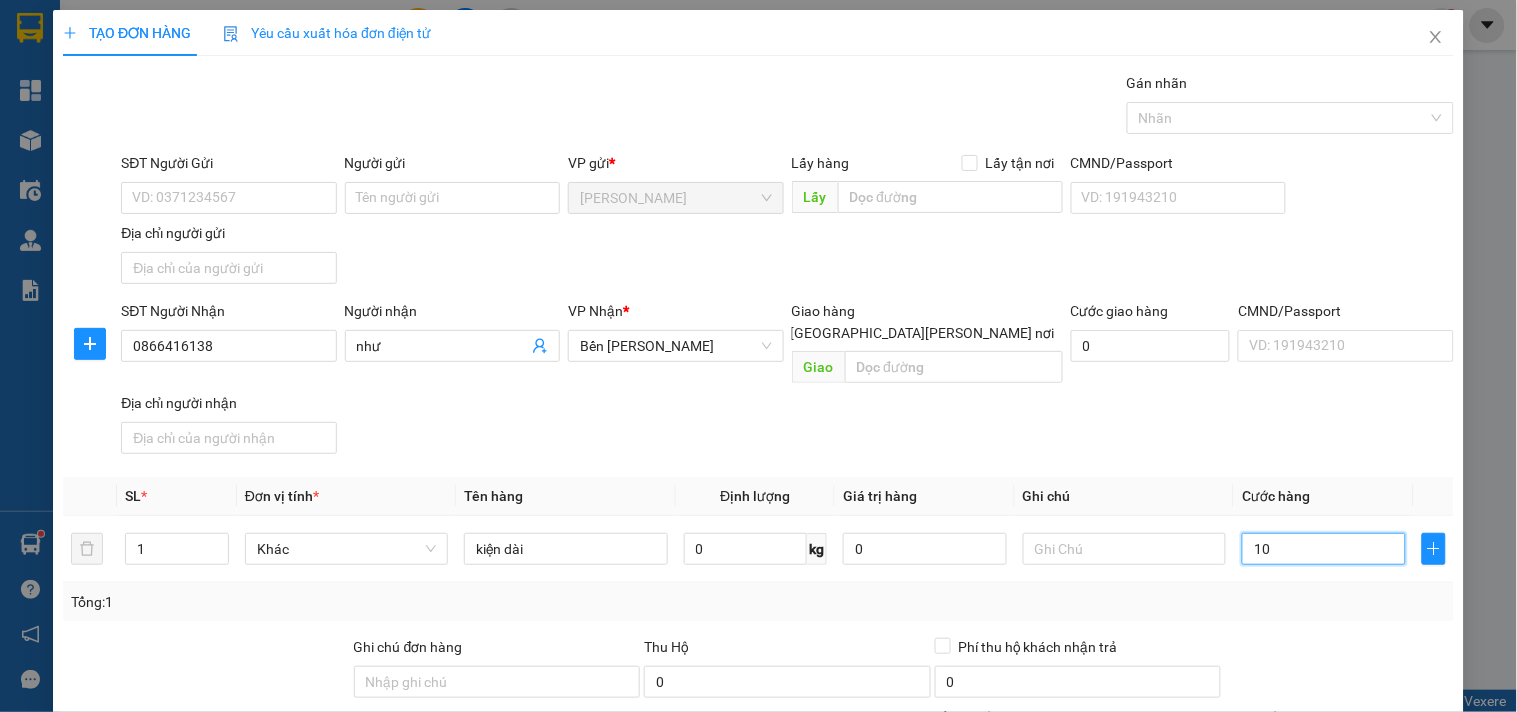 type on "100" 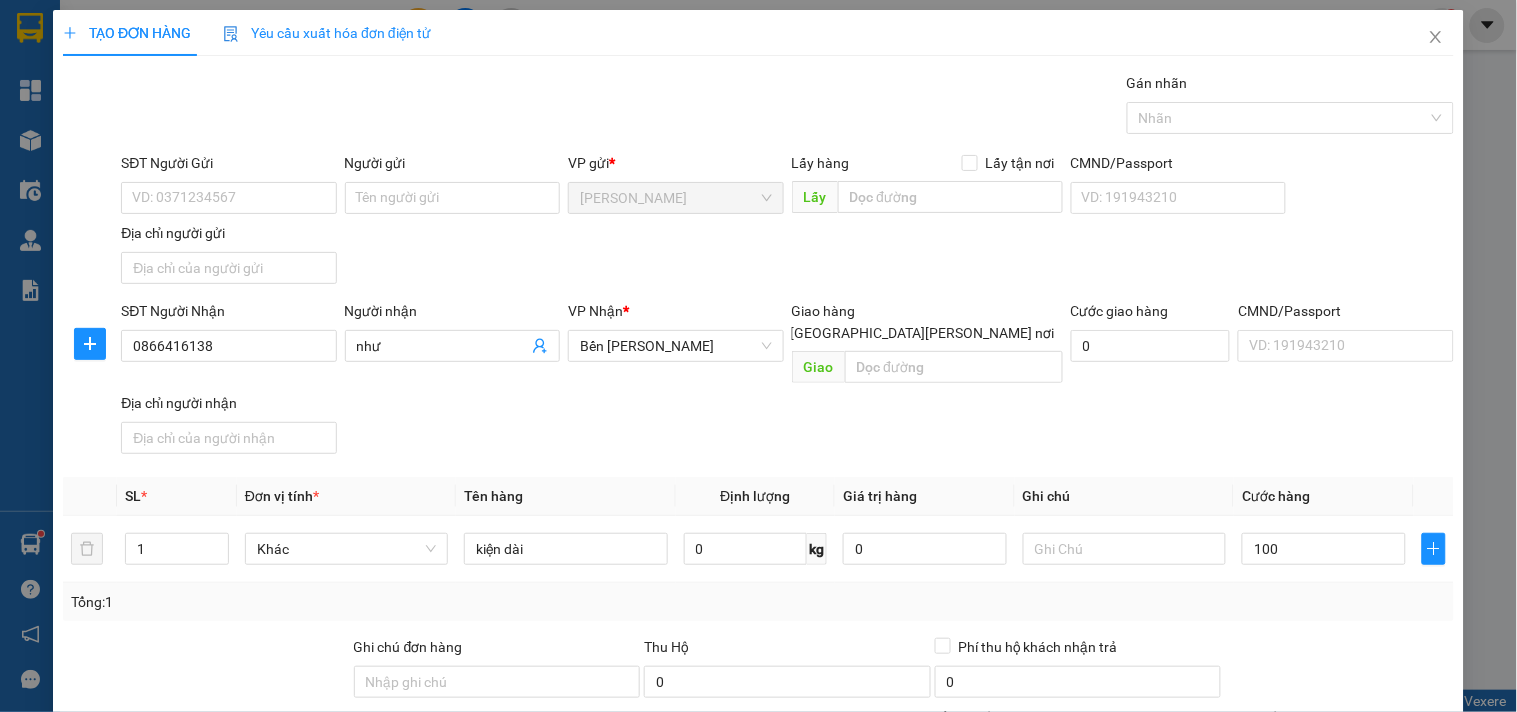 type on "100.000" 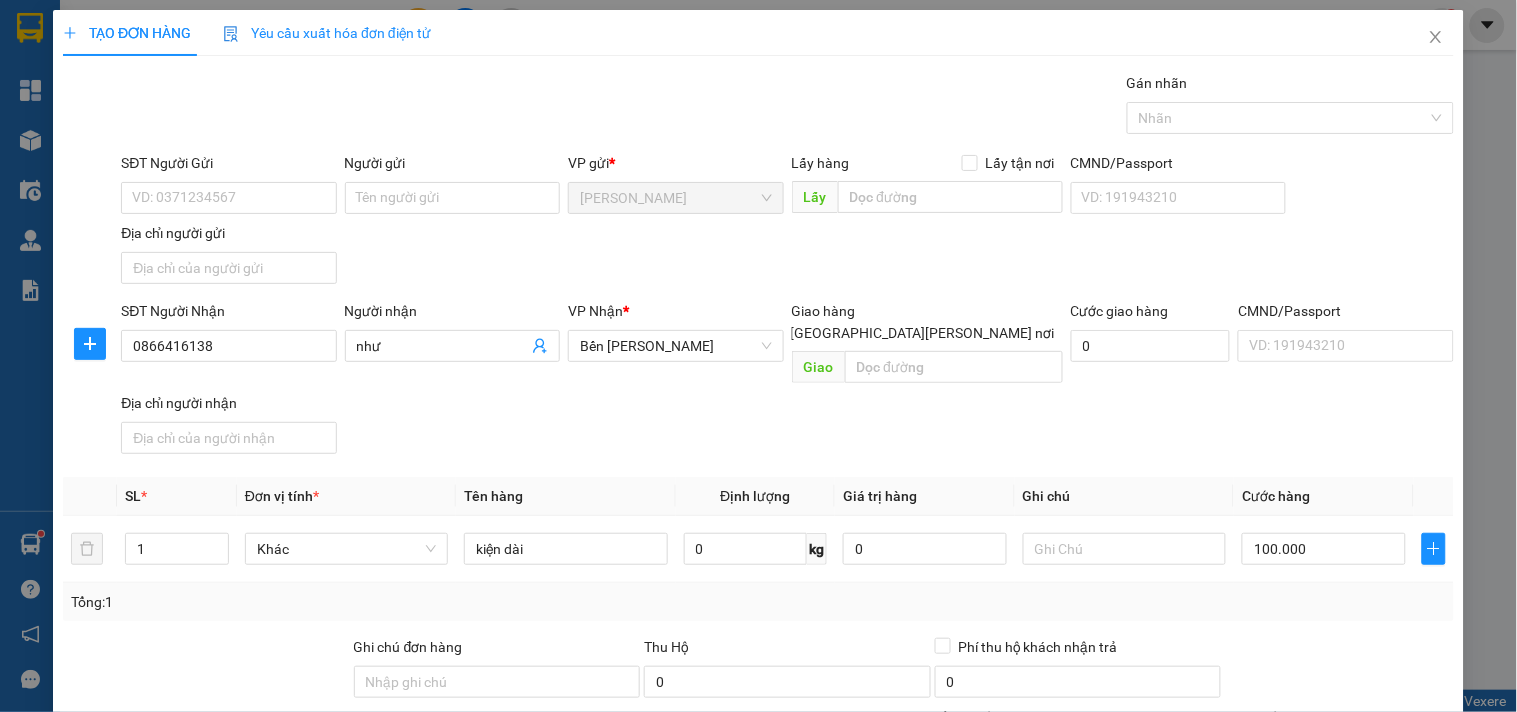 click on "Tổng:  1" at bounding box center [758, 602] 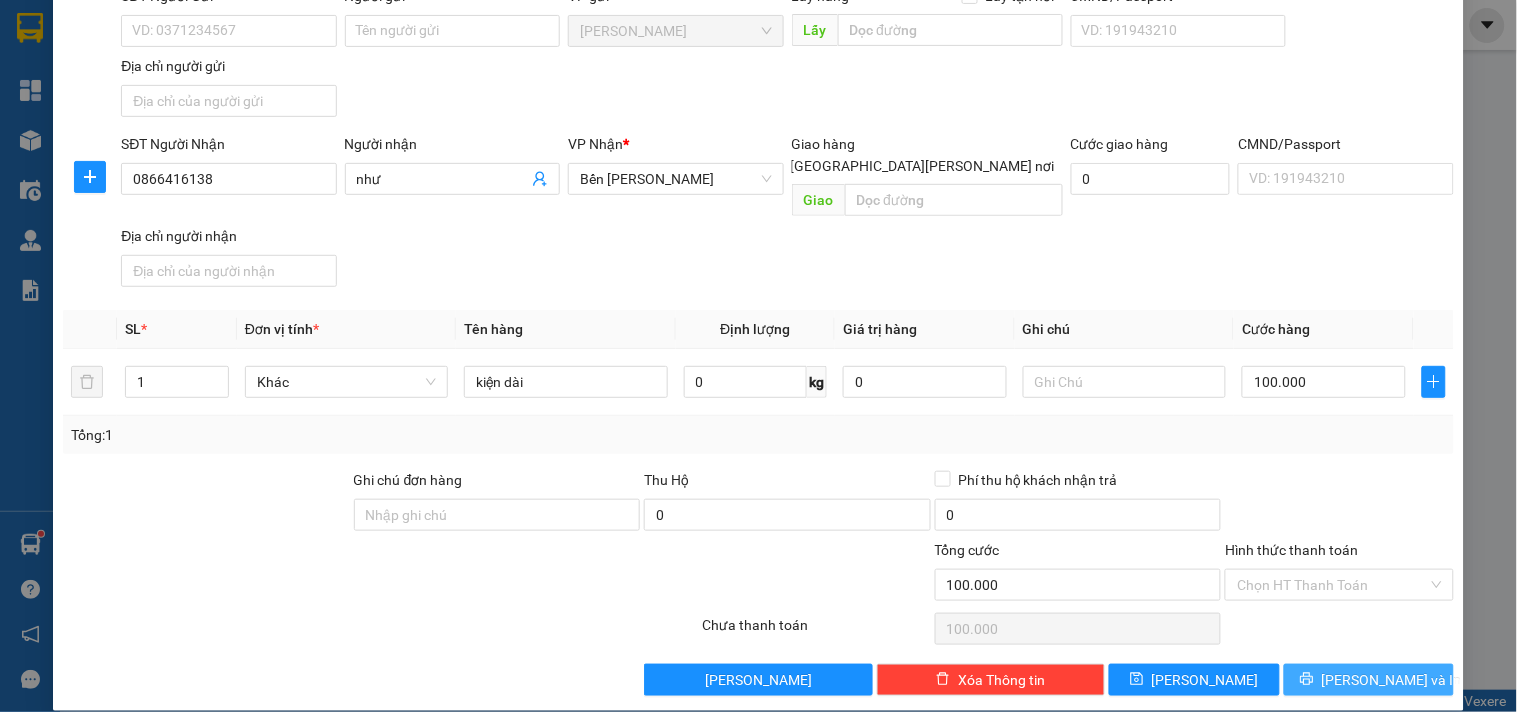 click on "Lưu và In" at bounding box center [1369, 680] 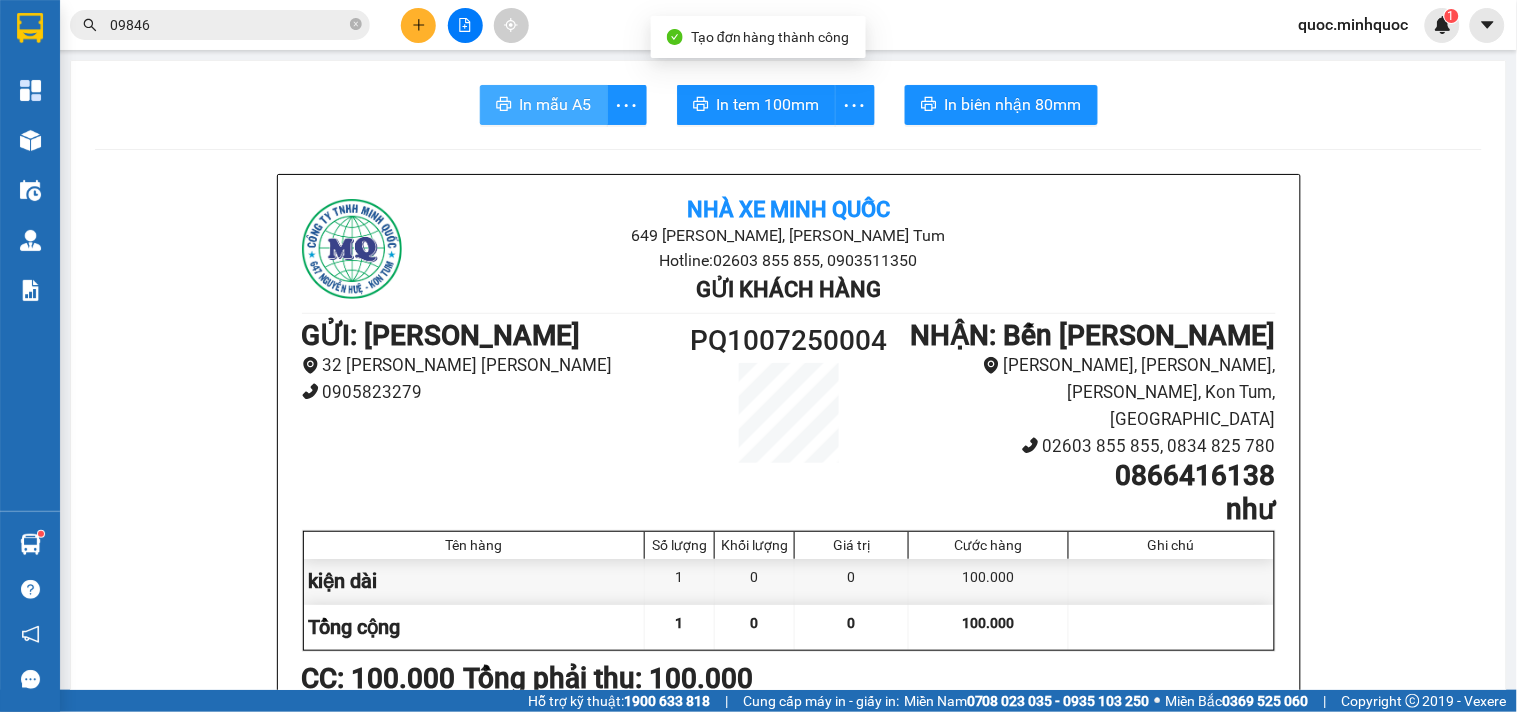 click on "In mẫu A5" at bounding box center (544, 105) 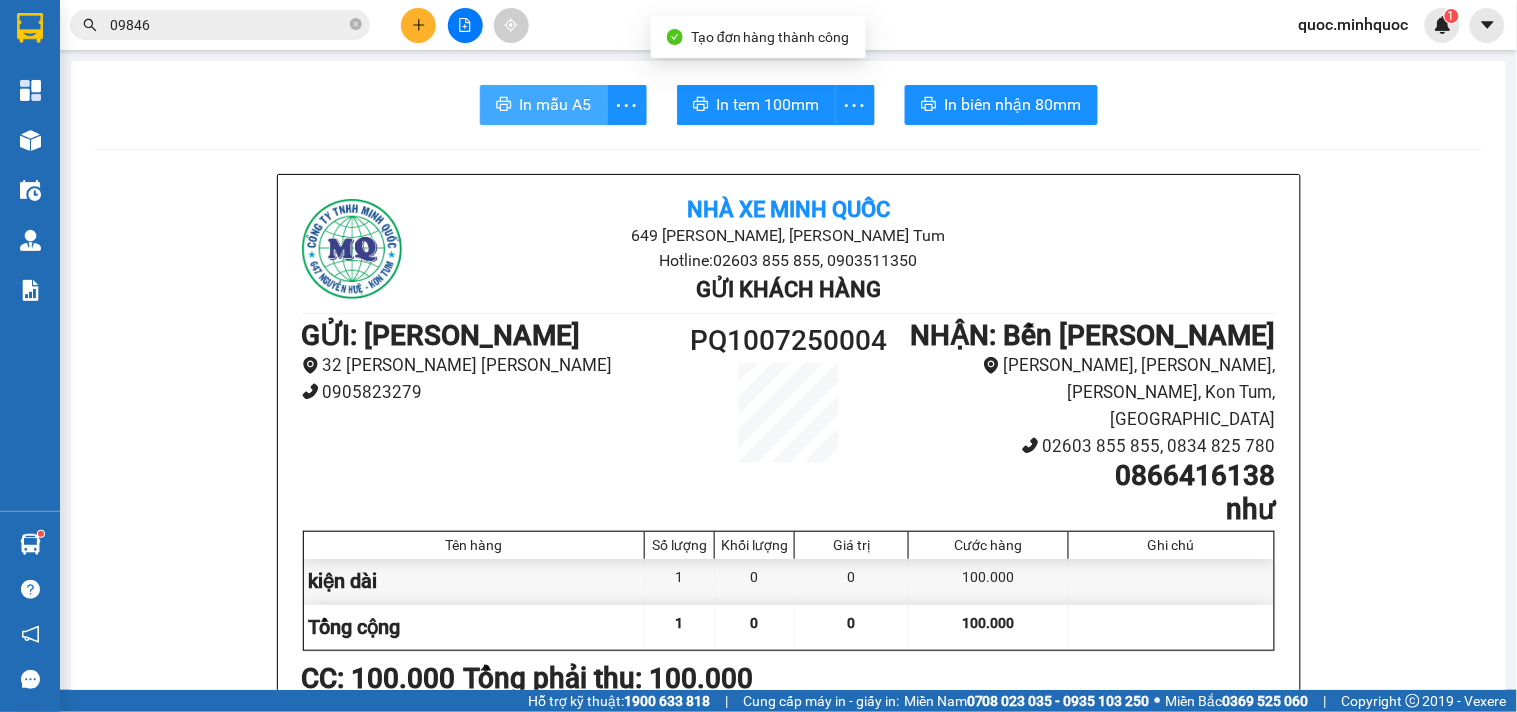 scroll, scrollTop: 0, scrollLeft: 0, axis: both 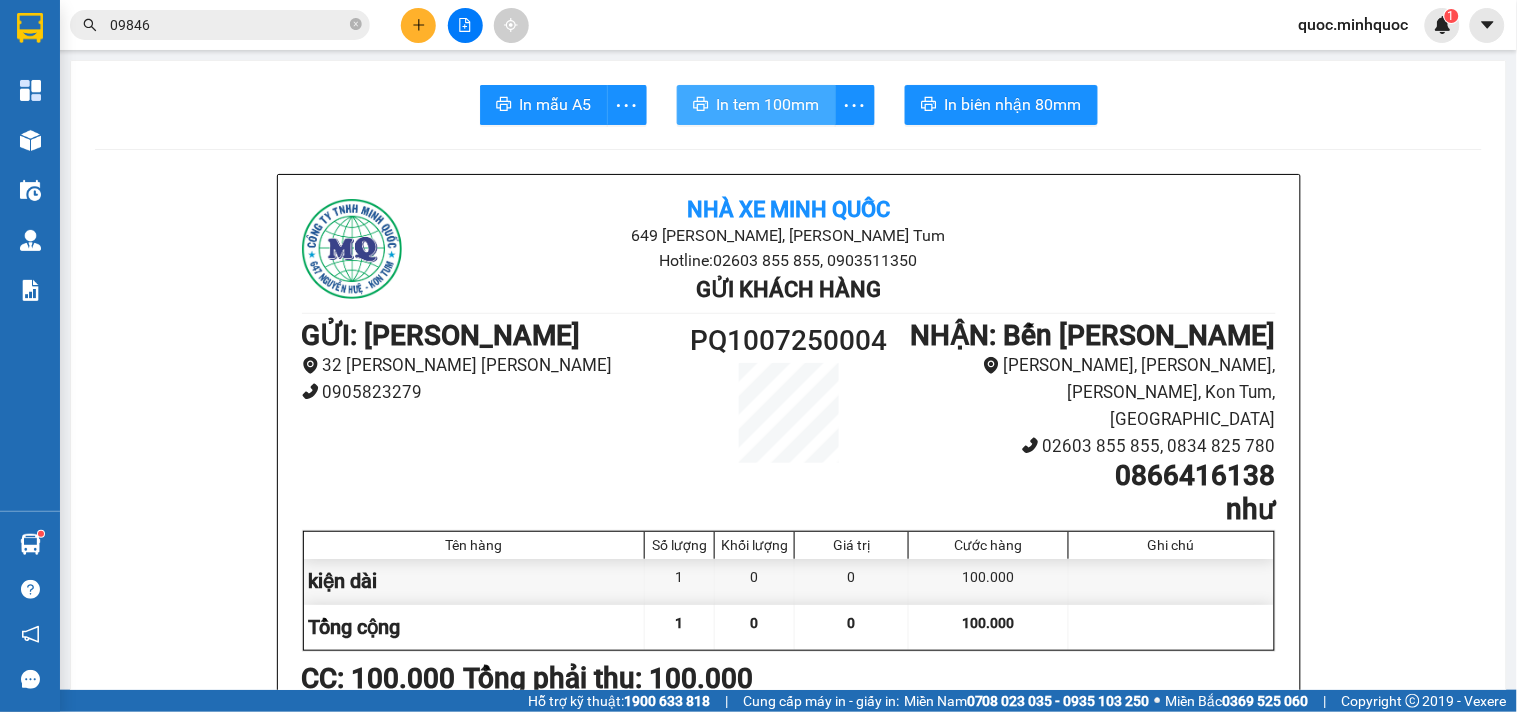 click on "In tem 100mm" at bounding box center (756, 105) 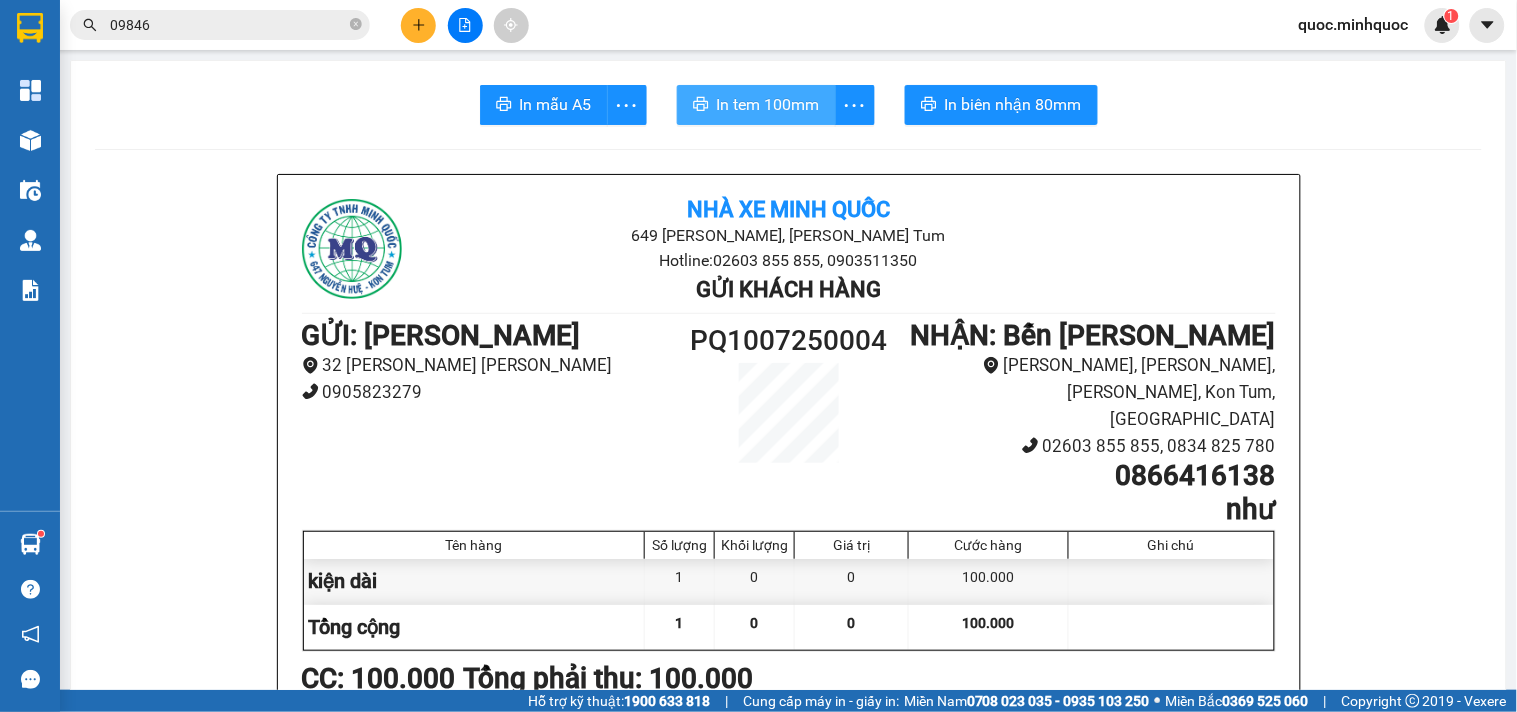 scroll, scrollTop: 0, scrollLeft: 0, axis: both 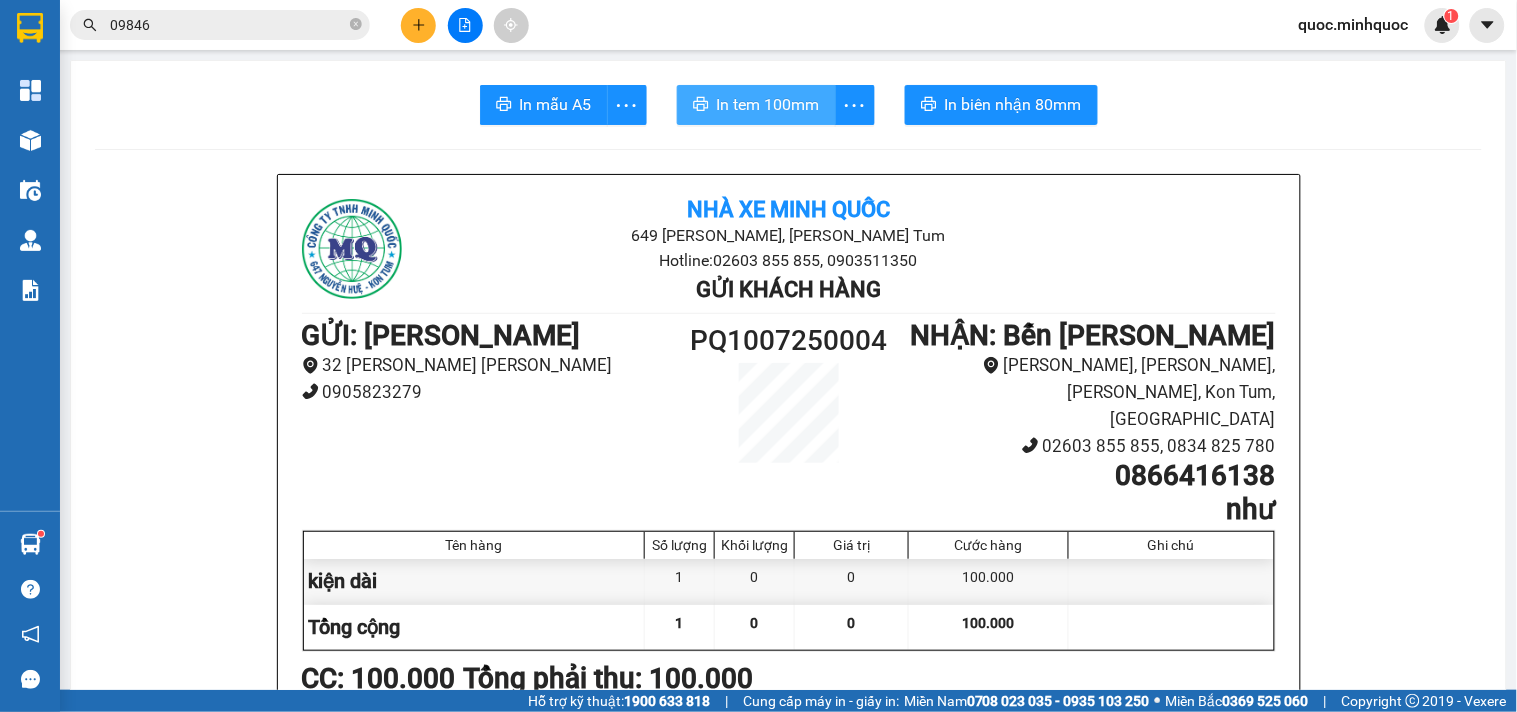 click on "In tem 100mm" at bounding box center (768, 104) 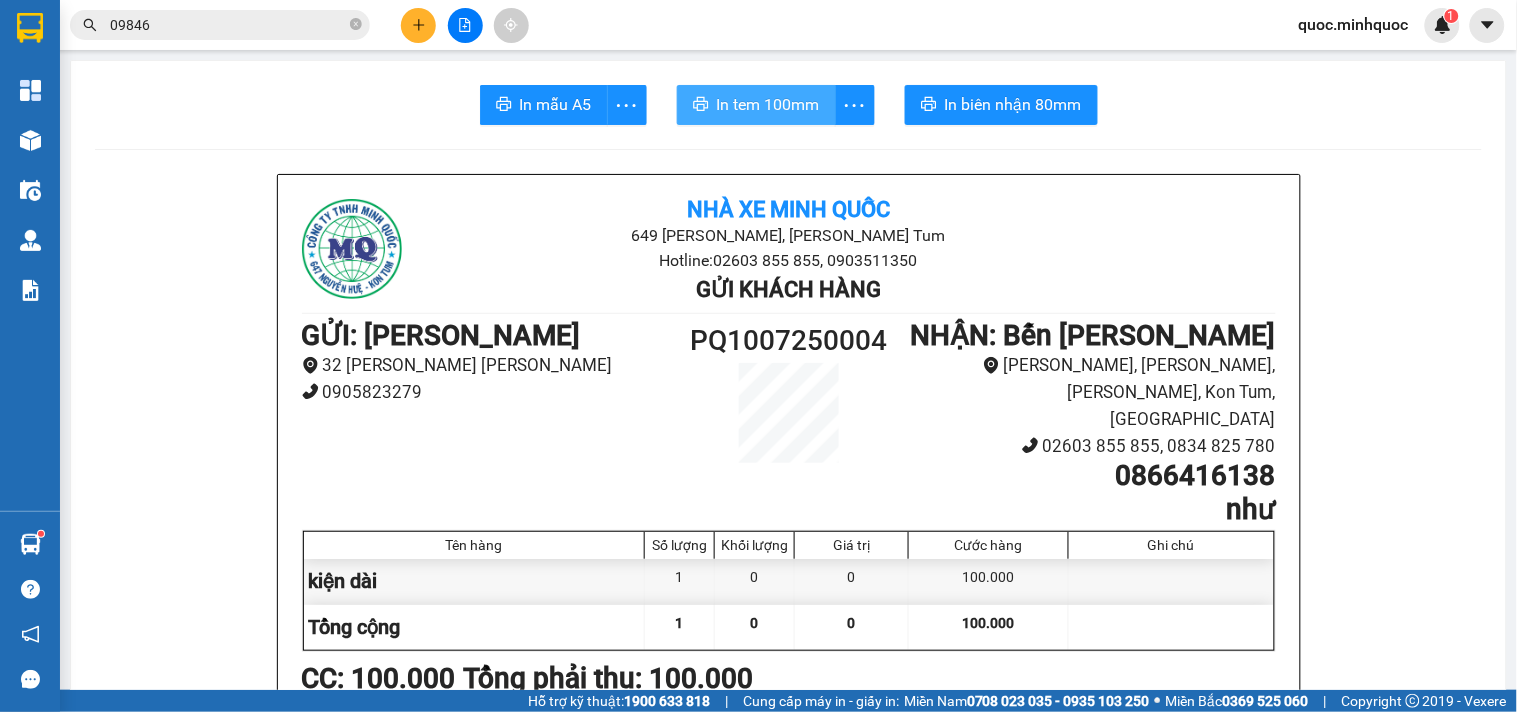 scroll, scrollTop: 0, scrollLeft: 0, axis: both 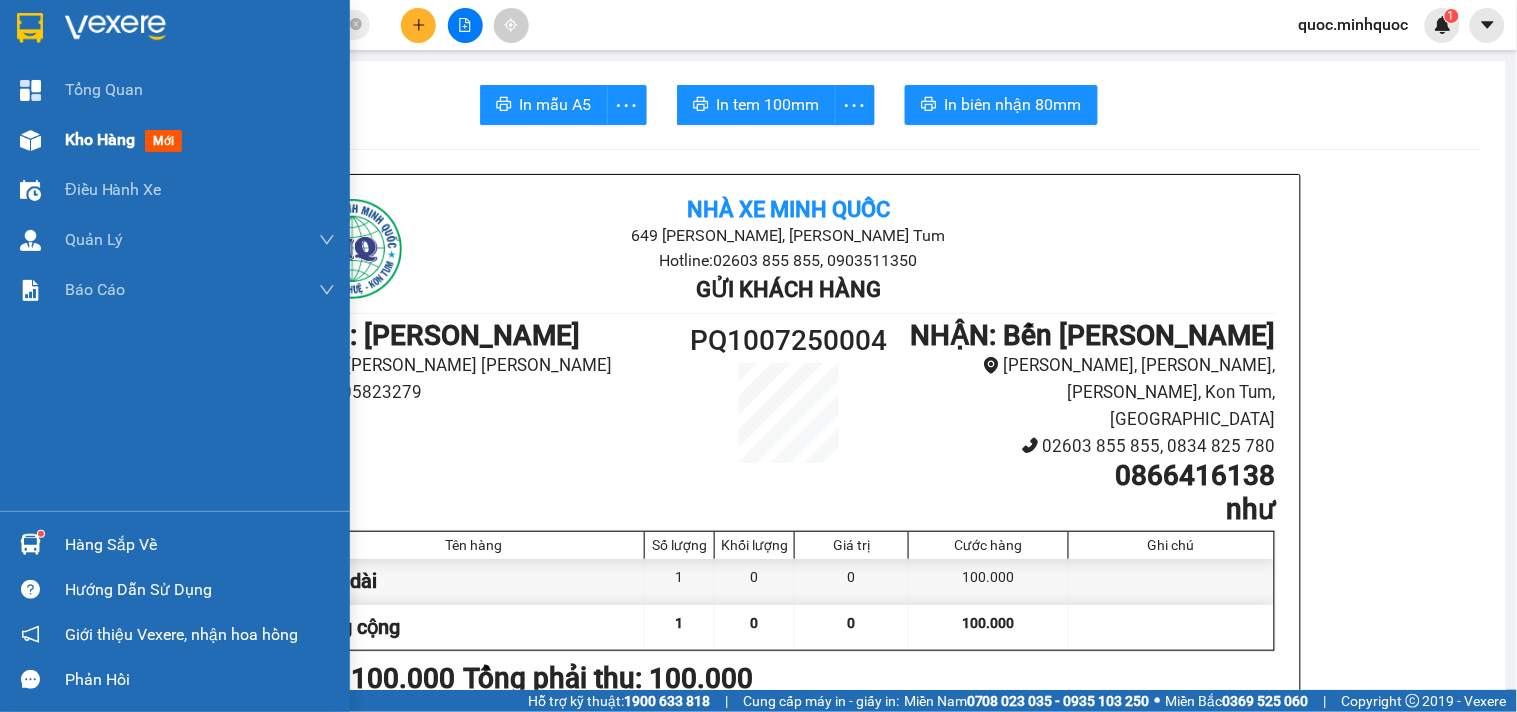 click at bounding box center (30, 140) 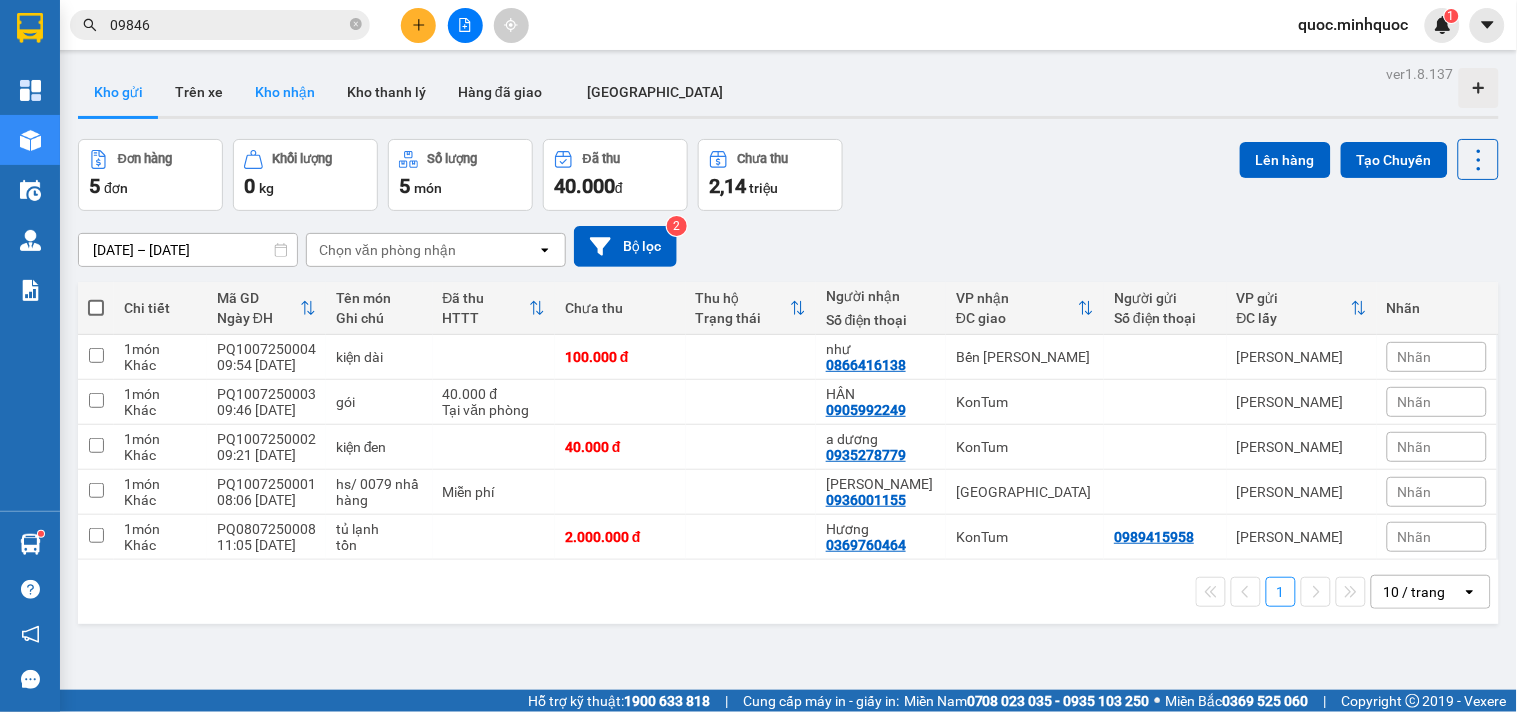 click on "Kho nhận" at bounding box center [285, 92] 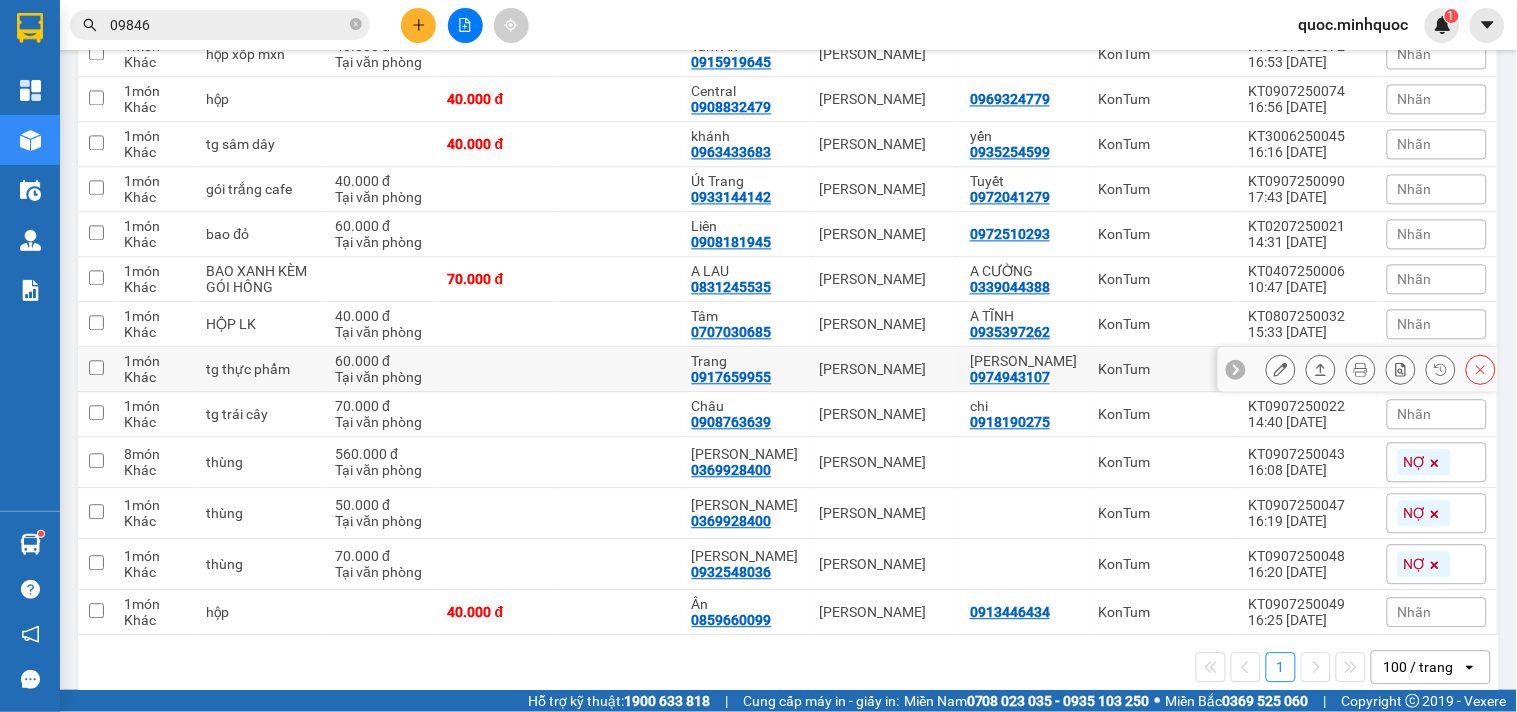 scroll, scrollTop: 1046, scrollLeft: 0, axis: vertical 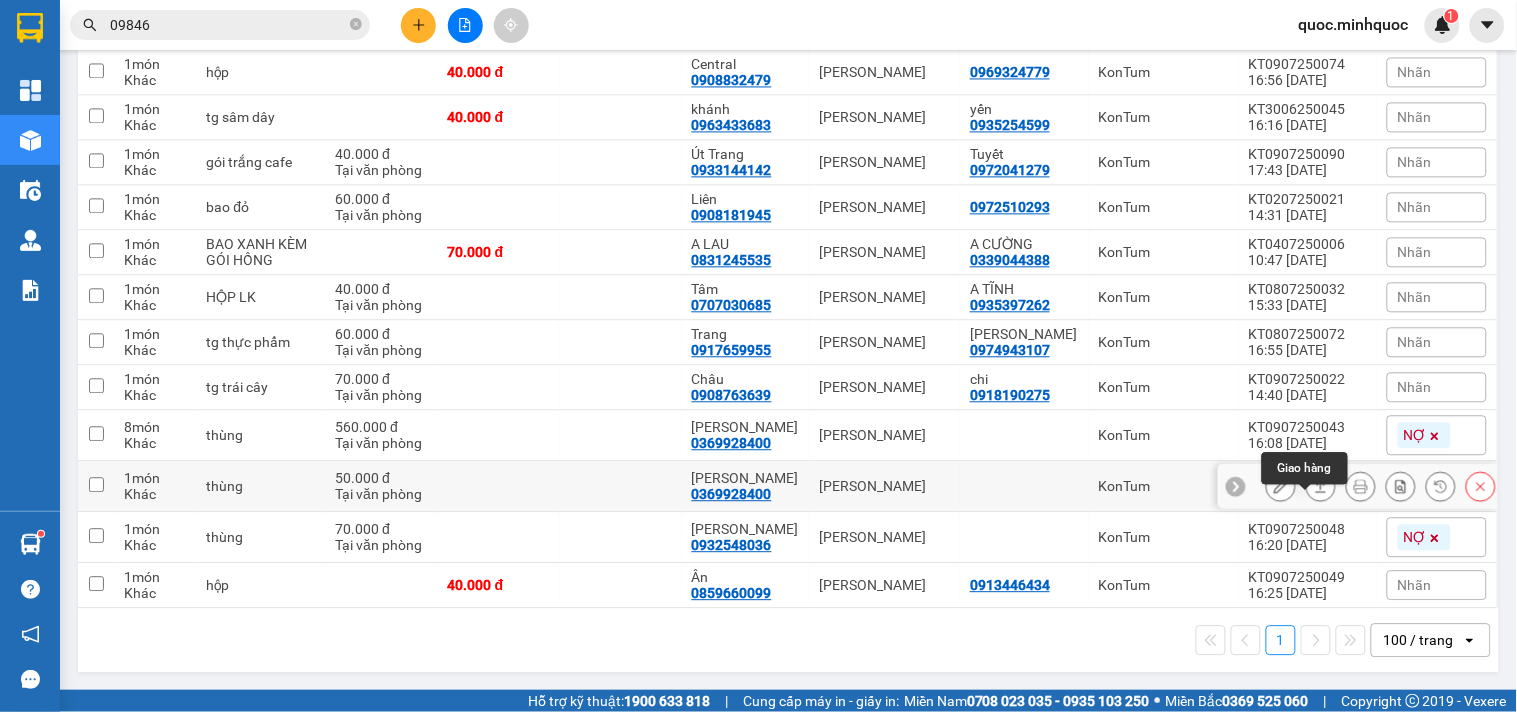 click at bounding box center (1321, 486) 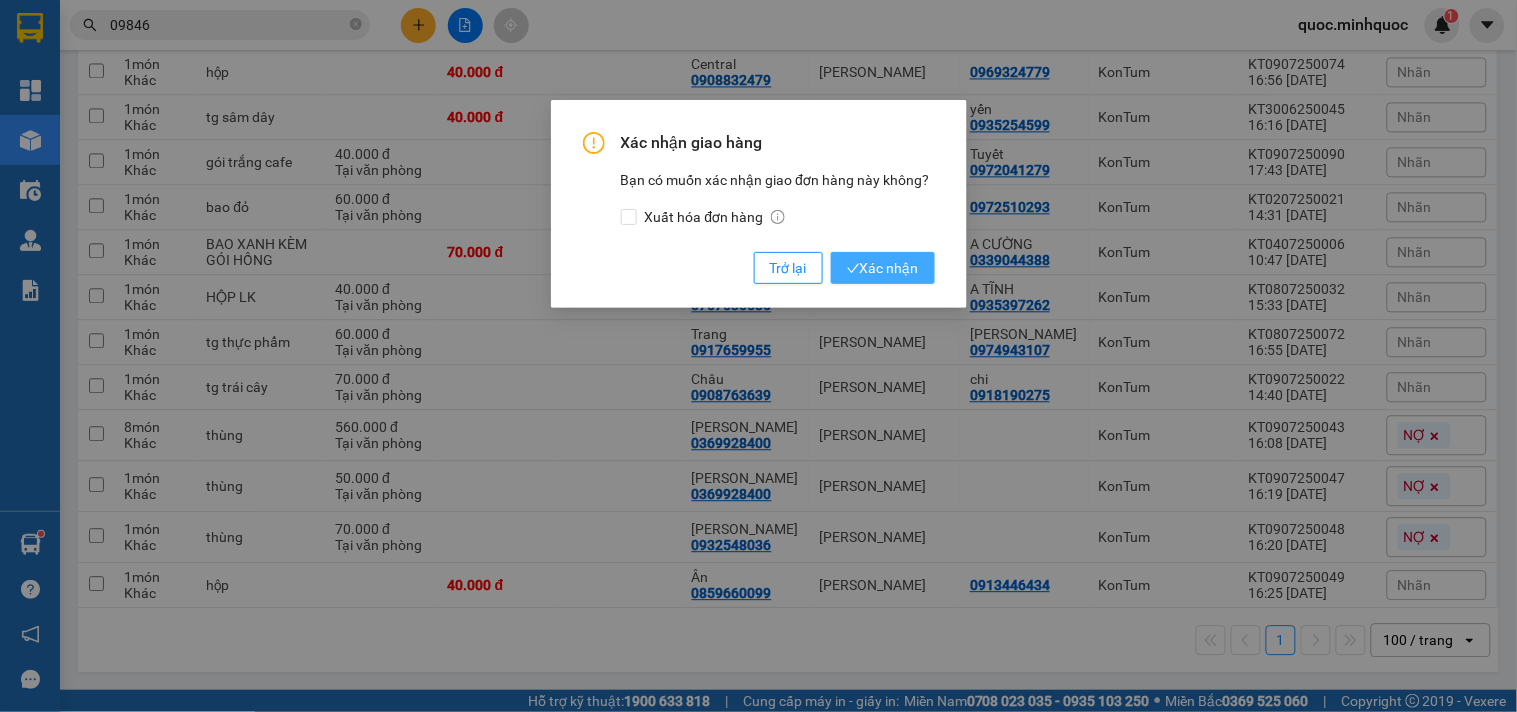 click on "Xác nhận" at bounding box center [883, 268] 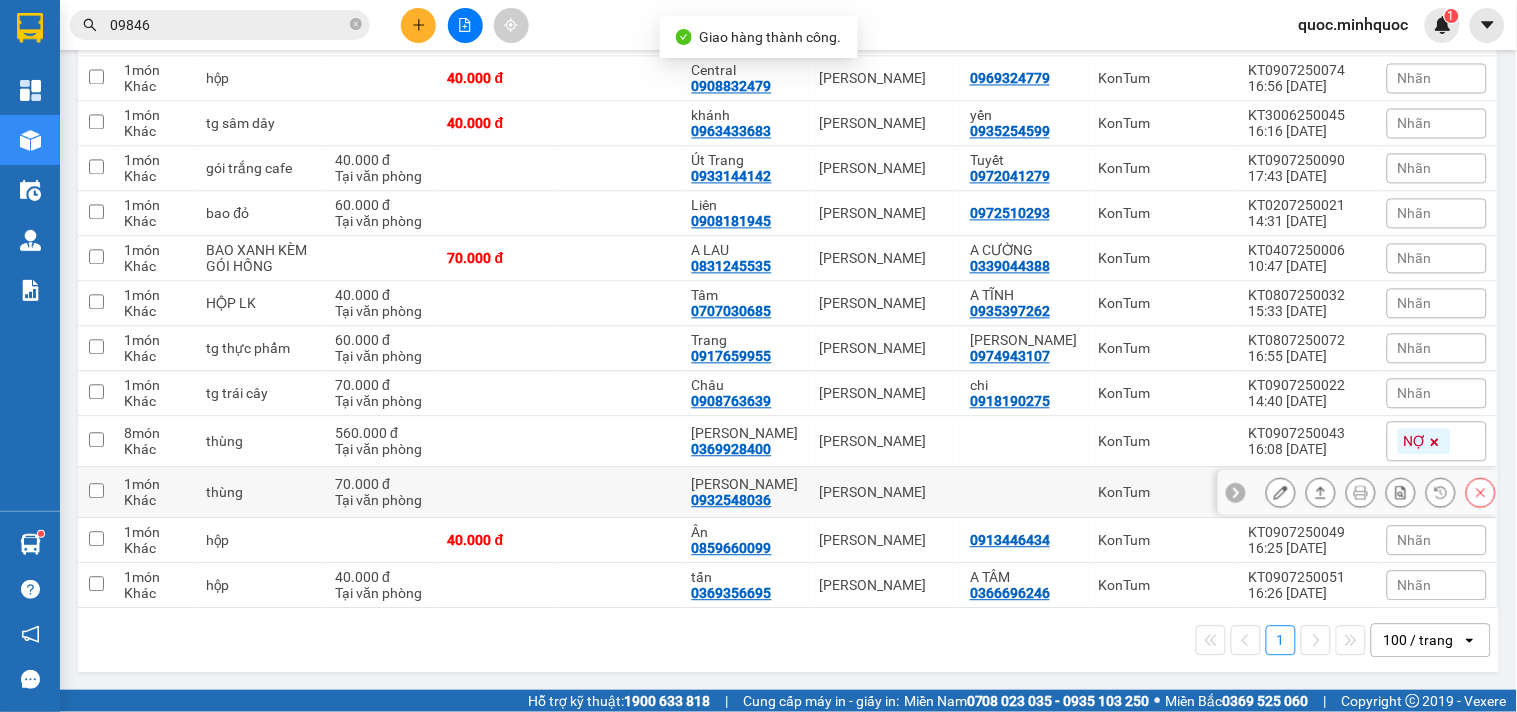 scroll, scrollTop: 995, scrollLeft: 0, axis: vertical 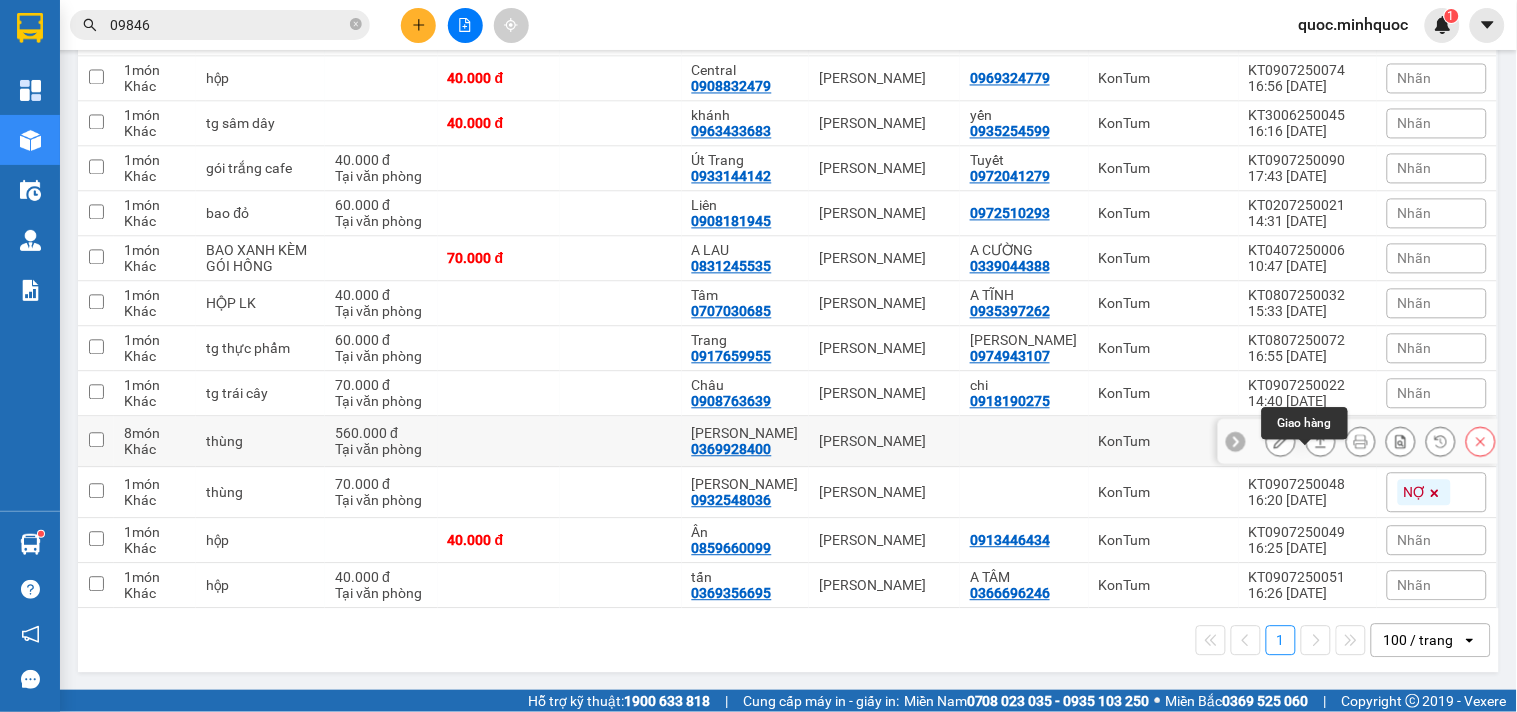 click at bounding box center (1321, 441) 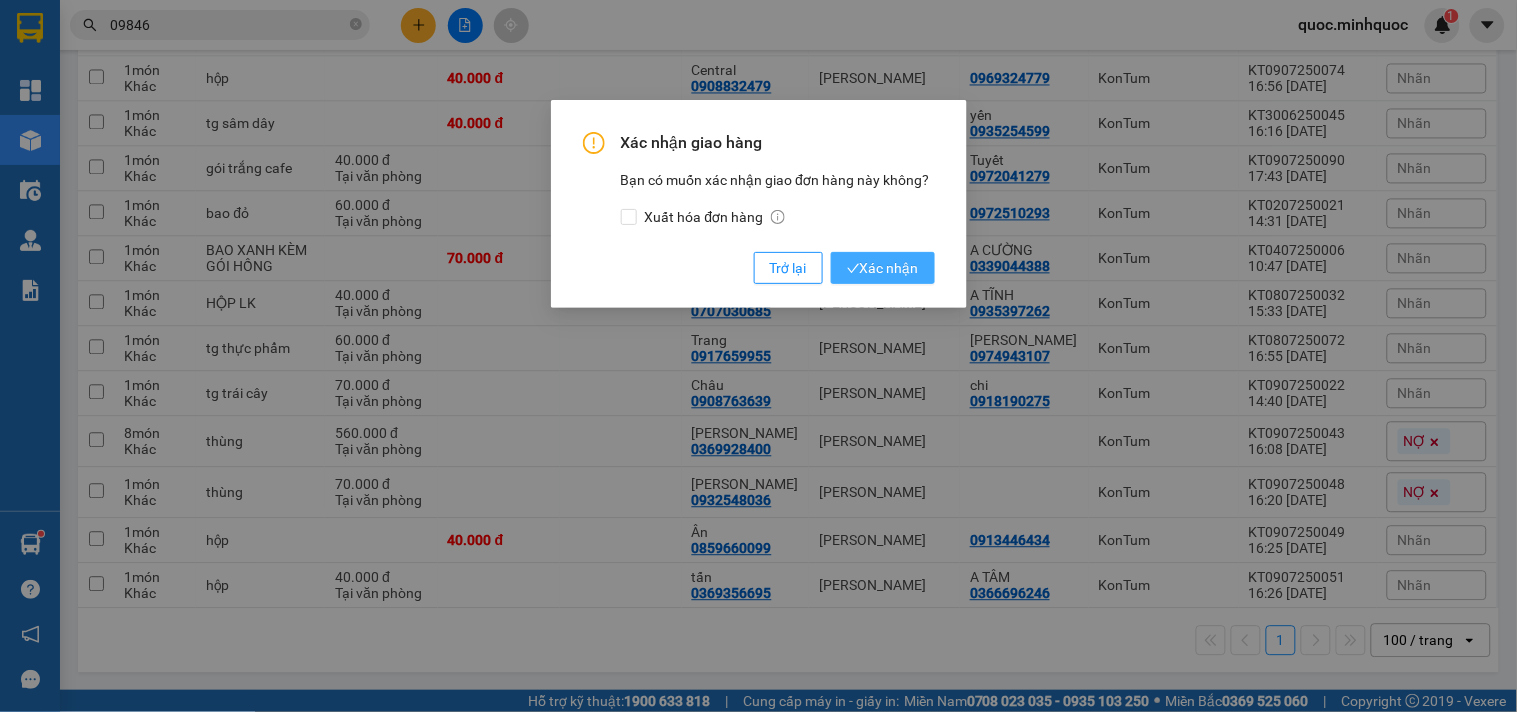click on "Xác nhận" at bounding box center (883, 268) 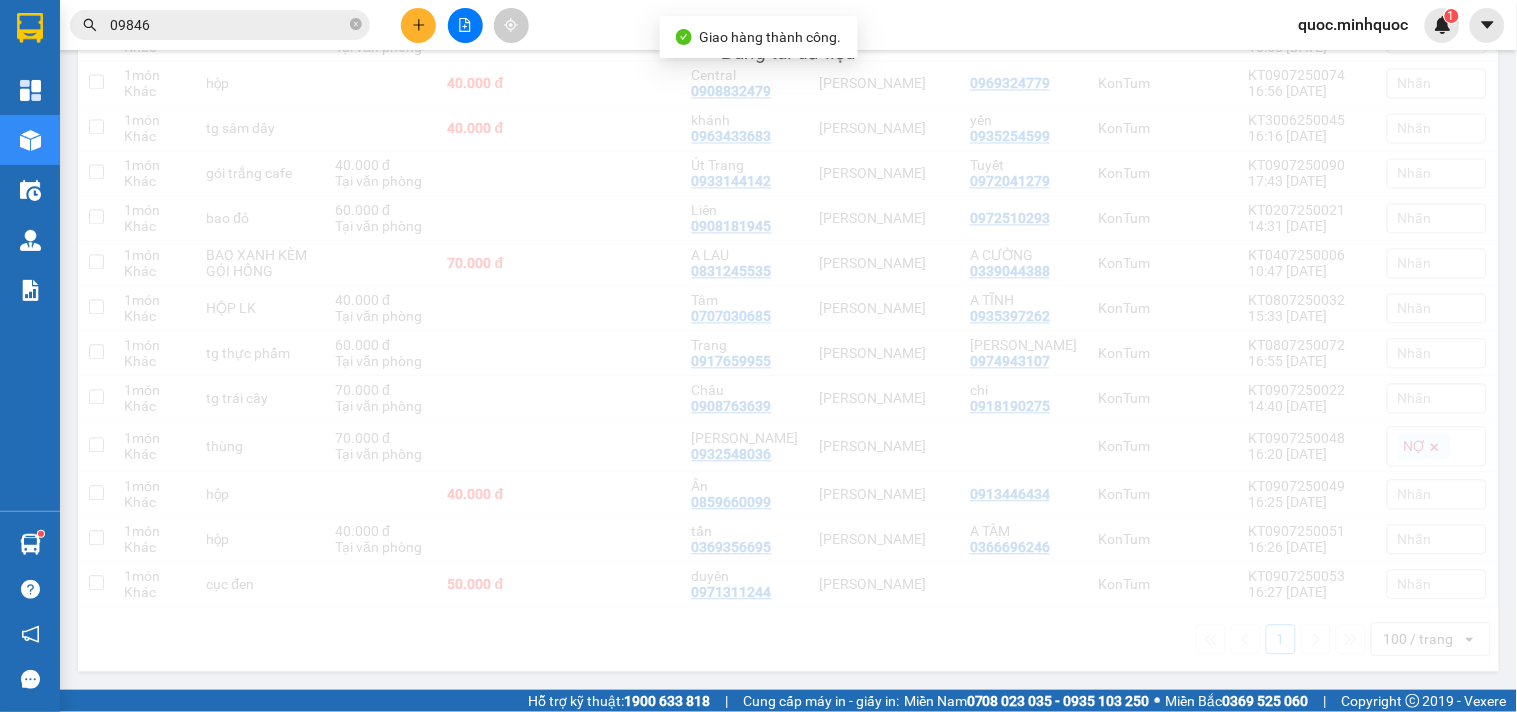 scroll, scrollTop: 944, scrollLeft: 0, axis: vertical 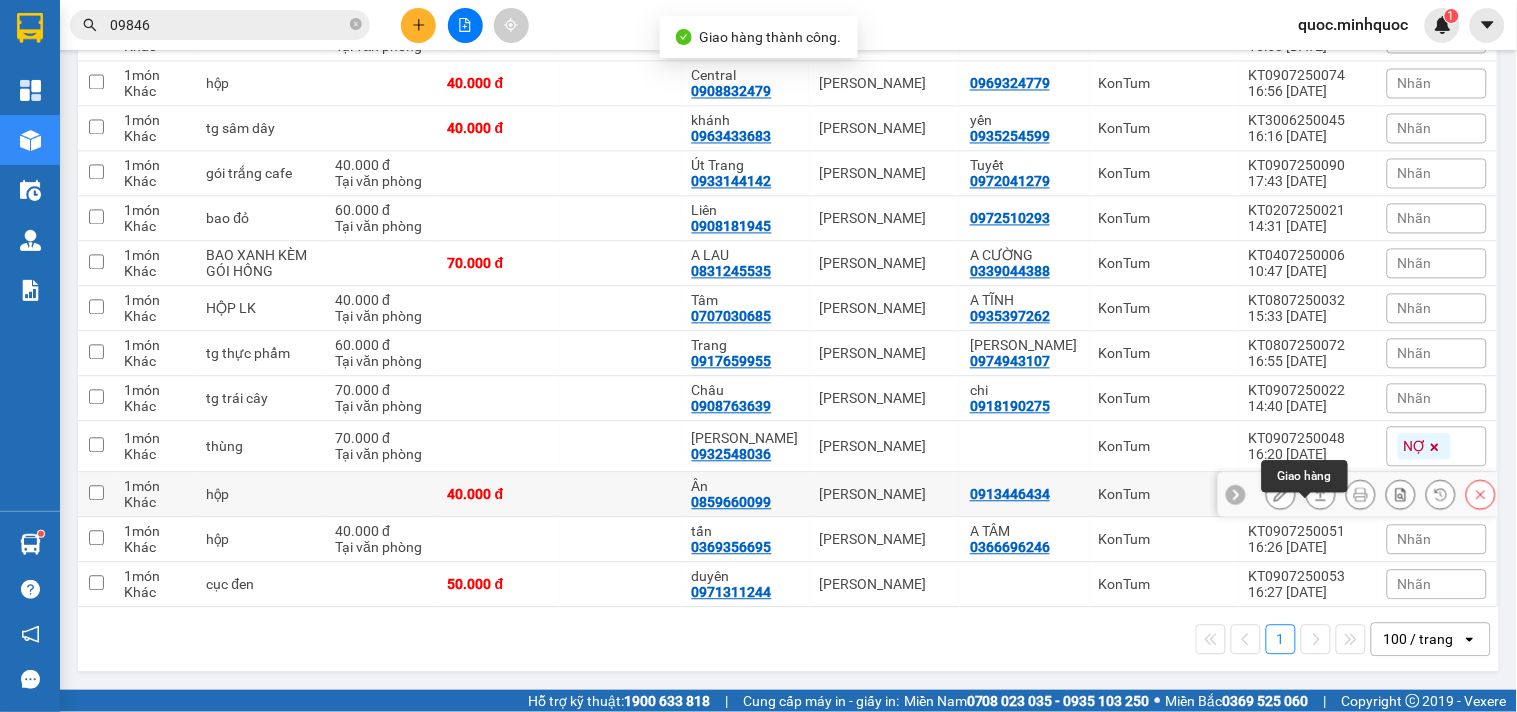 click at bounding box center [1321, 495] 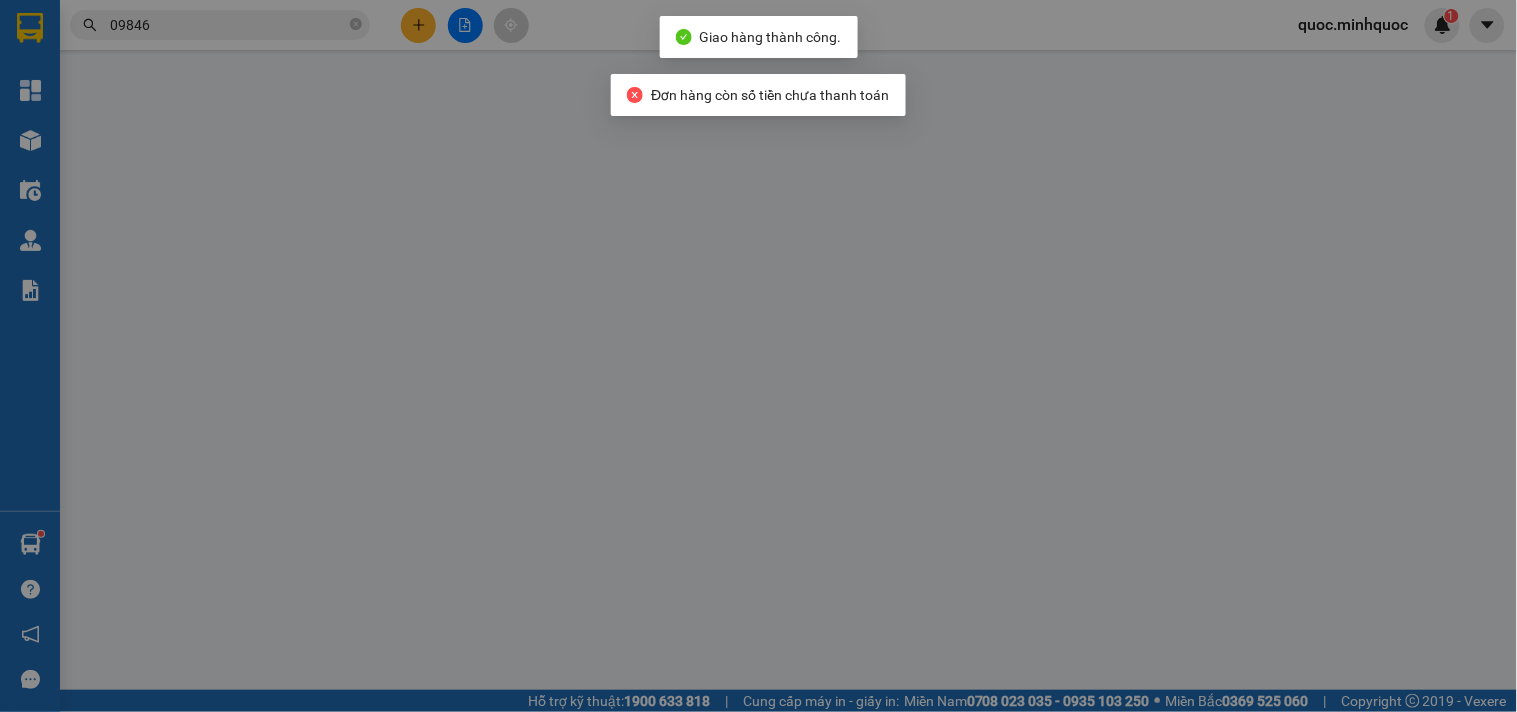scroll, scrollTop: 0, scrollLeft: 0, axis: both 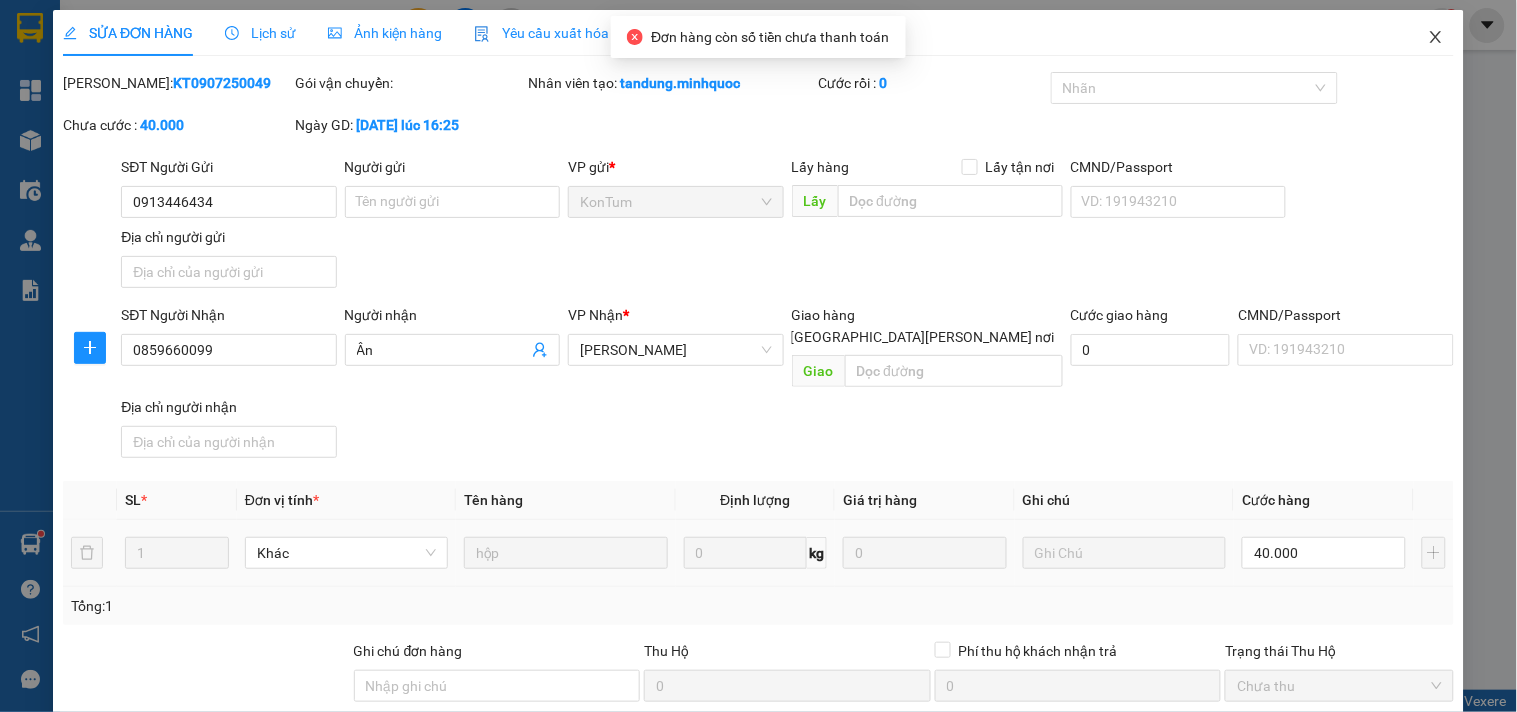 click at bounding box center [1436, 38] 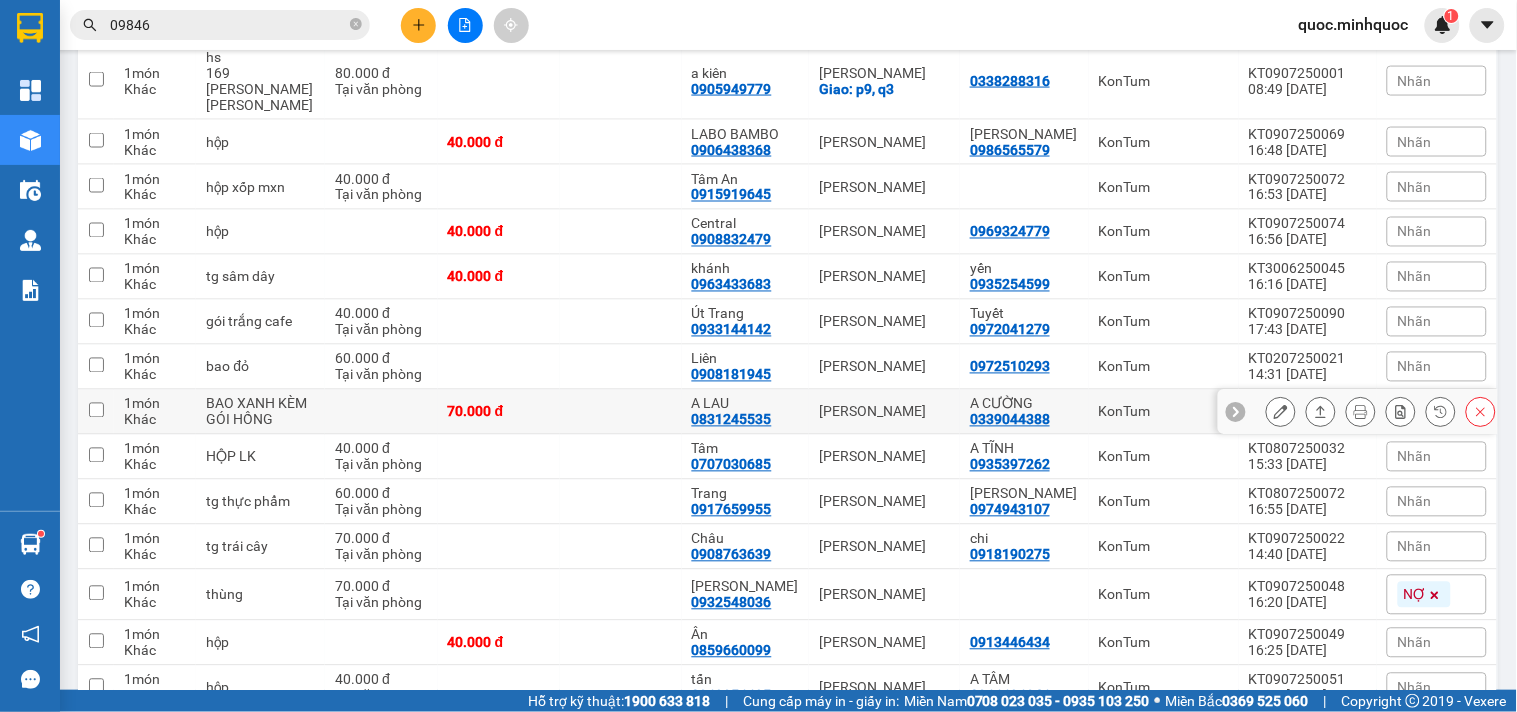 scroll, scrollTop: 944, scrollLeft: 0, axis: vertical 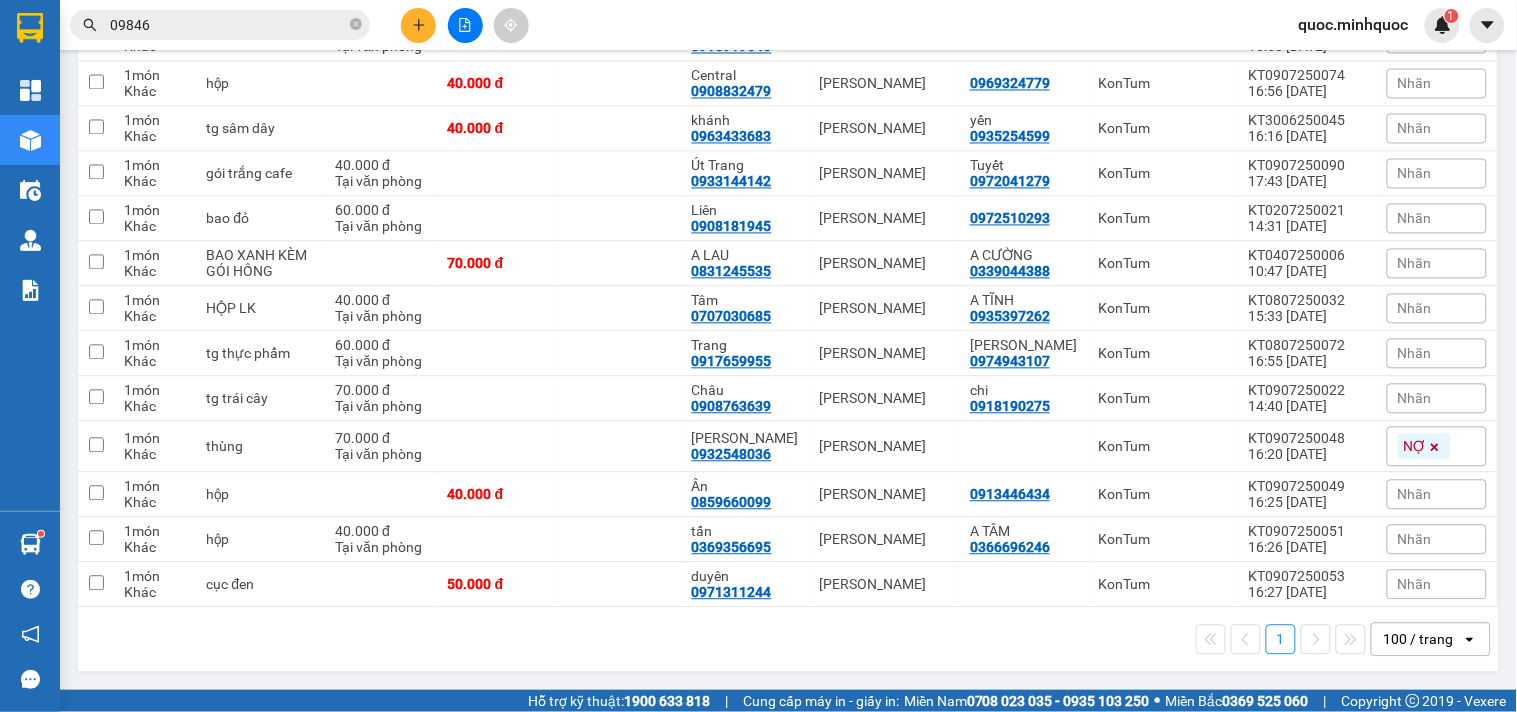 click on "09846" at bounding box center (228, 25) 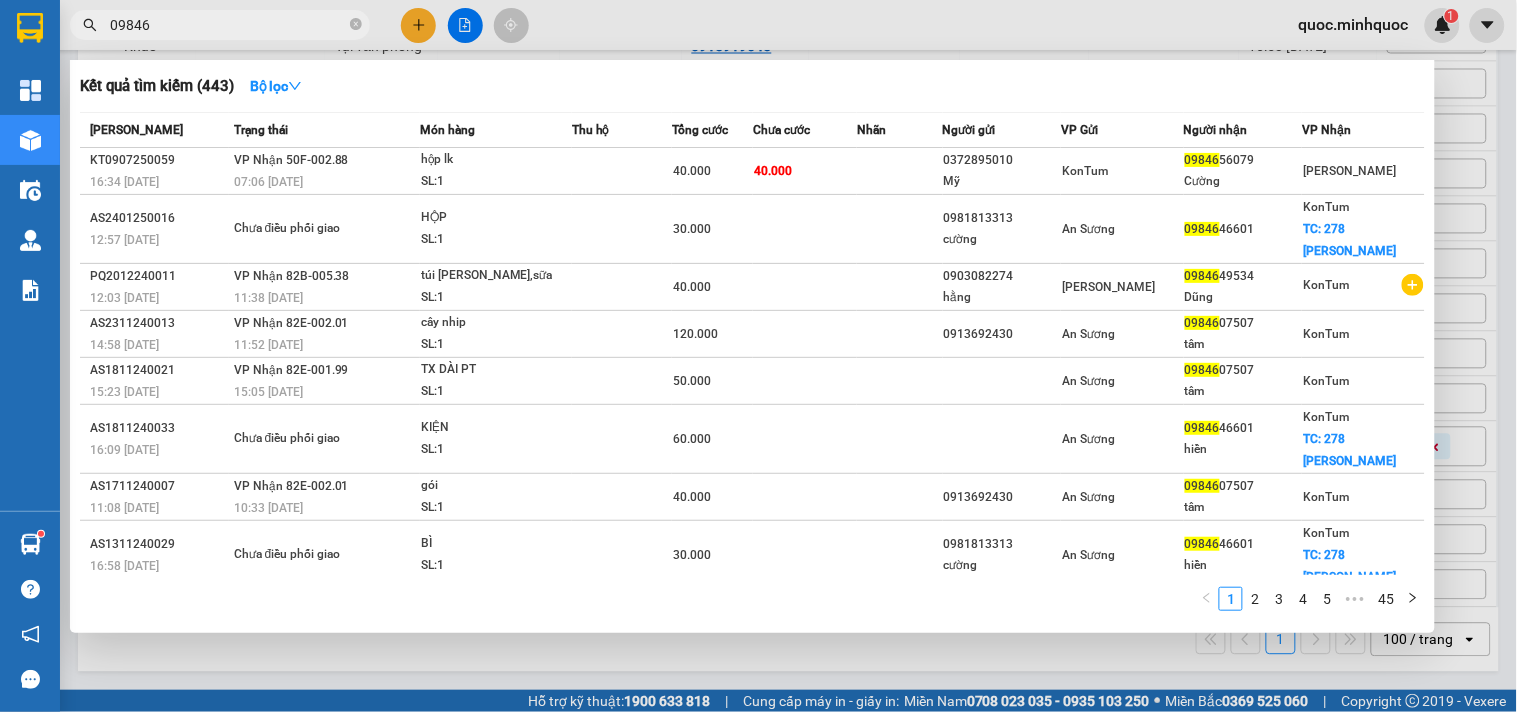 click on "09846" at bounding box center (228, 25) 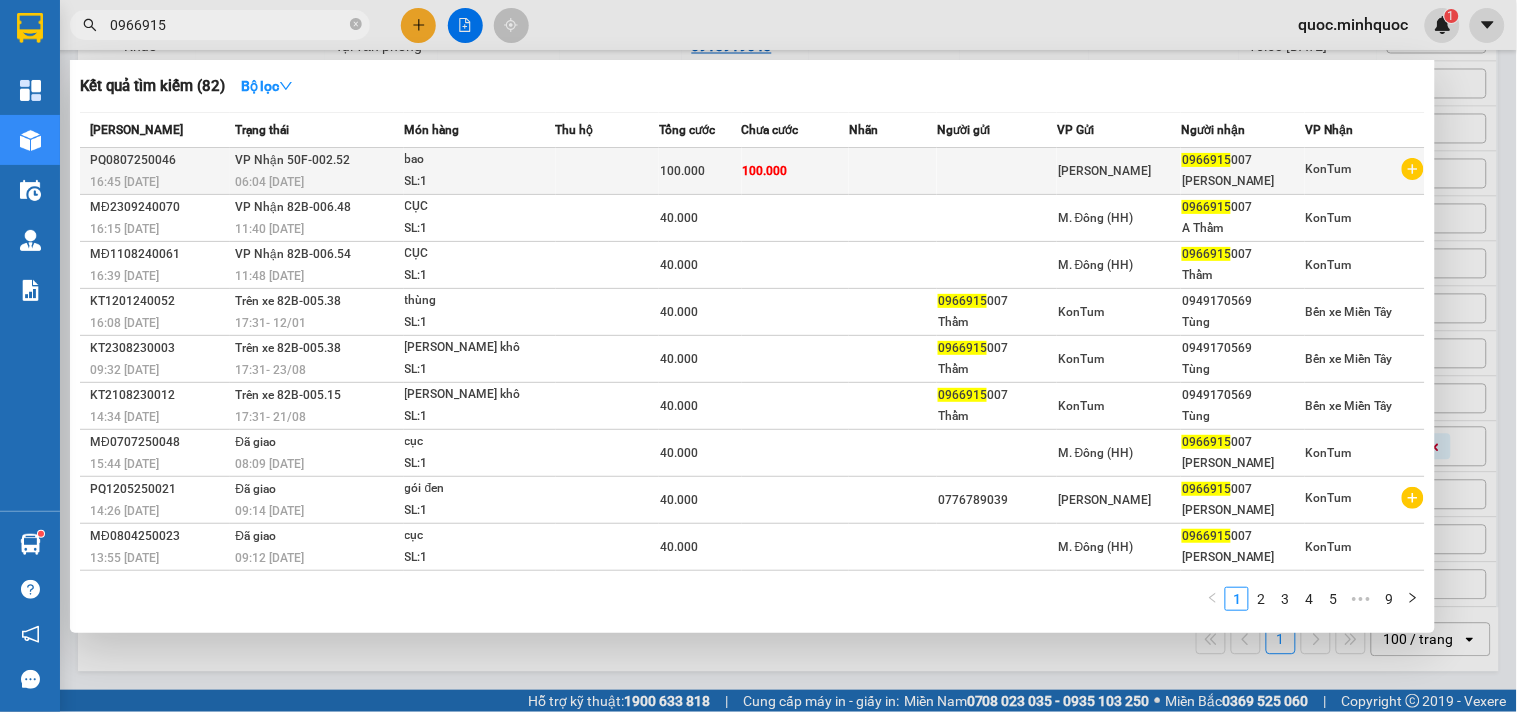 type on "0966915" 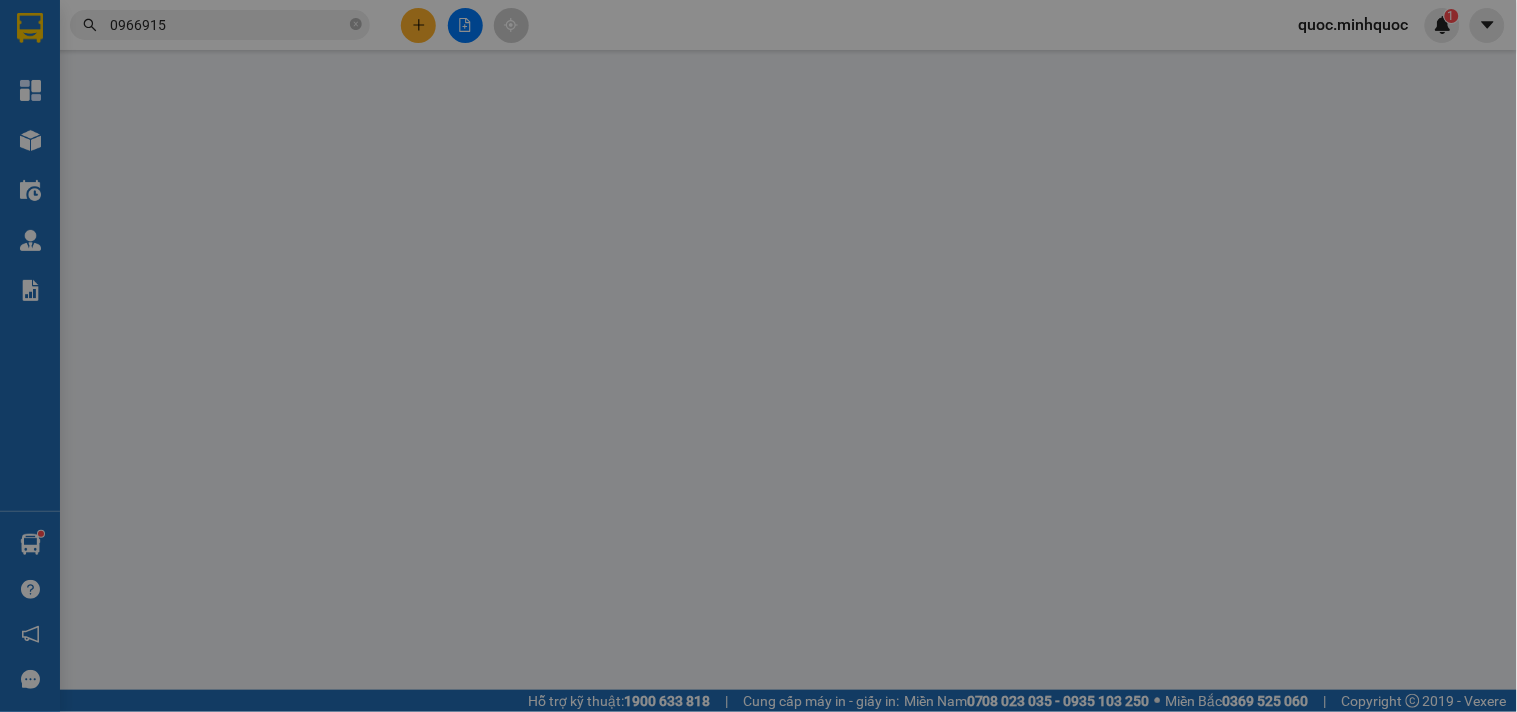 scroll, scrollTop: 0, scrollLeft: 0, axis: both 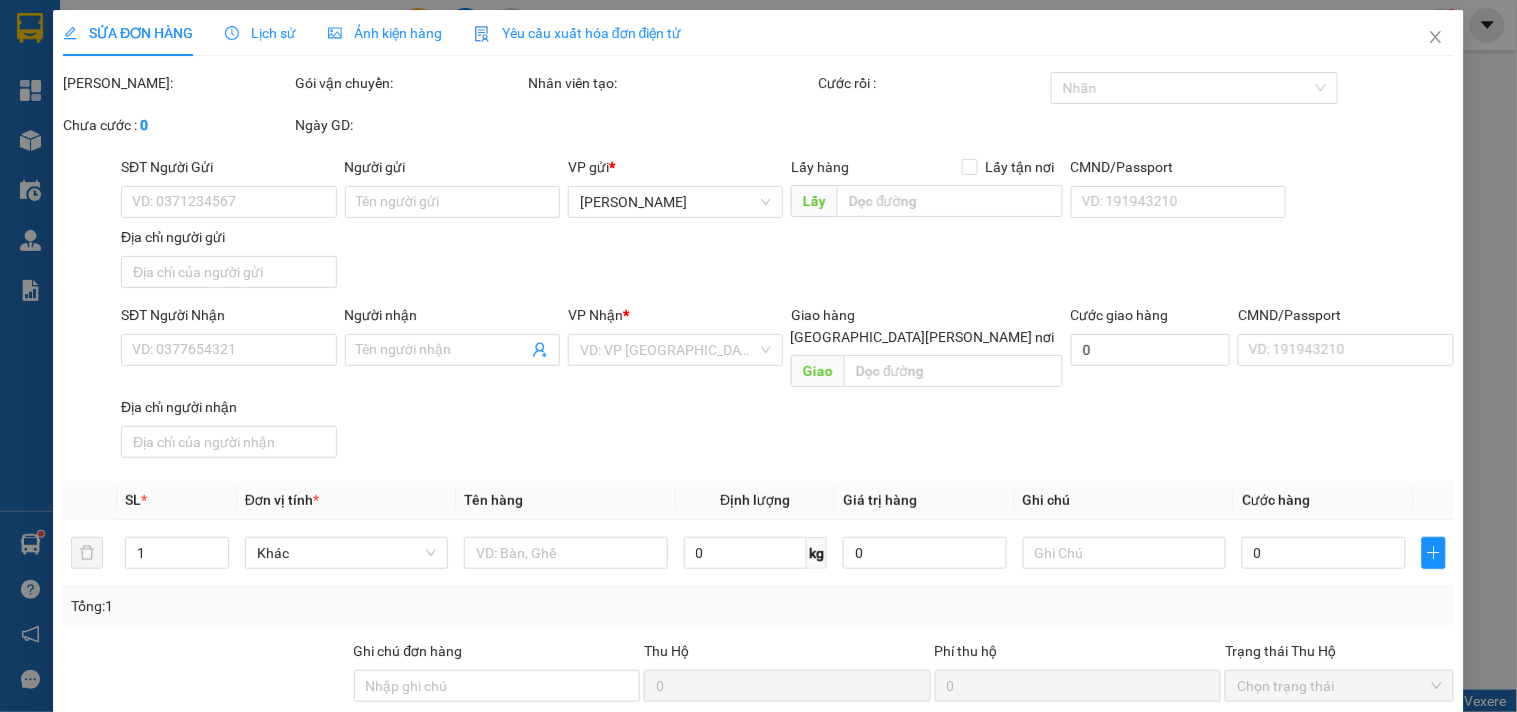 click 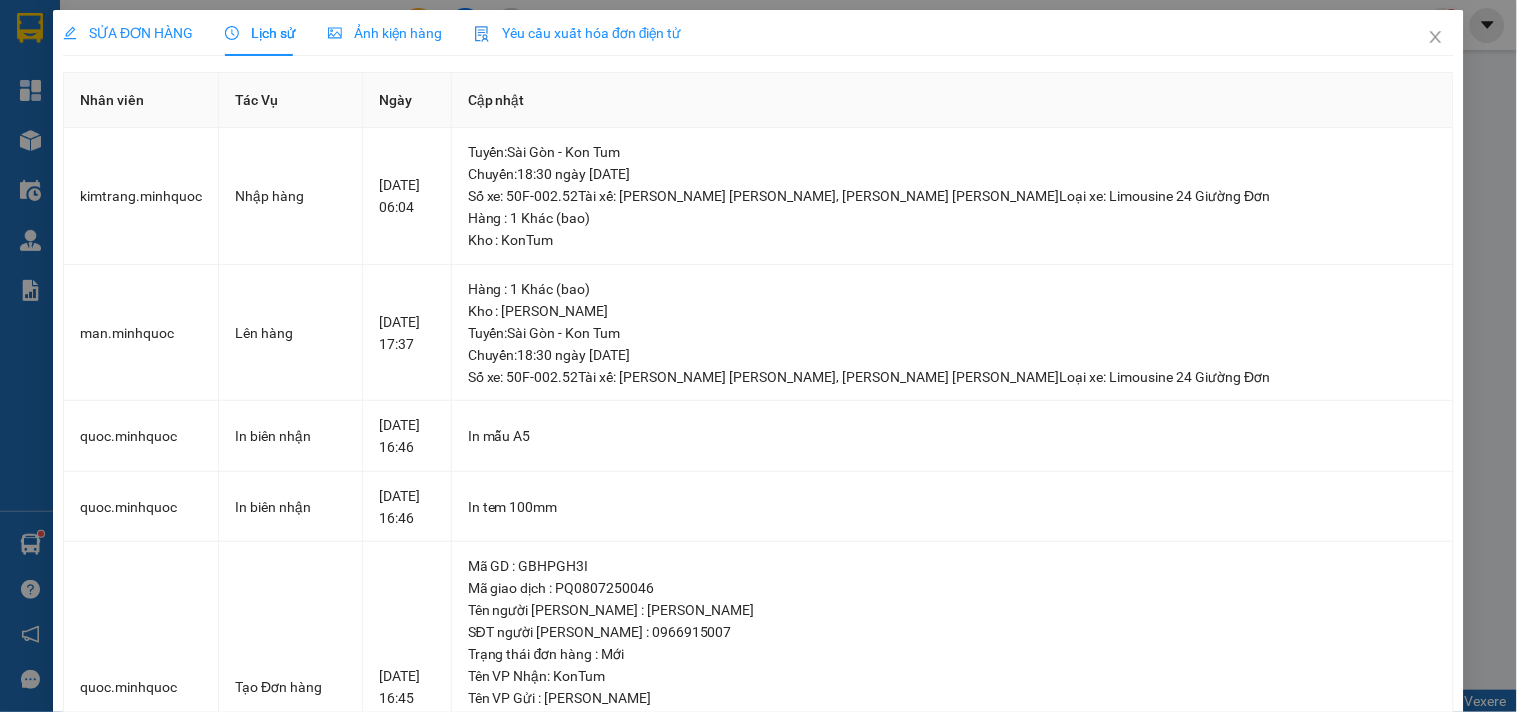 click on "SỬA ĐƠN HÀNG" at bounding box center (128, 33) 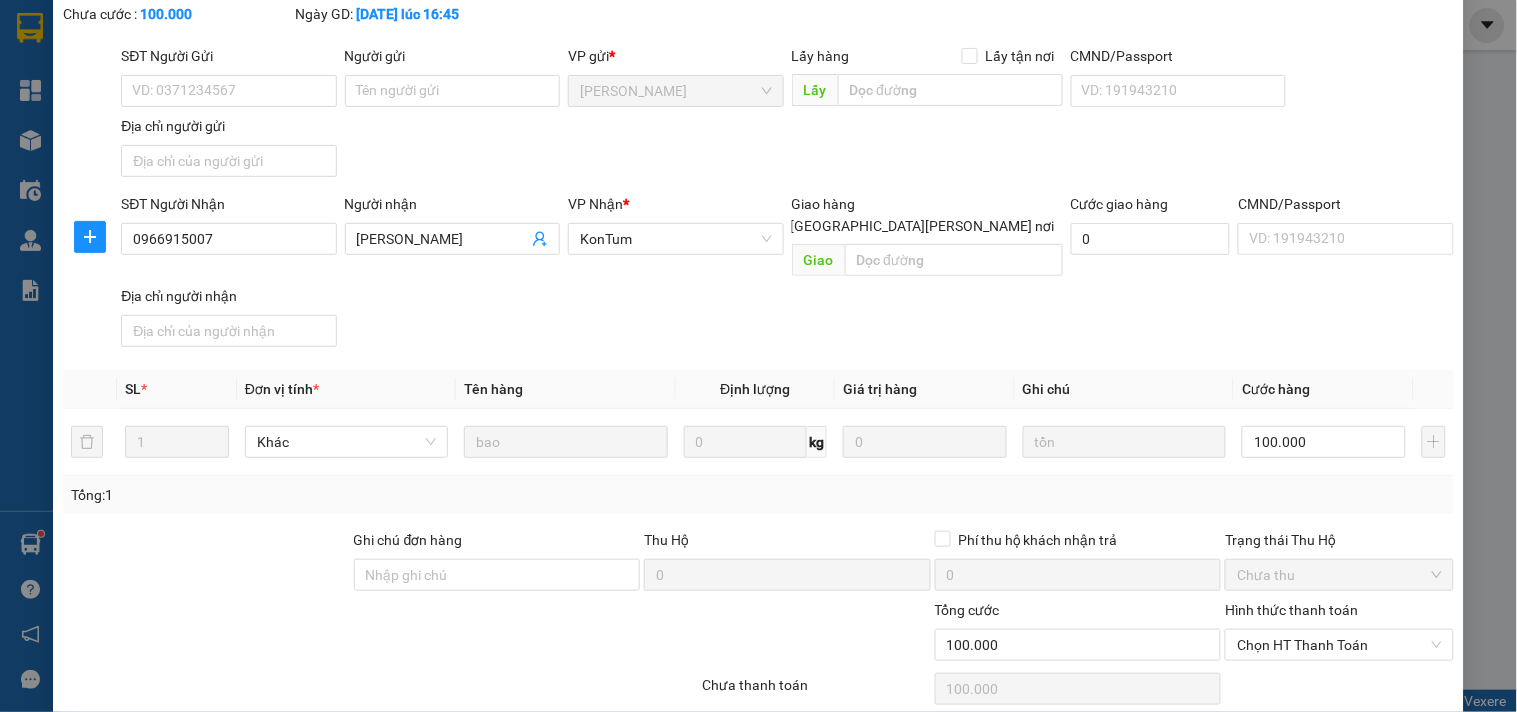 scroll, scrollTop: 0, scrollLeft: 0, axis: both 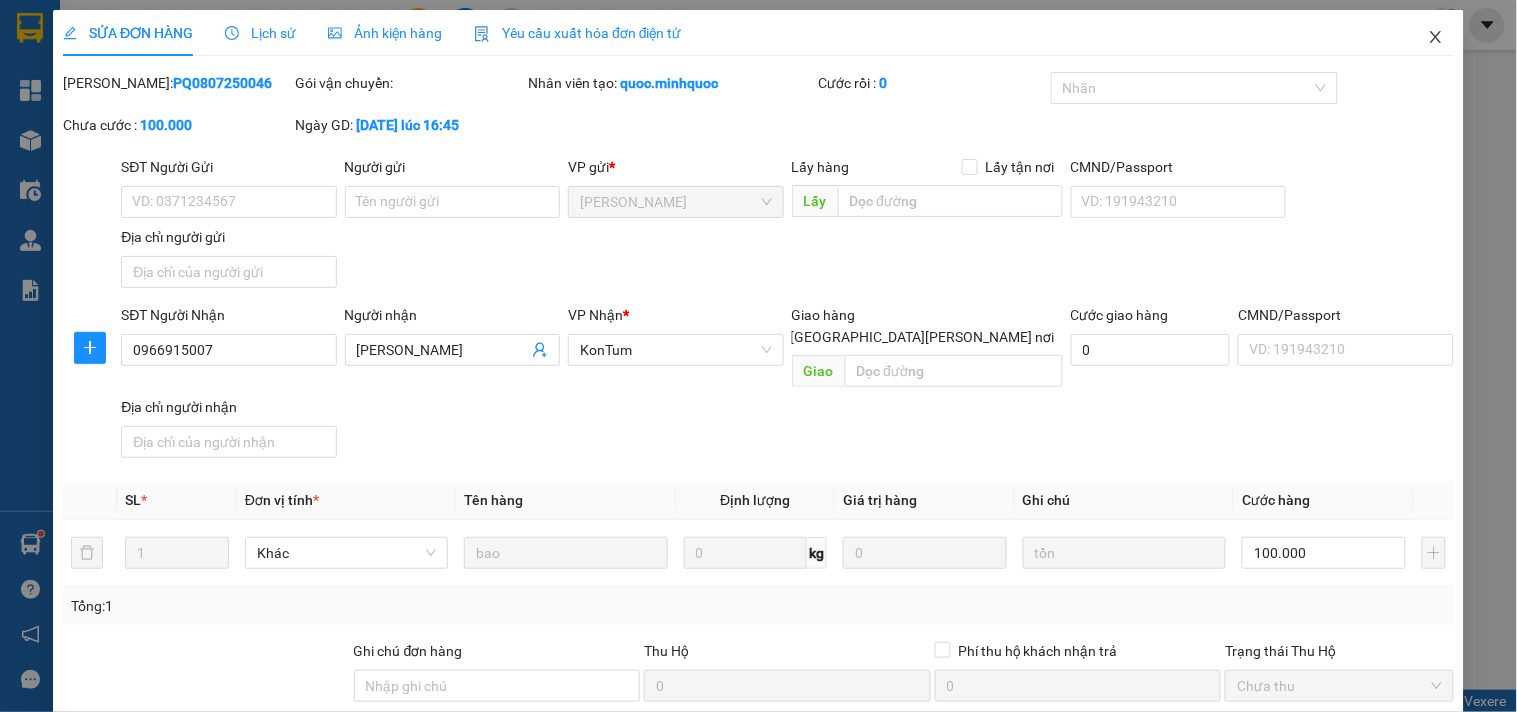 click at bounding box center (1436, 38) 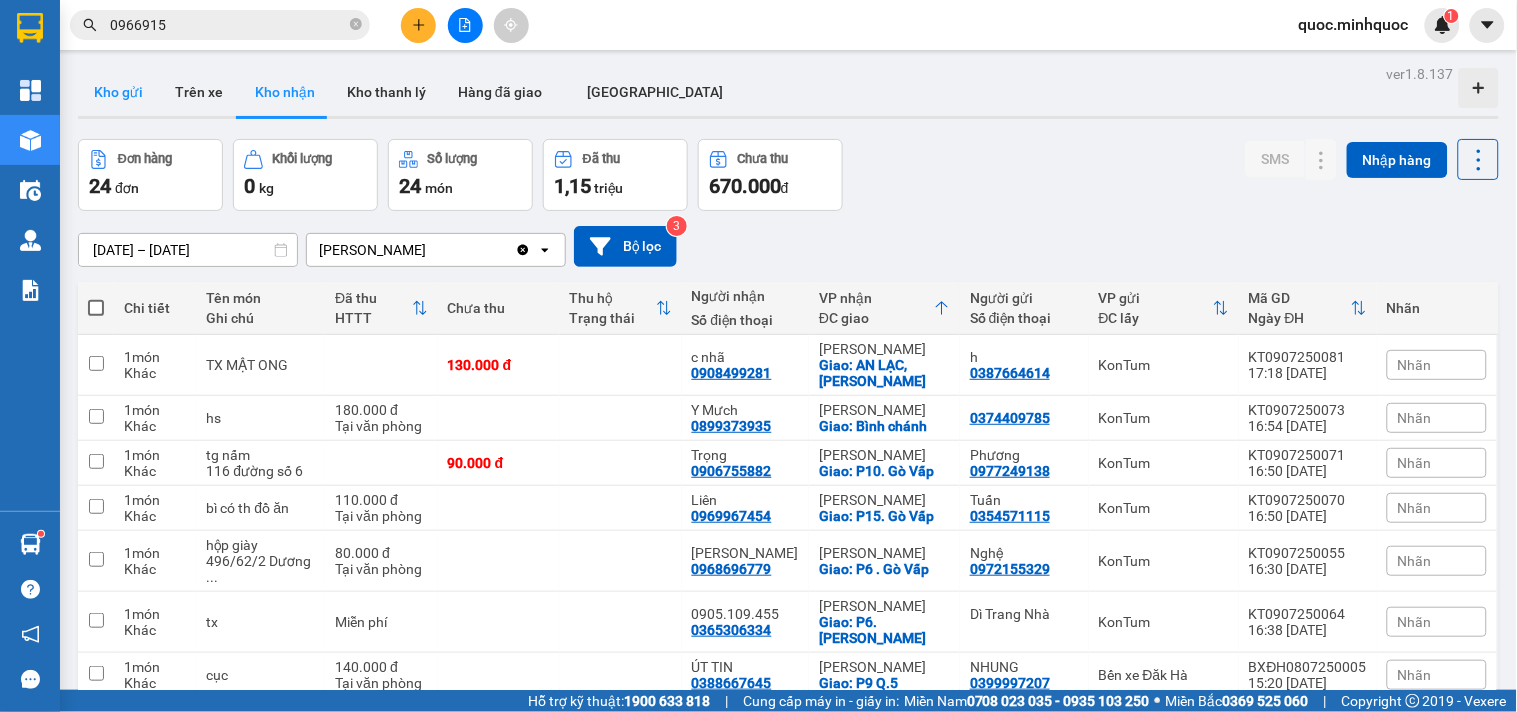 click on "Kho gửi" at bounding box center [118, 92] 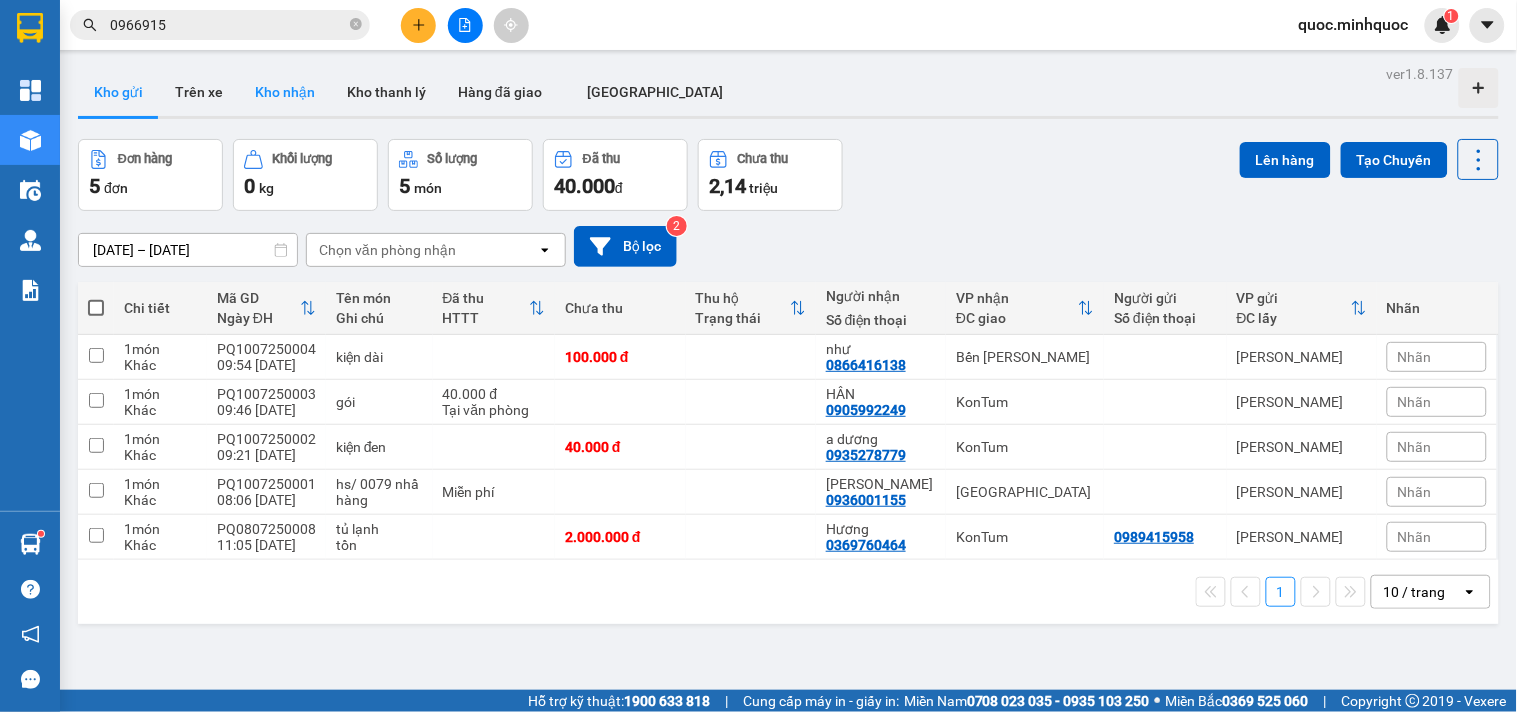 click on "Kho nhận" at bounding box center [285, 92] 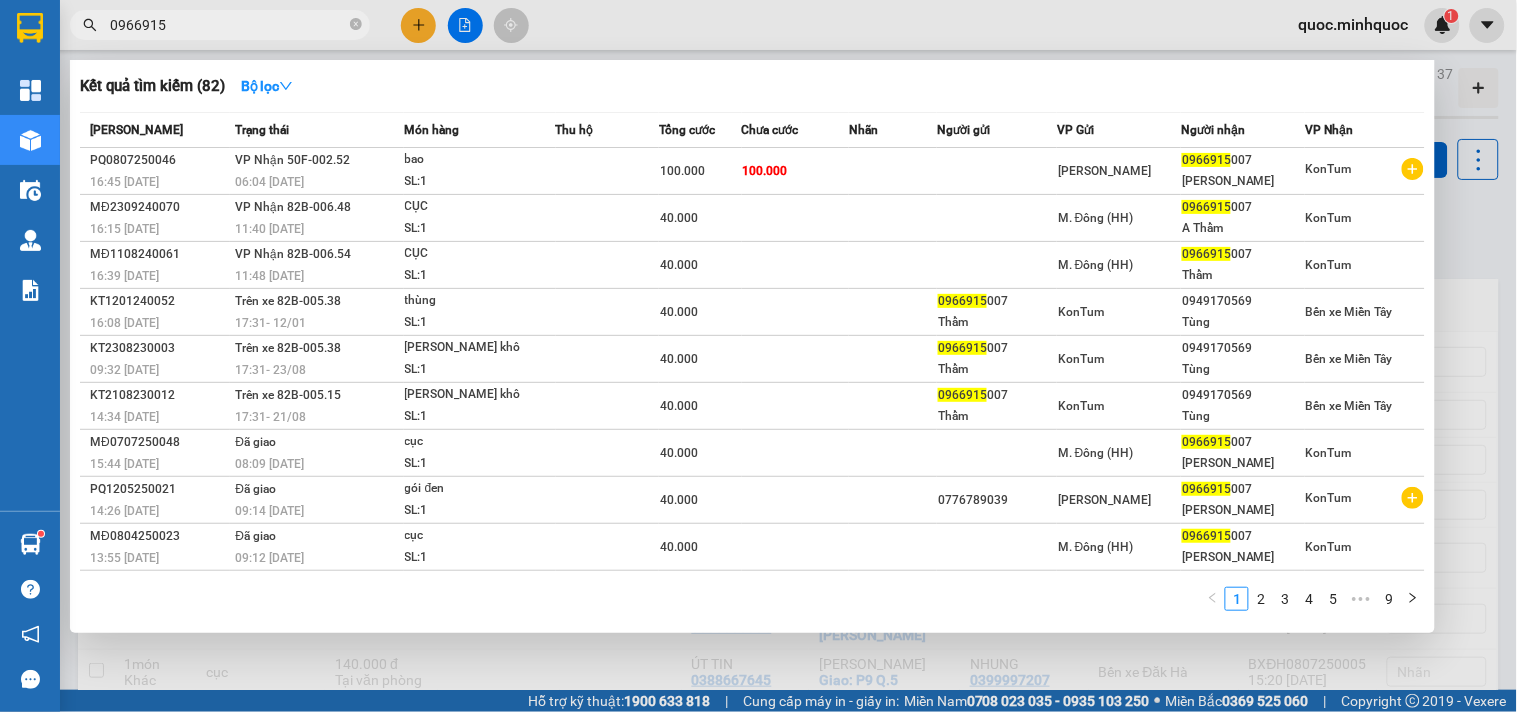 click on "0966915" at bounding box center [228, 25] 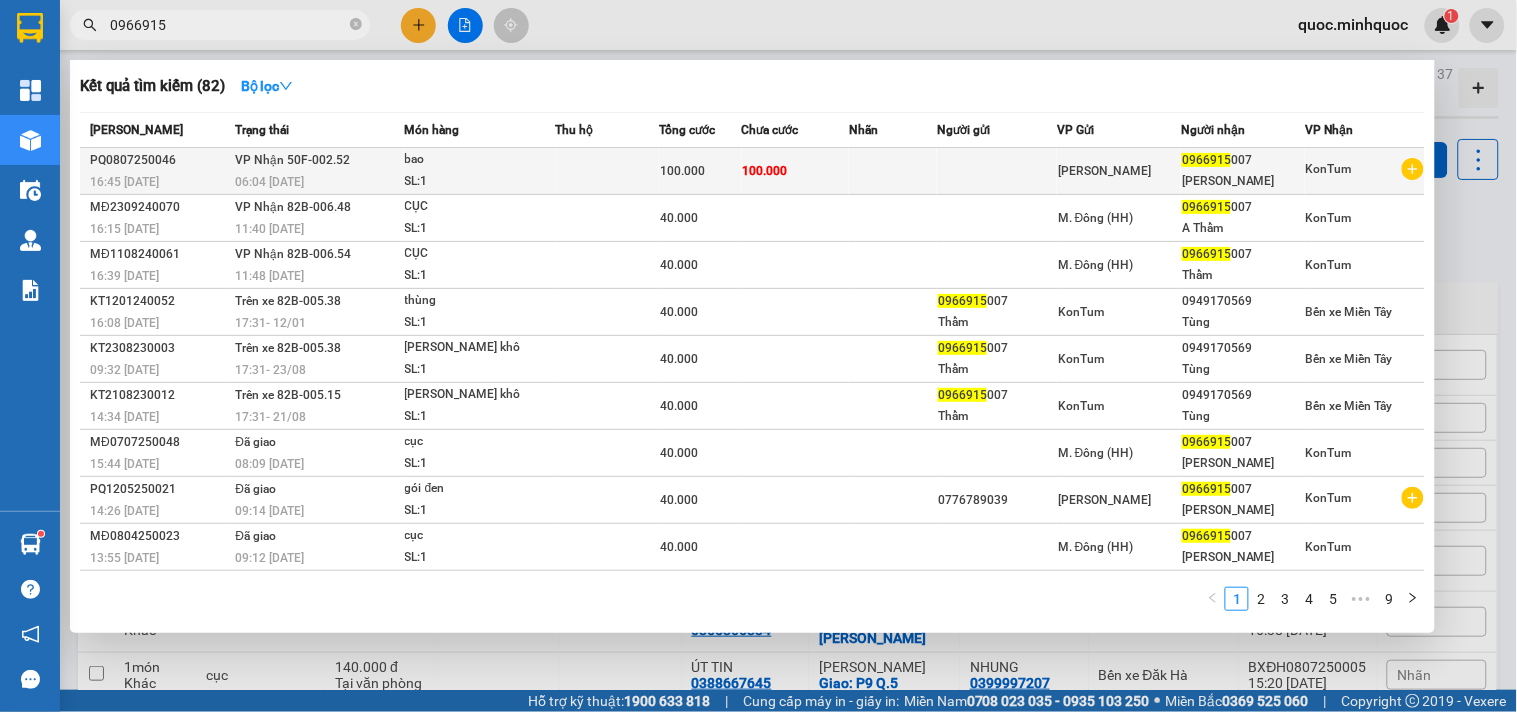 click on "bao" at bounding box center [480, 160] 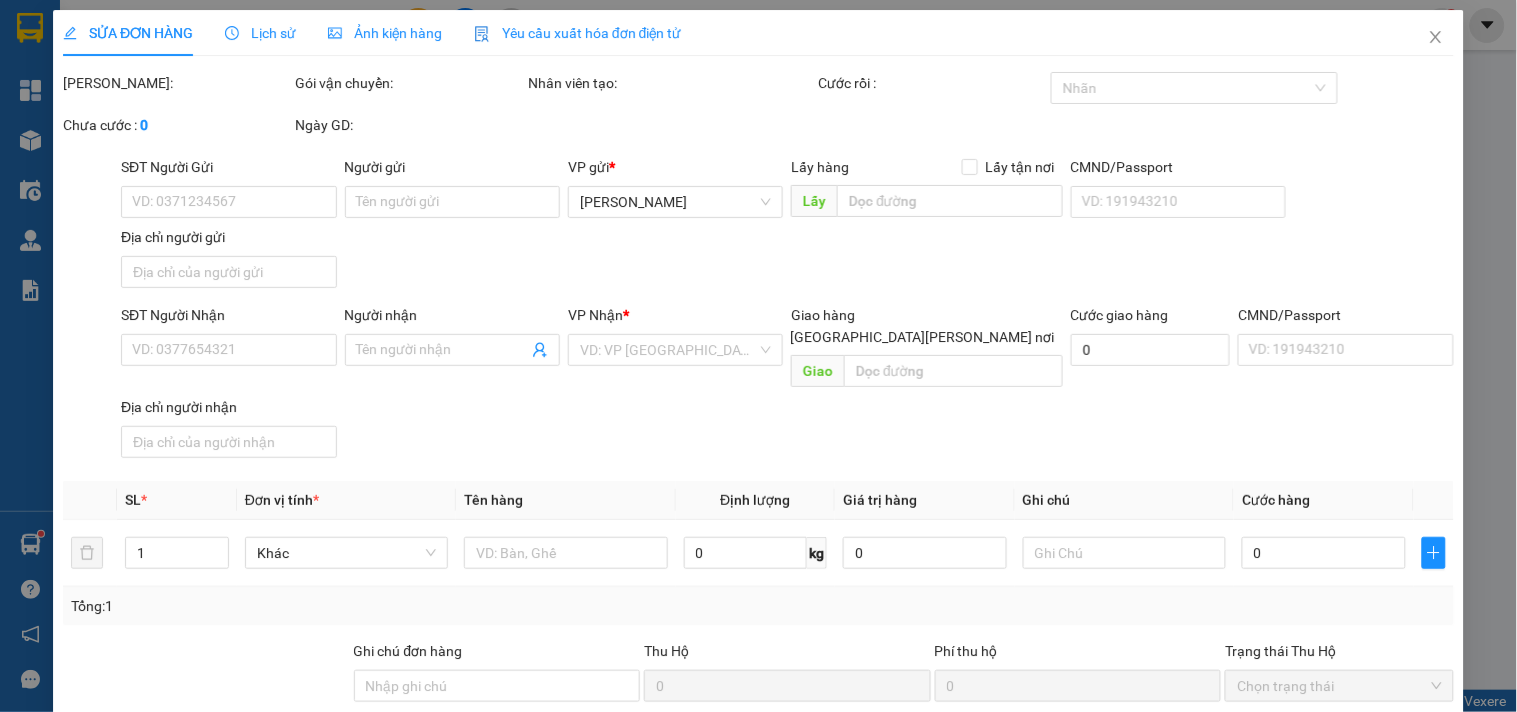 type on "0966915007" 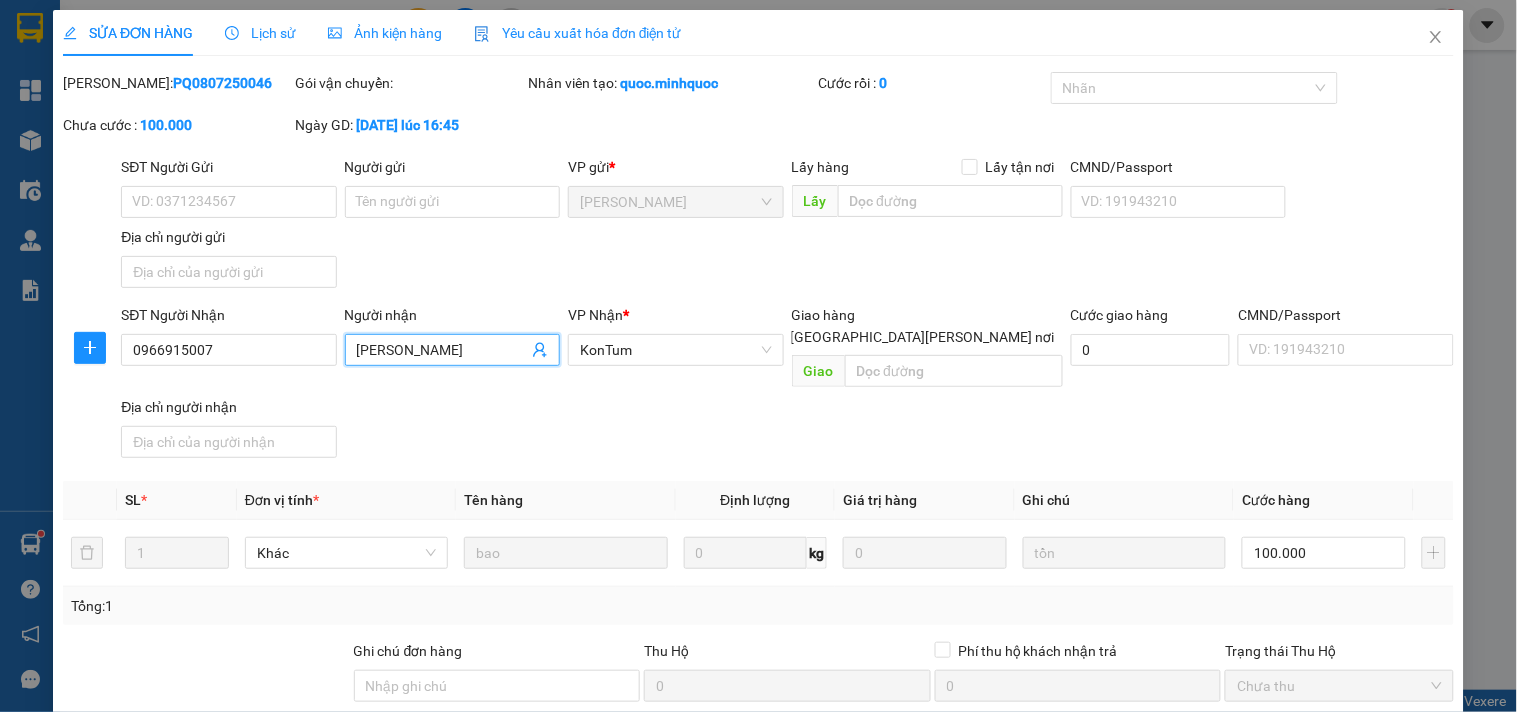 click on "nhã phương" at bounding box center (442, 350) 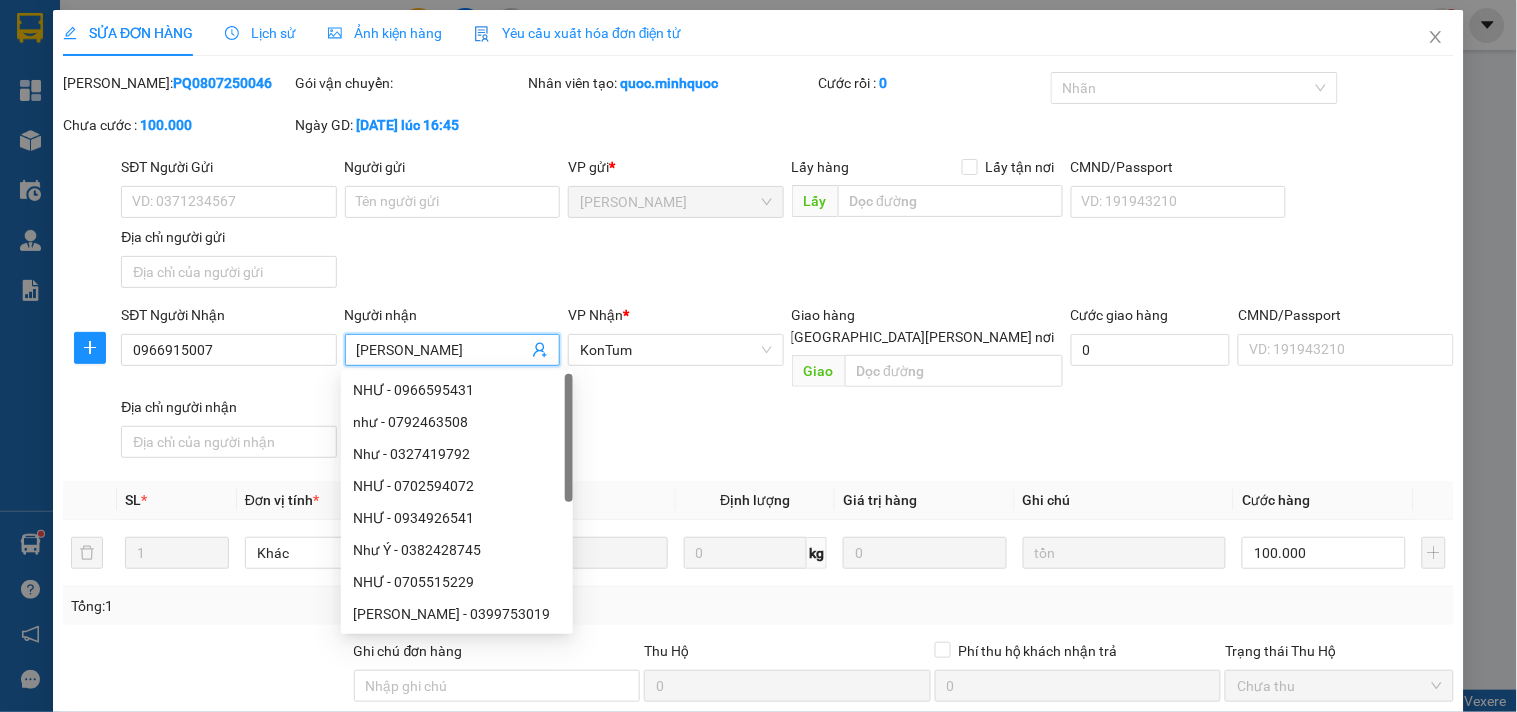 click on "SĐT Người Gửi VD: 0371234567 Người gửi Tên người gửi VP gửi  * Phổ Quang Lấy hàng Lấy tận nơi Lấy CMND/Passport VD: 191943210 Địa chỉ người gửi" at bounding box center (787, 226) 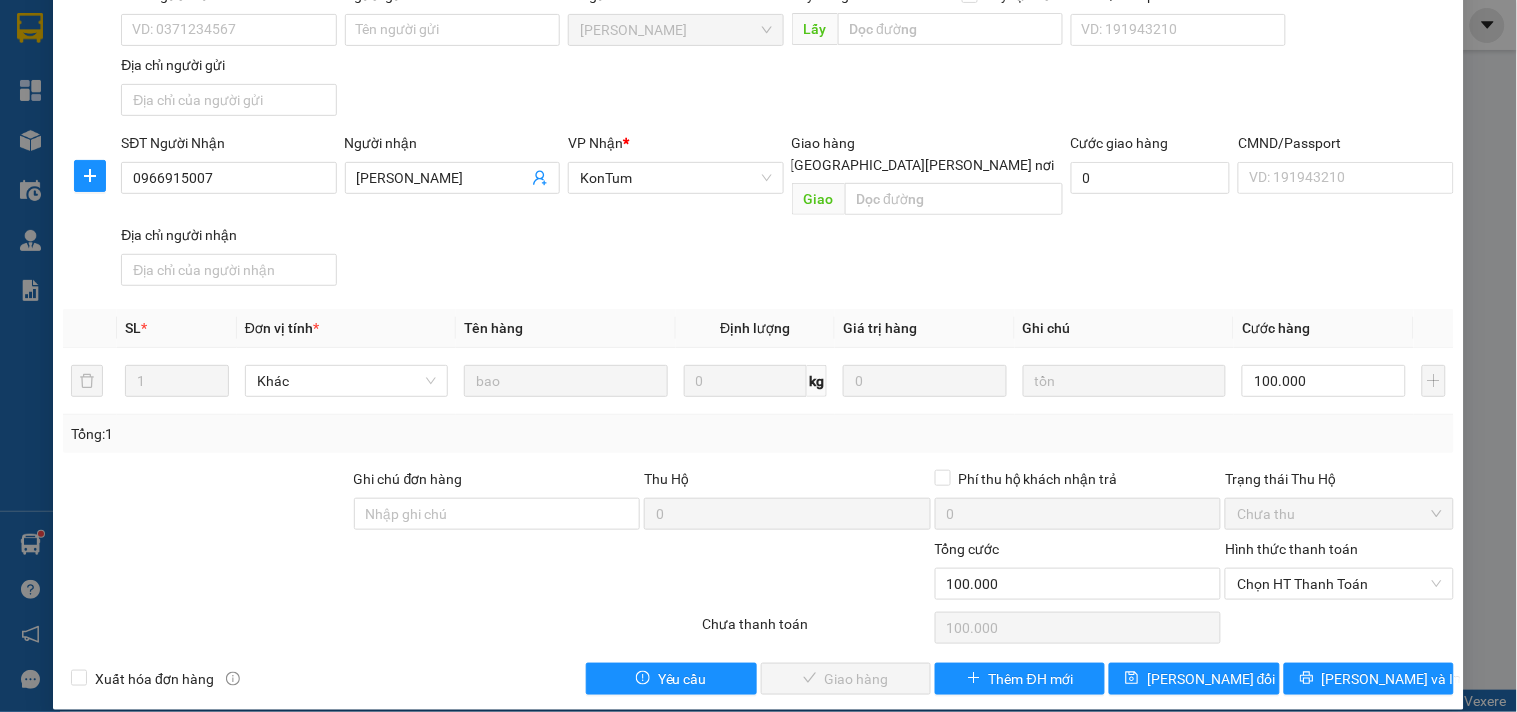 scroll, scrollTop: 0, scrollLeft: 0, axis: both 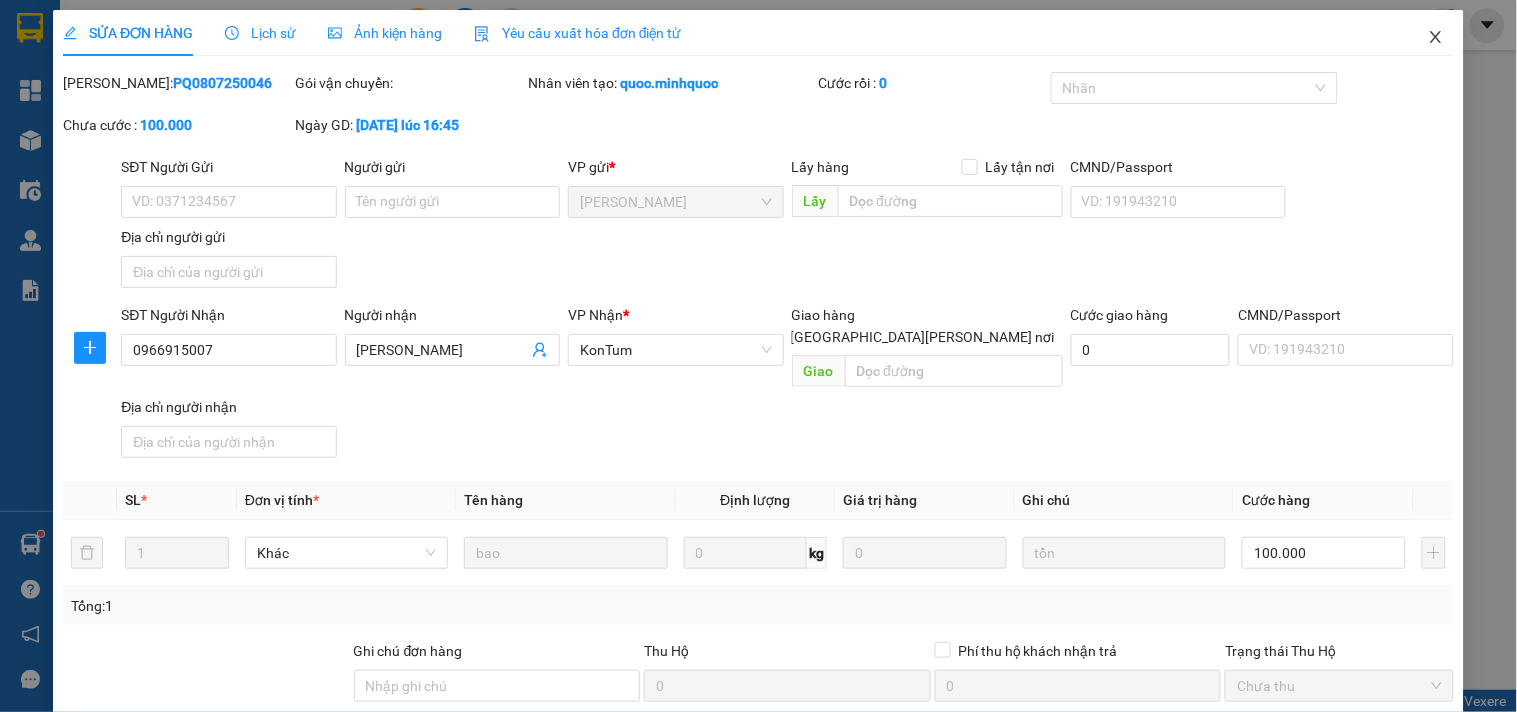 click at bounding box center (1436, 38) 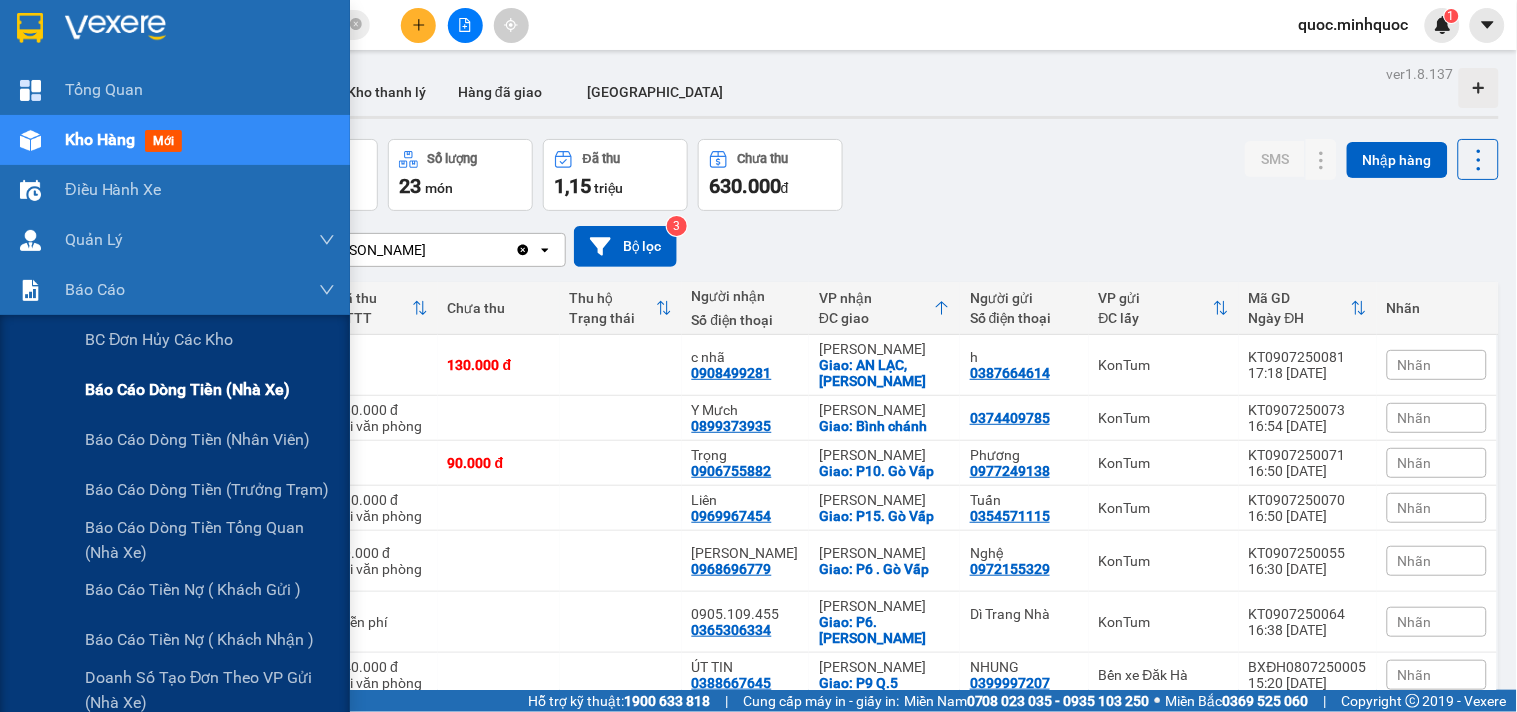 click on "Báo cáo dòng tiền (nhà xe)" at bounding box center [210, 390] 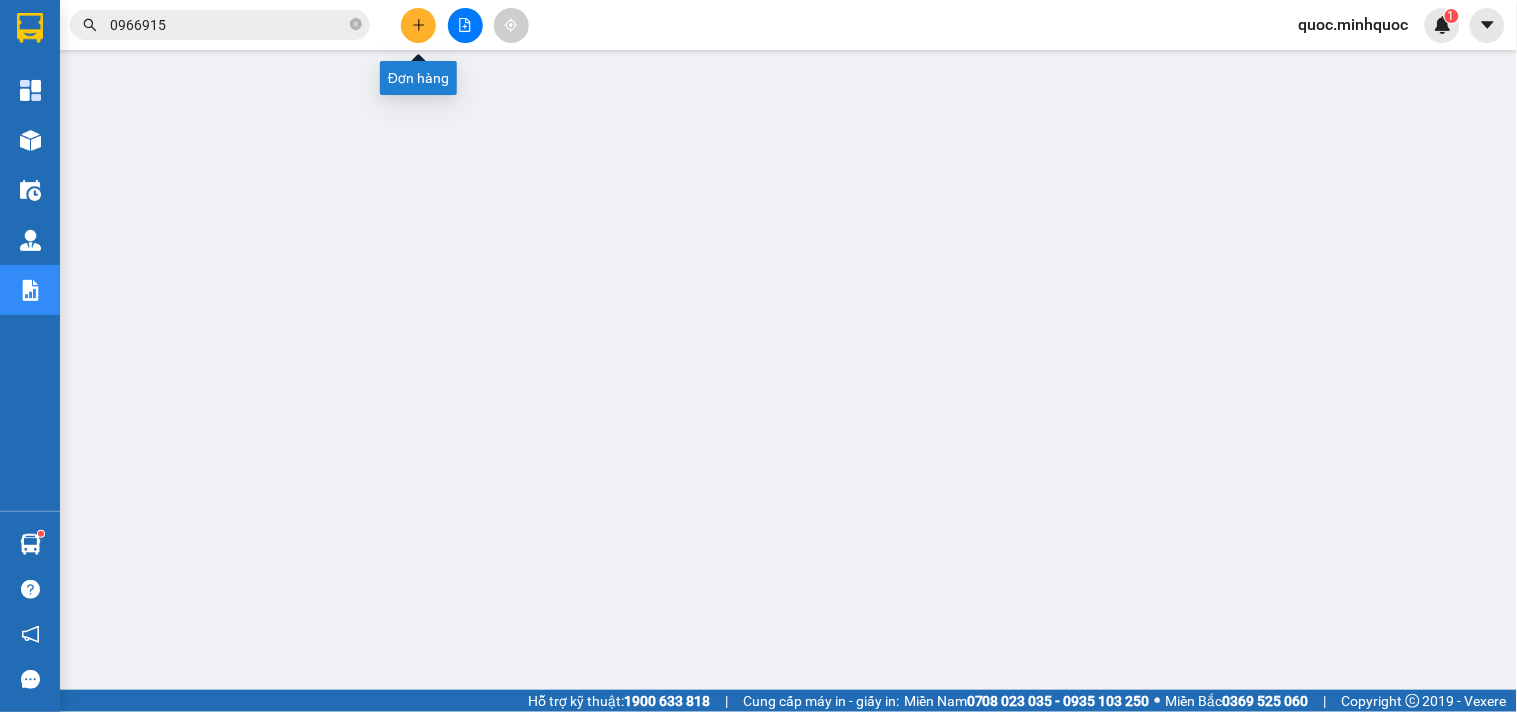 click 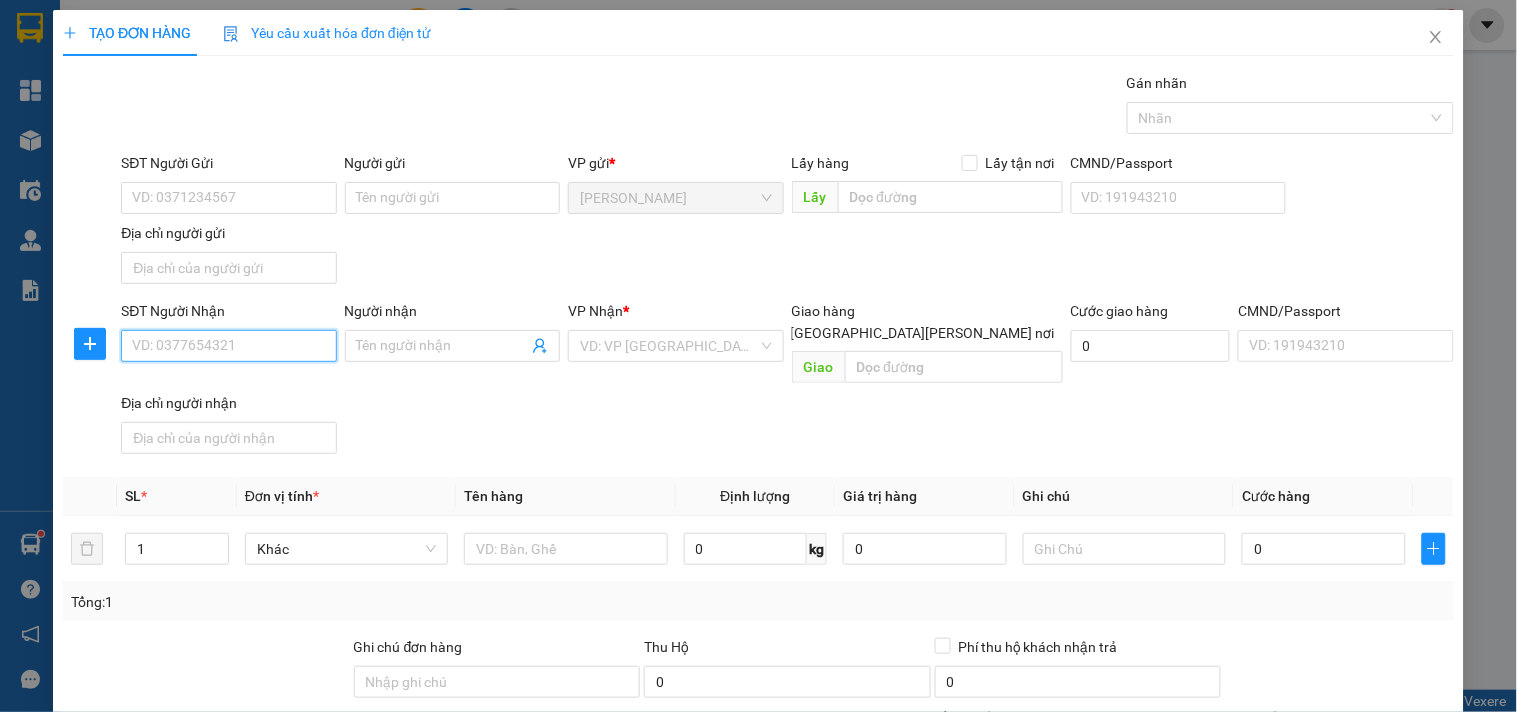 click on "SĐT Người Nhận" at bounding box center [228, 346] 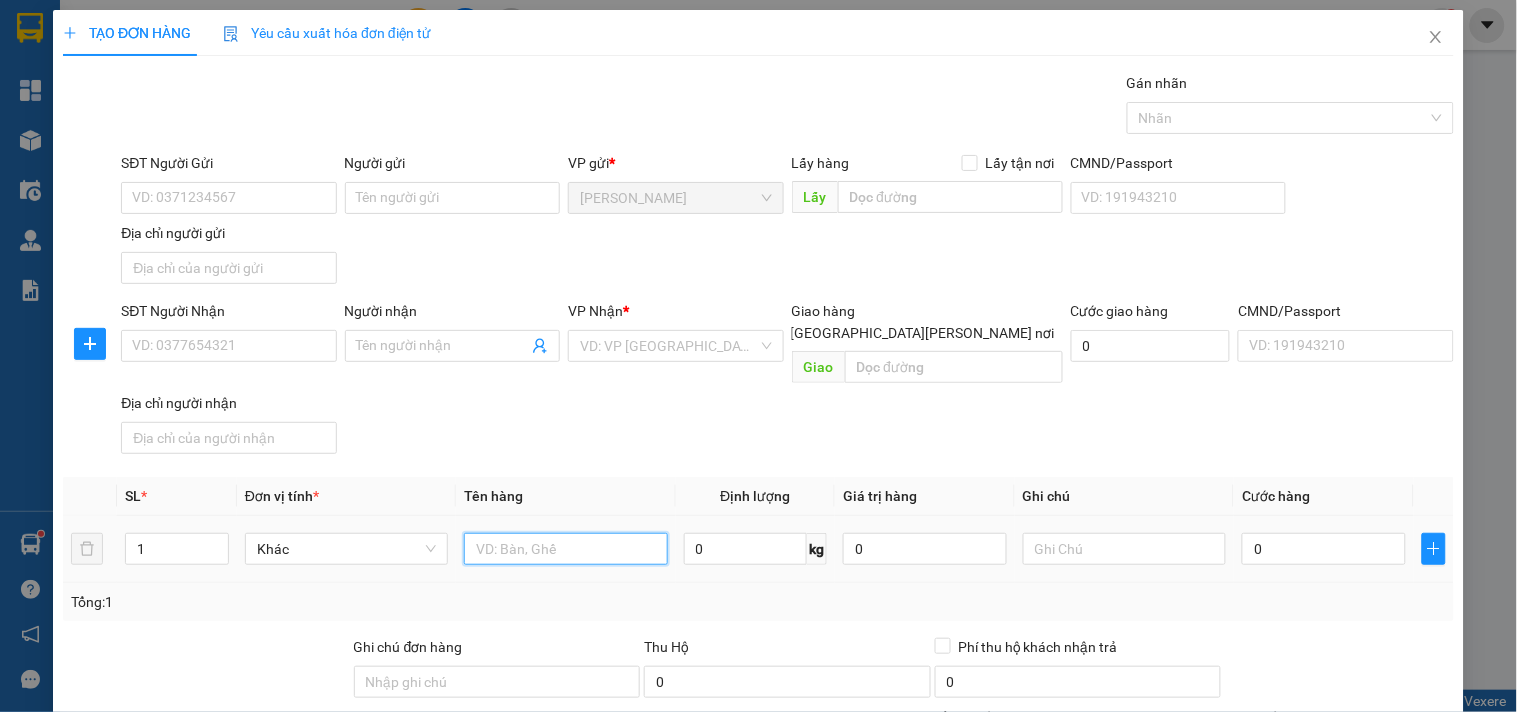 click at bounding box center [565, 549] 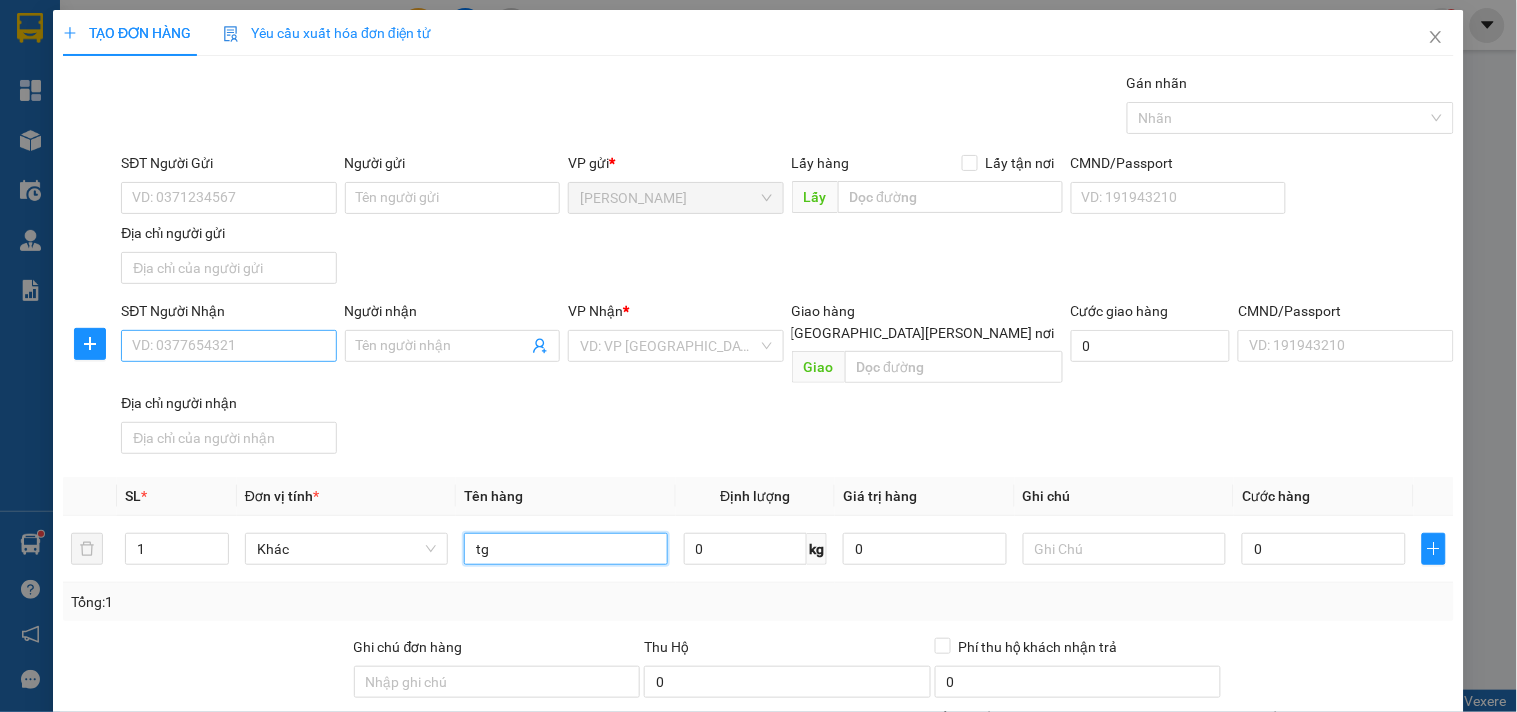 type on "tg" 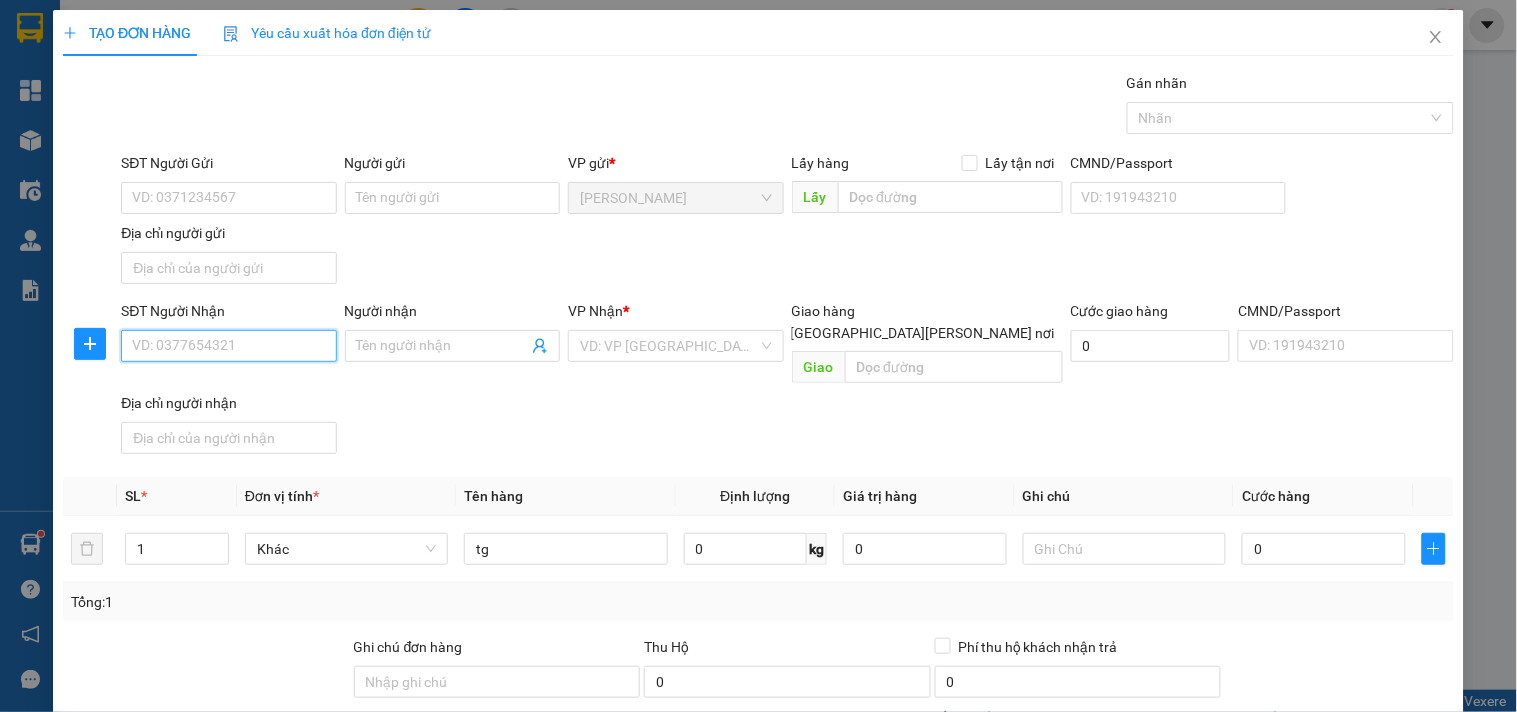 click on "SĐT Người Nhận" at bounding box center [228, 346] 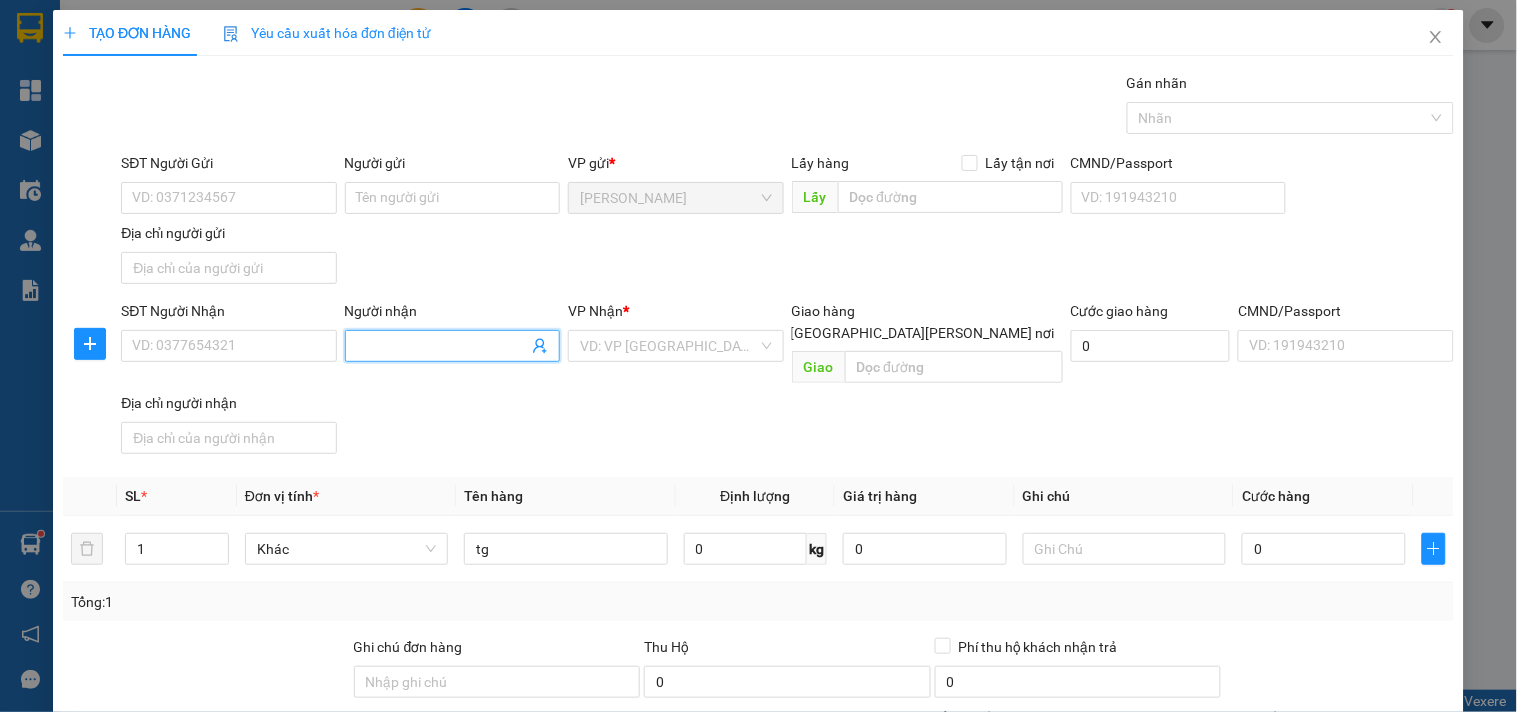 click on "Người nhận" at bounding box center [442, 346] 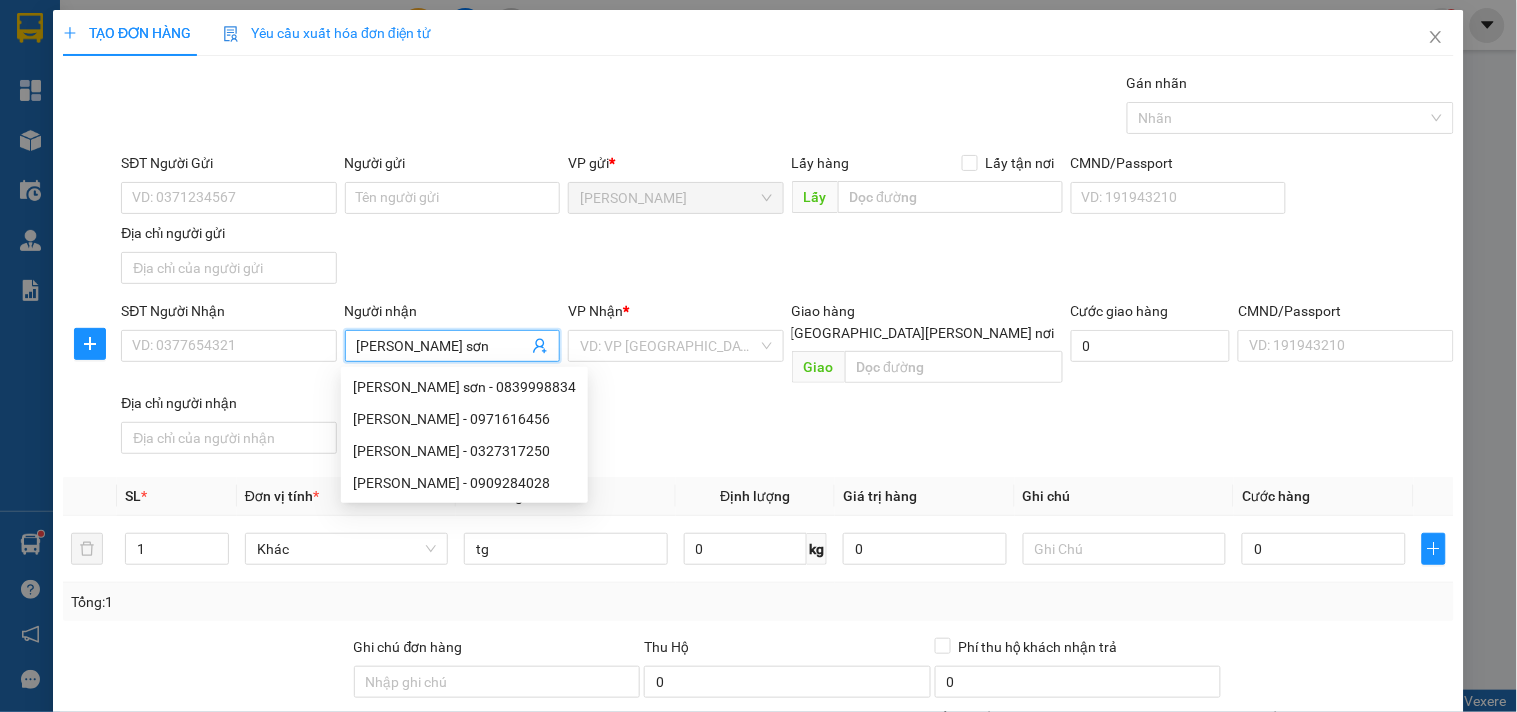 click on "lâm sơn" at bounding box center [442, 346] 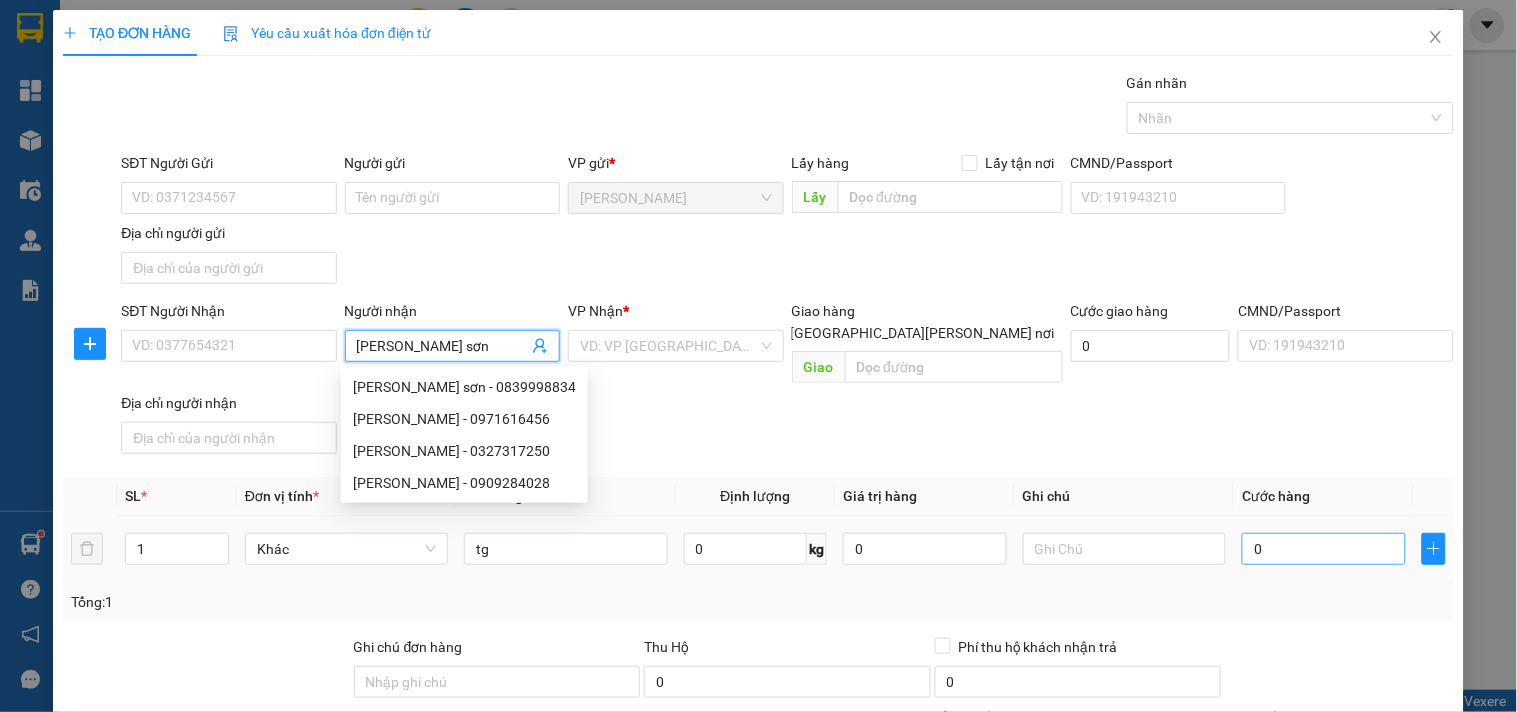 type on "lâm sơn" 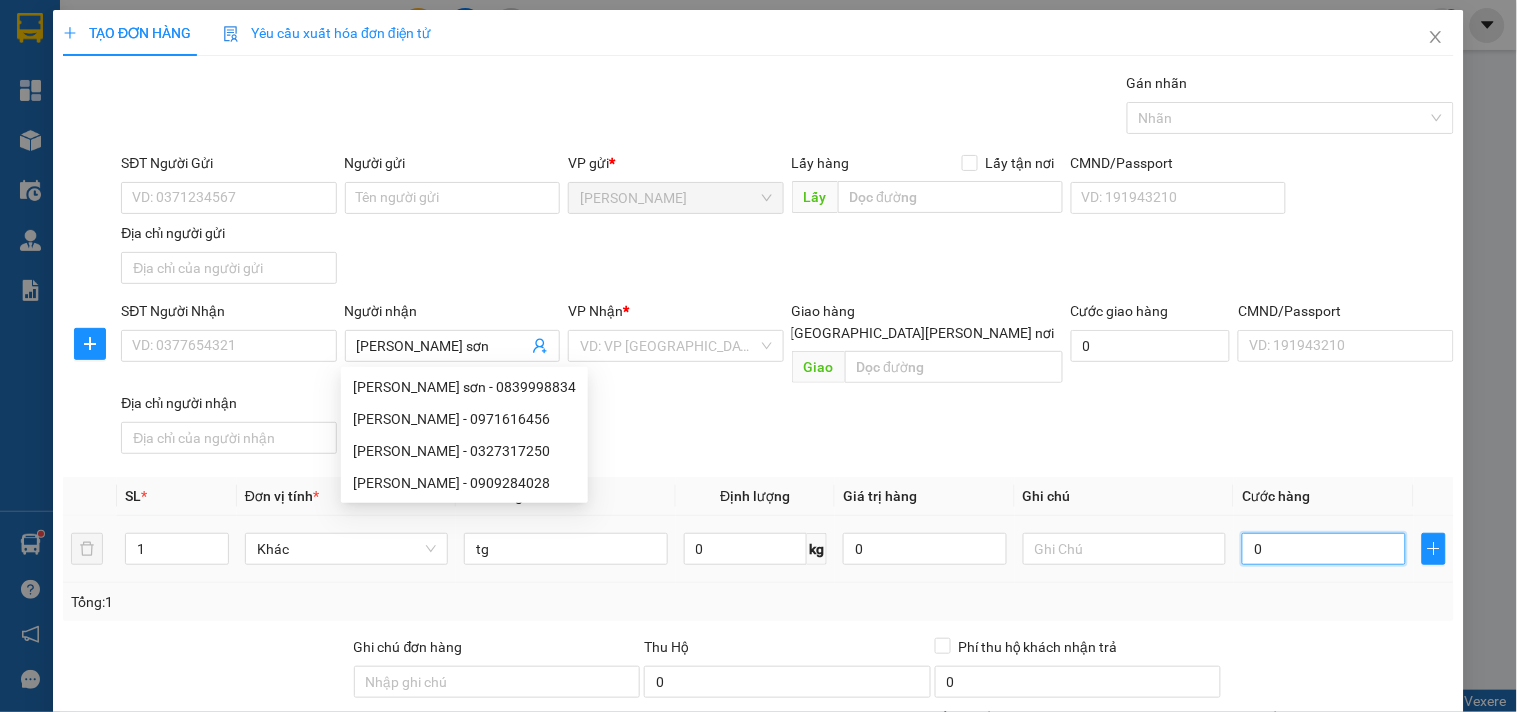 click on "0" at bounding box center (1324, 549) 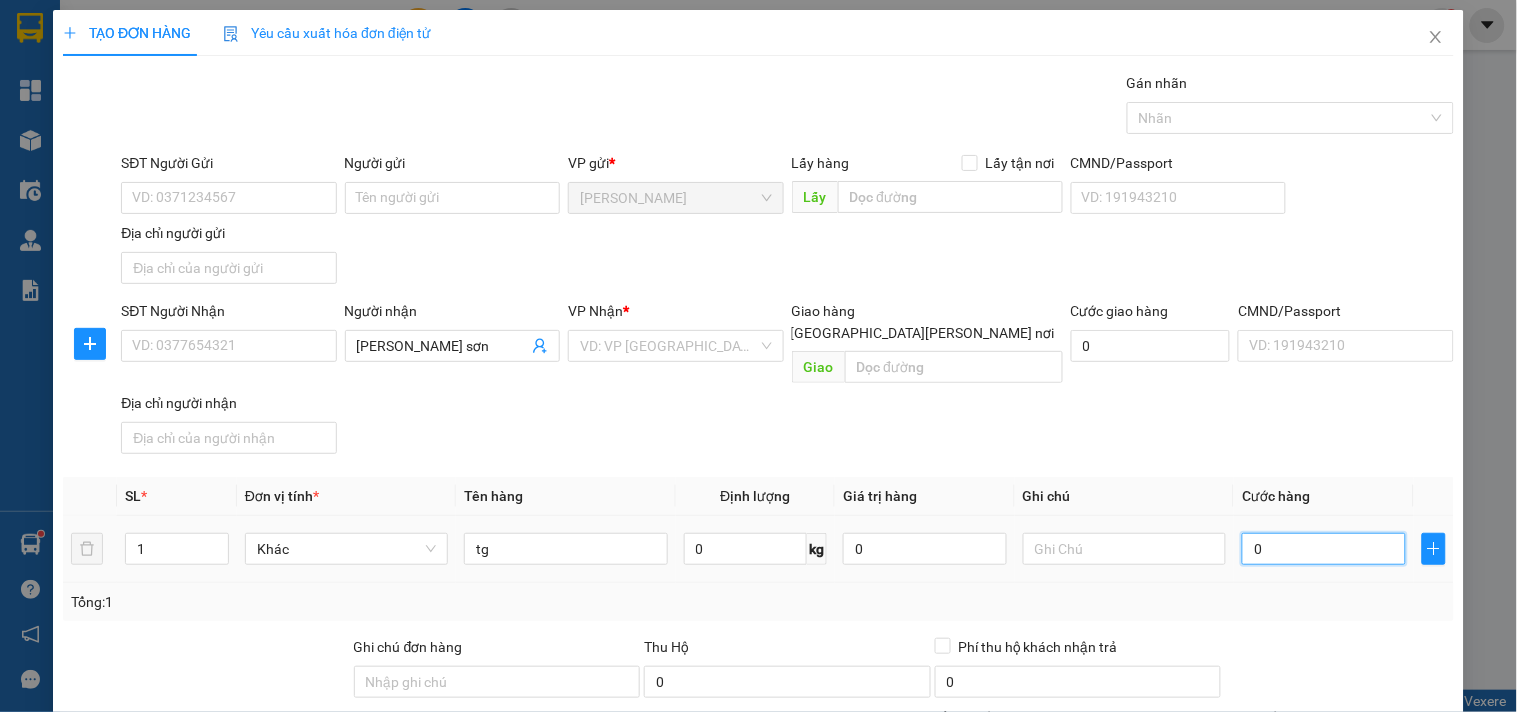 type on "1" 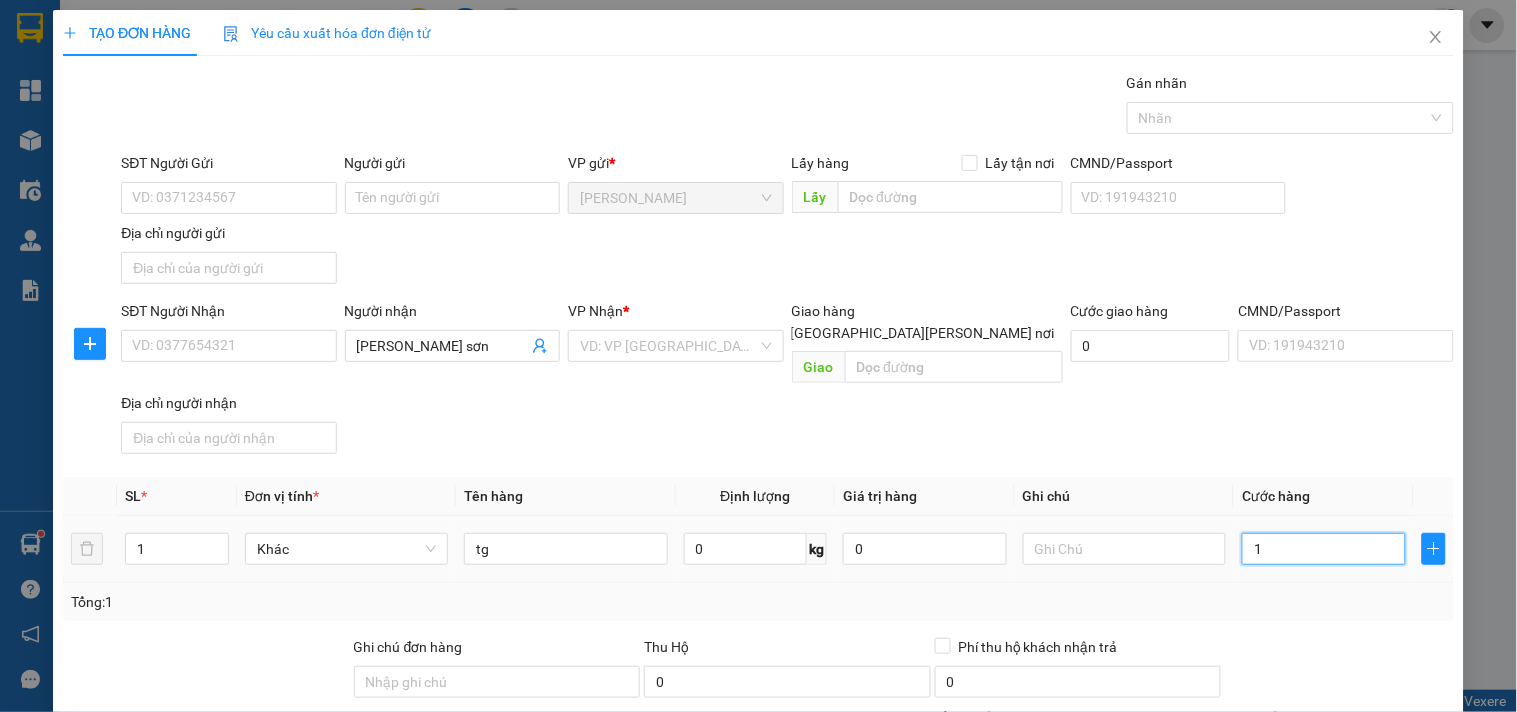 type on "15" 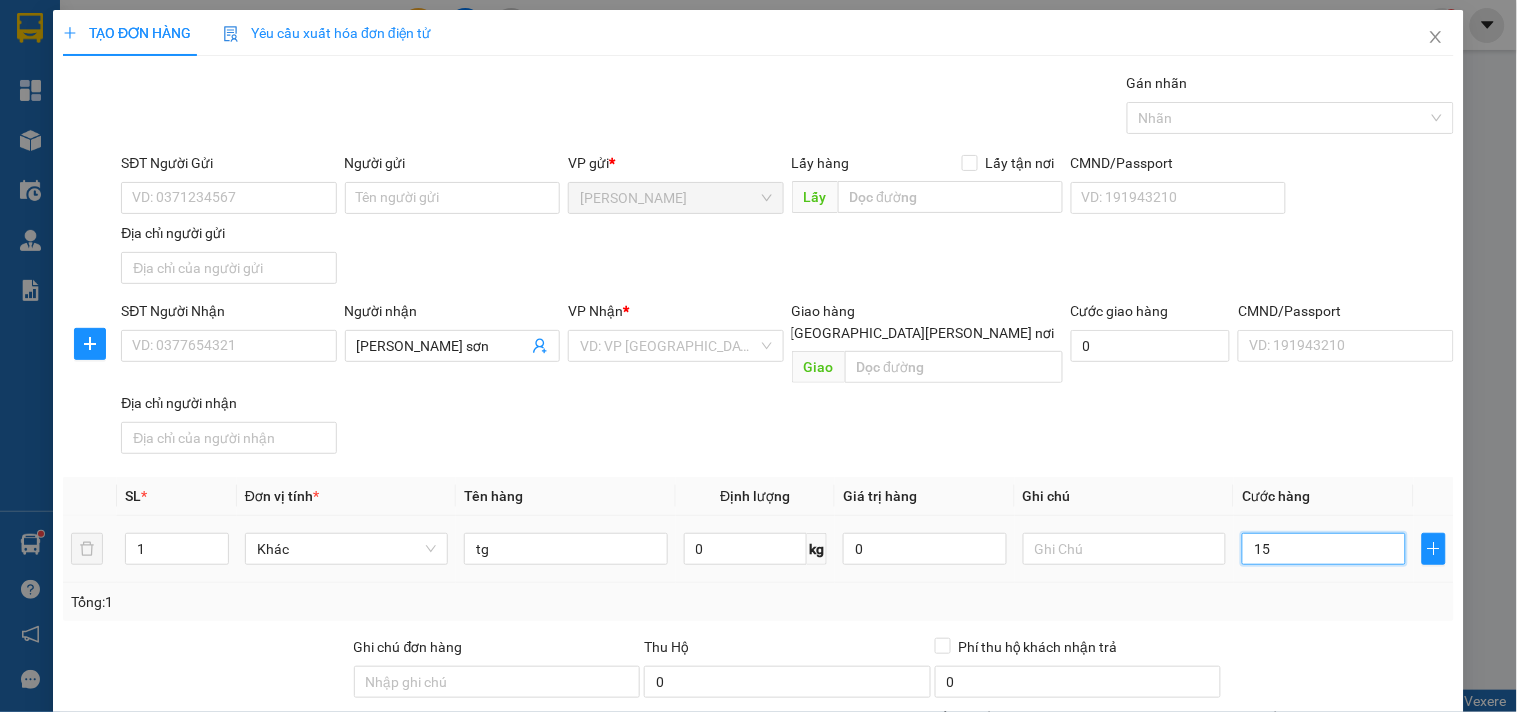 type on "15" 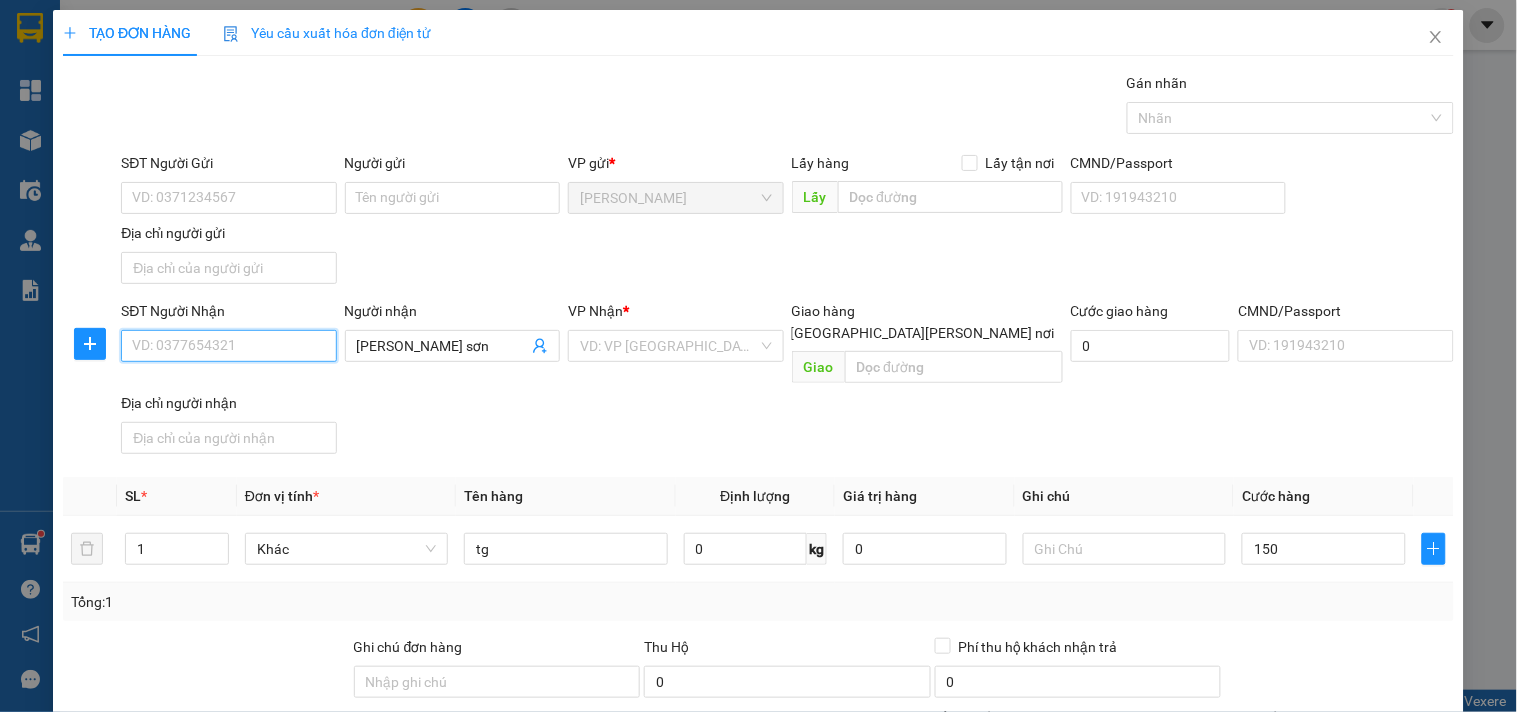type on "150.000" 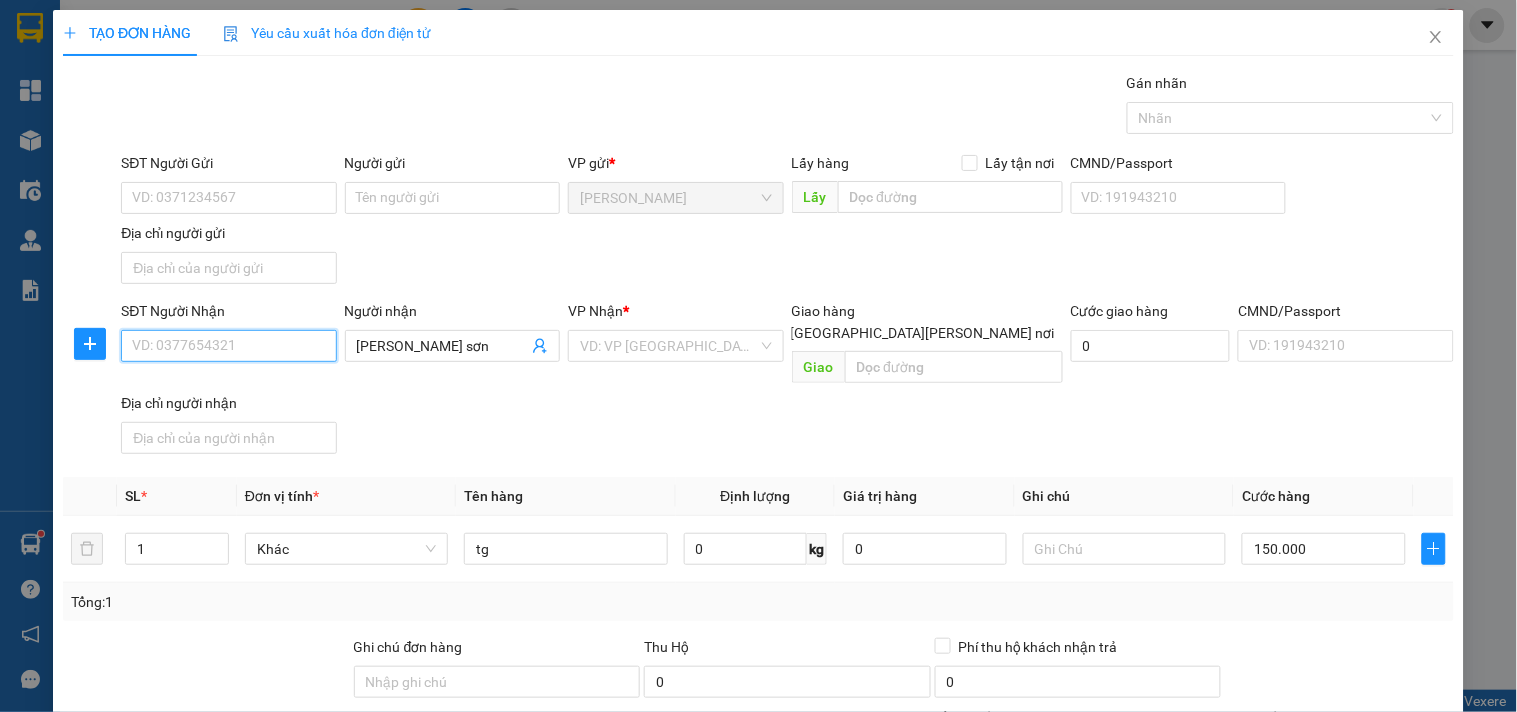 type on "150.000" 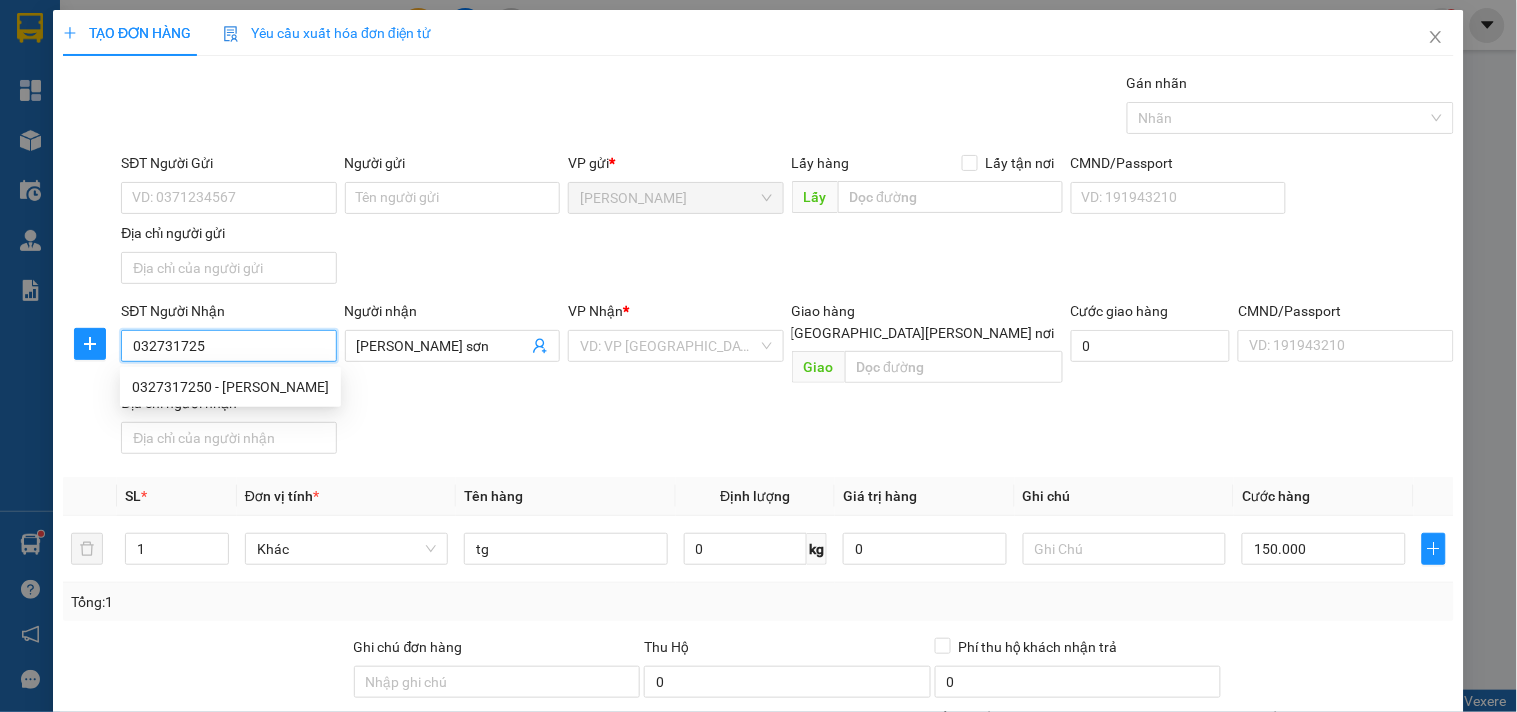 type on "0327317250" 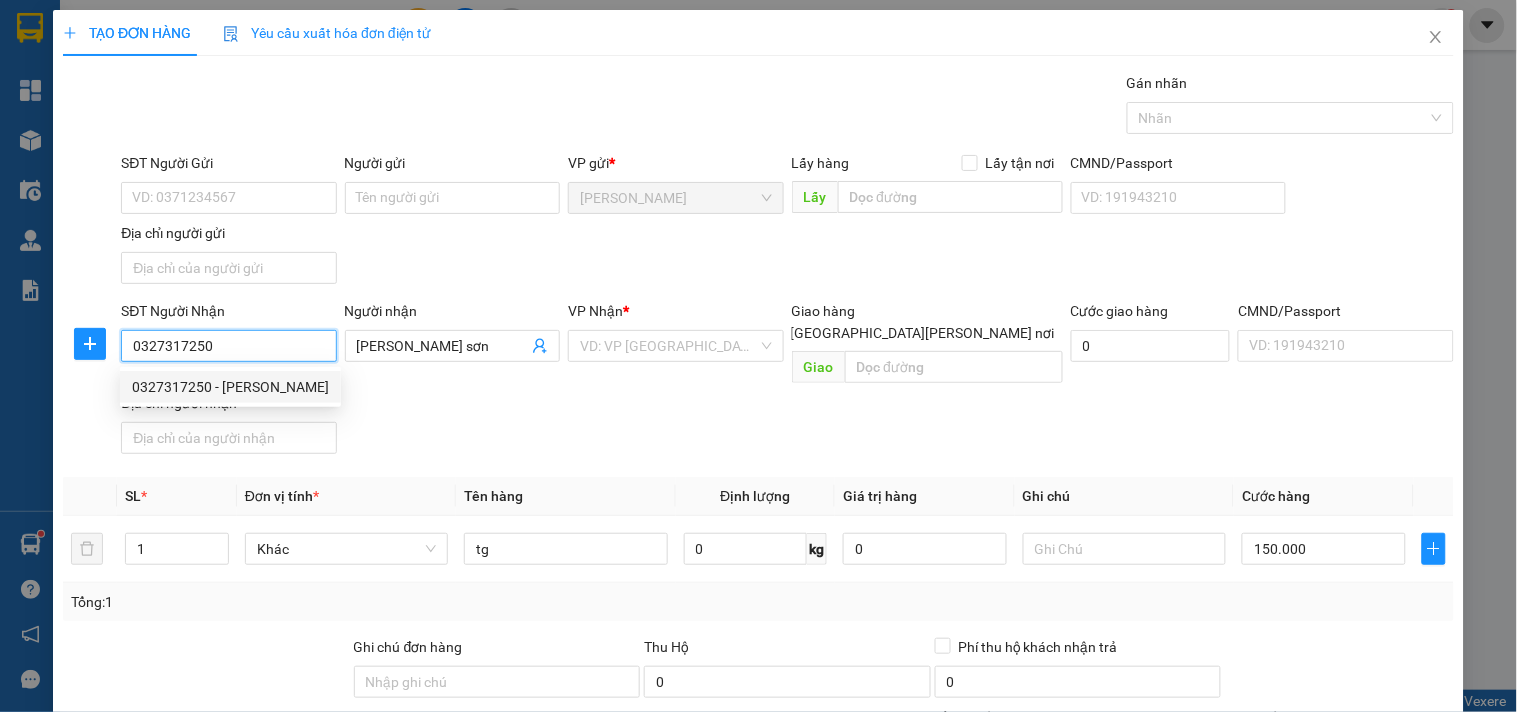 click on "0327317250 - Lâm Sơn" at bounding box center (230, 387) 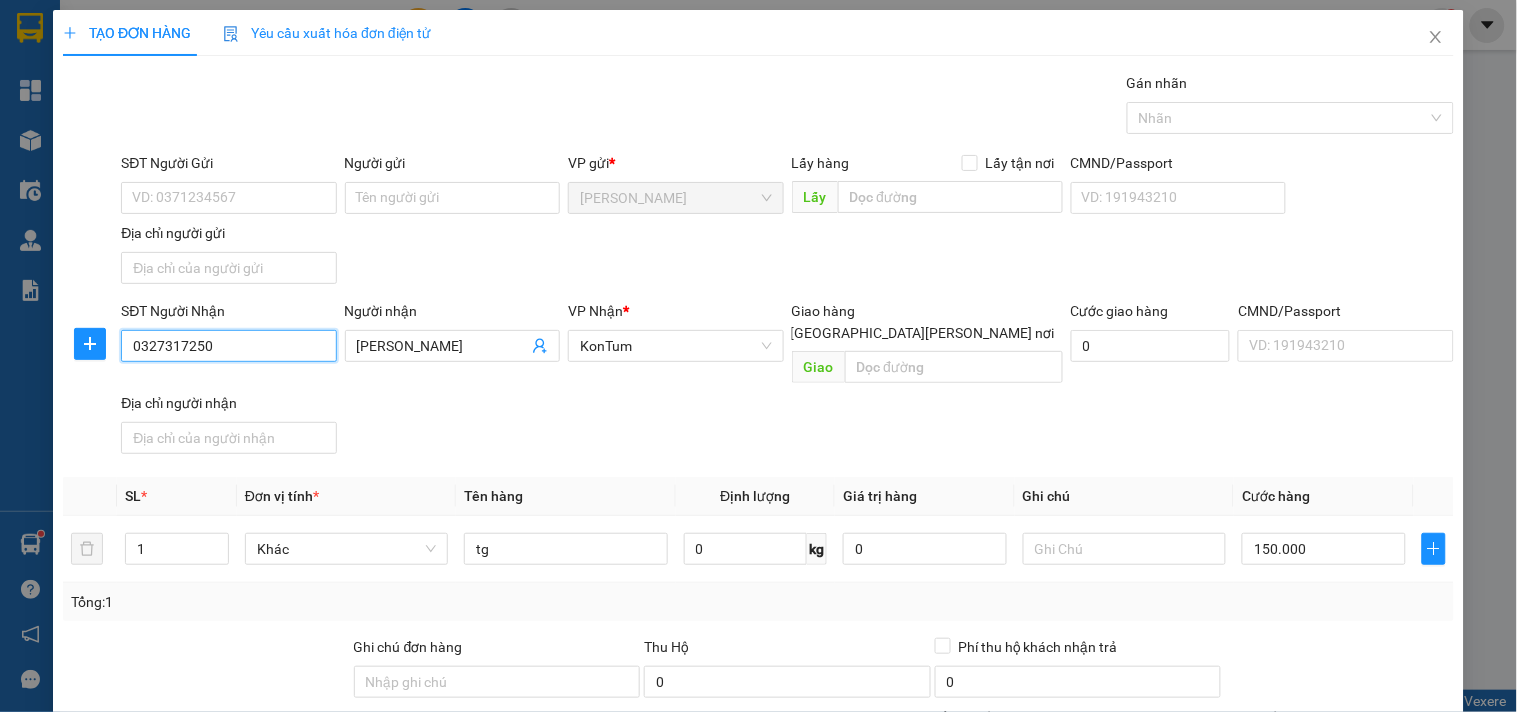 scroll, scrollTop: 167, scrollLeft: 0, axis: vertical 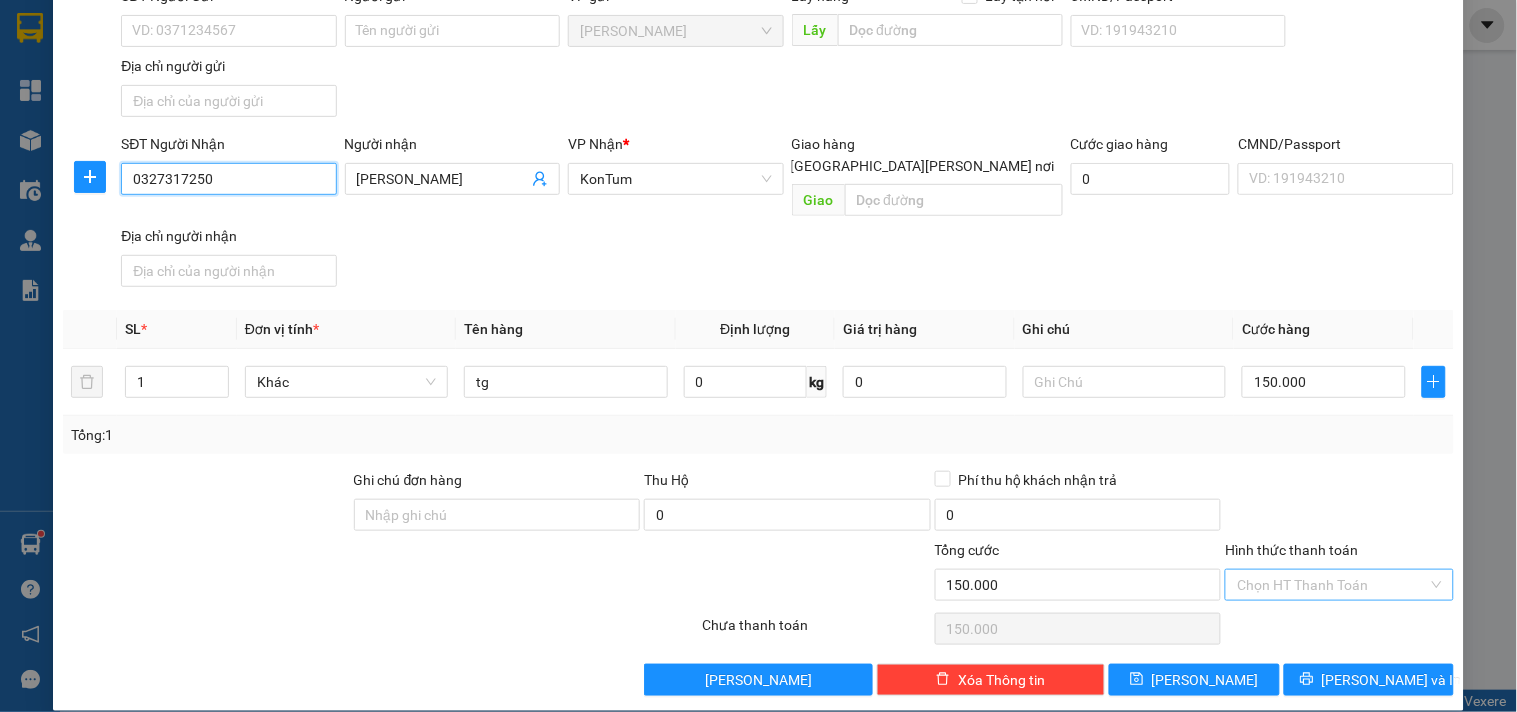 type on "0327317250" 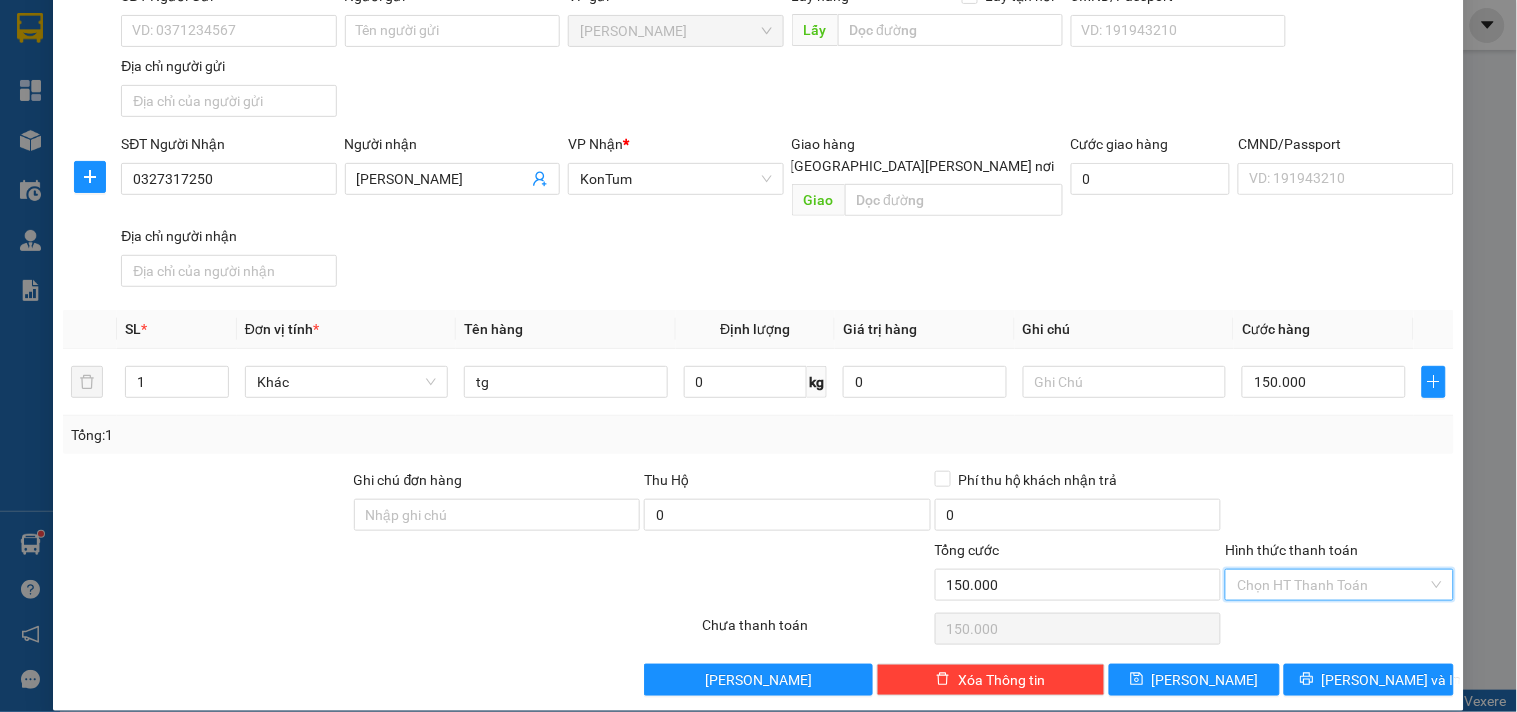 click on "Hình thức thanh toán" at bounding box center (1332, 585) 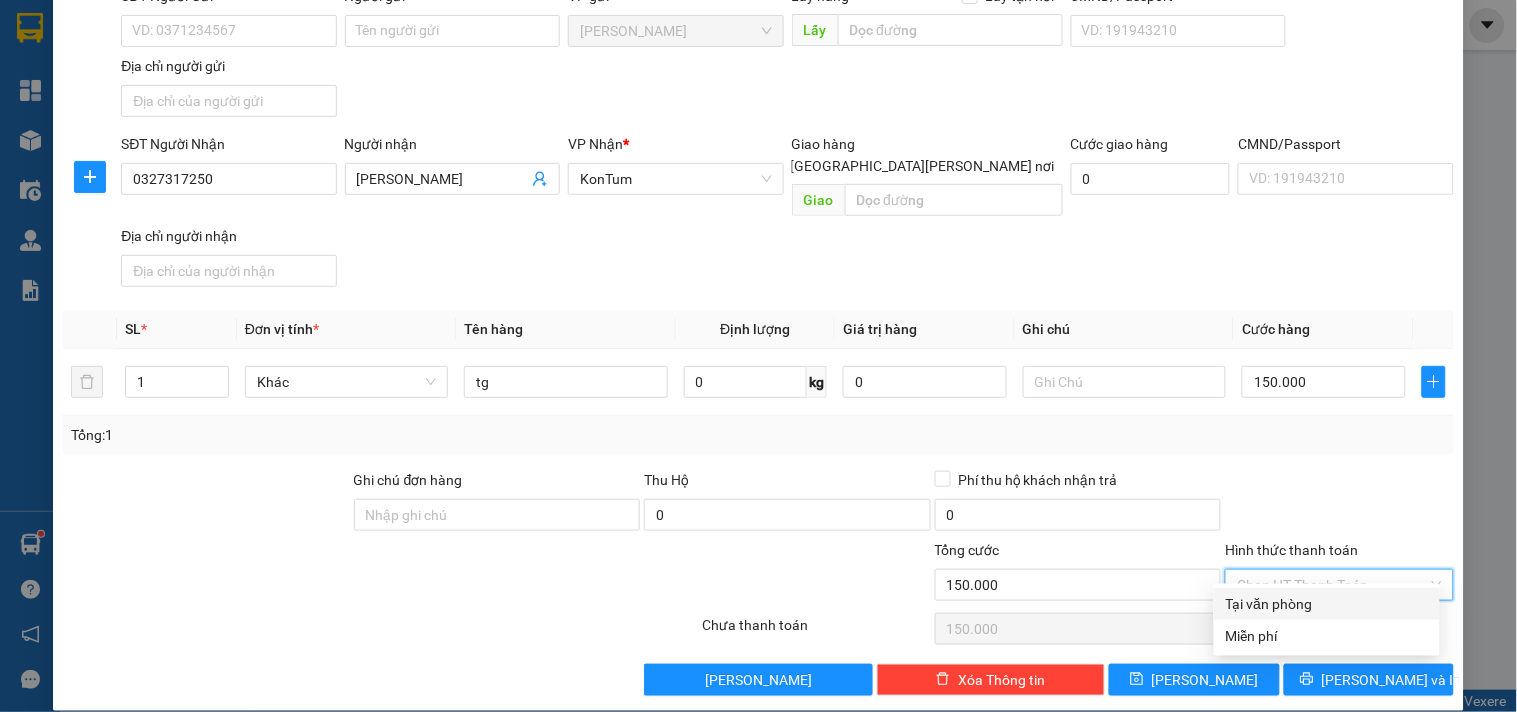 click on "Tại văn phòng" at bounding box center (1327, 604) 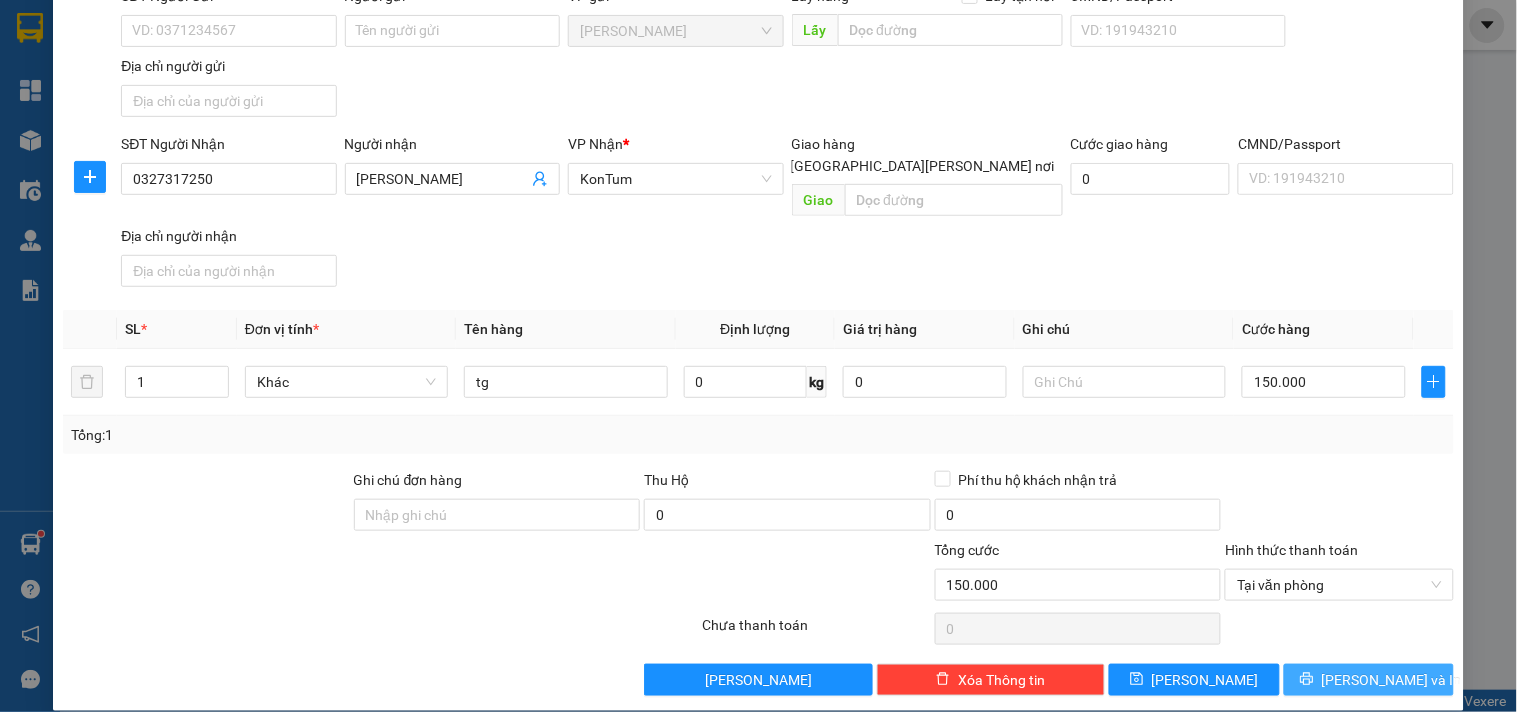 click on "Lưu và In" at bounding box center (1392, 680) 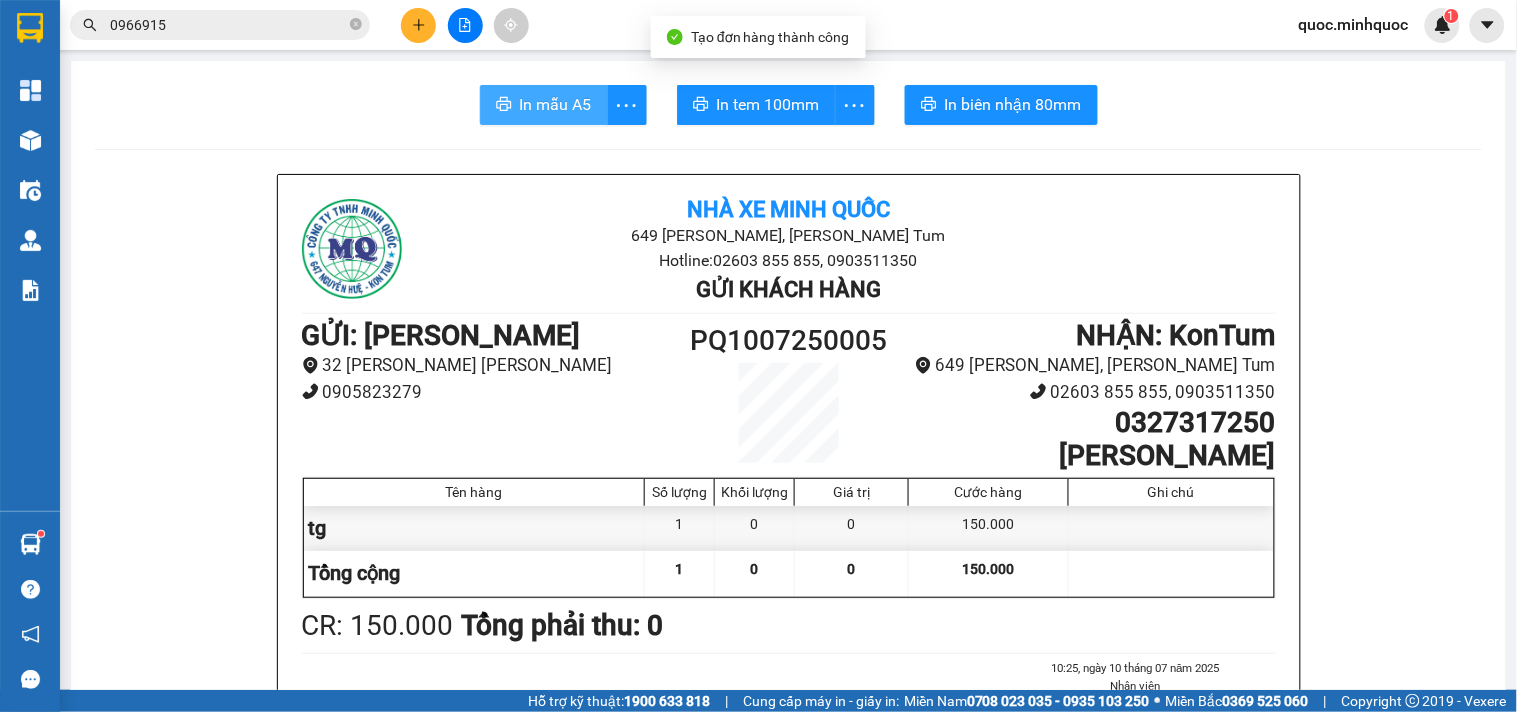 click on "In mẫu A5" at bounding box center [544, 105] 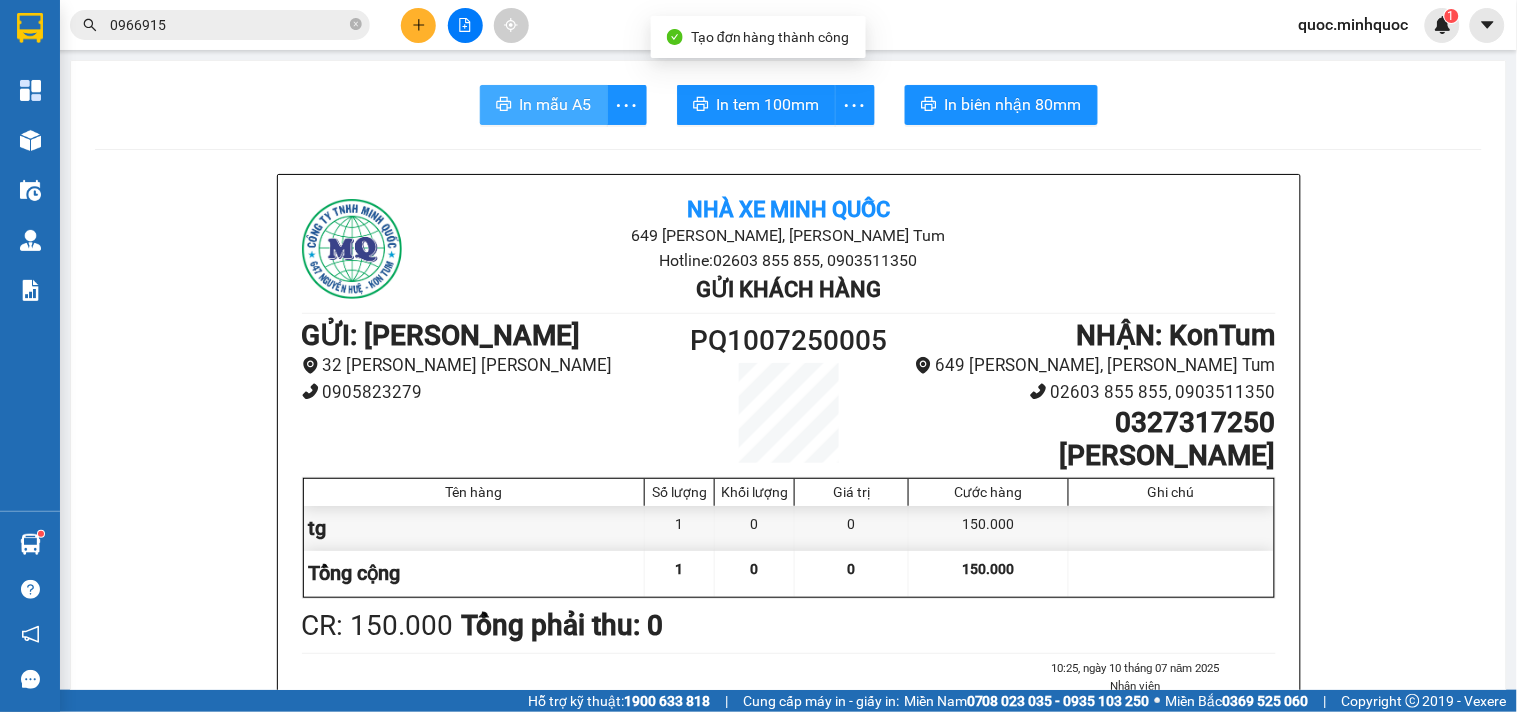 scroll, scrollTop: 0, scrollLeft: 0, axis: both 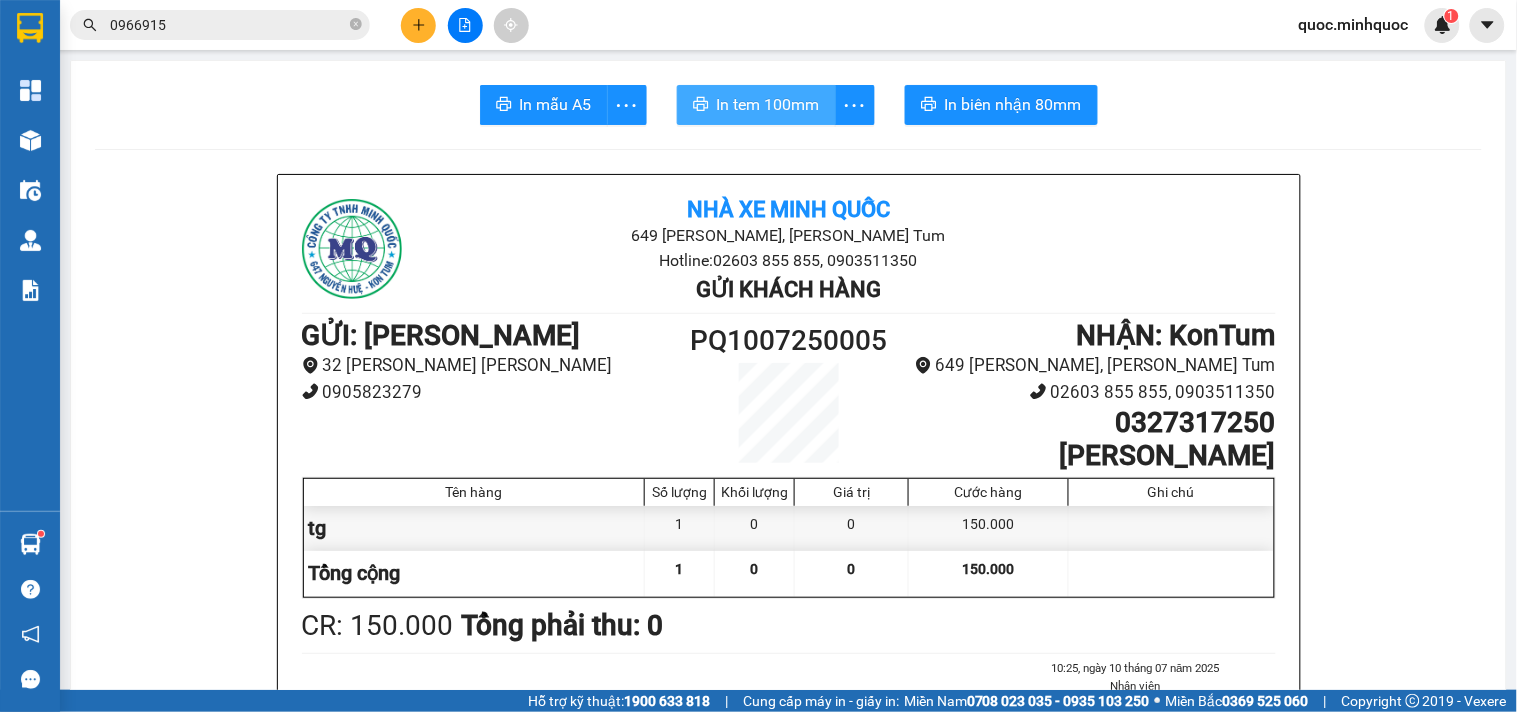 click on "In tem 100mm" at bounding box center (768, 104) 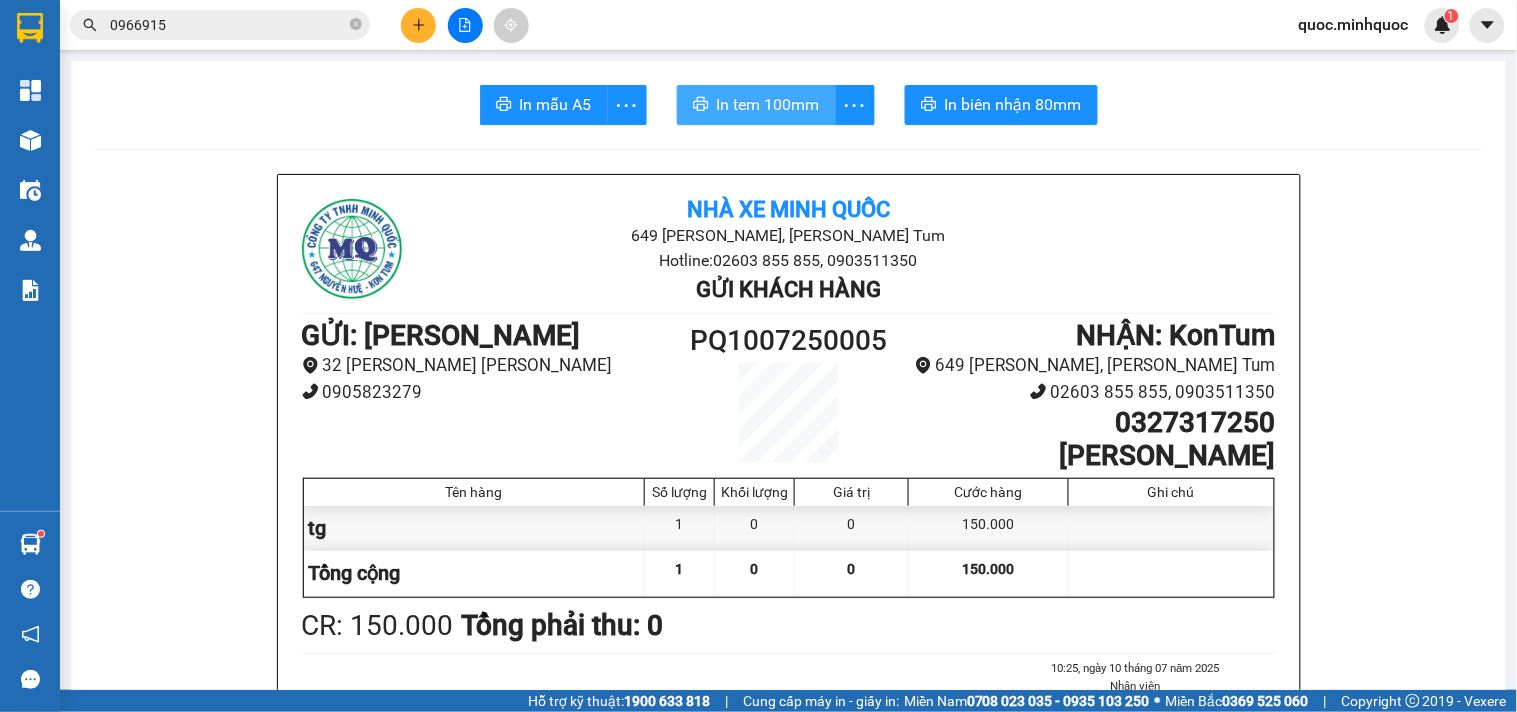 scroll, scrollTop: 0, scrollLeft: 0, axis: both 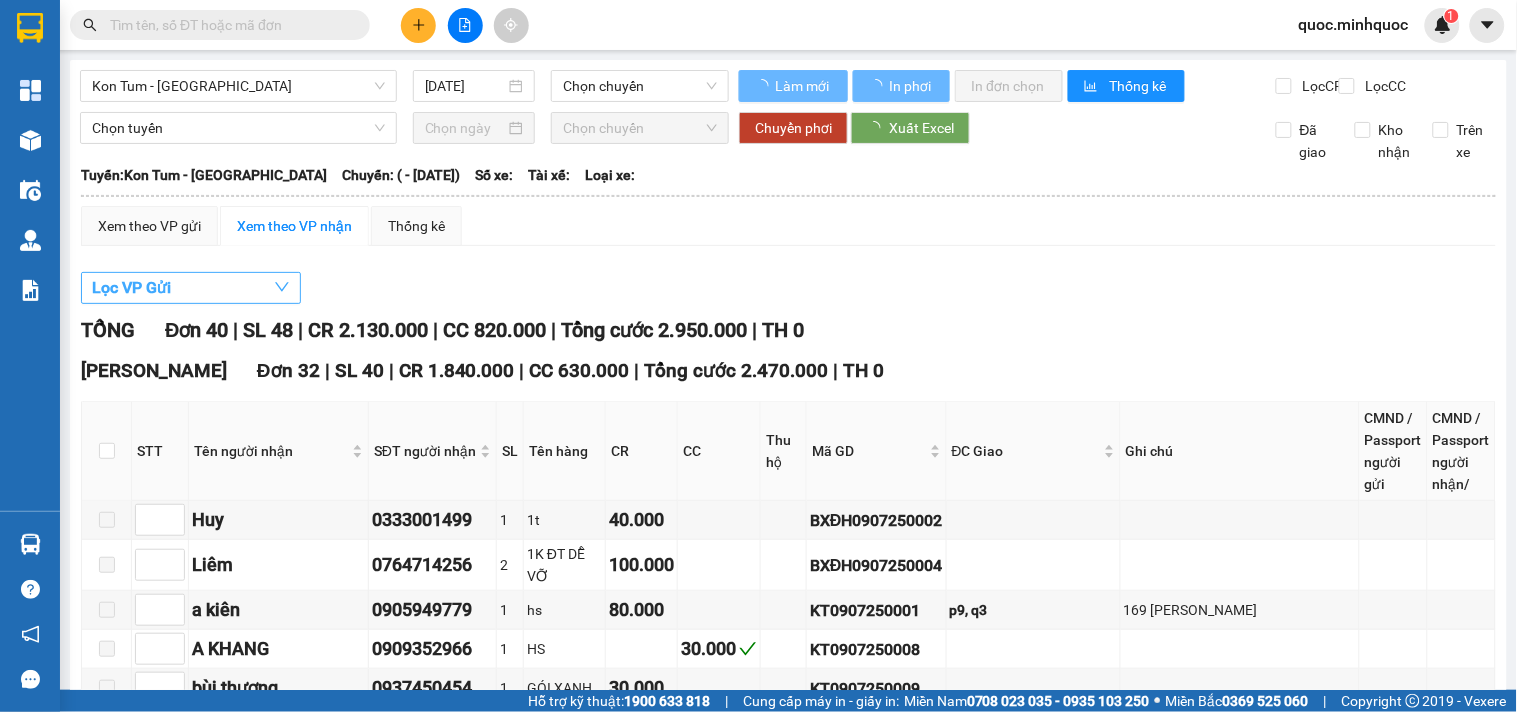 type on "09/07/2025" 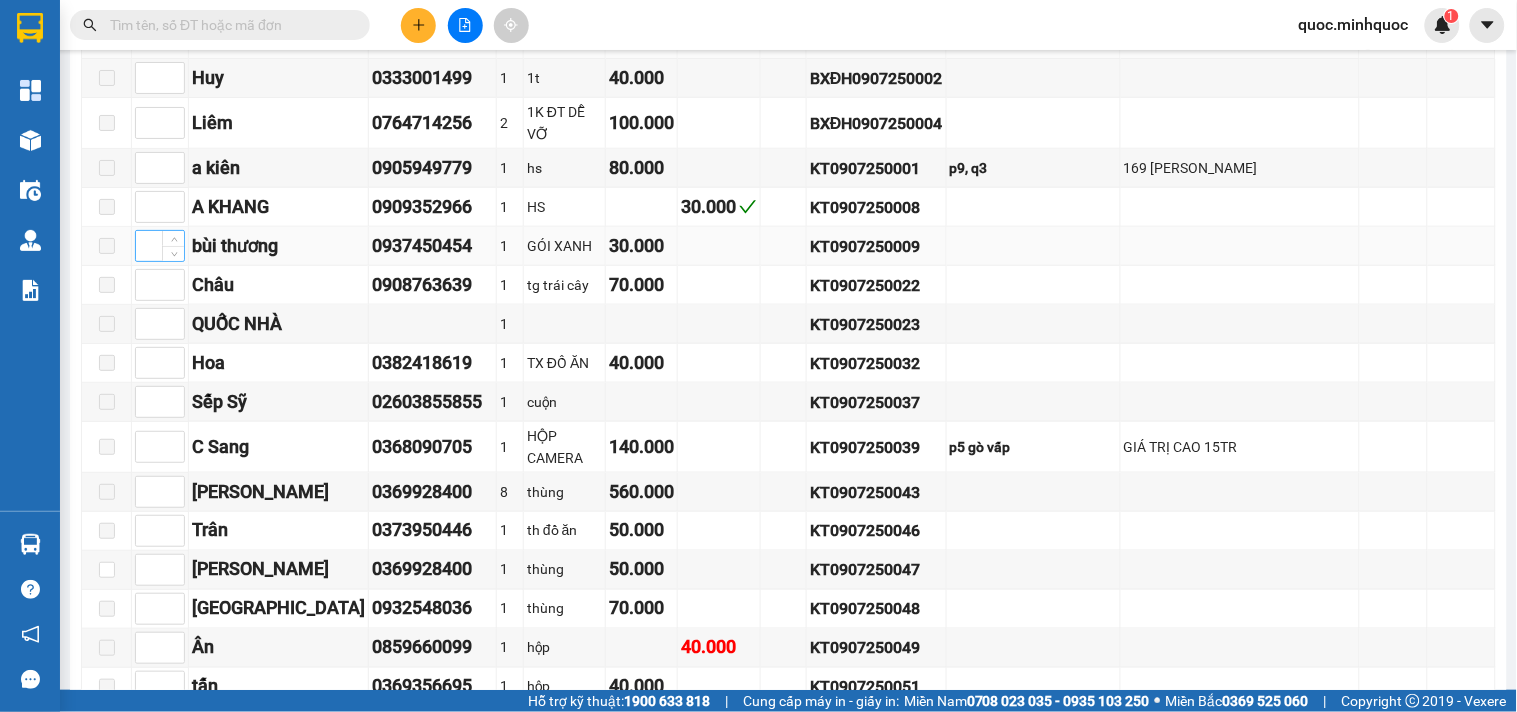scroll, scrollTop: 222, scrollLeft: 0, axis: vertical 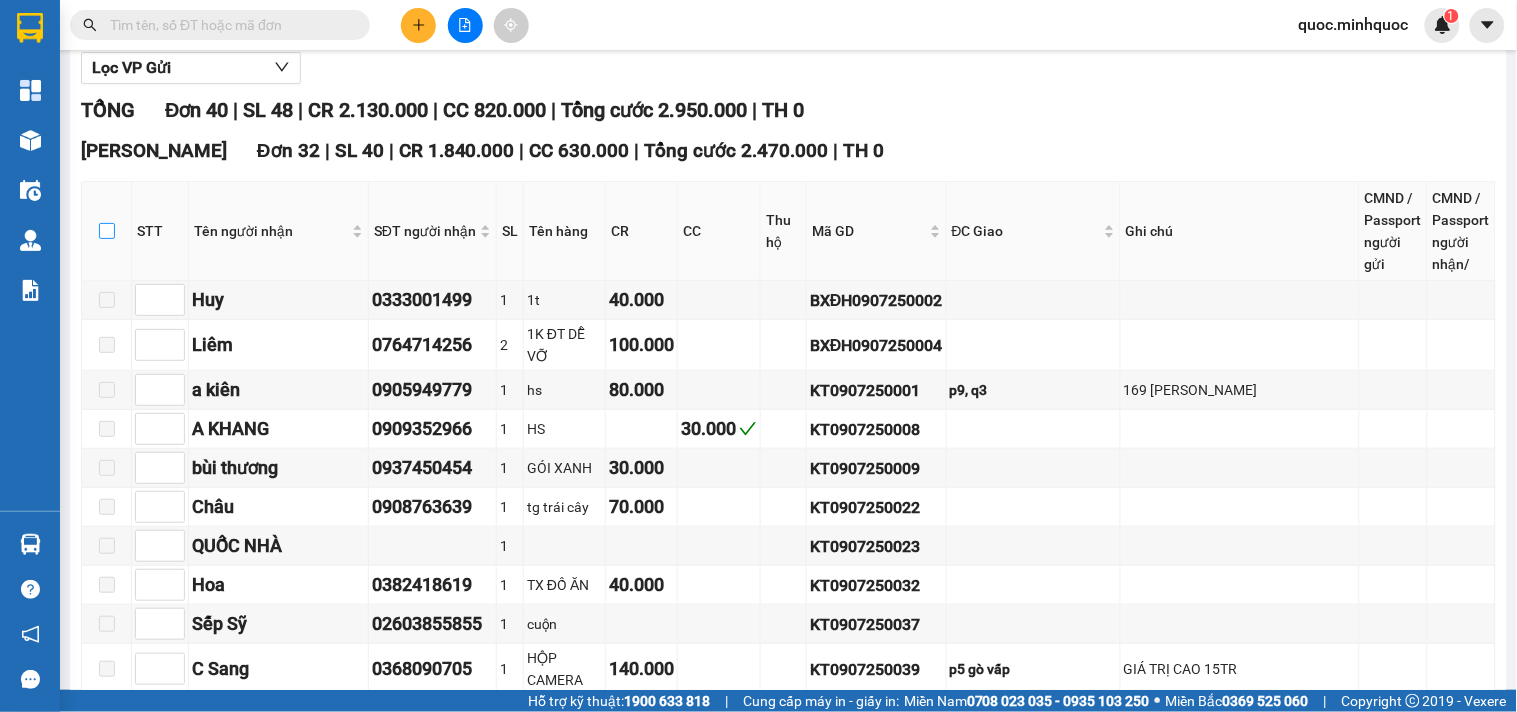 click at bounding box center (107, 231) 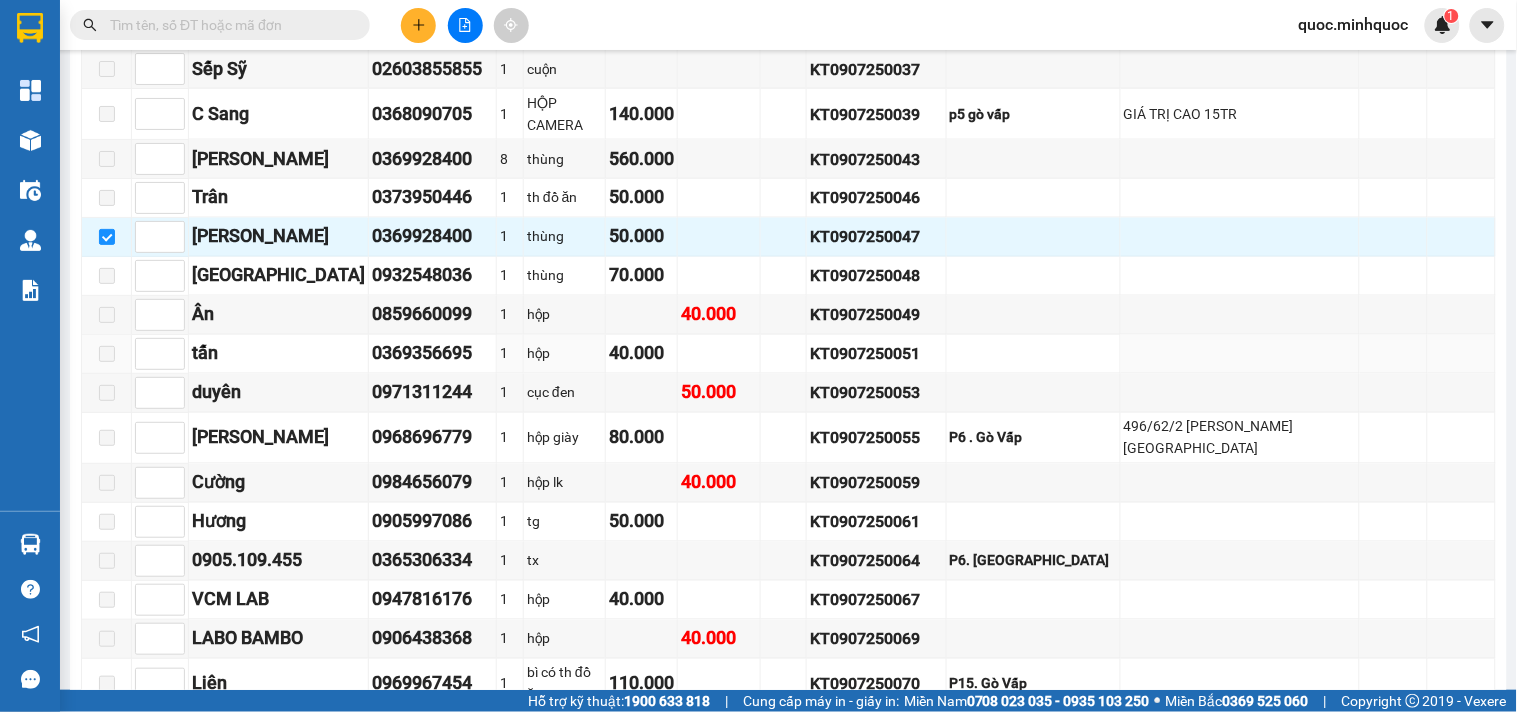 scroll, scrollTop: 1333, scrollLeft: 0, axis: vertical 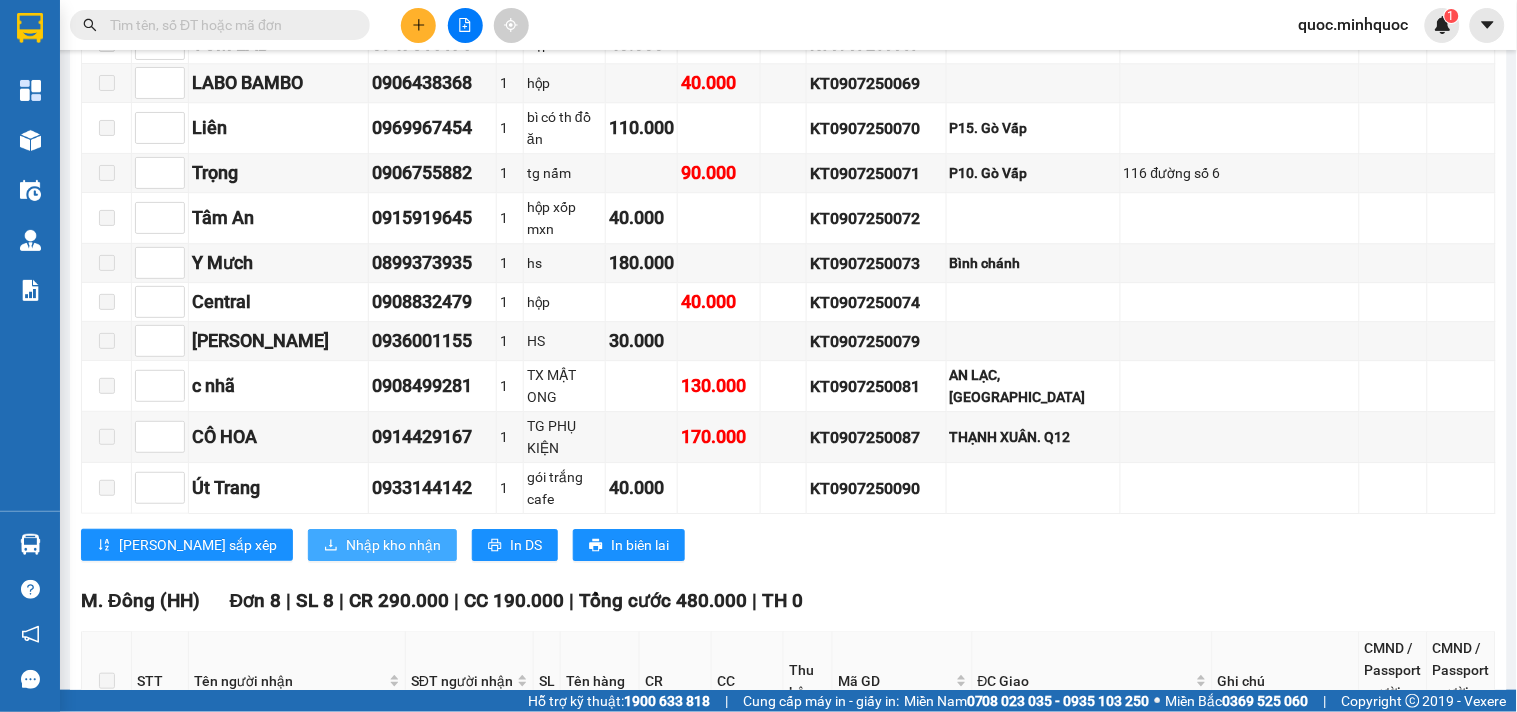 click on "Nhập kho nhận" at bounding box center [393, 545] 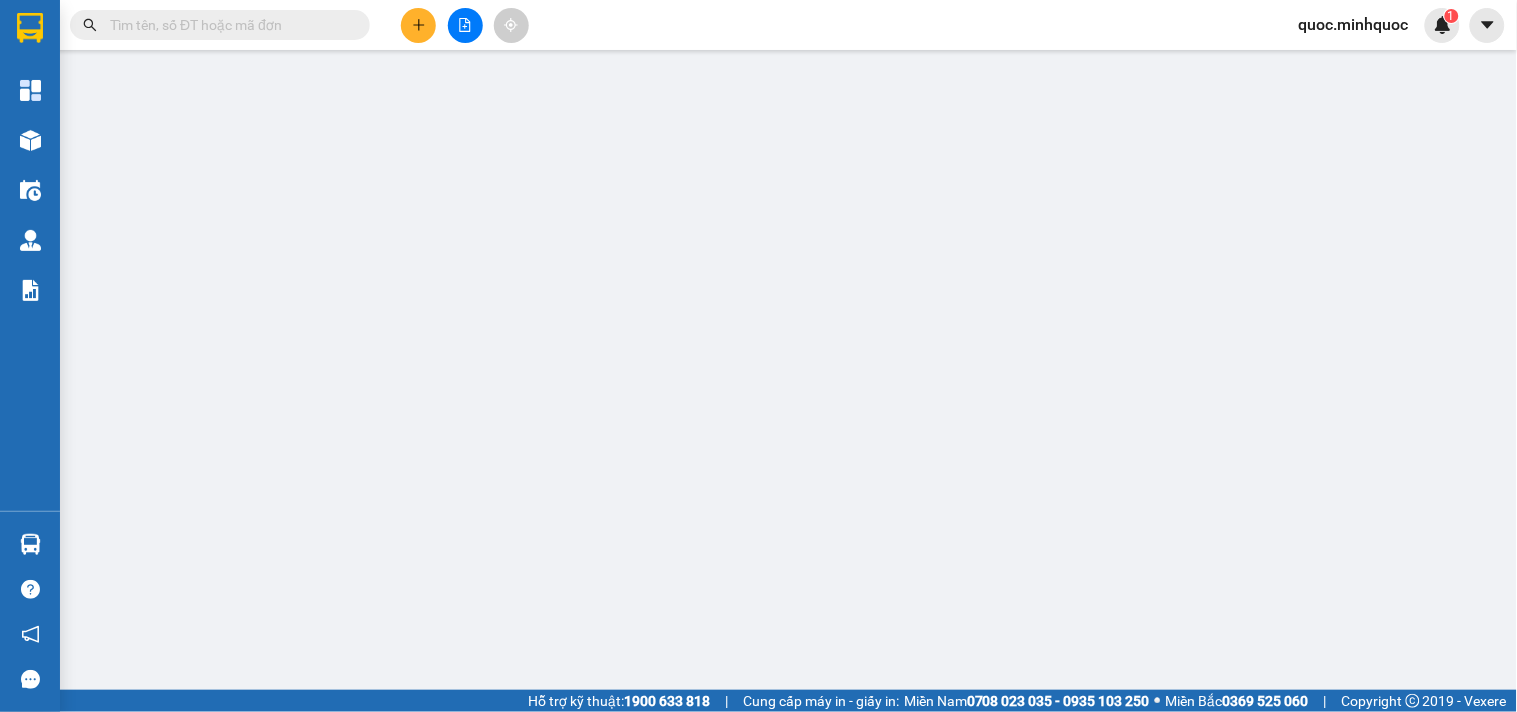 scroll, scrollTop: 0, scrollLeft: 0, axis: both 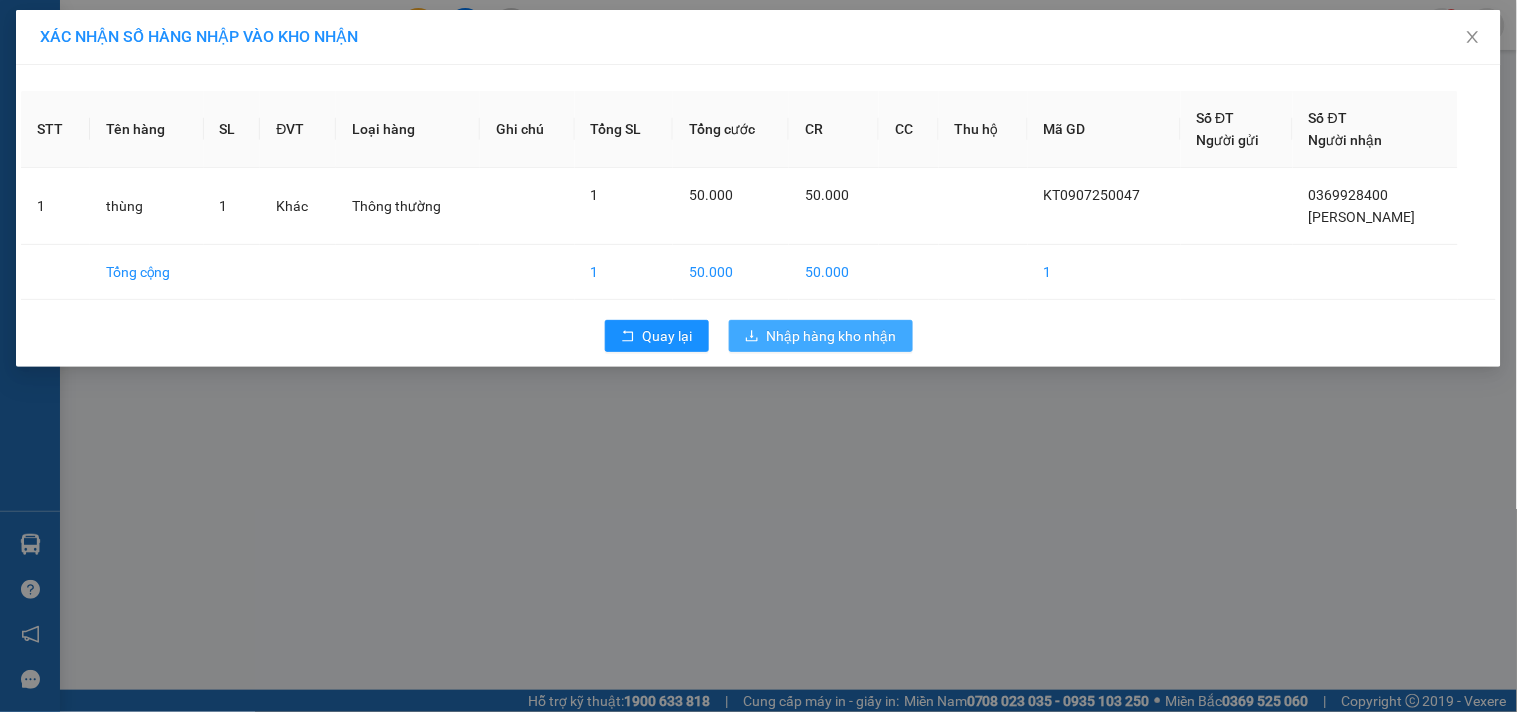 click on "Nhập hàng kho nhận" at bounding box center [832, 336] 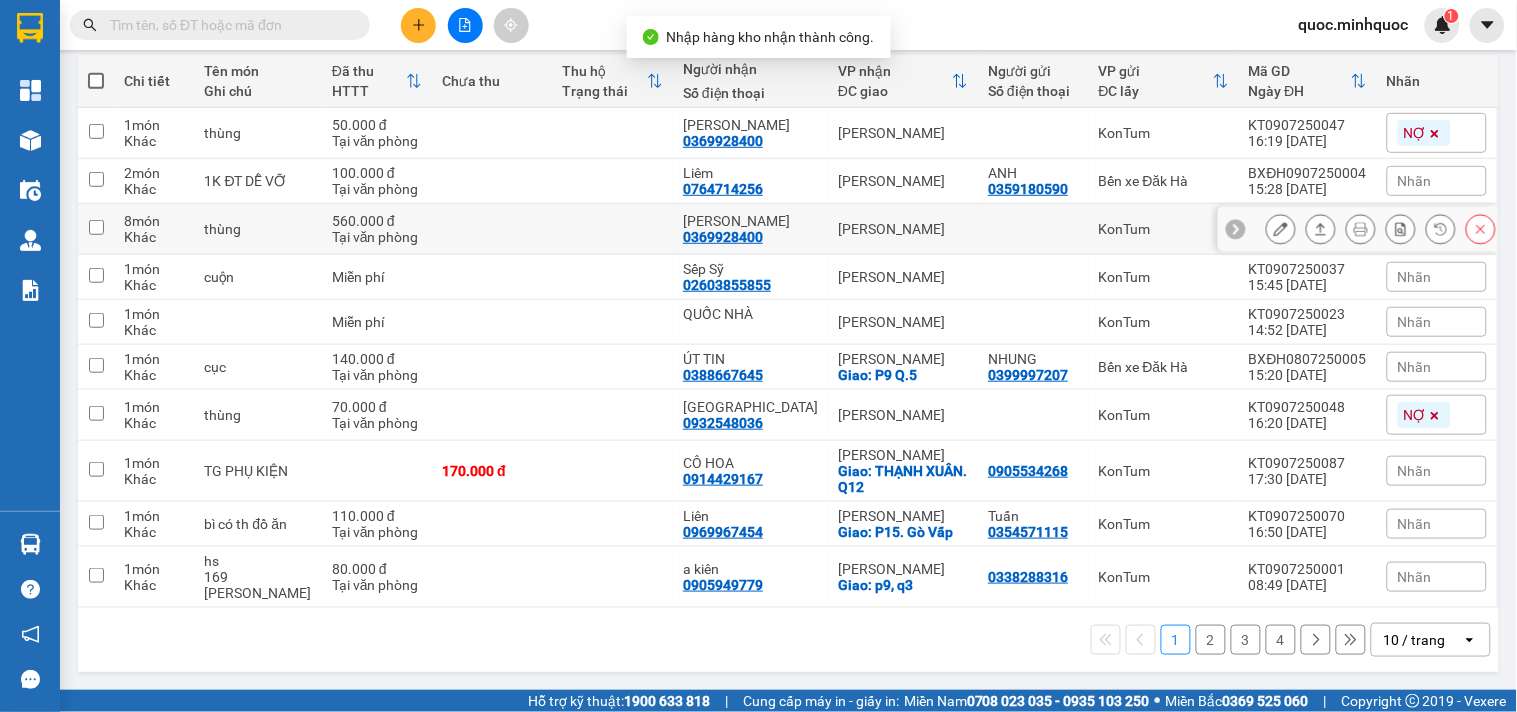 scroll, scrollTop: 0, scrollLeft: 0, axis: both 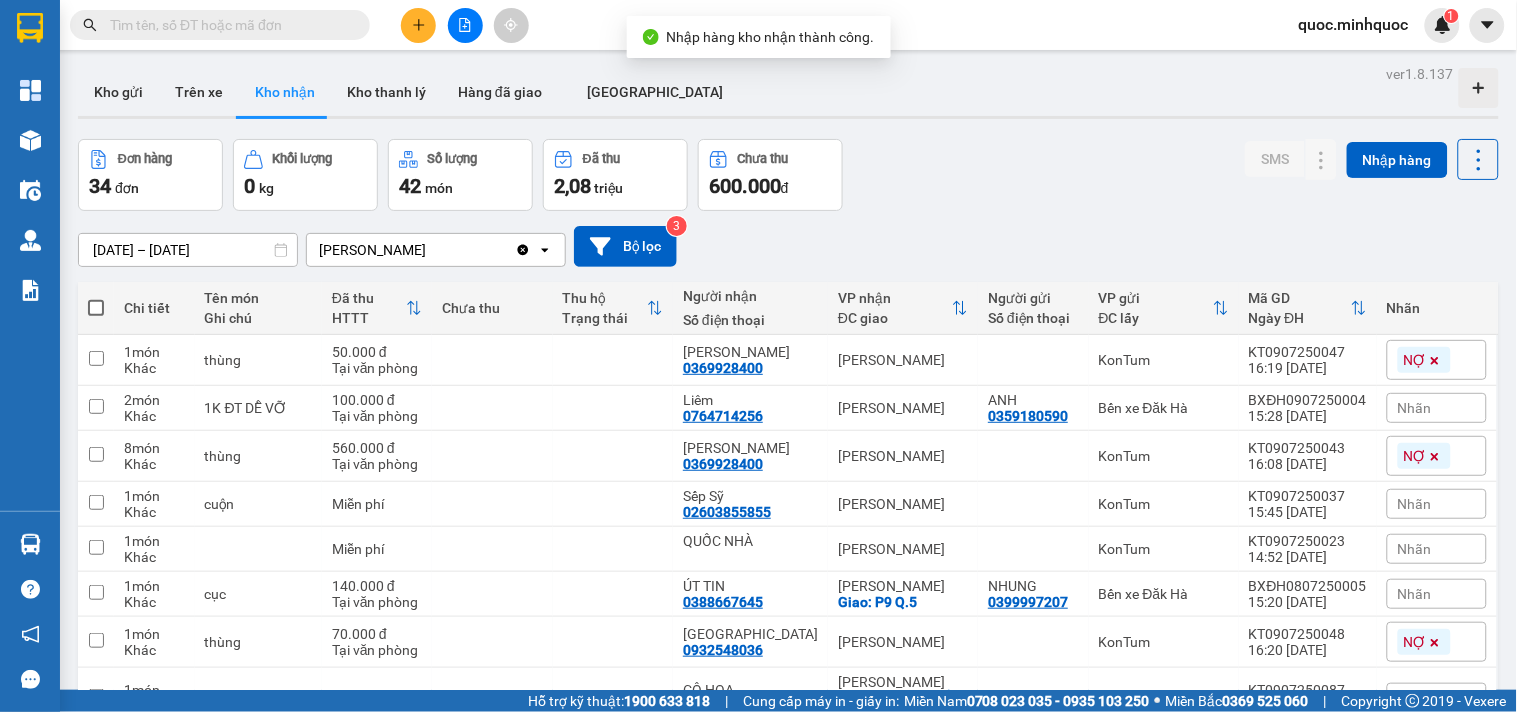 click on "Kho nhận" at bounding box center [285, 92] 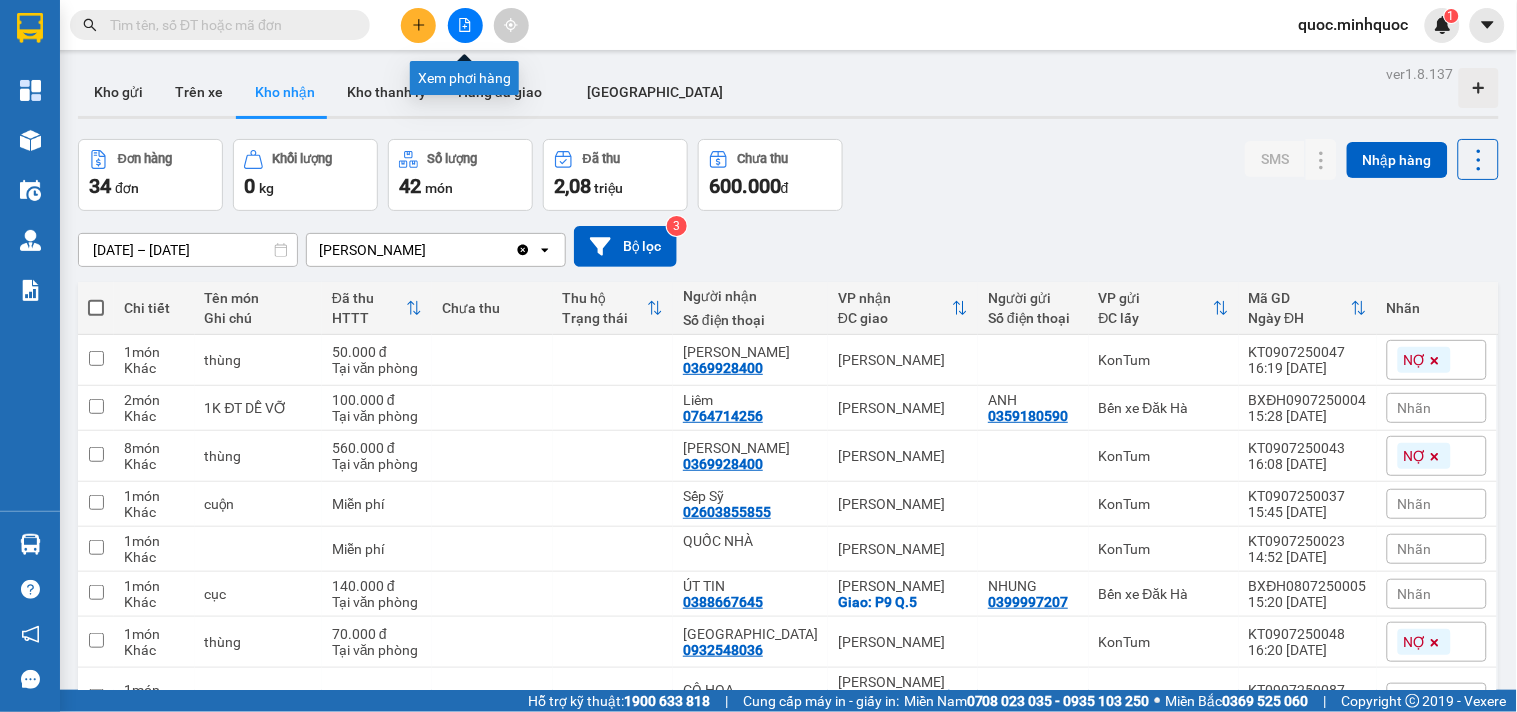 click 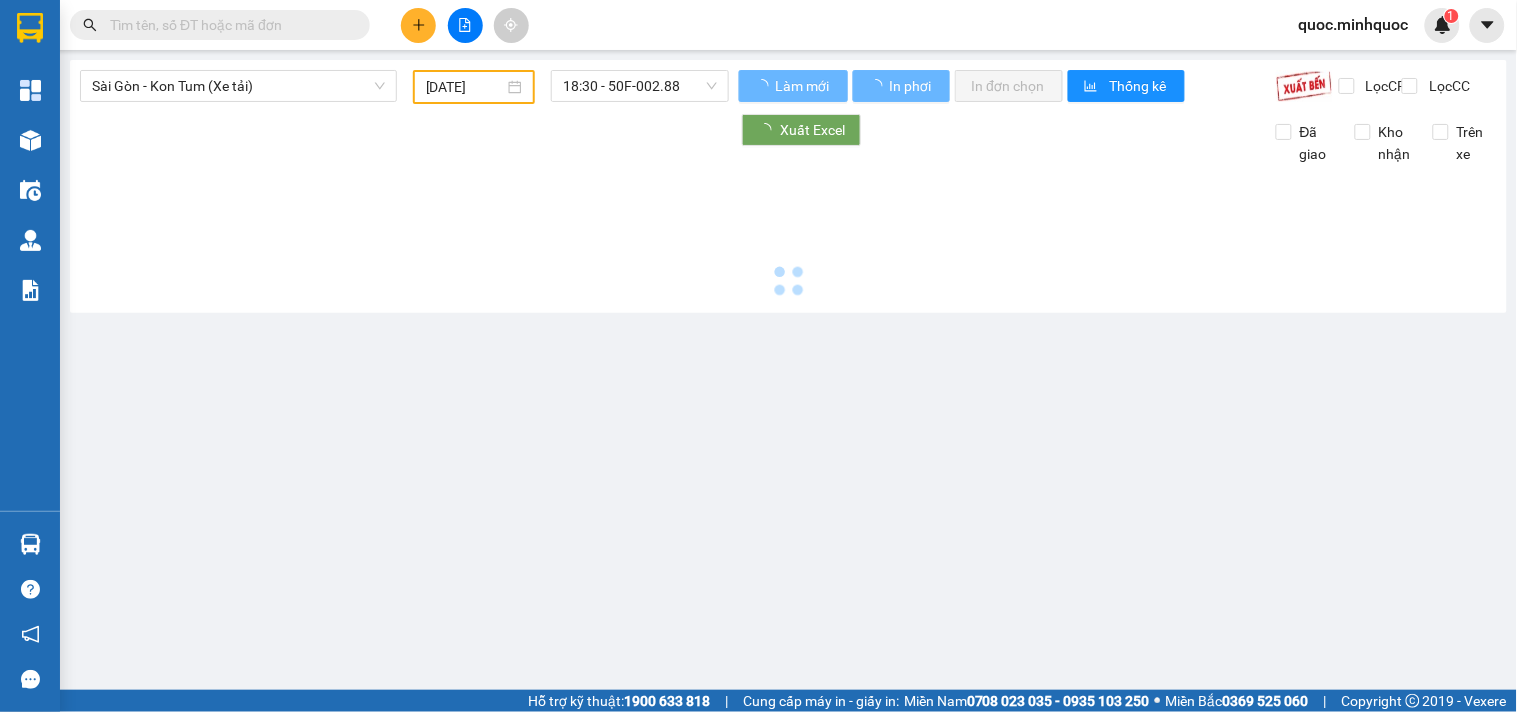 type on "[DATE]" 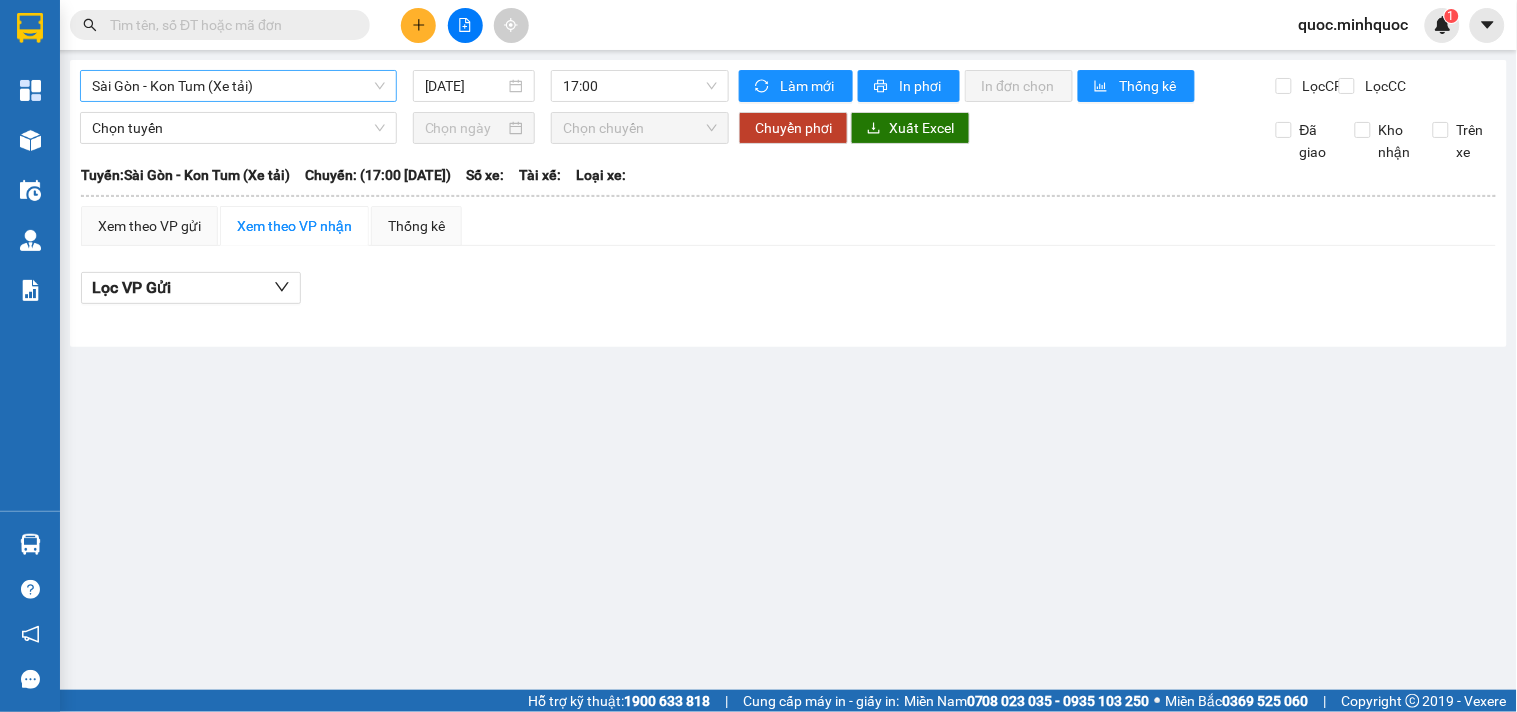 click on "Sài Gòn - Kon Tum (Xe tải)" at bounding box center (238, 86) 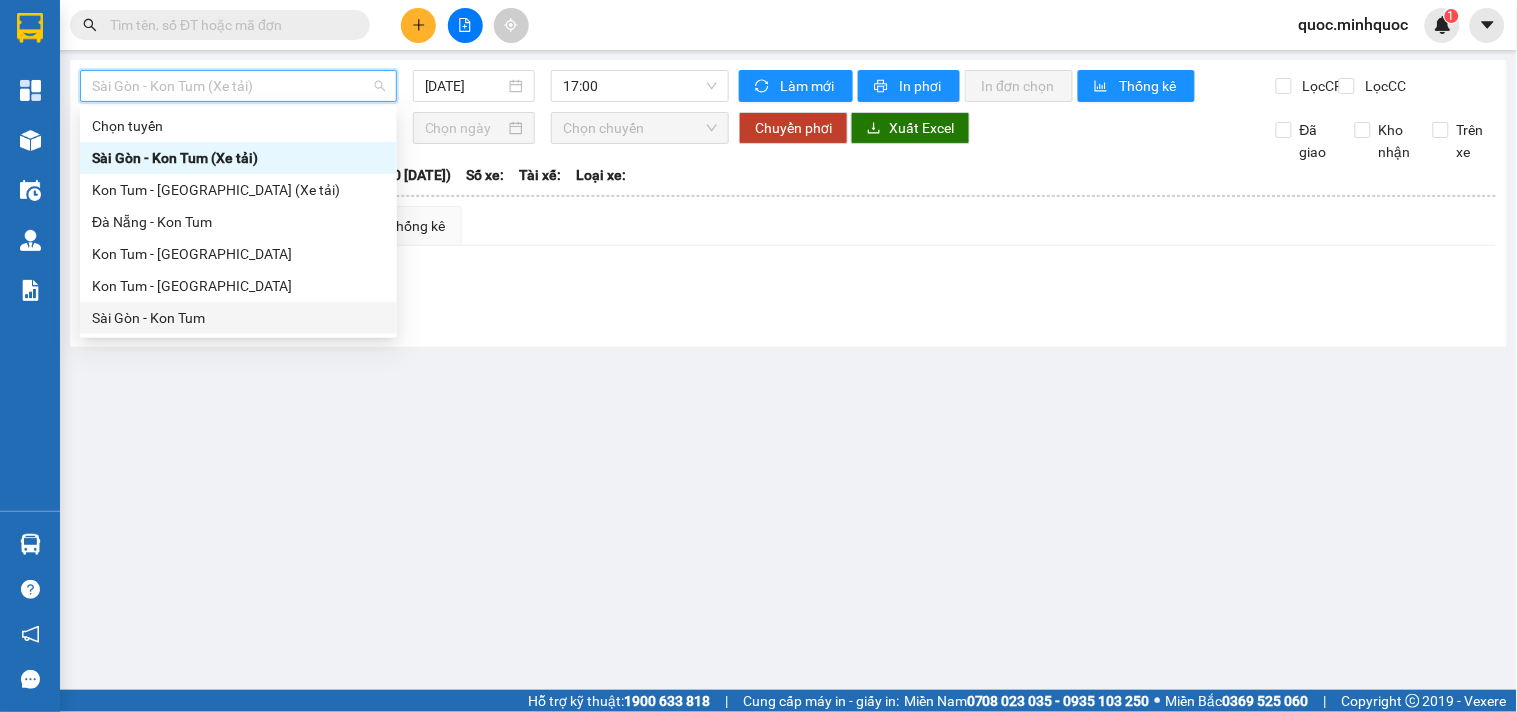 click on "Sài Gòn - Kon Tum" at bounding box center [238, 318] 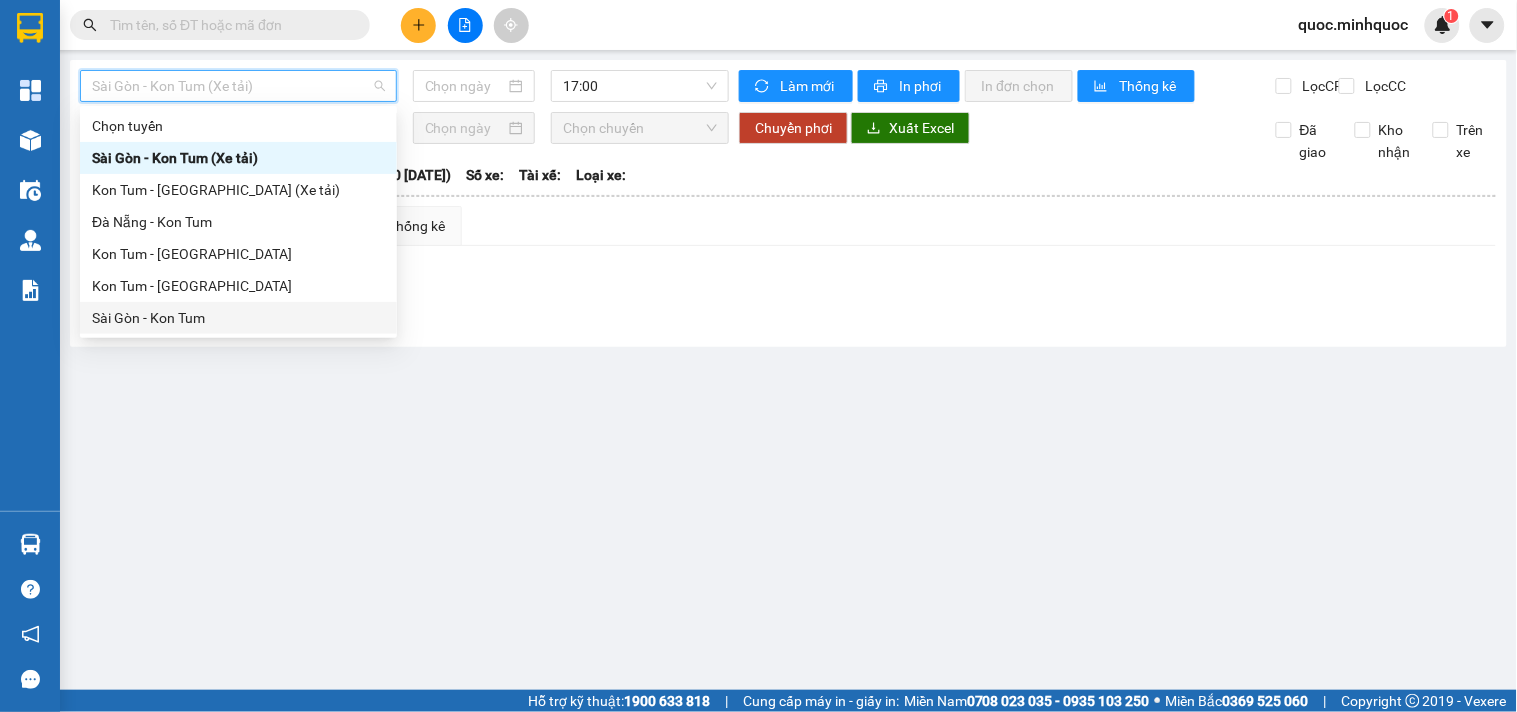 type on "[DATE]" 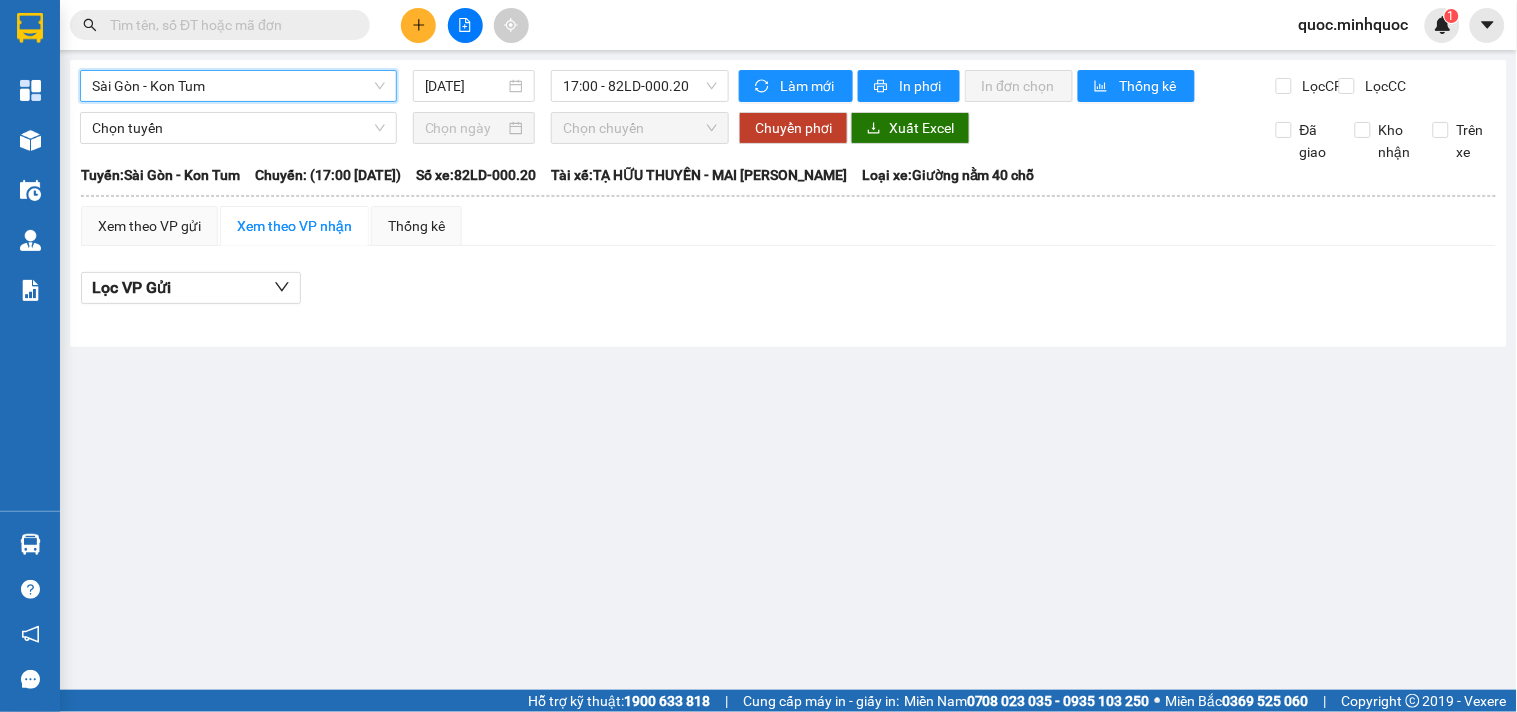 click on "Sài Gòn - Kon Tum" at bounding box center (238, 86) 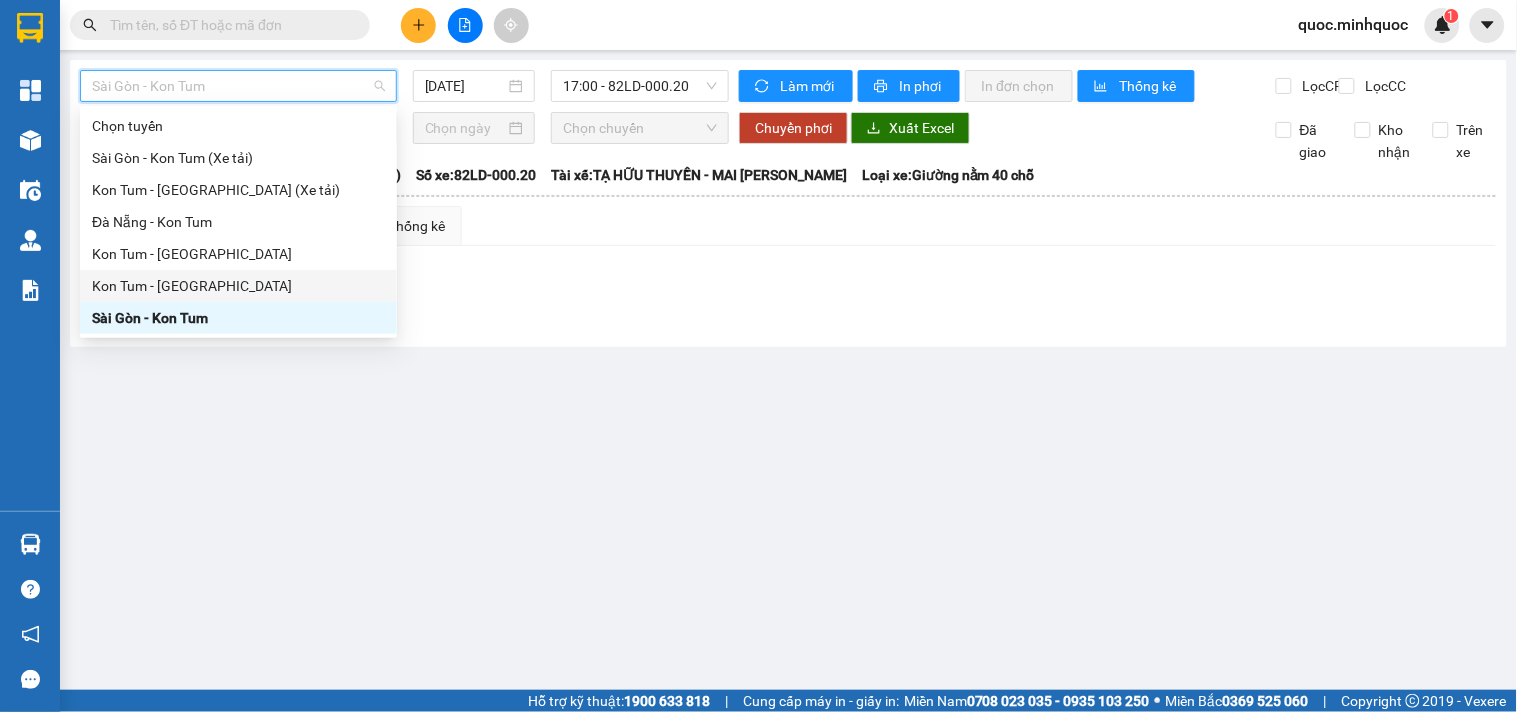 click on "Kon Tum - Sài Gòn" at bounding box center (238, 286) 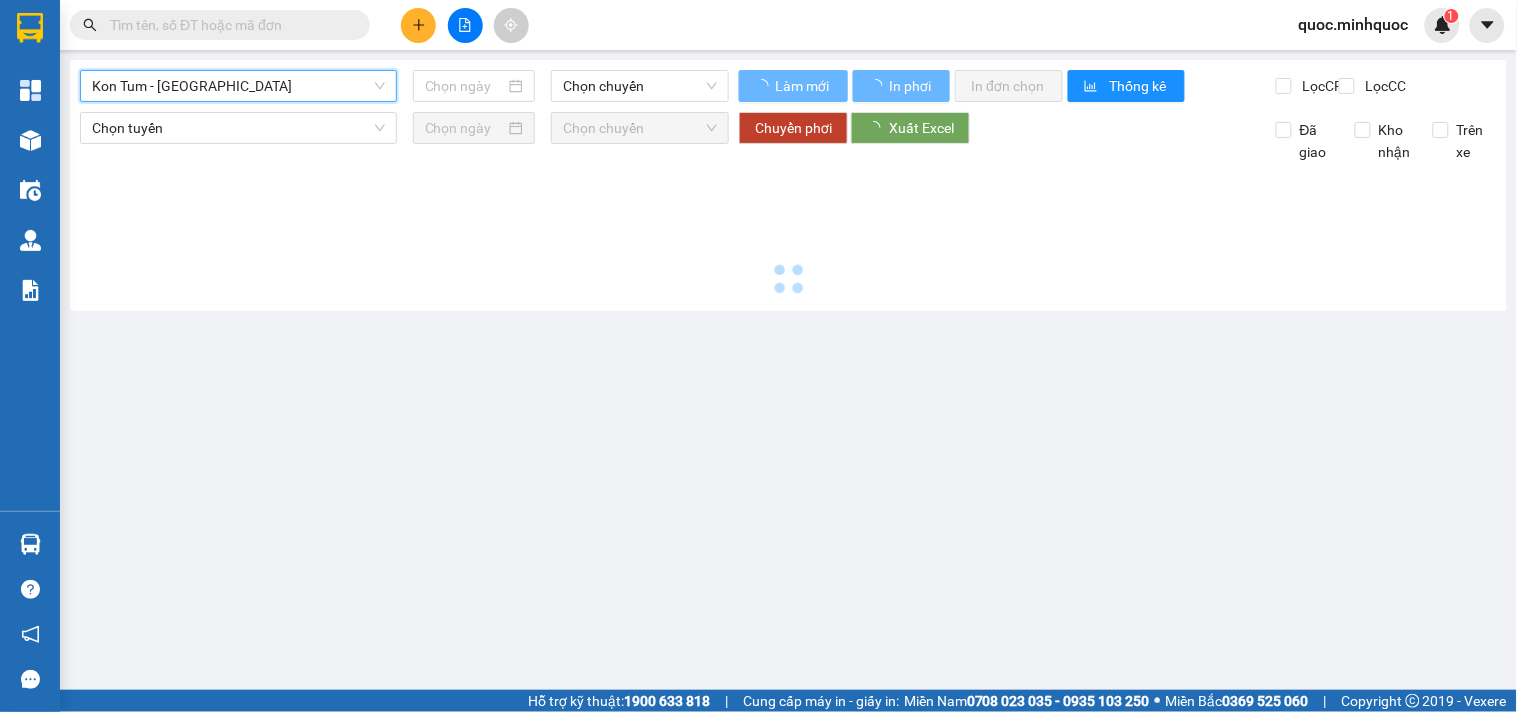 type on "[DATE]" 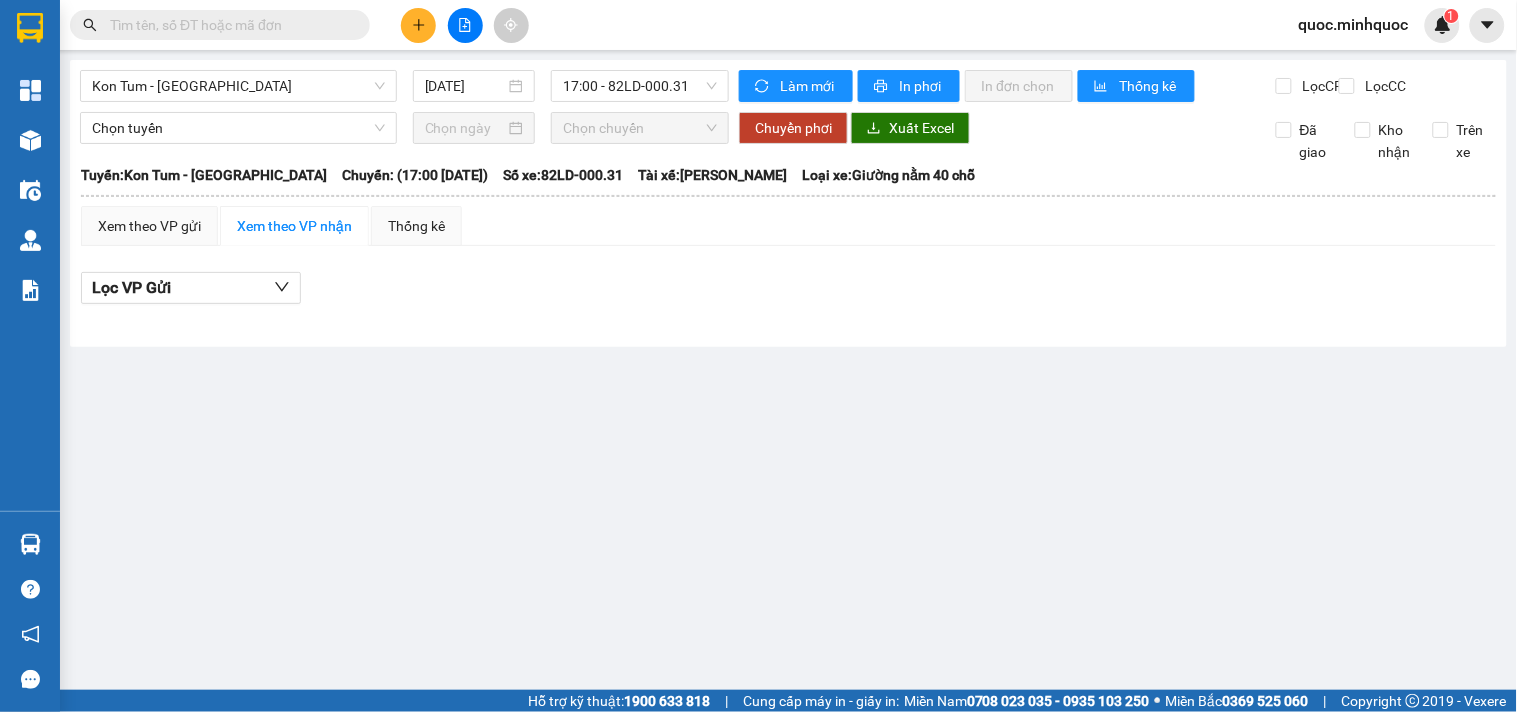 click on "Kết quả tìm kiếm ( 0 )  Bộ lọc  No Data" at bounding box center [195, 25] 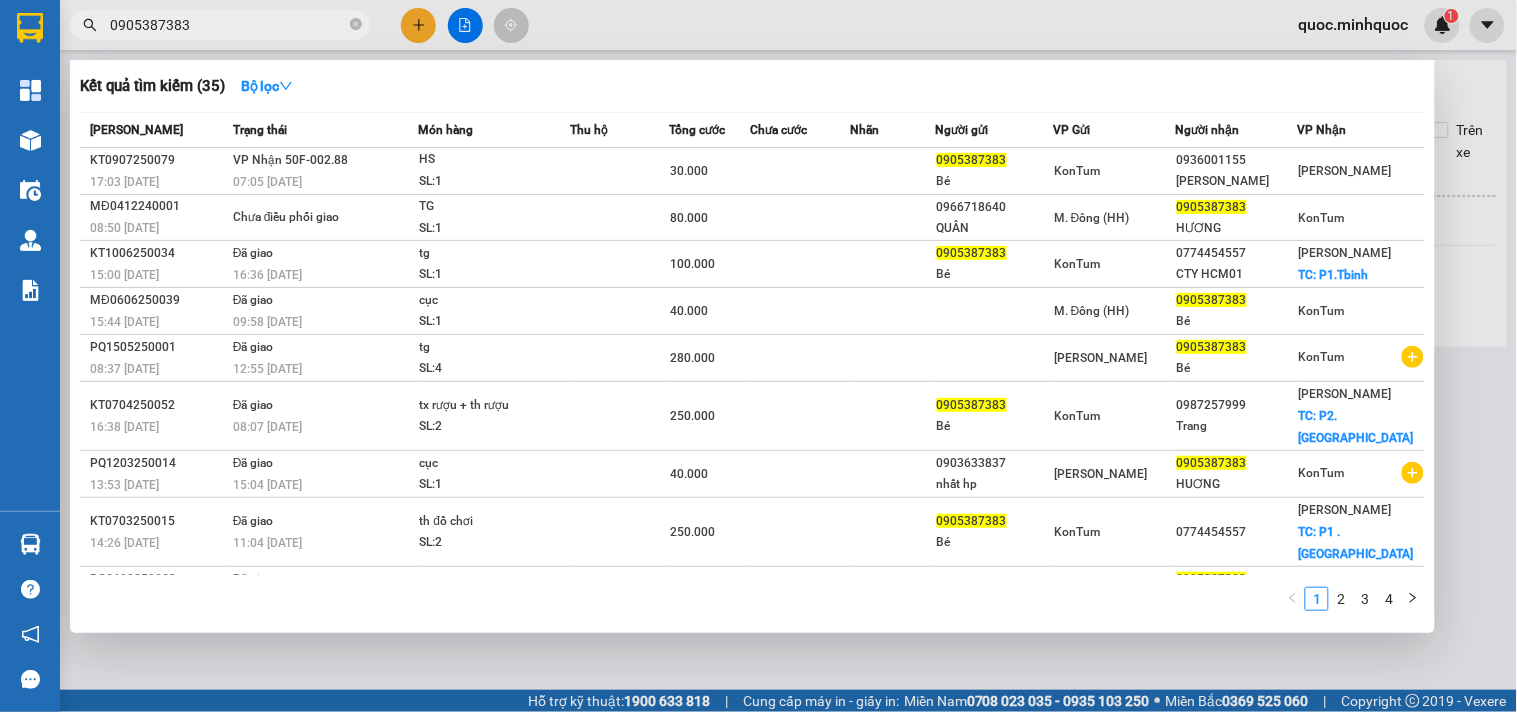 type on "0905387383" 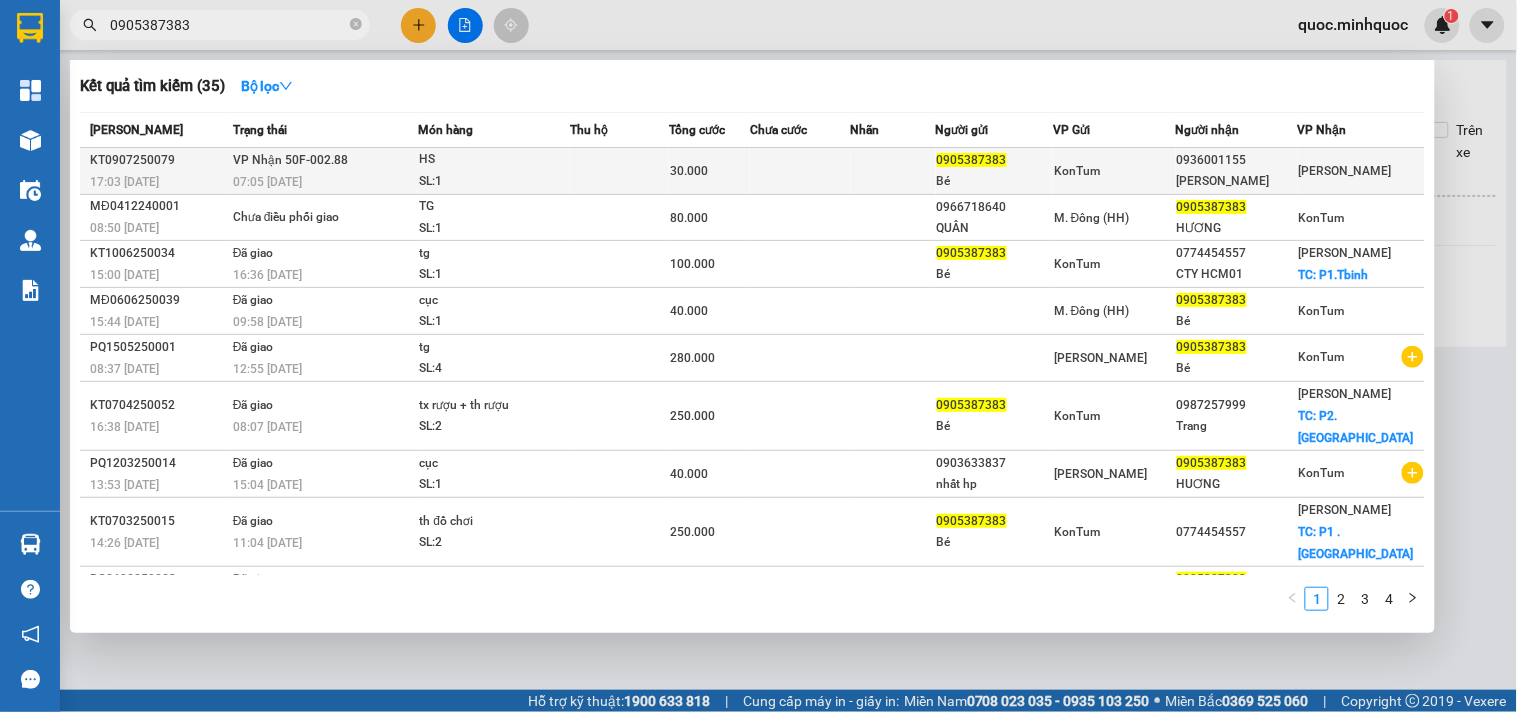 click on "KonTum" at bounding box center (1114, 171) 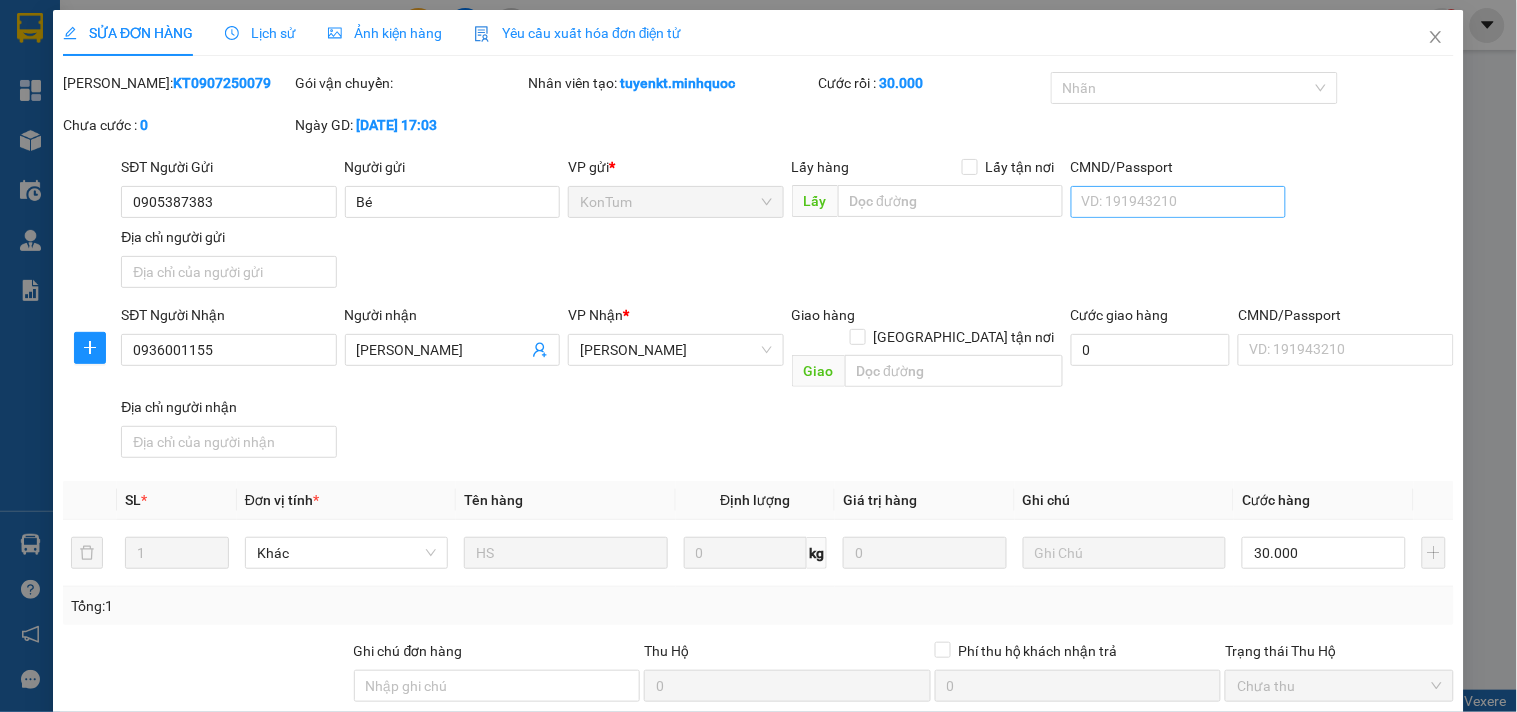 type on "0905387383" 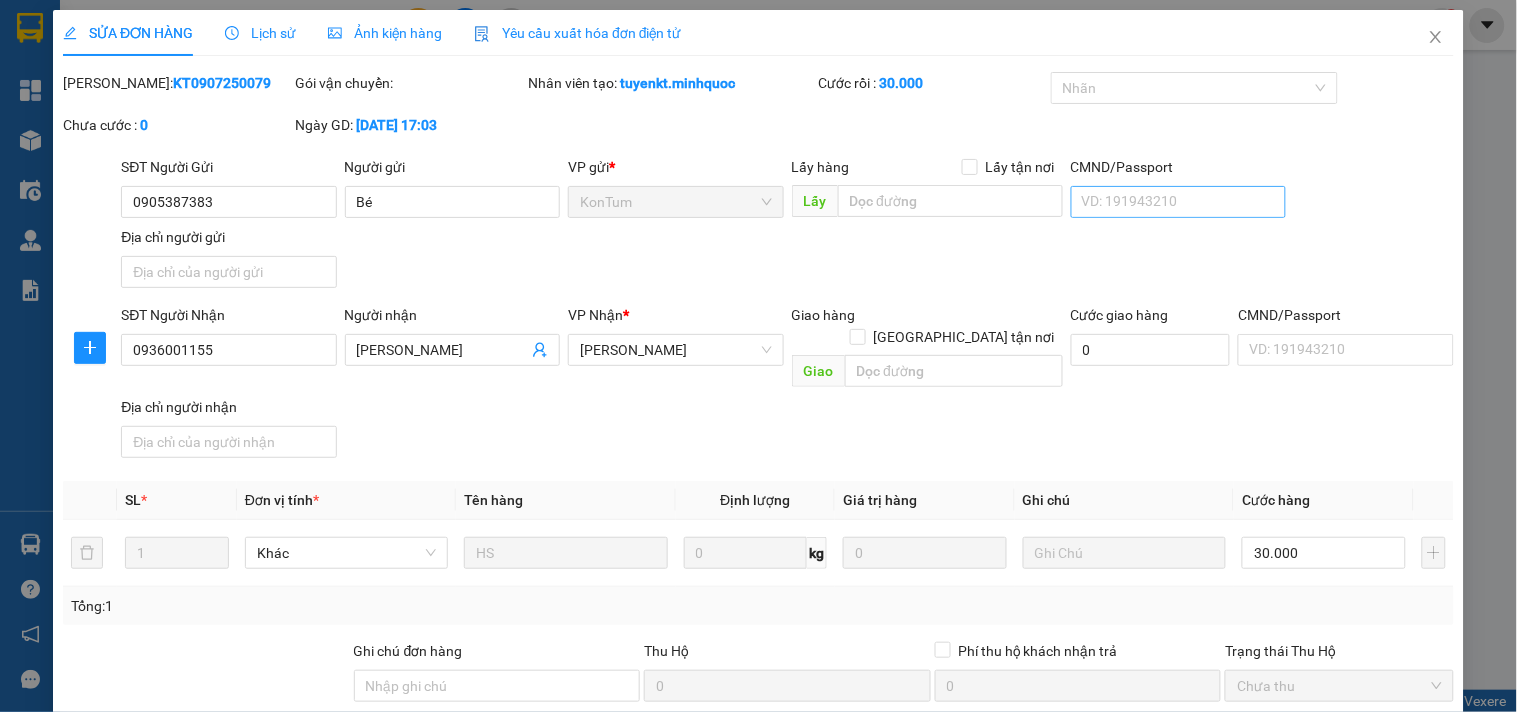 type on "Bé" 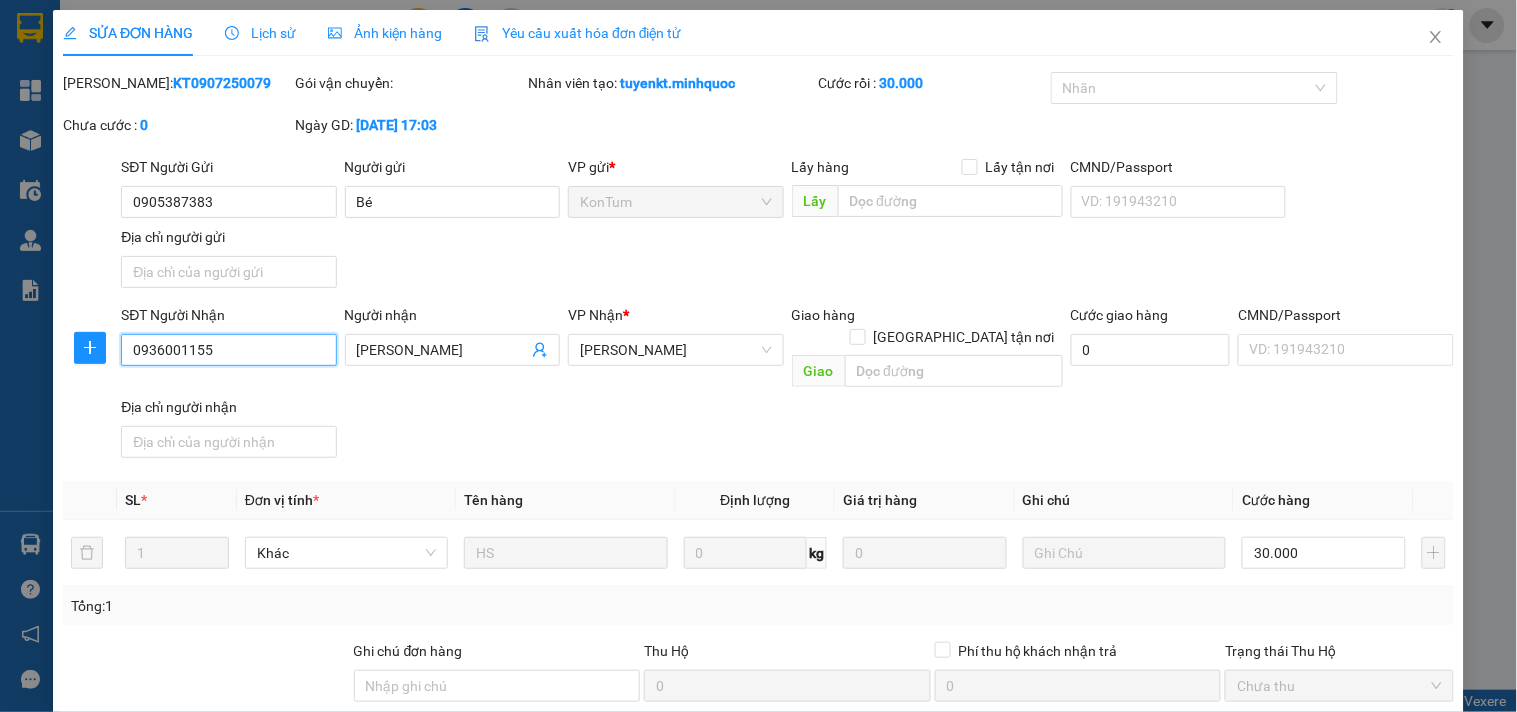 drag, startPoint x: 288, startPoint y: 360, endPoint x: 14, endPoint y: 345, distance: 274.41028 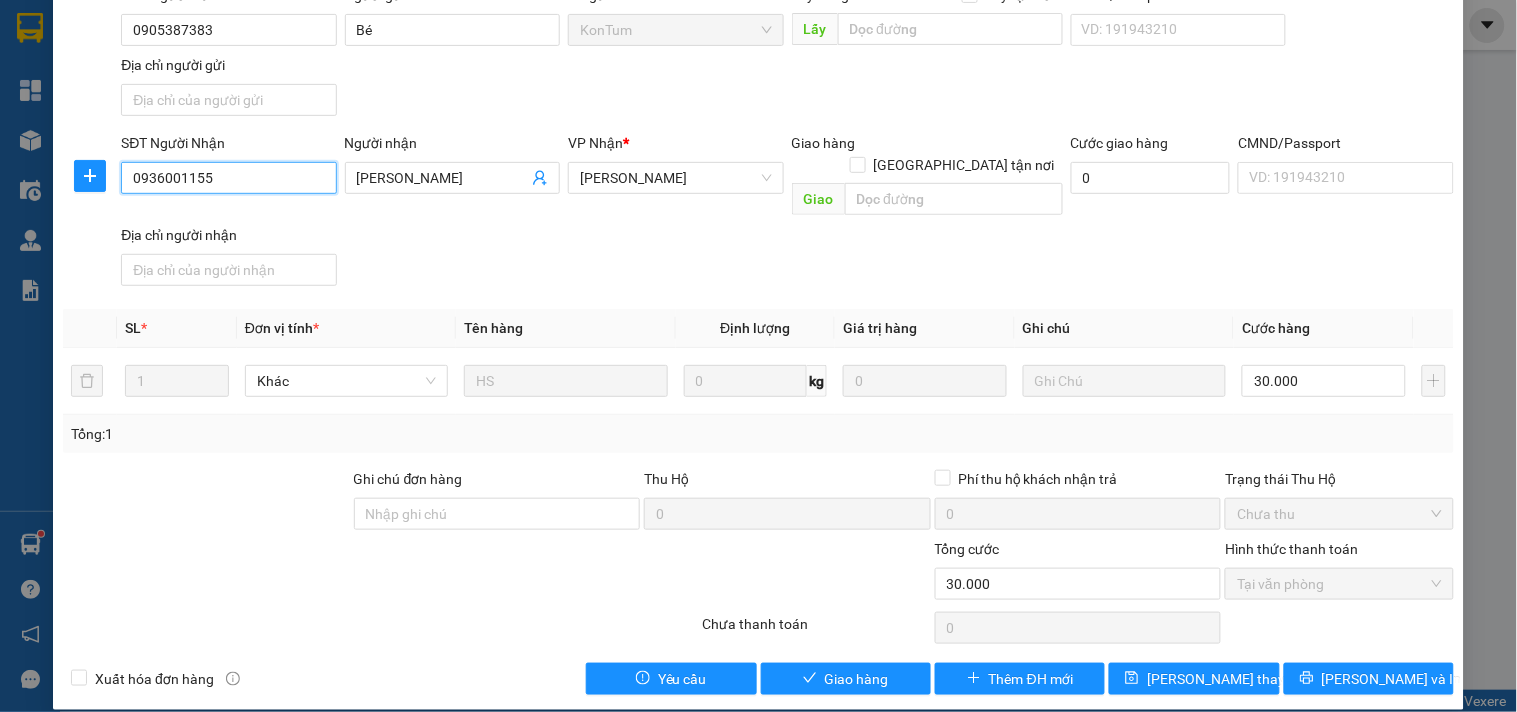 scroll, scrollTop: 0, scrollLeft: 0, axis: both 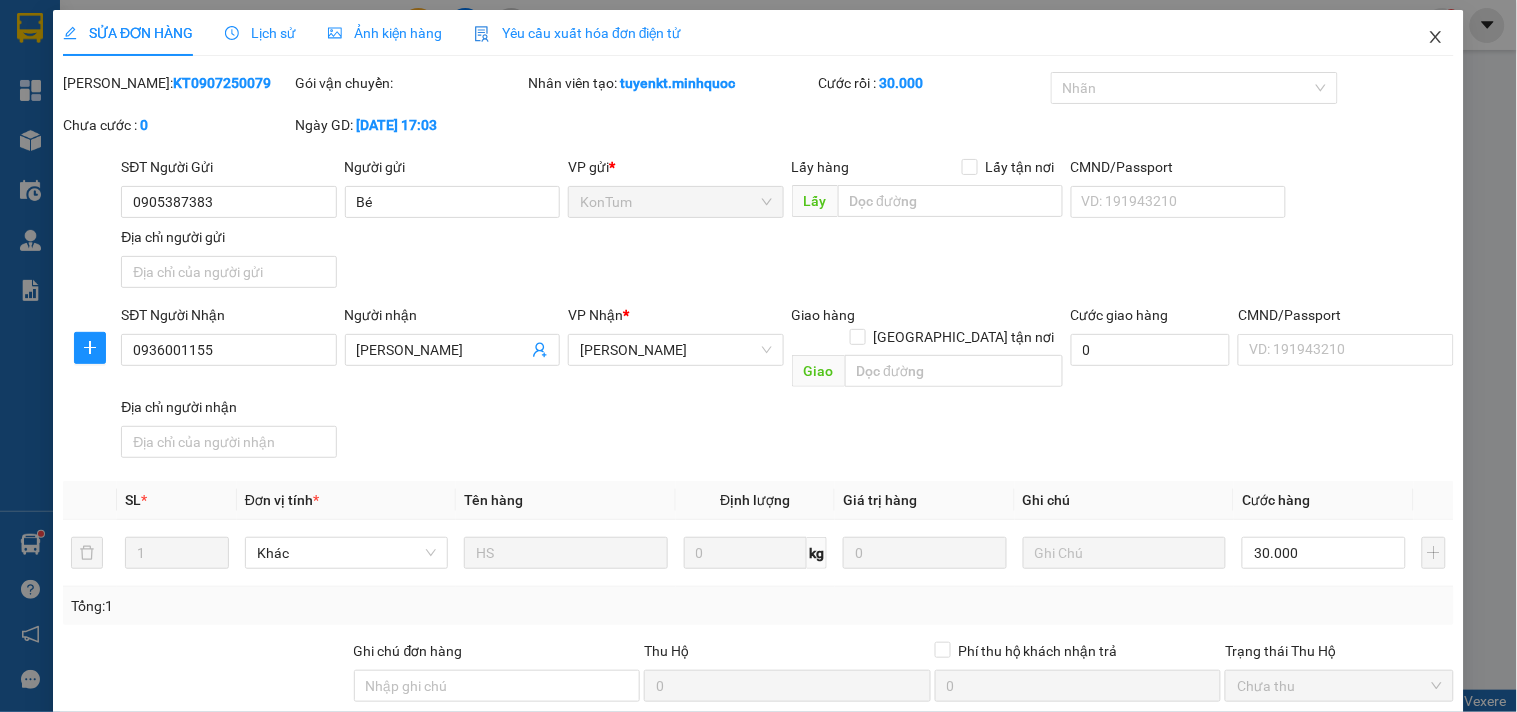 click 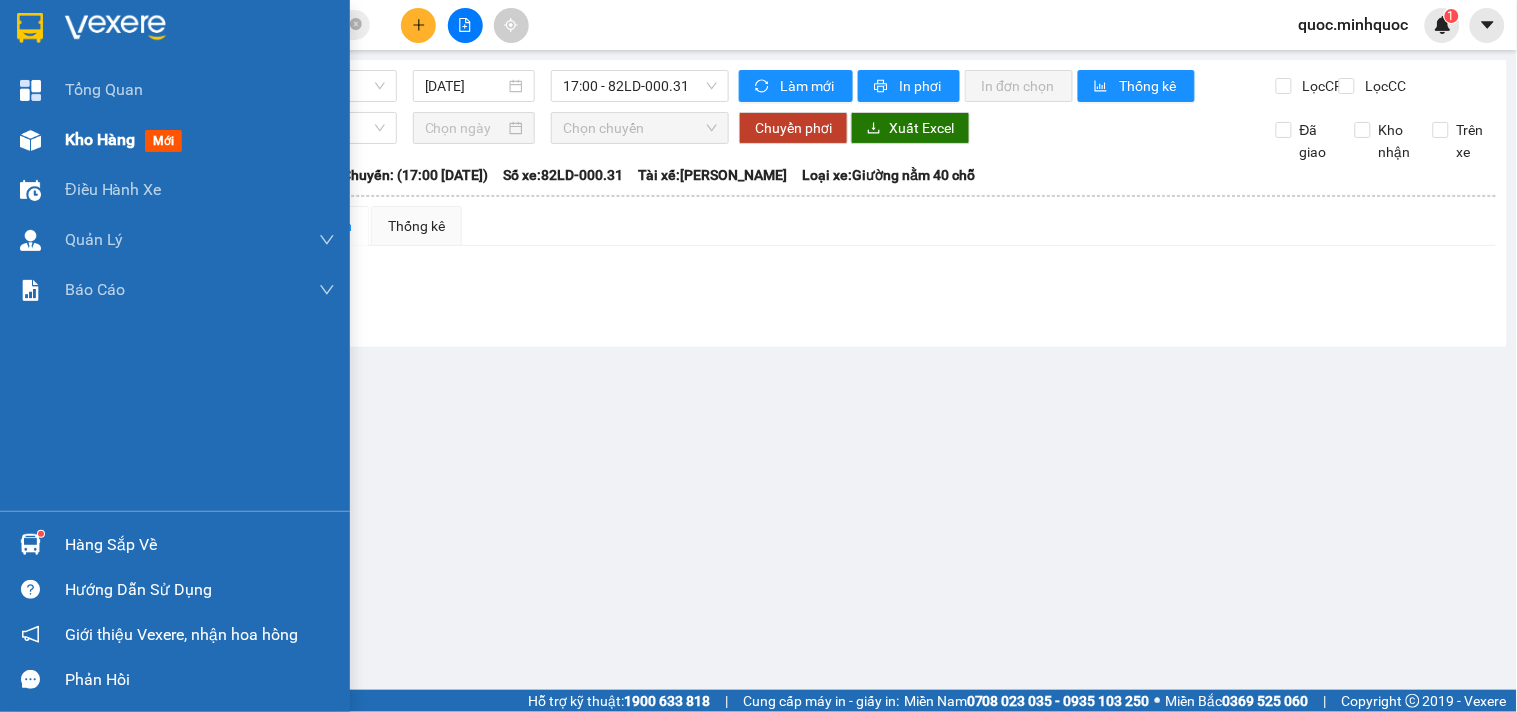 click at bounding box center (30, 140) 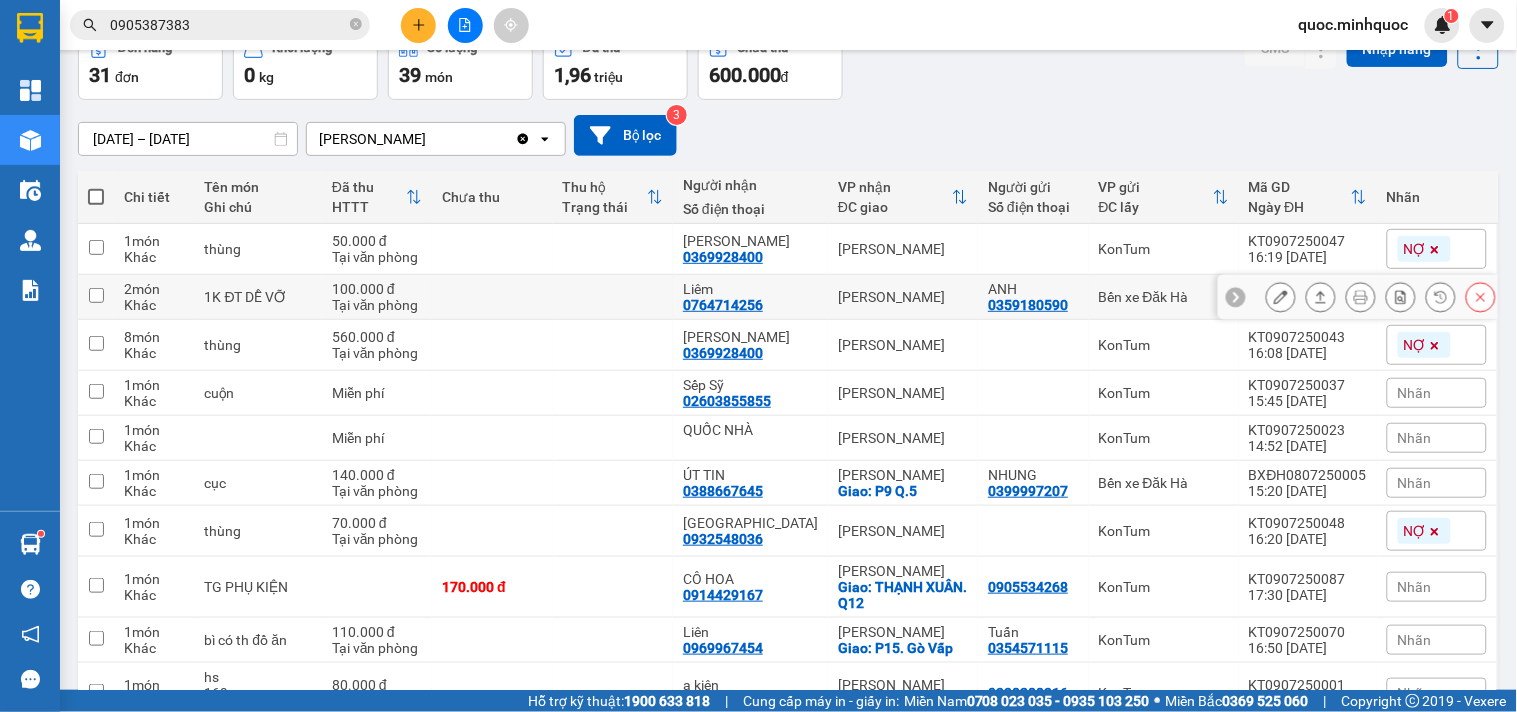 scroll, scrollTop: 222, scrollLeft: 0, axis: vertical 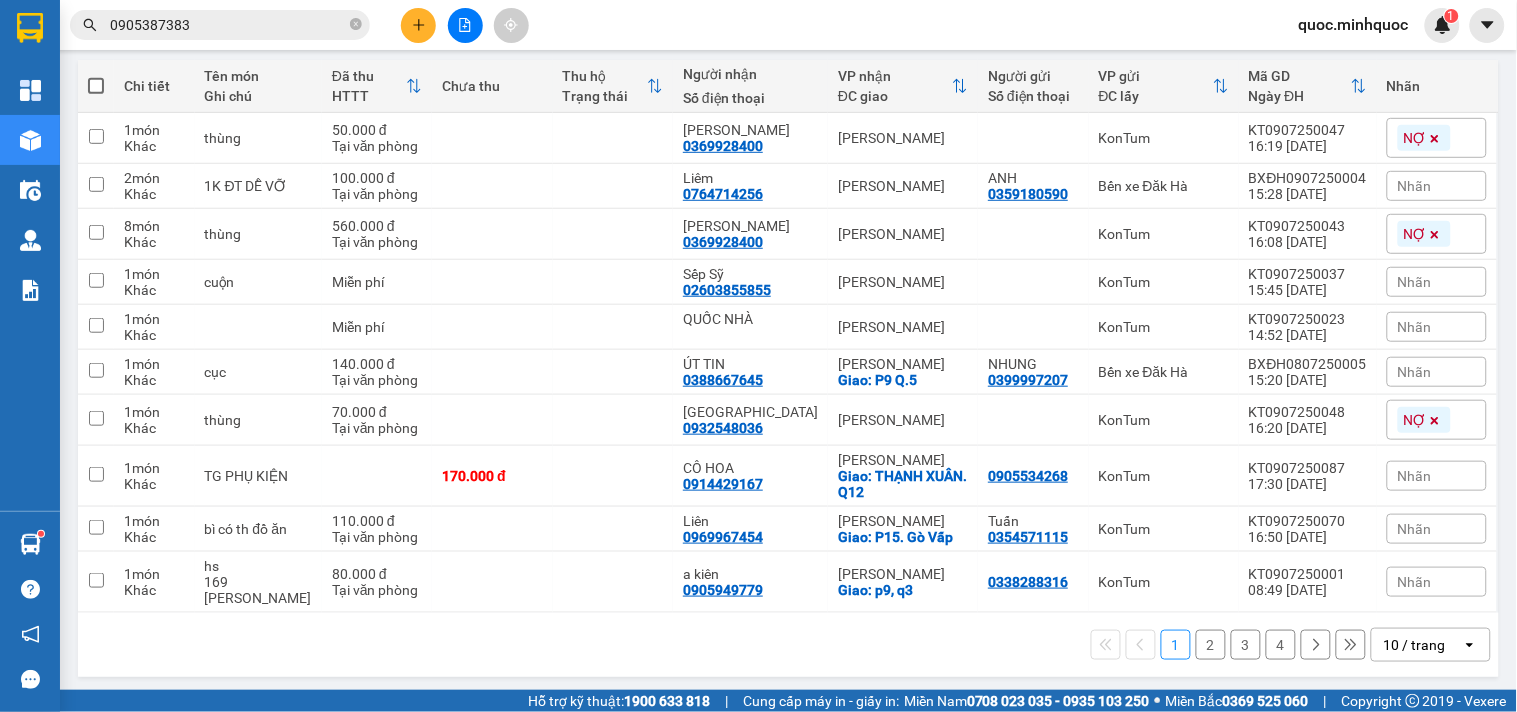 click on "open" at bounding box center [1476, 645] 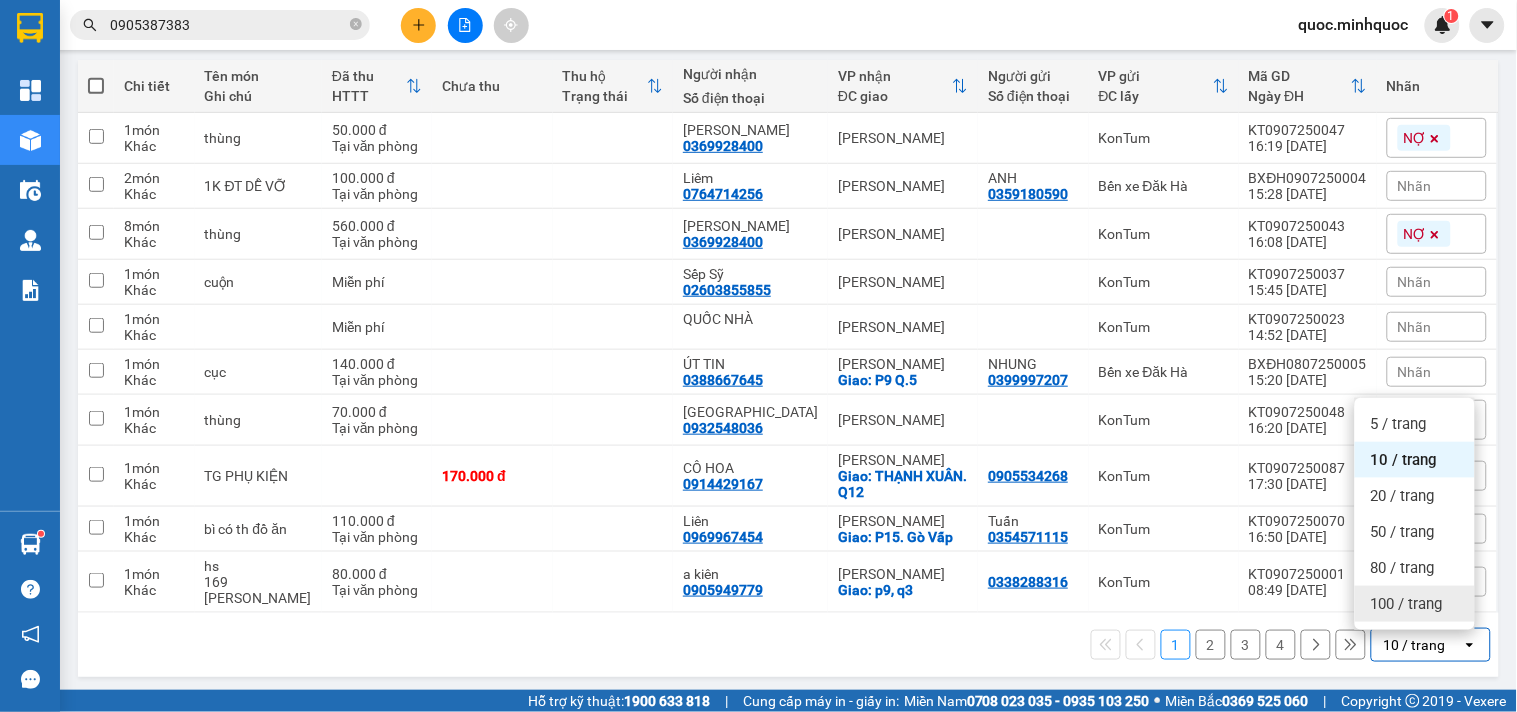 click on "100 / trang" at bounding box center [1407, 604] 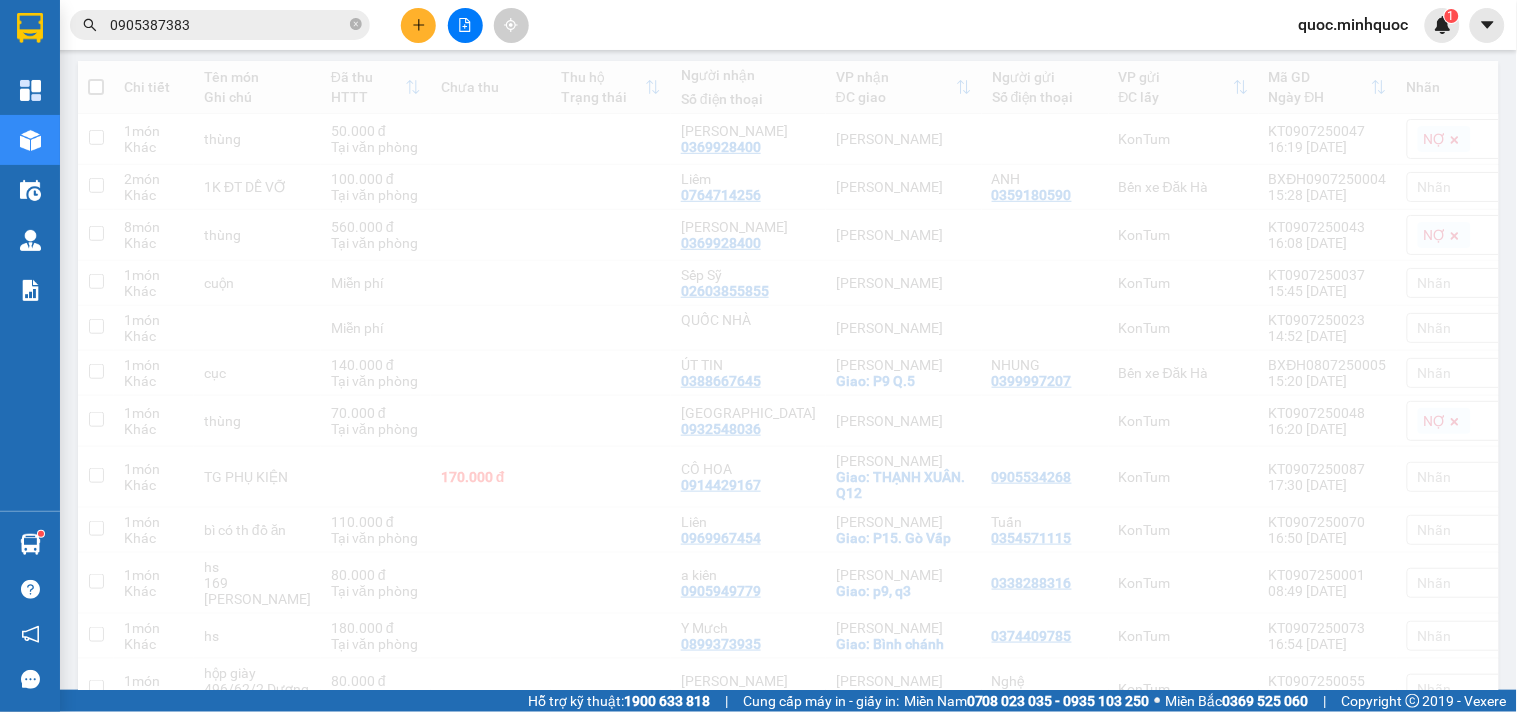 scroll, scrollTop: 0, scrollLeft: 0, axis: both 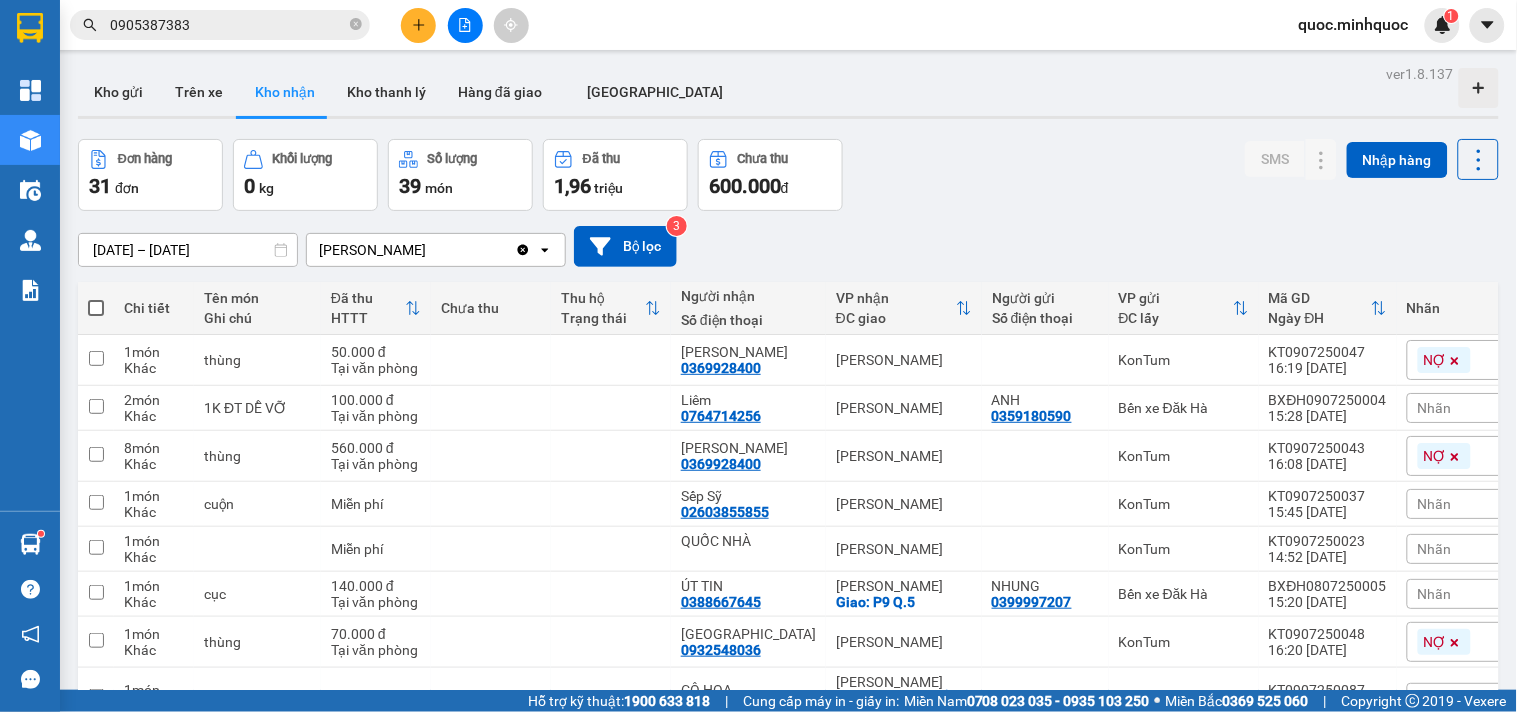 click on "[DATE] – [DATE]" at bounding box center [188, 250] 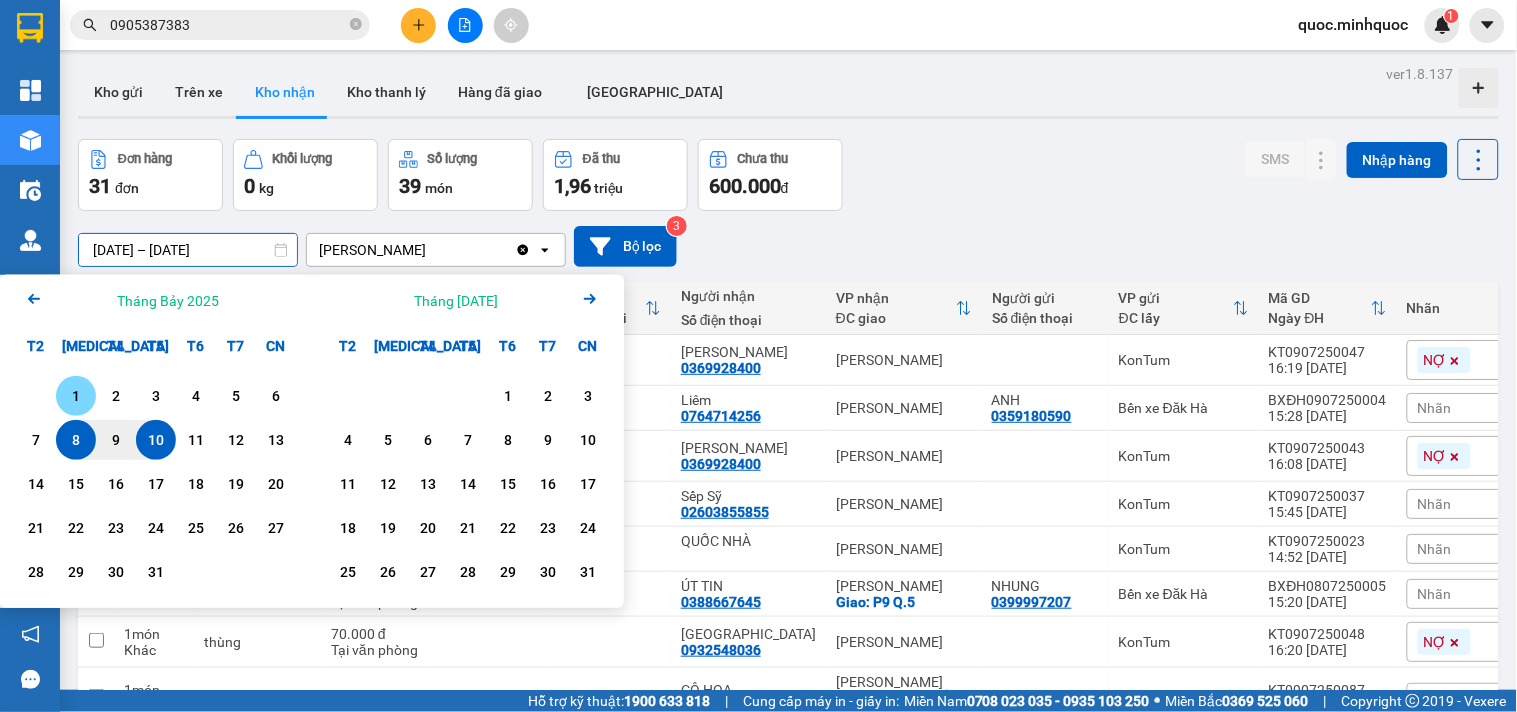 click on "1" at bounding box center (76, 396) 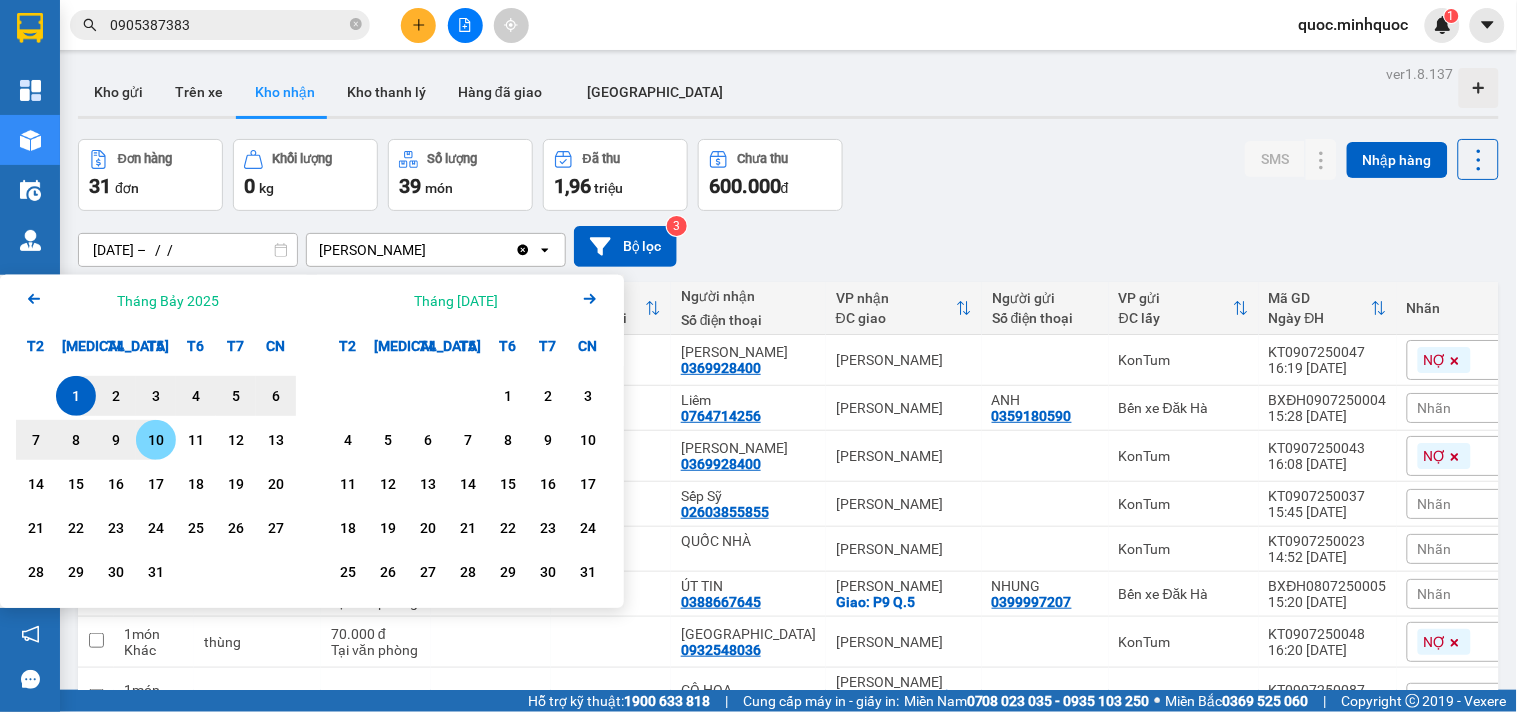 click on "10" at bounding box center (156, 440) 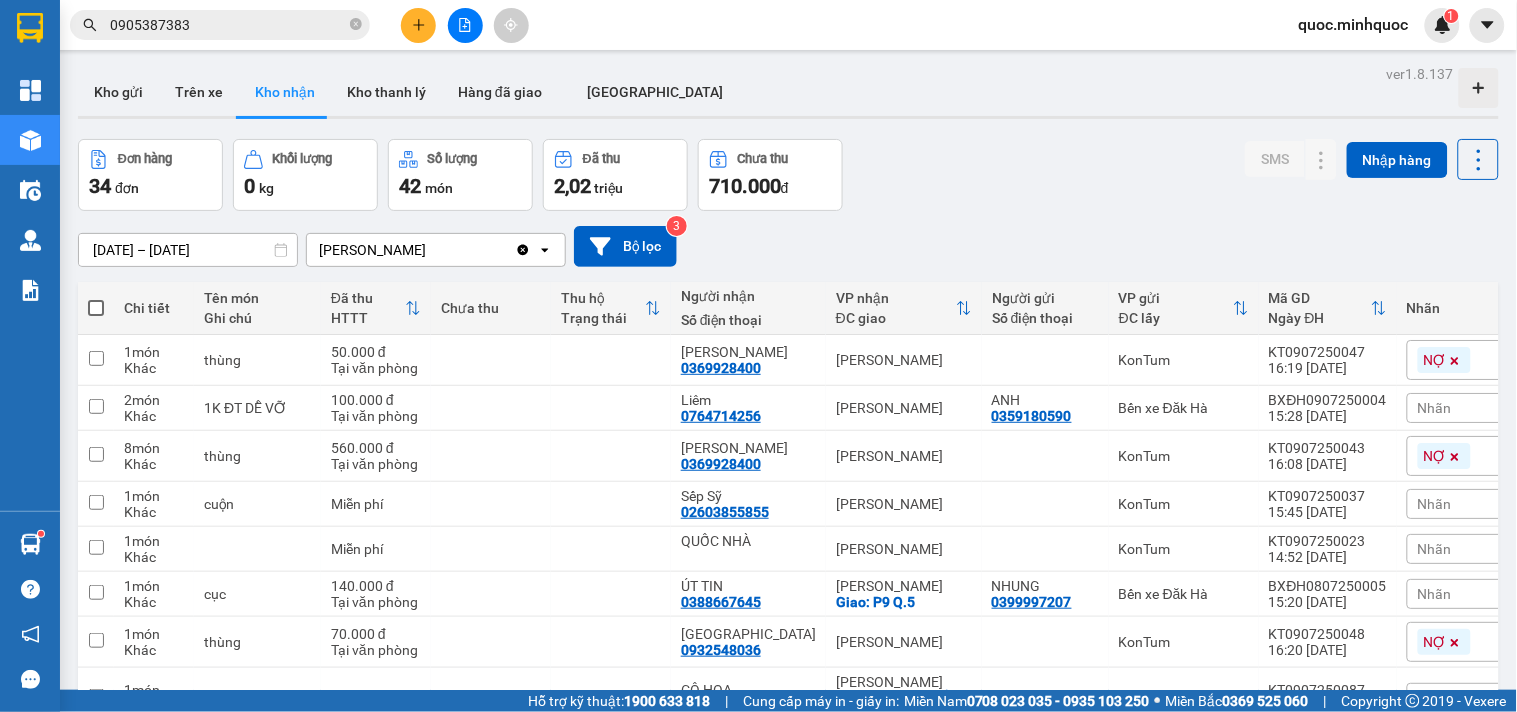 scroll, scrollTop: 333, scrollLeft: 0, axis: vertical 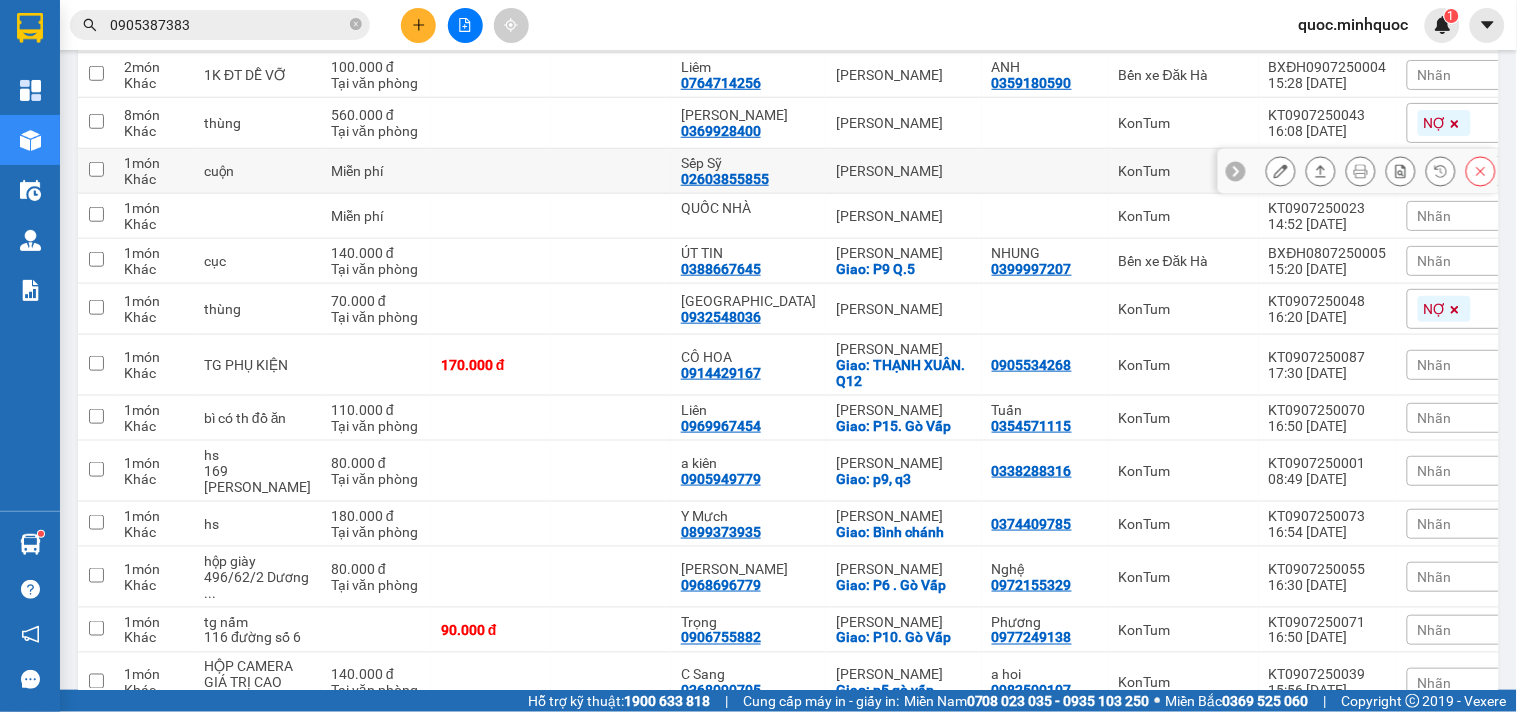 click 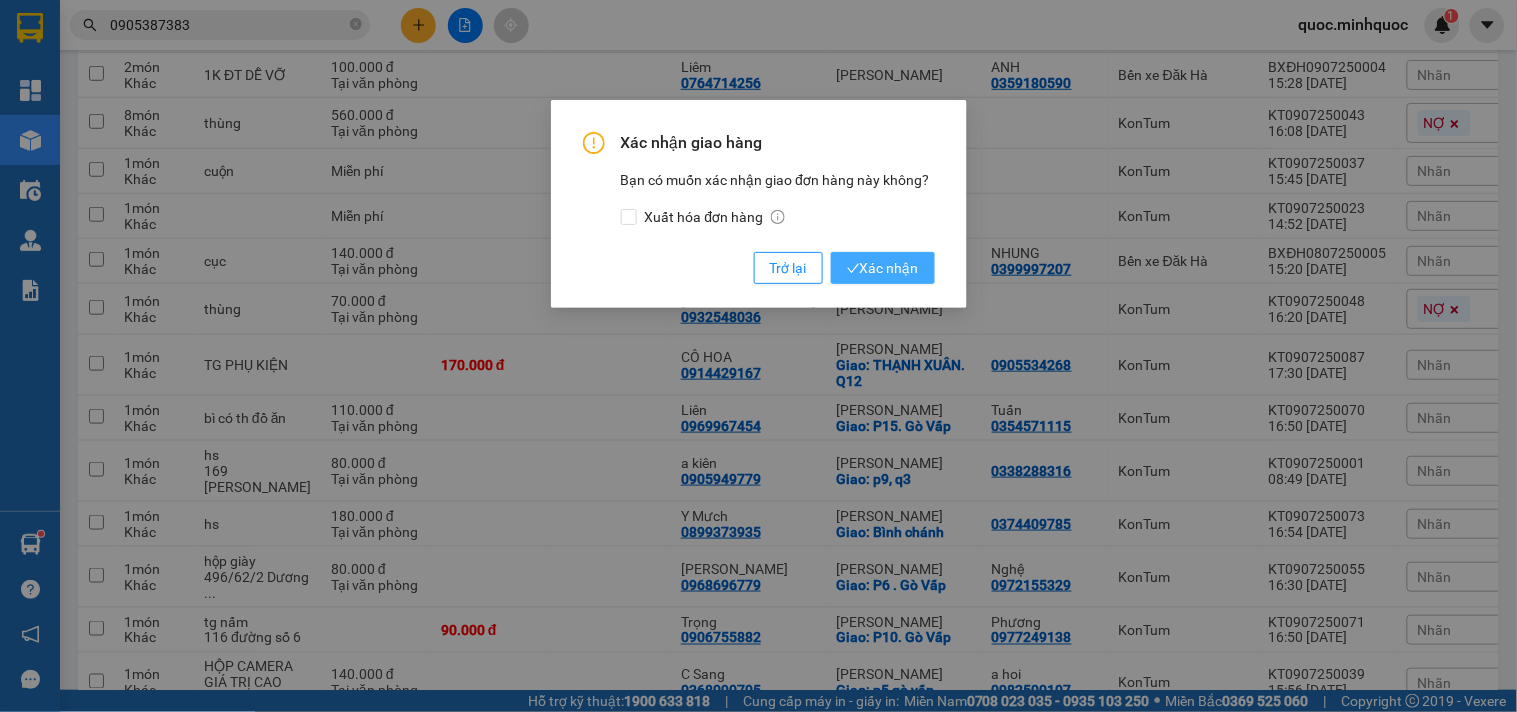 click on "Xác nhận" at bounding box center [883, 268] 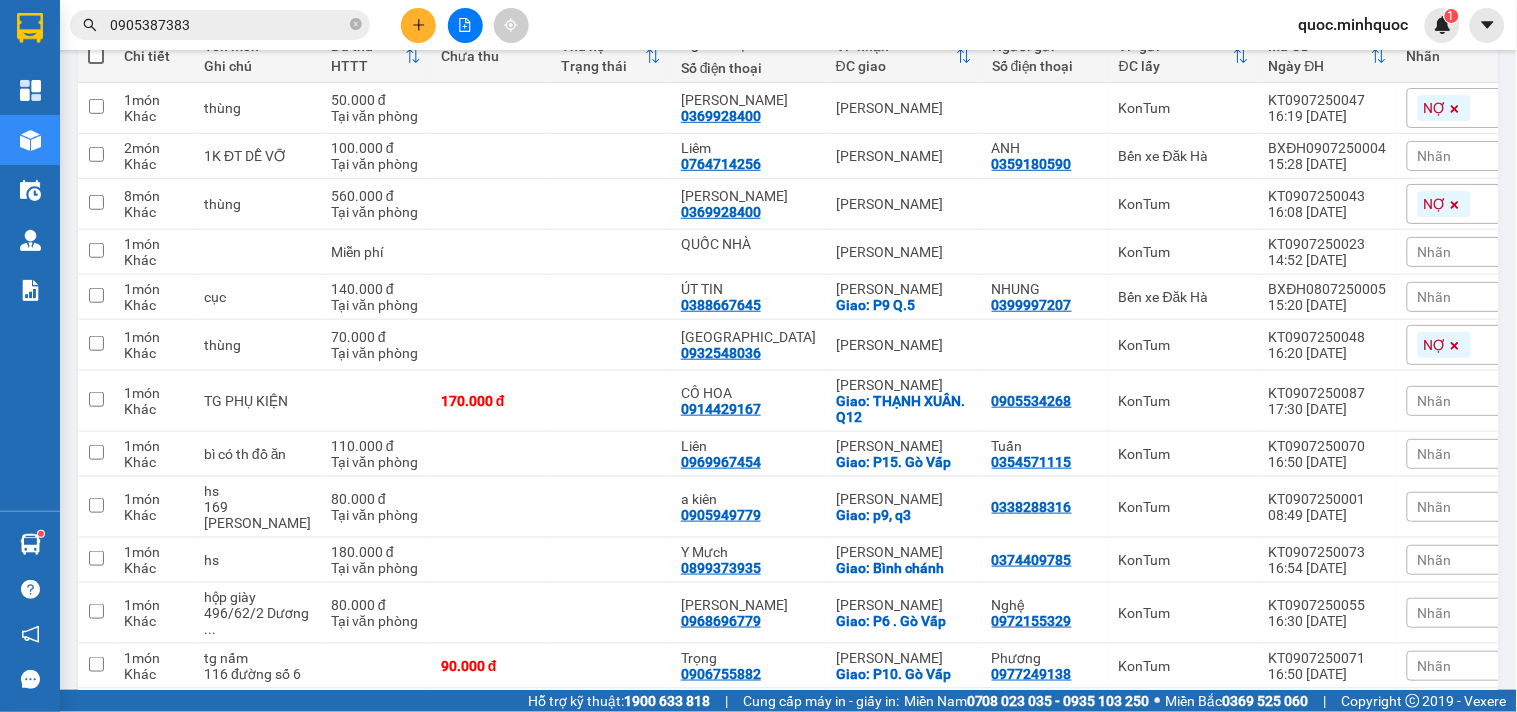 scroll, scrollTop: 30, scrollLeft: 0, axis: vertical 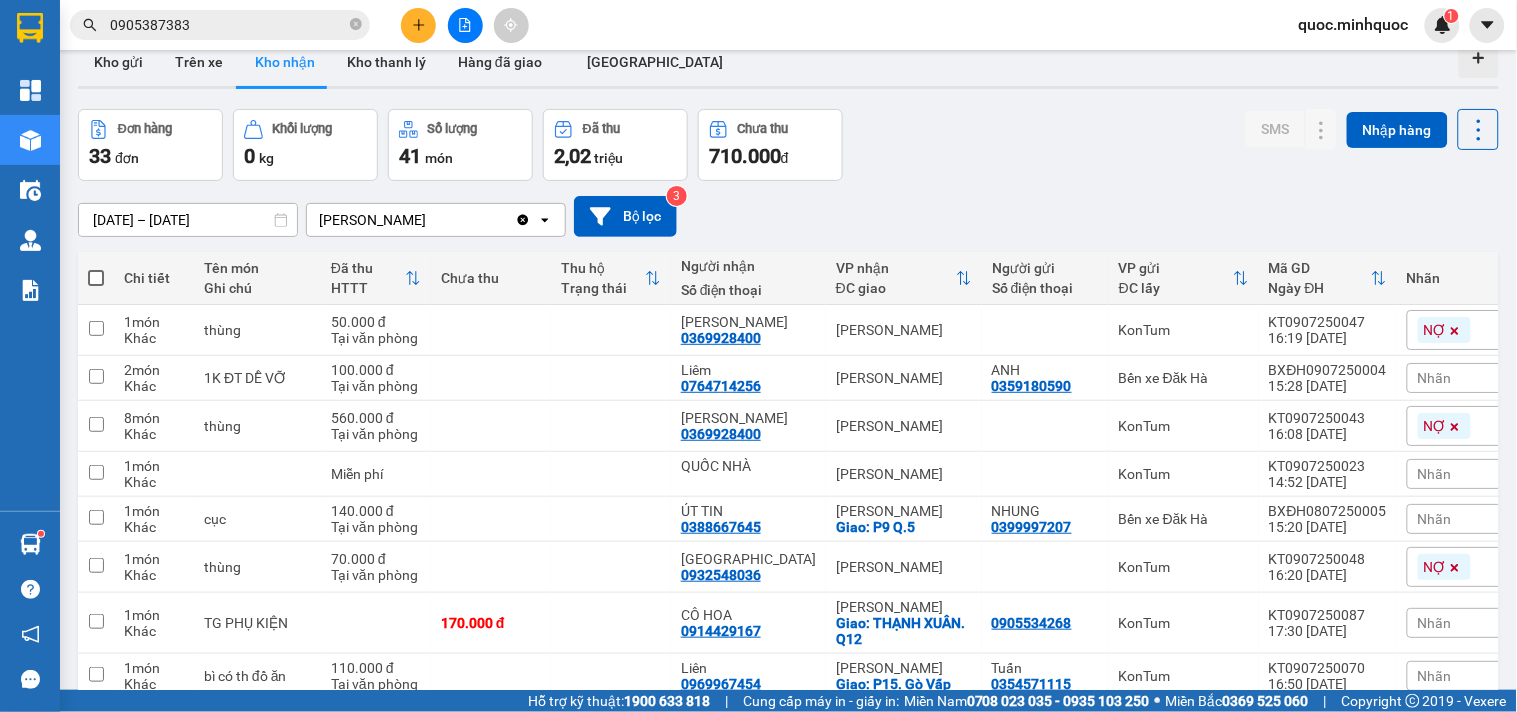 click on "VP nhận" at bounding box center [896, 268] 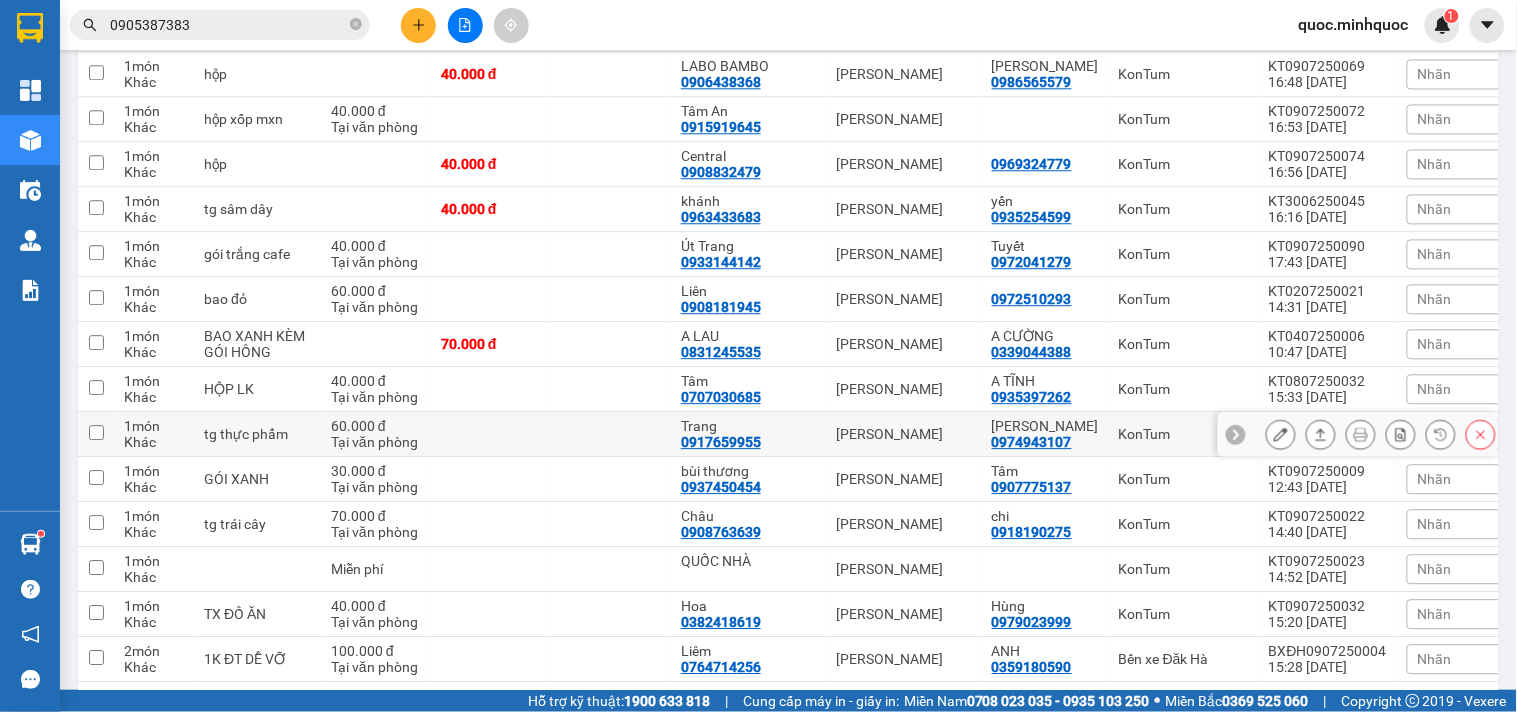 scroll, scrollTop: 1363, scrollLeft: 0, axis: vertical 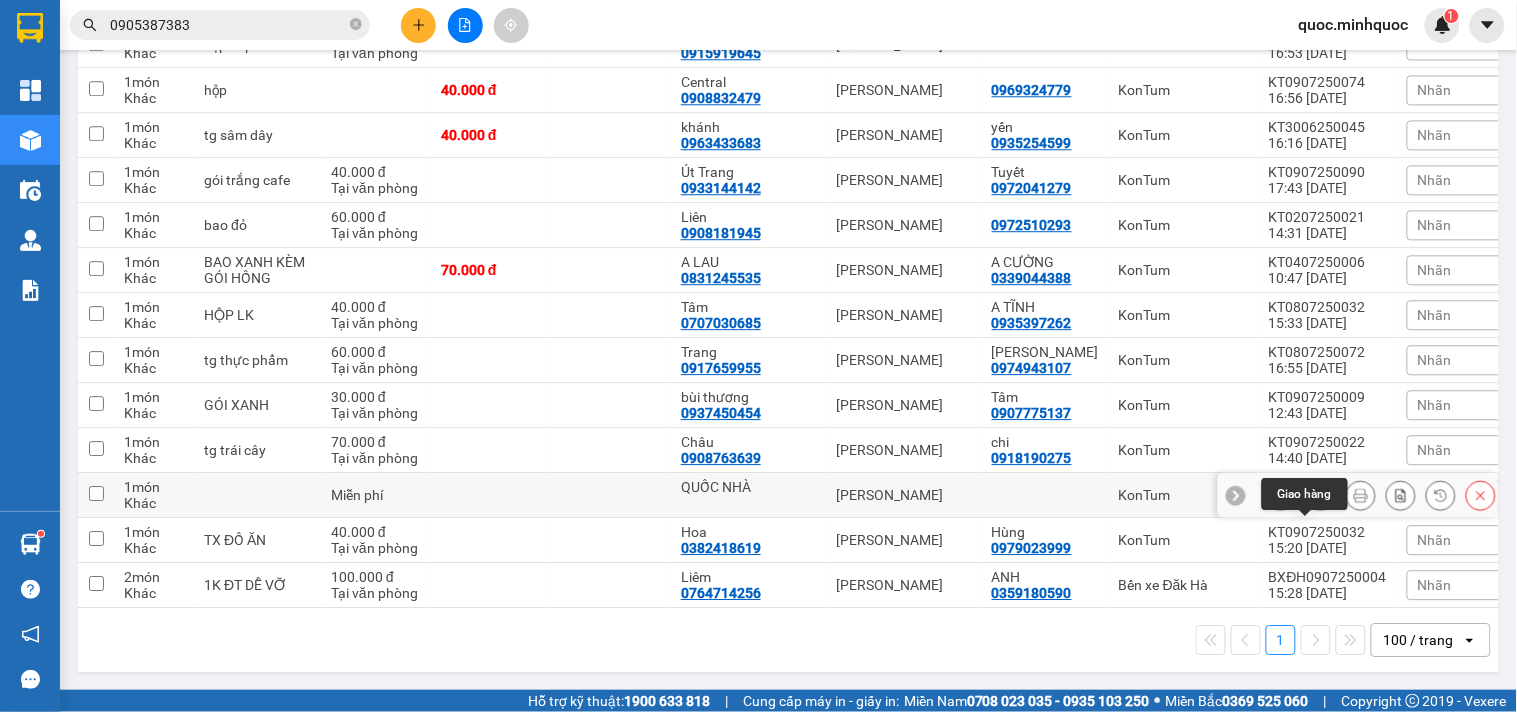 click at bounding box center [1321, 495] 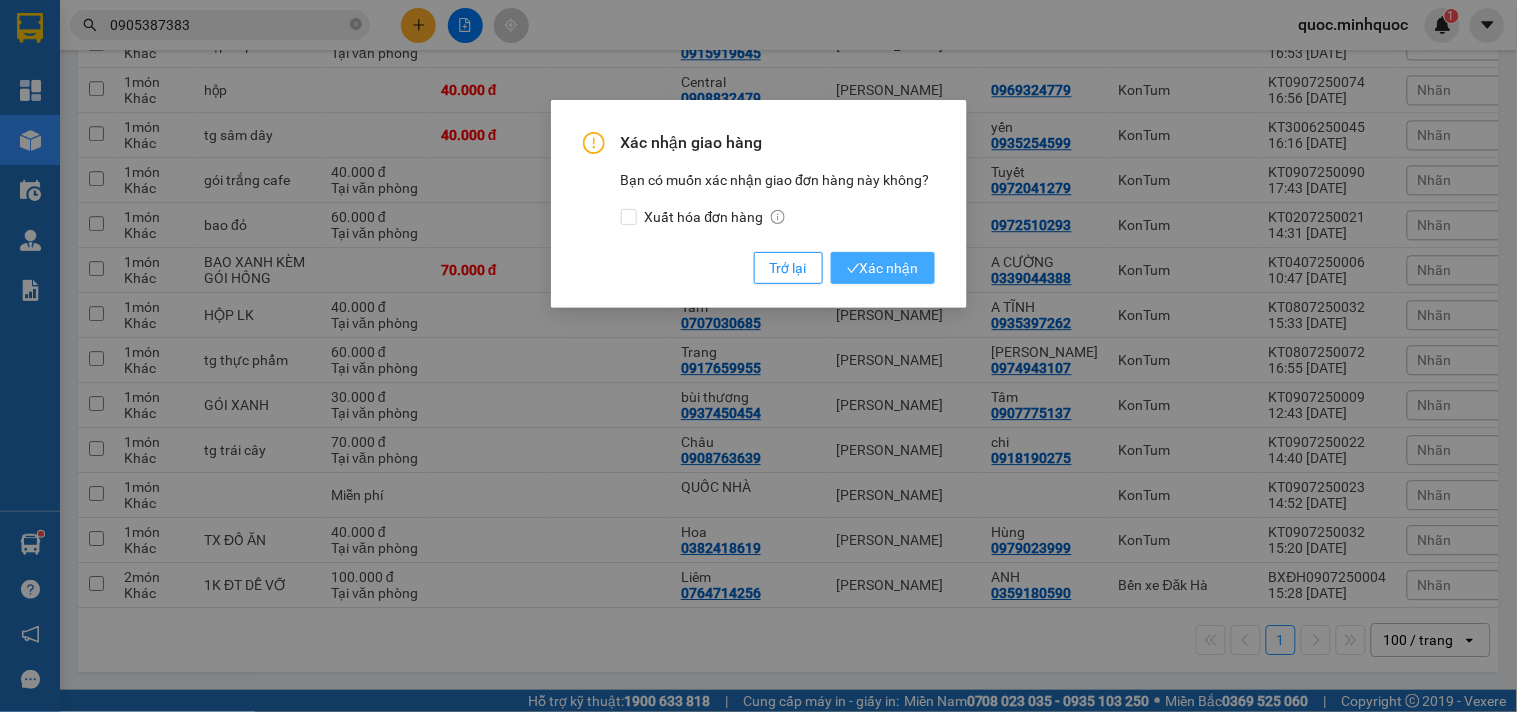 click on "Xác nhận" at bounding box center [883, 268] 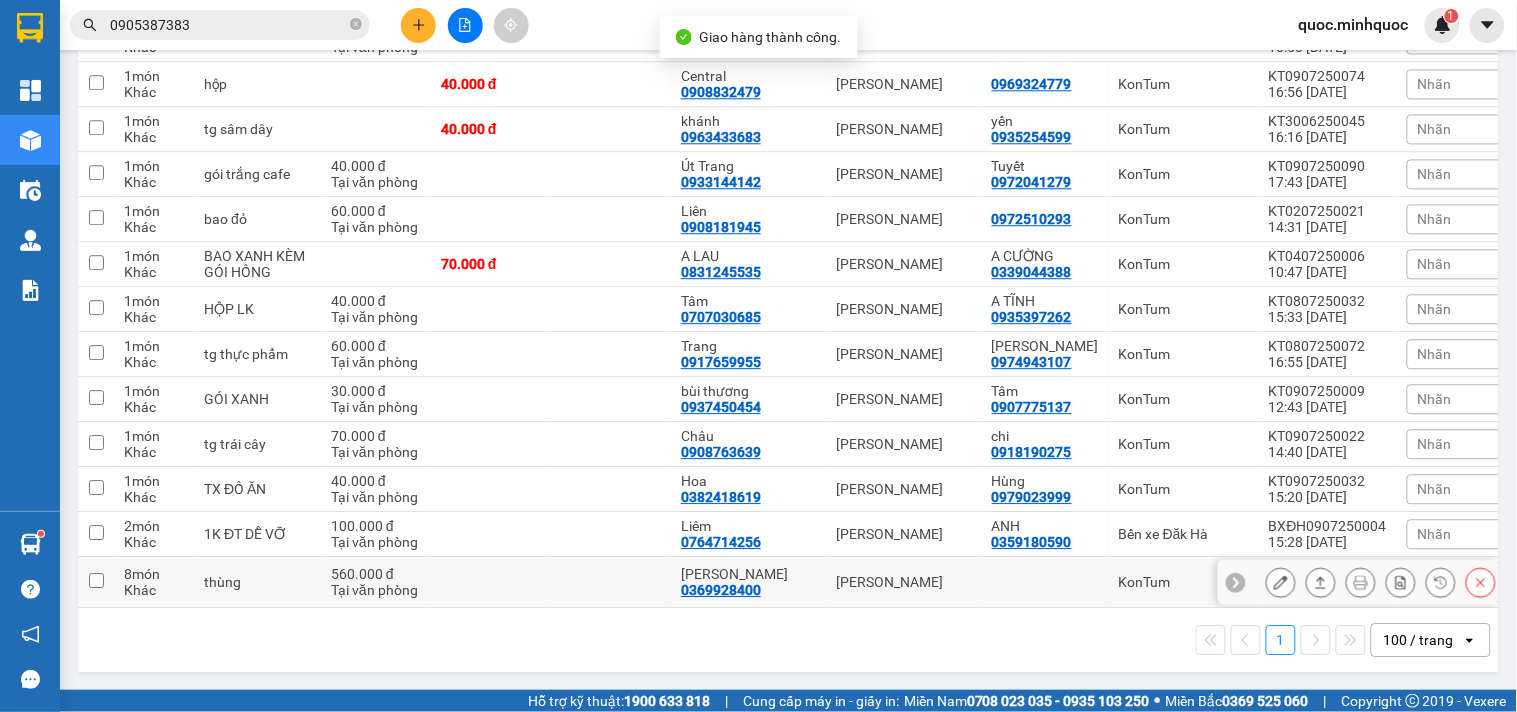 scroll, scrollTop: 1317, scrollLeft: 0, axis: vertical 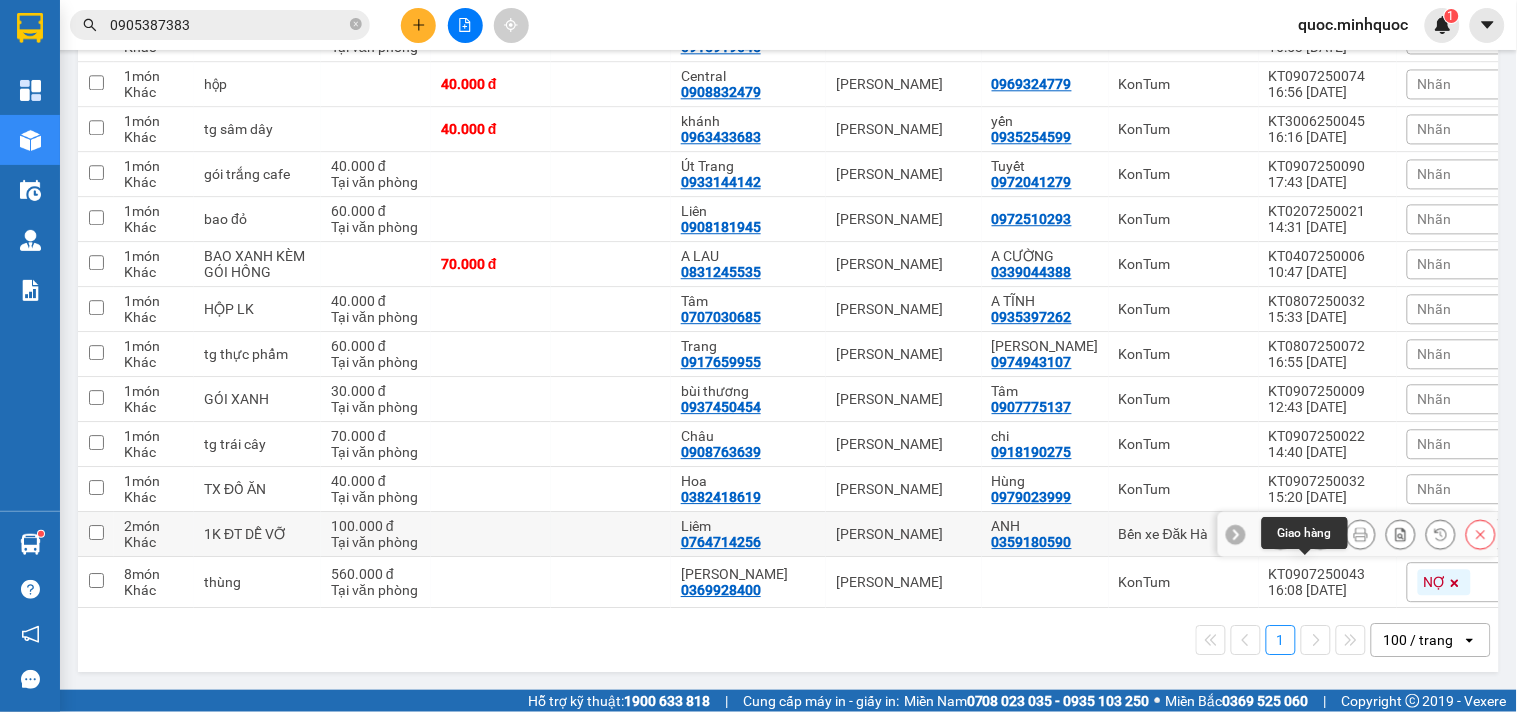 click 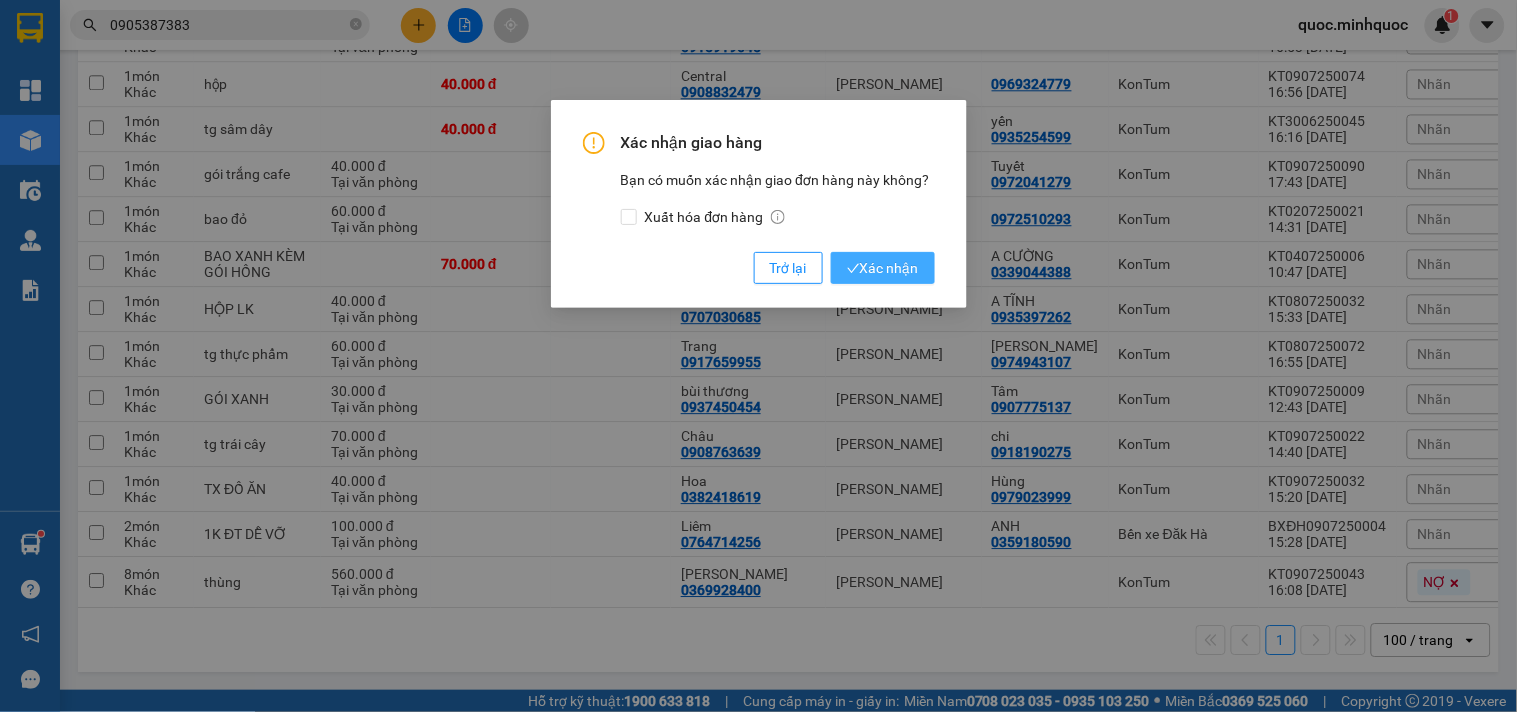 click on "Xác nhận" at bounding box center (883, 268) 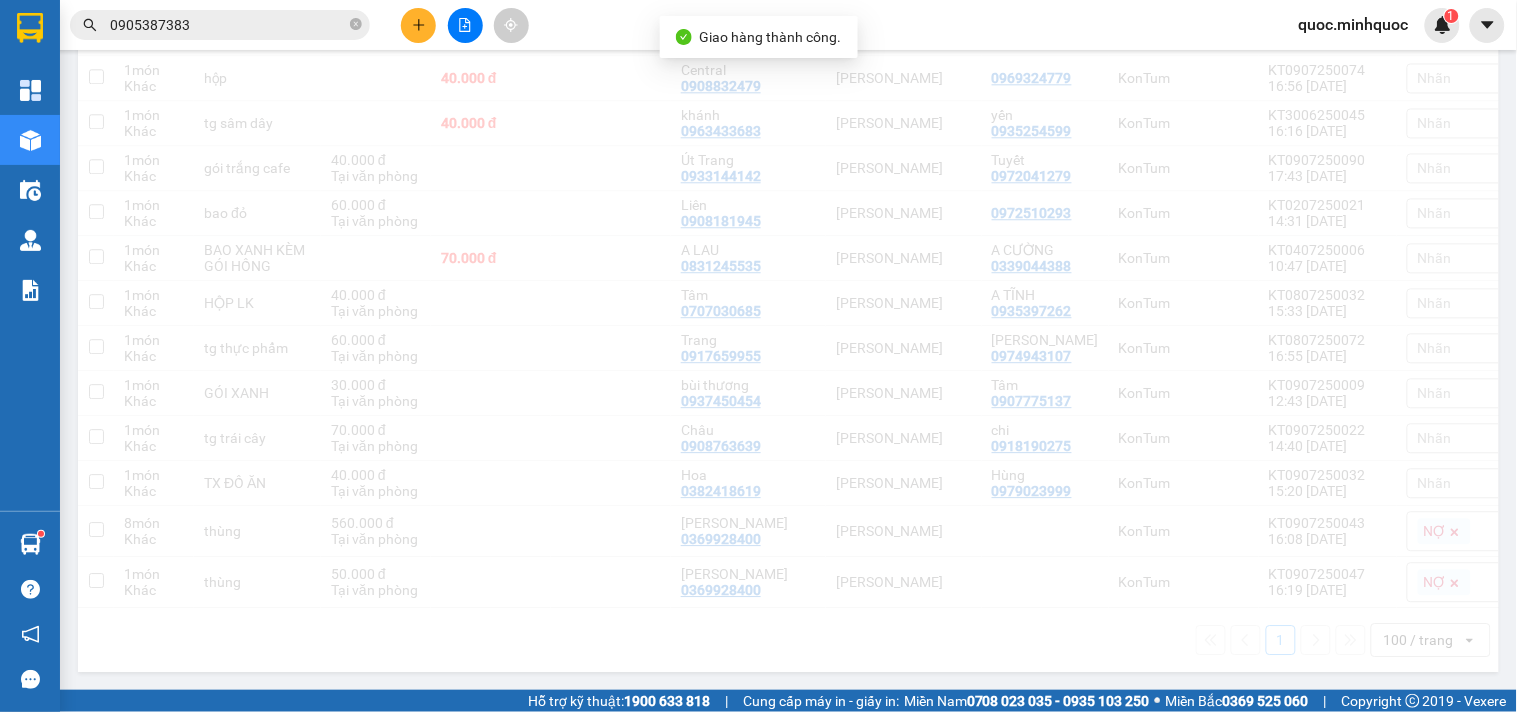 scroll, scrollTop: 1272, scrollLeft: 0, axis: vertical 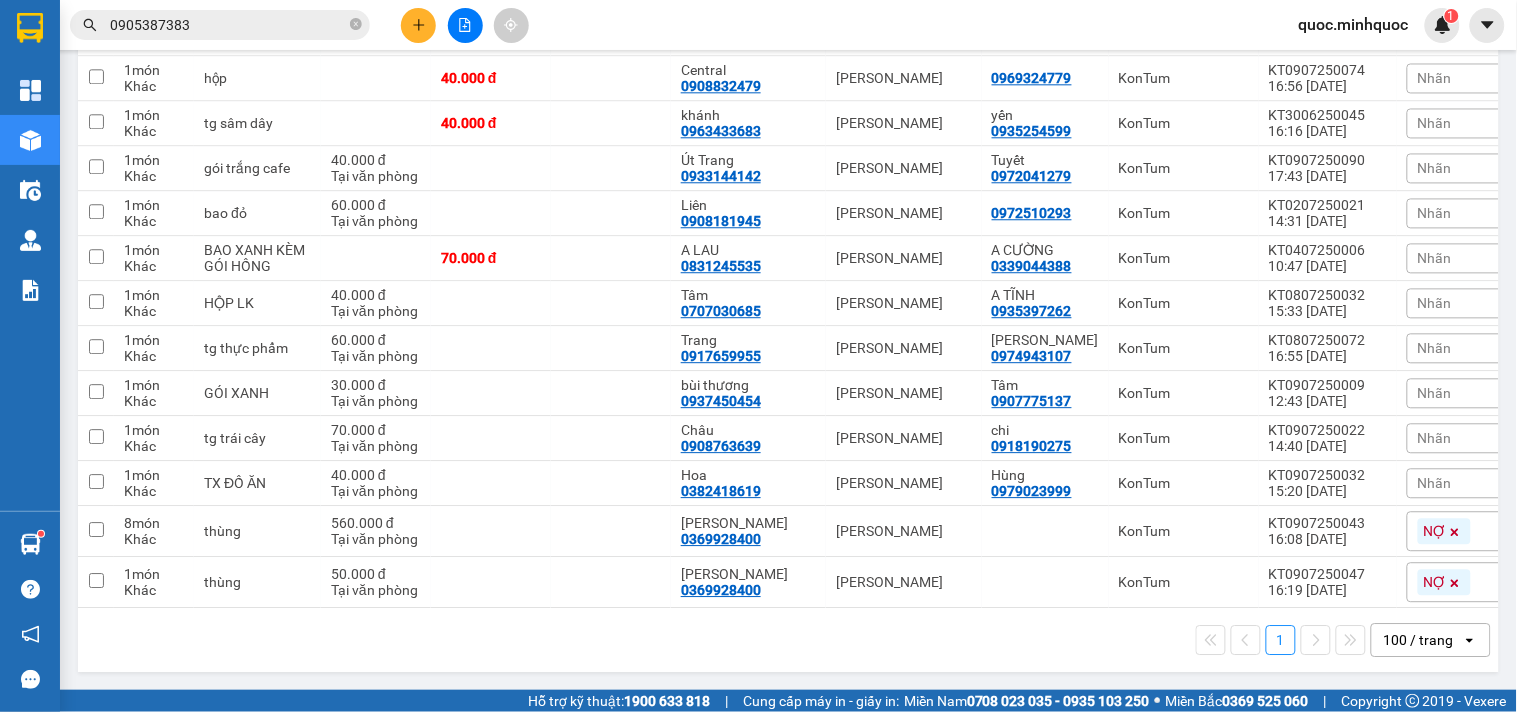 click on "0905387383" at bounding box center [228, 25] 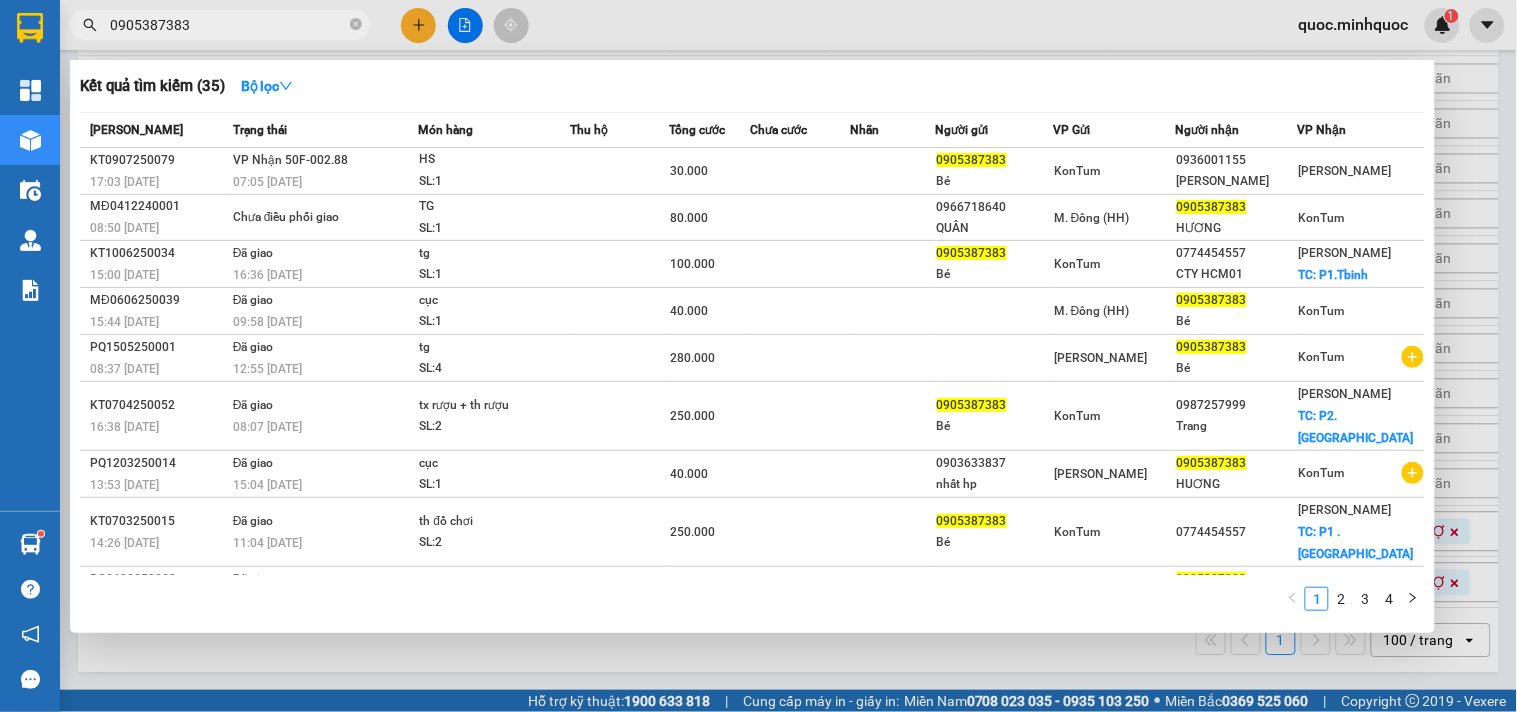 click on "0905387383" at bounding box center [228, 25] 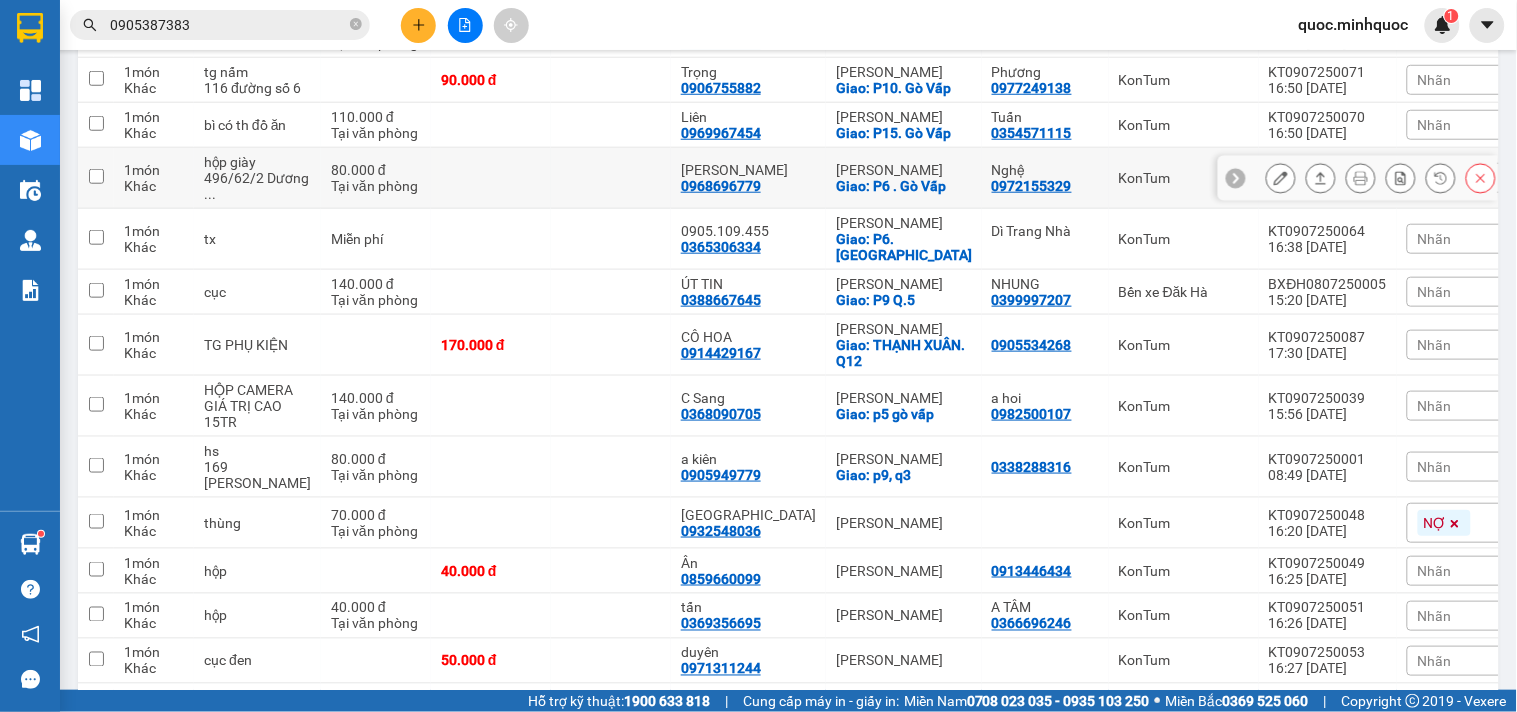scroll, scrollTop: 0, scrollLeft: 0, axis: both 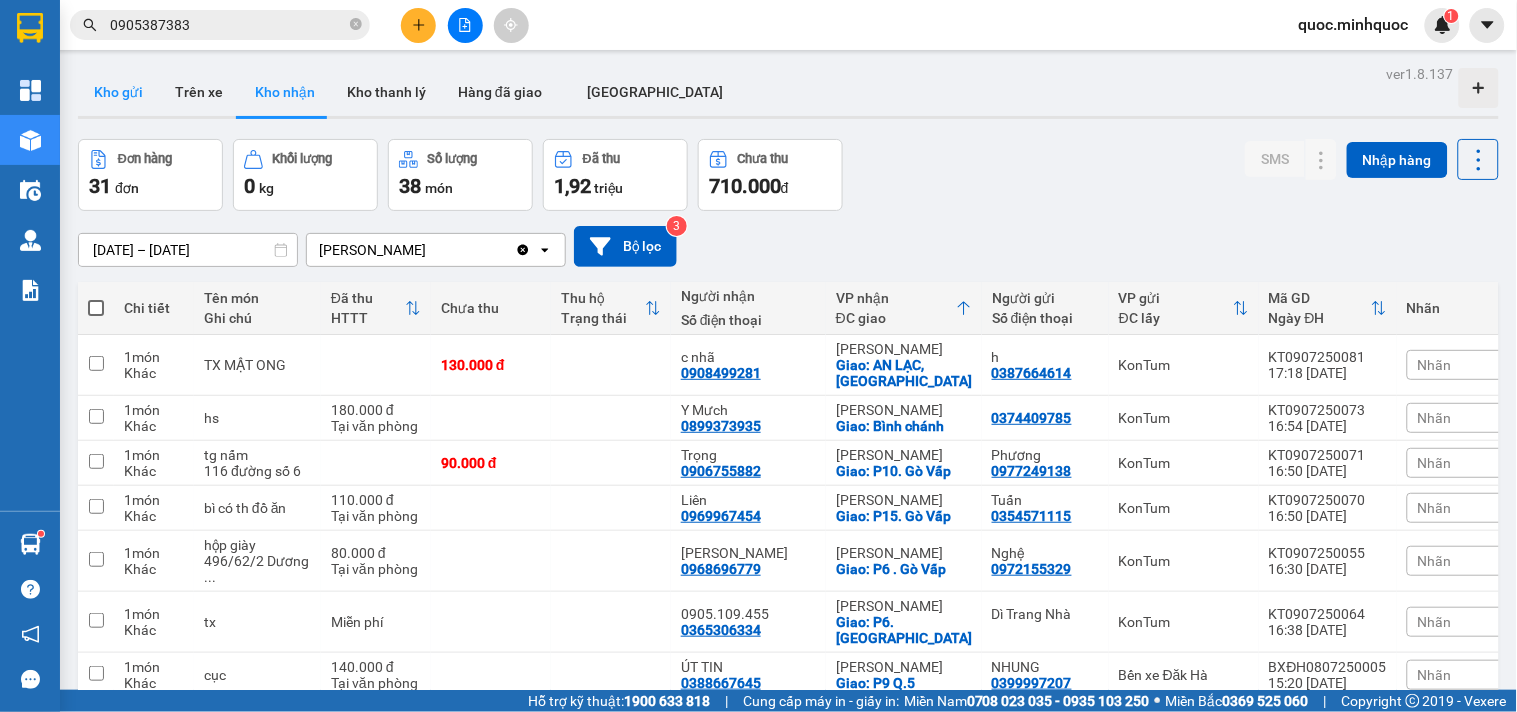 click on "Kho gửi" at bounding box center (118, 92) 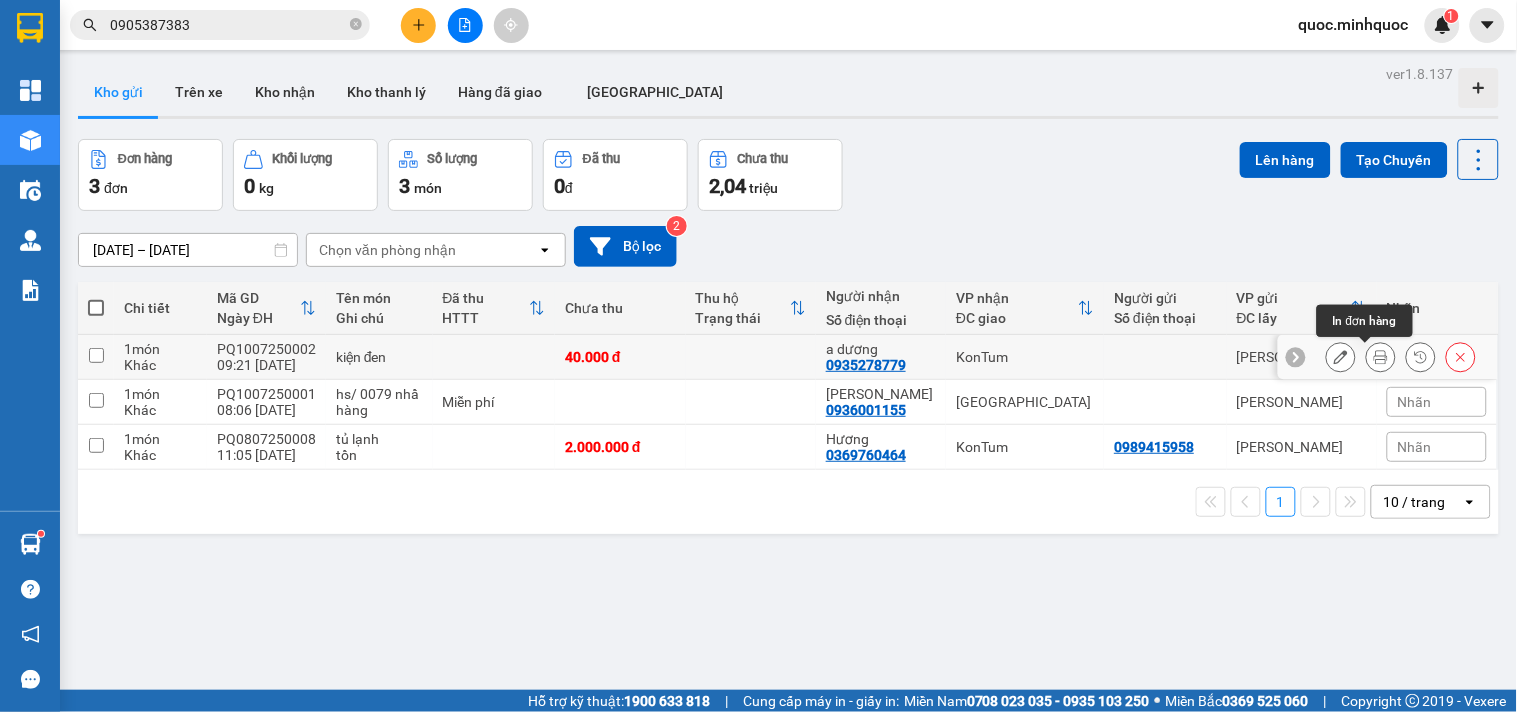 click at bounding box center [1381, 357] 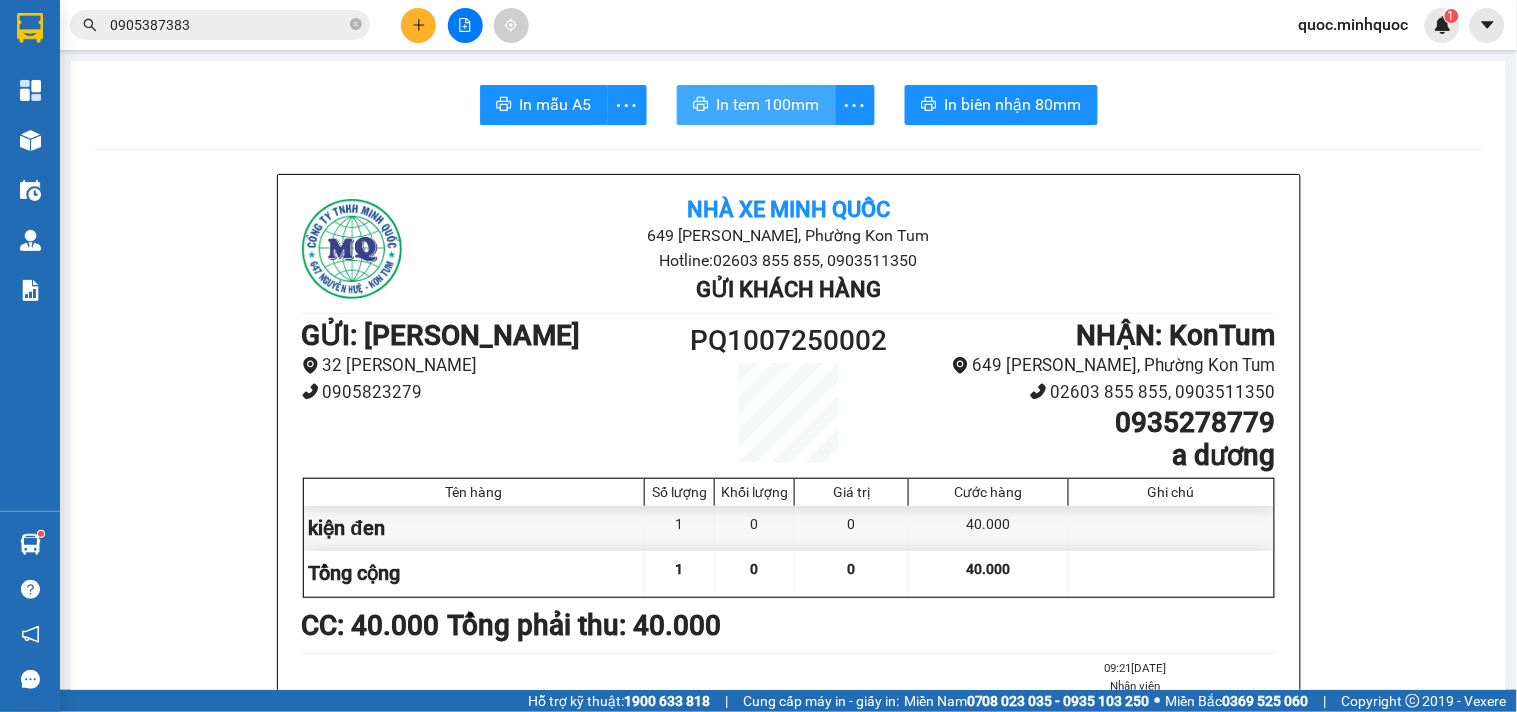 click on "In tem 100mm" at bounding box center (768, 104) 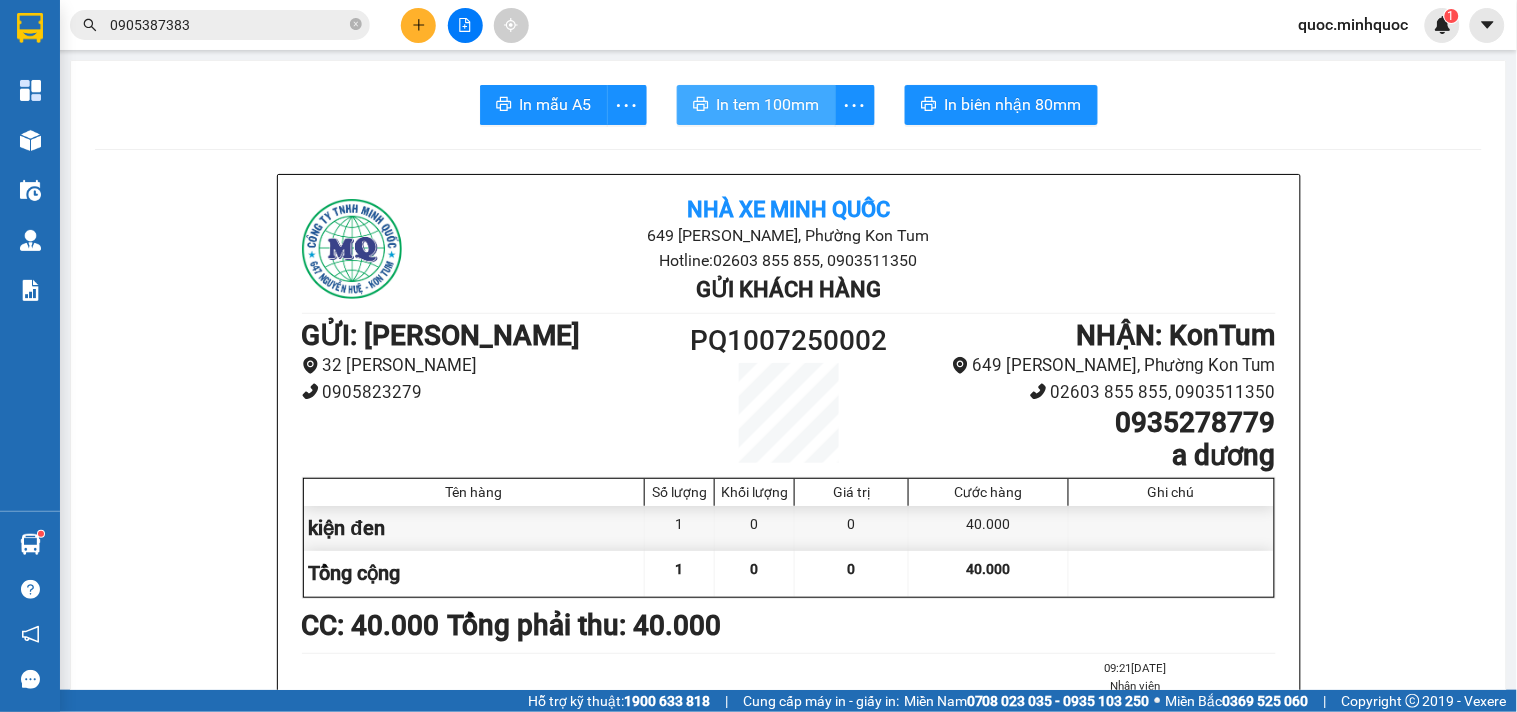 scroll, scrollTop: 0, scrollLeft: 0, axis: both 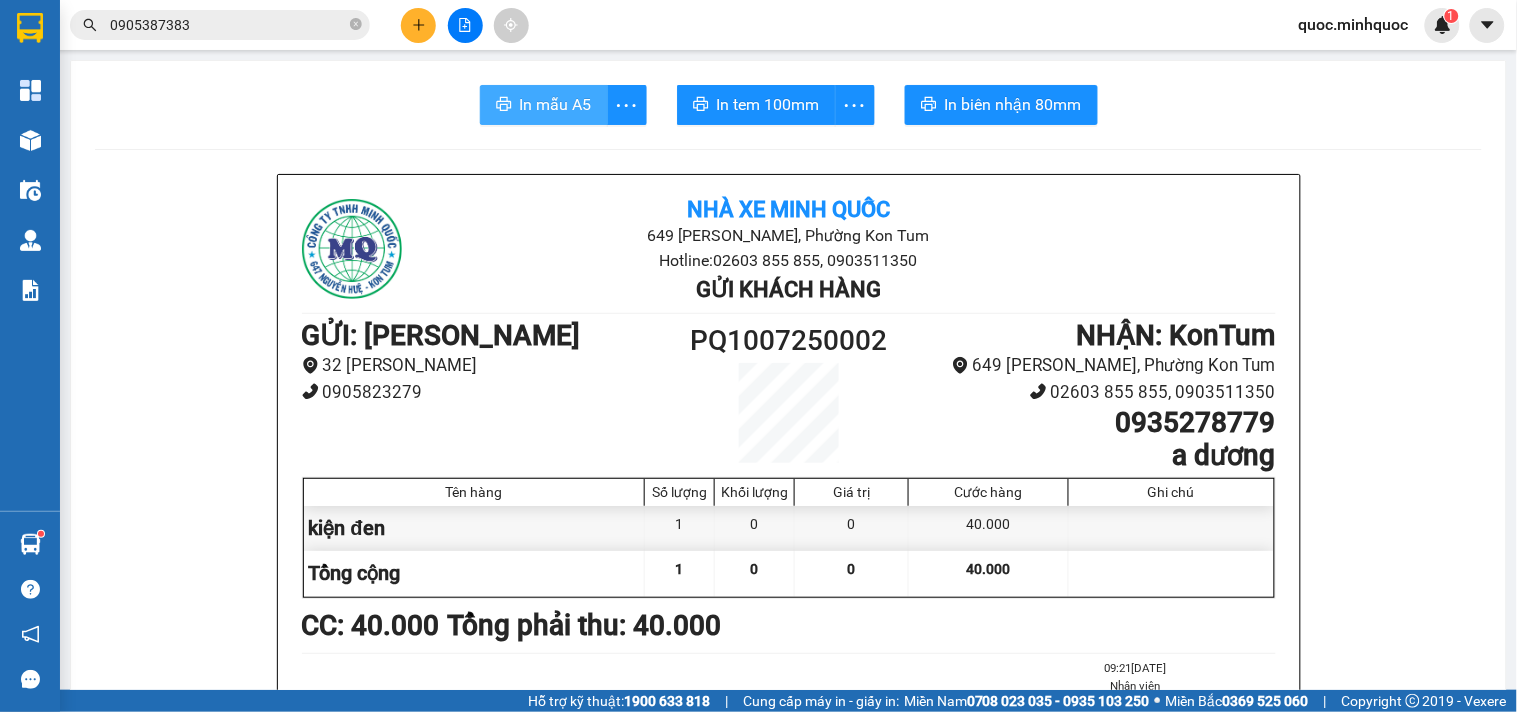 click on "In mẫu A5" at bounding box center (556, 104) 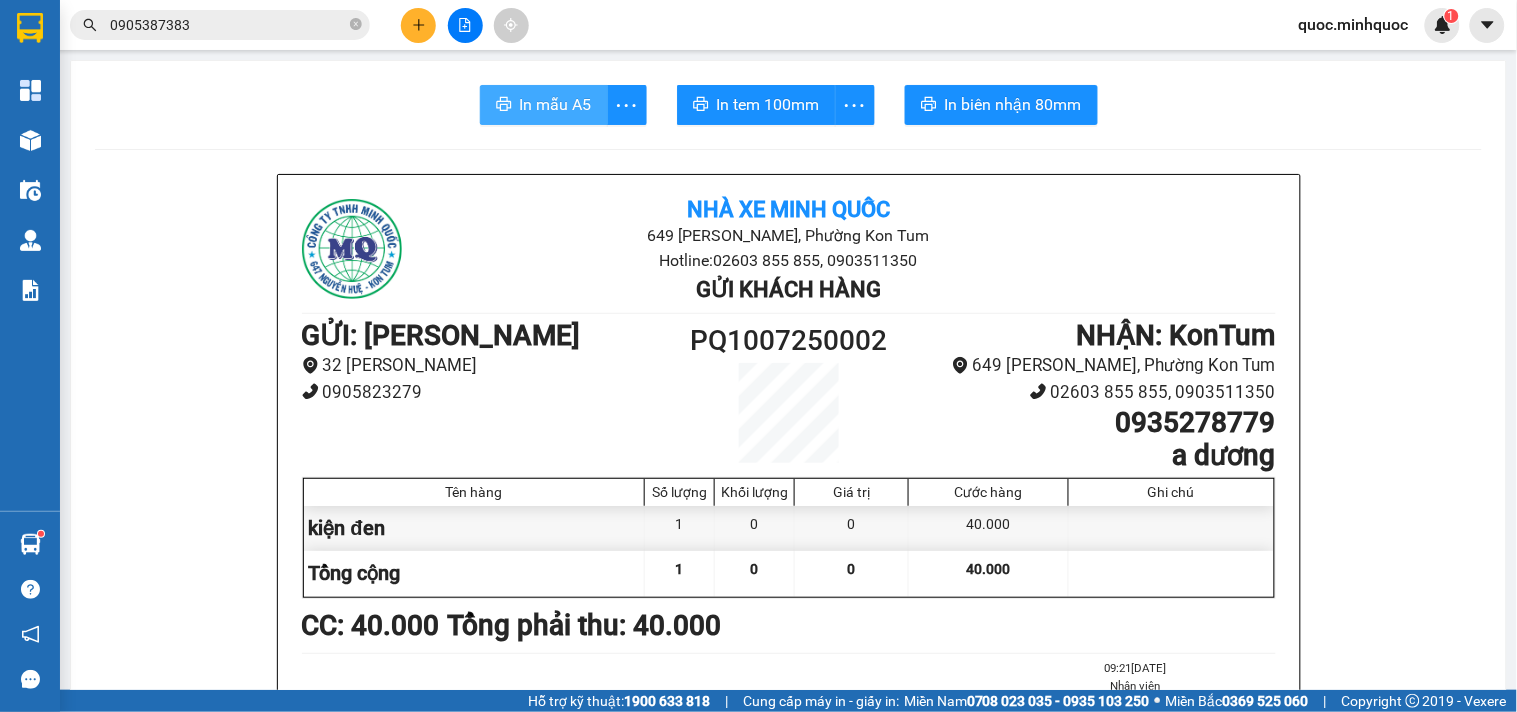 scroll, scrollTop: 0, scrollLeft: 0, axis: both 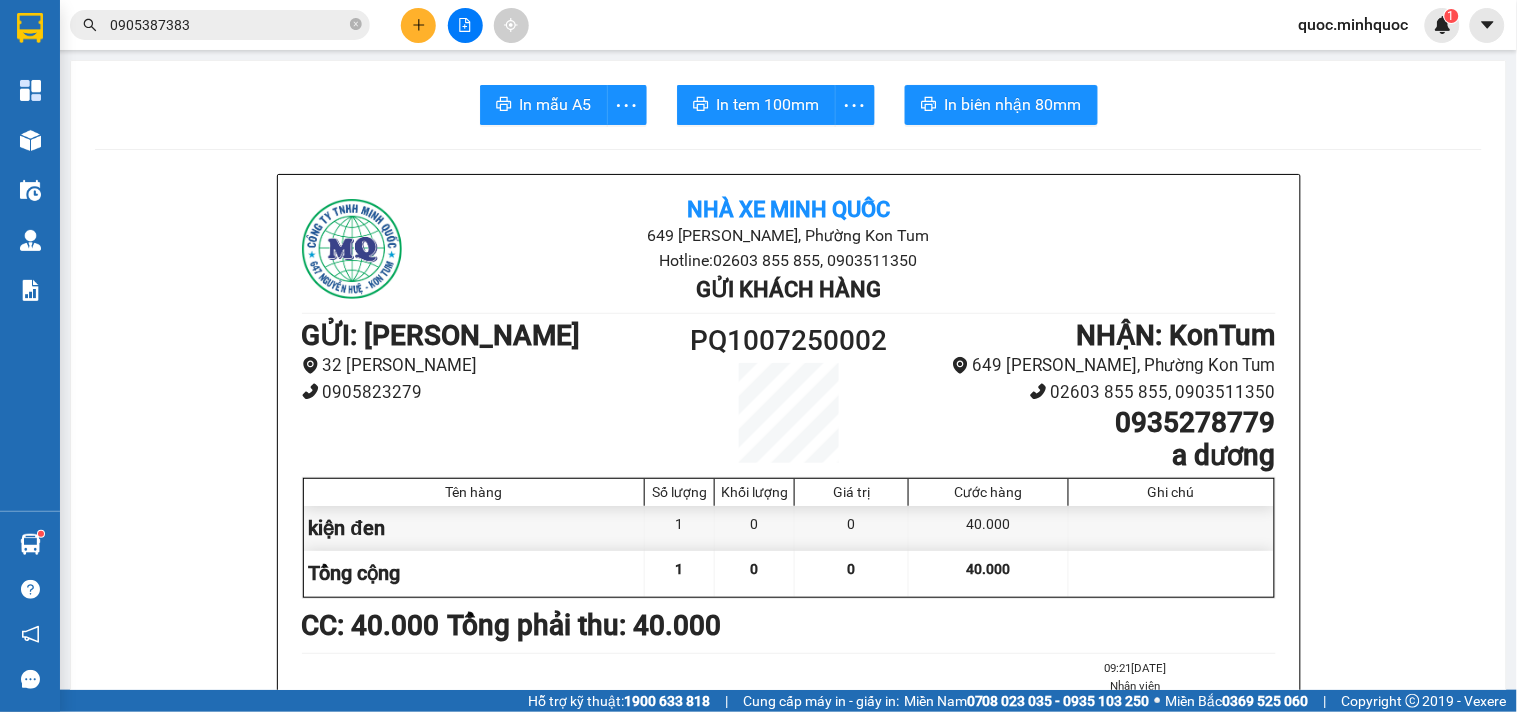 click at bounding box center (418, 25) 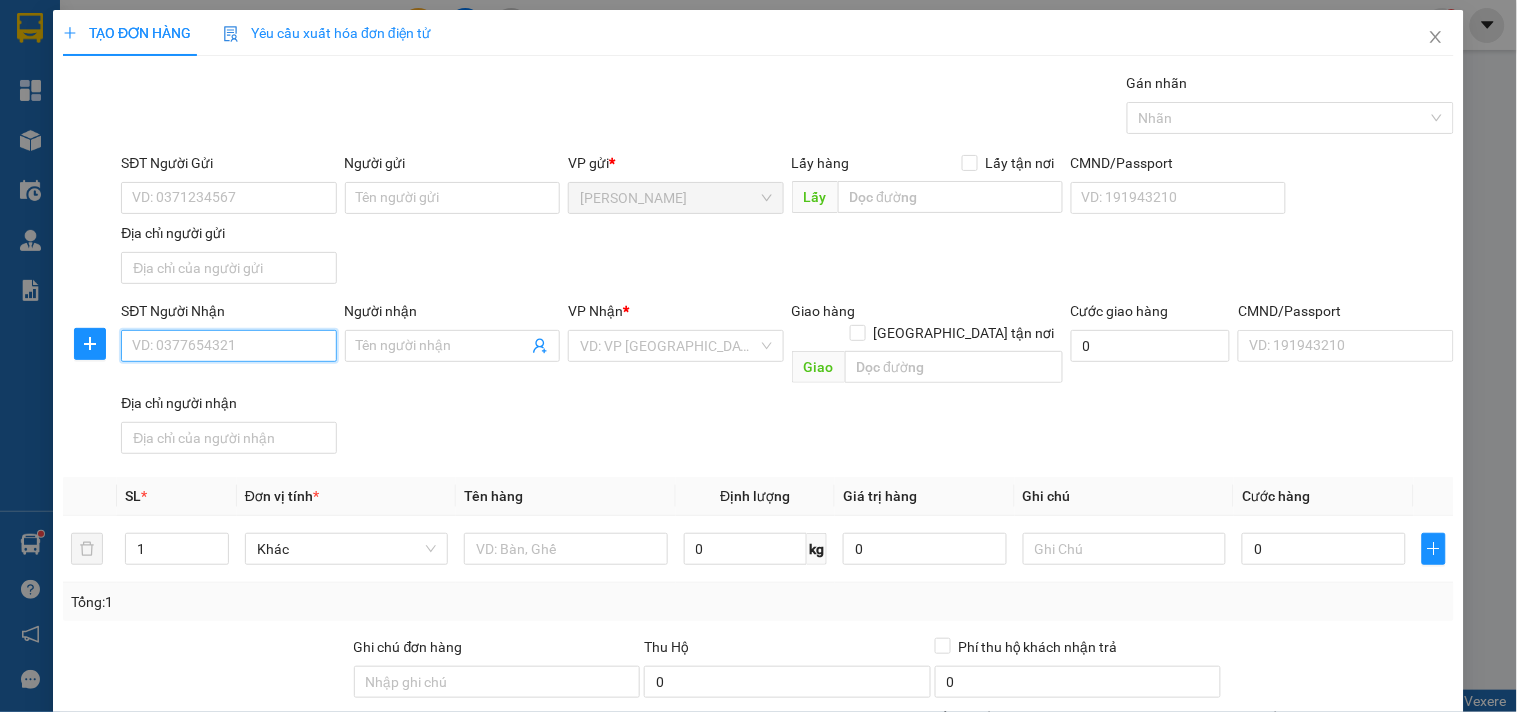 click on "SĐT Người Nhận" at bounding box center [228, 346] 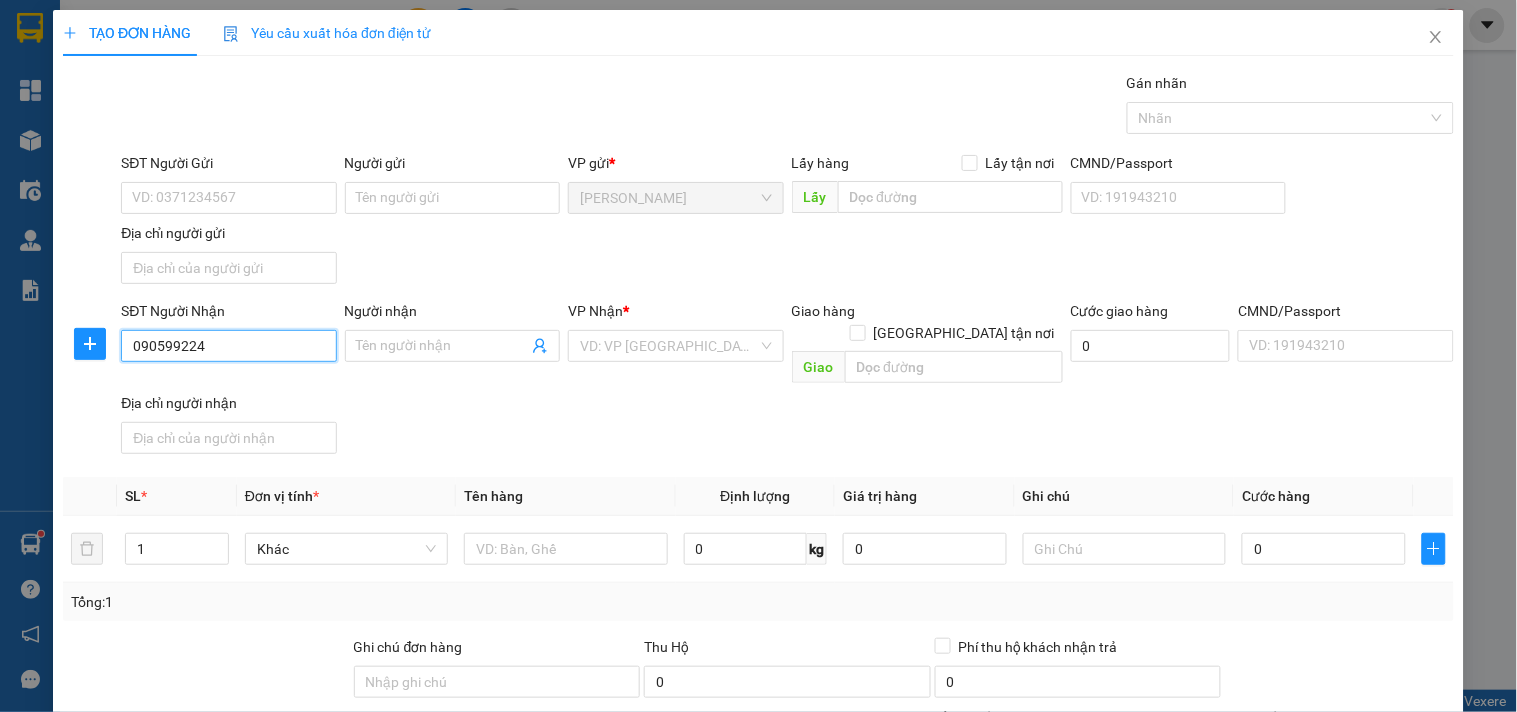 type on "0905992249" 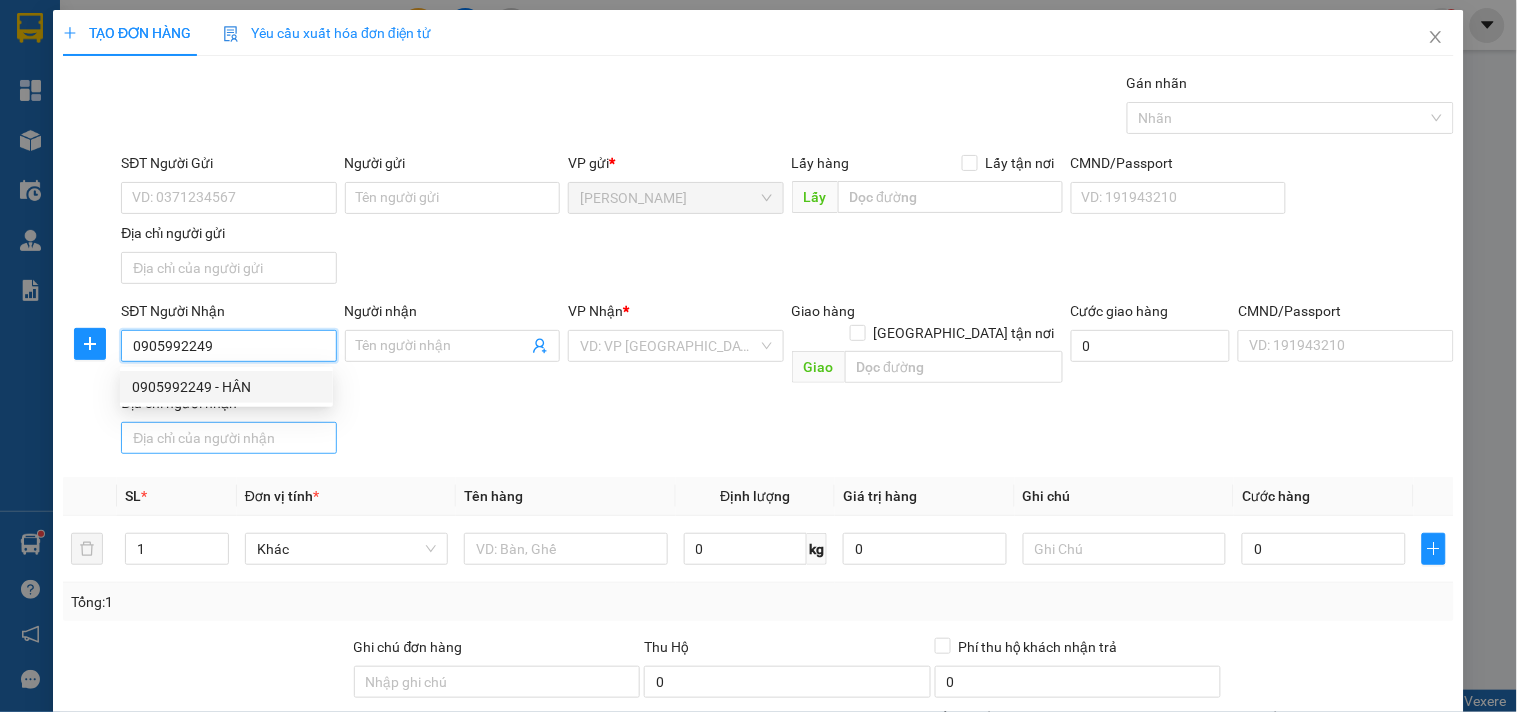 click on "0905992249 - HÂN" at bounding box center [226, 387] 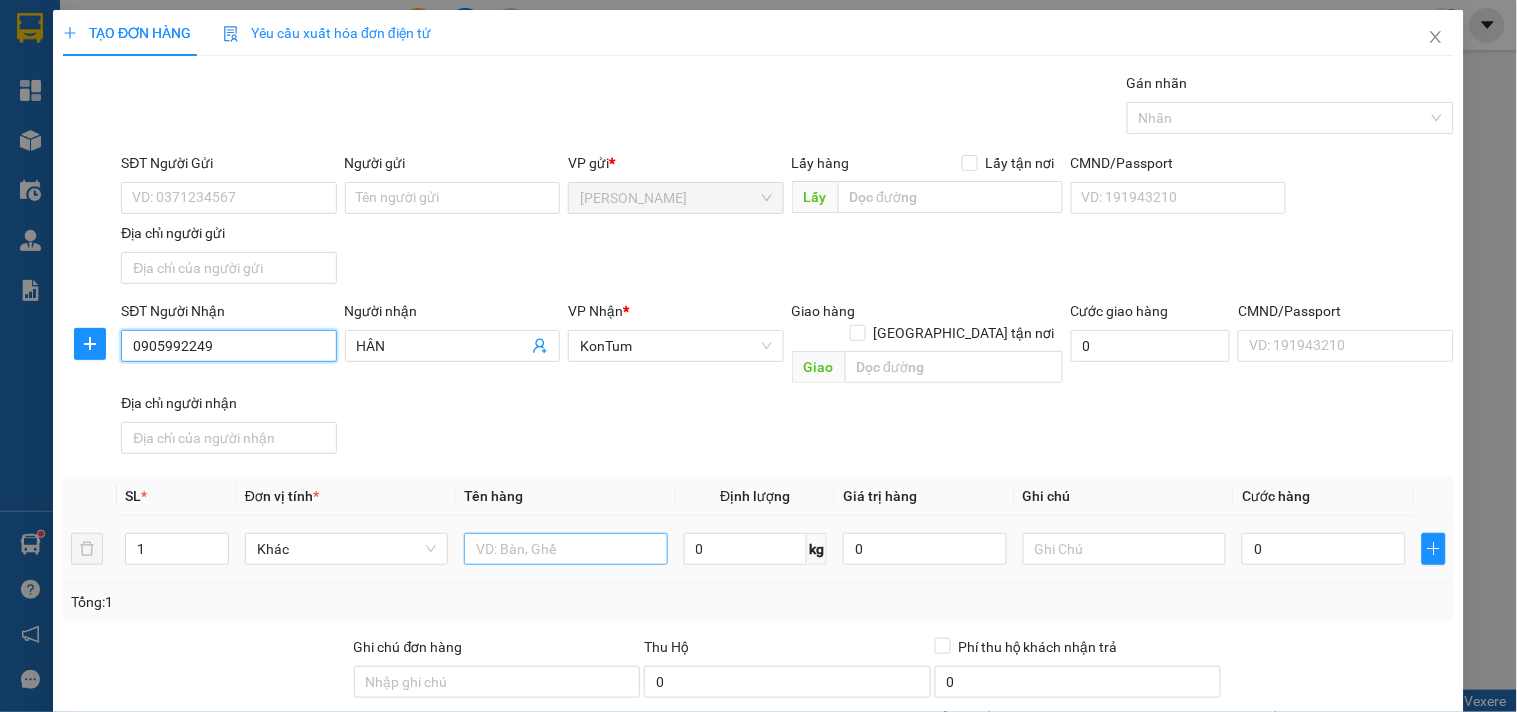 type on "0905992249" 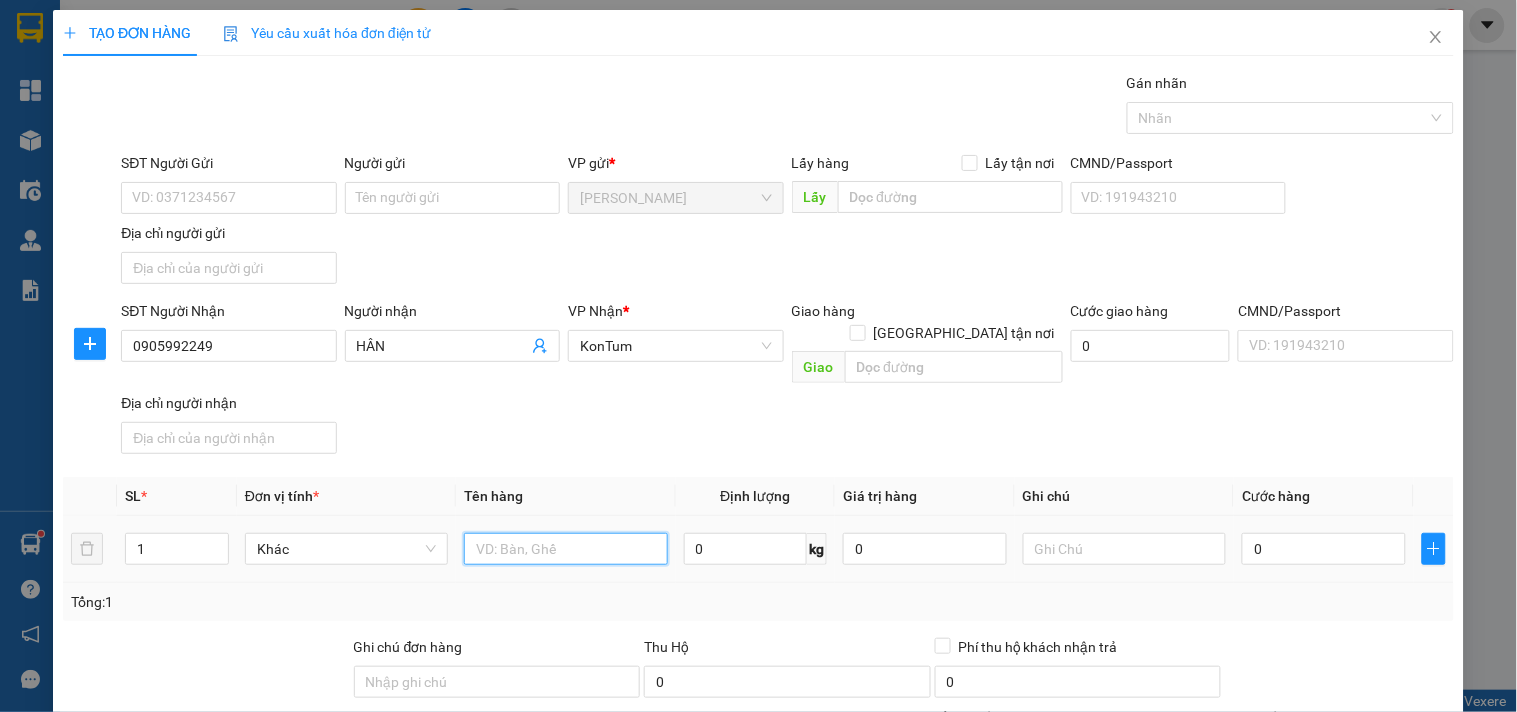 click at bounding box center (565, 549) 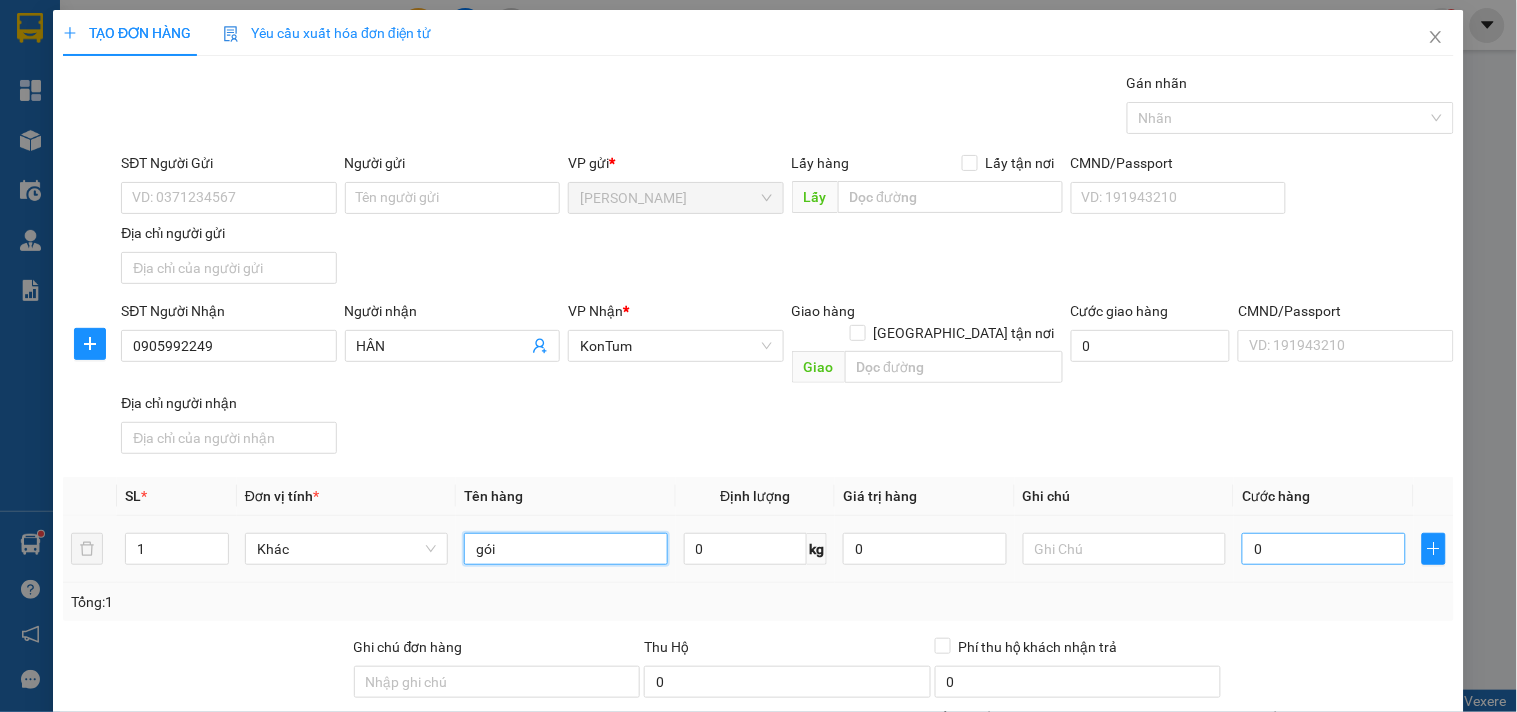 type on "gói" 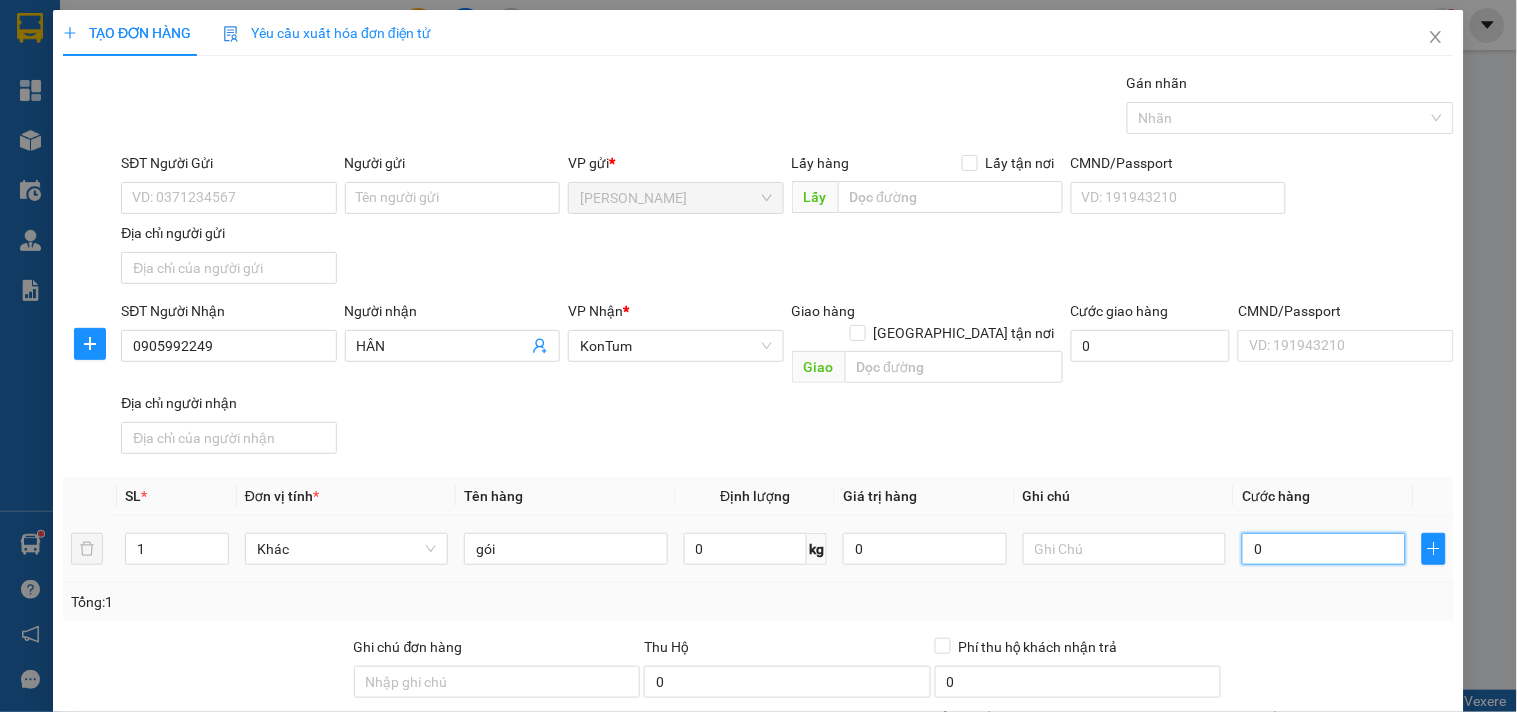 click on "0" at bounding box center [1324, 549] 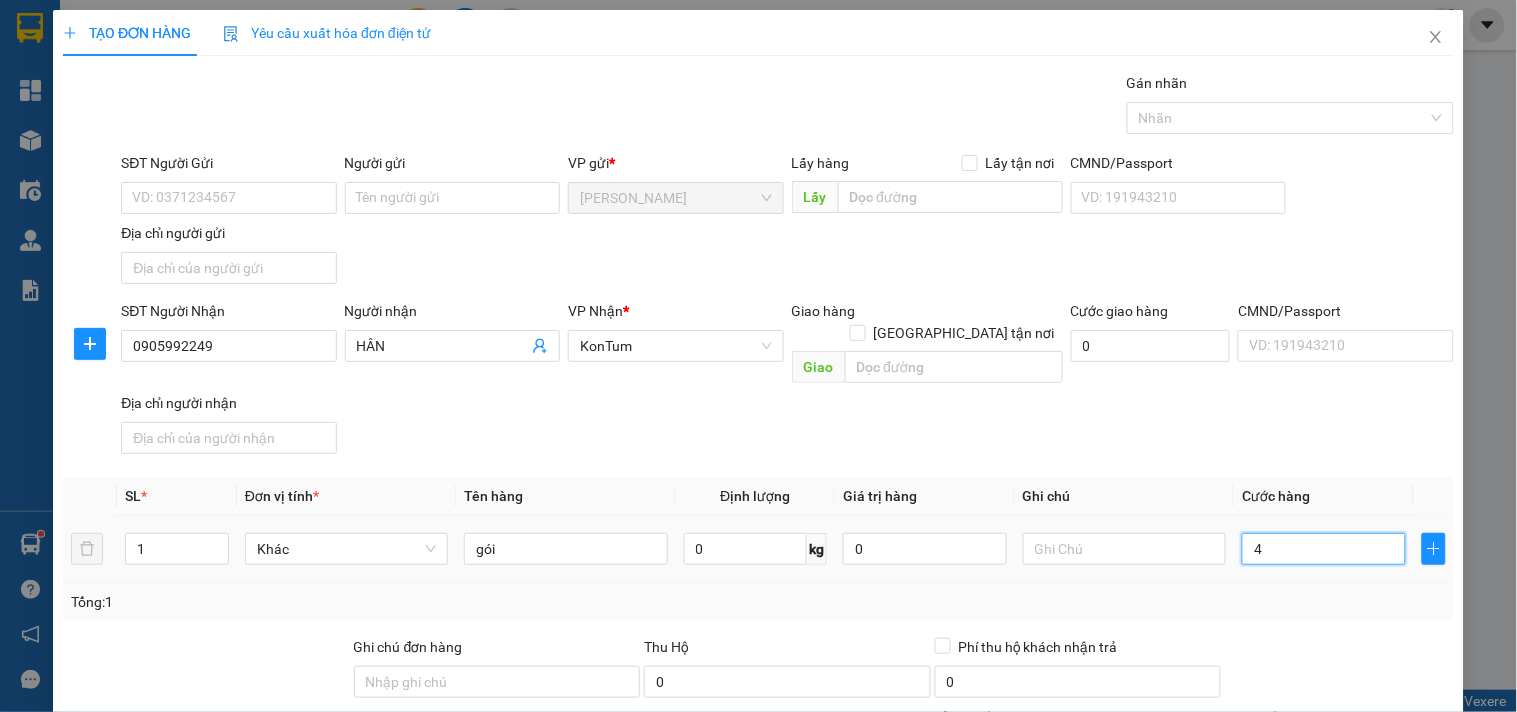type on "40" 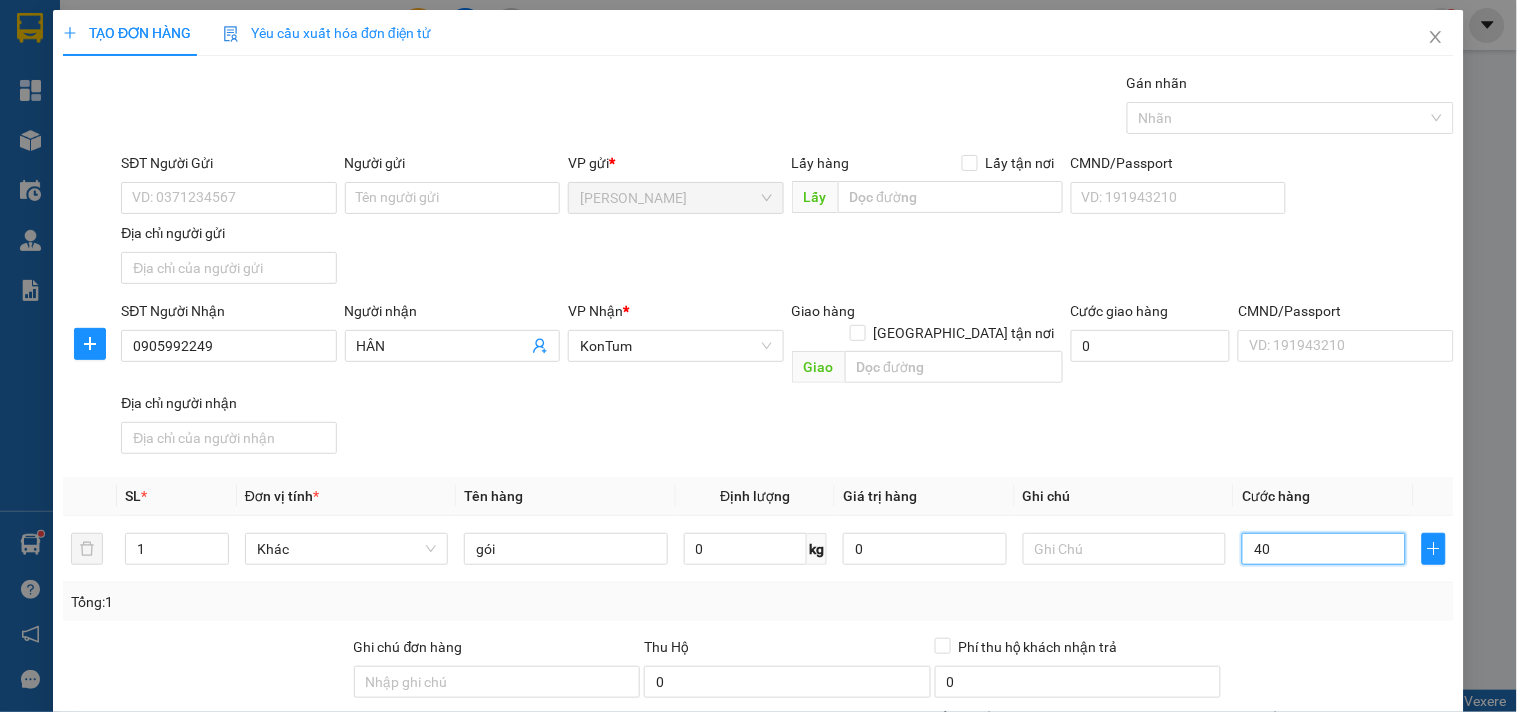 scroll, scrollTop: 167, scrollLeft: 0, axis: vertical 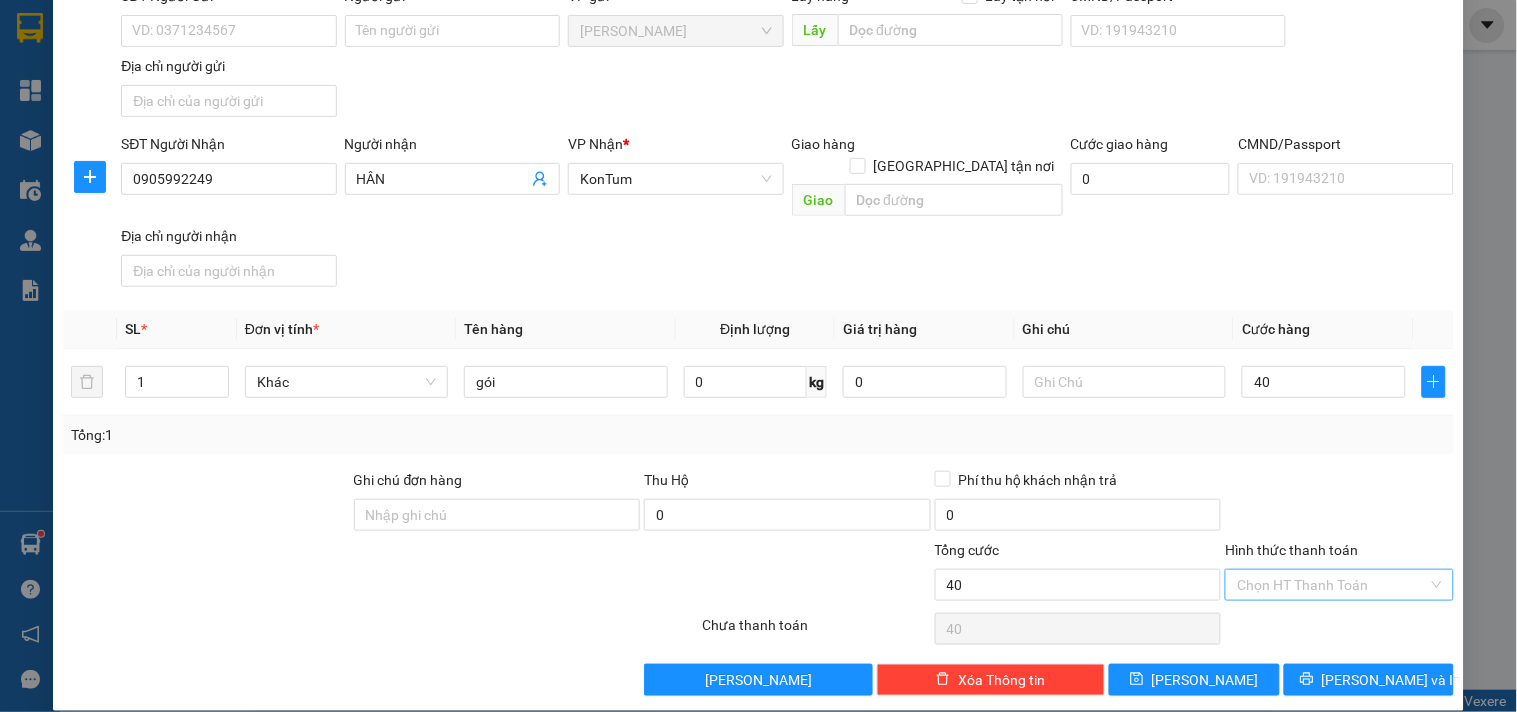 click on "Hình thức thanh toán" at bounding box center [1332, 585] 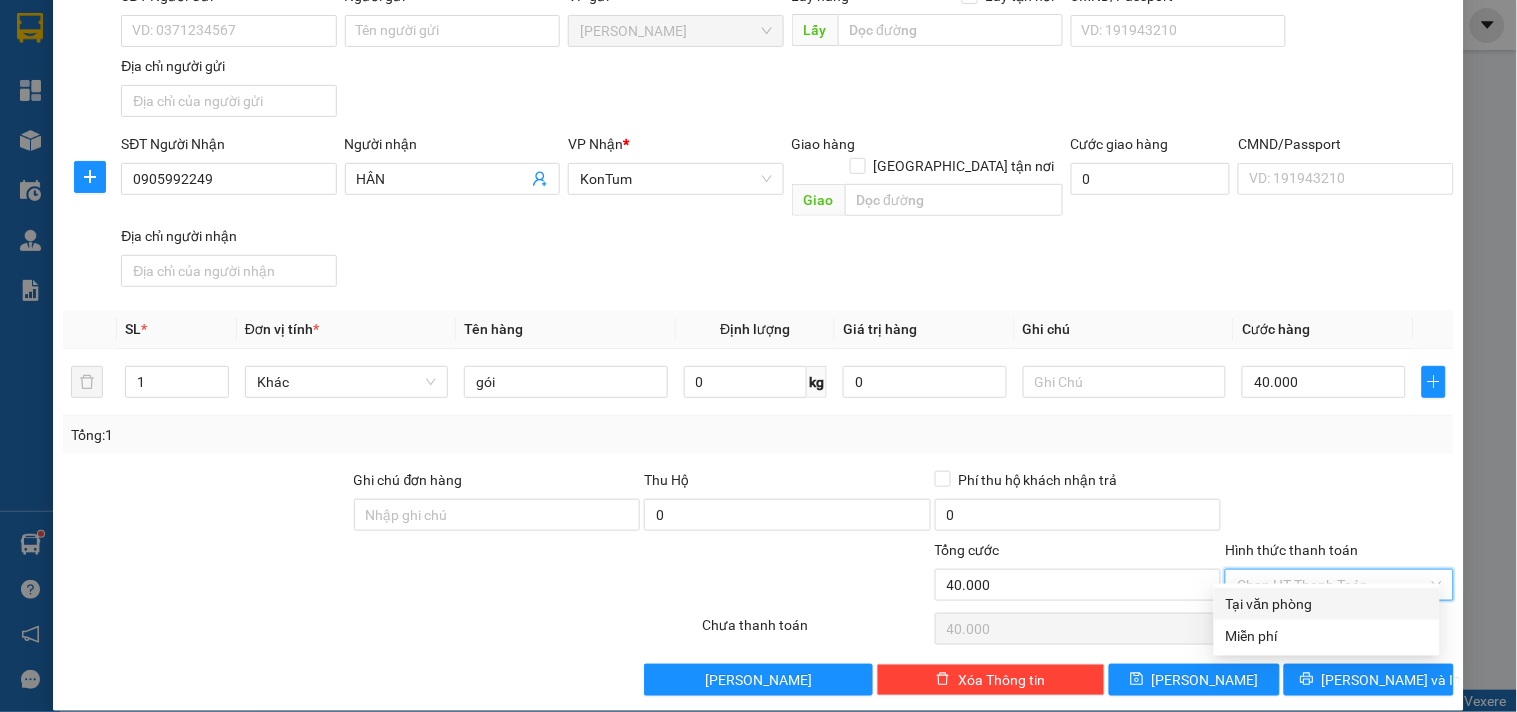 click on "Tại văn phòng" at bounding box center (1327, 604) 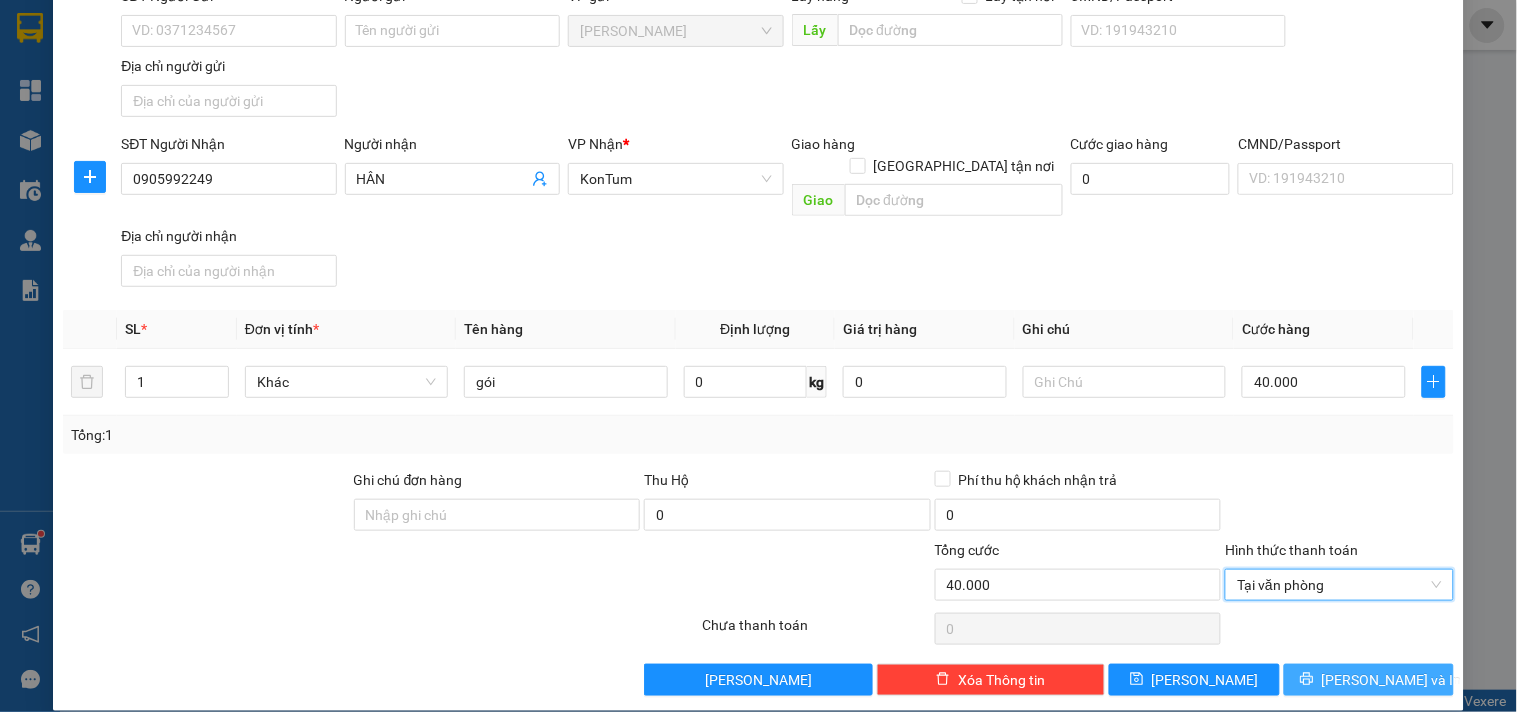 click on "[PERSON_NAME] và In" at bounding box center [1392, 680] 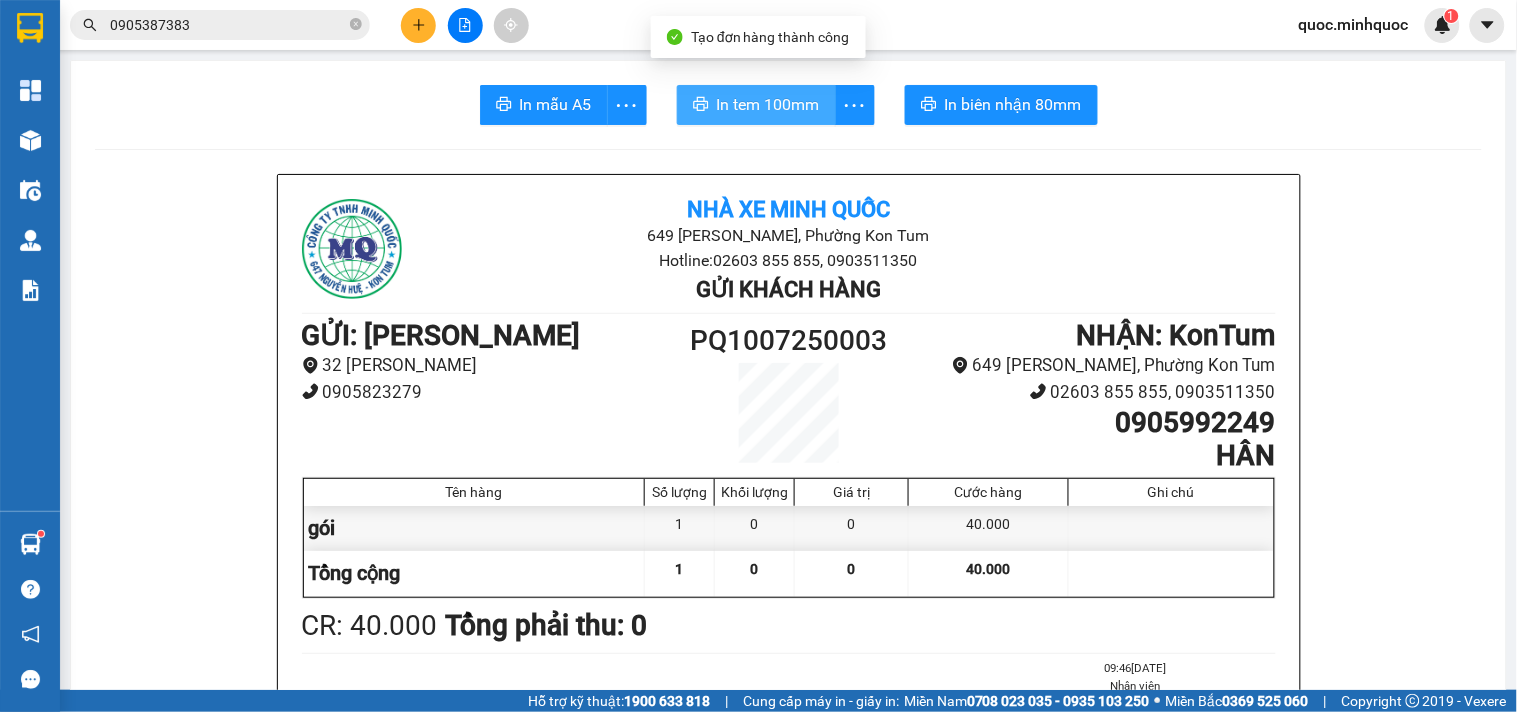 click on "In tem 100mm" at bounding box center [756, 105] 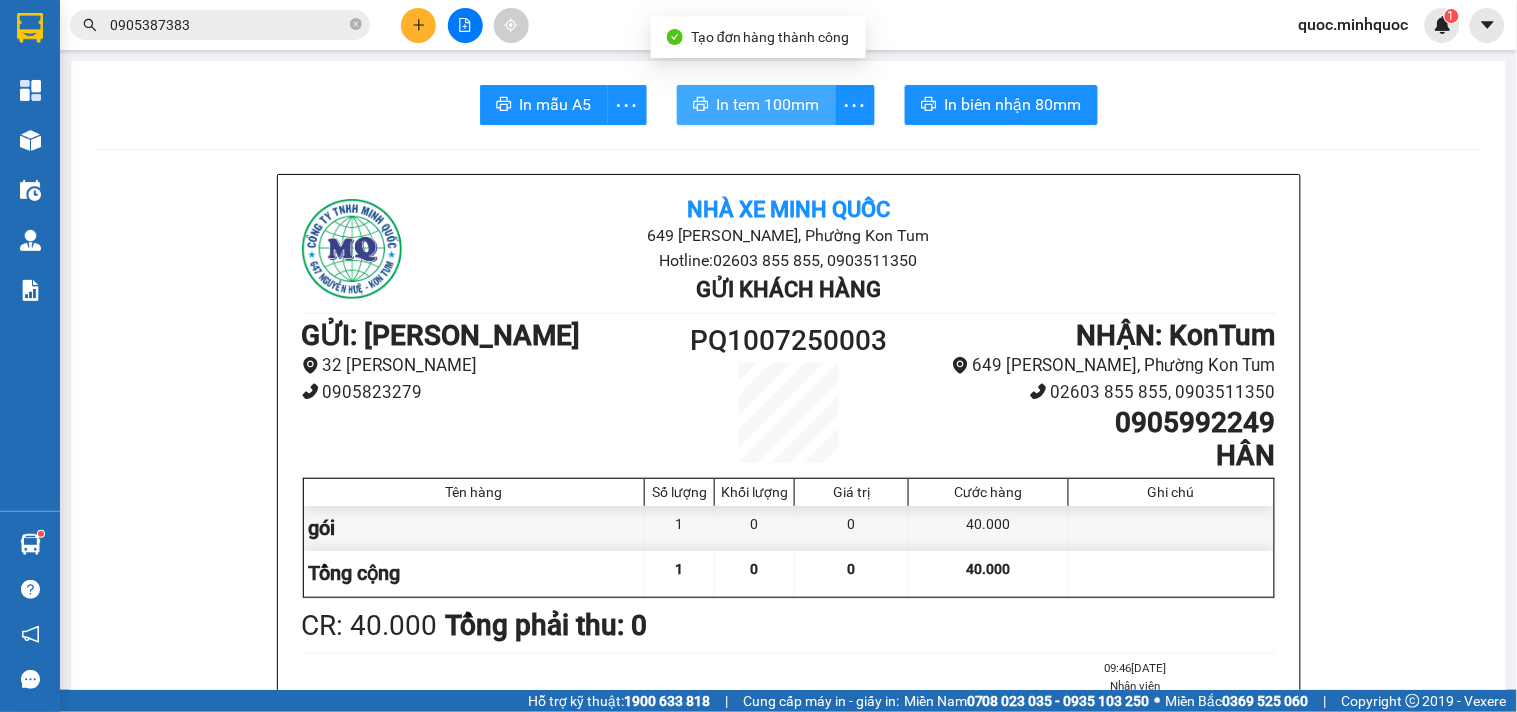 scroll, scrollTop: 0, scrollLeft: 0, axis: both 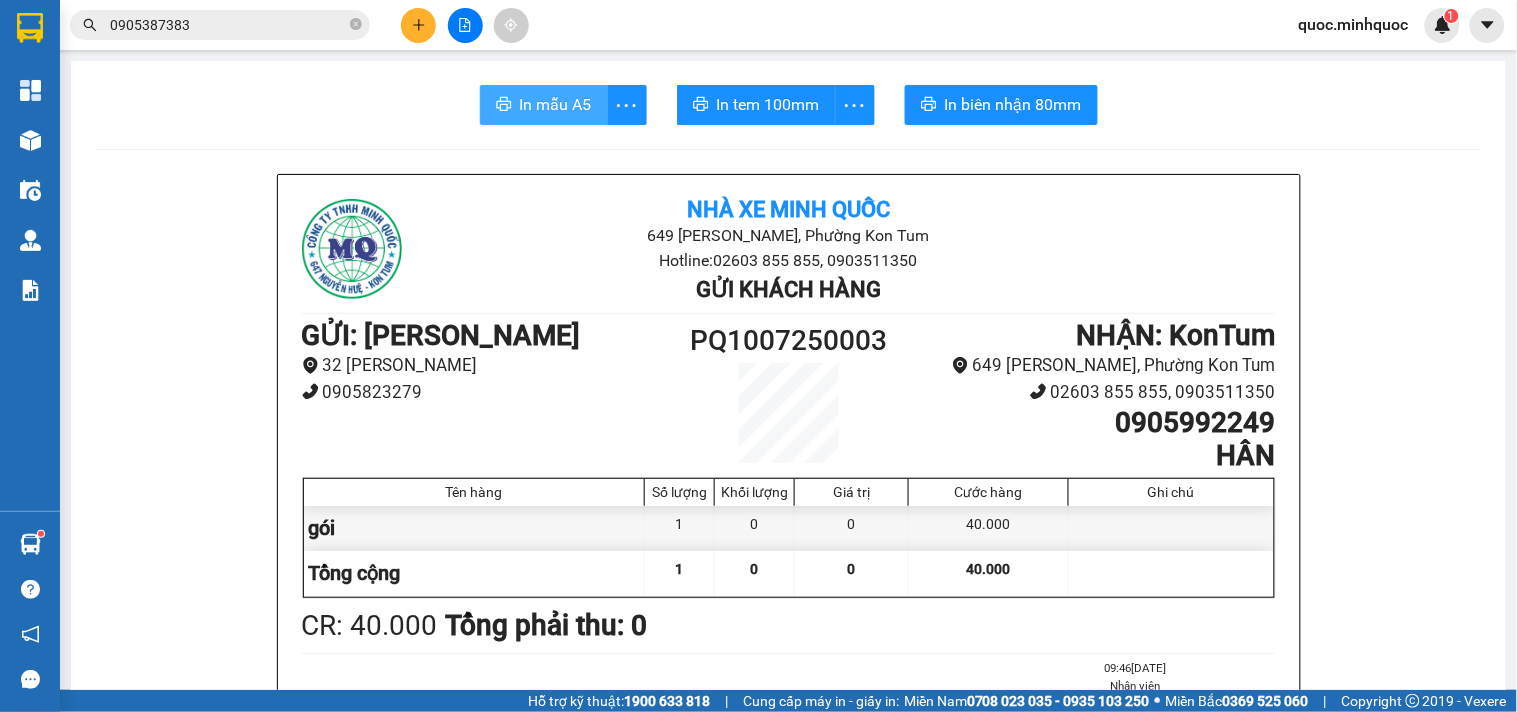 click on "In mẫu A5" at bounding box center (556, 104) 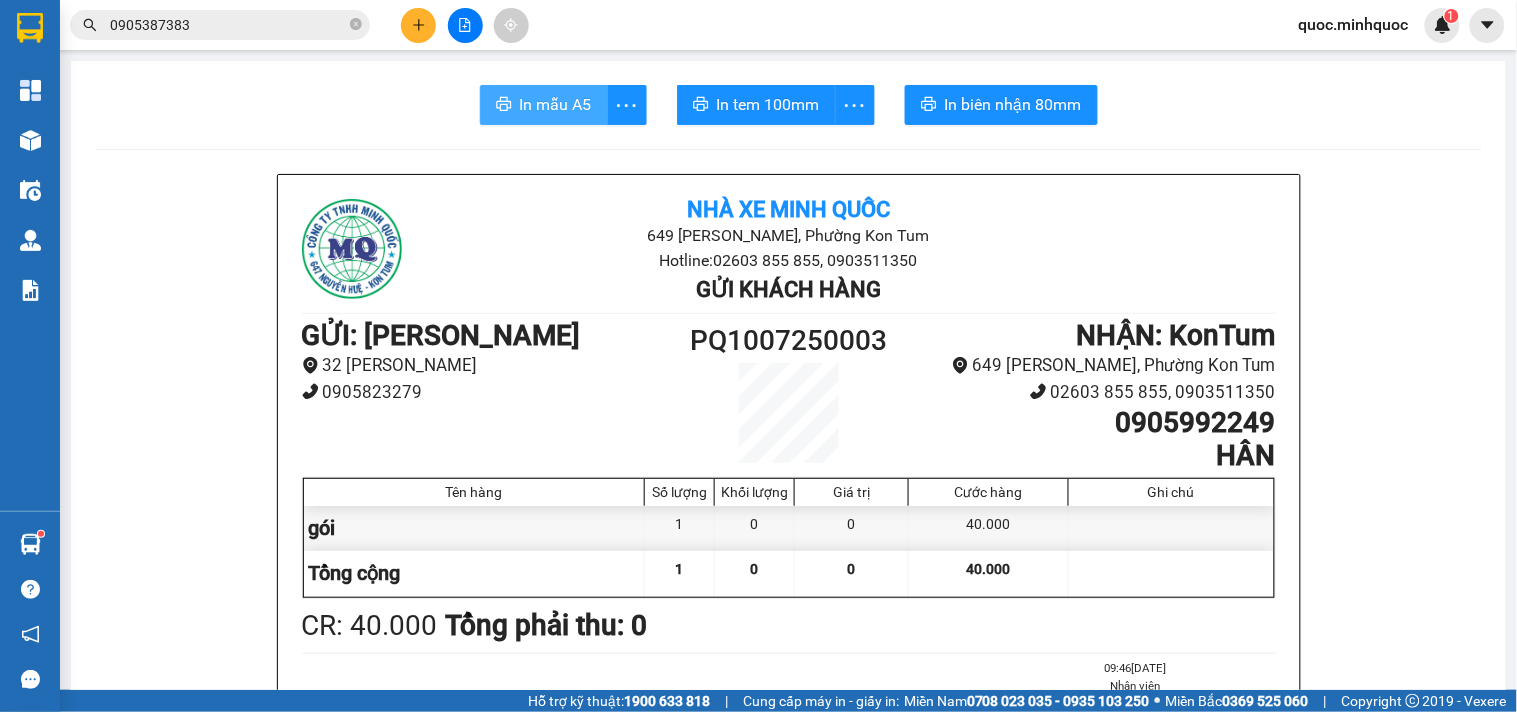 scroll, scrollTop: 0, scrollLeft: 0, axis: both 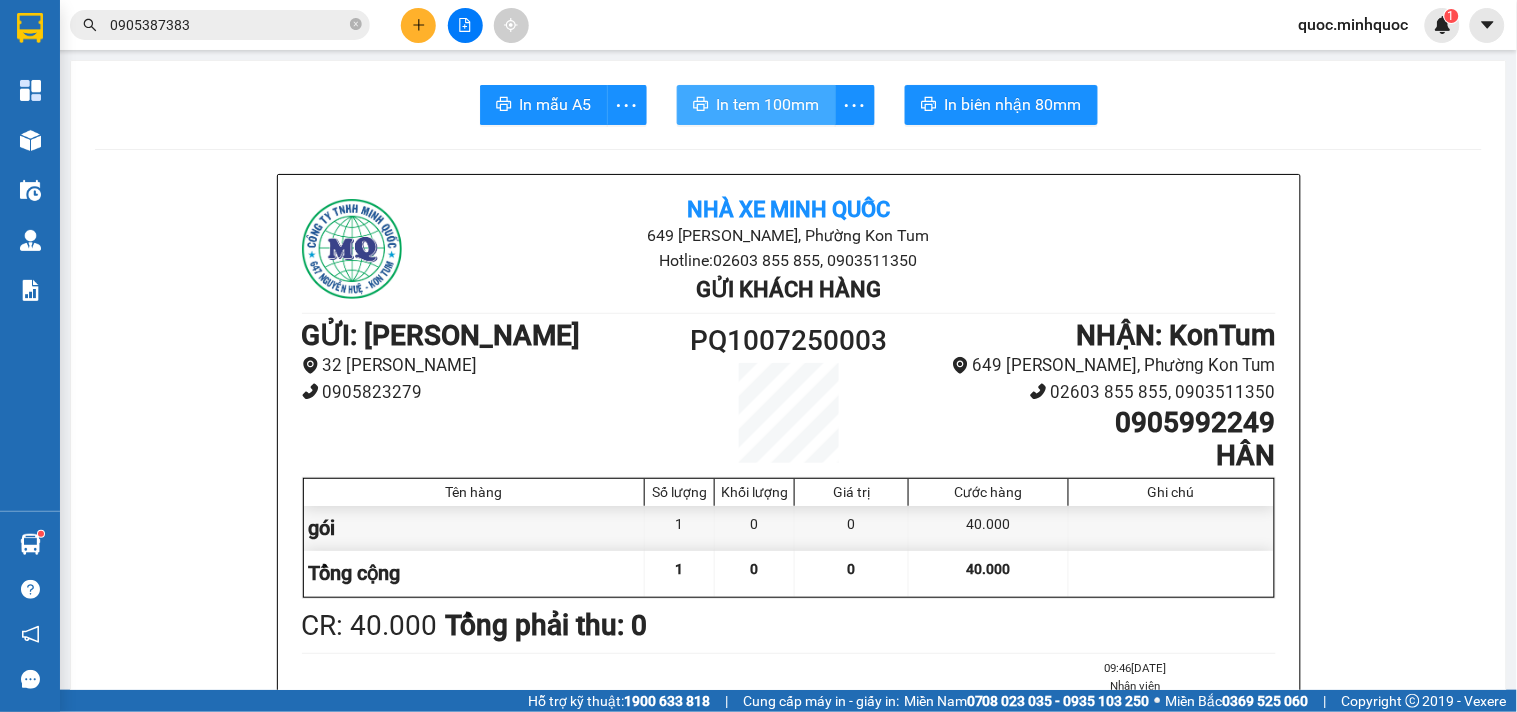 click on "In tem 100mm" at bounding box center [768, 104] 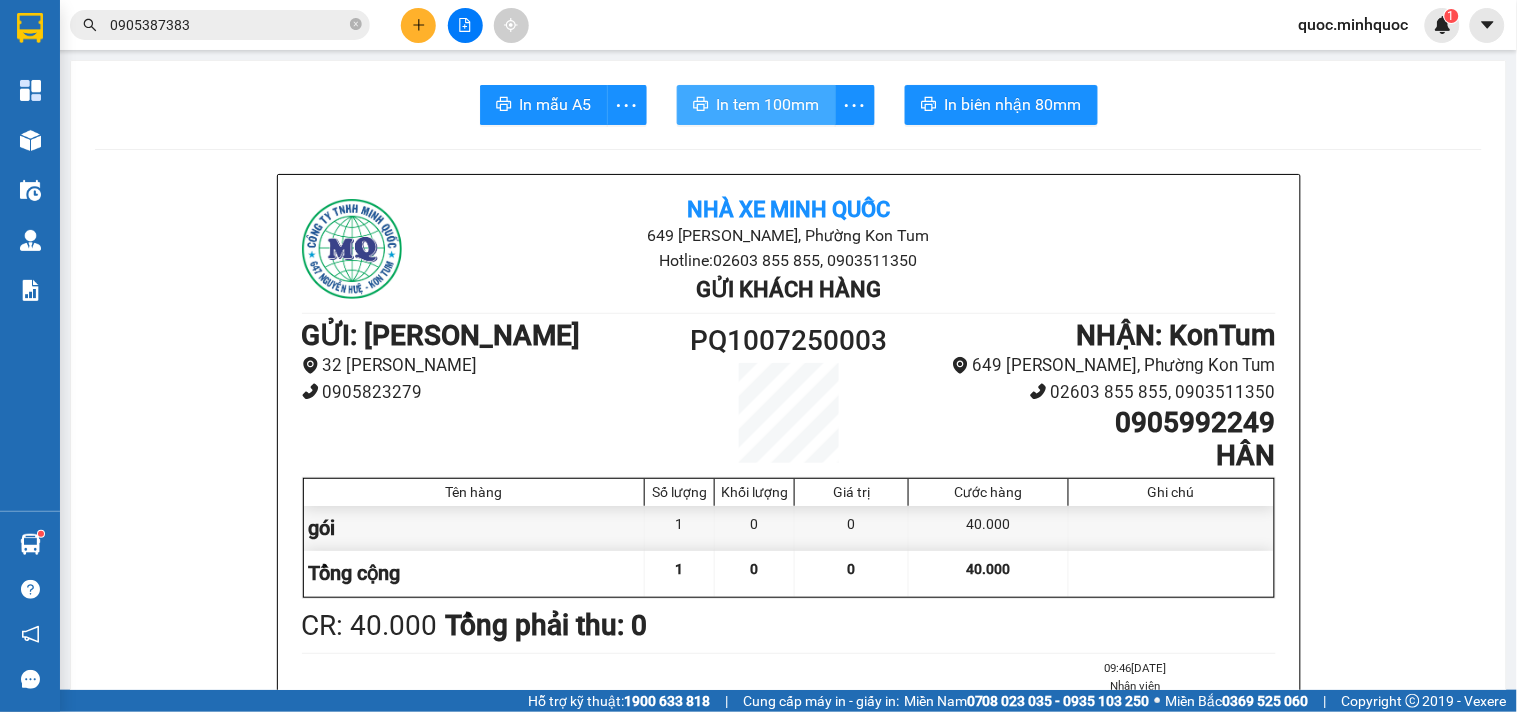 scroll, scrollTop: 0, scrollLeft: 0, axis: both 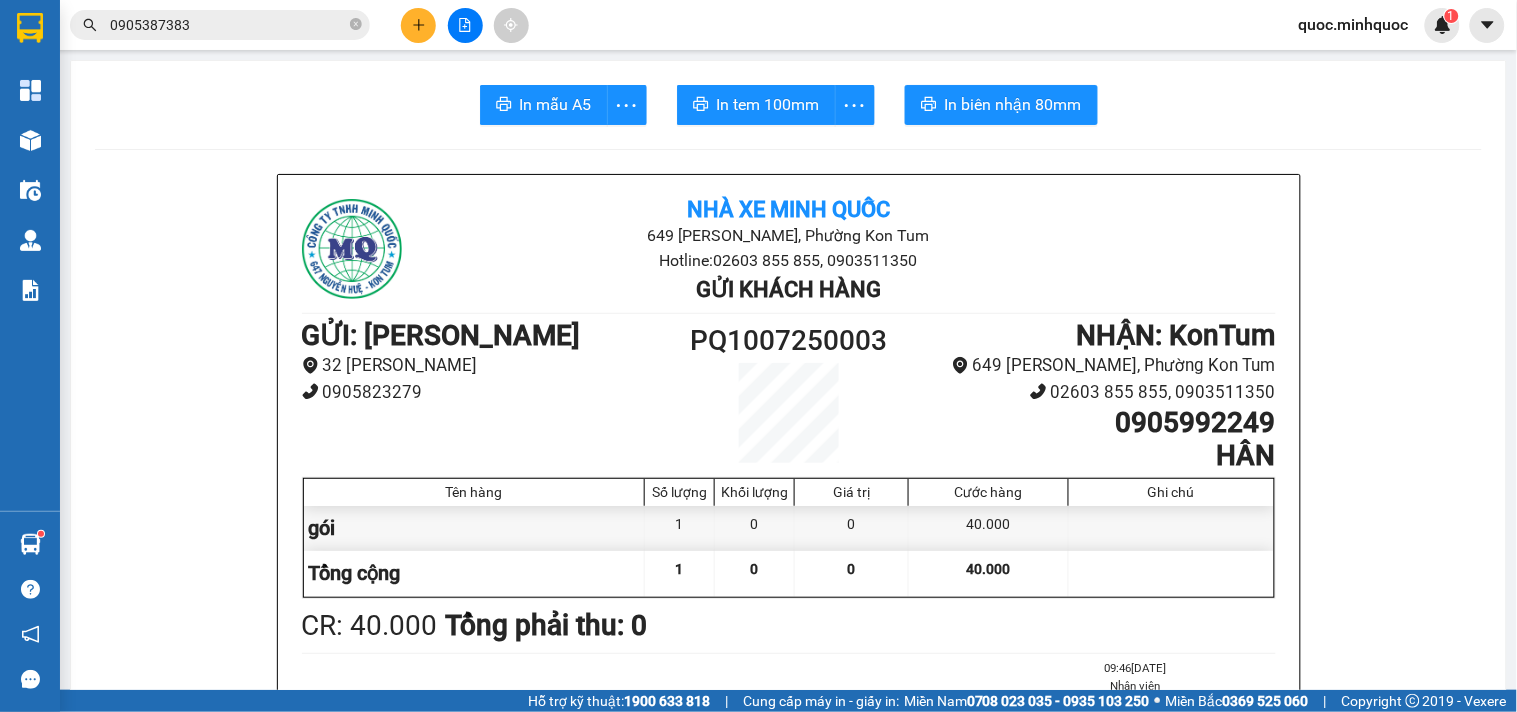 click on "Kết quả tìm kiếm ( 35 )  Bộ lọc  Mã ĐH Trạng thái Món hàng Thu hộ Tổng cước Chưa cước Nhãn Người gửi VP Gửi Người nhận VP Nhận KT0907250079 17:03 - 09/07 VP Nhận   50F-002.88 07:05 - 10/07 HS SL:  1 30.000 0905387383 Bé KonTum 0936001155 Kim Anh Phổ Quang MĐ0412240001 08:50 - 04/12 Chưa điều phối giao TG SL:  1 80.000 0966718640 QUÂN M. Đông (HH) 0905387383 HƯƠNG KonTum KT1006250034 15:00 - 10/06 Đã giao   16:36 - 11/06 tg SL:  1 100.000 0905387383 Bé KonTum 0774454557 CTY HCM01 Phổ Quang TC: P1.Tbinh MĐ0606250039 15:44 - 06/06 Đã giao   09:58 - 07/06 cục SL:  1 40.000 M. Đông (HH) 0905387383 Bé KonTum PQ1505250001 08:37 - 15/05 Đã giao   12:55 - 16/05 tg SL:  4 280.000 Phổ Quang 0905387383 Bé KonTum KT0704250052 16:38 - 07/04 Đã giao   08:07 - 08/04 tx rượu + th rượu SL:  2 250.000 0905387383 Bé KonTum 0987257999 Trang  Phổ Quang TC: P2. Tân Bình PQ1203250014 13:53 - 12/03 Đã giao   15:04 - 13/03 cục SL:  1 40.000" at bounding box center (195, 25) 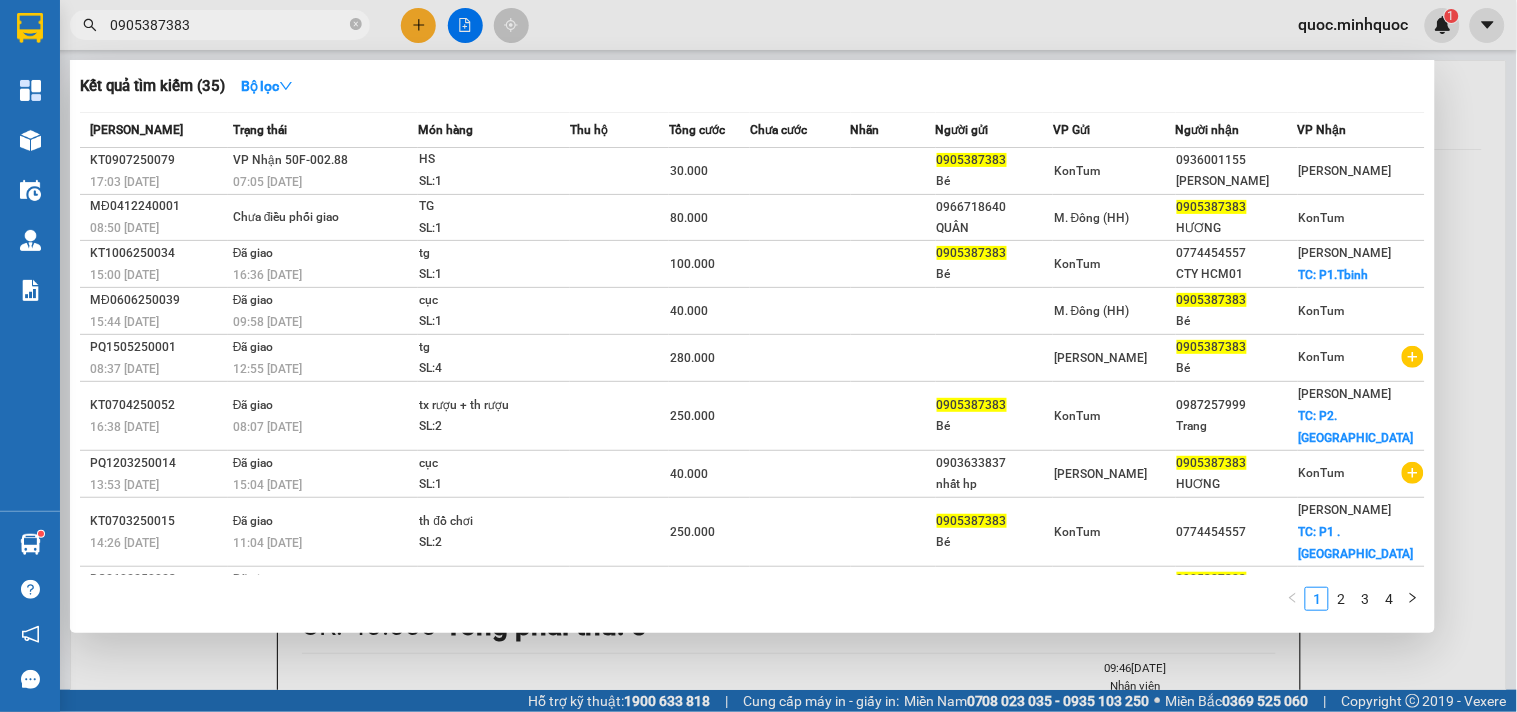 click on "0905387383" at bounding box center (228, 25) 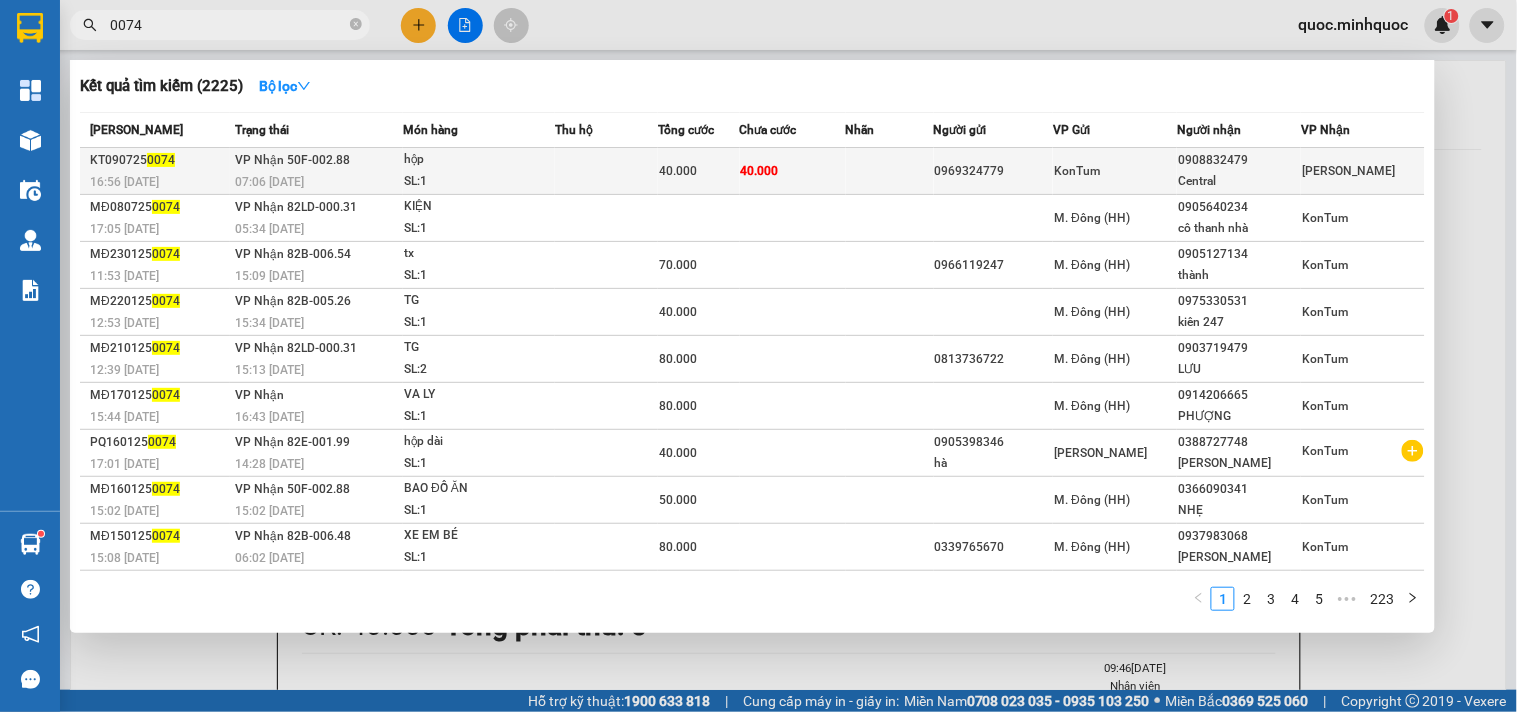 type on "0074" 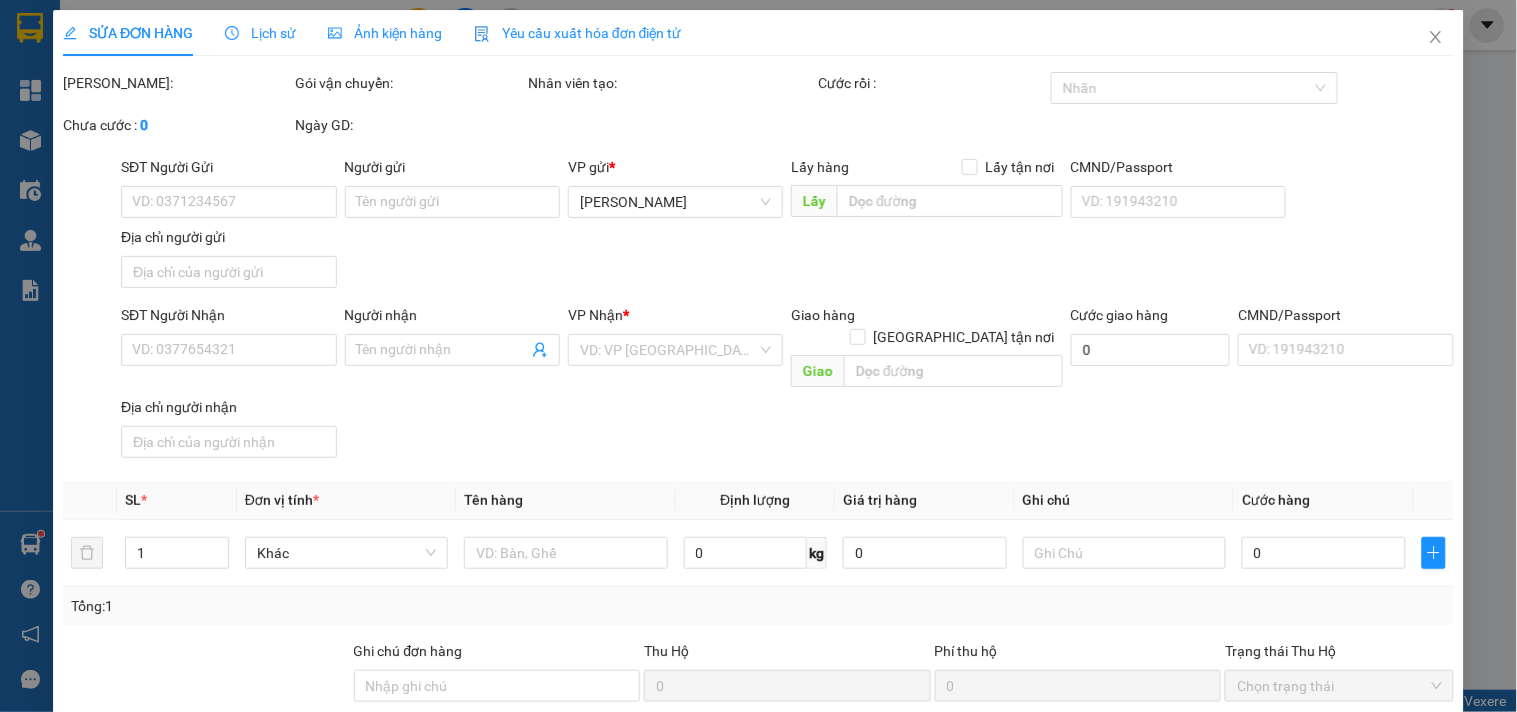 type on "0969324779" 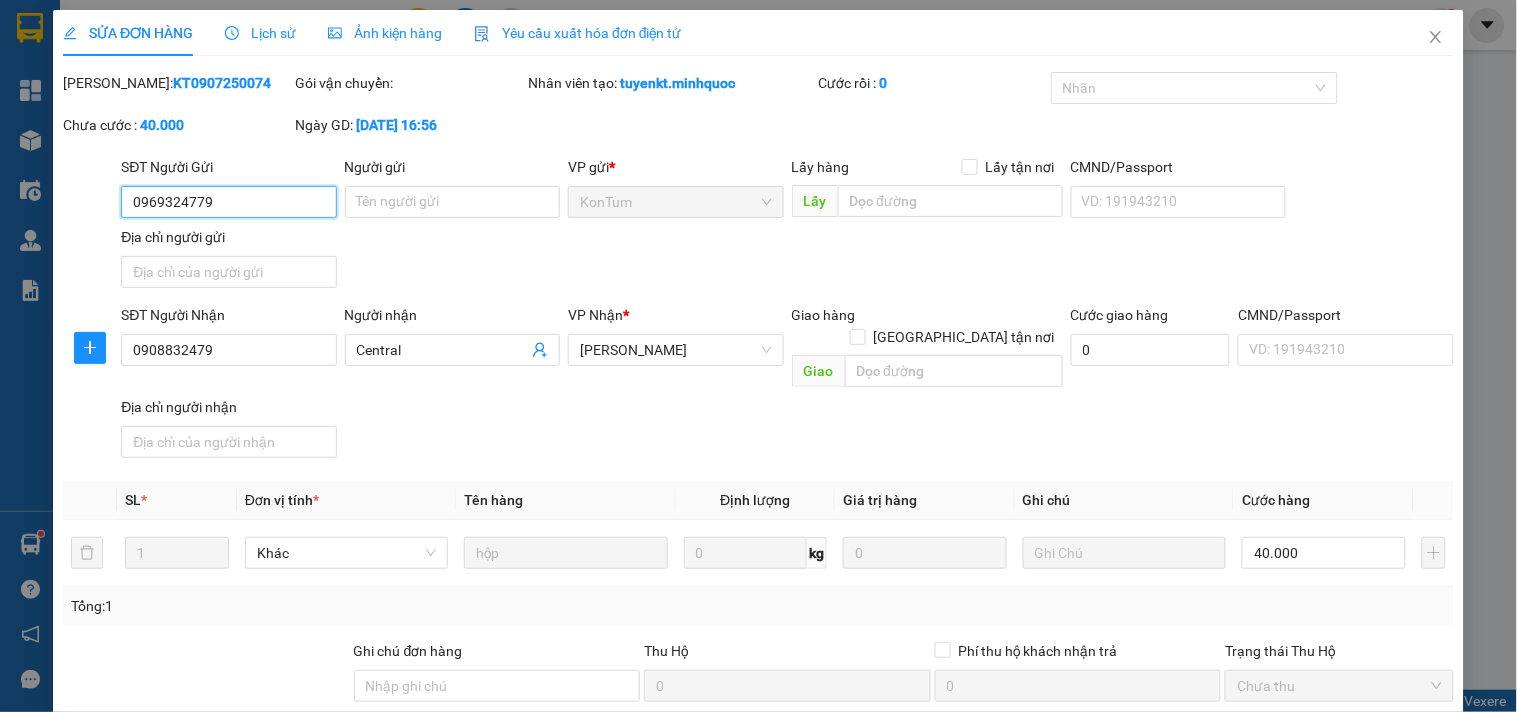 scroll, scrollTop: 172, scrollLeft: 0, axis: vertical 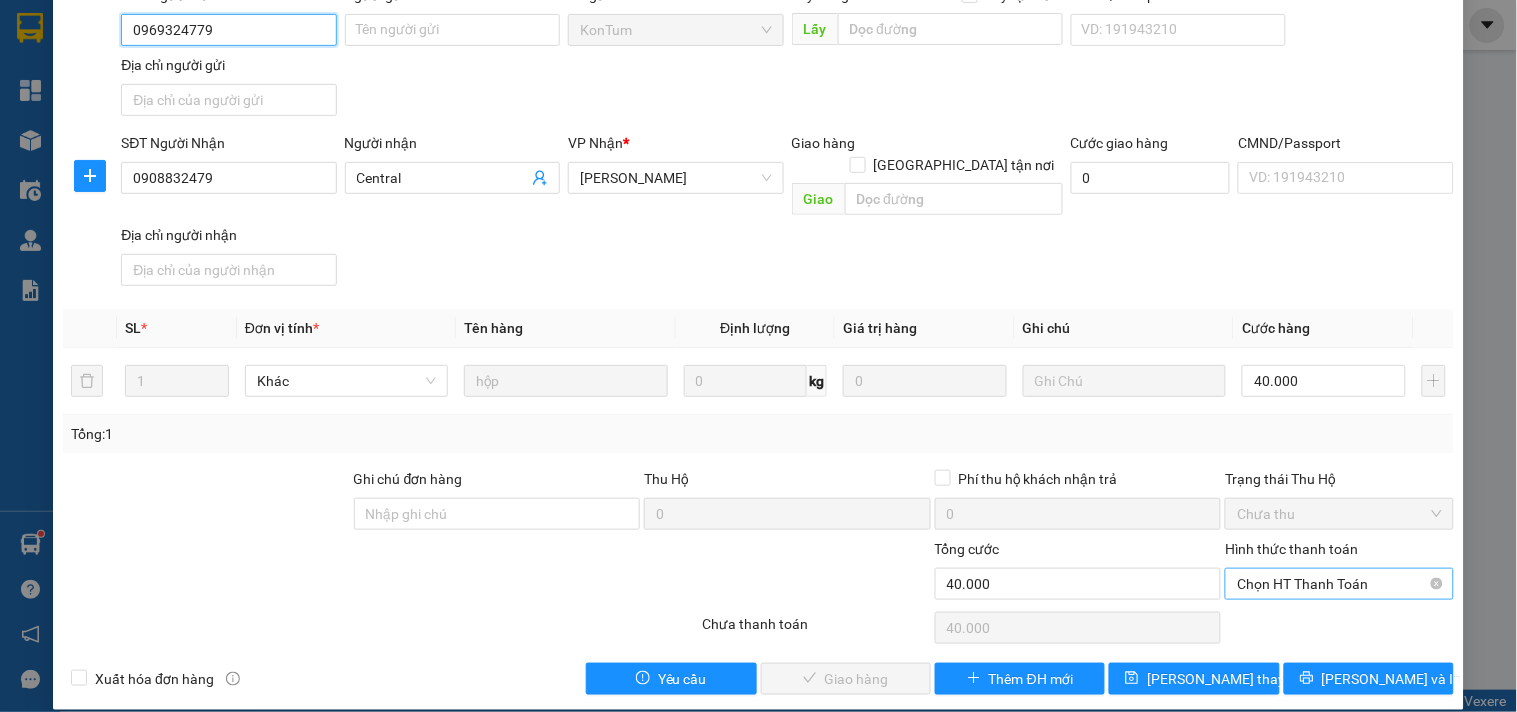click on "Chọn HT Thanh Toán" at bounding box center [1339, 584] 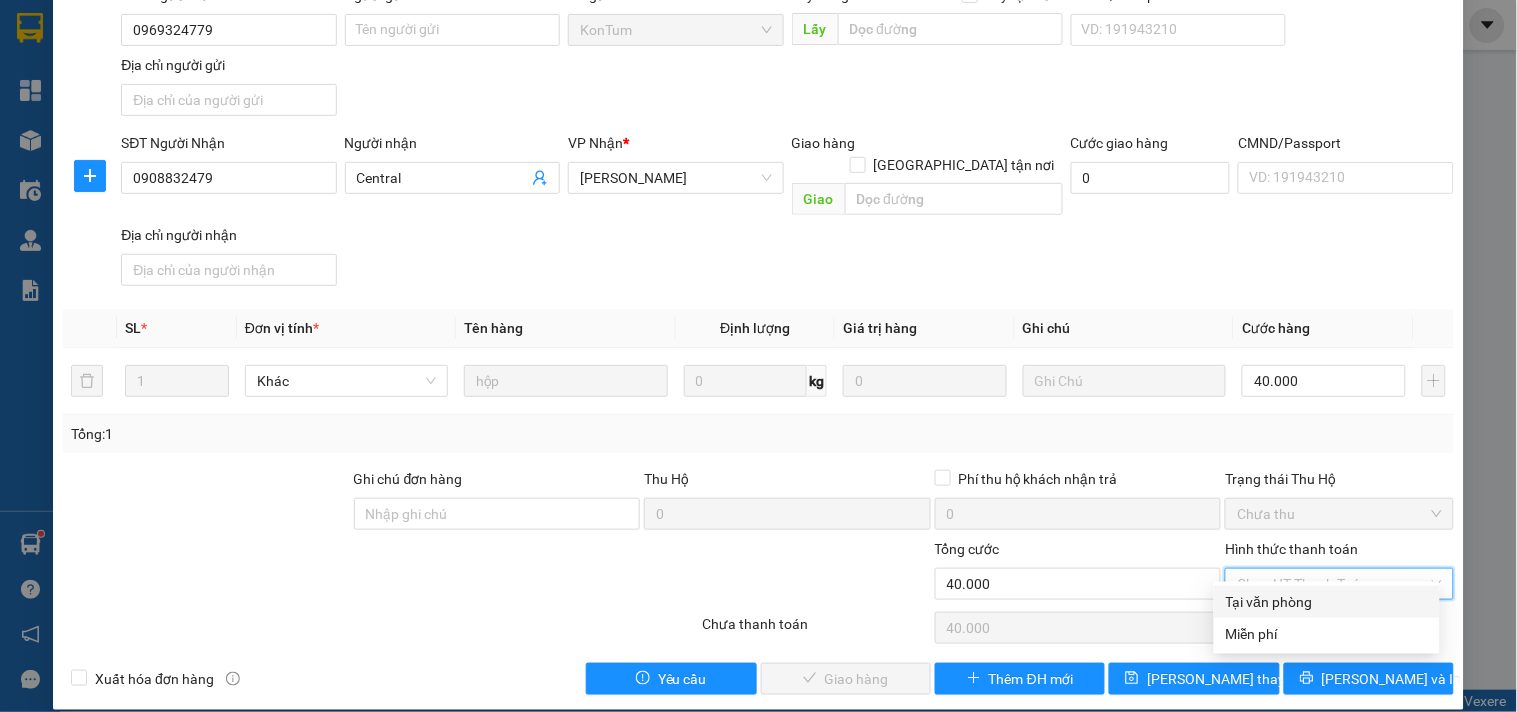 click on "Tại văn phòng" at bounding box center (1327, 602) 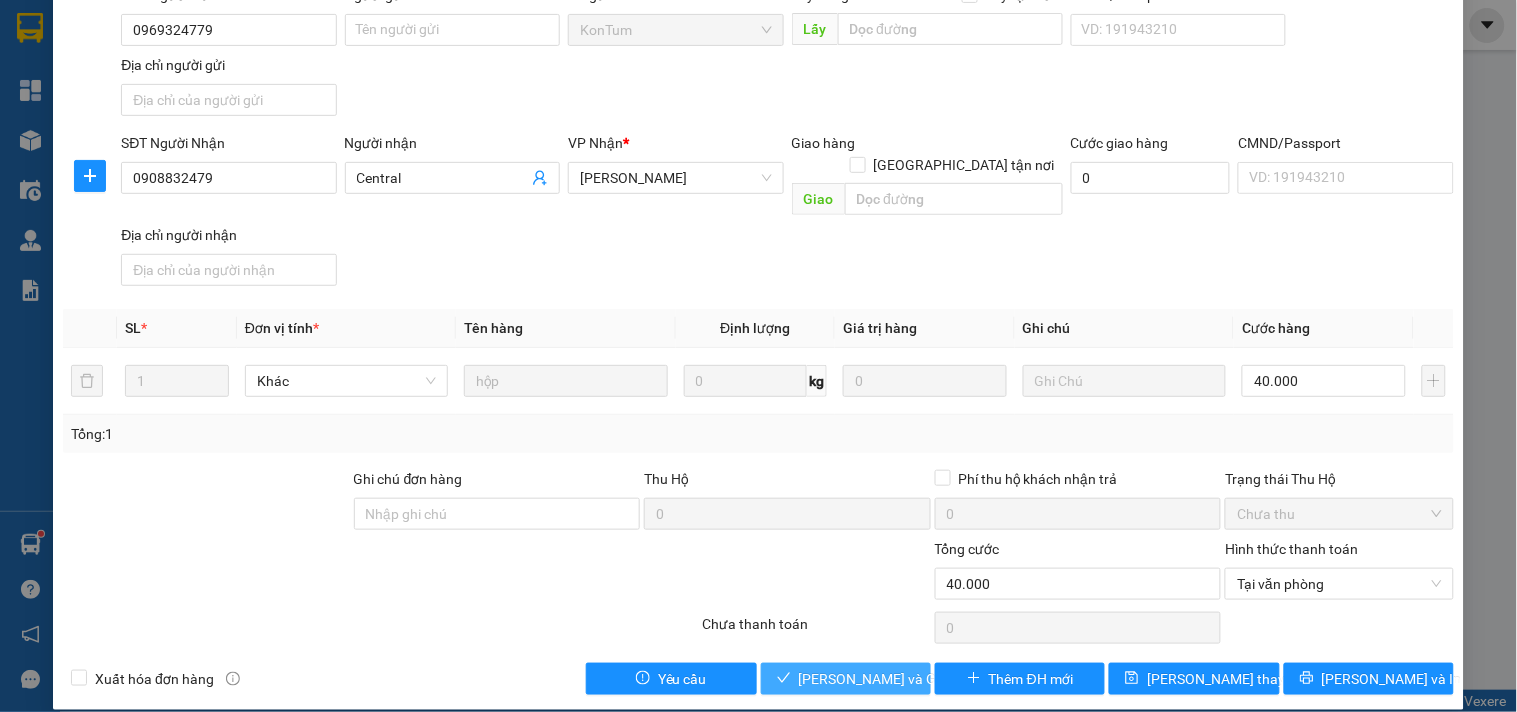click on "[PERSON_NAME] và Giao hàng" at bounding box center [895, 679] 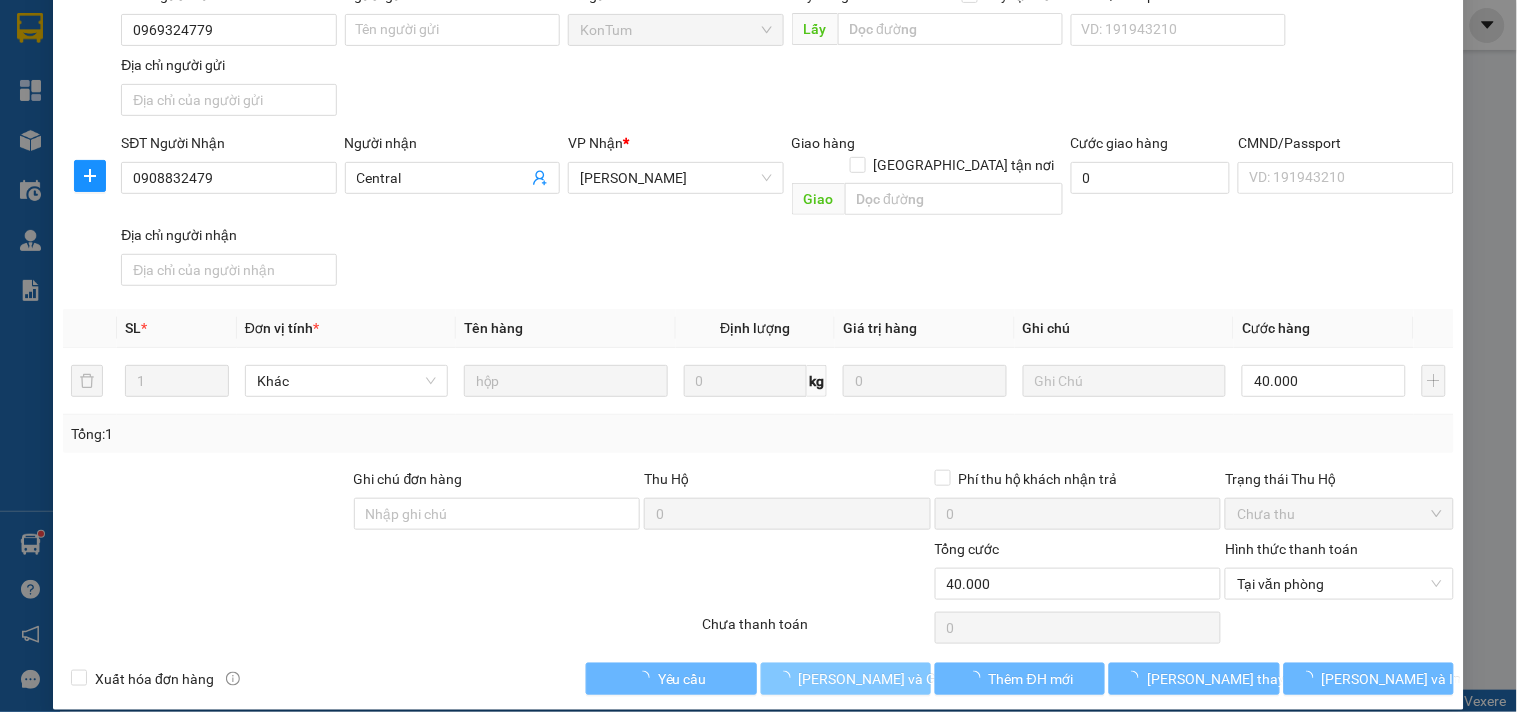 scroll, scrollTop: 0, scrollLeft: 0, axis: both 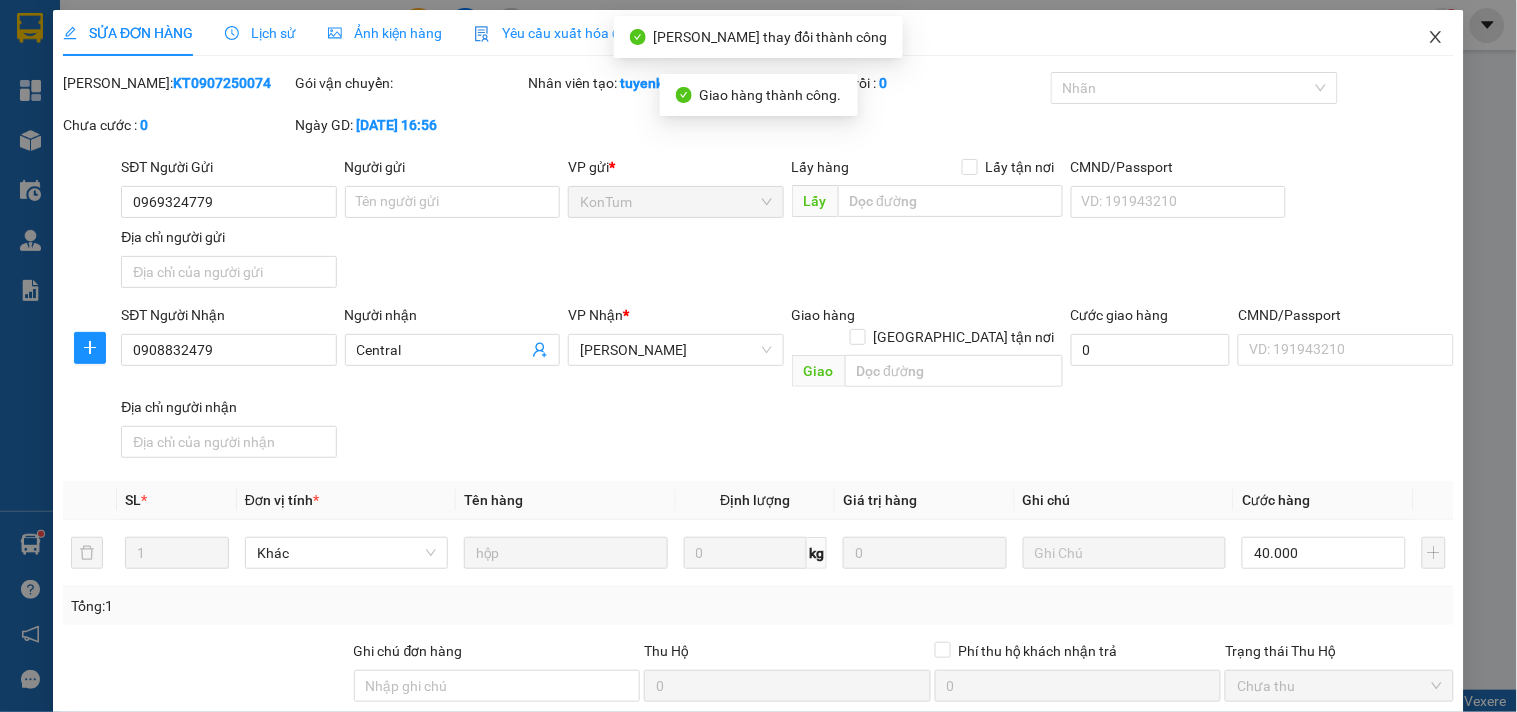 click at bounding box center (1436, 38) 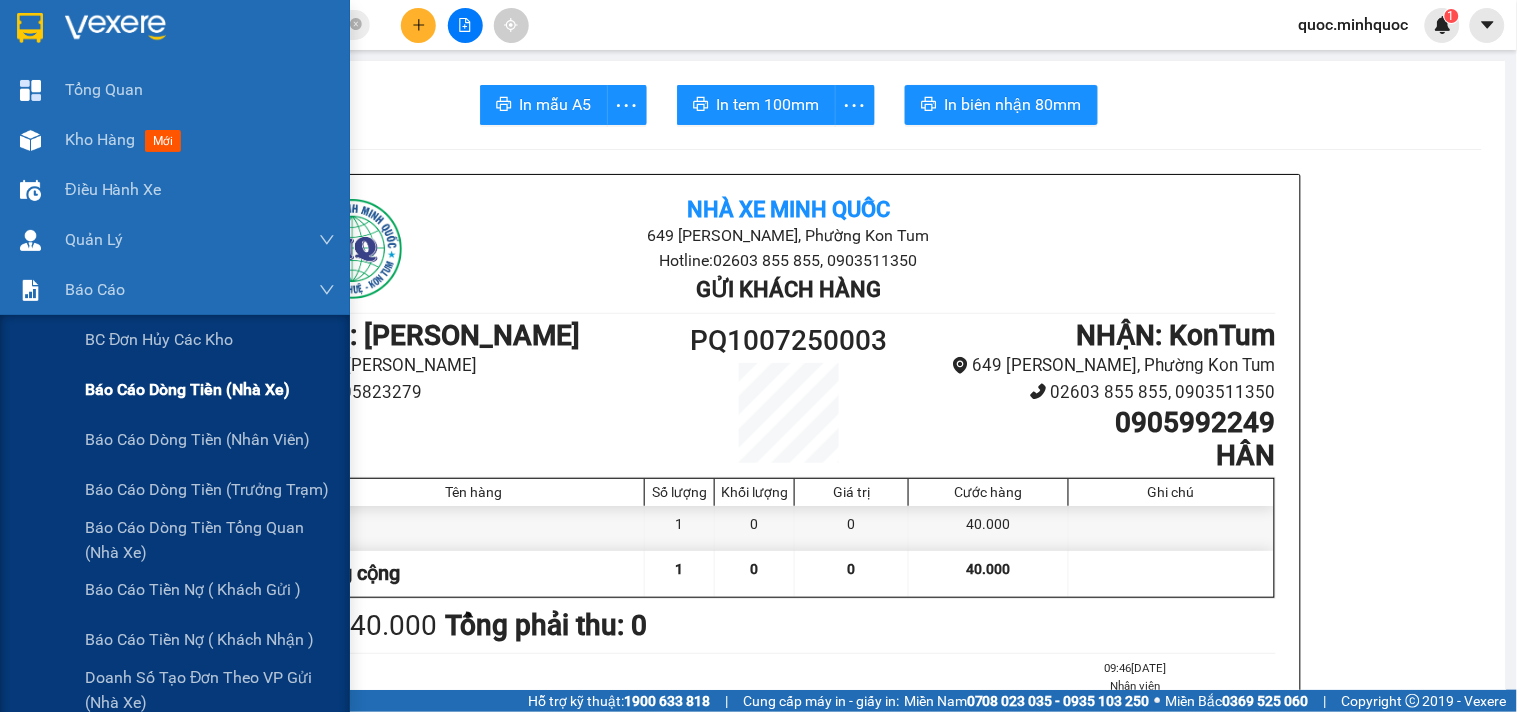 click on "Báo cáo dòng tiền (nhà xe)" at bounding box center (187, 389) 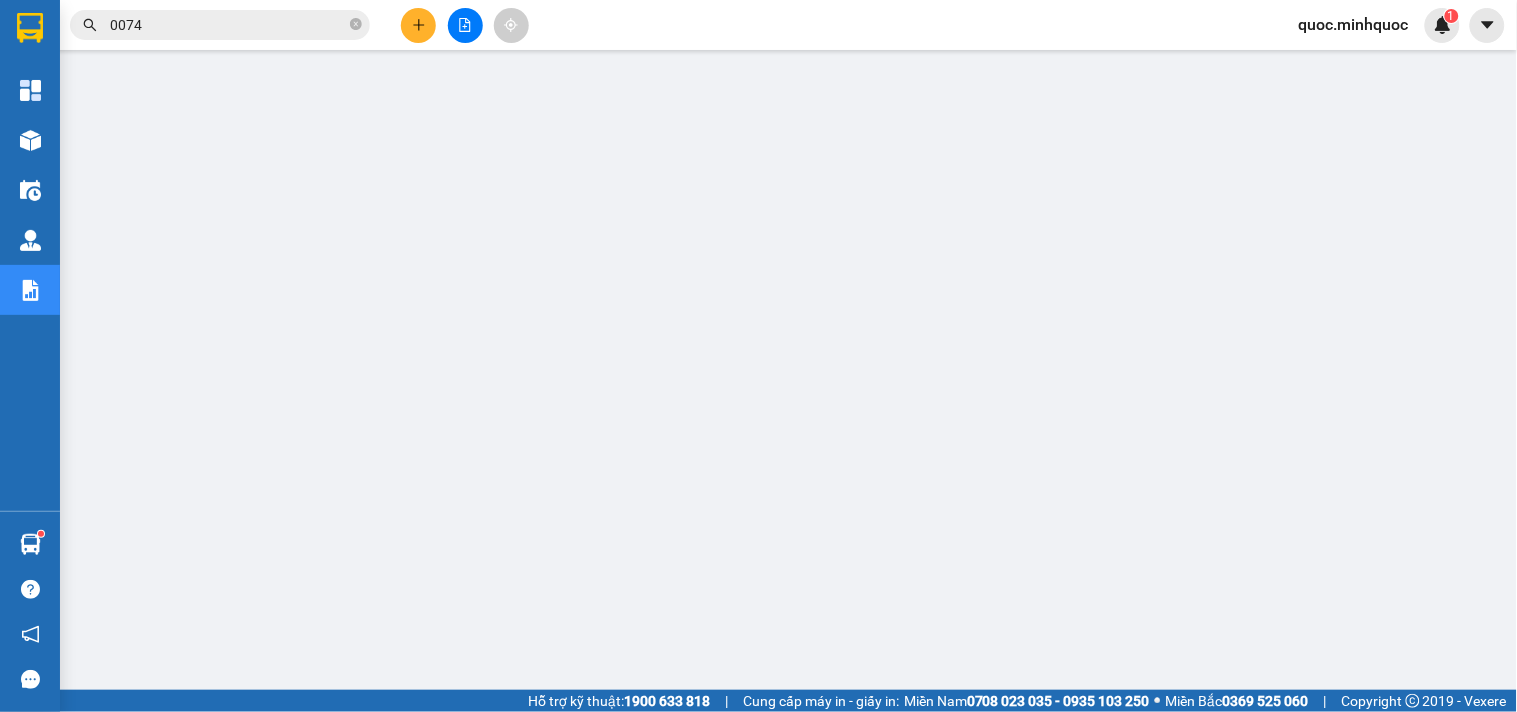 click on "0074" at bounding box center (228, 25) 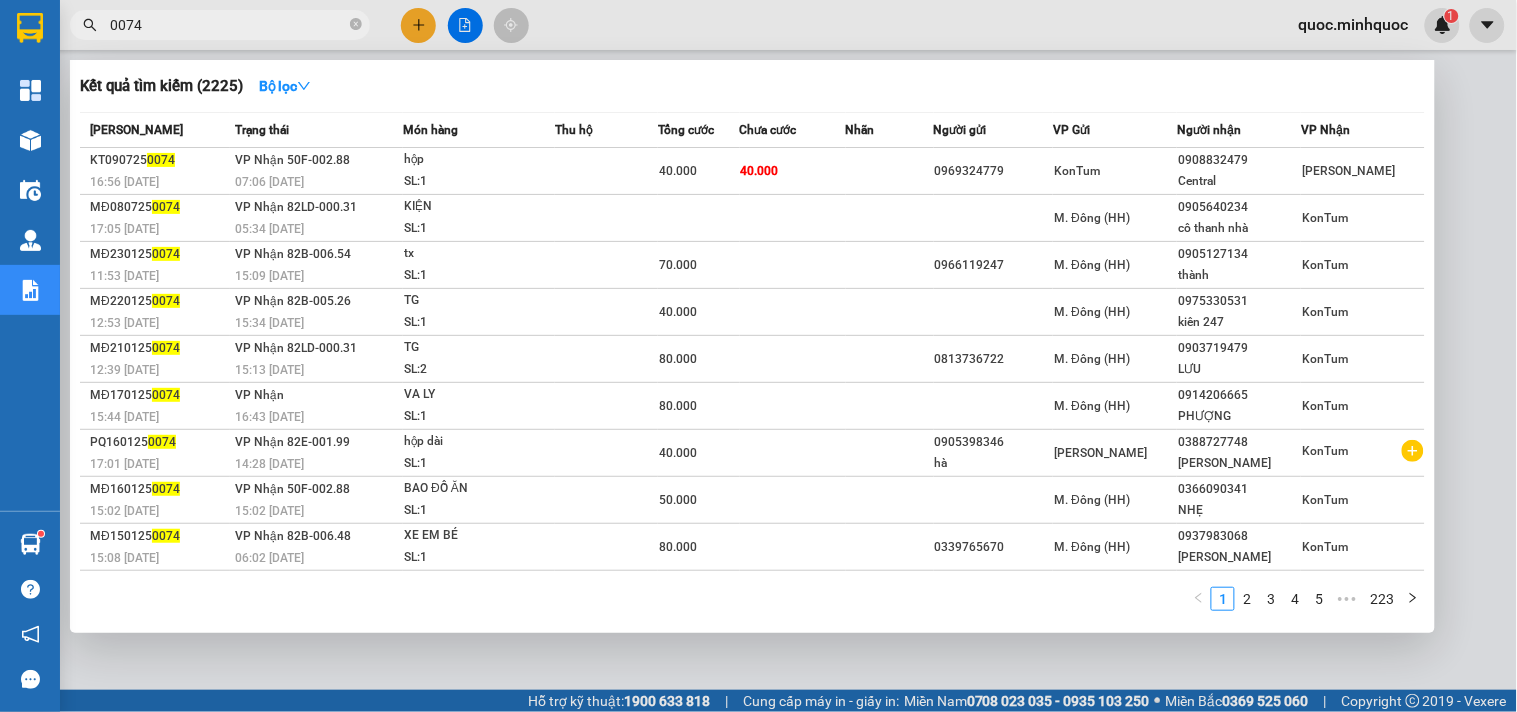click on "0074" at bounding box center (228, 25) 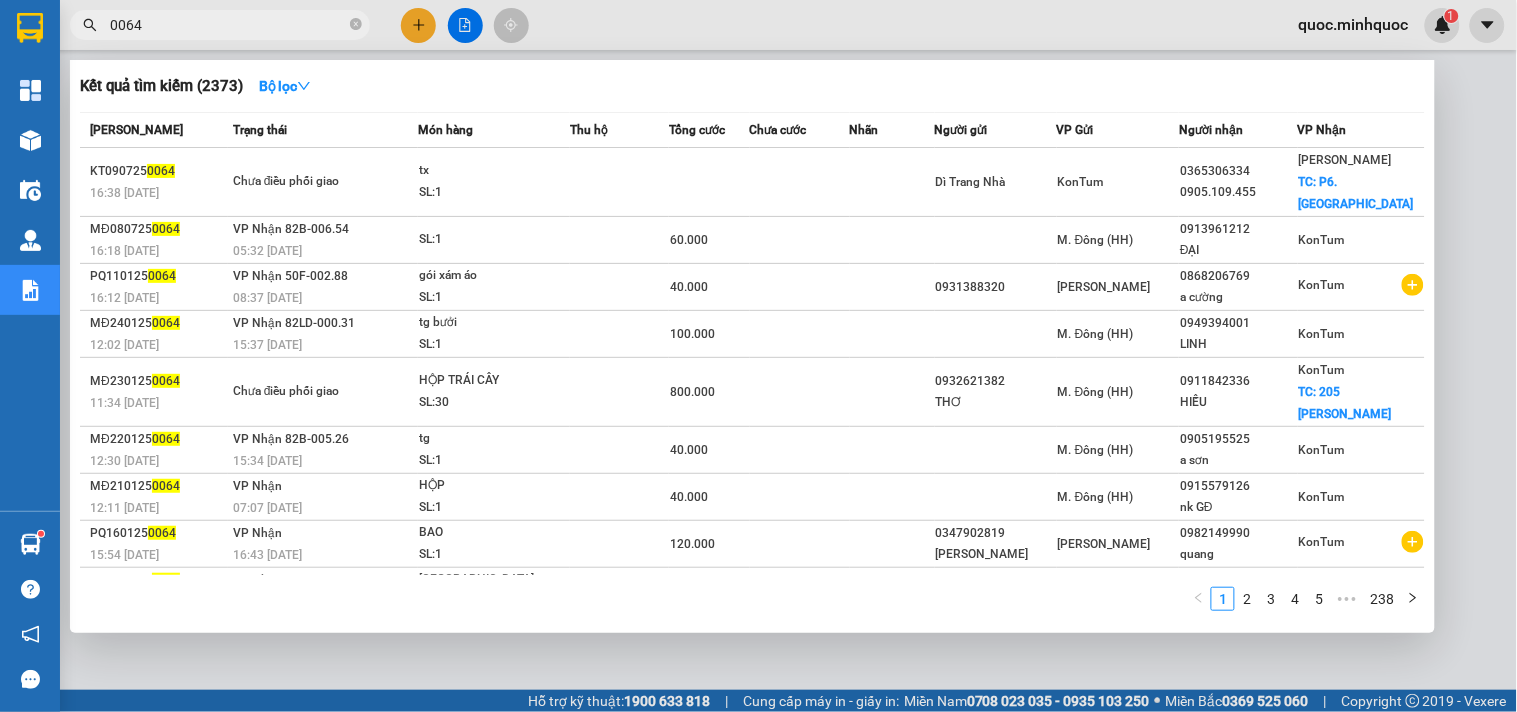 type on "0064" 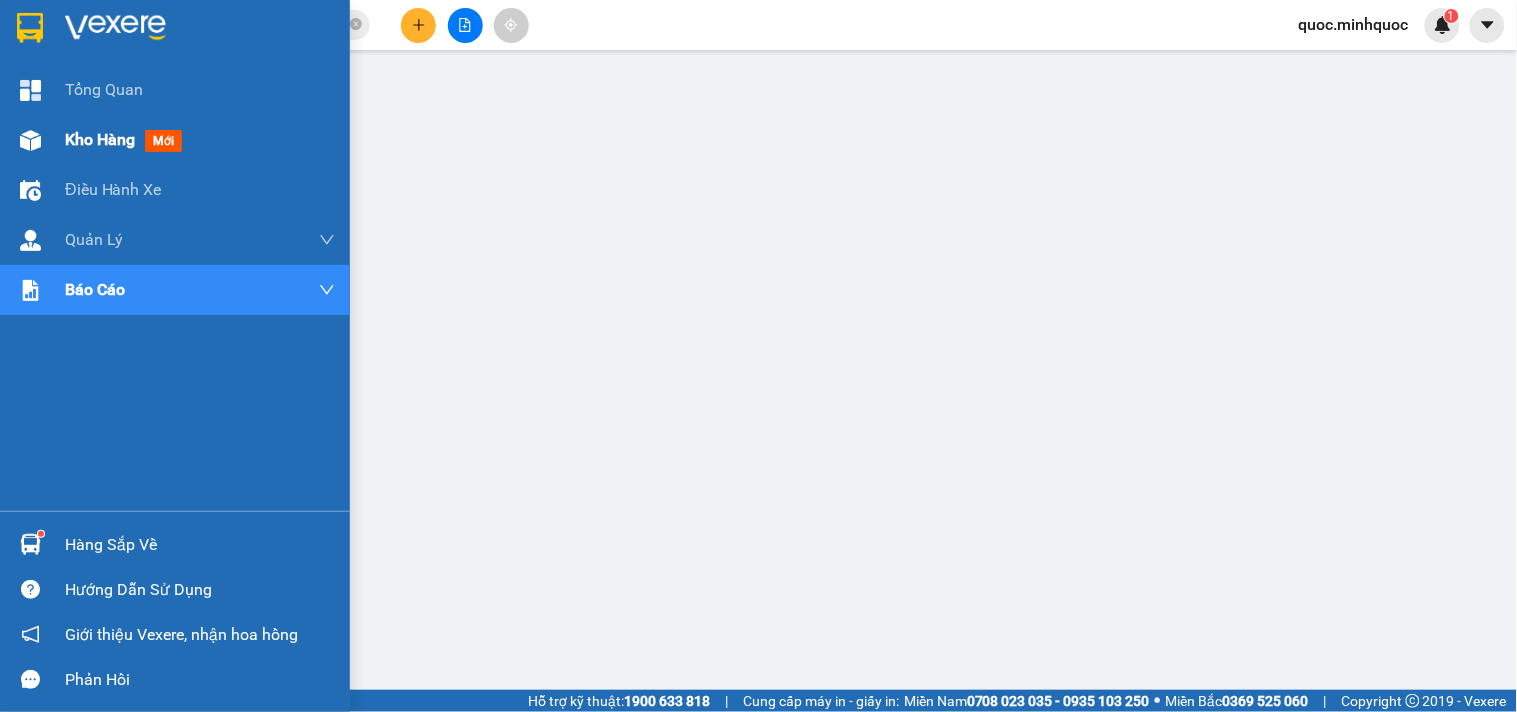 click on "Kho hàng mới" at bounding box center [175, 140] 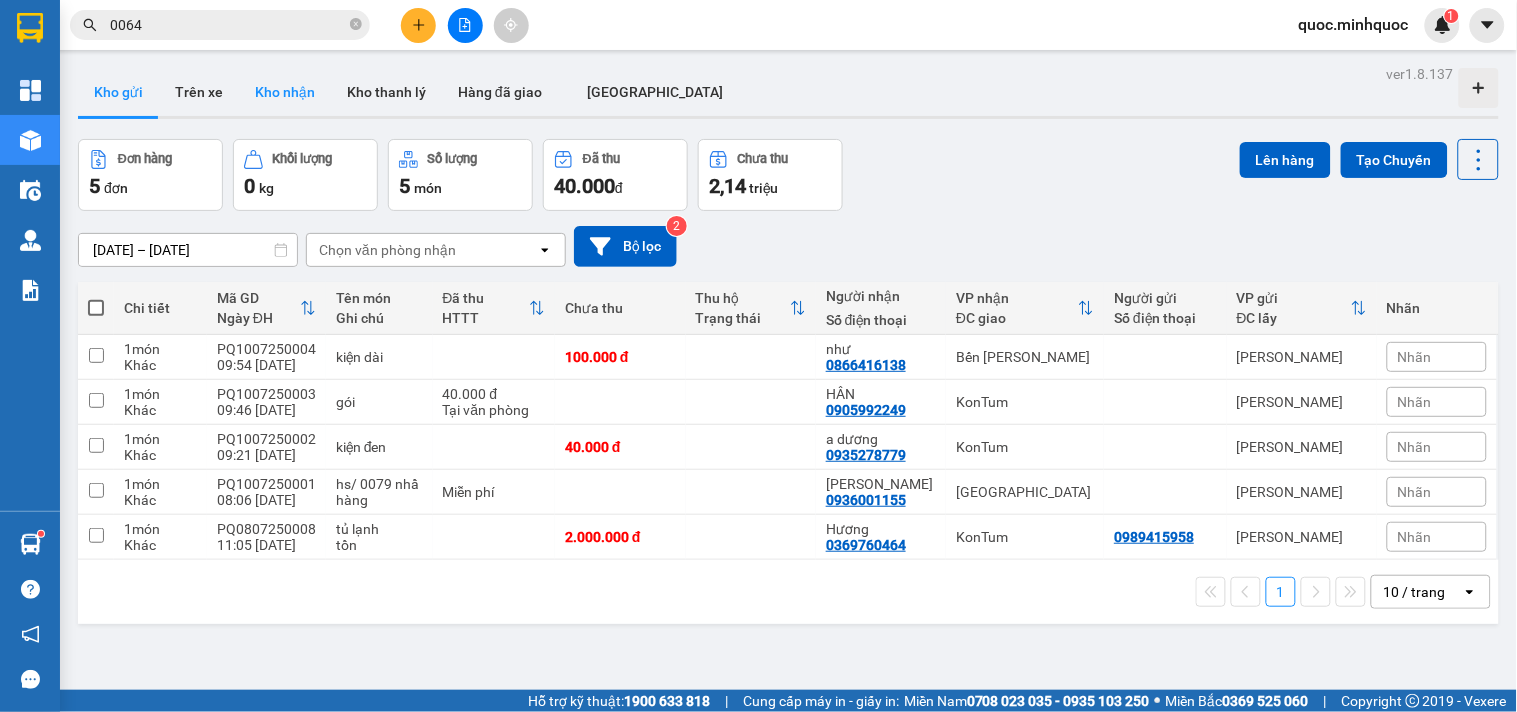 click on "Kho nhận" at bounding box center (285, 92) 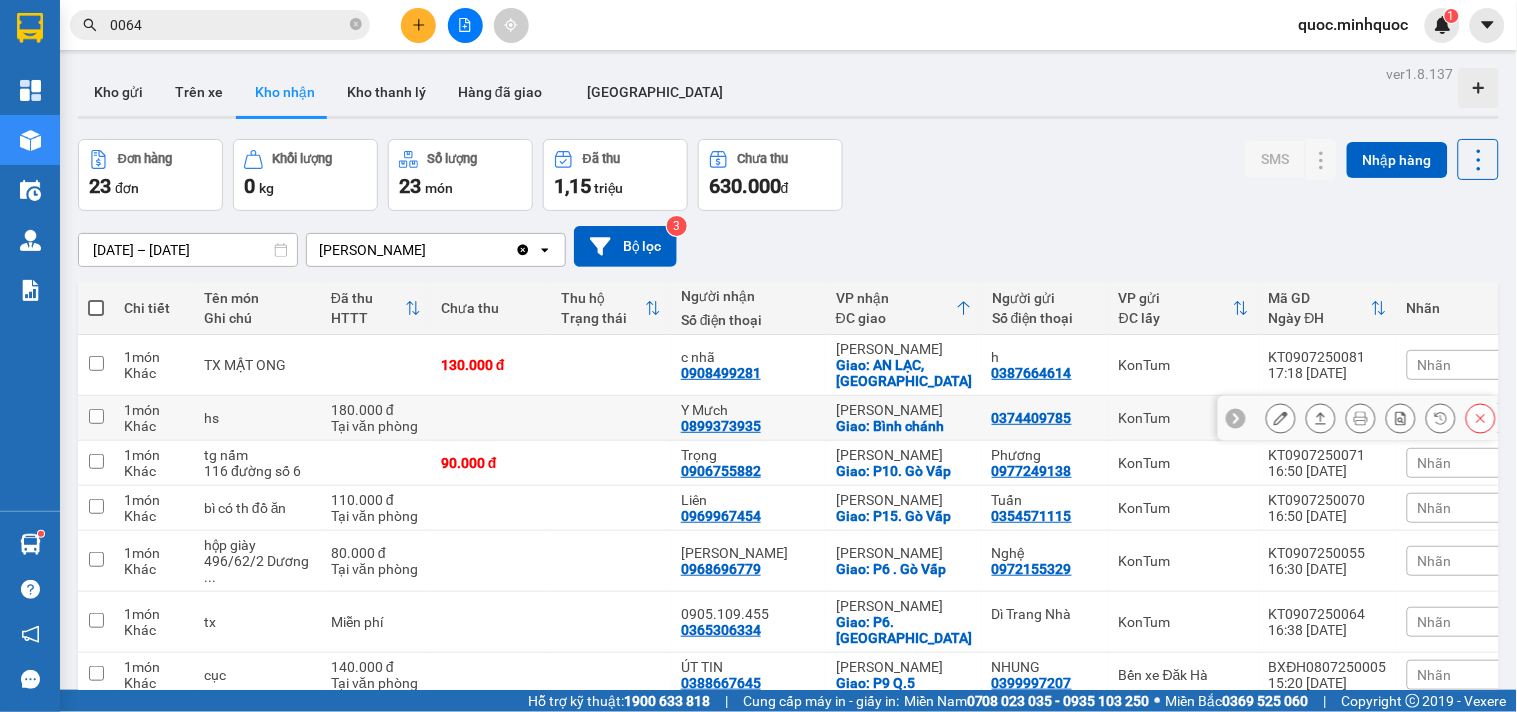 scroll, scrollTop: 111, scrollLeft: 0, axis: vertical 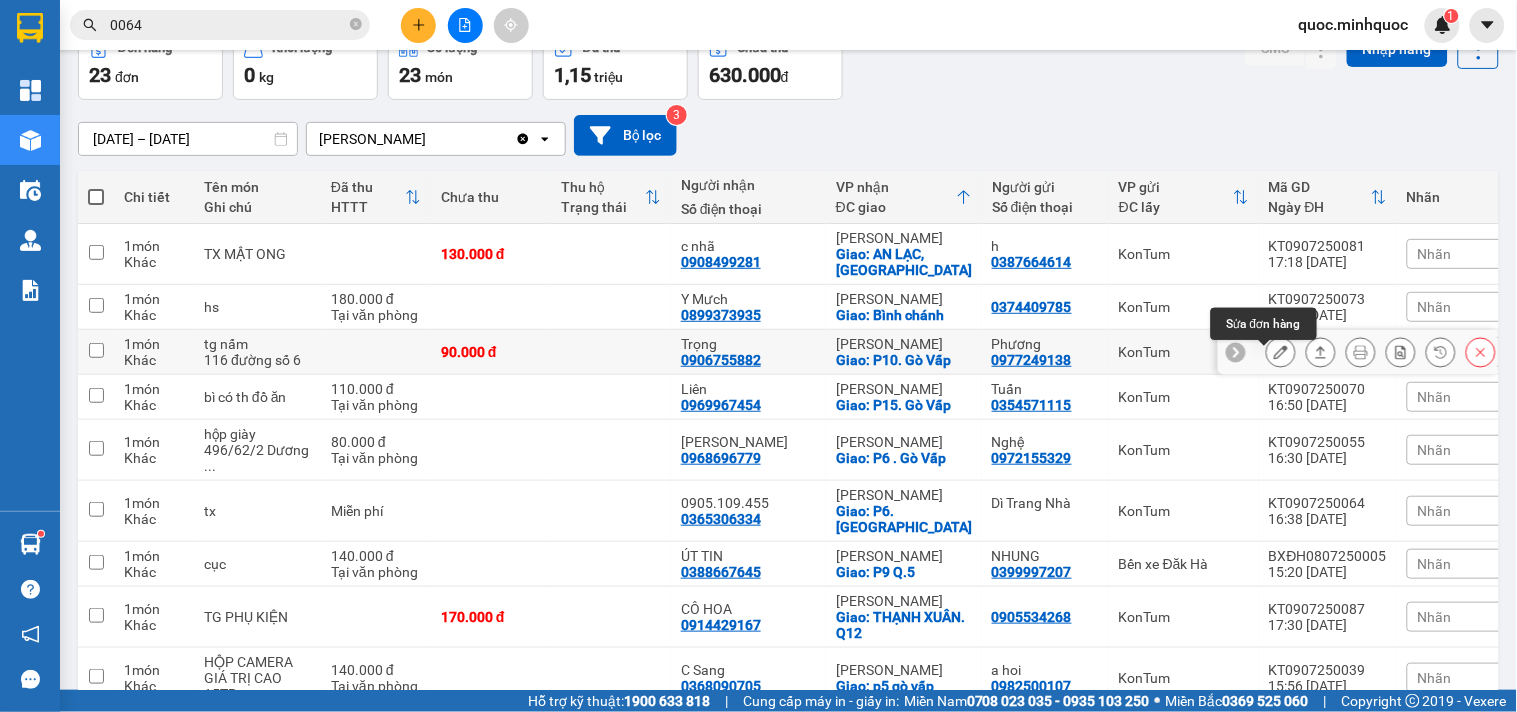 click 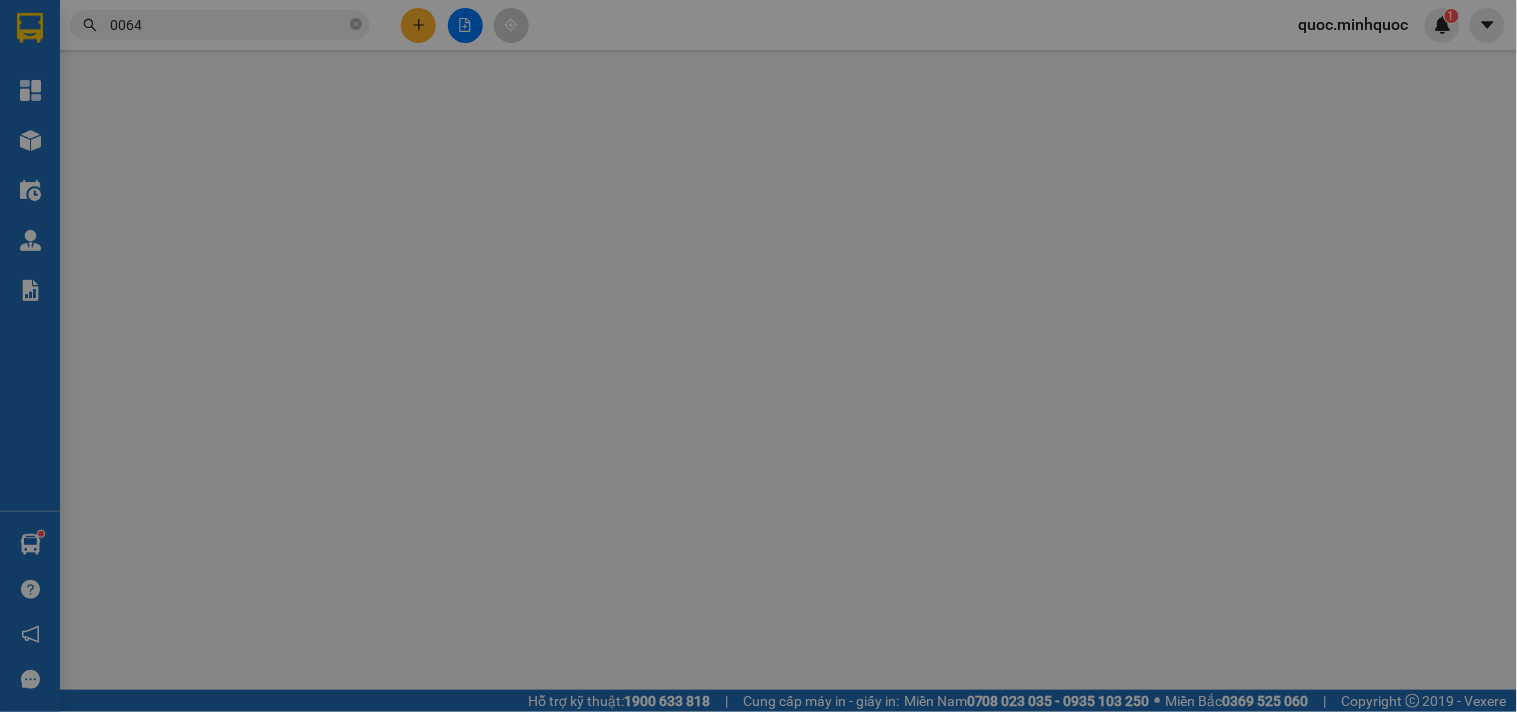 scroll, scrollTop: 0, scrollLeft: 0, axis: both 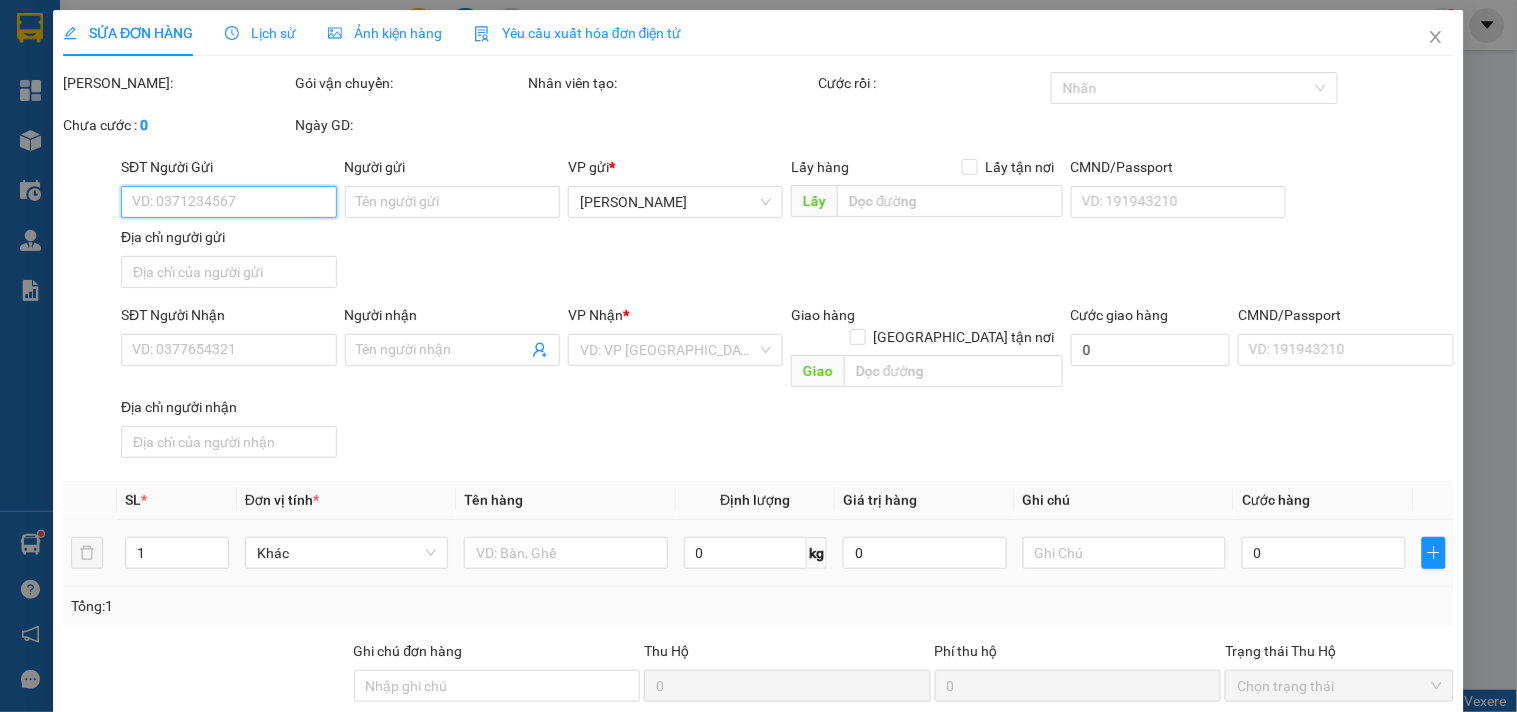 type on "0977249138" 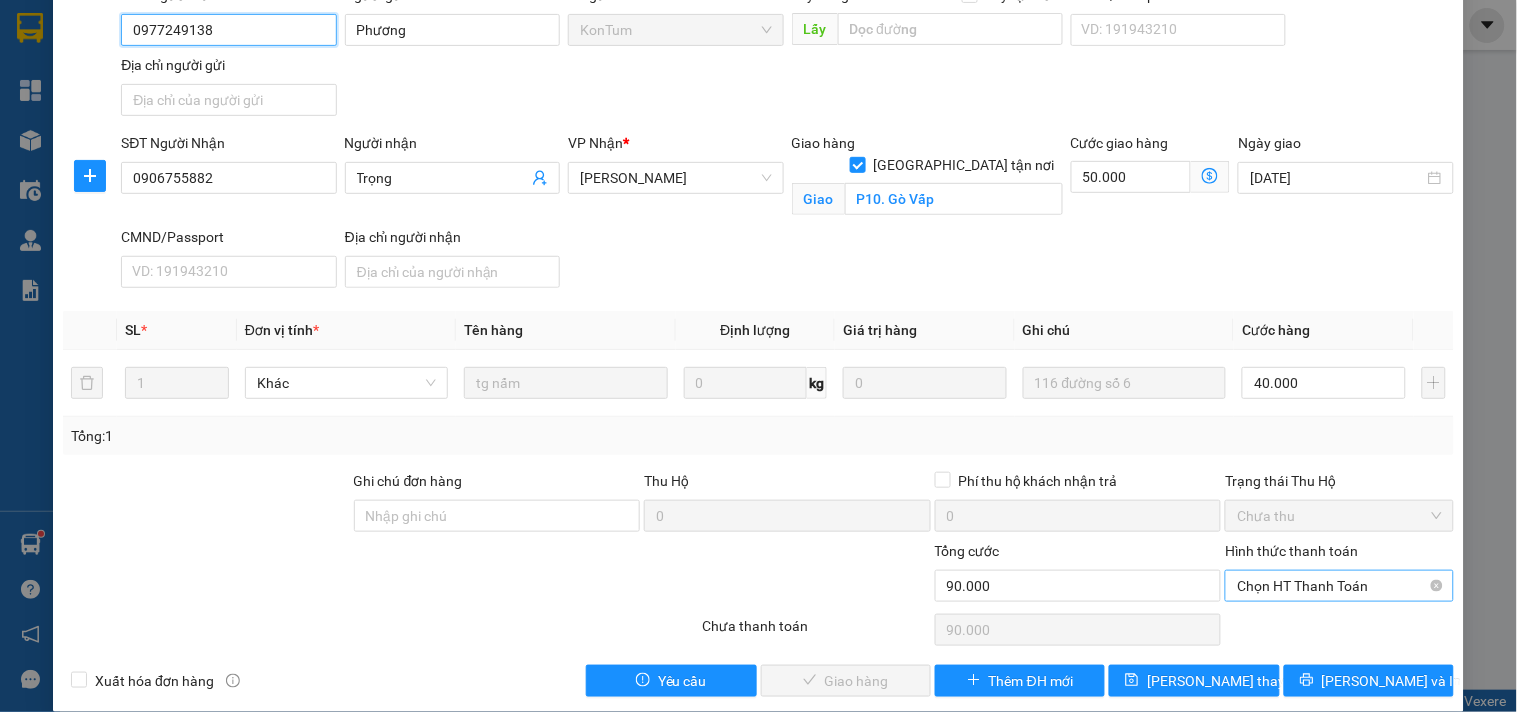 scroll, scrollTop: 196, scrollLeft: 0, axis: vertical 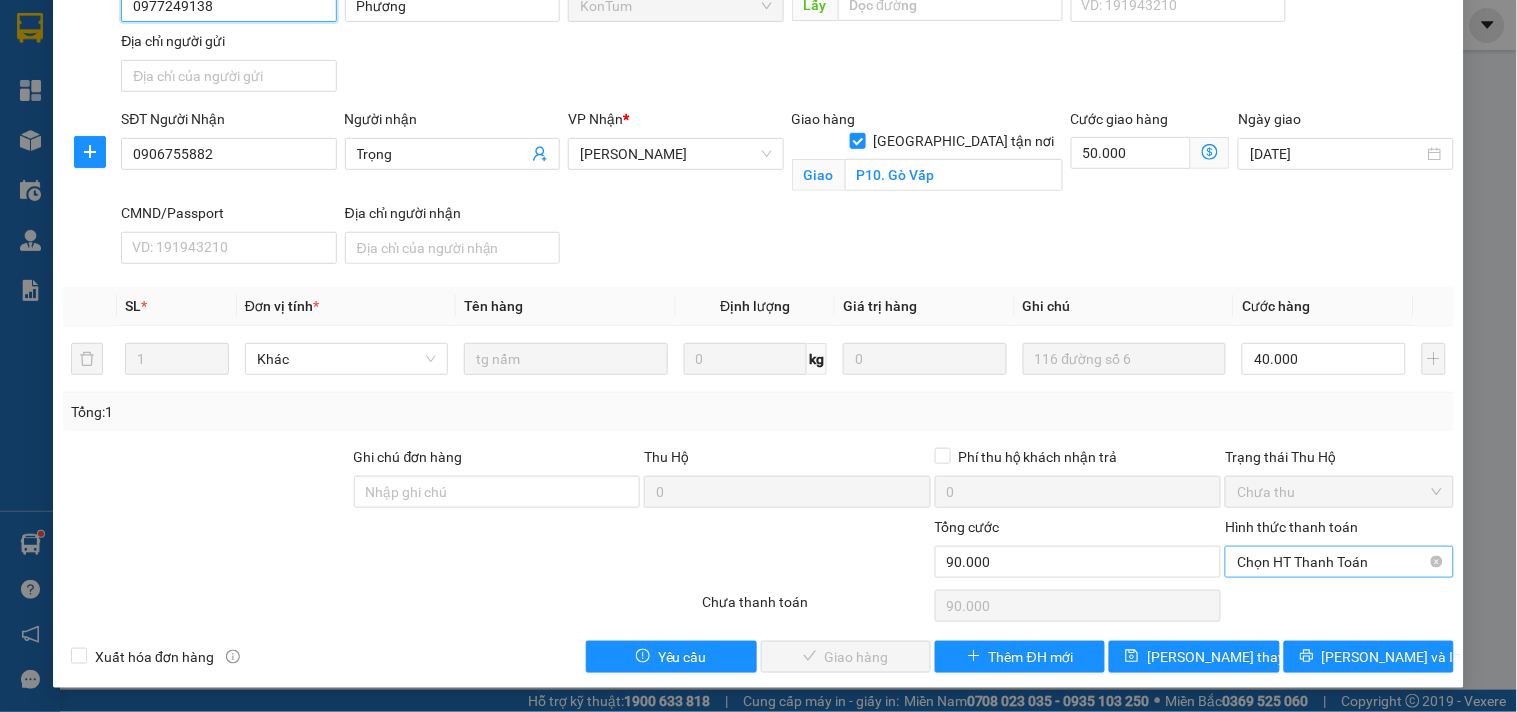 click on "Chọn HT Thanh Toán" at bounding box center [1339, 562] 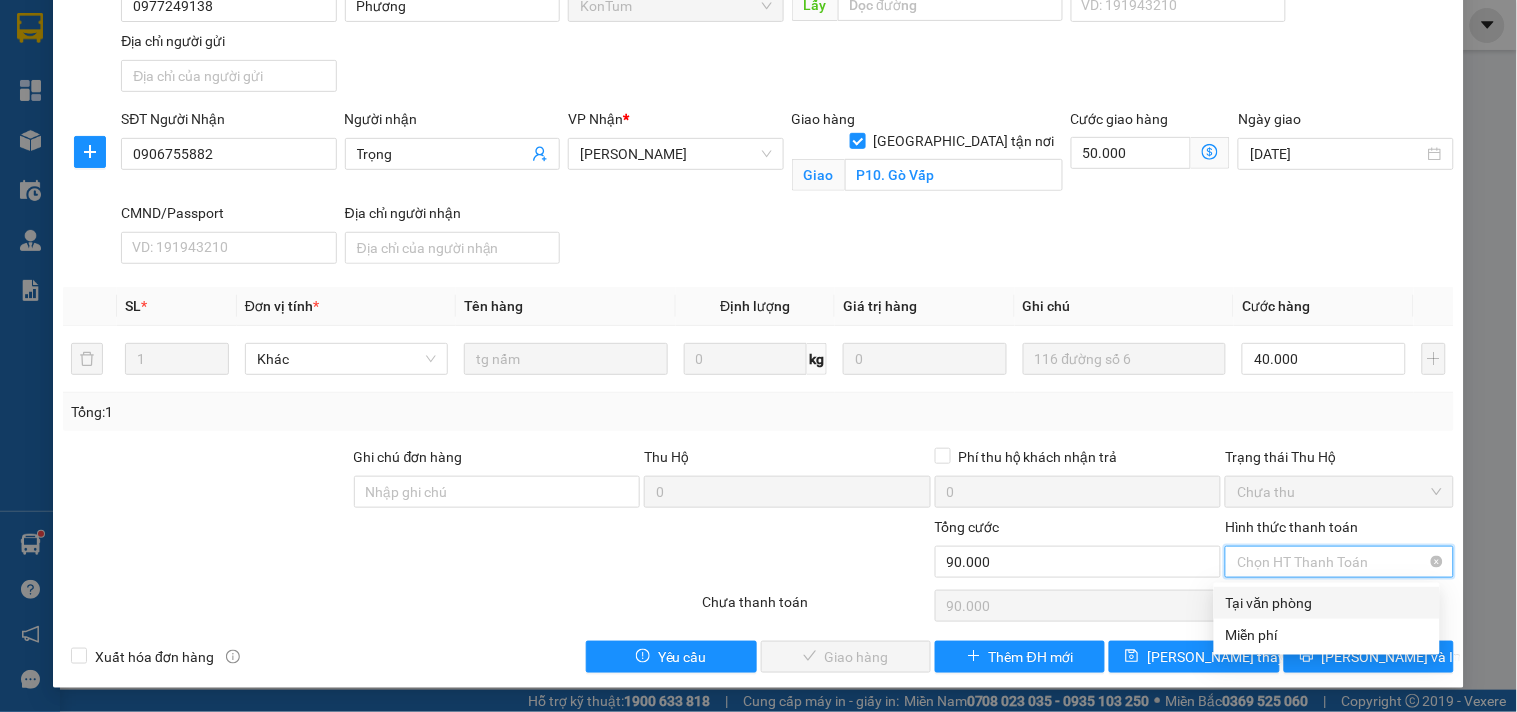 click on "Chọn HT Thanh Toán" at bounding box center [1339, 562] 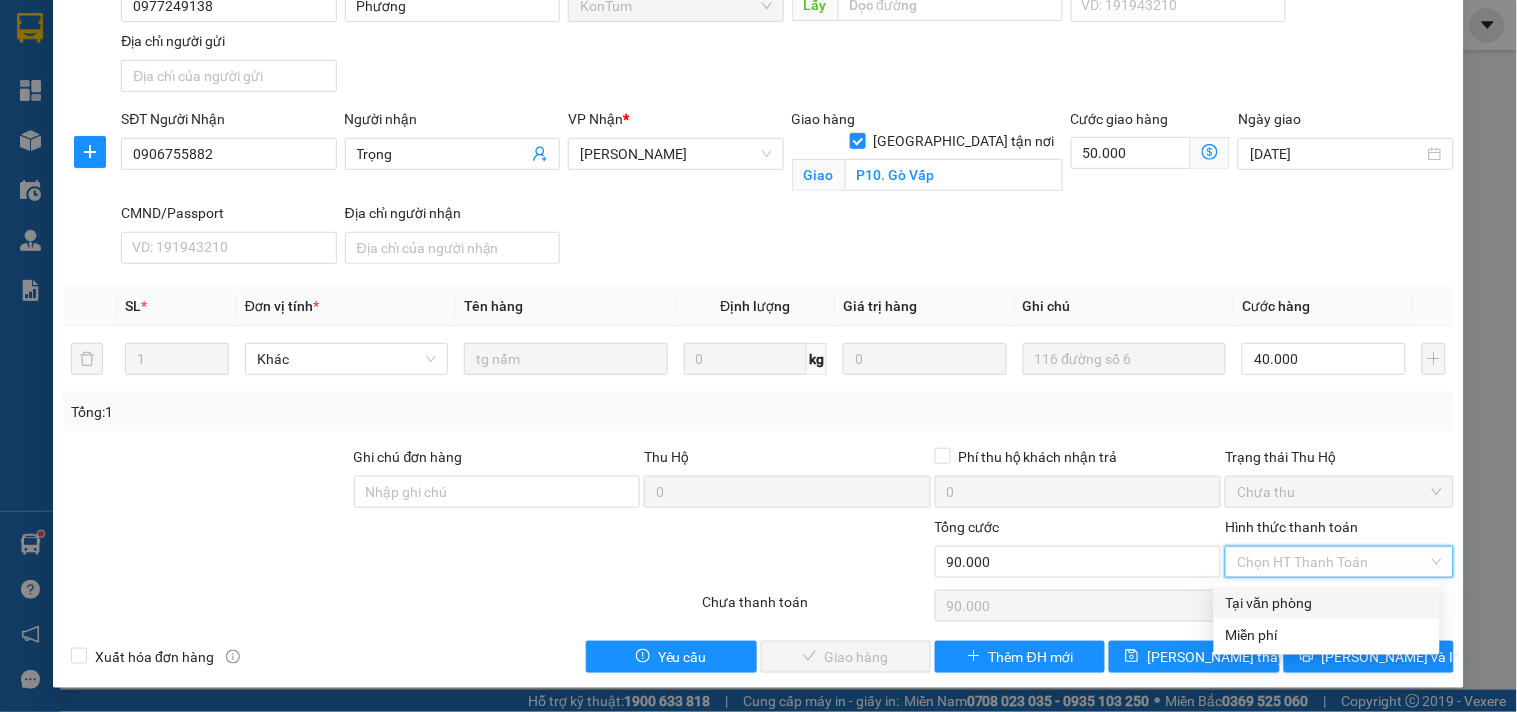 click on "Tại văn phòng" at bounding box center (1327, 603) 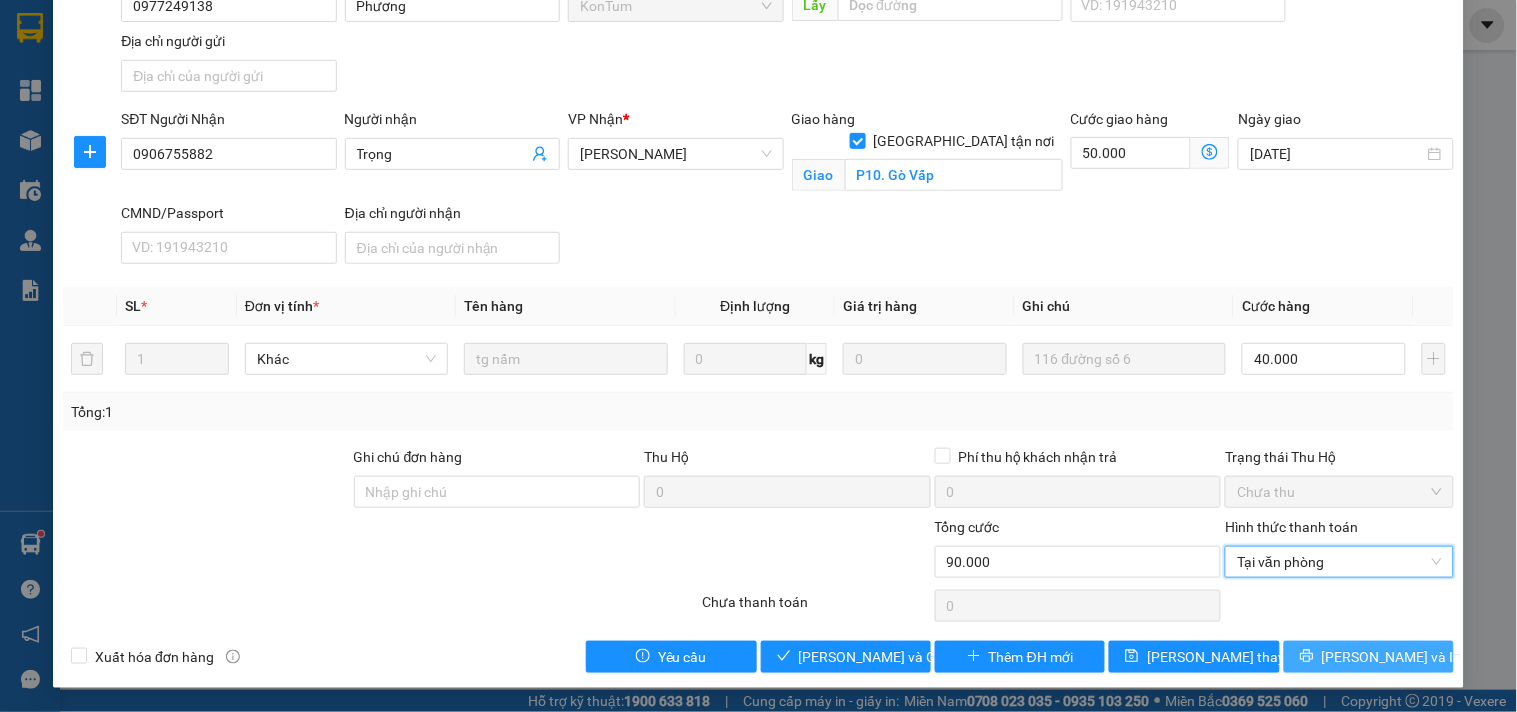 click on "[PERSON_NAME] và In" at bounding box center (1392, 657) 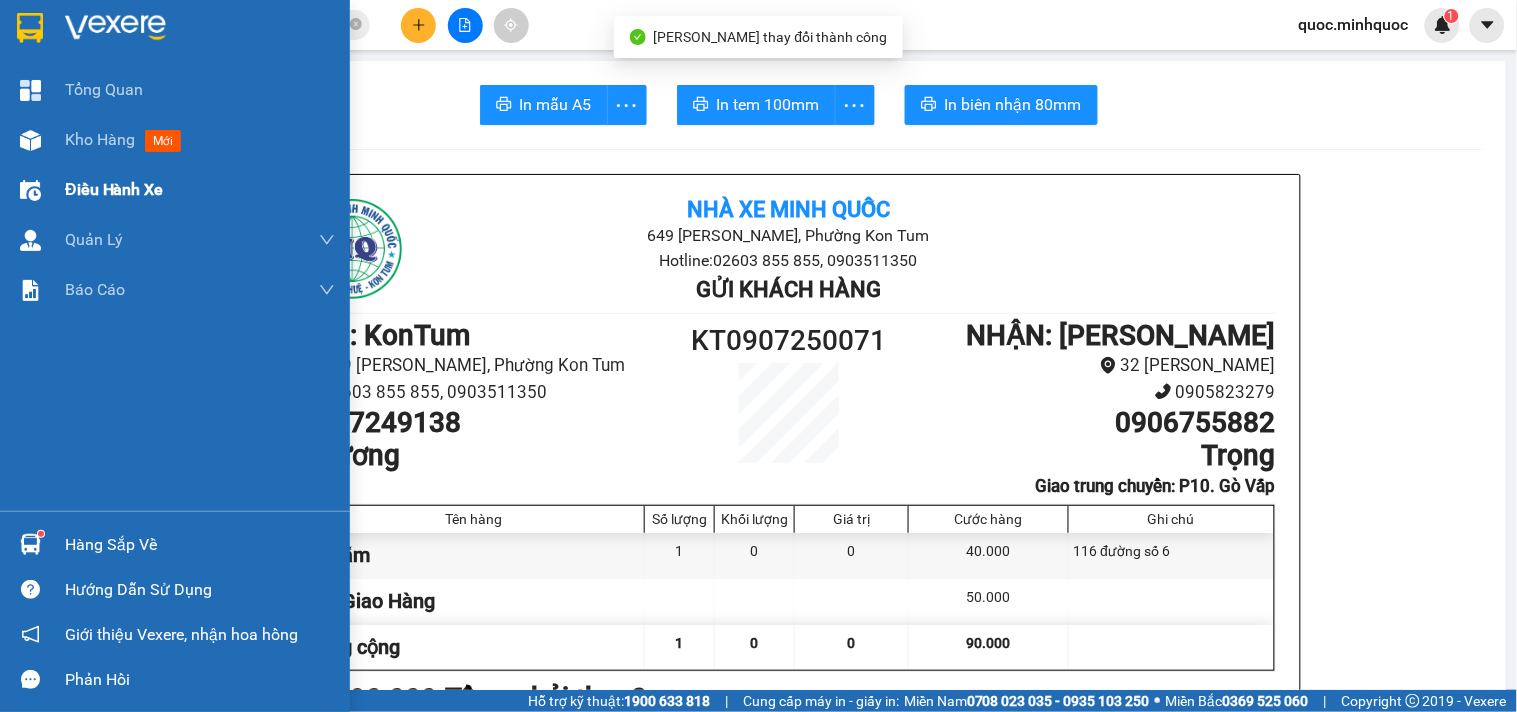click on "Kho hàng mới" at bounding box center [175, 140] 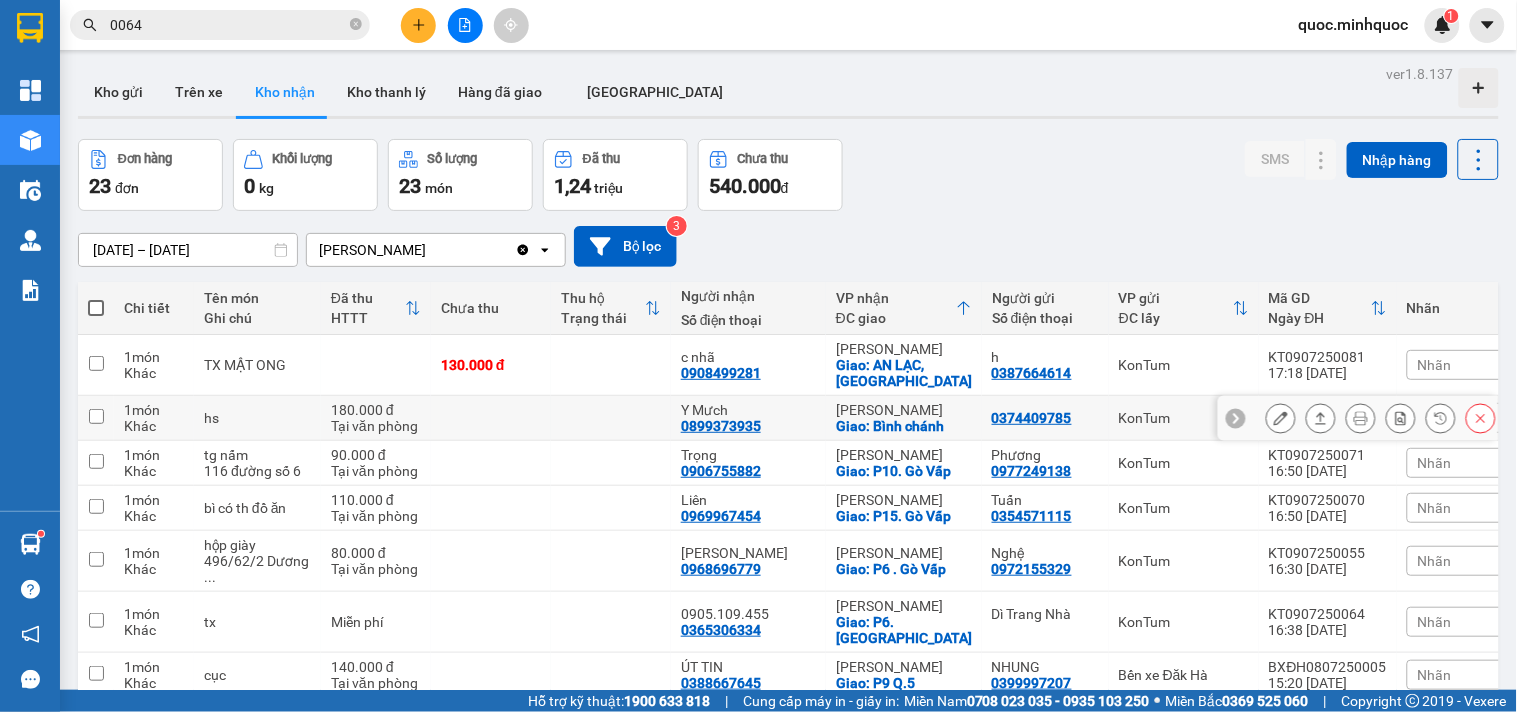 scroll, scrollTop: 111, scrollLeft: 0, axis: vertical 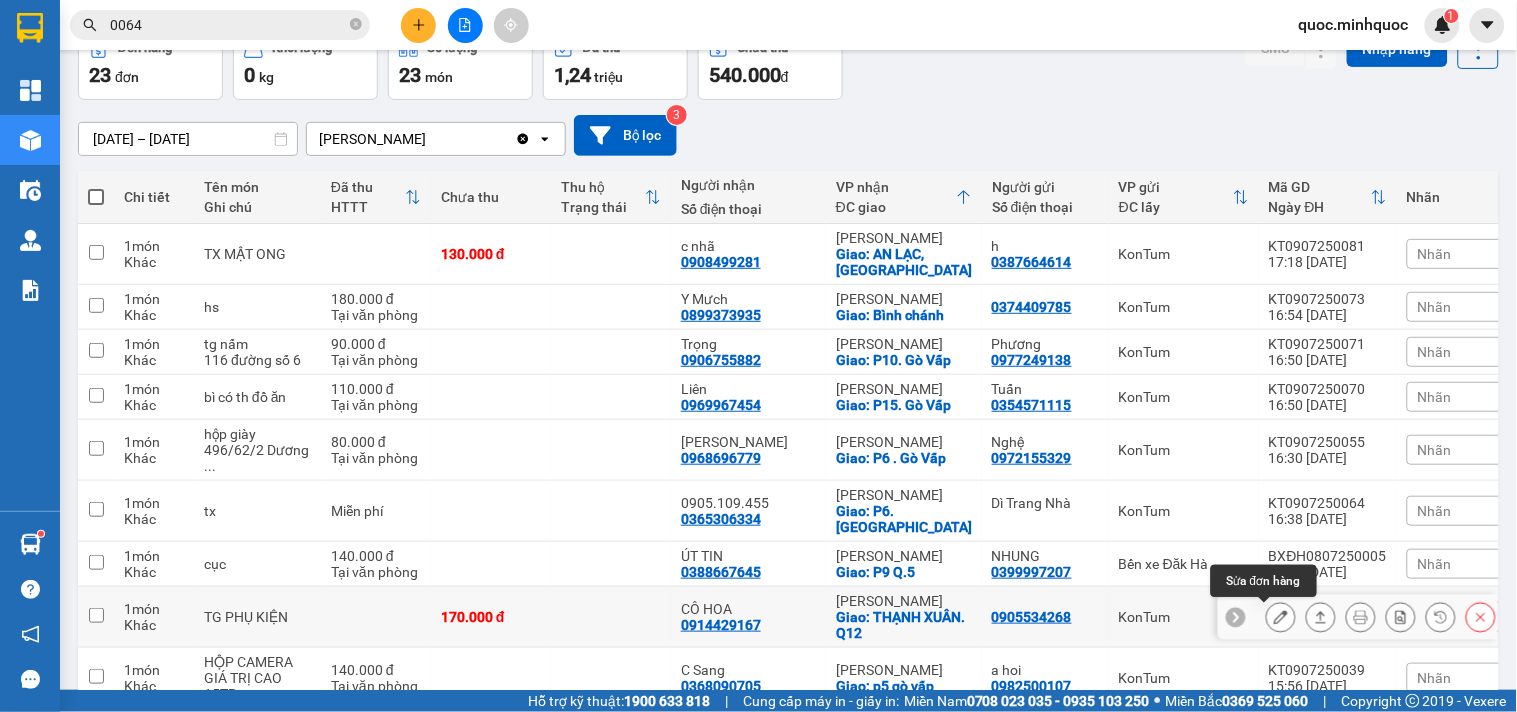 click 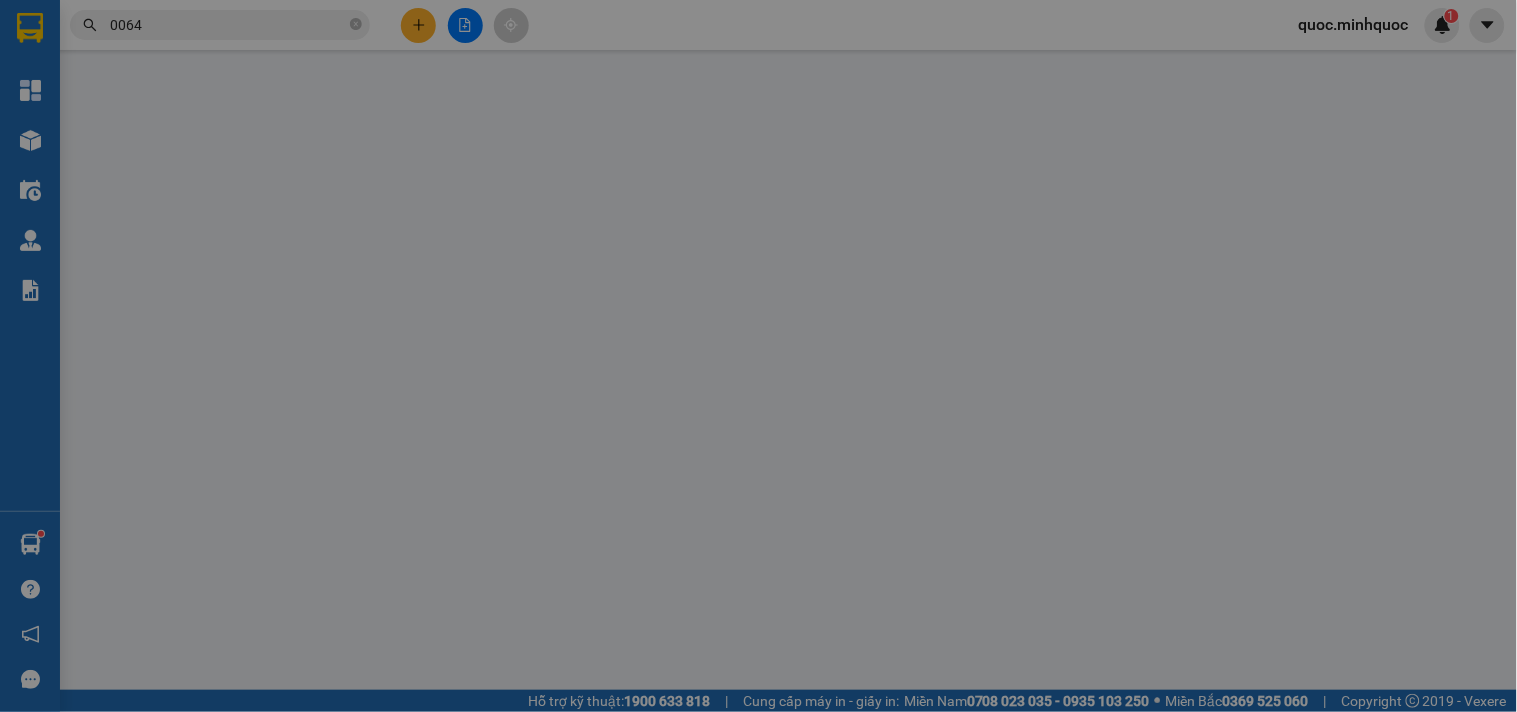 scroll, scrollTop: 0, scrollLeft: 0, axis: both 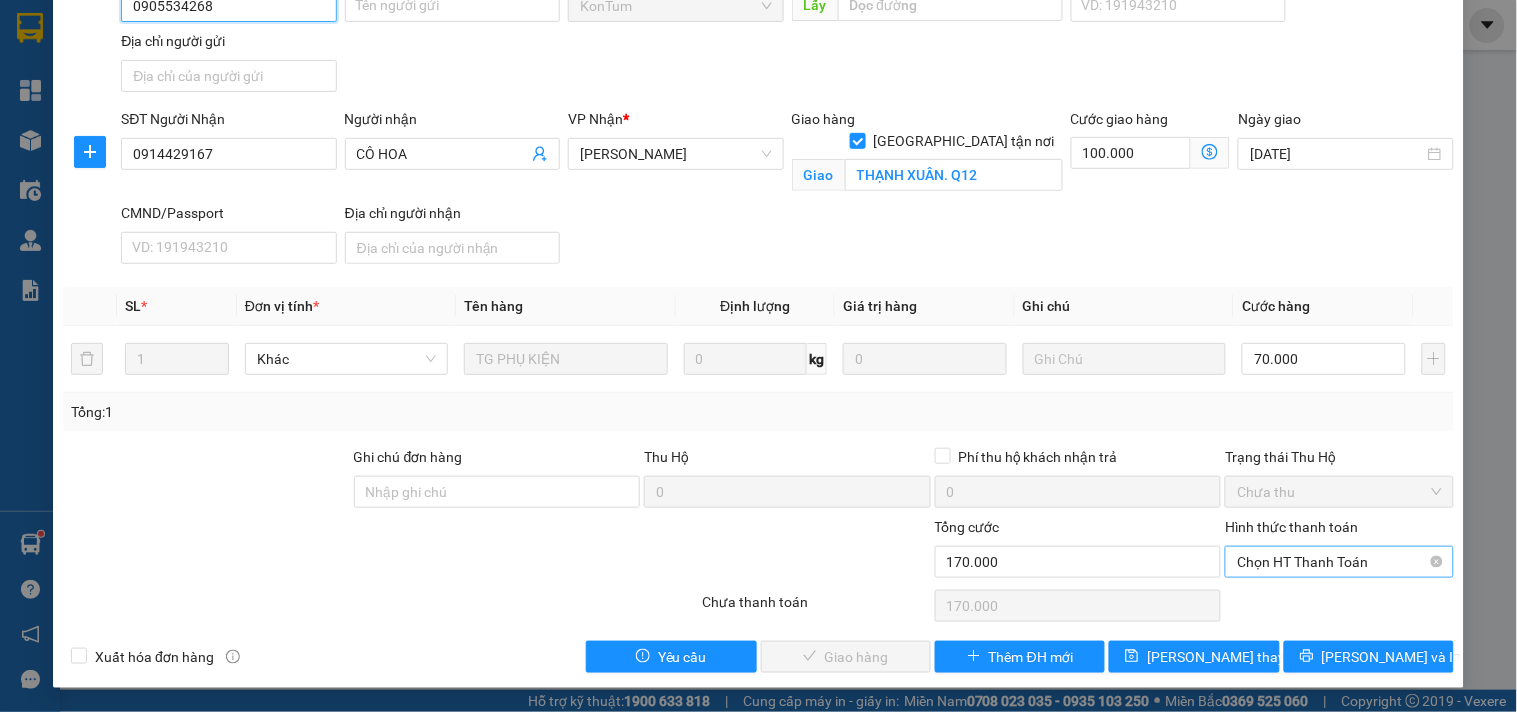 click on "Chọn HT Thanh Toán" at bounding box center [1339, 562] 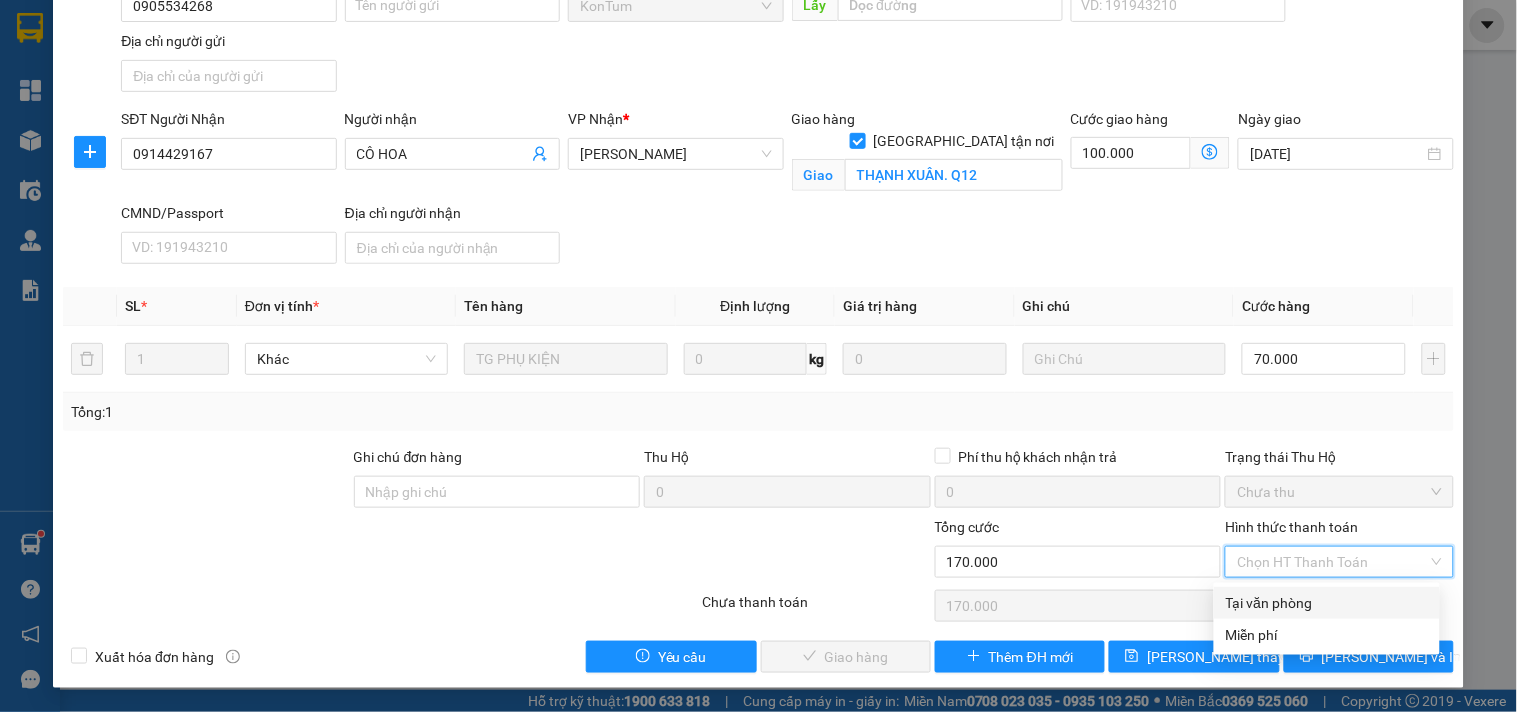 click on "Tại văn phòng" at bounding box center [1327, 603] 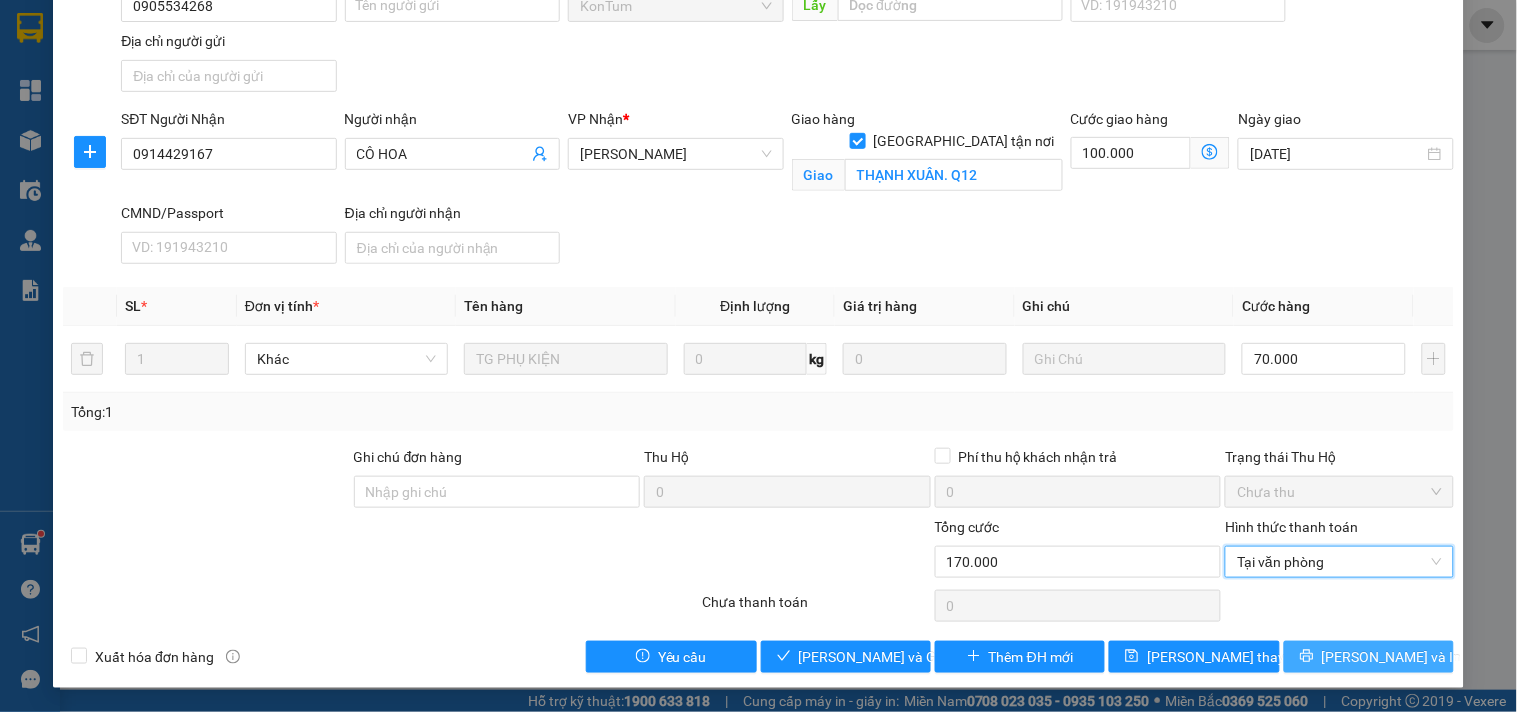 click on "[PERSON_NAME] và In" at bounding box center [1392, 657] 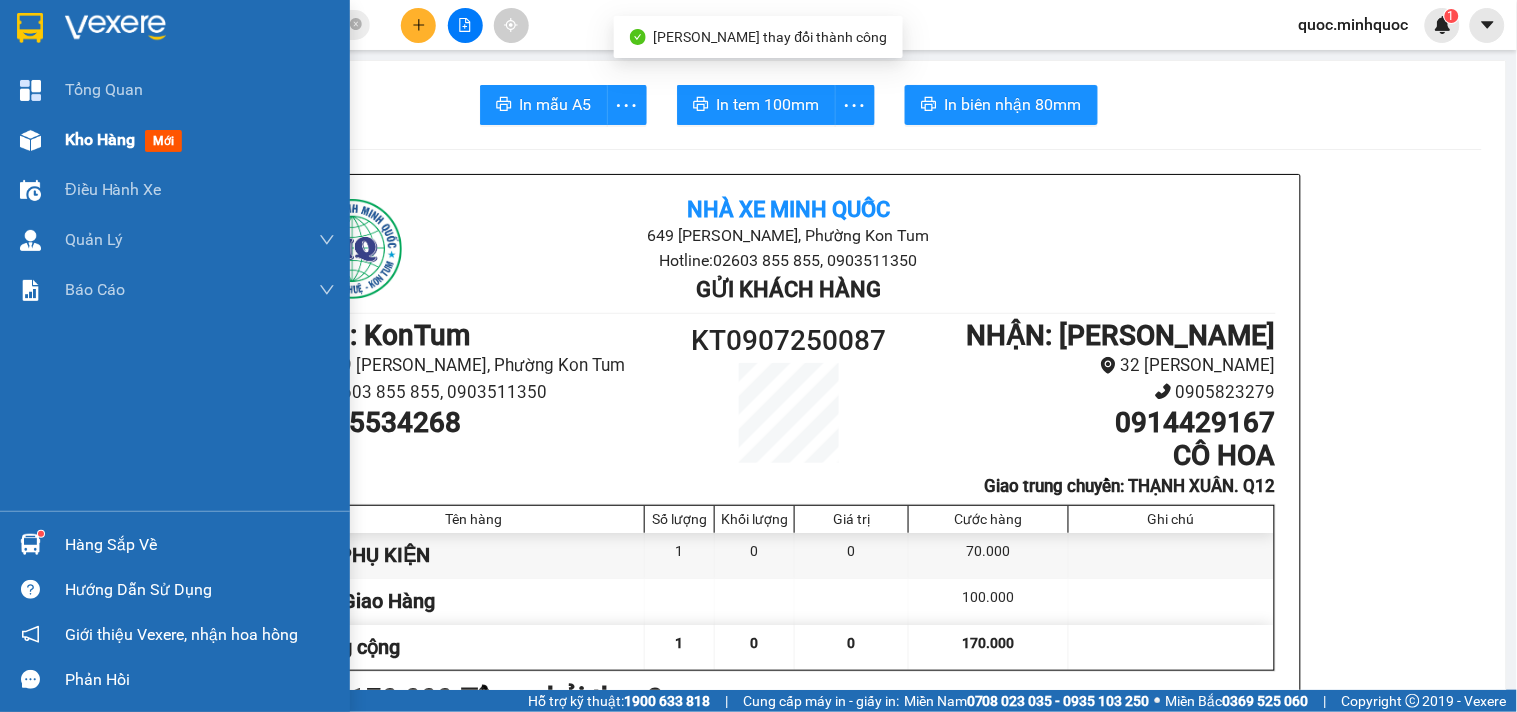click on "Kho hàng mới" at bounding box center [175, 140] 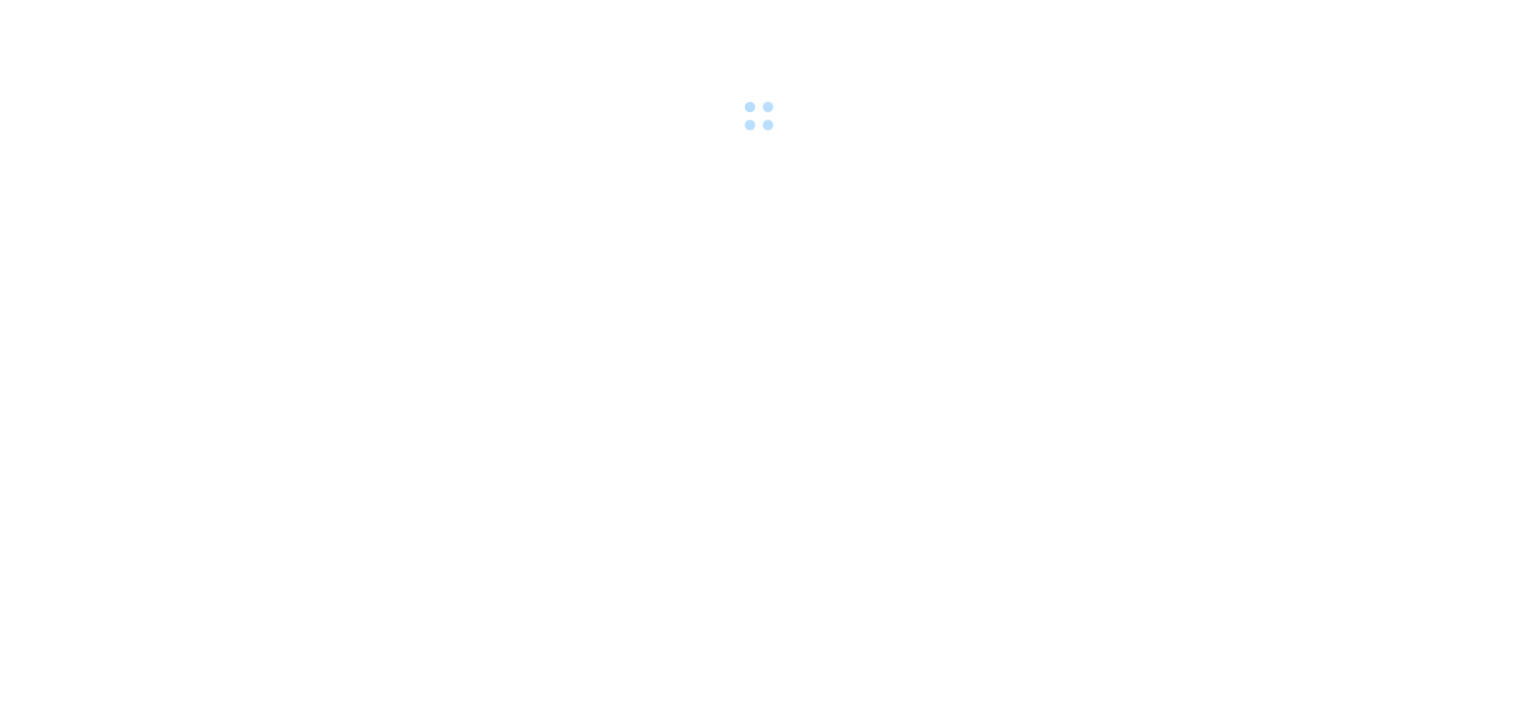 scroll, scrollTop: 0, scrollLeft: 0, axis: both 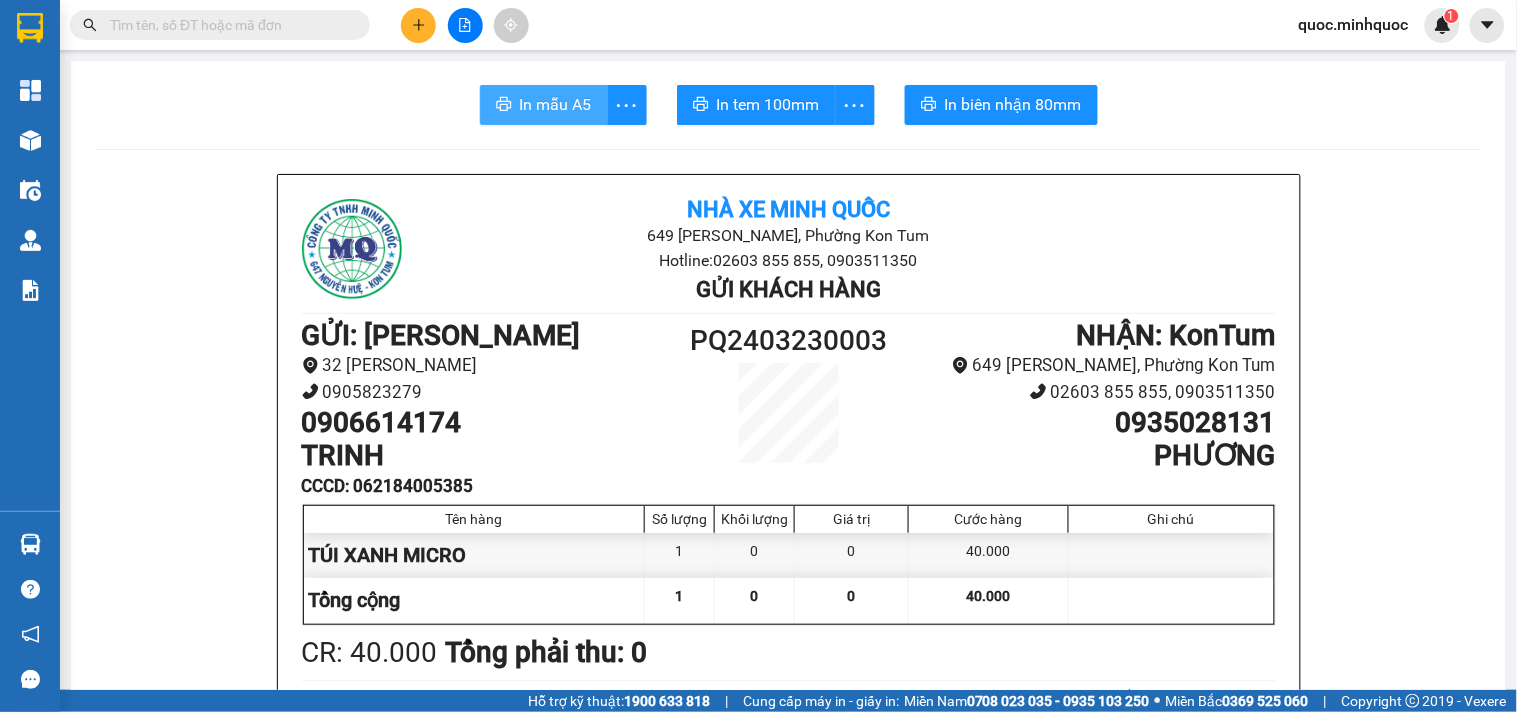 click on "In mẫu A5" at bounding box center (544, 105) 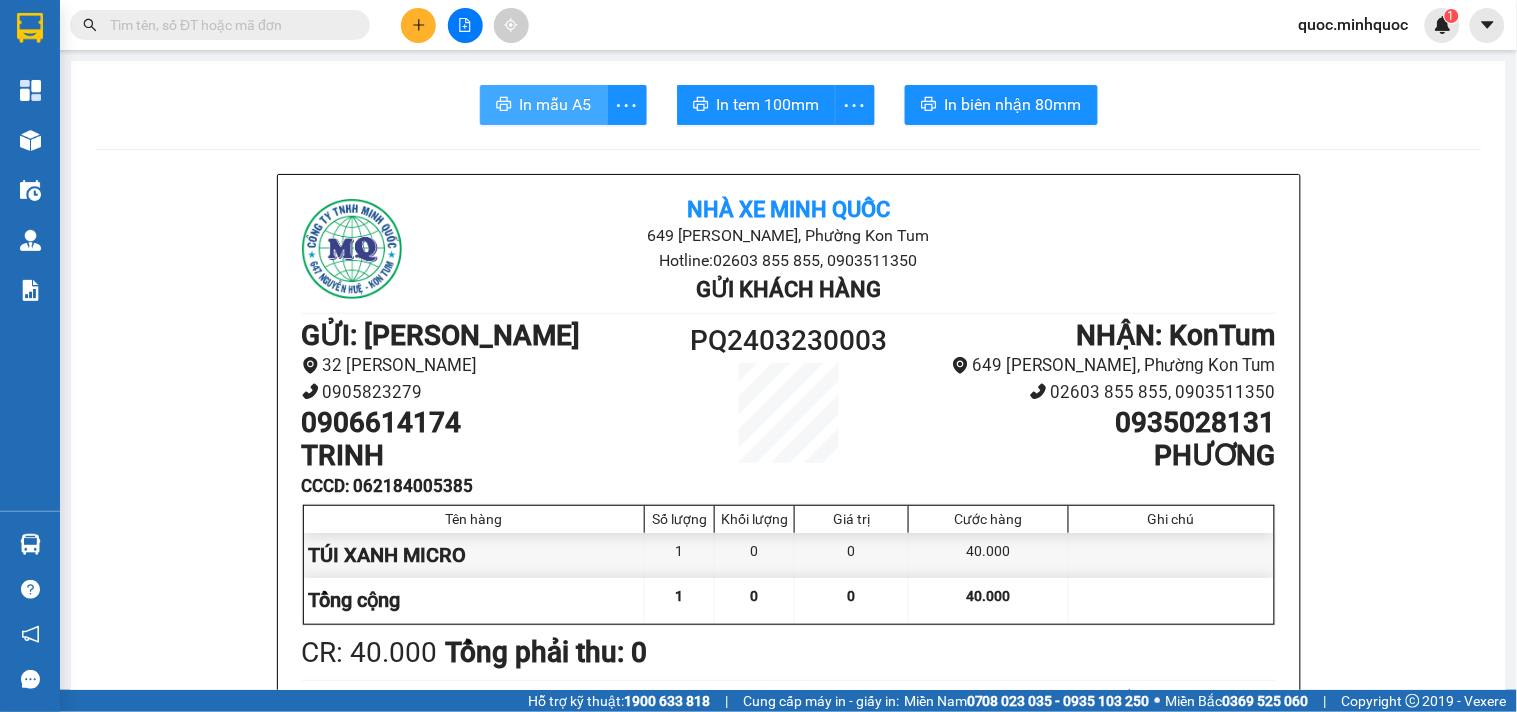 scroll, scrollTop: 0, scrollLeft: 0, axis: both 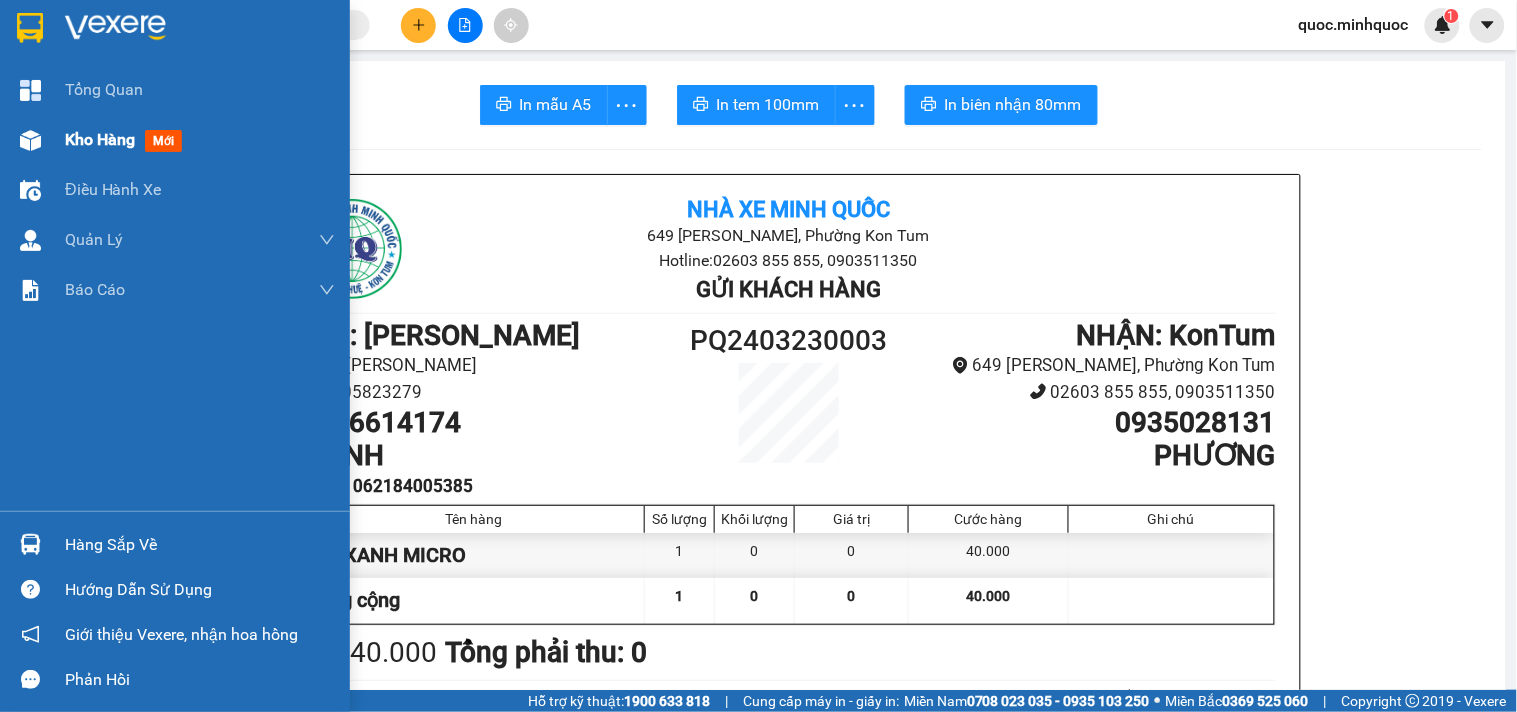 click at bounding box center [30, 140] 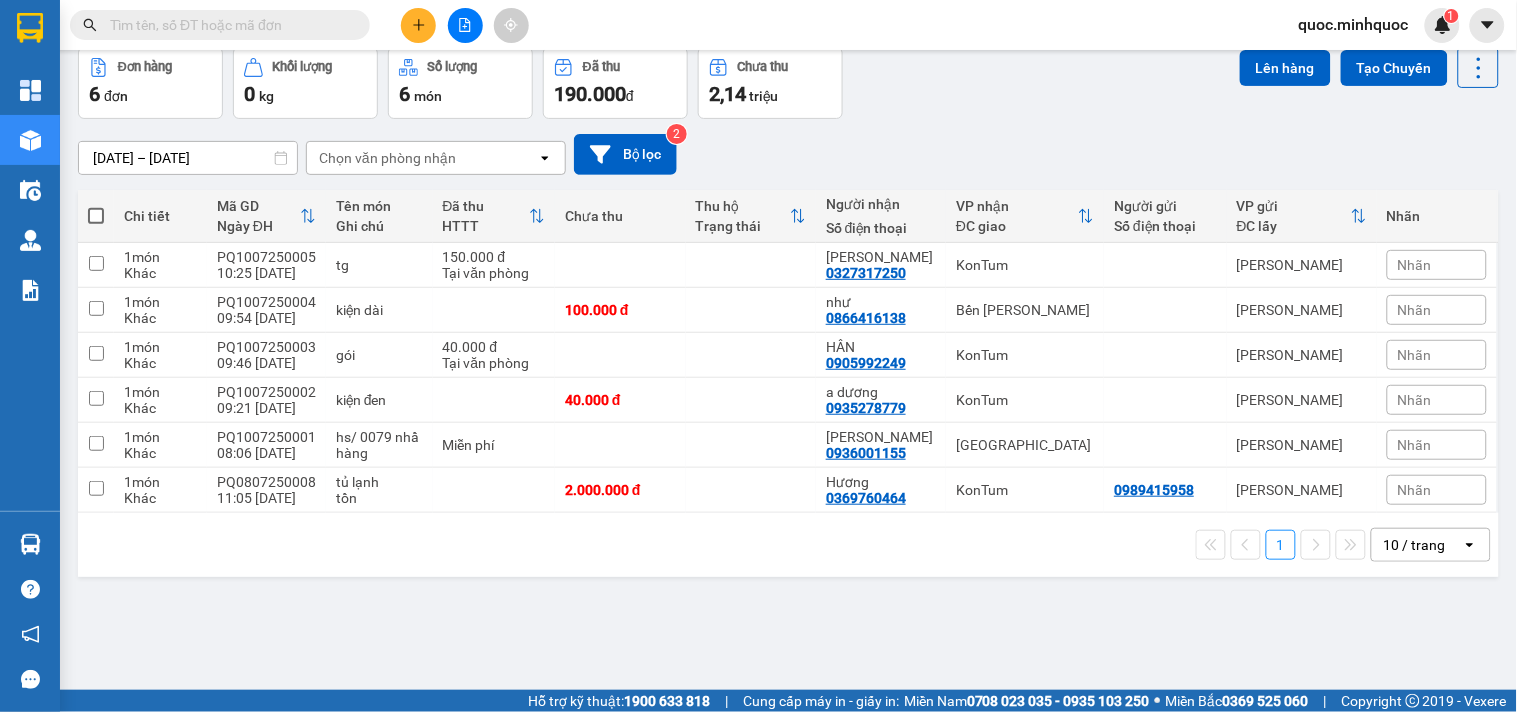 scroll, scrollTop: 0, scrollLeft: 0, axis: both 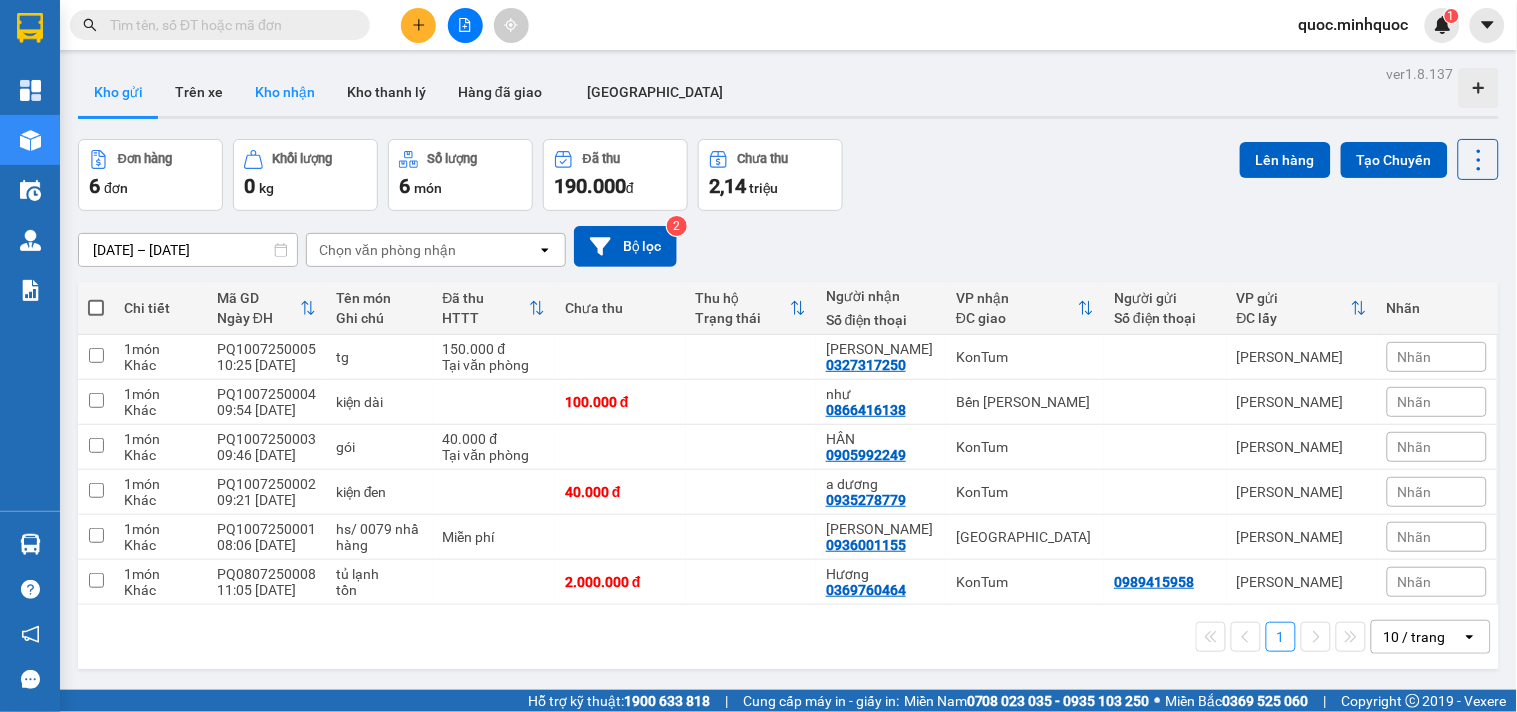 click on "Kho nhận" at bounding box center [285, 92] 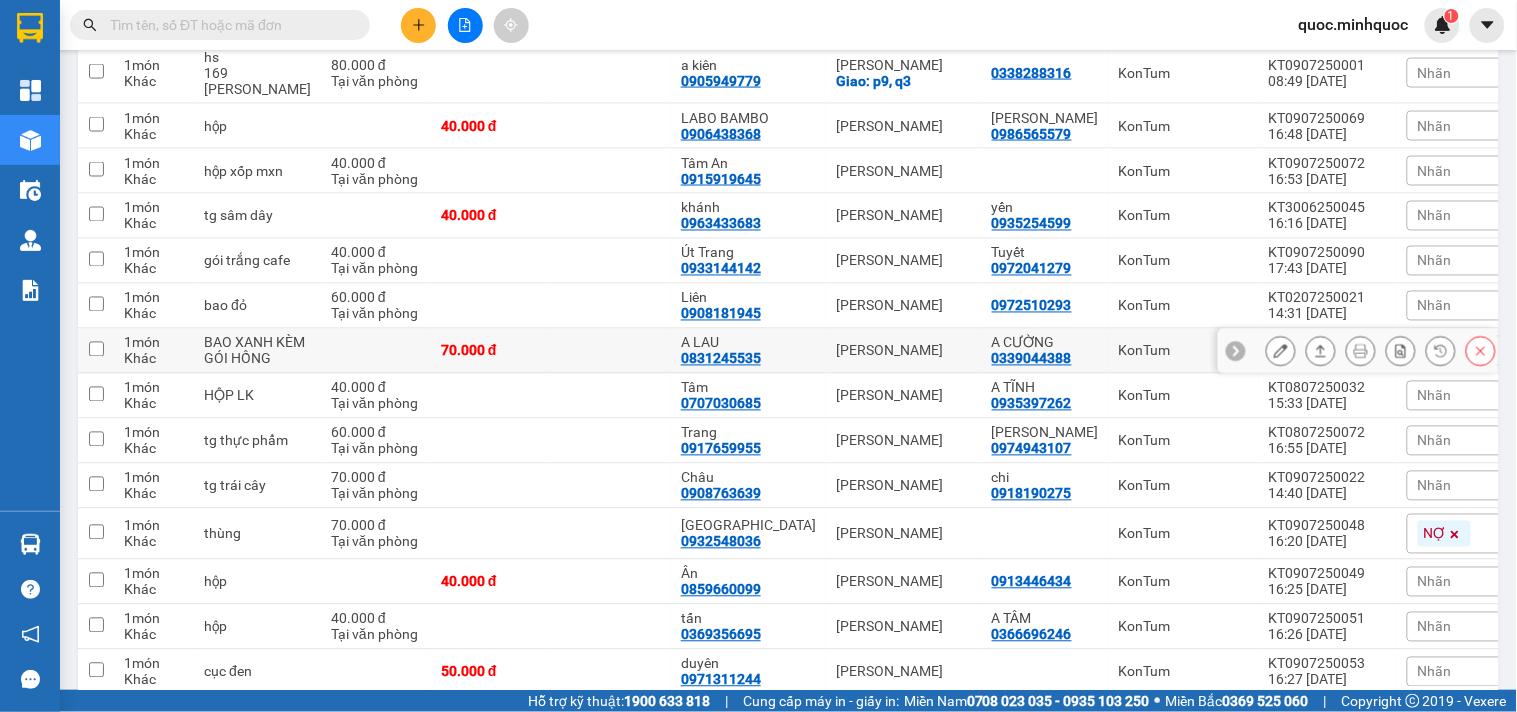 scroll, scrollTop: 898, scrollLeft: 0, axis: vertical 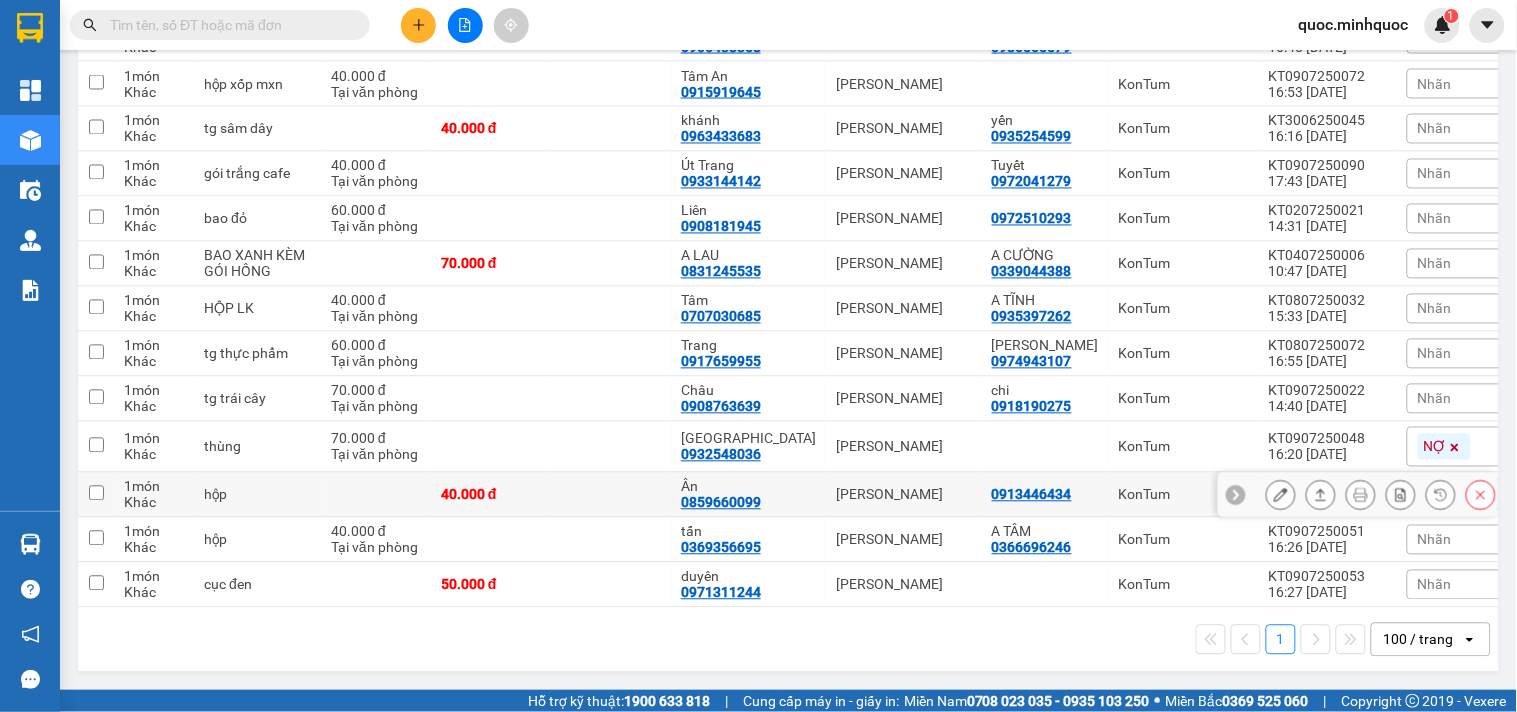 click 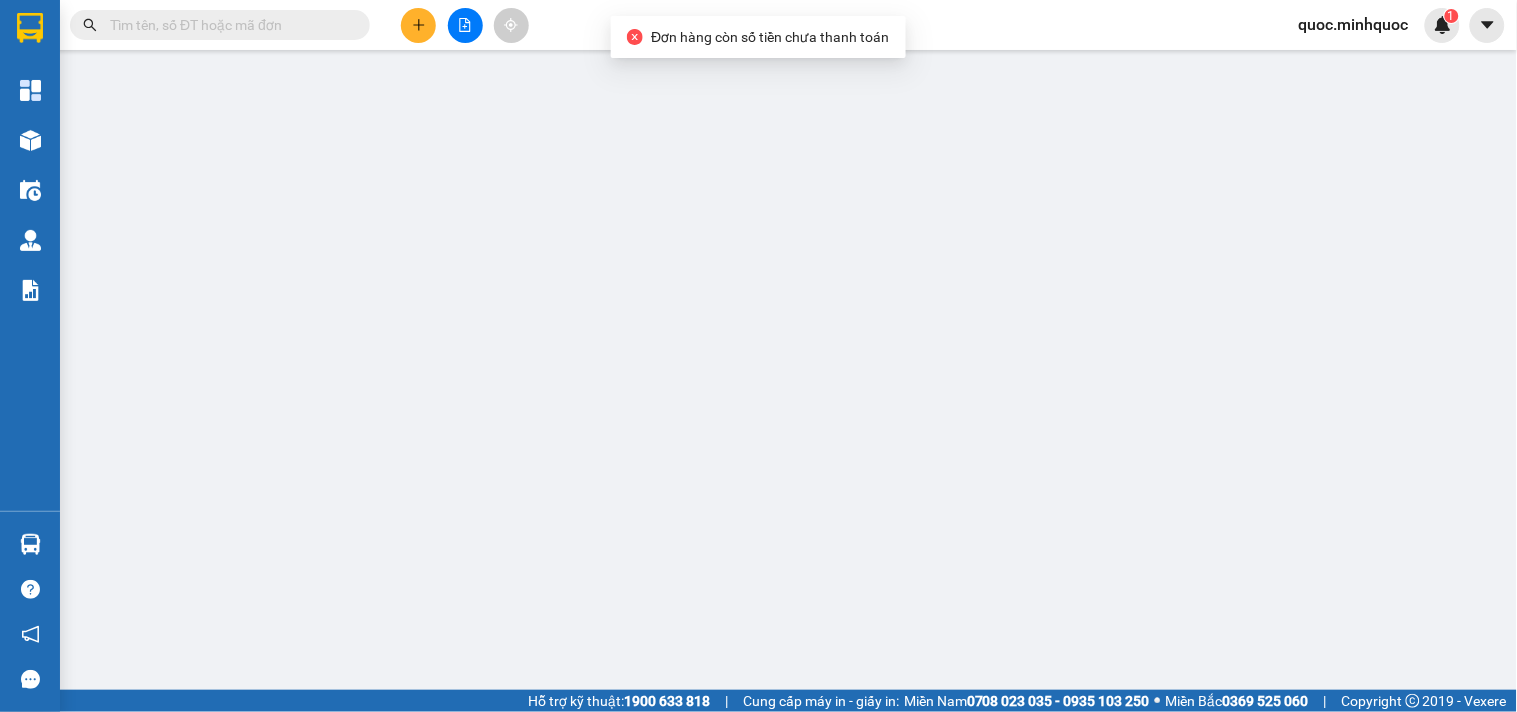 scroll, scrollTop: 0, scrollLeft: 0, axis: both 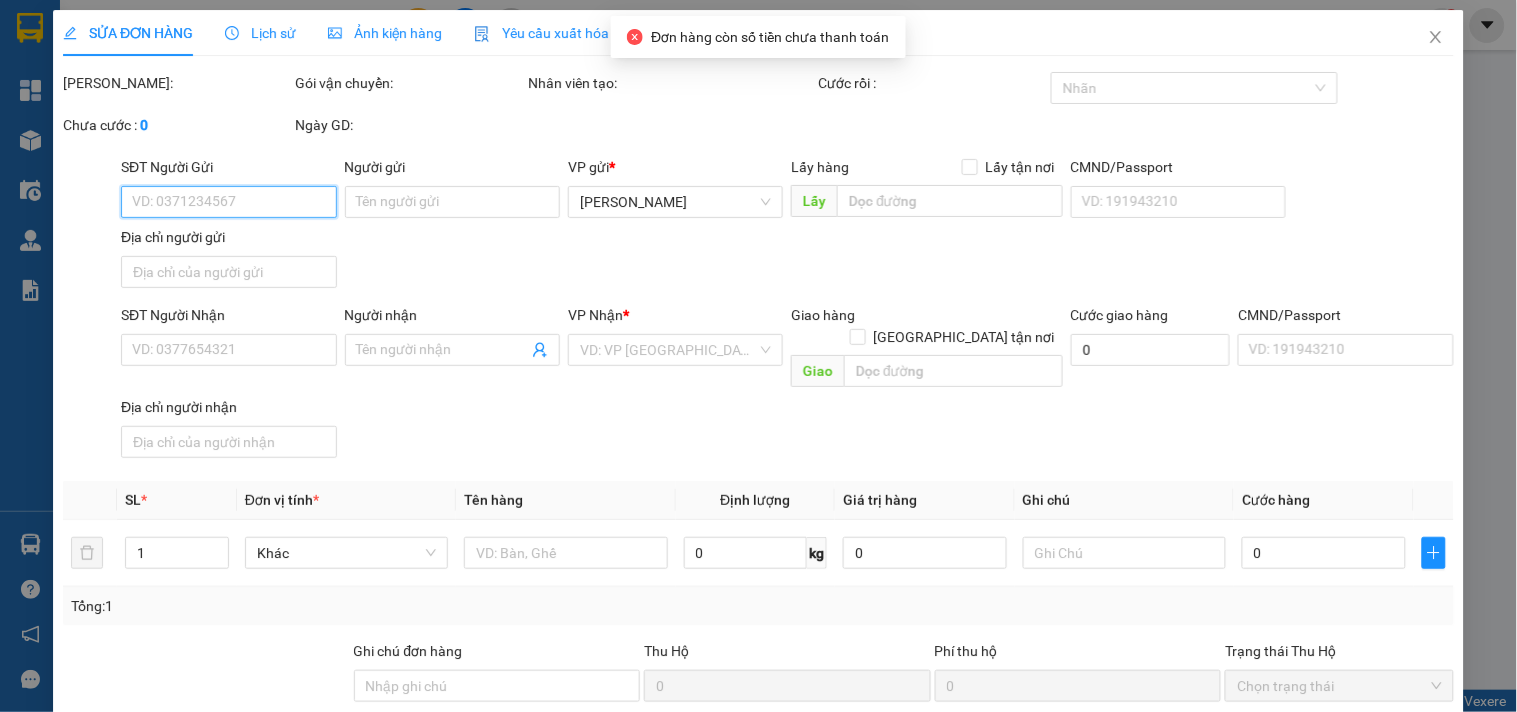 type on "0913446434" 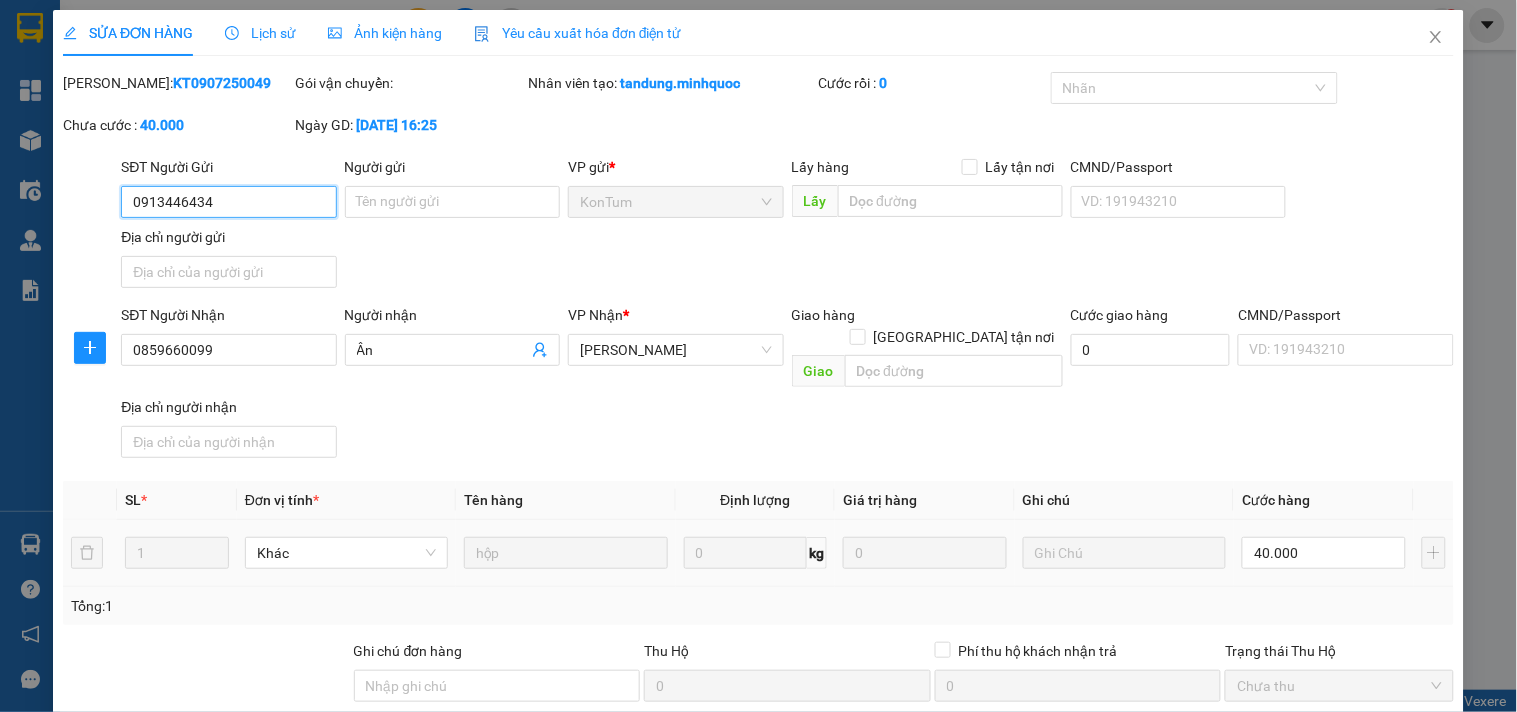 scroll, scrollTop: 172, scrollLeft: 0, axis: vertical 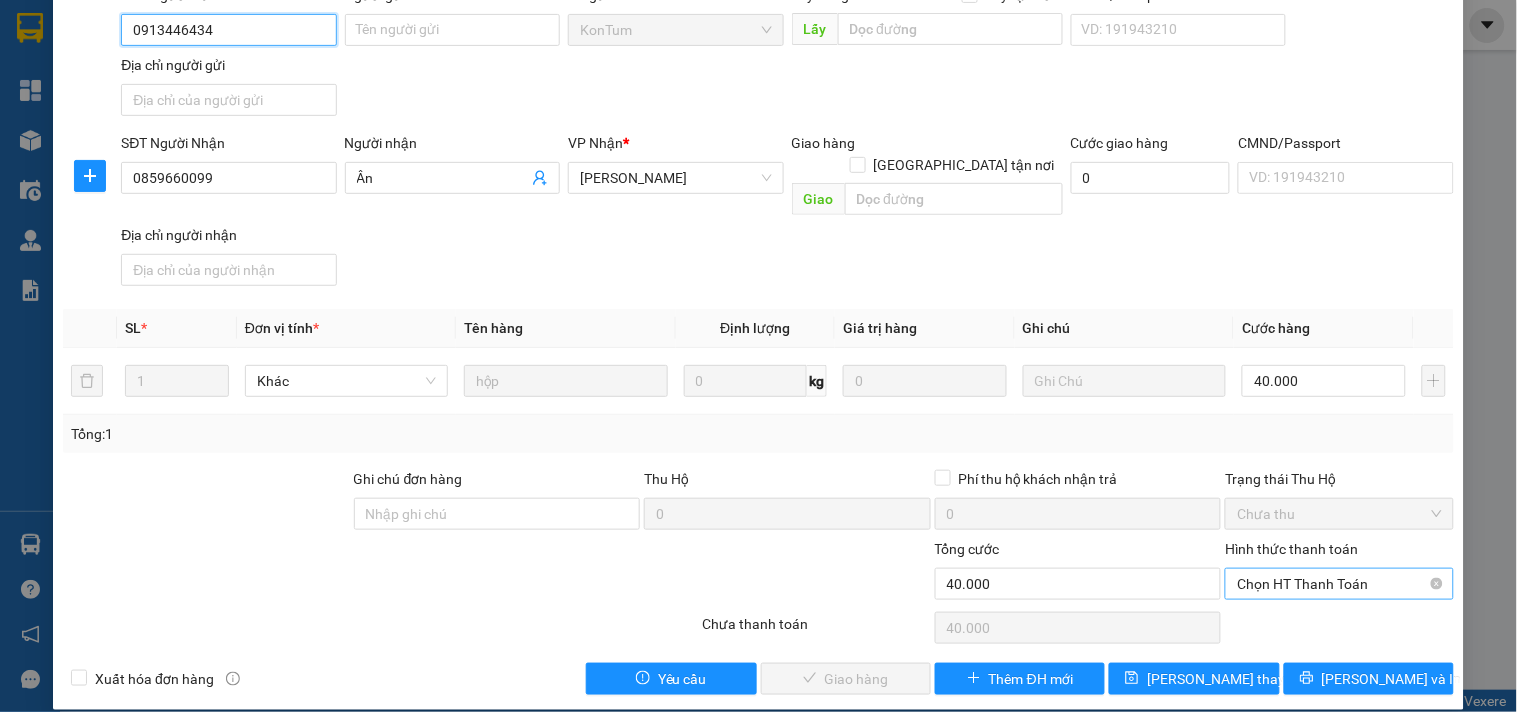 click on "Chọn HT Thanh Toán" at bounding box center [1339, 584] 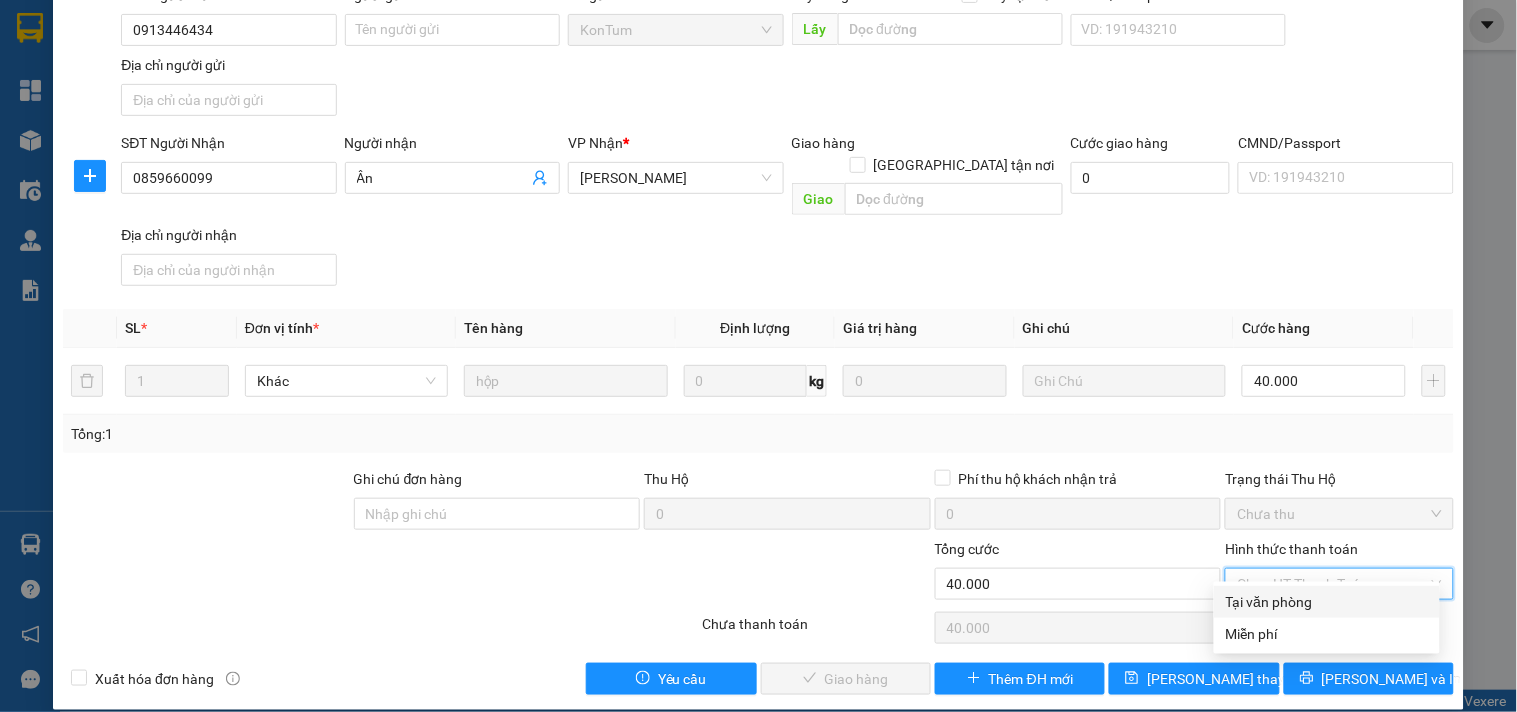 click on "Total Paid Fee 0 Total UnPaid Fee 40.000 Cash Collection Total Fee Mã ĐH:  KT0907250049 Gói vận chuyển:   Nhân viên tạo:   tandung.minhquoc Cước rồi :   0   Nhãn Chưa cước :   40.000 Ngày GD:   [DATE] 16:25 SĐT Người Gửi 0913446434 Người gửi Tên người gửi VP gửi  * KonTum Lấy hàng Lấy tận nơi Lấy CMND/Passport VD: [PASSPORT] Địa chỉ người gửi SĐT Người Nhận 0859660099 Người nhận Ân VP Nhận  * Phổ Quang Giao hàng [GEOGRAPHIC_DATA] tận nơi Giao Cước giao hàng 0 CMND/Passport VD: [PASSPORT] Địa chỉ người nhận SL  * Đơn vị tính  * Tên hàng  Định lượng Giá trị hàng Ghi chú Cước hàng                   1 Khác hộp 0 kg 0 40.000 Tổng:  1 Ghi chú đơn hàng Thu Hộ 0 Phí thu hộ khách nhận trả 0 Trạng thái Thu Hộ   Chưa thu Tổng cước 40.000 Hình thức thanh toán Chọn HT Thanh Toán Số tiền thu trước 0 Chọn HT Thanh Toán Chưa thanh toán 40.000 Yêu cầu" at bounding box center [758, 297] 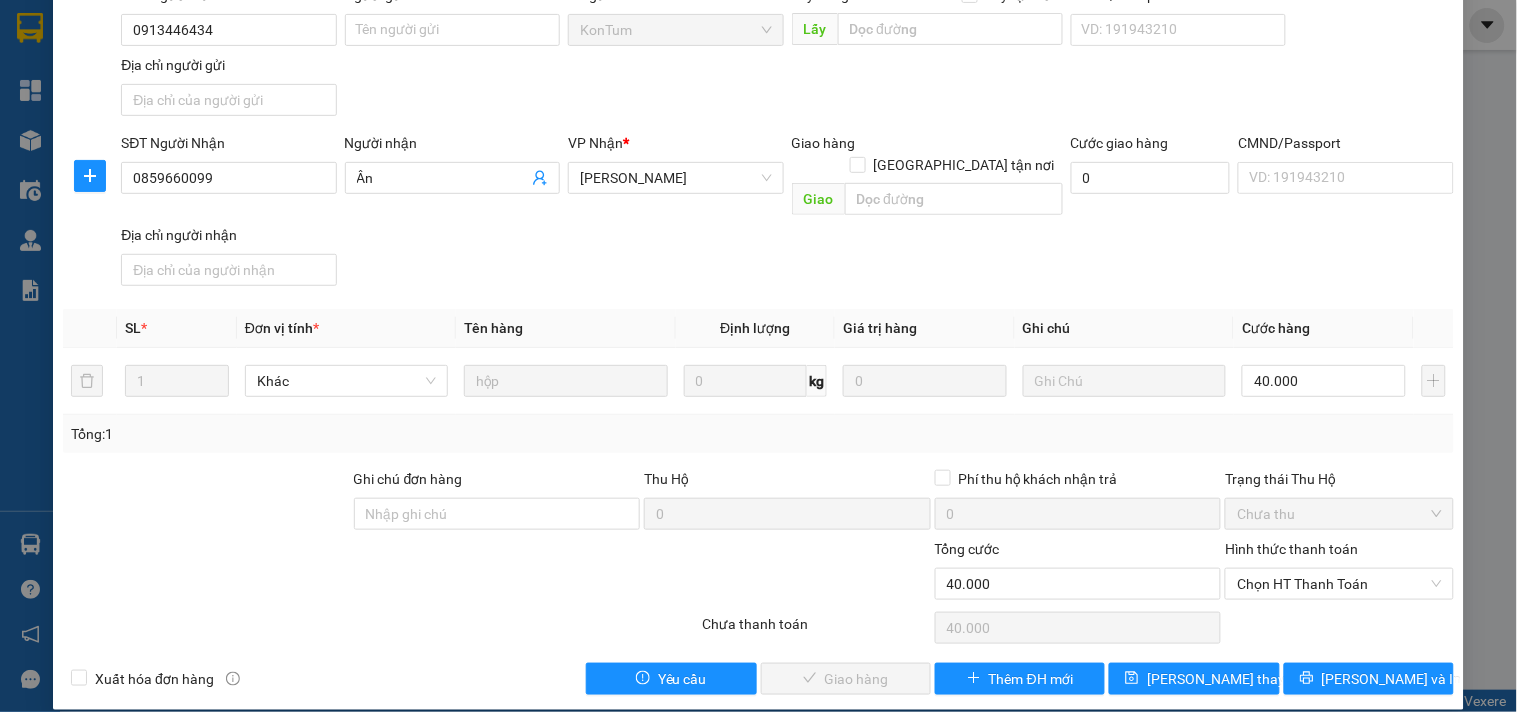 click on "Hình thức thanh toán Chọn HT Thanh Toán" at bounding box center [1339, 573] 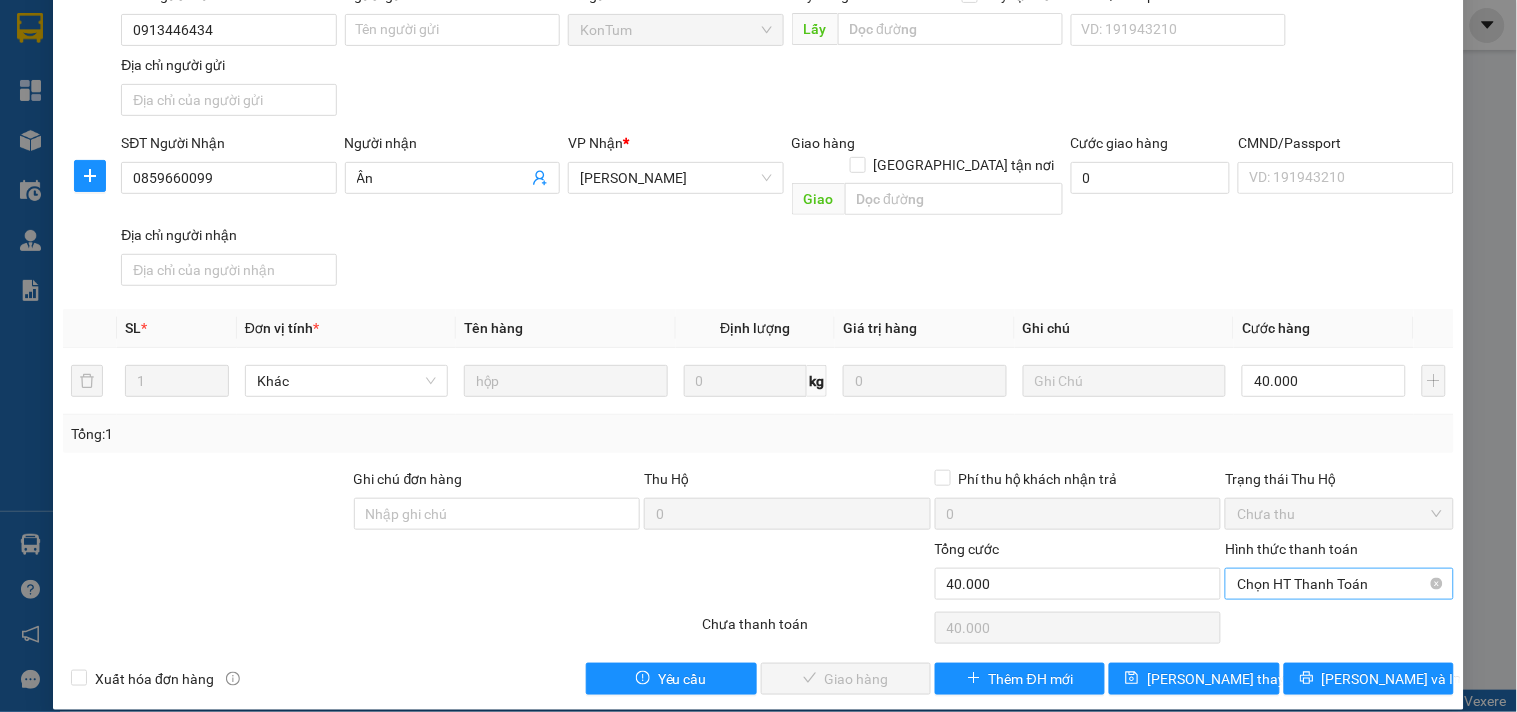 click on "Chọn HT Thanh Toán" at bounding box center [1339, 584] 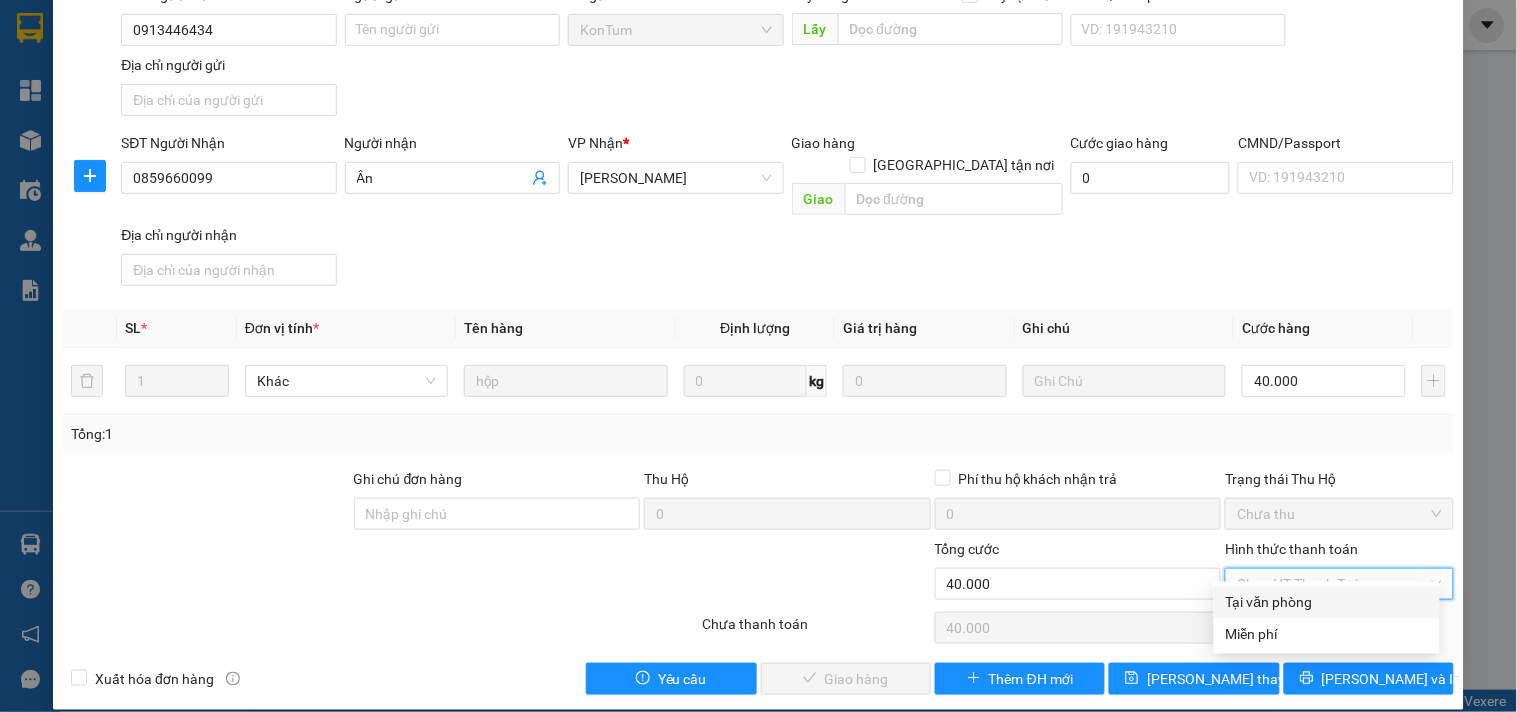 click on "Tại văn phòng" at bounding box center (1327, 602) 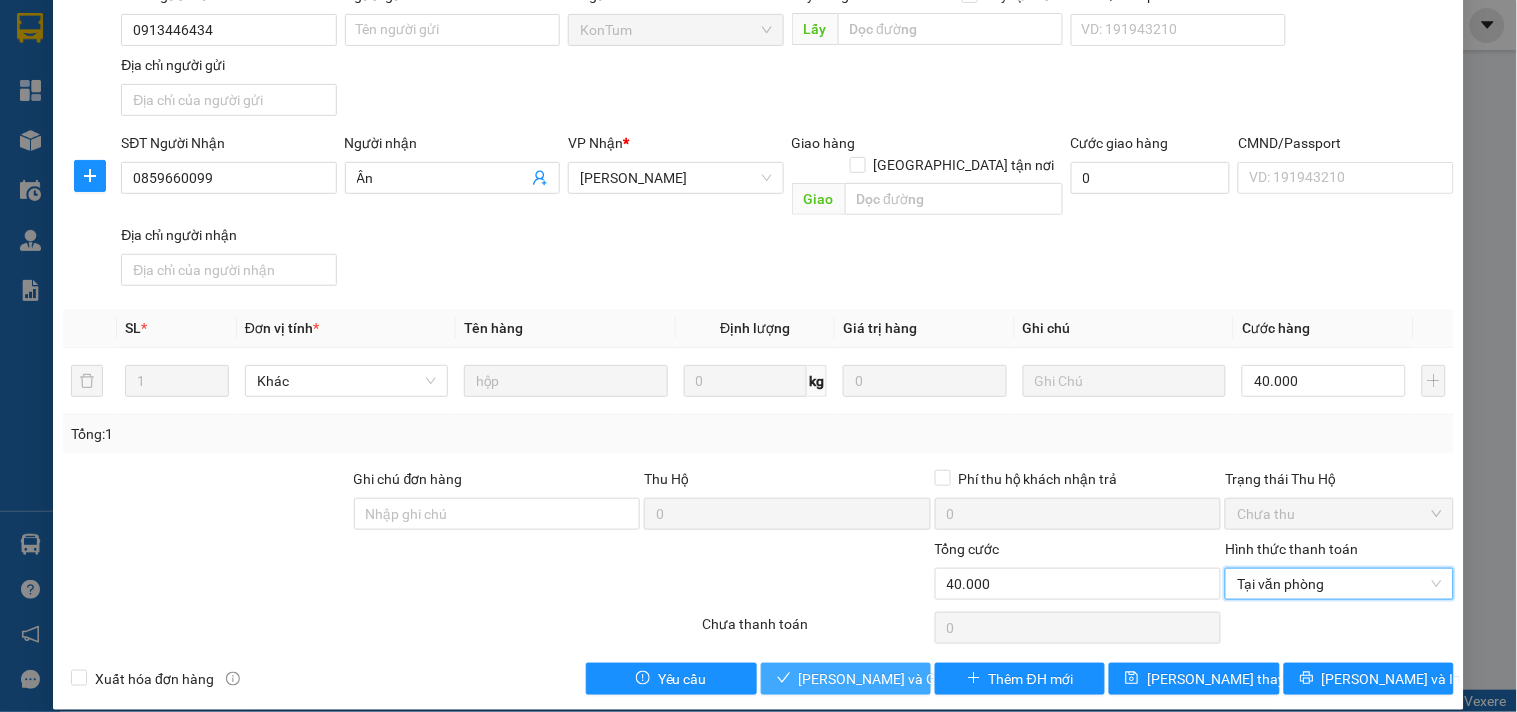 click on "[PERSON_NAME] và Giao hàng" at bounding box center (895, 679) 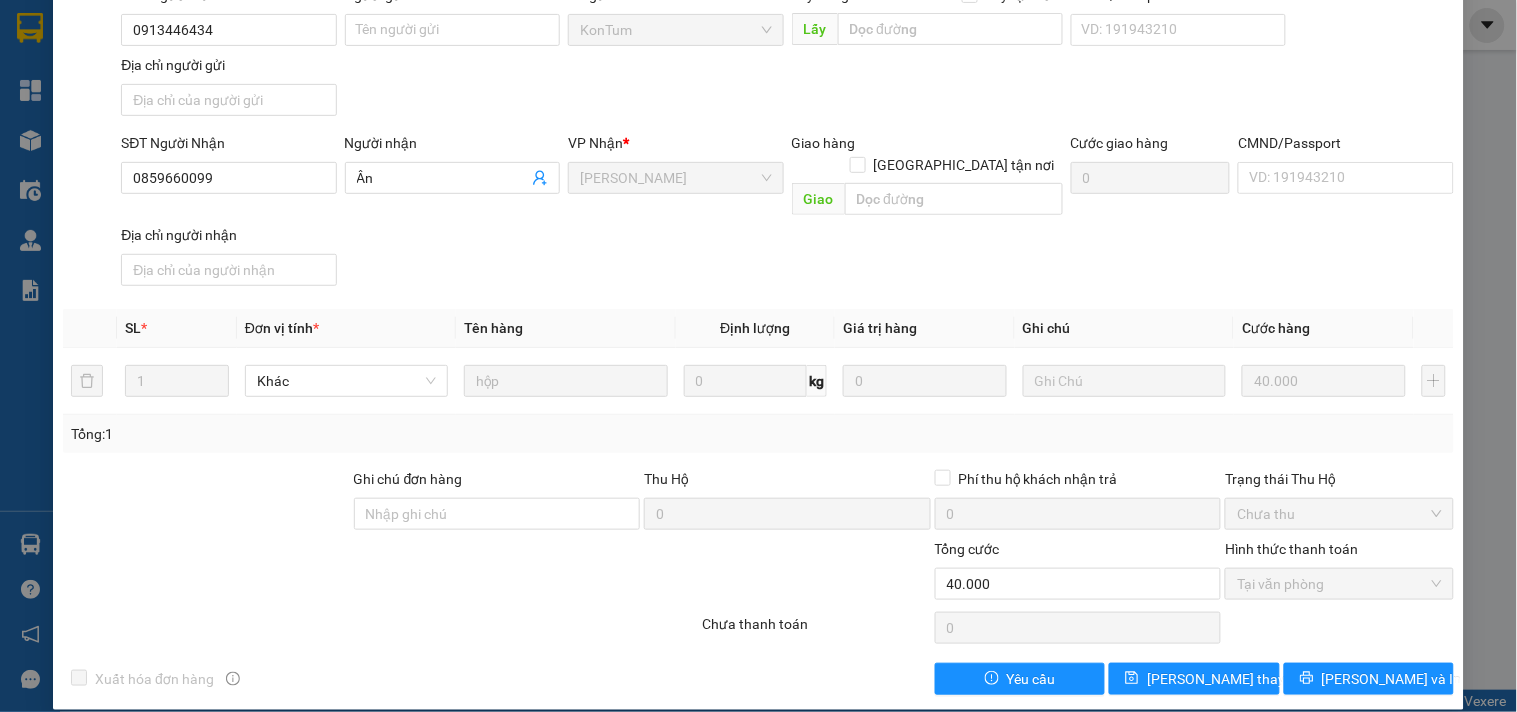 scroll, scrollTop: 0, scrollLeft: 0, axis: both 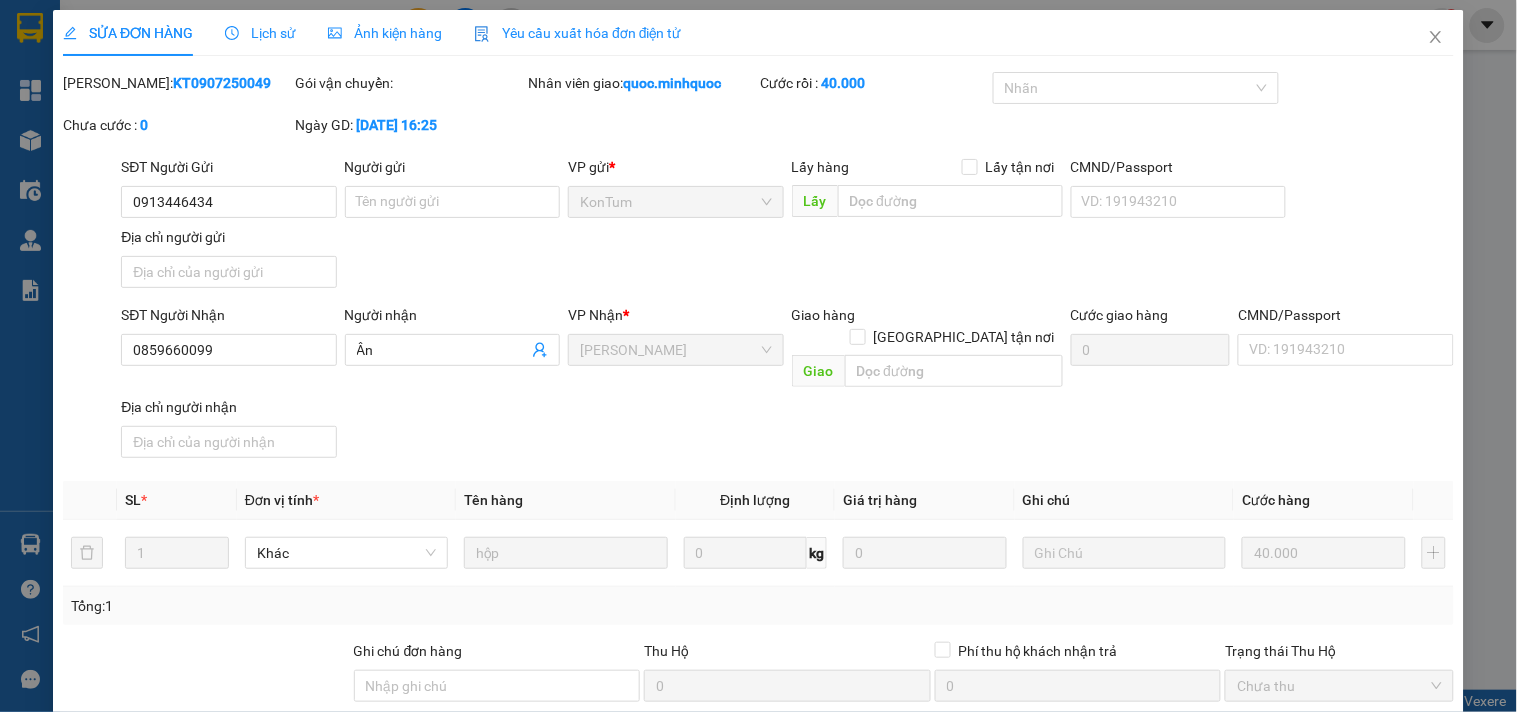 click on "SỬA ĐƠN HÀNG Lịch sử Ảnh kiện hàng Yêu cầu xuất hóa đơn điện tử Total Paid Fee 40.000 Total UnPaid Fee 0 Cash Collection Total Fee Mã ĐH:  KT0907250049 Gói vận chuyển:   Nhân viên giao: quoc.minhquoc Cước rồi :   40.000   Nhãn Chưa cước :   0 Ngày GD:   [DATE] 16:25 SĐT Người Gửi 0913446434 Người gửi Tên người gửi VP gửi  * KonTum Lấy hàng Lấy tận nơi Lấy CMND/Passport VD: [PASSPORT] Địa chỉ người gửi SĐT Người Nhận 0859660099 Người nhận Ân VP Nhận  * Phổ Quang Giao hàng Giao tận nơi Giao Cước giao hàng 0 CMND/Passport VD: [PASSPORT] Địa chỉ người nhận SL  * Đơn vị tính  * Tên hàng  Định lượng Giá trị hàng Ghi chú Cước hàng                   1 Khác hộp 0 kg 0 40.000 Tổng:  1 Ghi chú đơn hàng Thu Hộ 0 Phí thu hộ khách nhận trả 0 Trạng thái Thu Hộ   Chưa thu Tổng cước 40.000 Hình thức thanh toán Tại văn phòng 40.000" at bounding box center [758, 356] 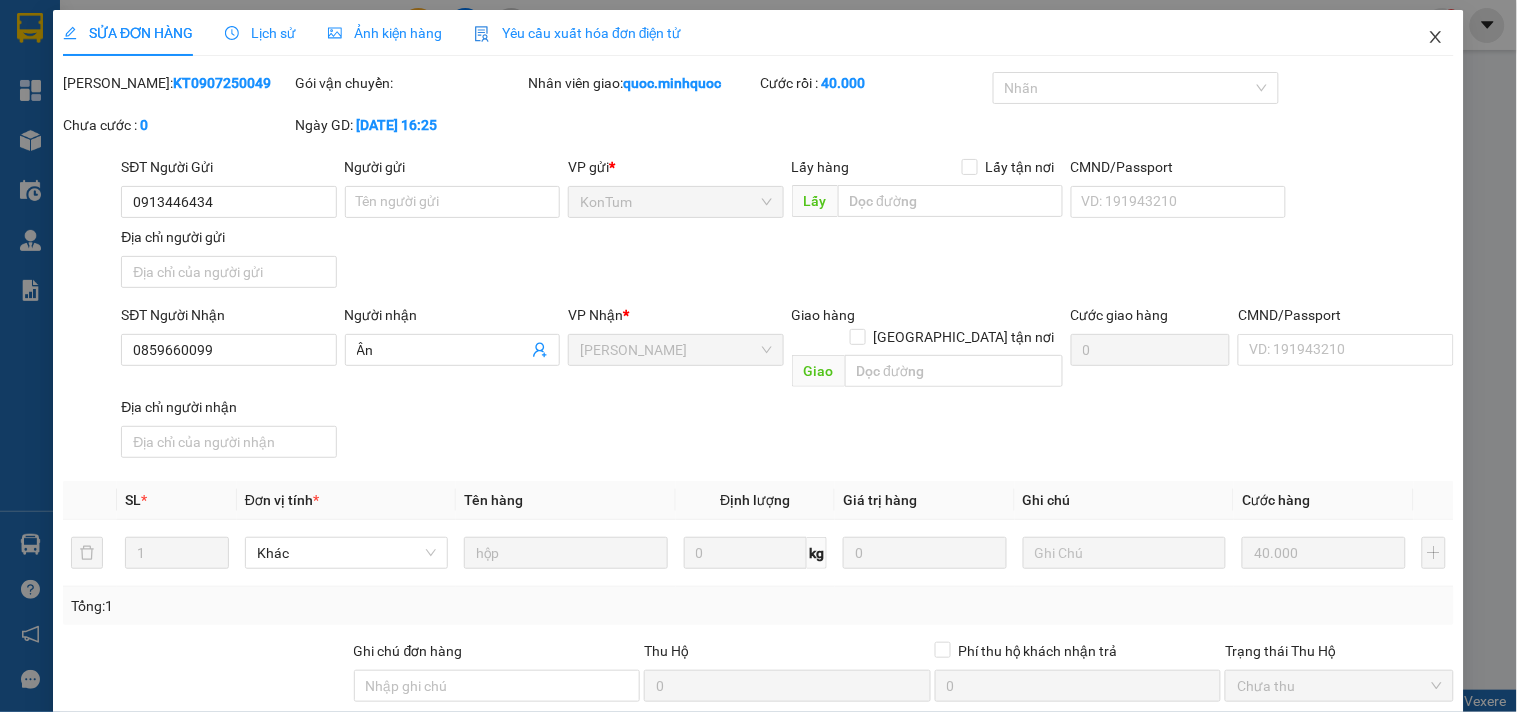 click at bounding box center [1436, 38] 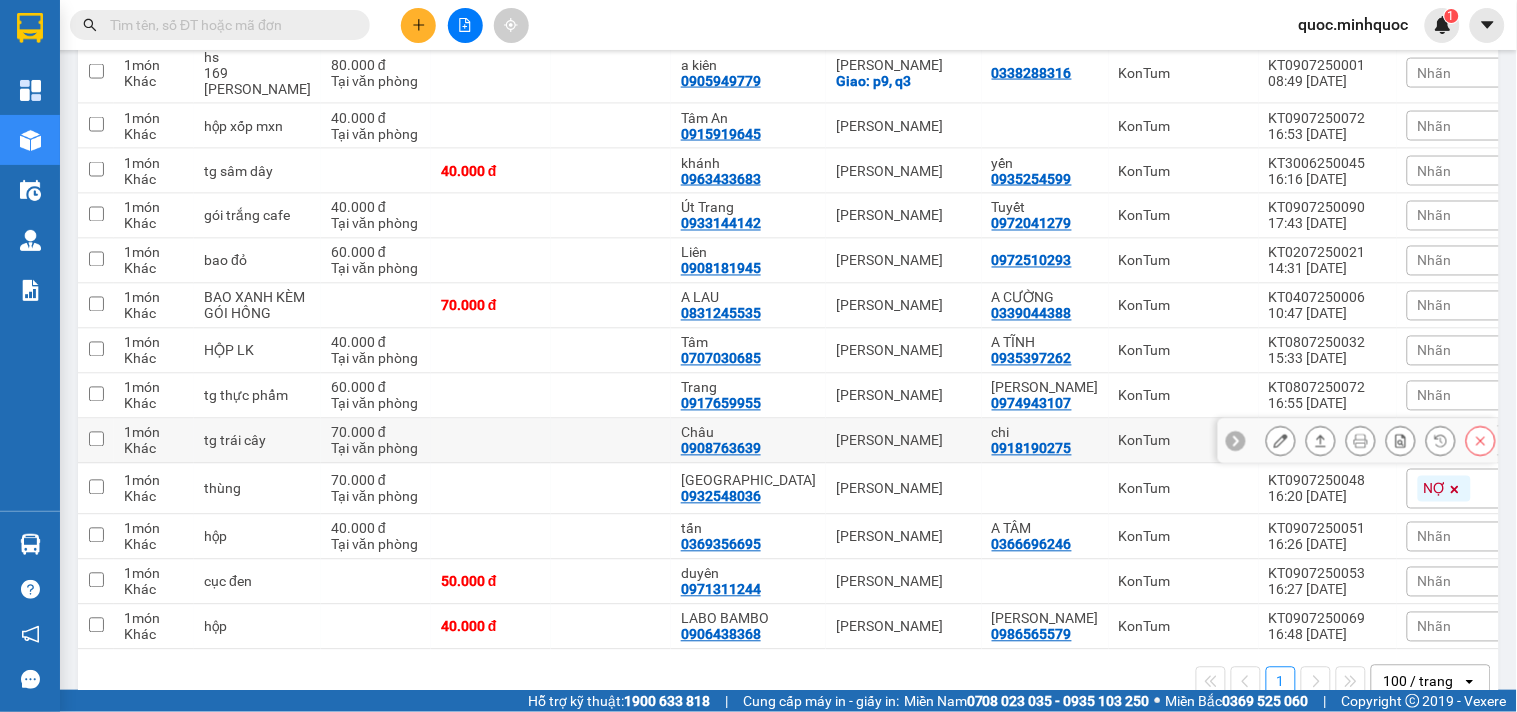 scroll, scrollTop: 854, scrollLeft: 0, axis: vertical 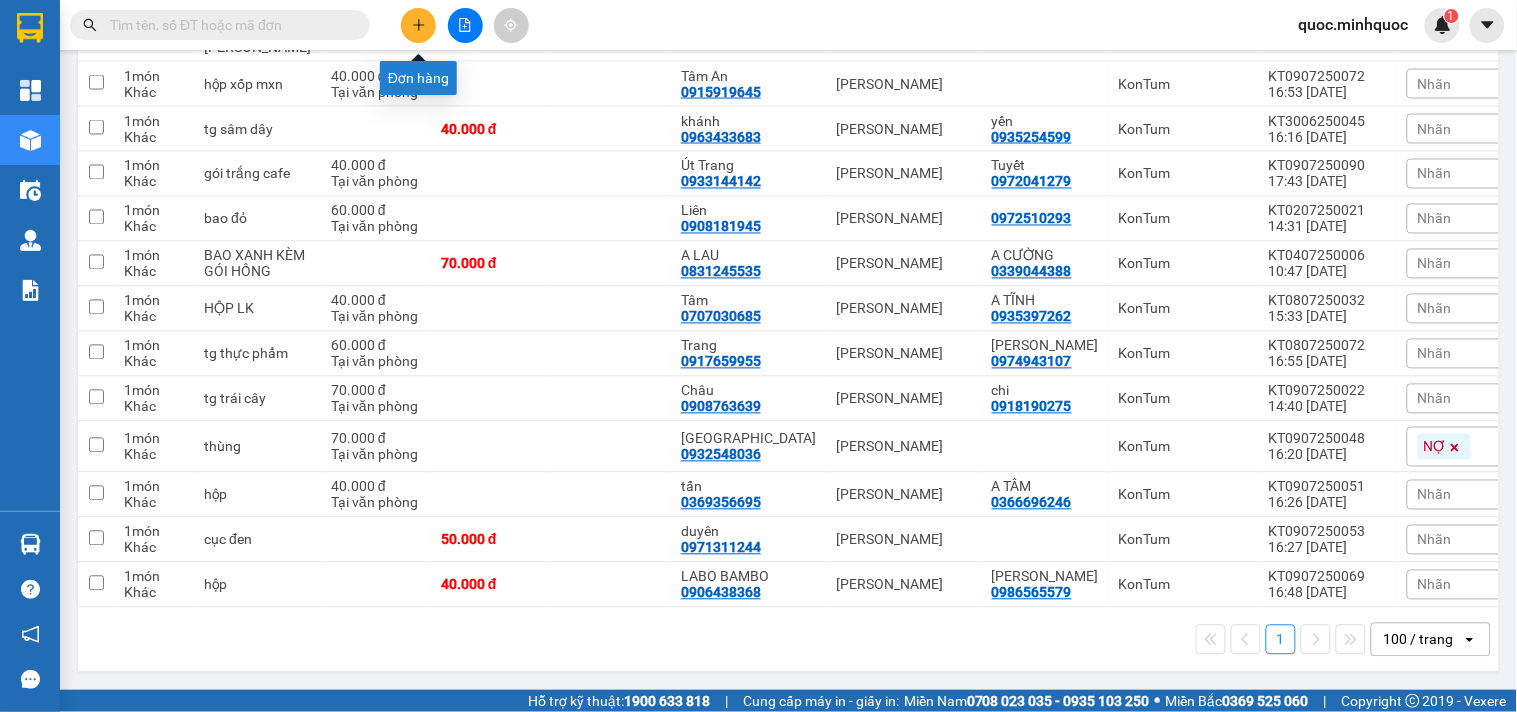 click 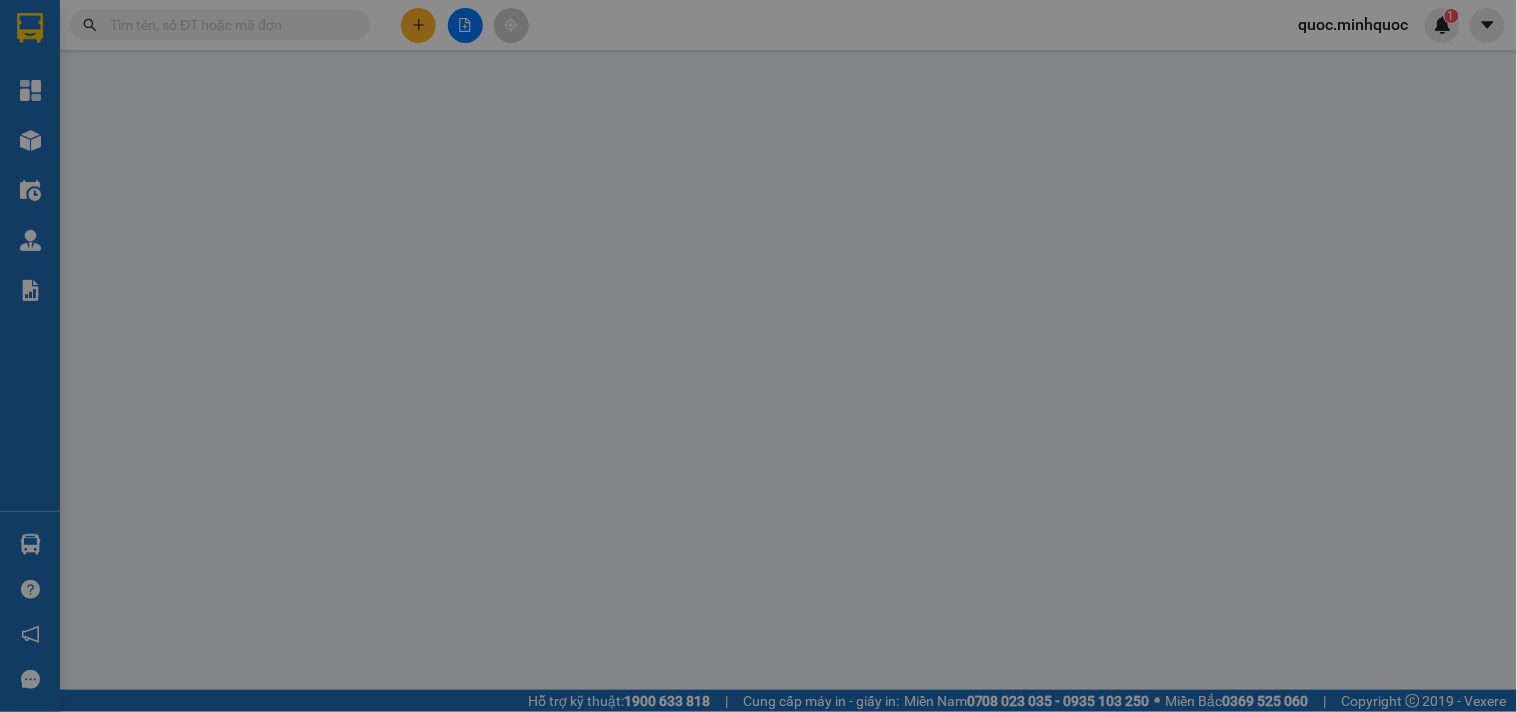 scroll, scrollTop: 0, scrollLeft: 0, axis: both 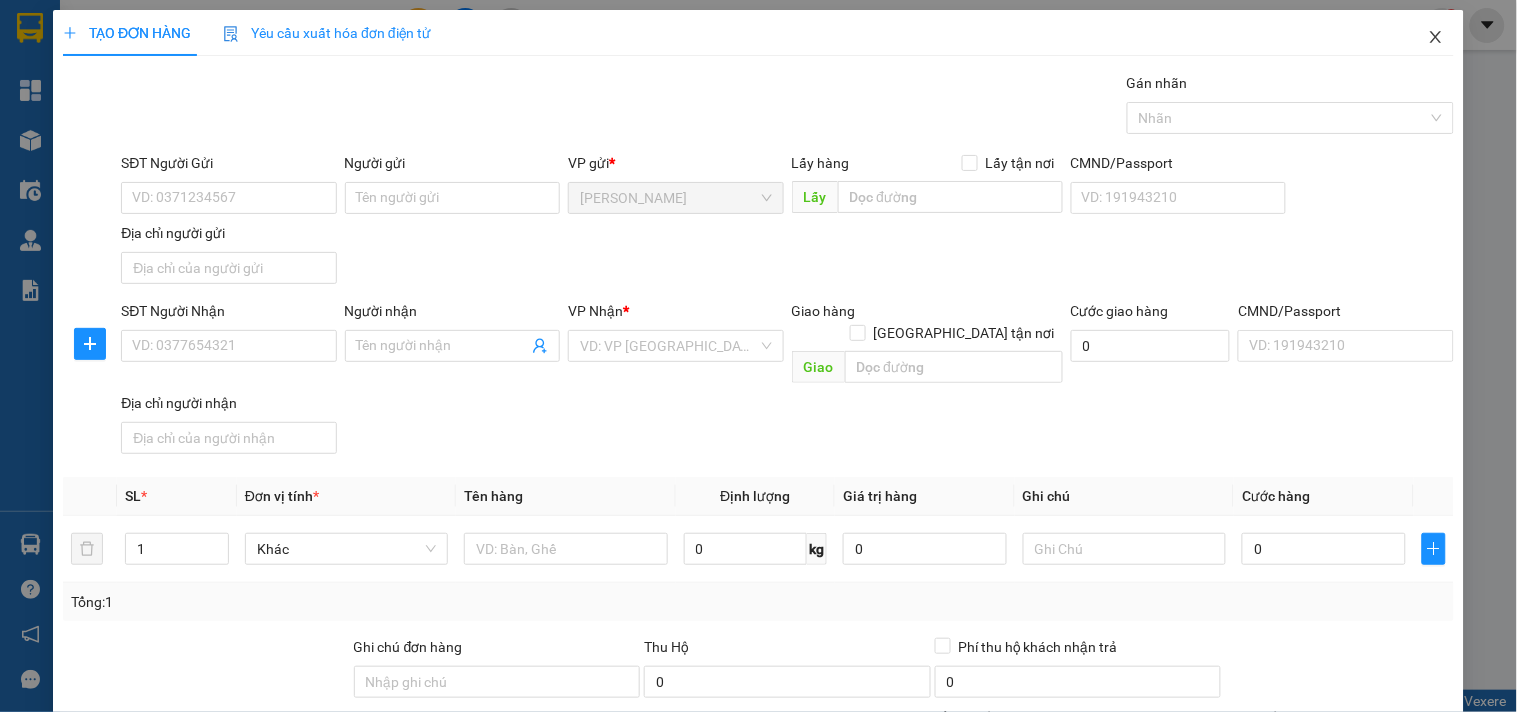 click 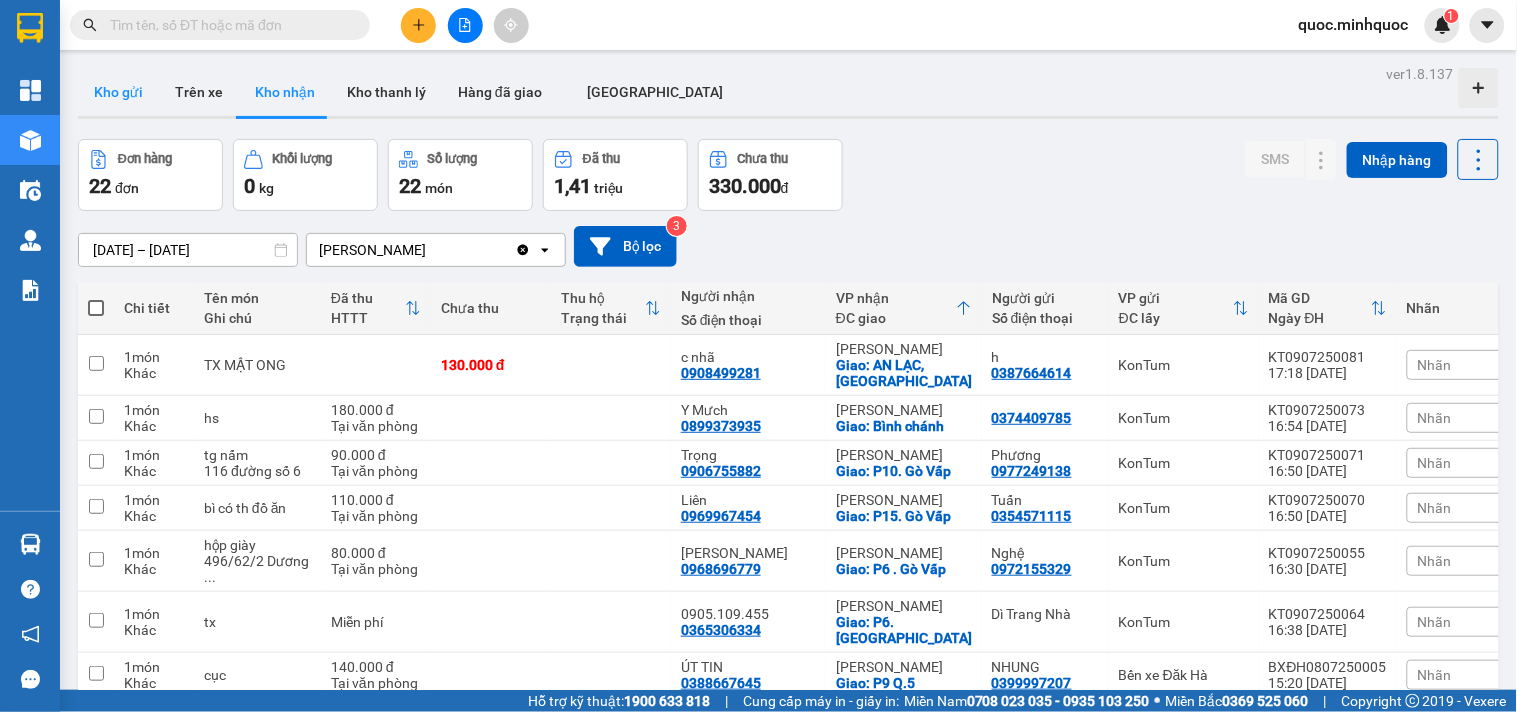 click on "Kho gửi" at bounding box center [118, 92] 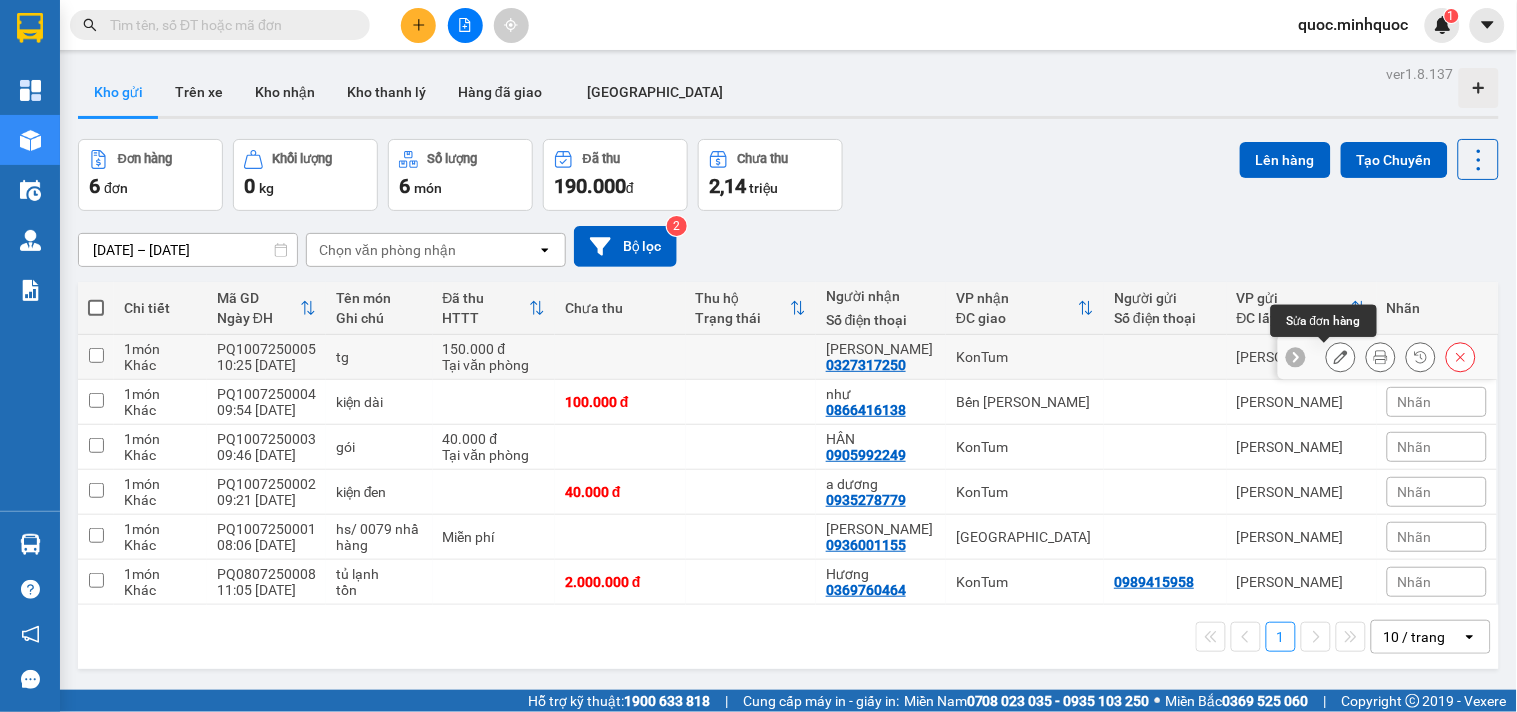 click 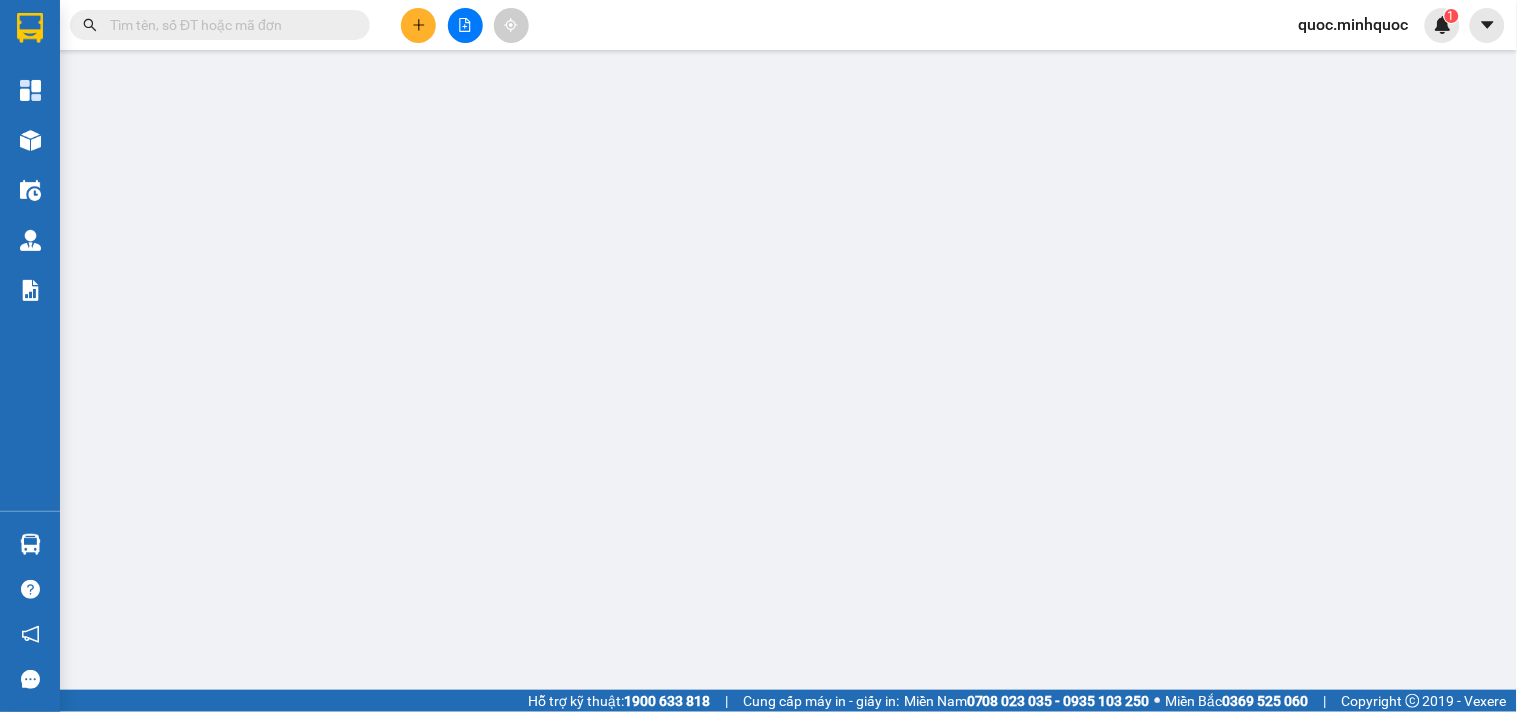 type on "0327317250" 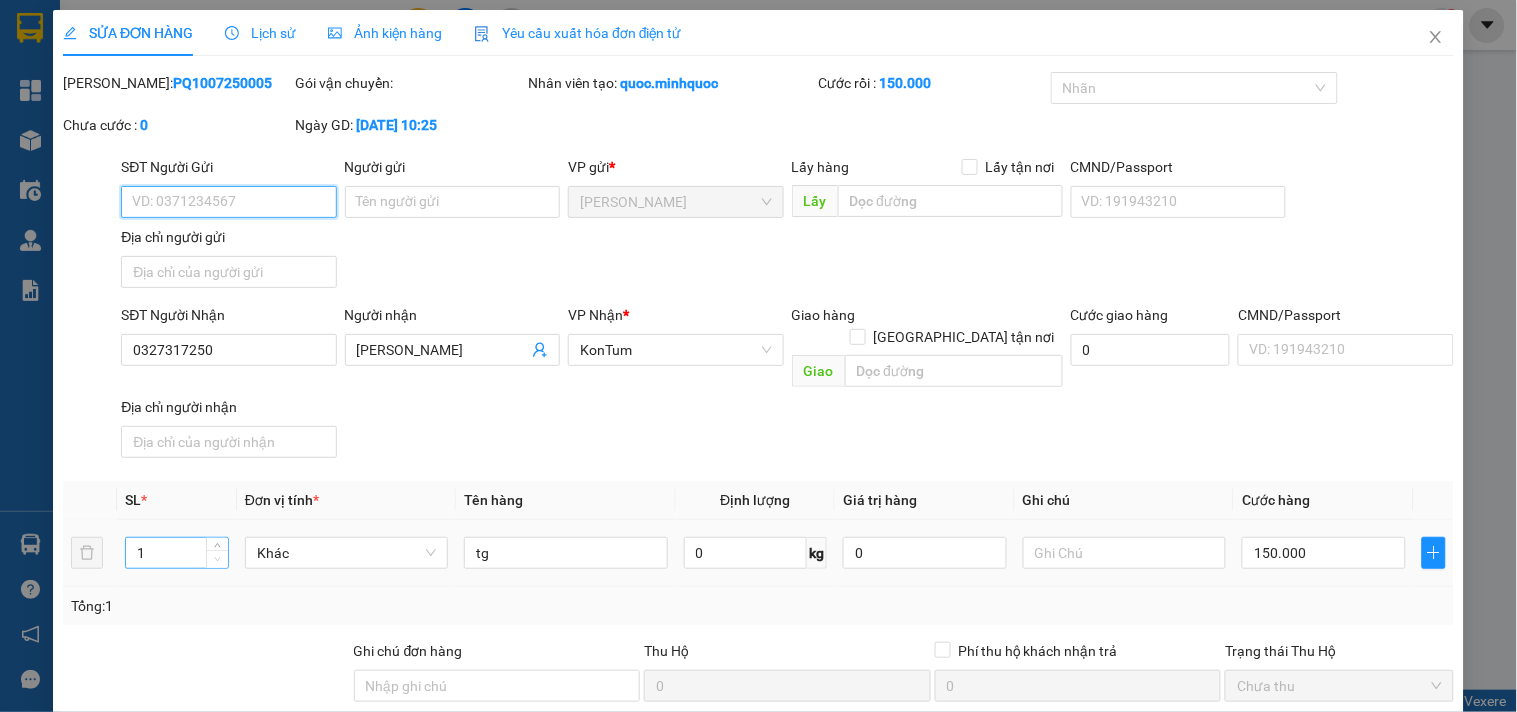 click at bounding box center (217, 559) 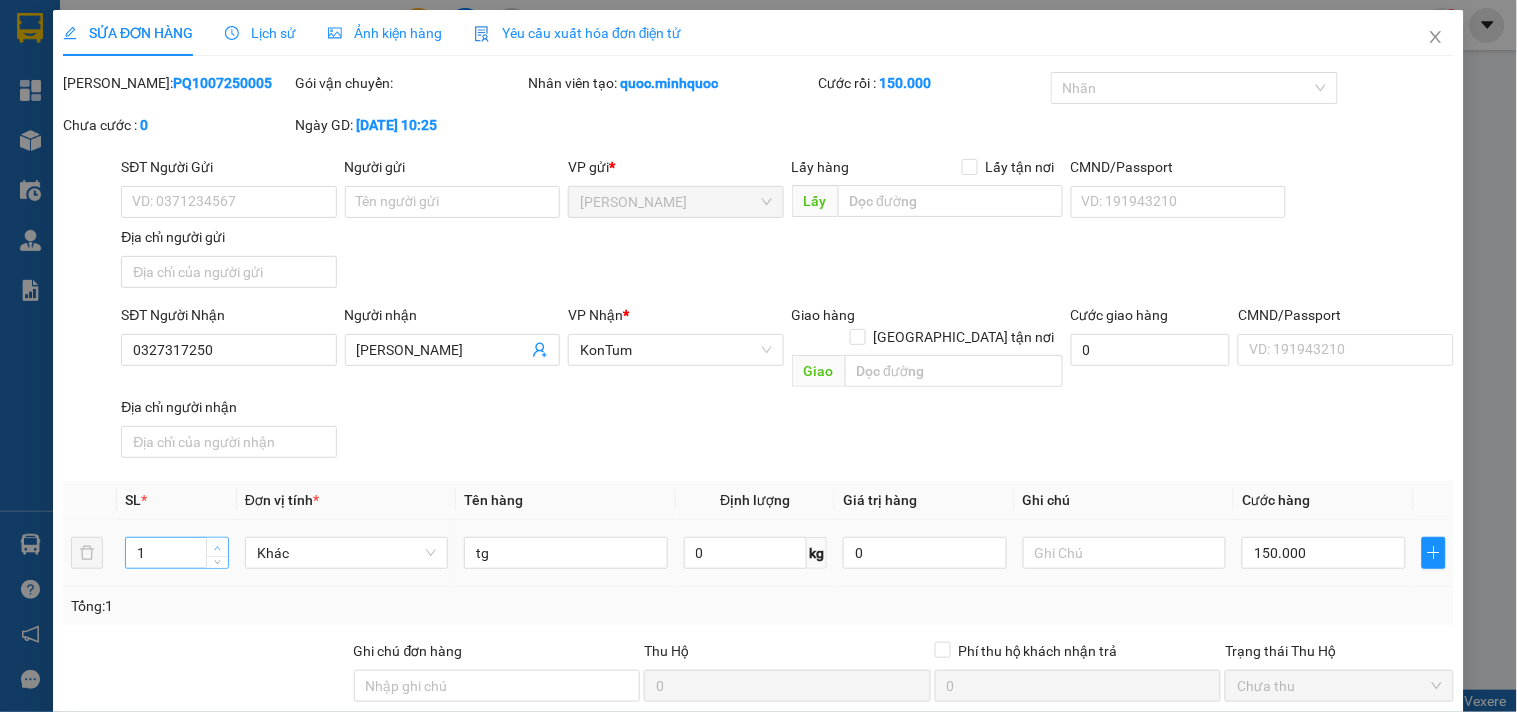 type on "2" 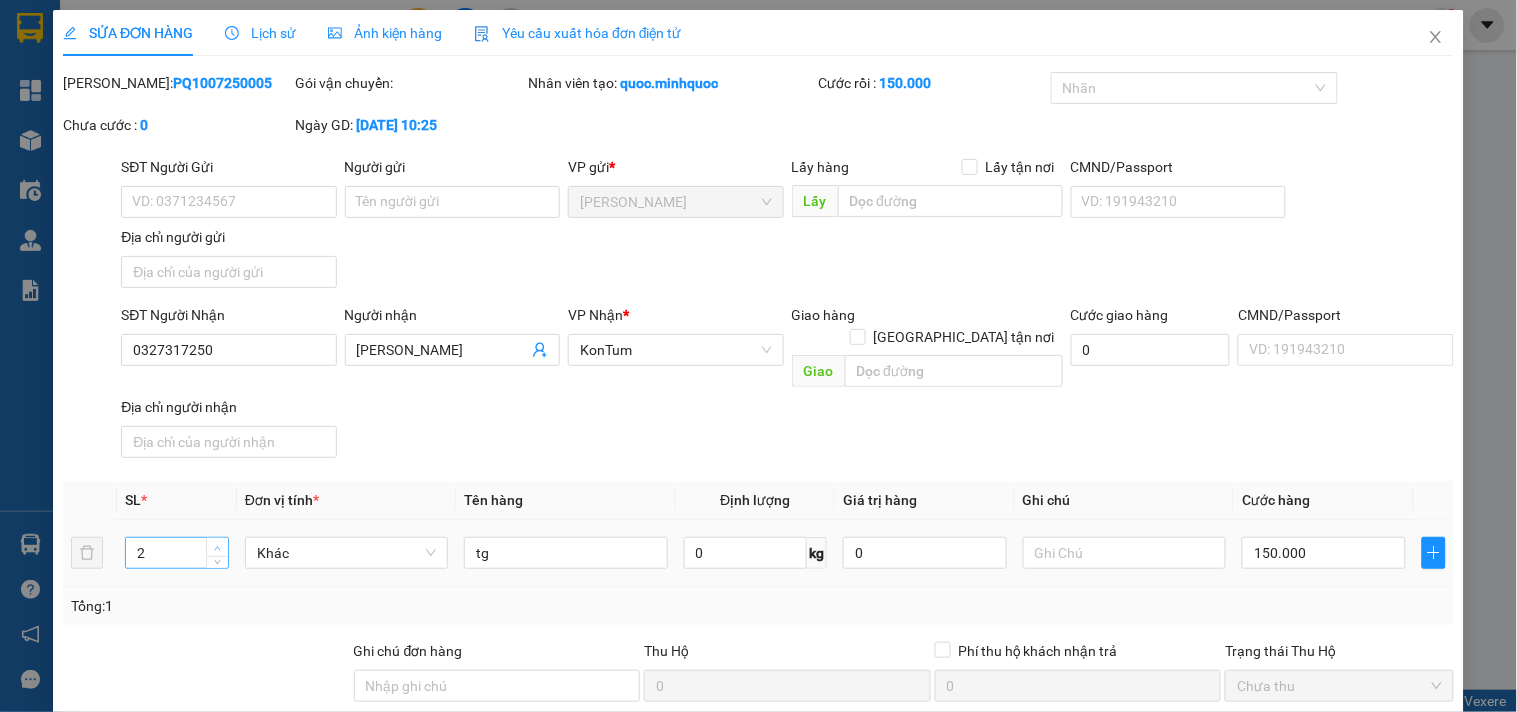 click 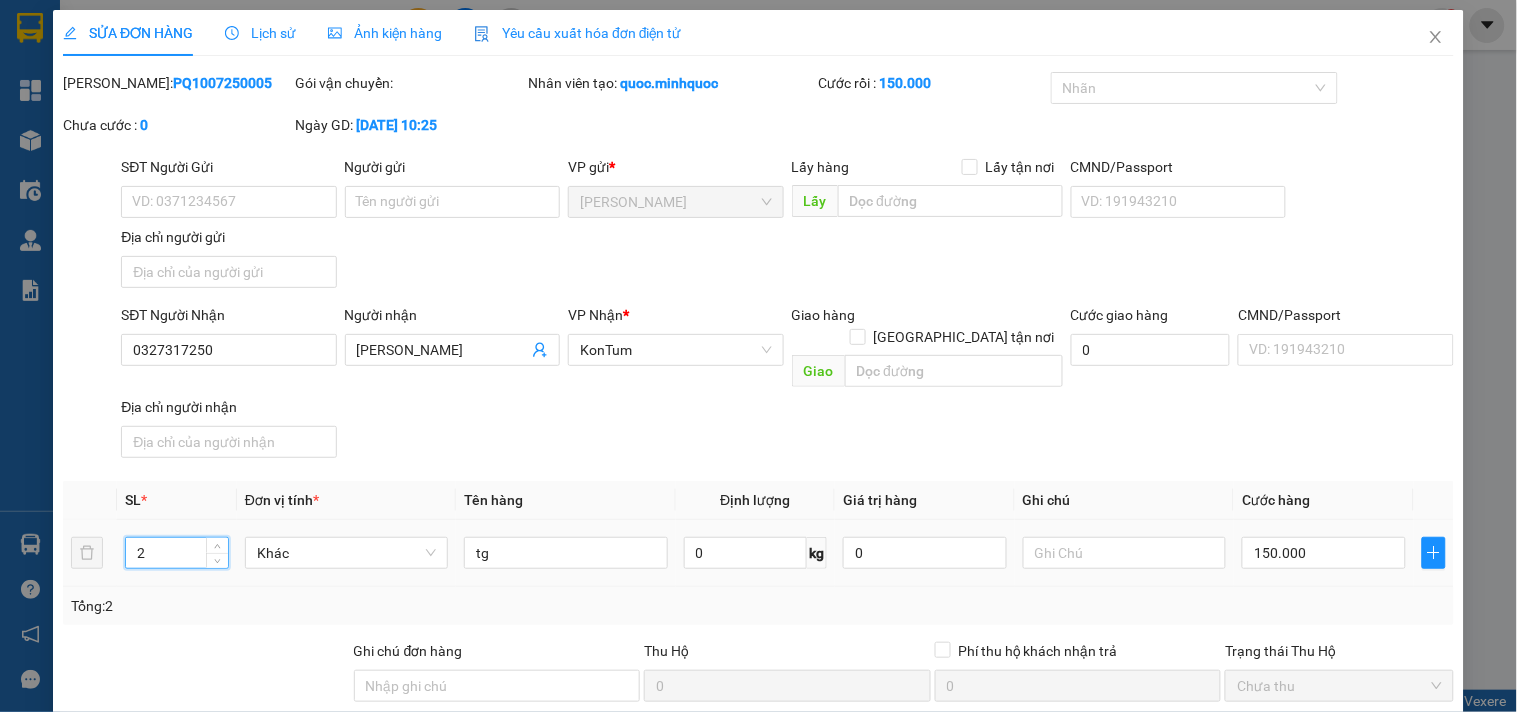 scroll, scrollTop: 172, scrollLeft: 0, axis: vertical 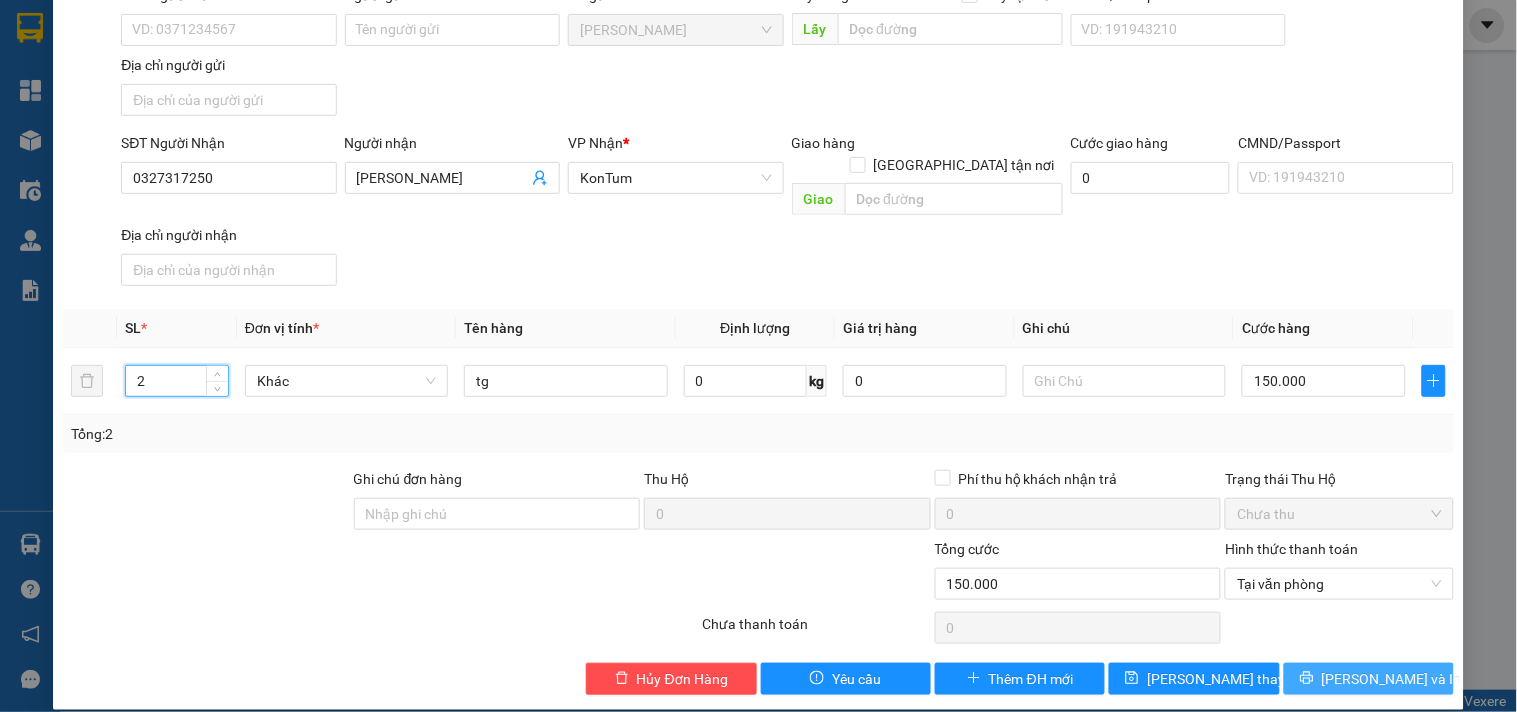 click on "[PERSON_NAME] và In" at bounding box center [1369, 679] 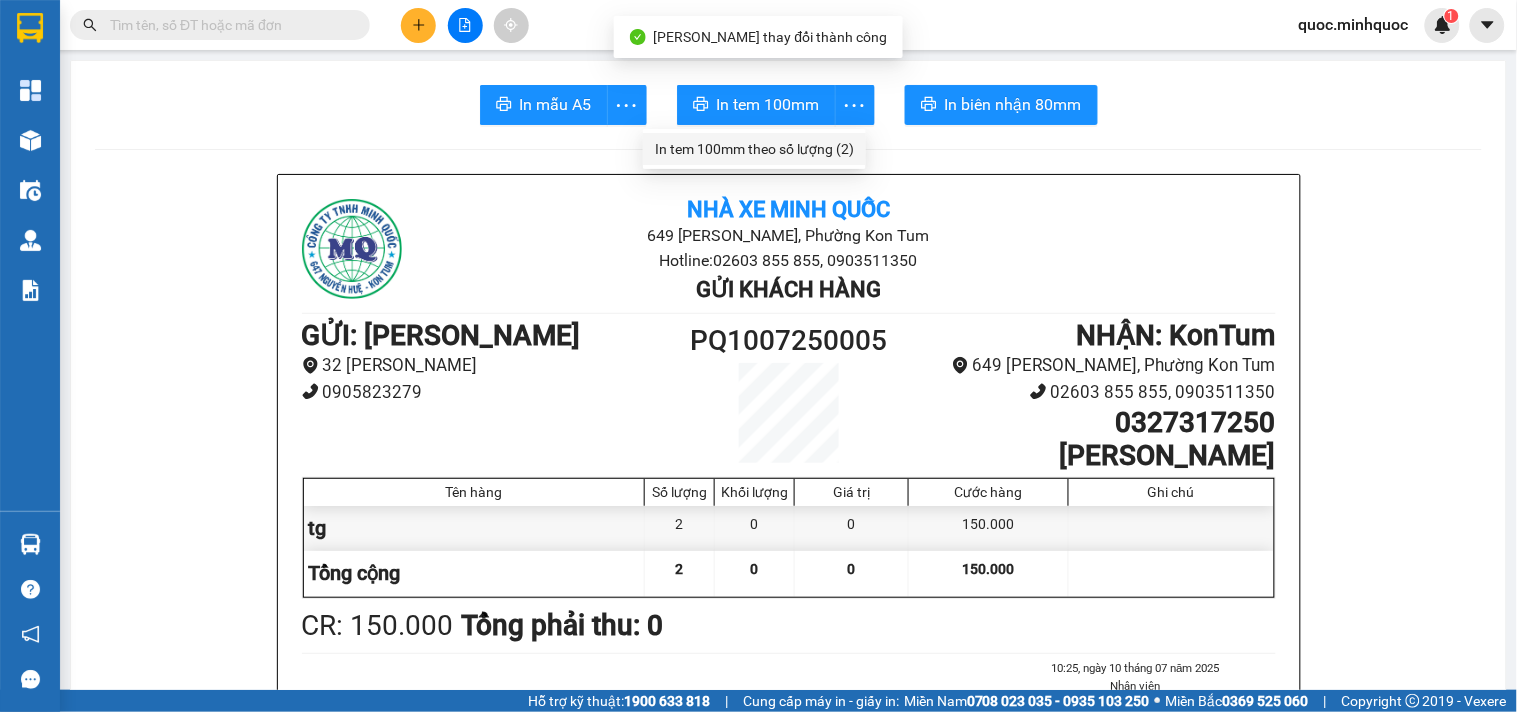 click on "In tem 100mm theo số lượng   (2)" at bounding box center (754, 149) 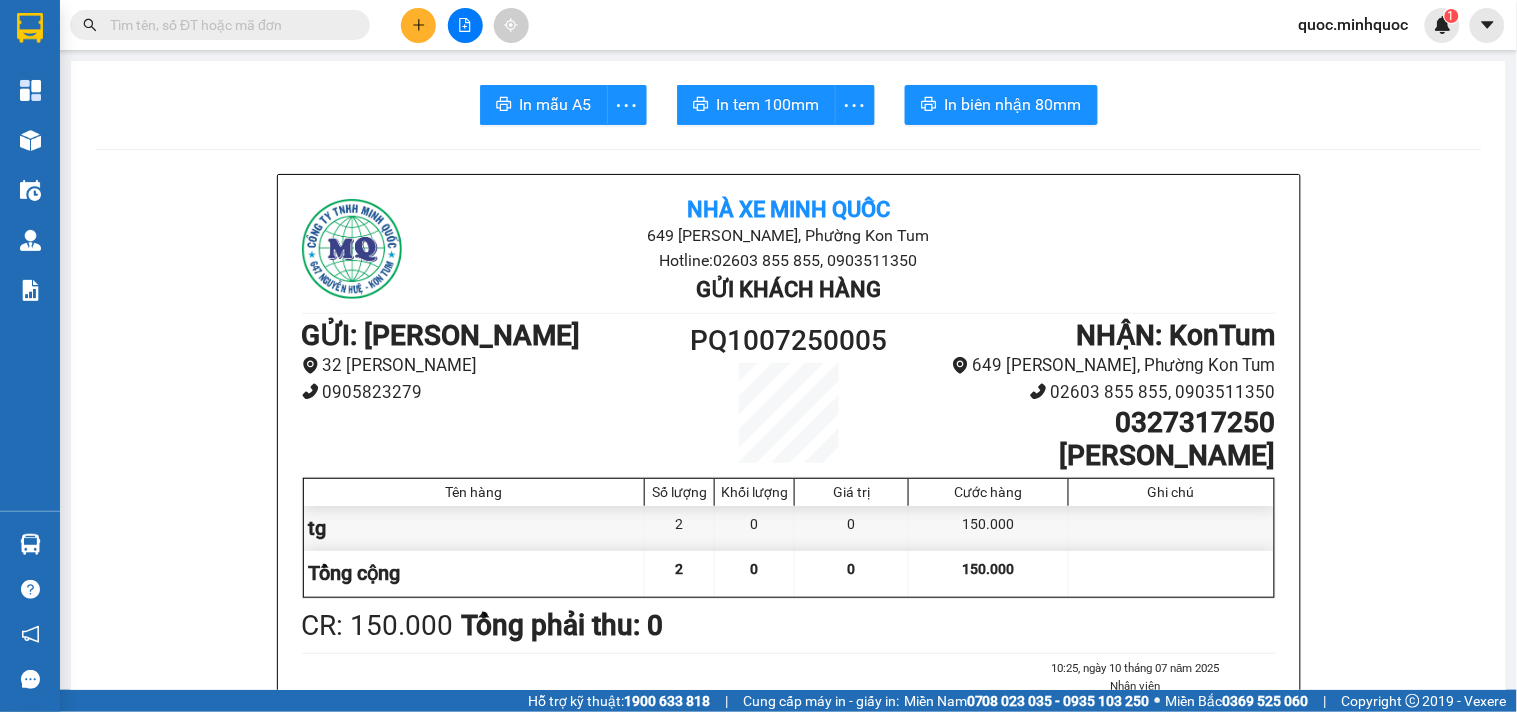 scroll, scrollTop: 0, scrollLeft: 0, axis: both 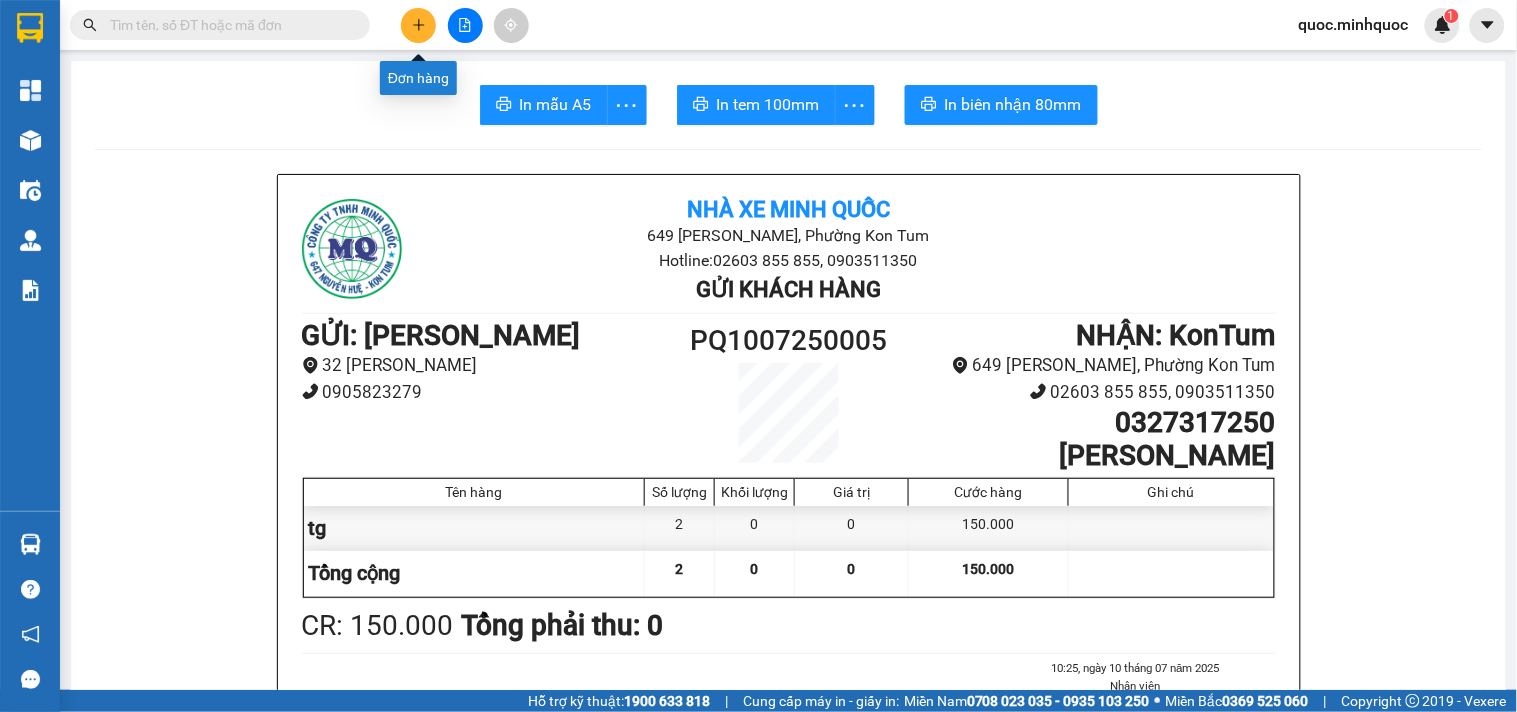 click at bounding box center [418, 25] 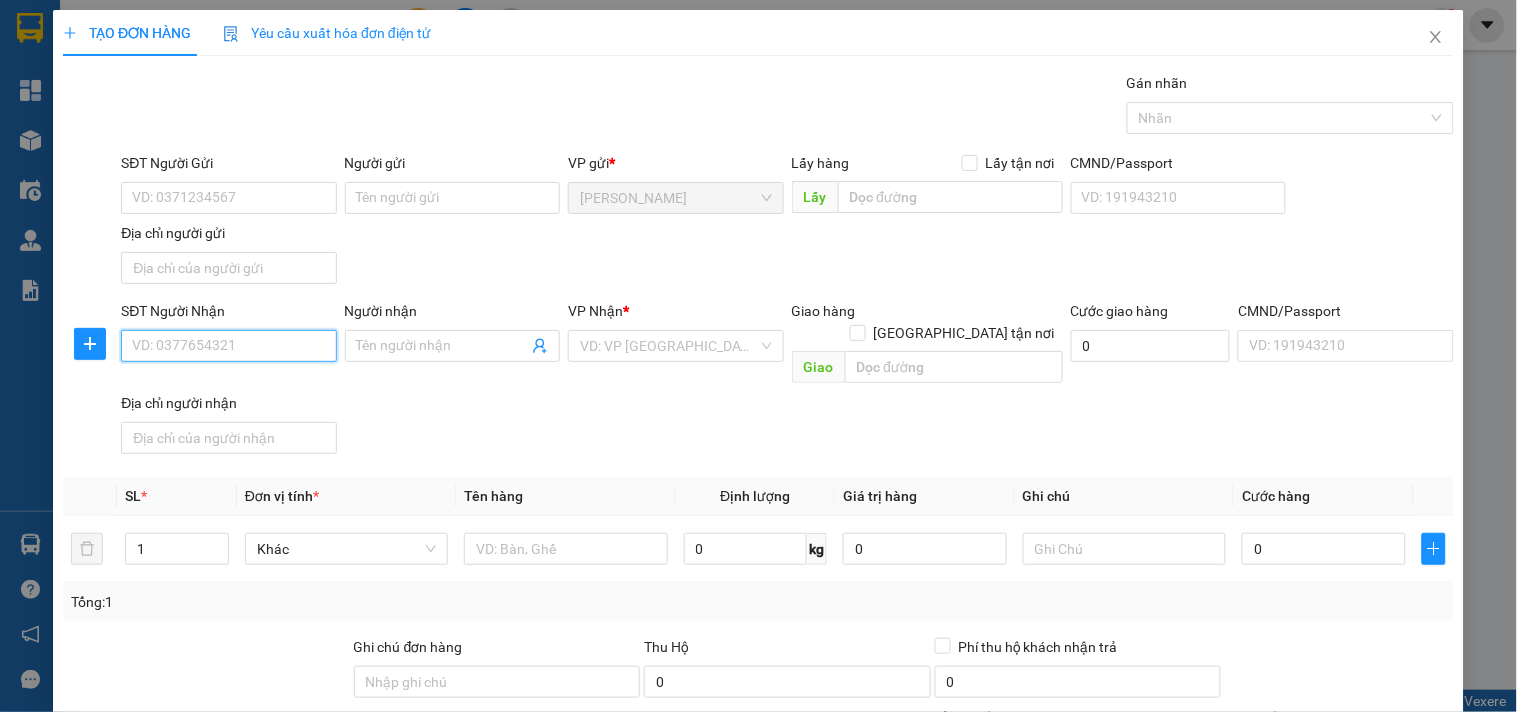 click on "SĐT Người Nhận" at bounding box center (228, 346) 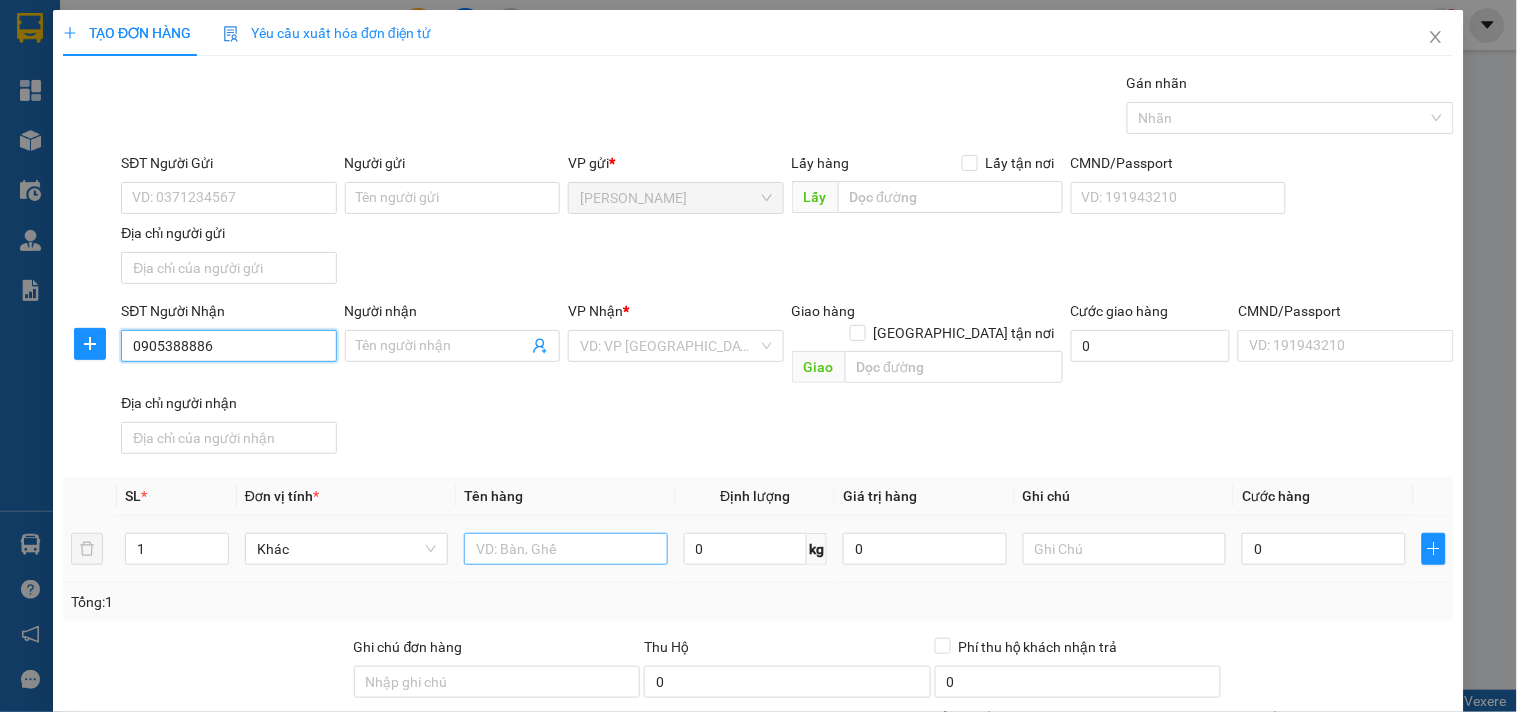 type on "0905388886" 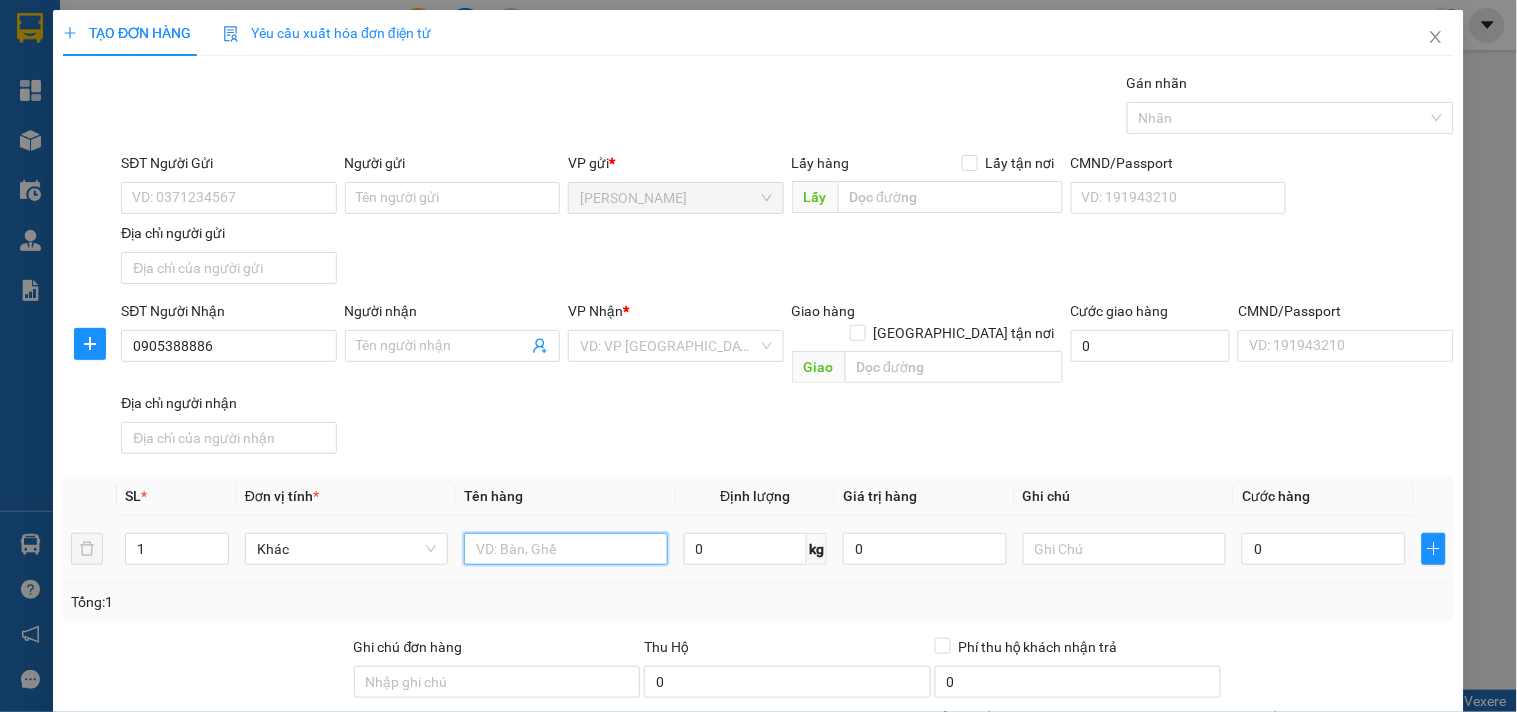 click at bounding box center [565, 549] 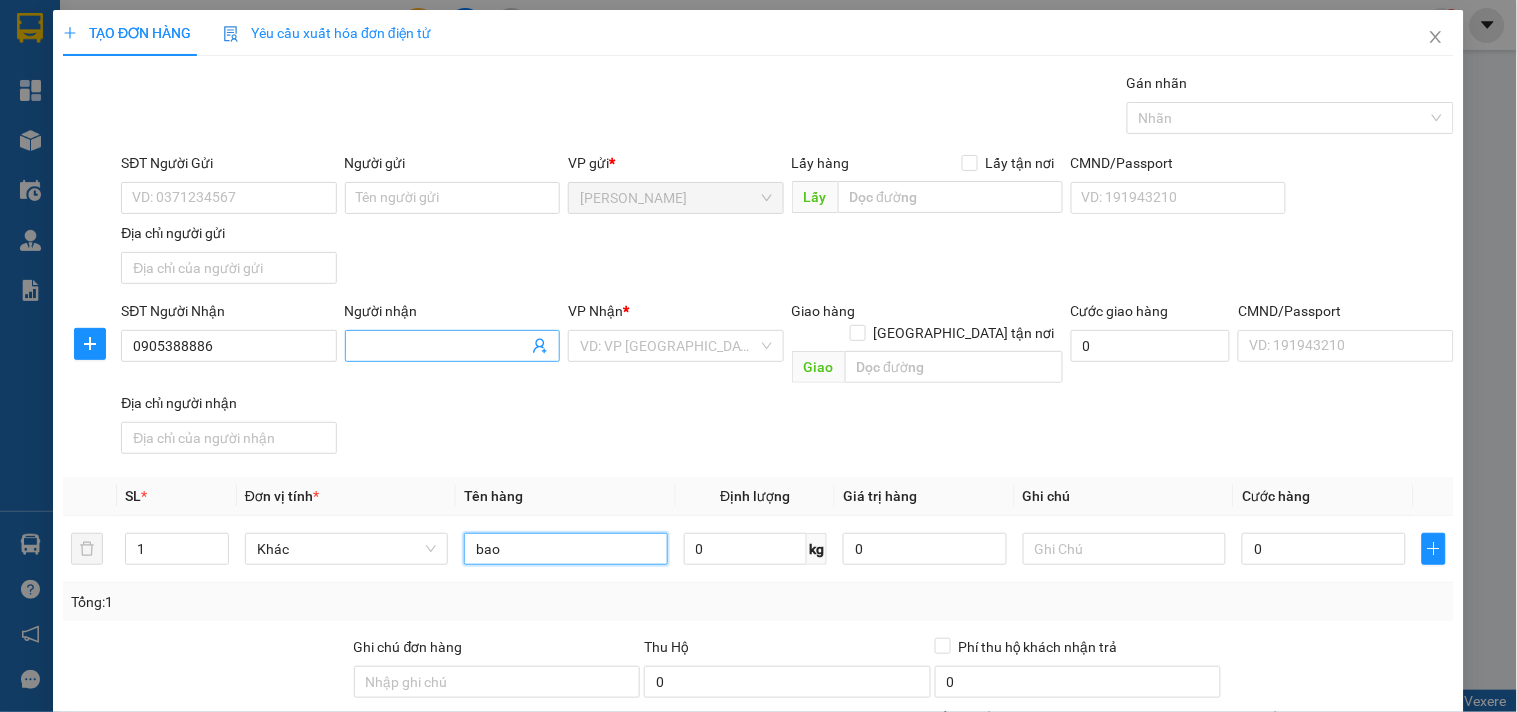 type on "bao" 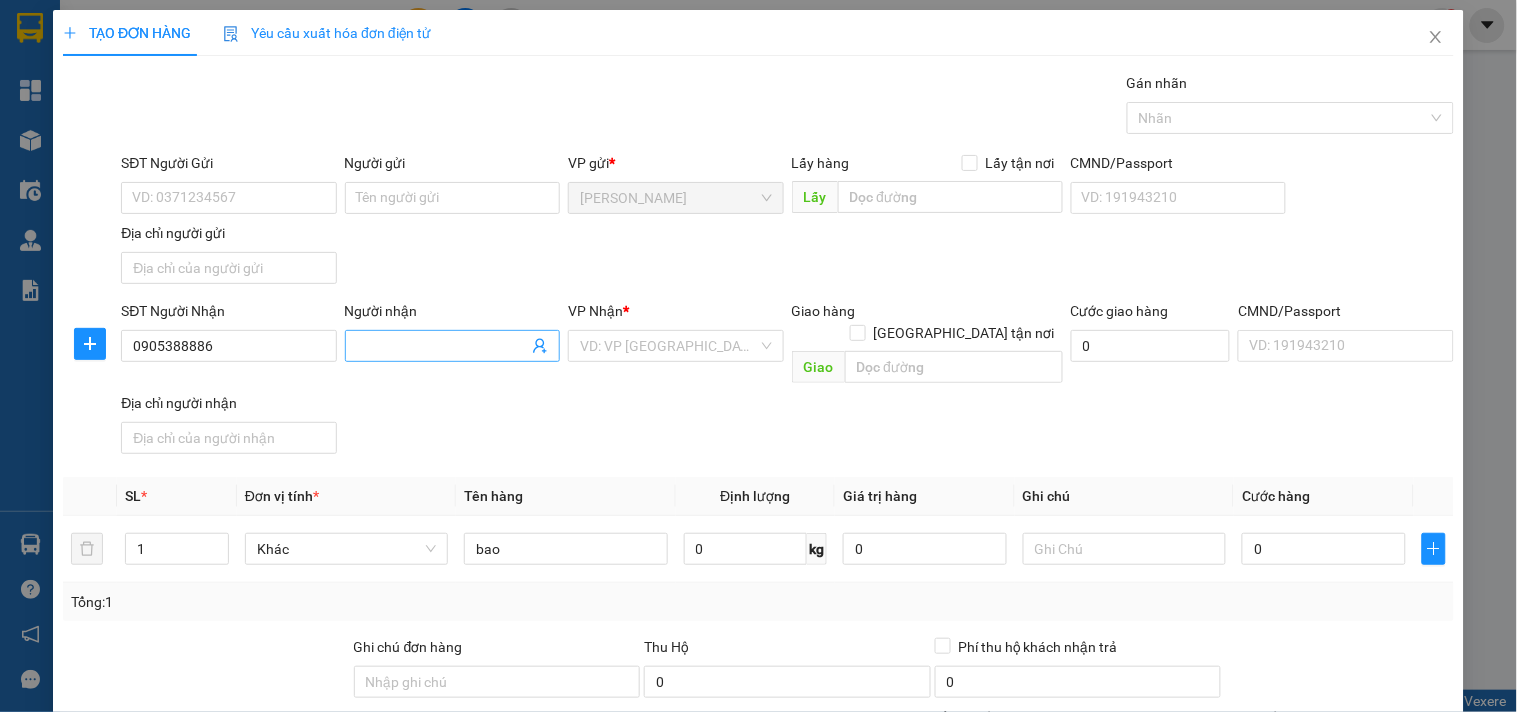 click on "Người nhận" at bounding box center (442, 346) 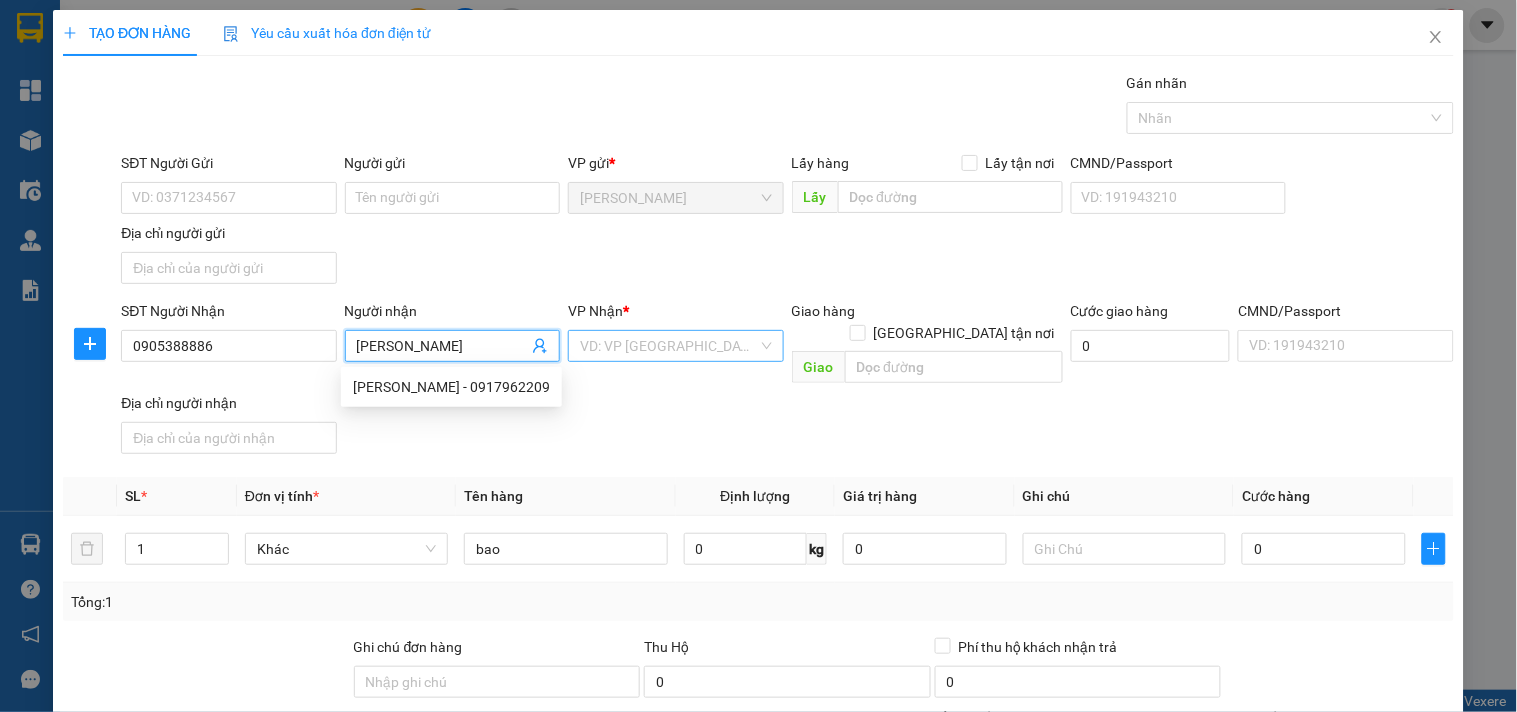 type on "[PERSON_NAME]" 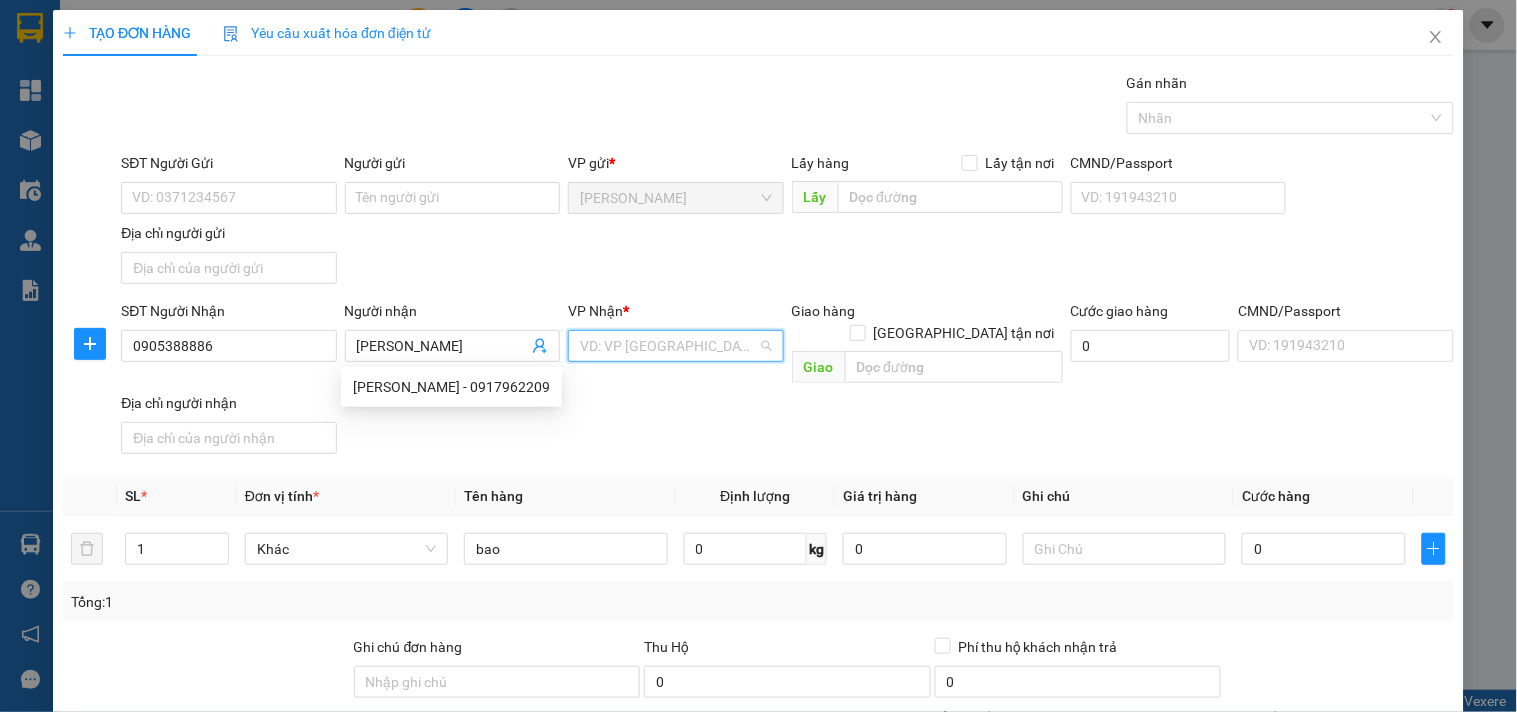 click at bounding box center (668, 346) 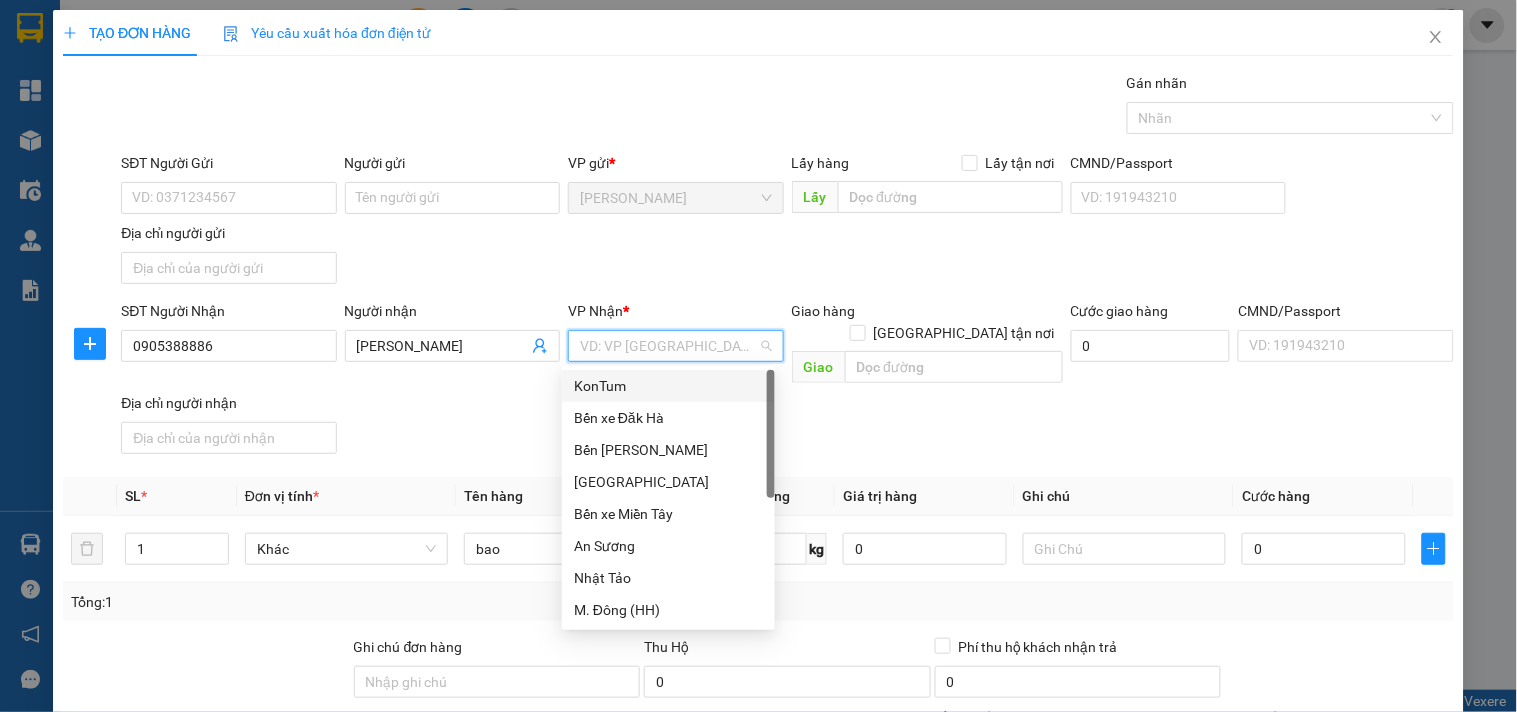 type on "k" 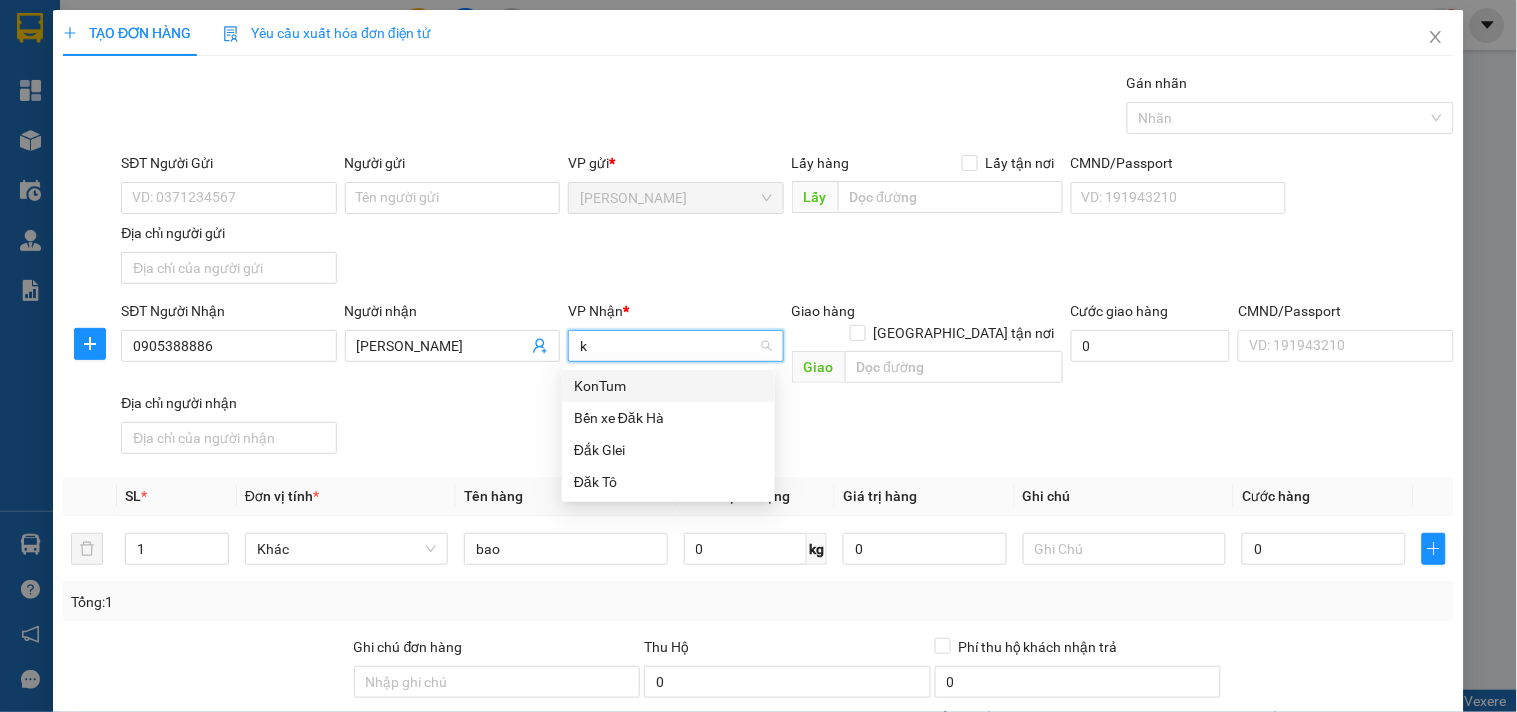 click on "KonTum" at bounding box center [668, 386] 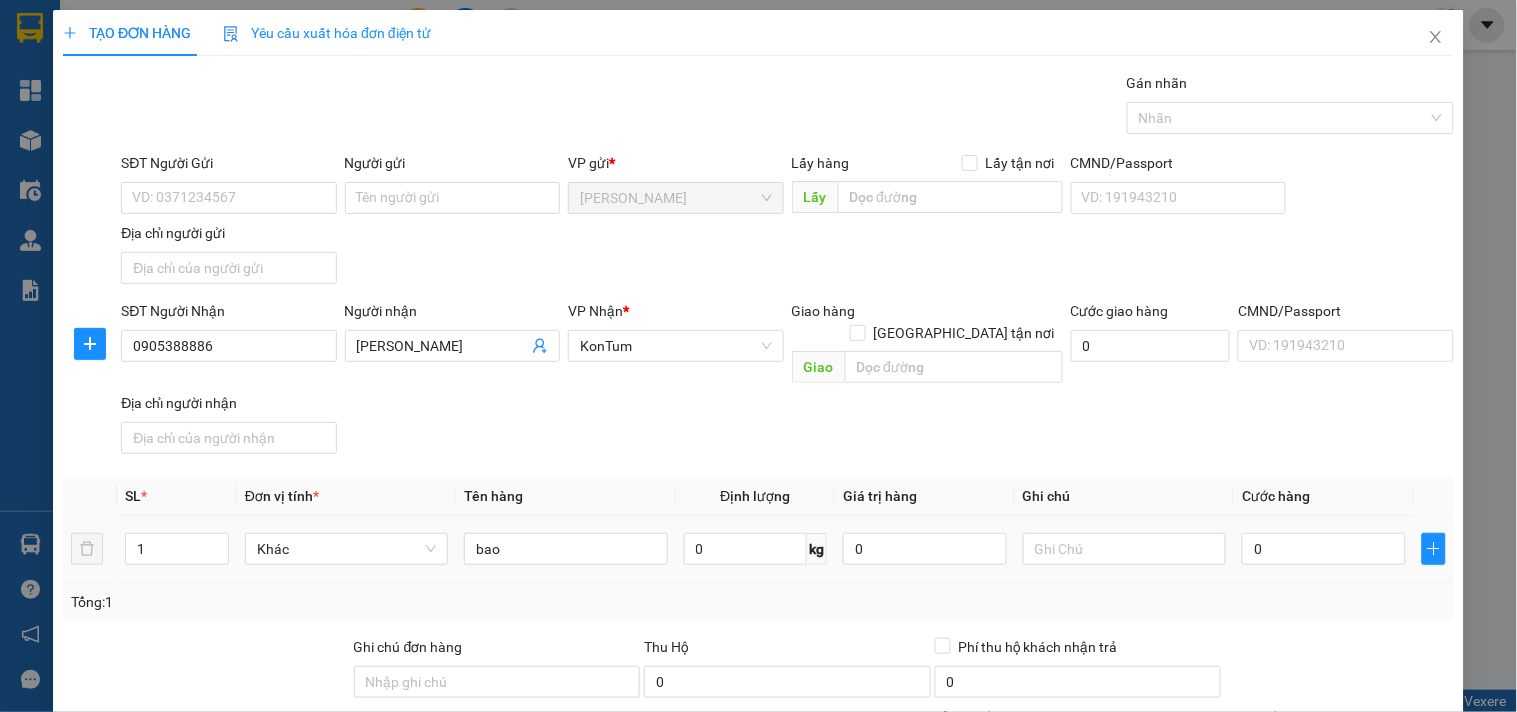 click on "0" at bounding box center [1324, 549] 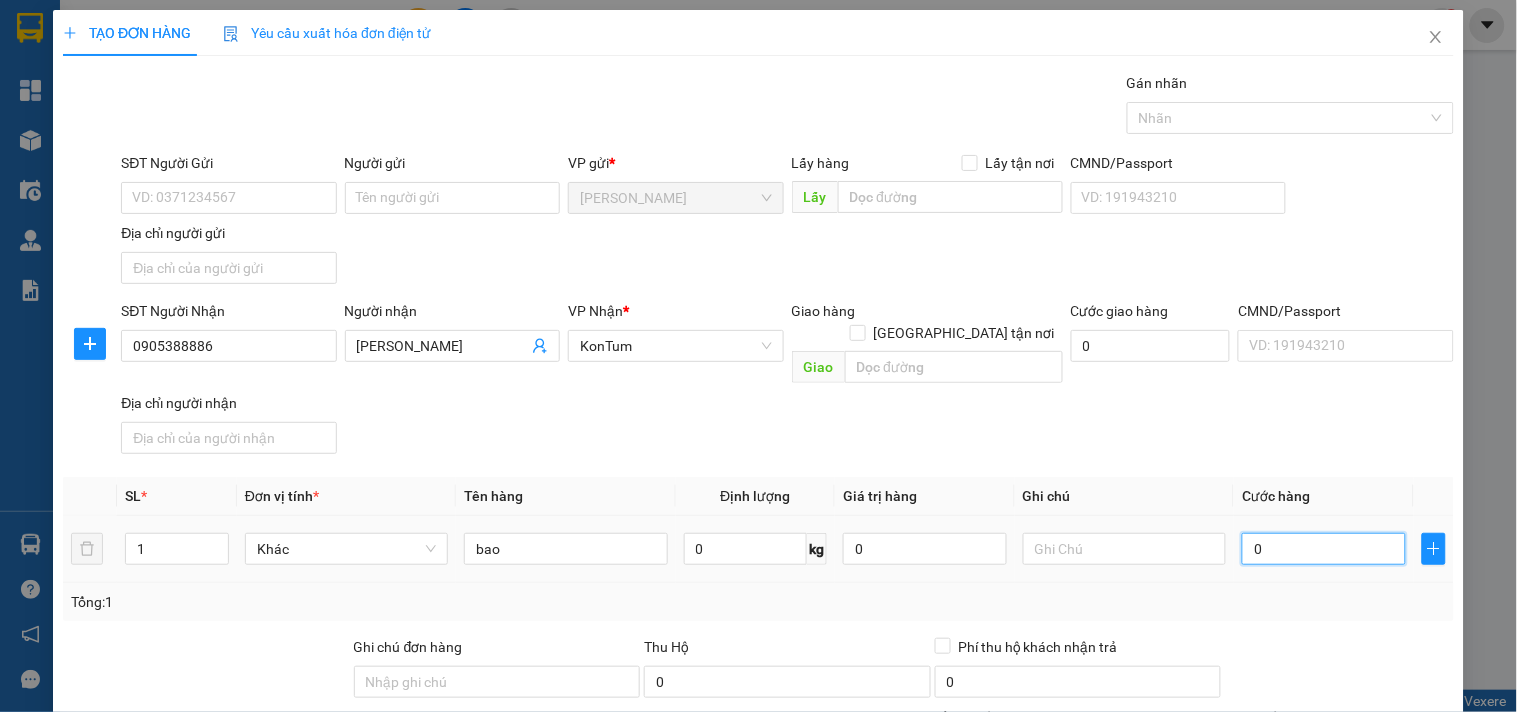 click on "0" at bounding box center [1324, 549] 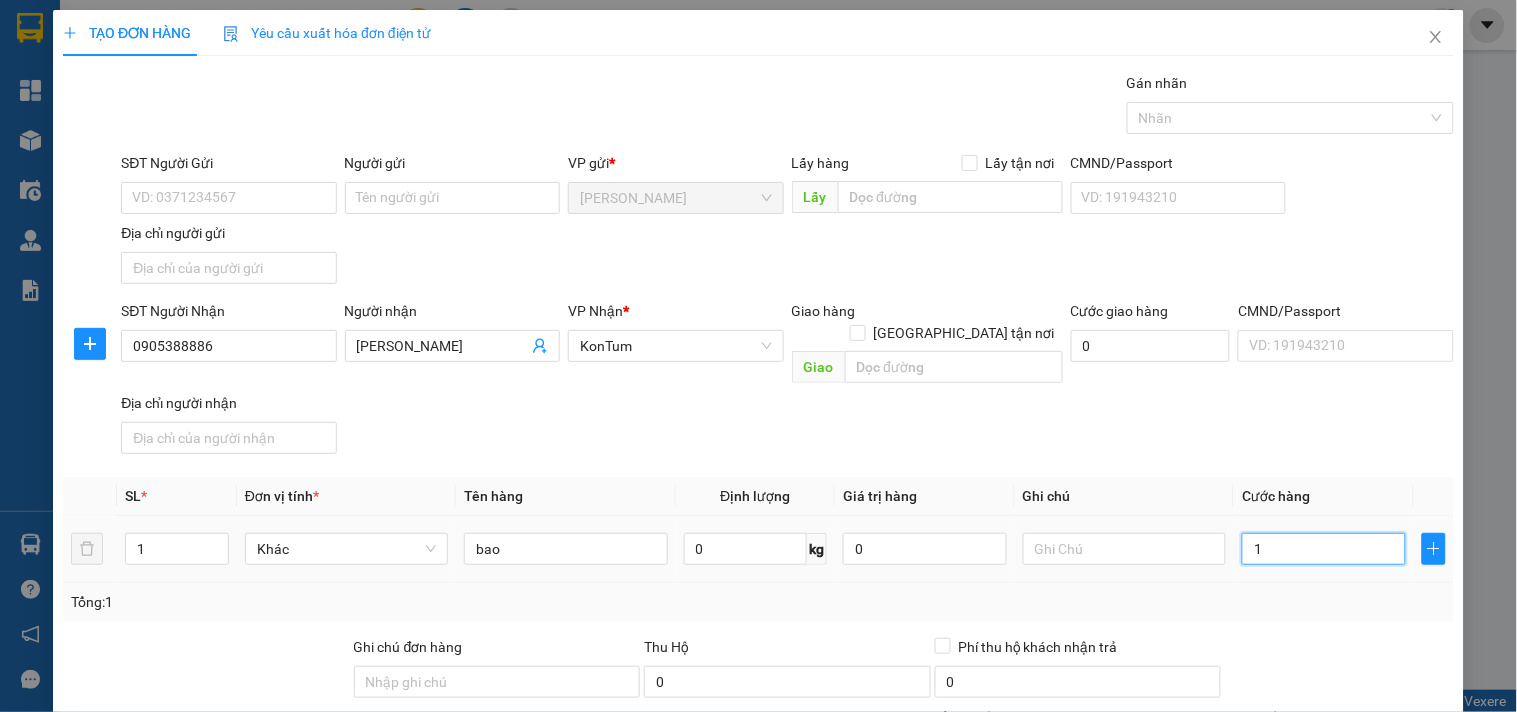 type on "17" 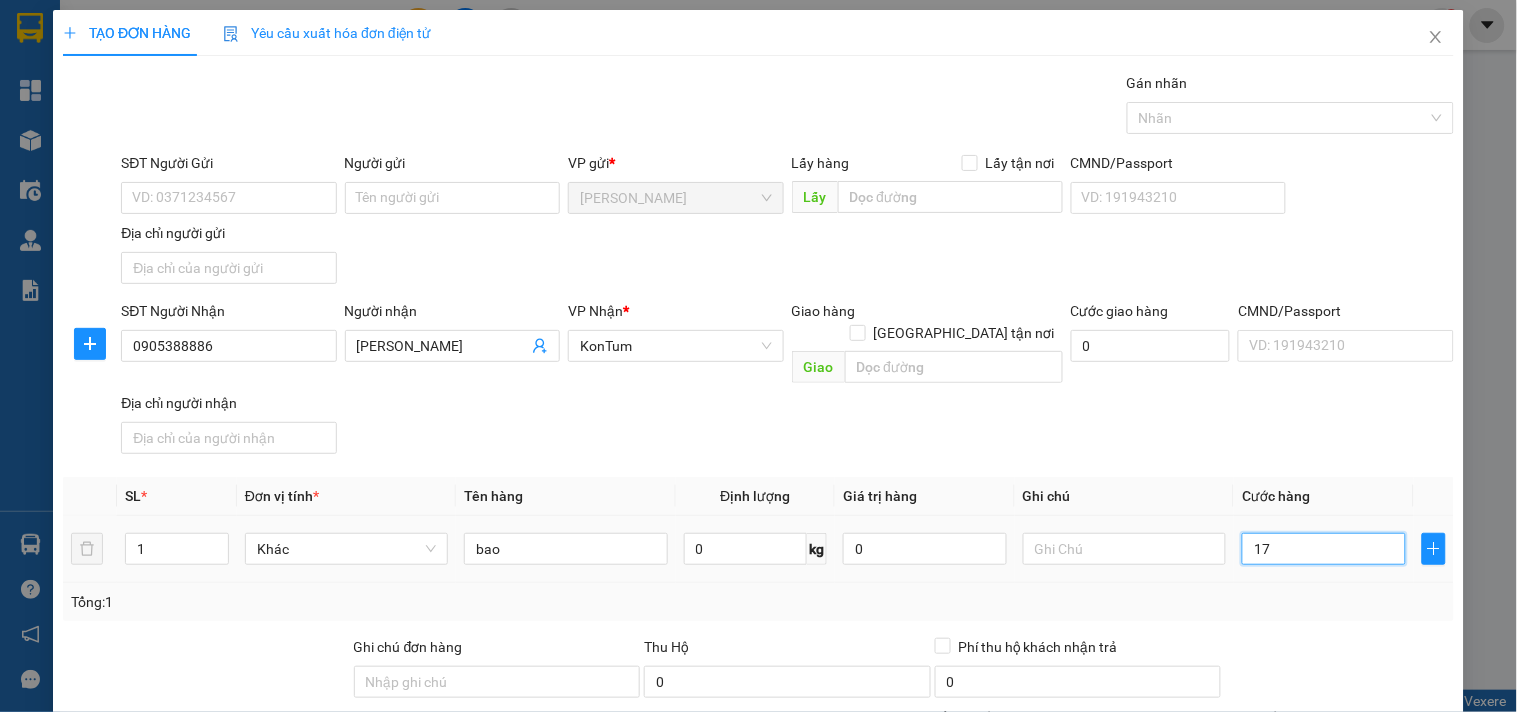 type on "170" 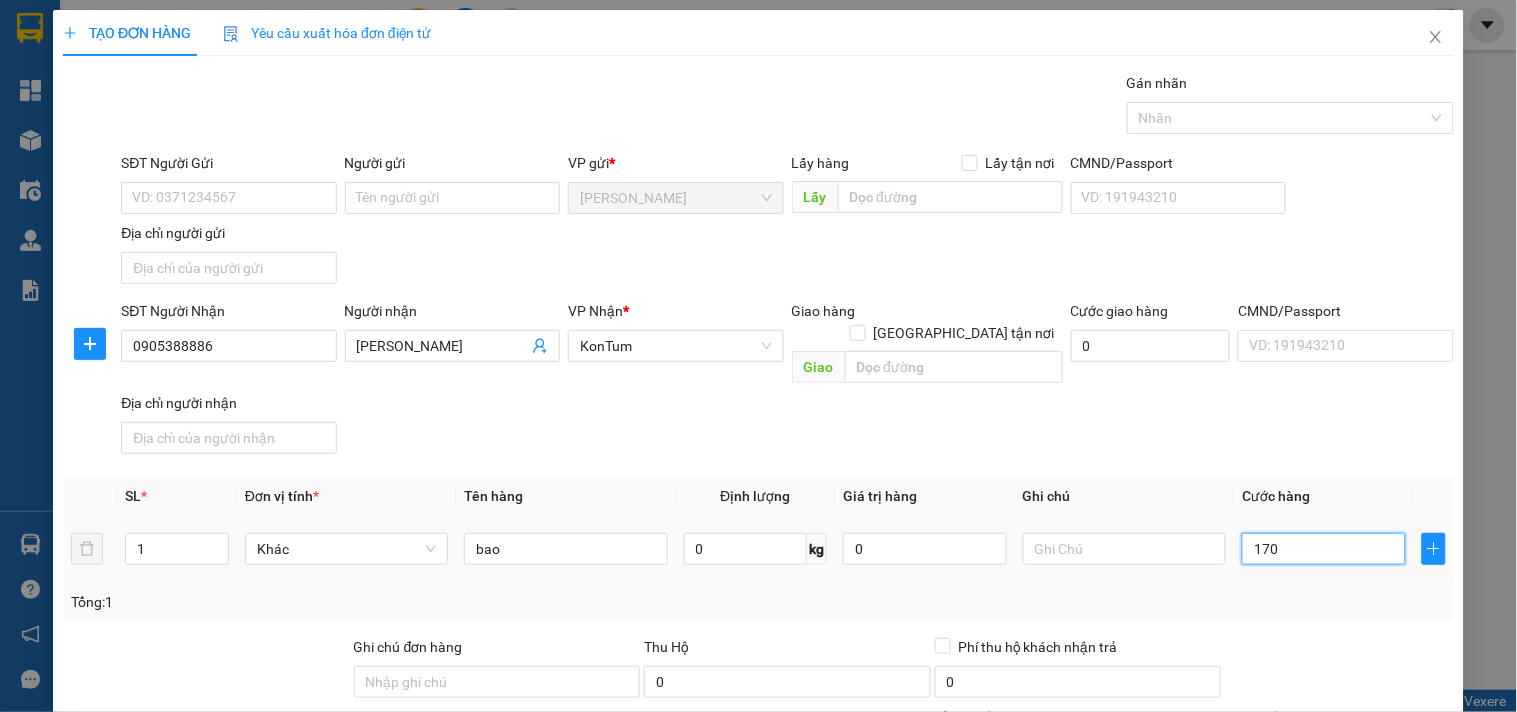 type on "170" 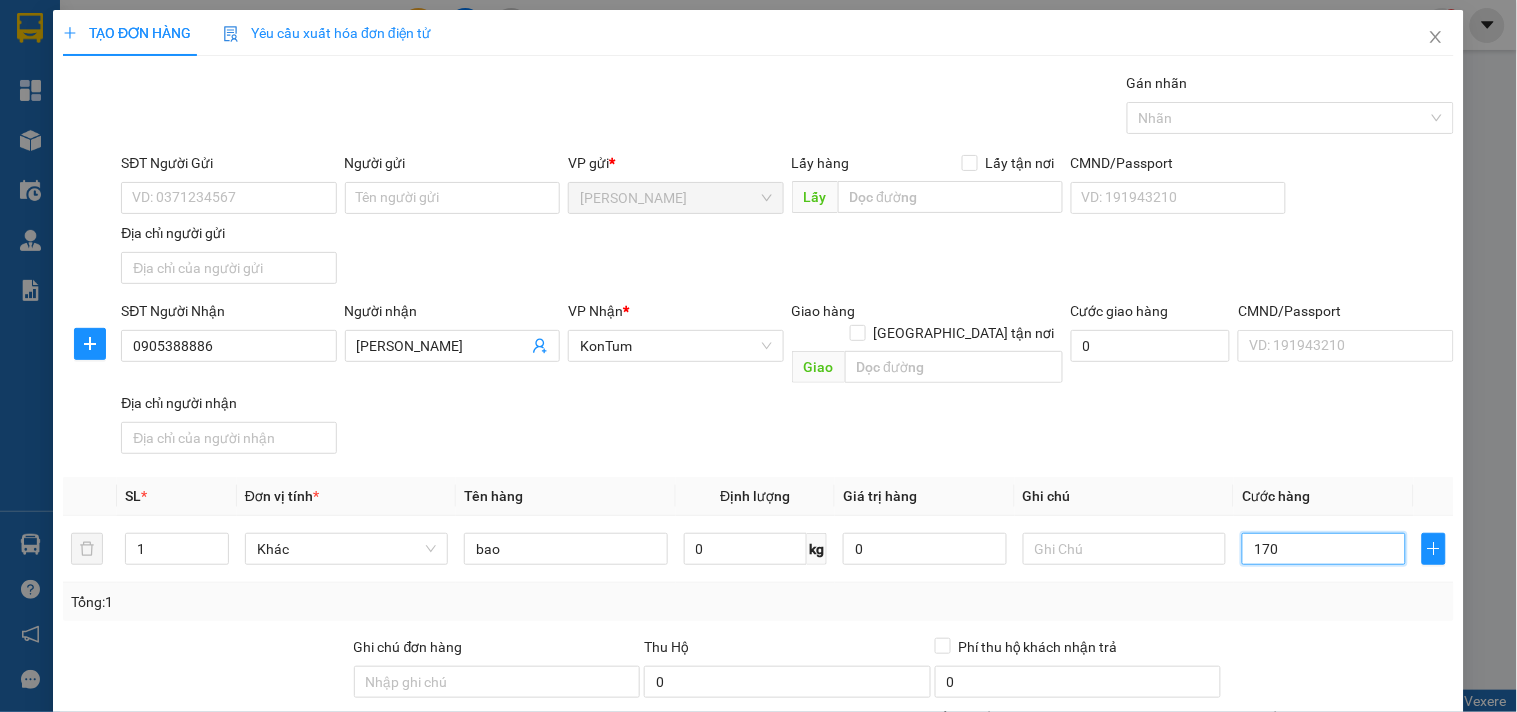 scroll, scrollTop: 167, scrollLeft: 0, axis: vertical 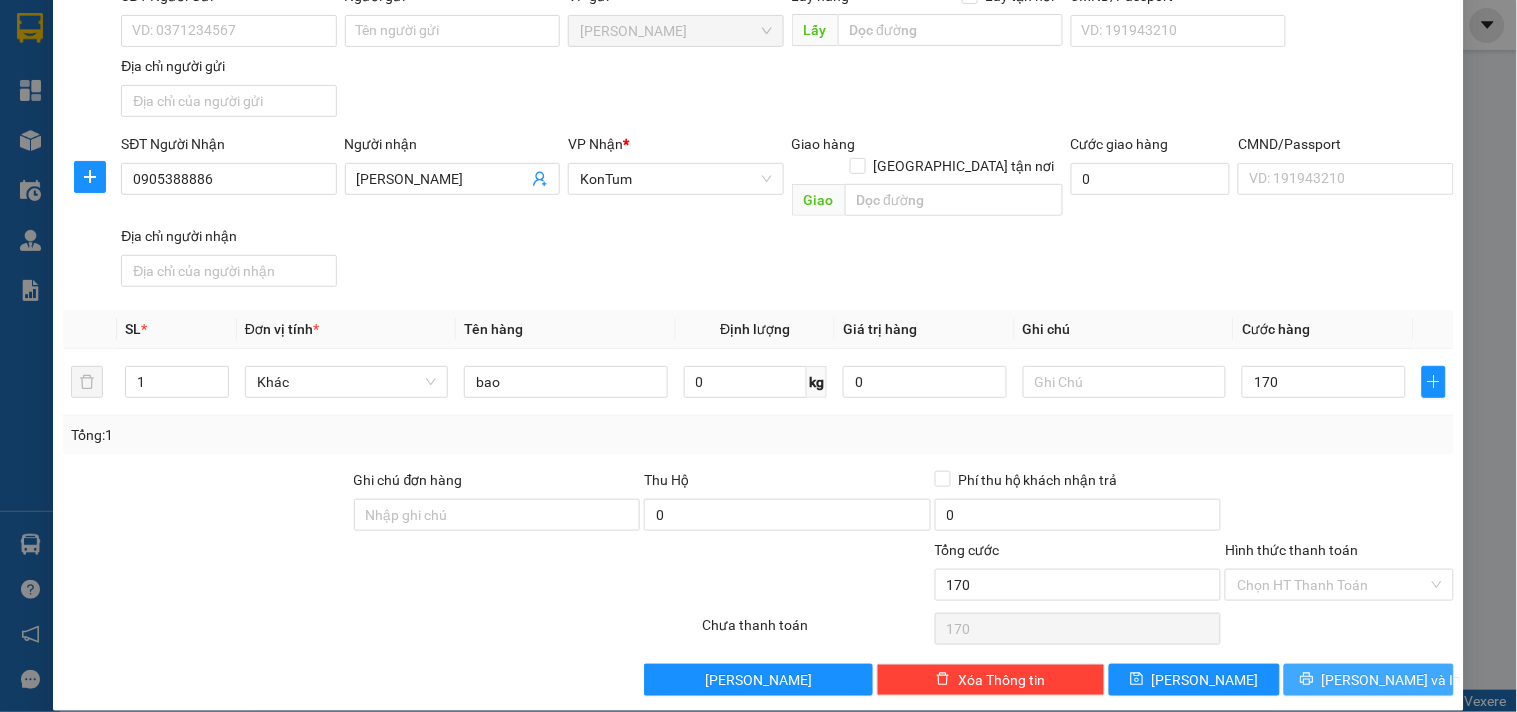 type on "170.000" 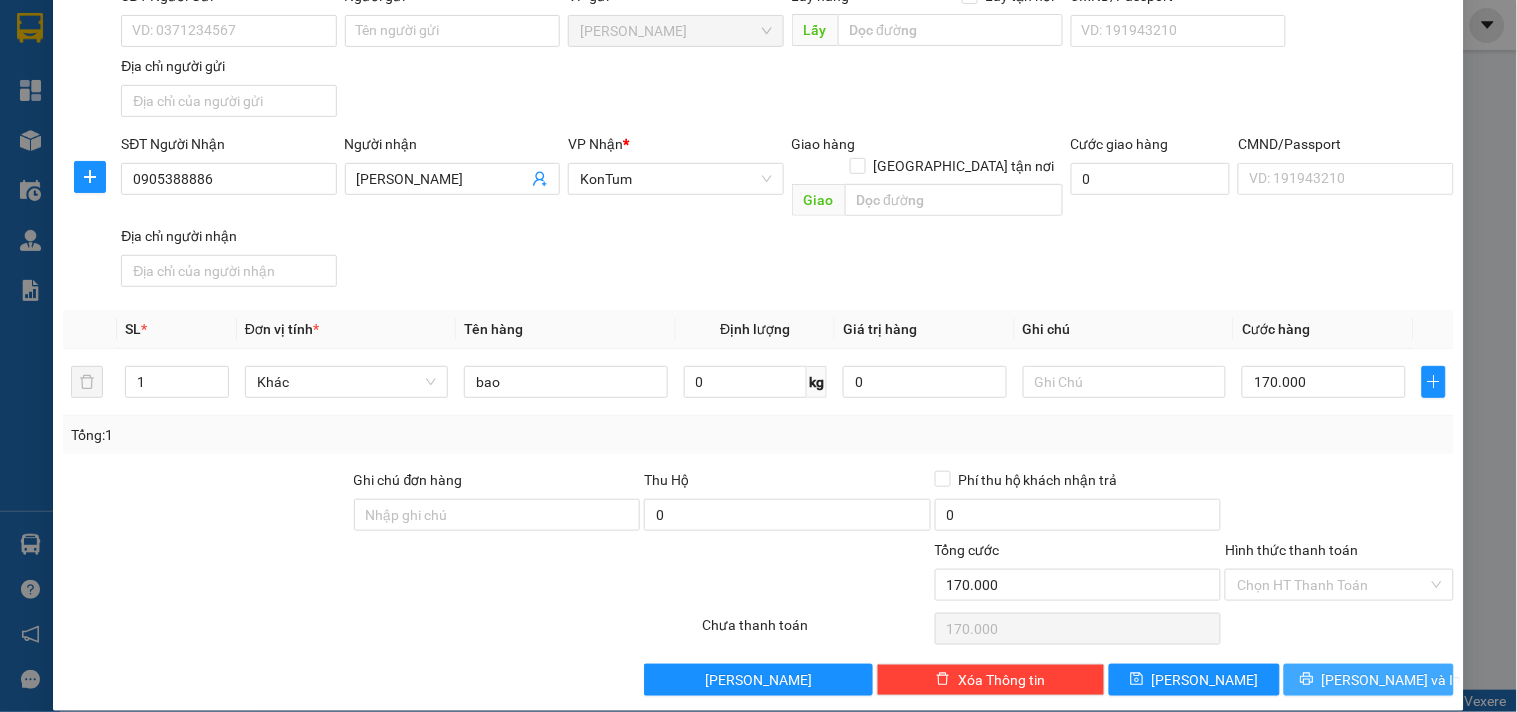 click on "[PERSON_NAME] và In" at bounding box center [1369, 680] 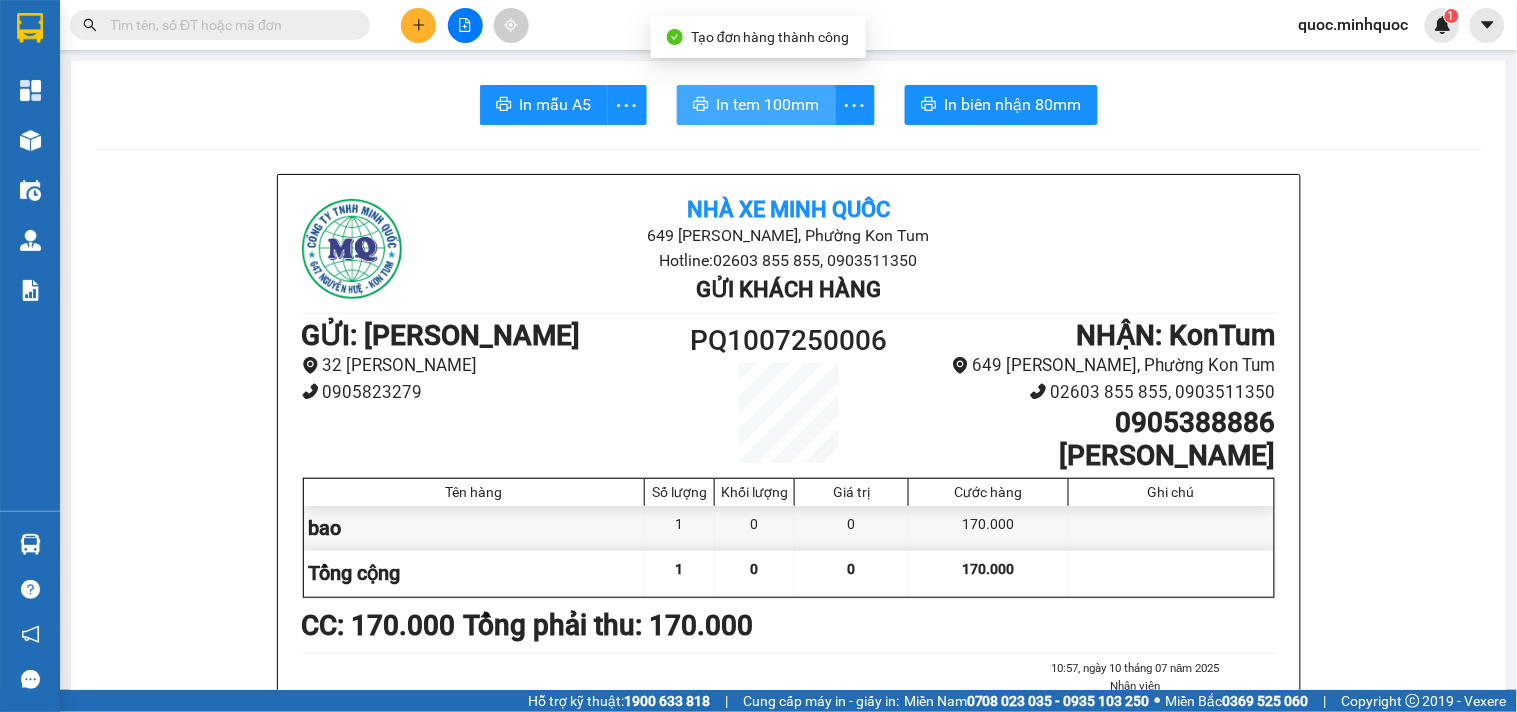 click on "In tem 100mm" at bounding box center (768, 104) 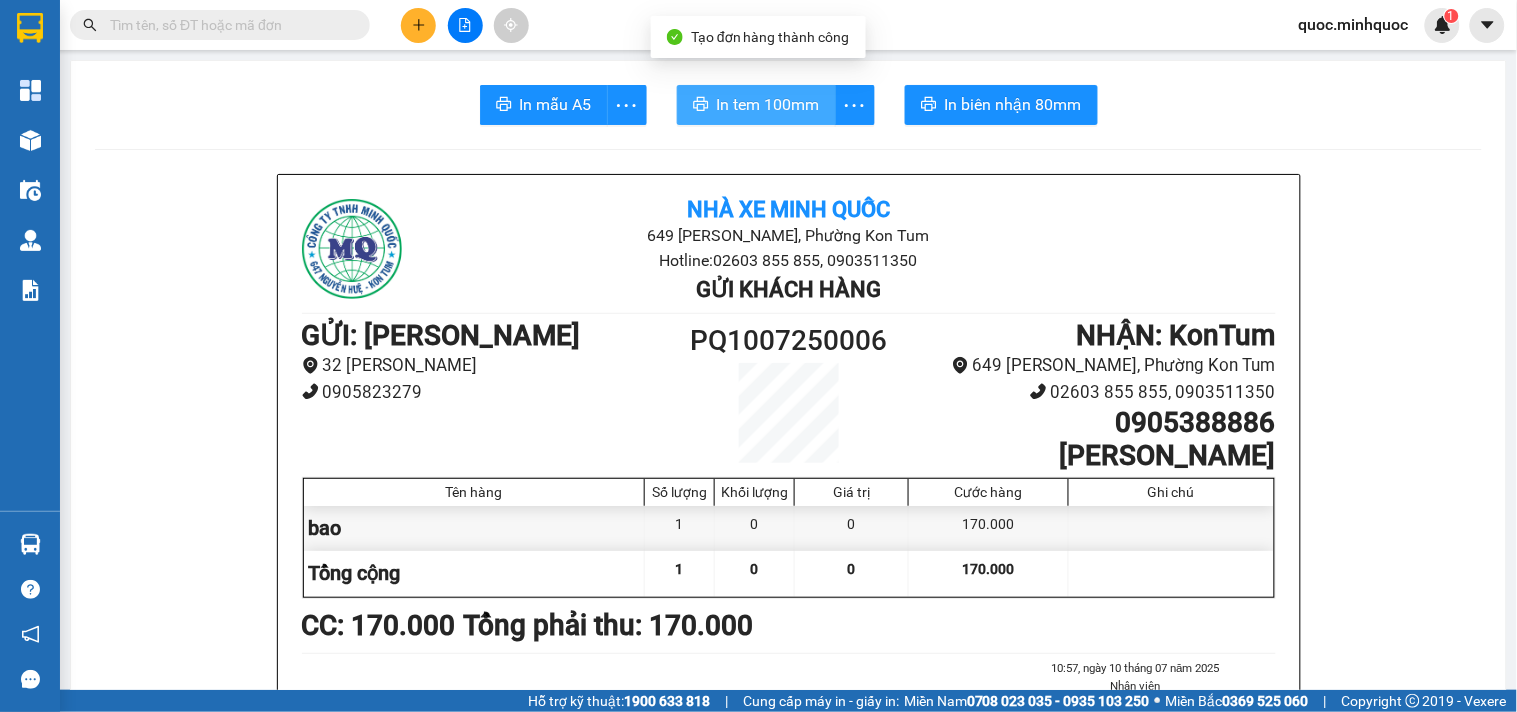 scroll, scrollTop: 0, scrollLeft: 0, axis: both 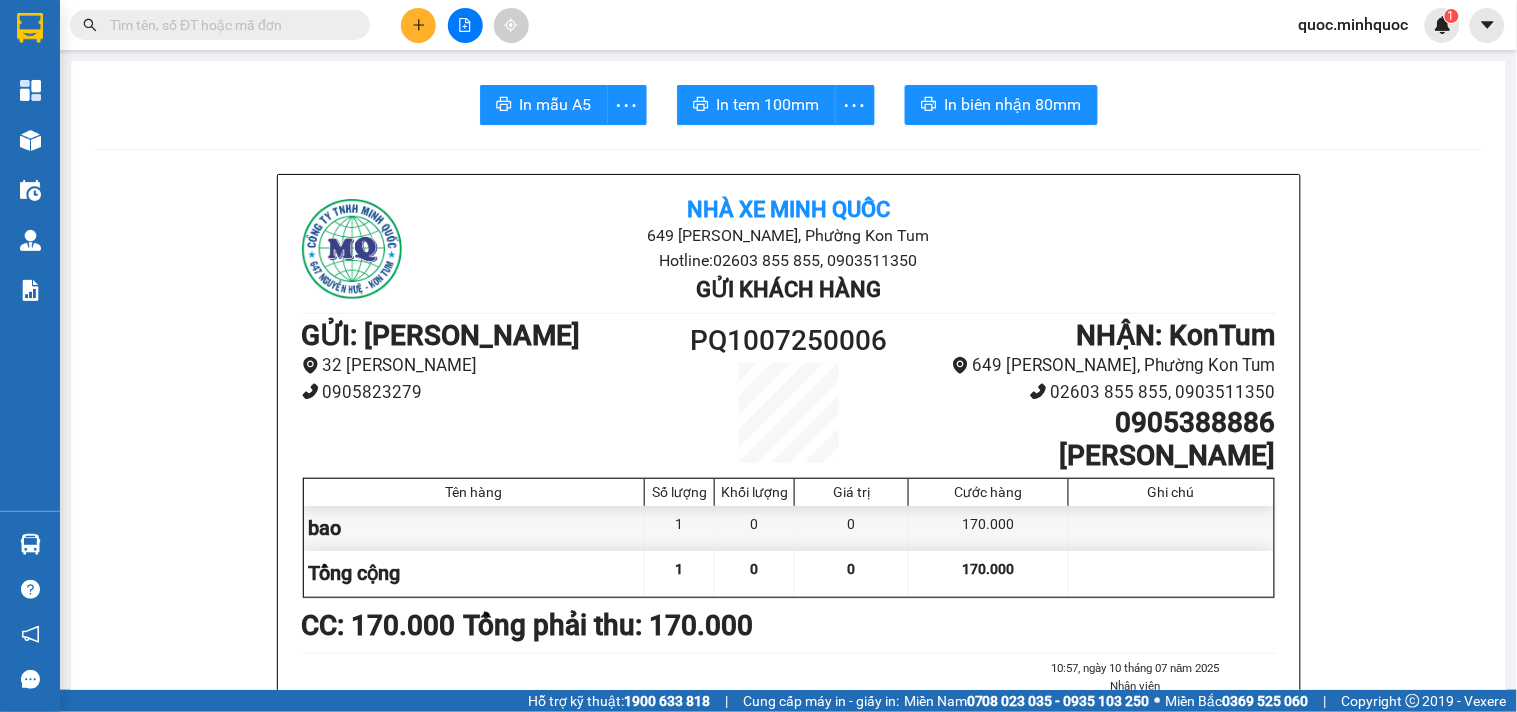 click at bounding box center [228, 25] 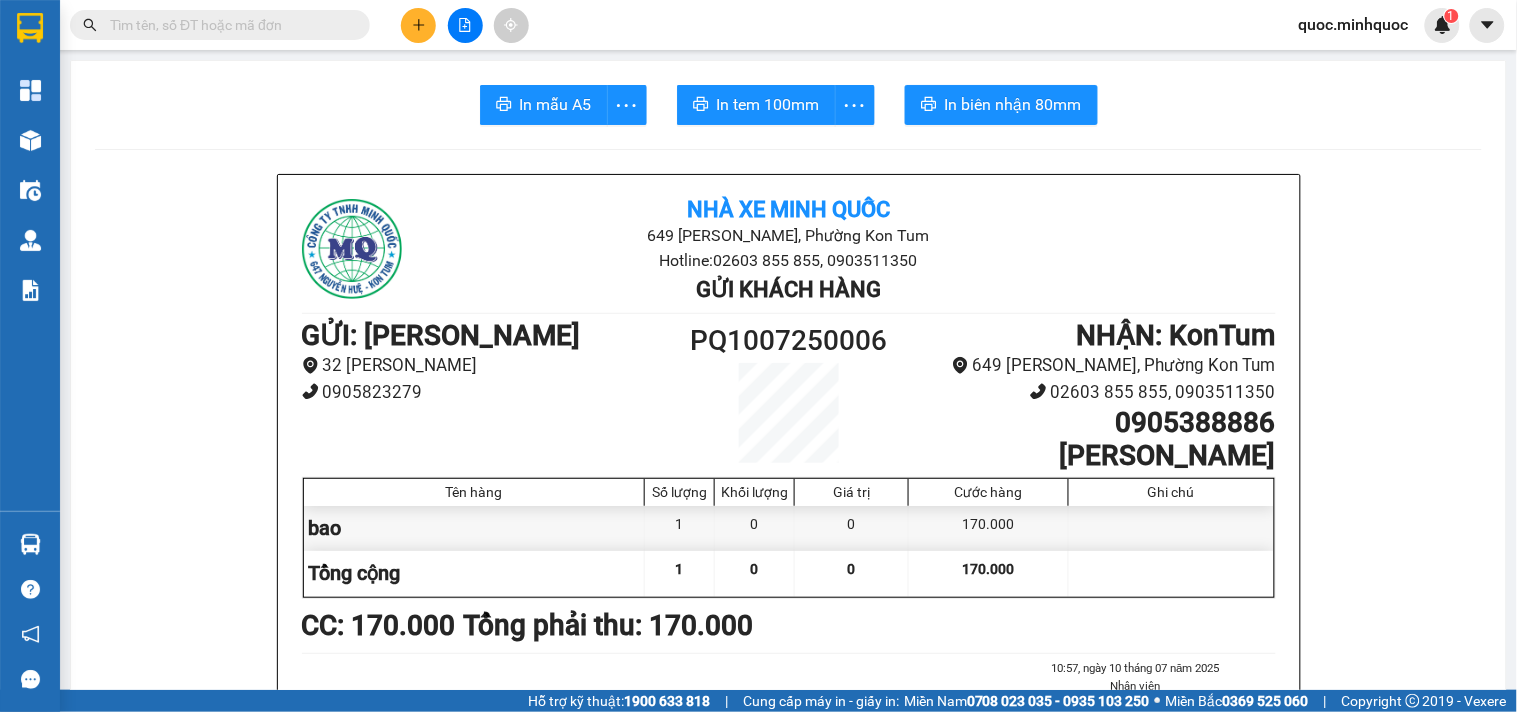 click 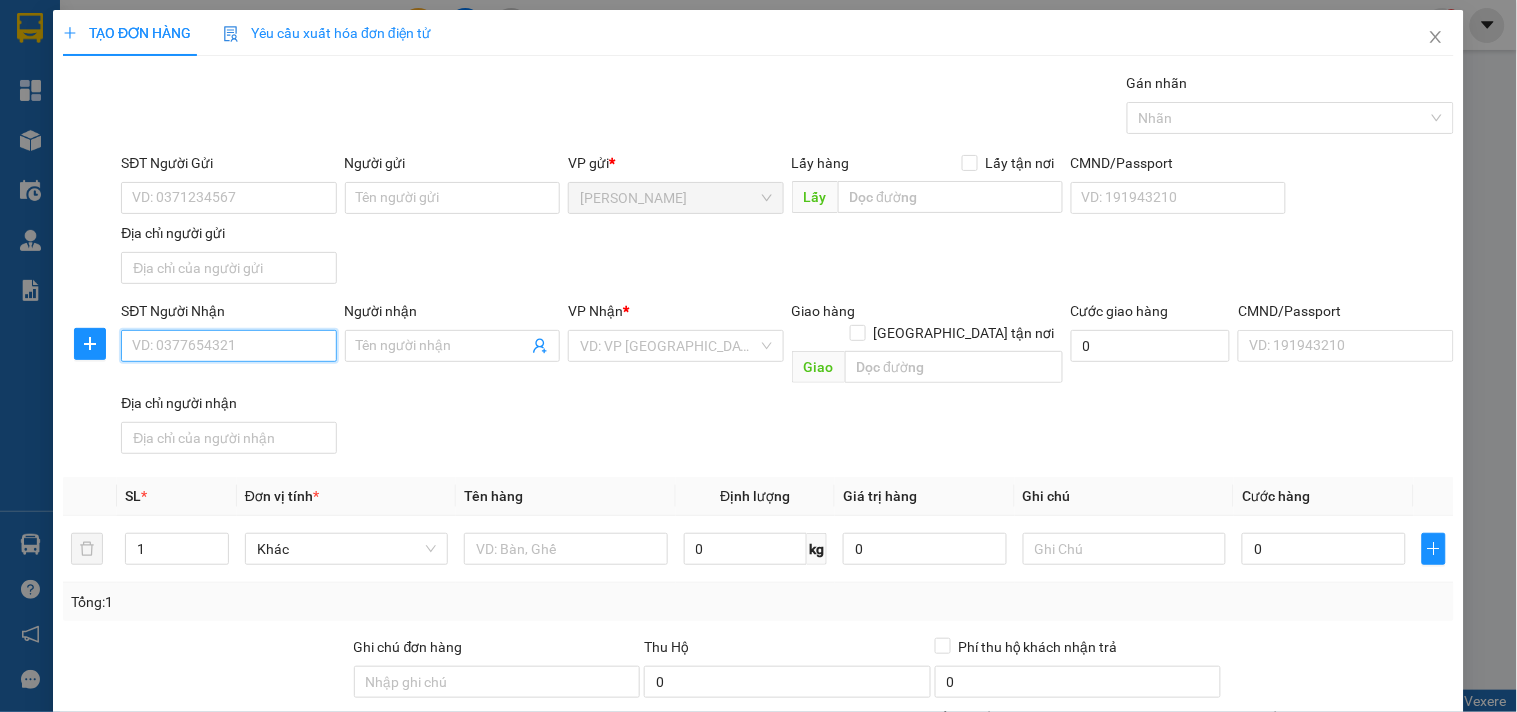 click on "SĐT Người Nhận" at bounding box center [228, 346] 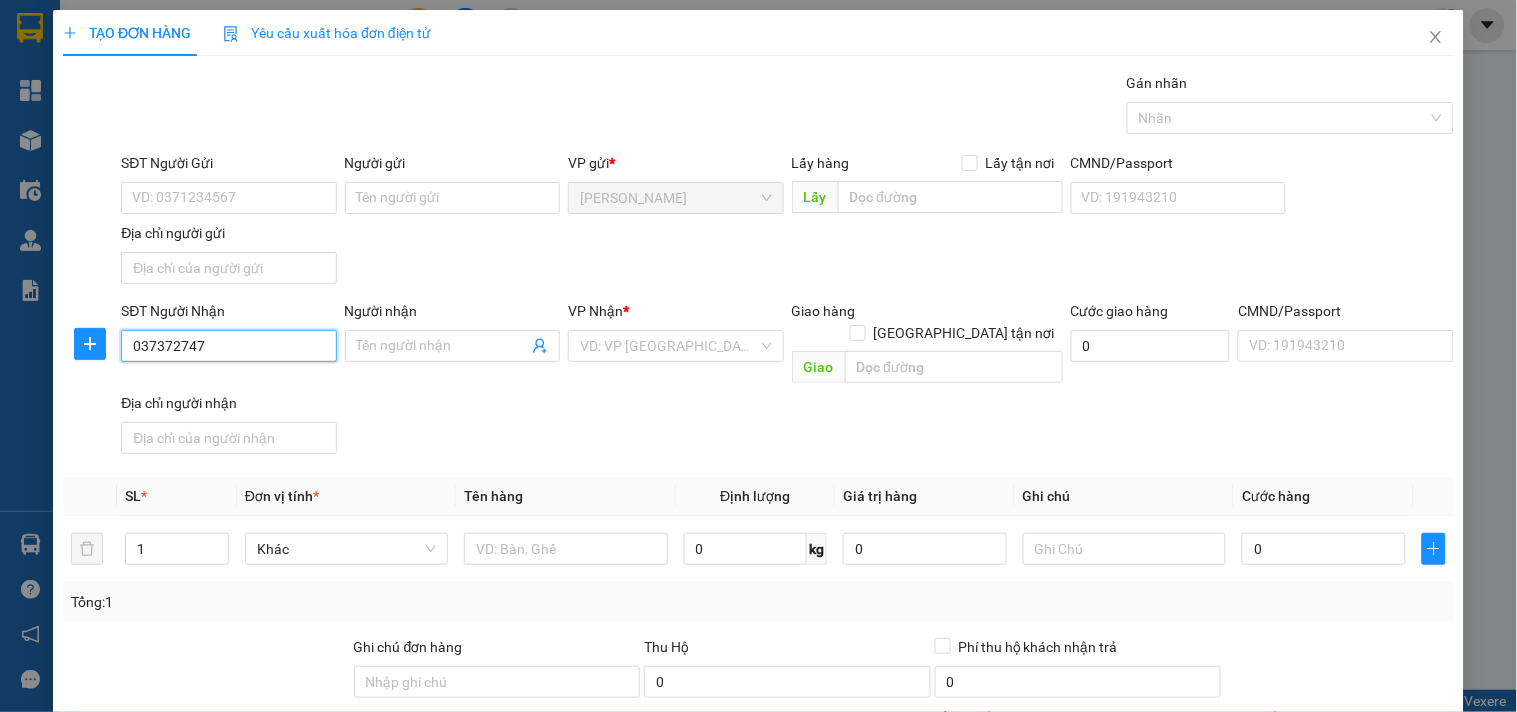 type on "0373727471" 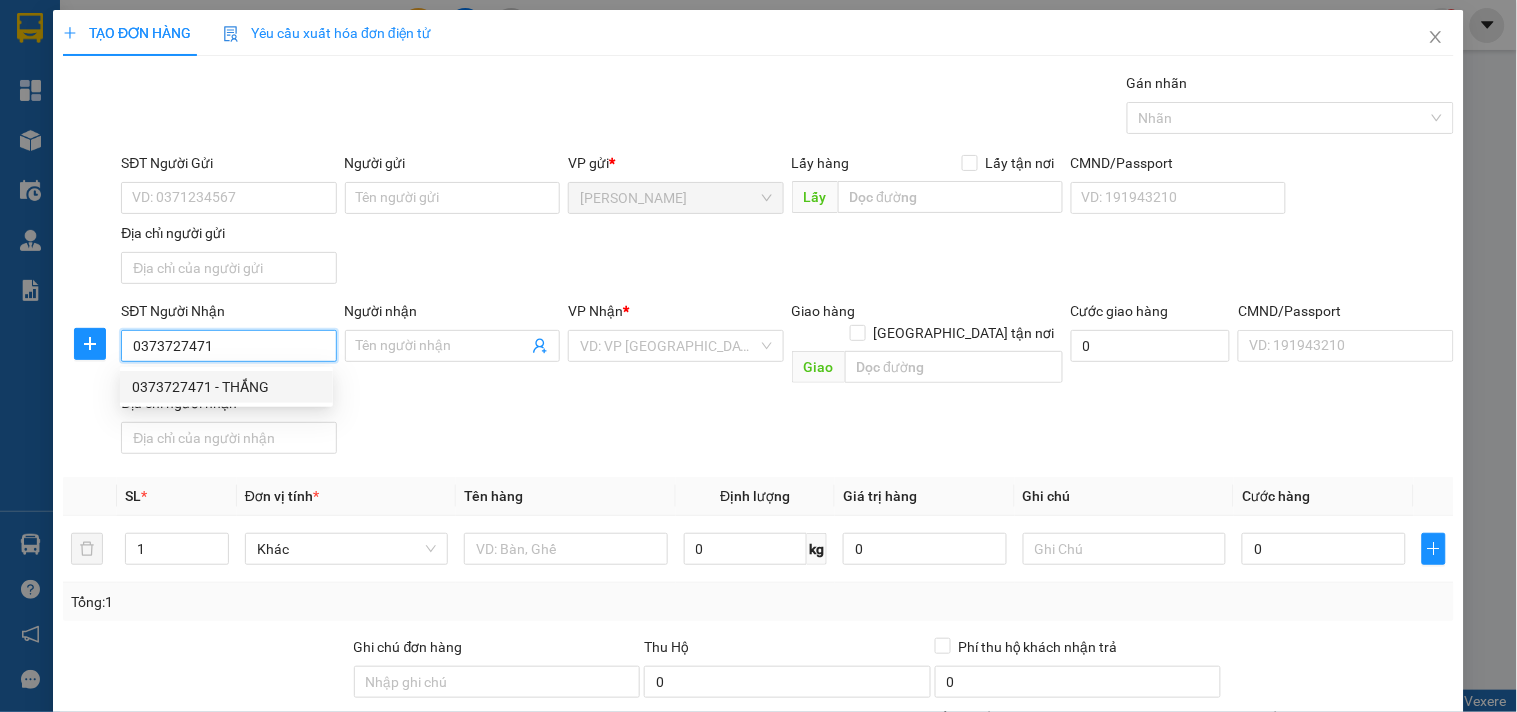 click on "0373727471 - THẮNG" at bounding box center (226, 387) 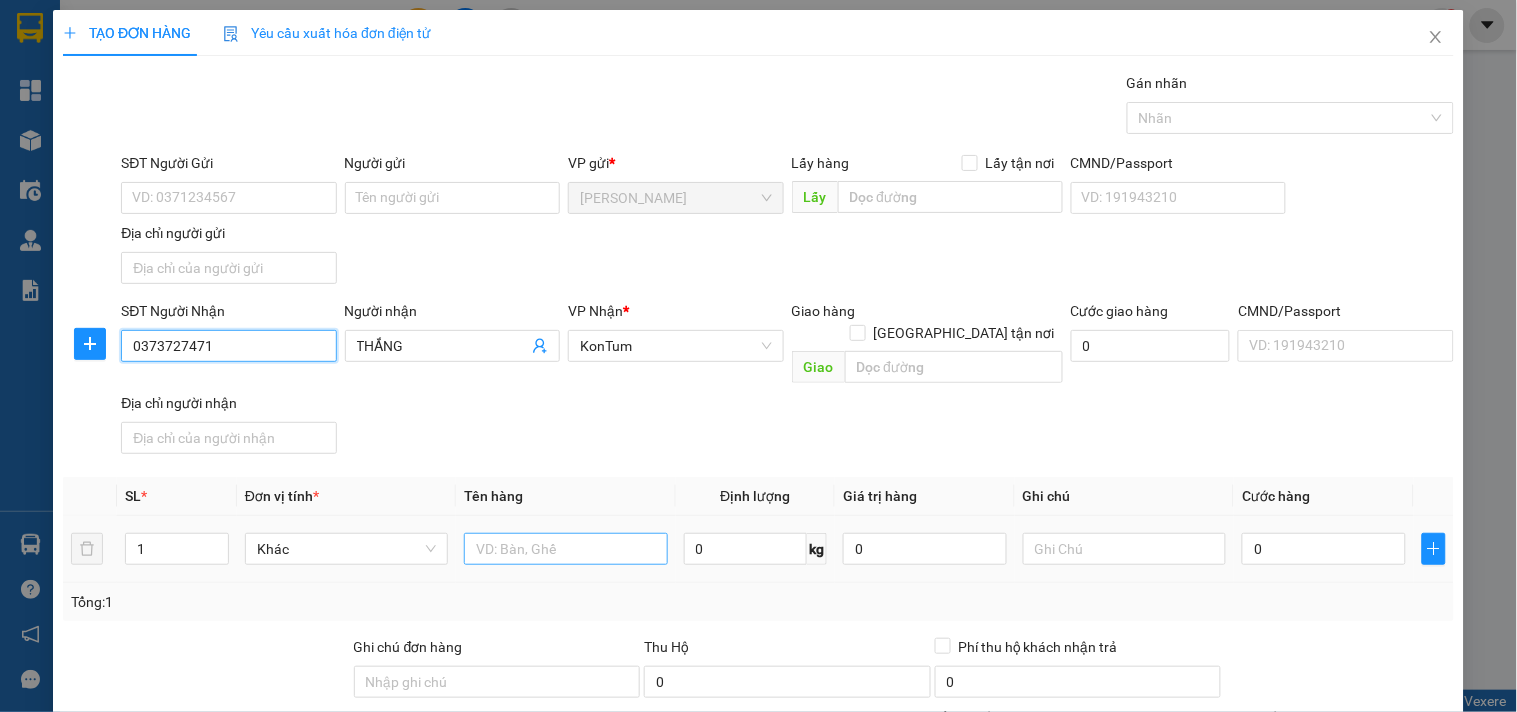 type on "0373727471" 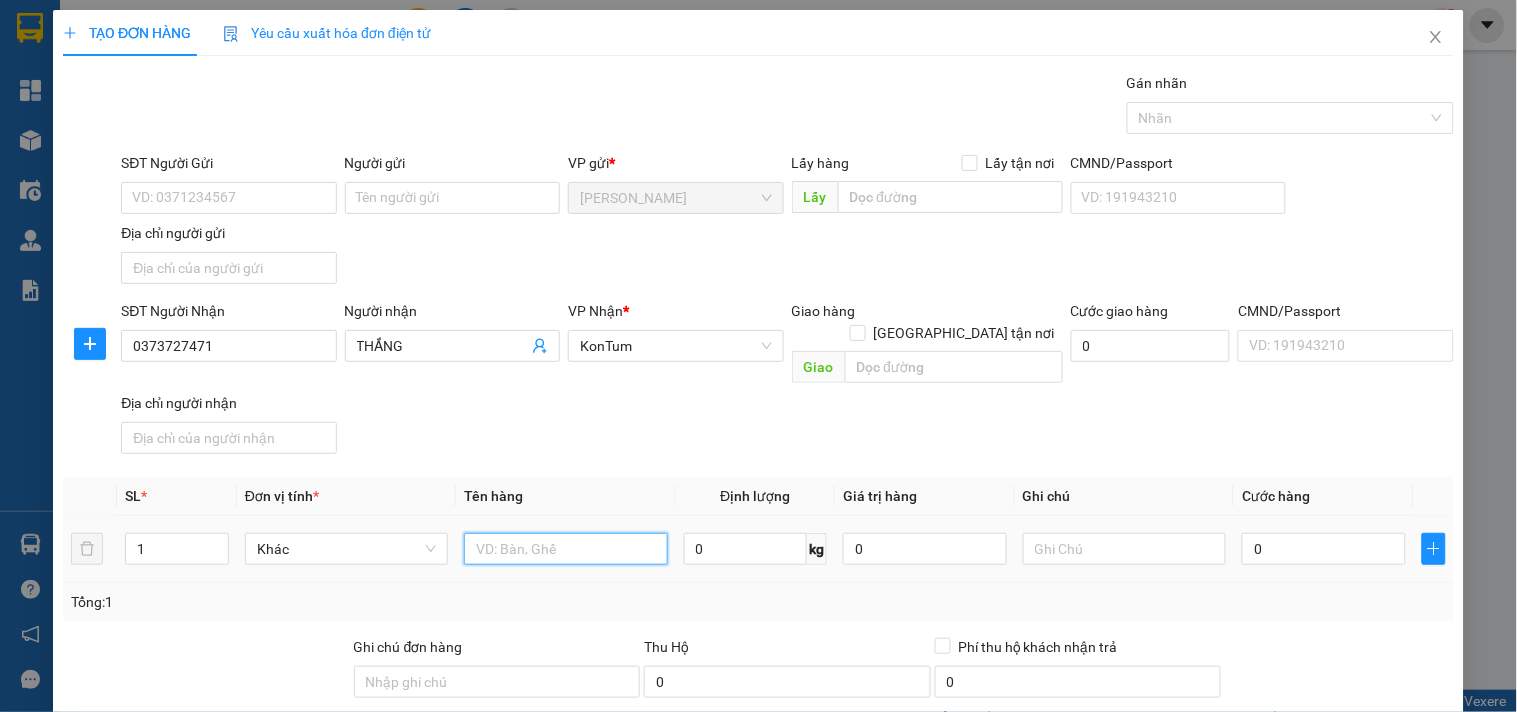 click at bounding box center (565, 549) 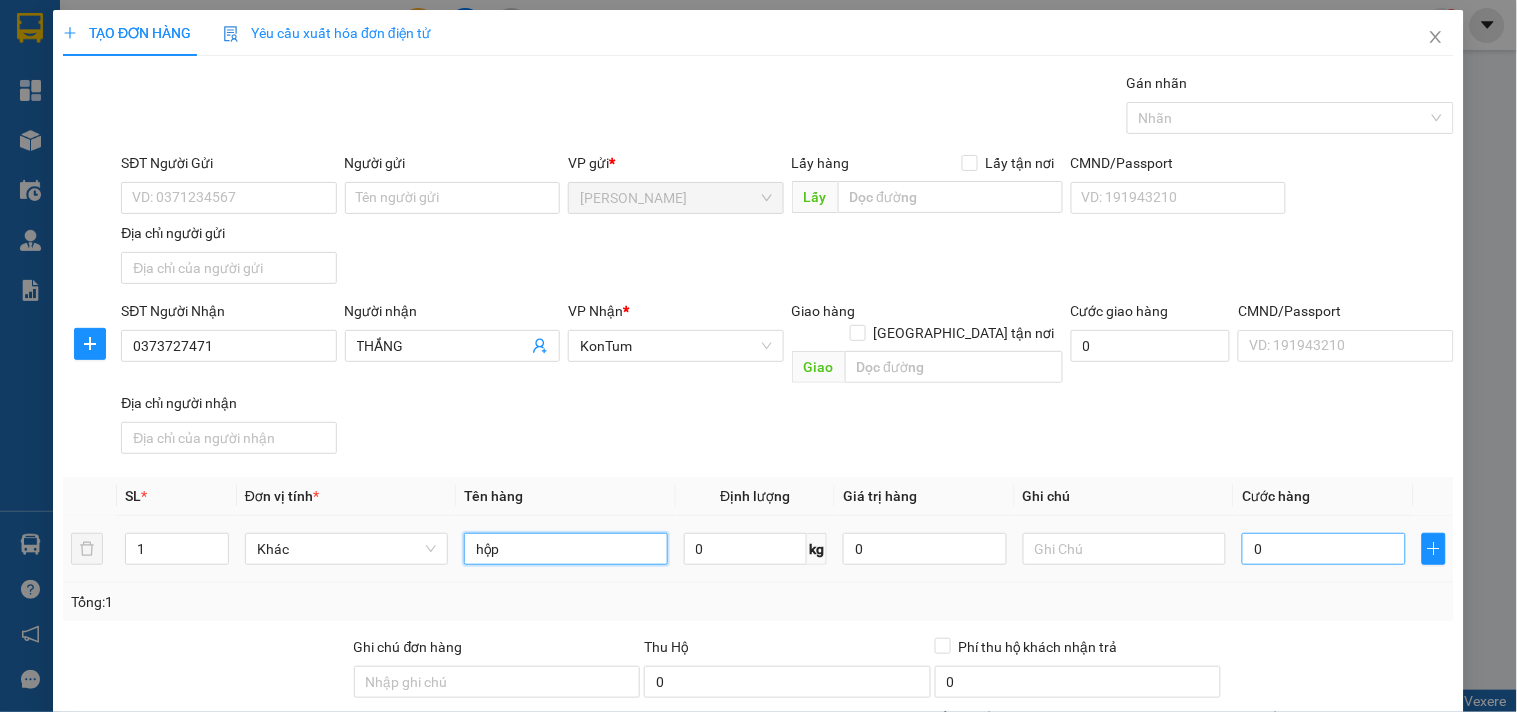 type on "hộp" 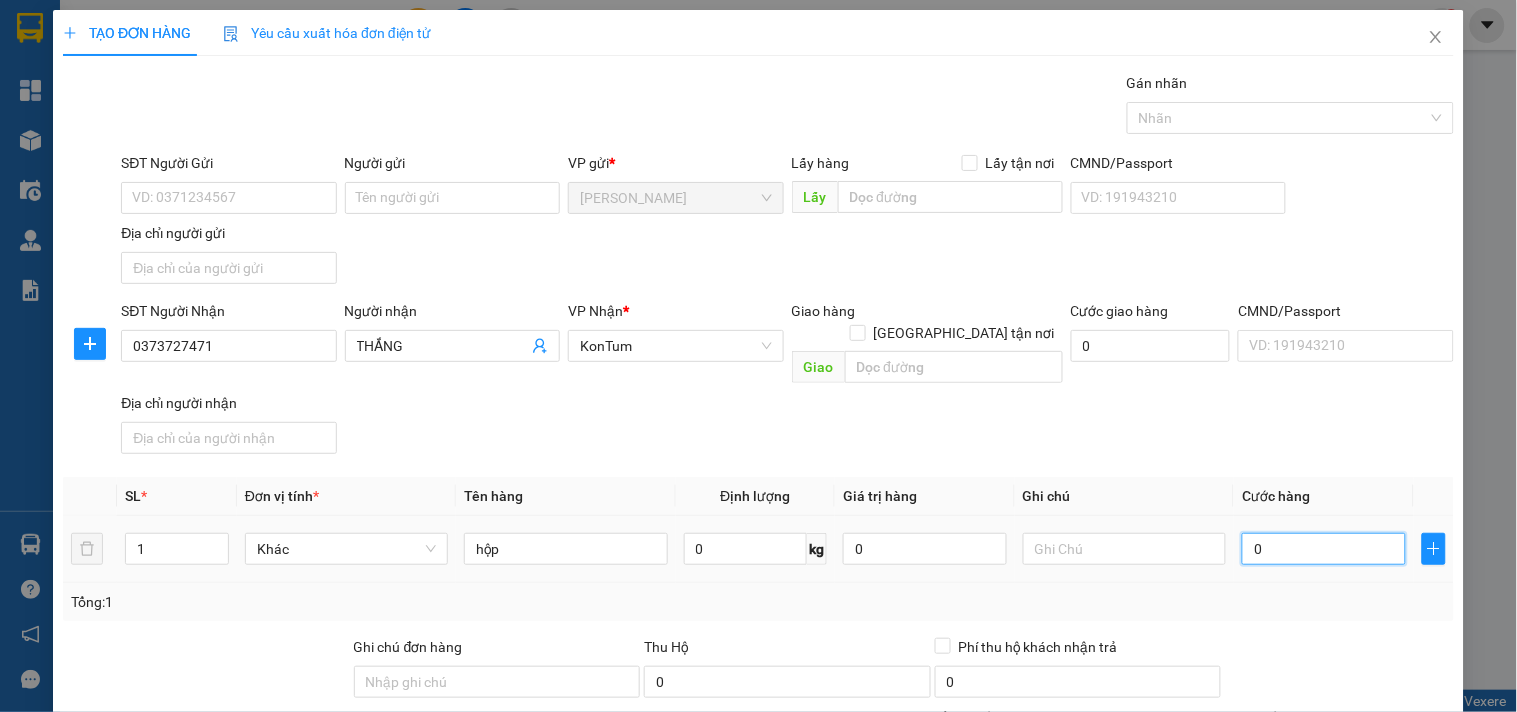 click on "0" at bounding box center [1324, 549] 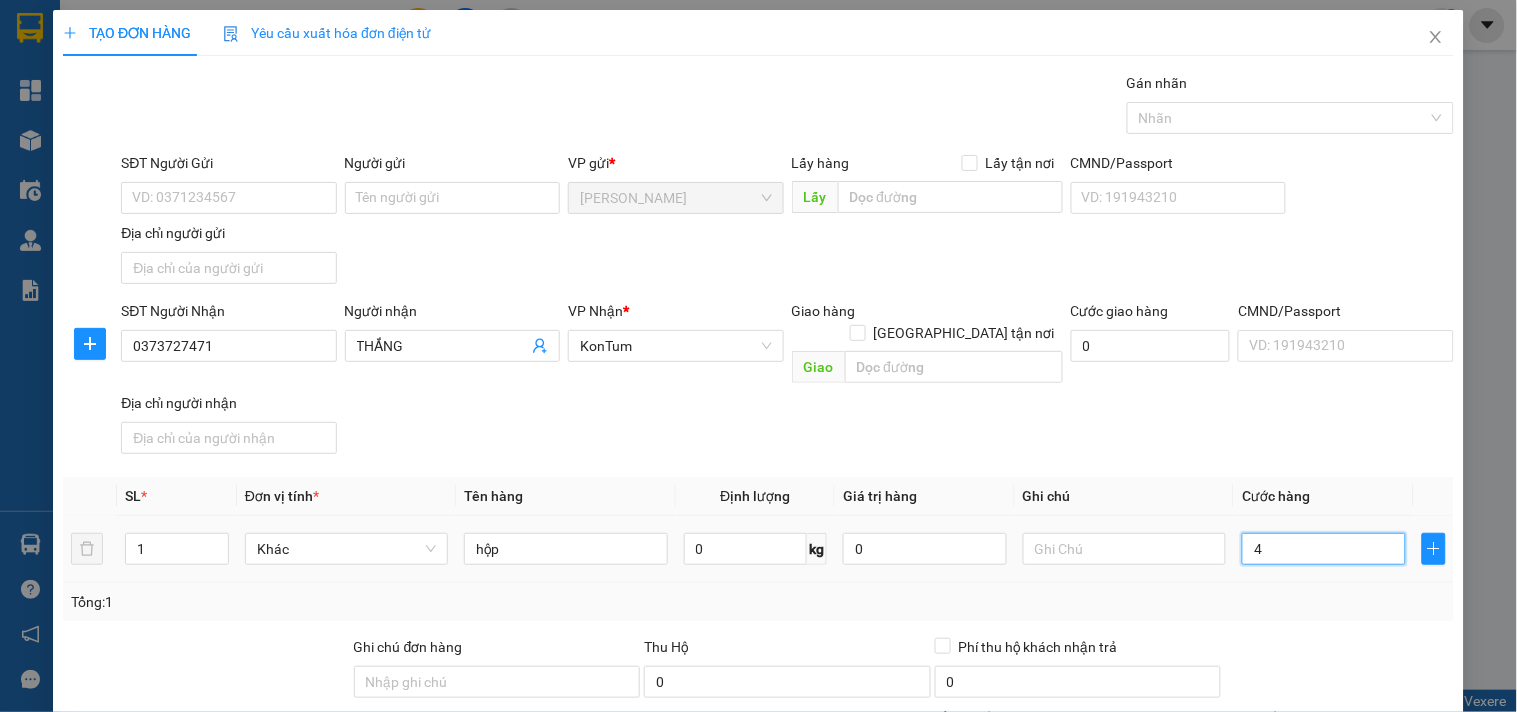 type on "40" 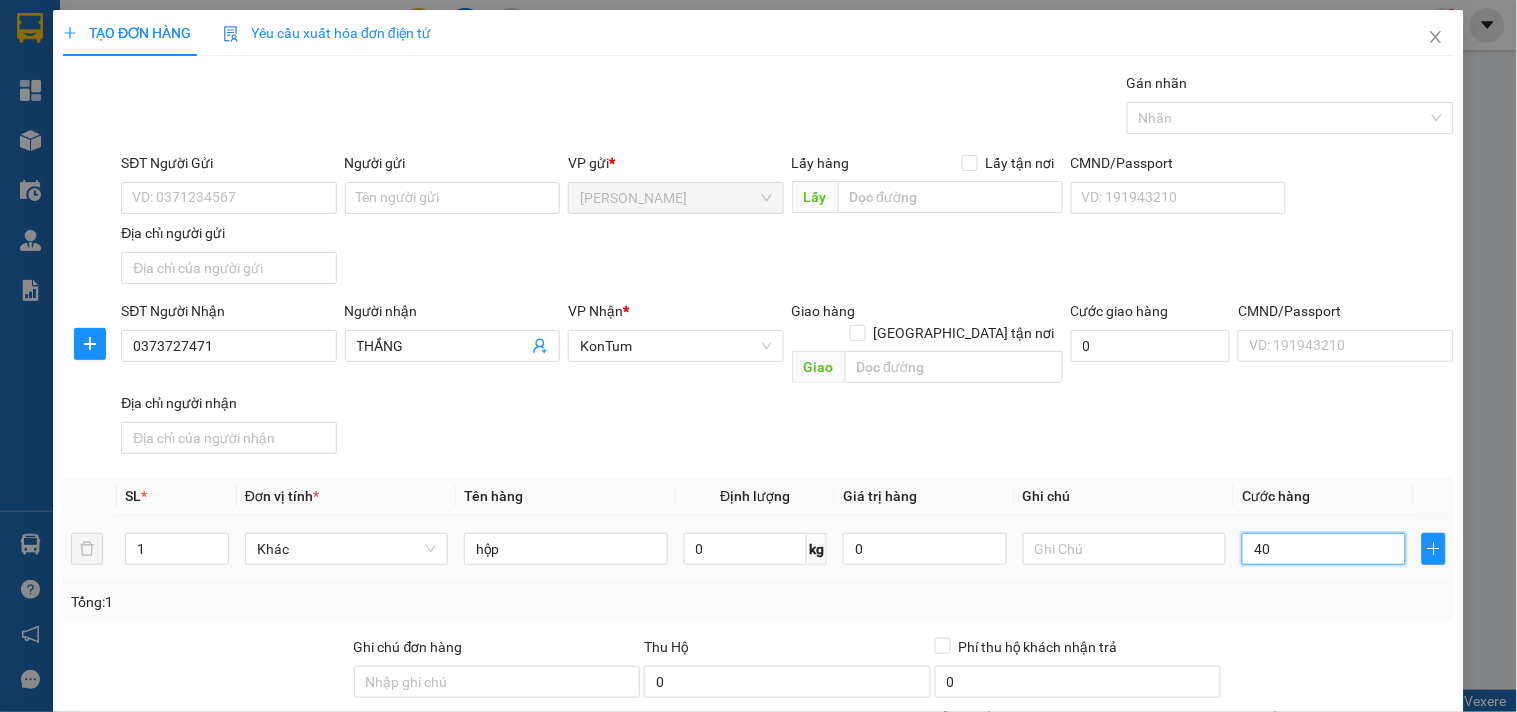 scroll, scrollTop: 167, scrollLeft: 0, axis: vertical 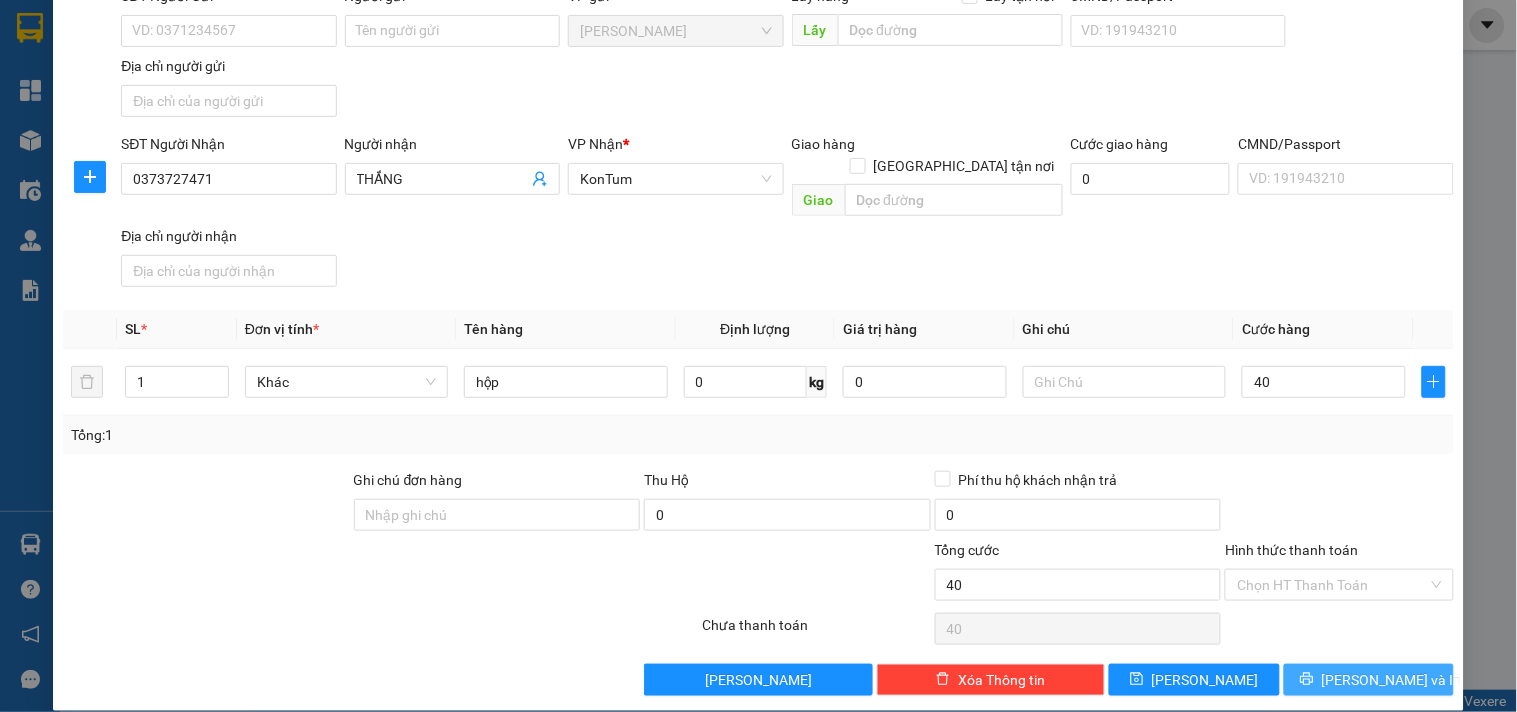 type on "40.000" 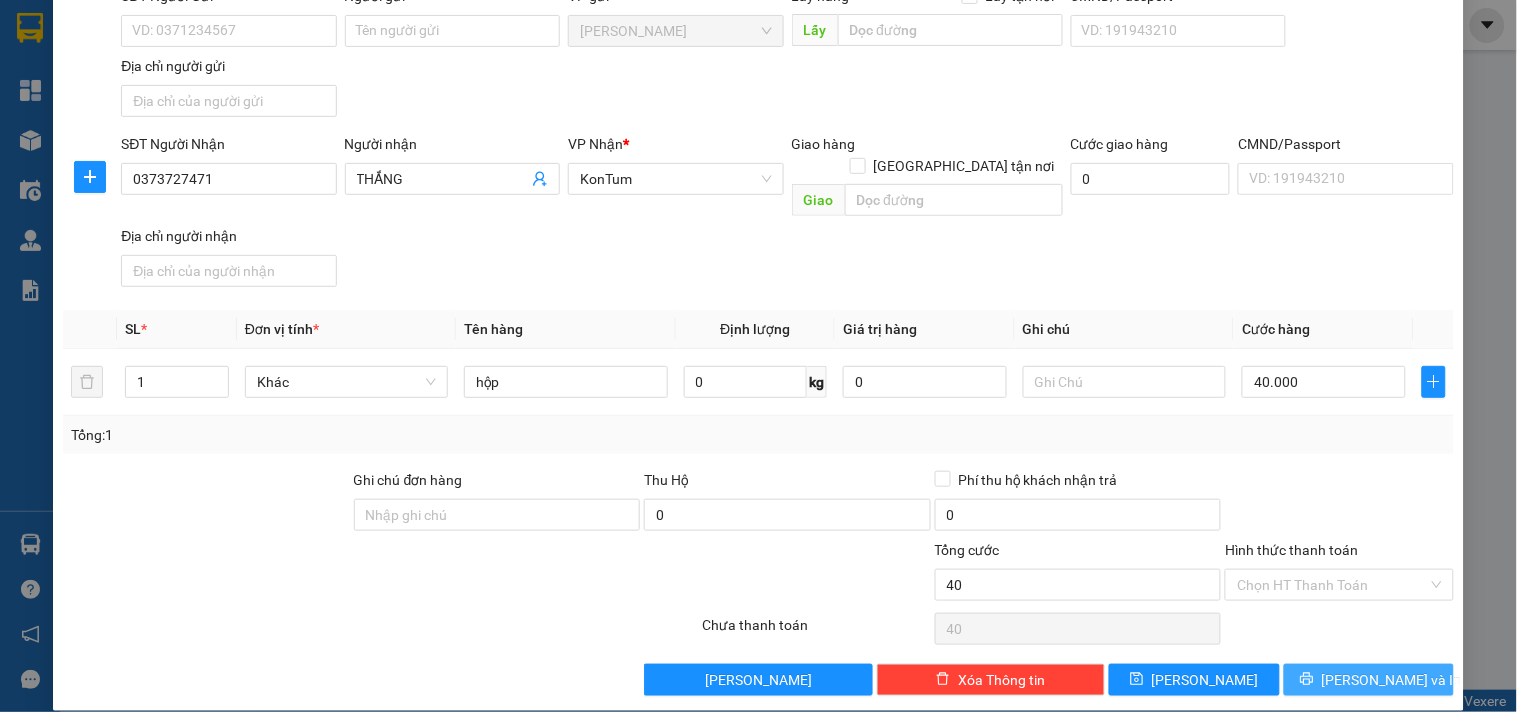type on "40.000" 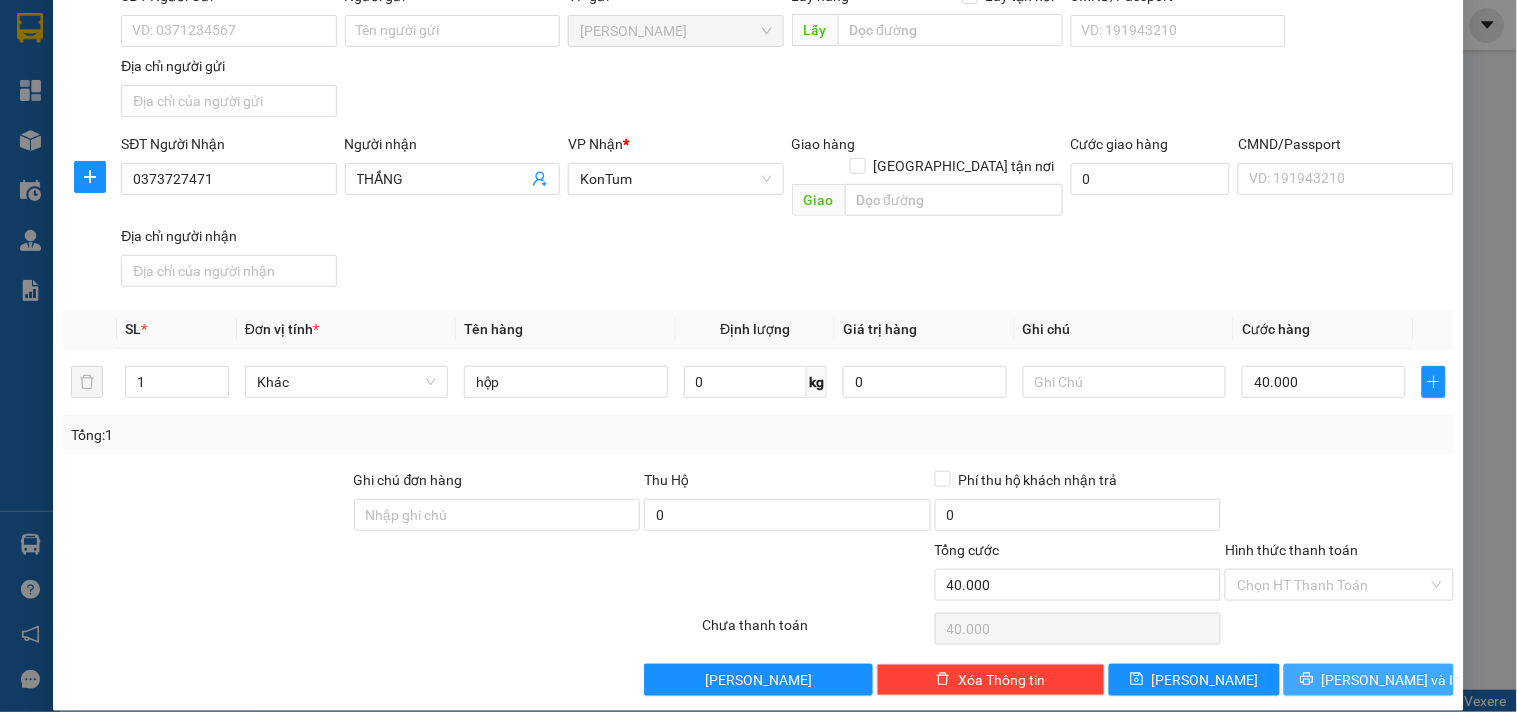click on "Lưu và In" at bounding box center (1369, 680) 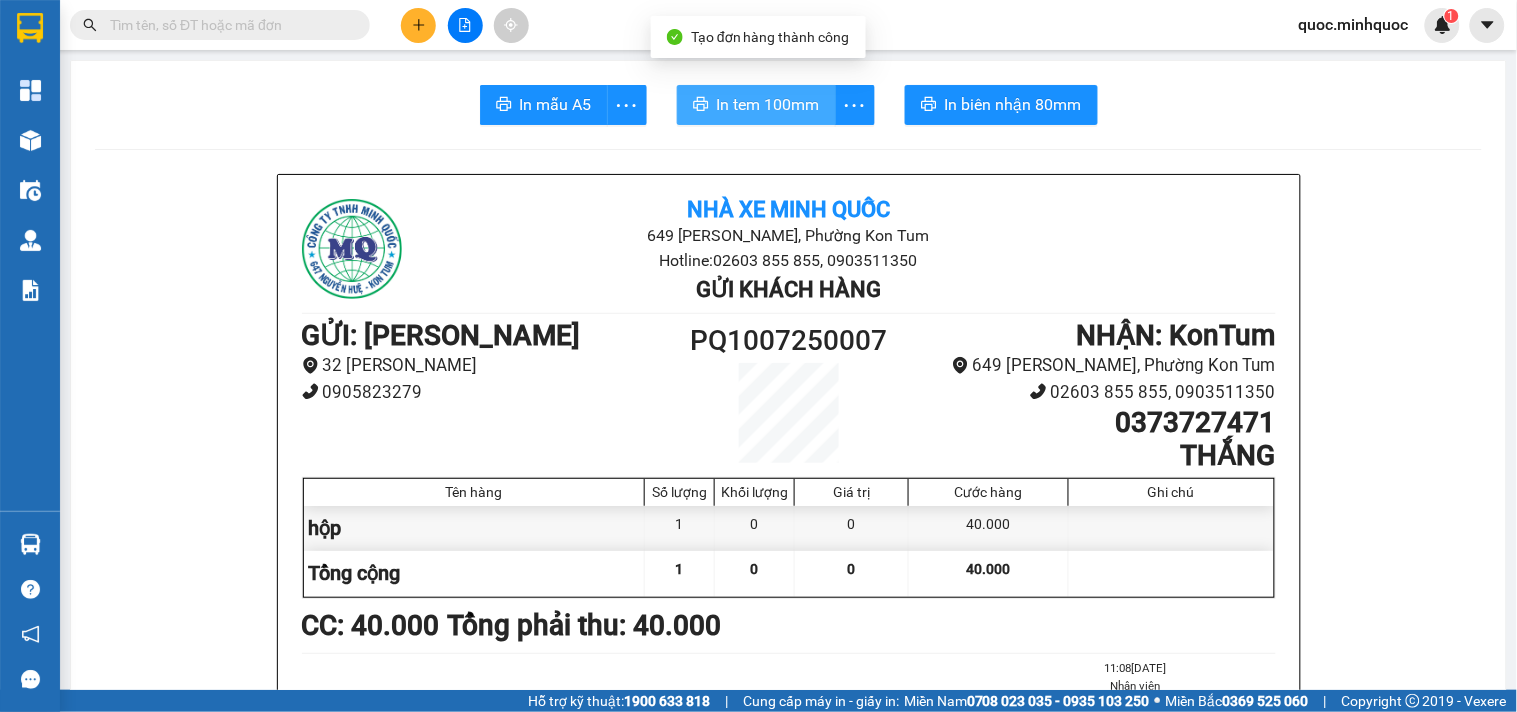 click on "In tem 100mm" at bounding box center (756, 105) 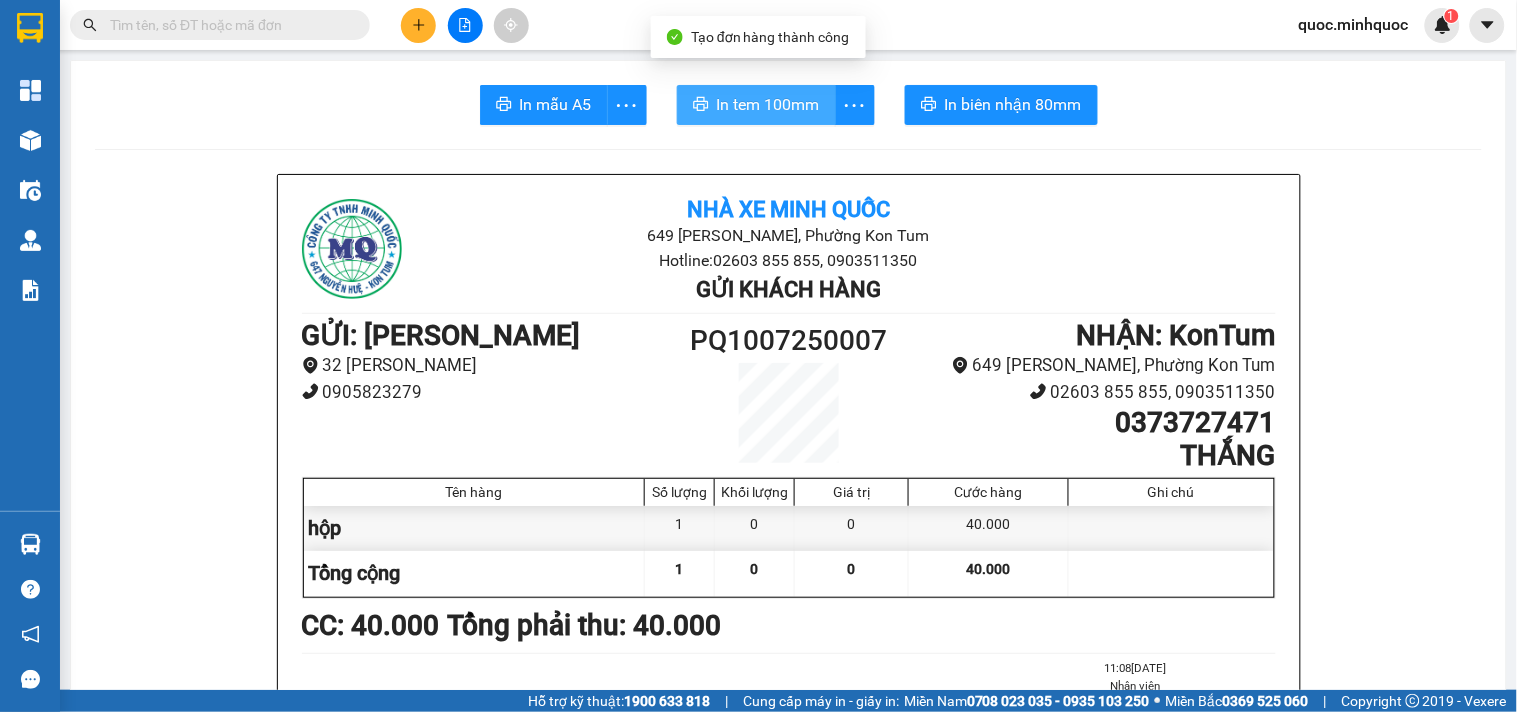 scroll, scrollTop: 0, scrollLeft: 0, axis: both 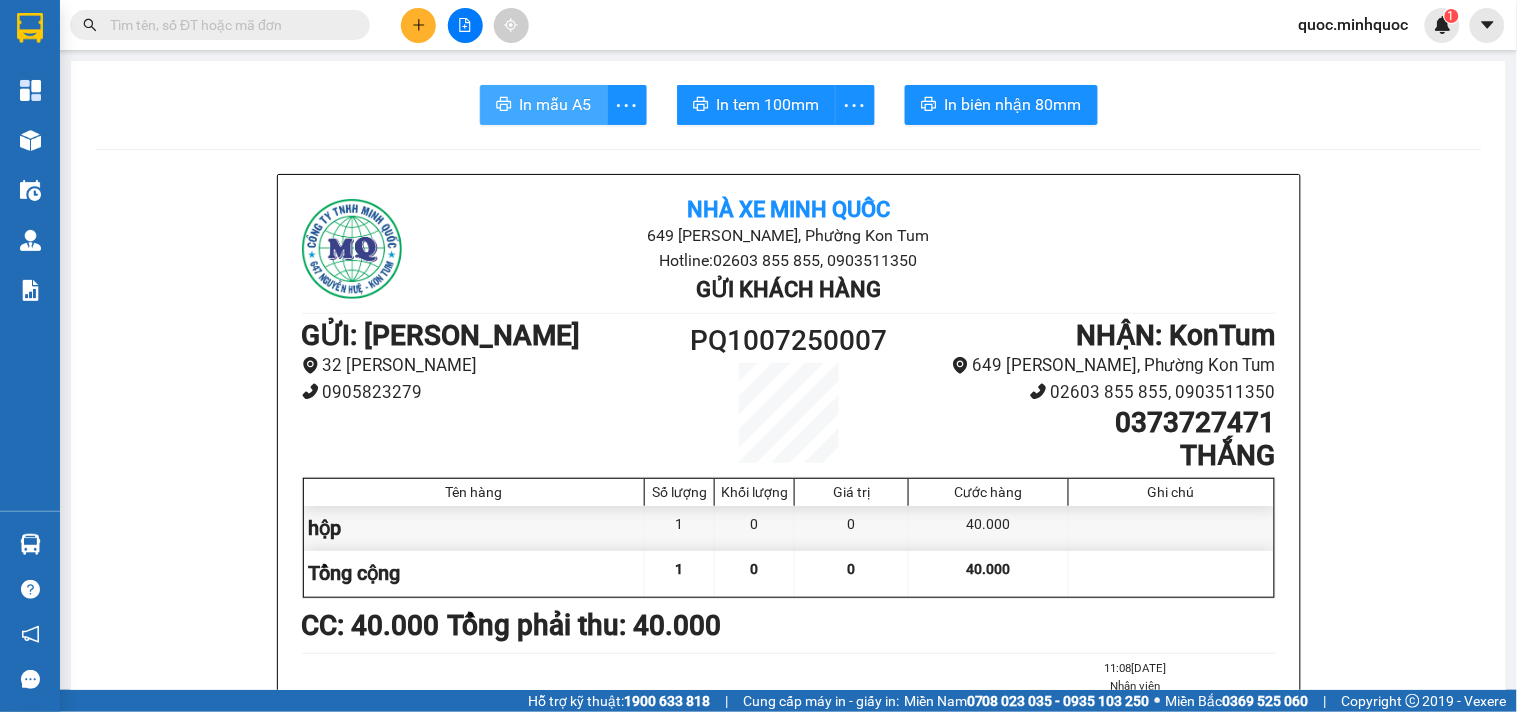 click on "In mẫu A5" at bounding box center [556, 104] 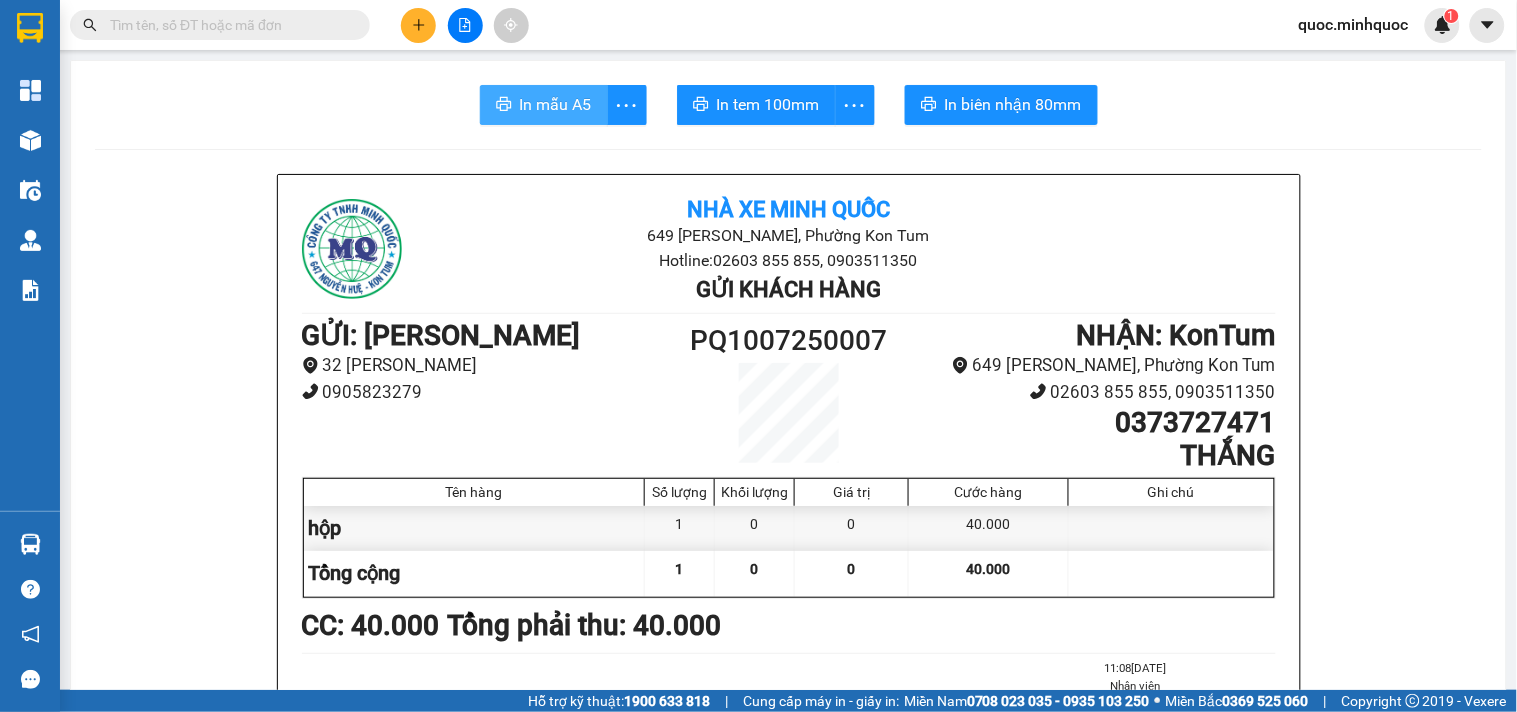 scroll, scrollTop: 0, scrollLeft: 0, axis: both 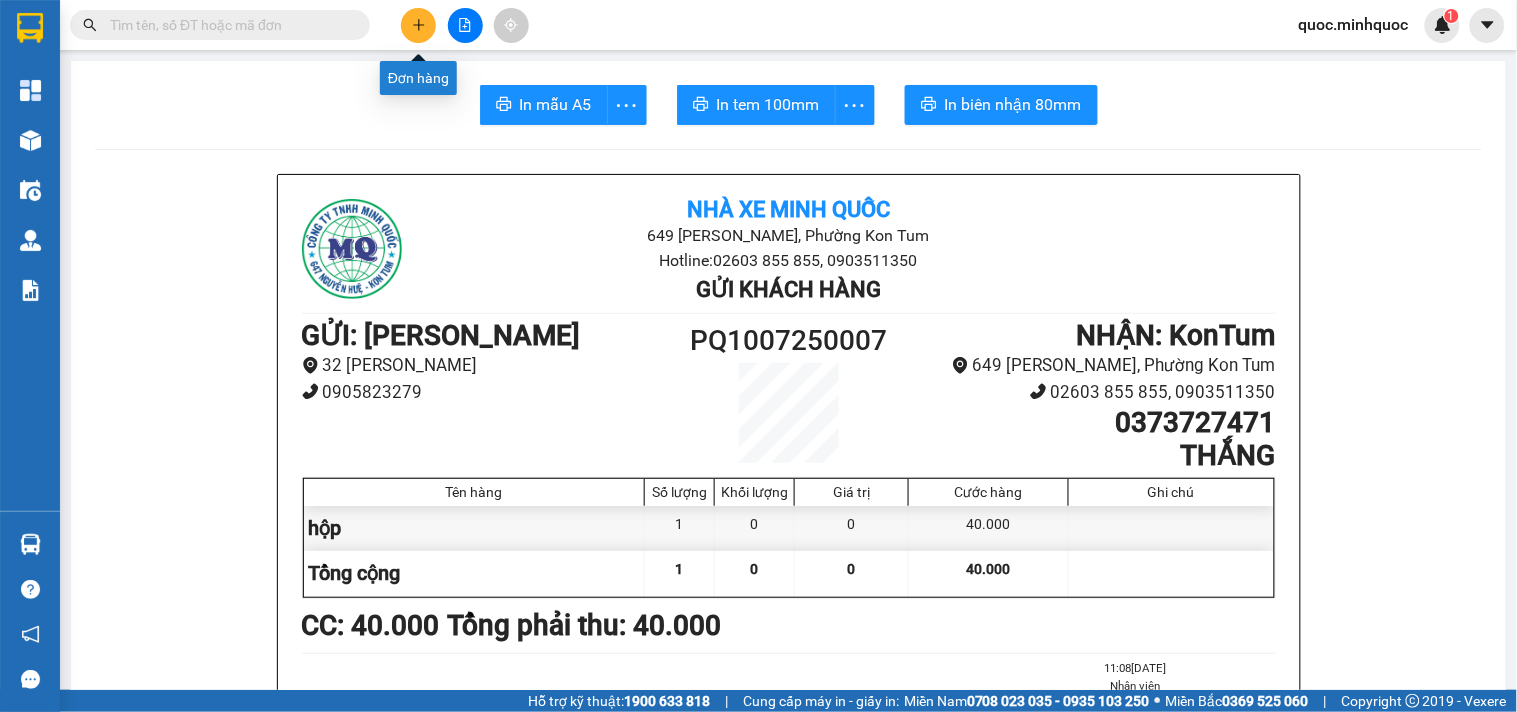 click at bounding box center [418, 25] 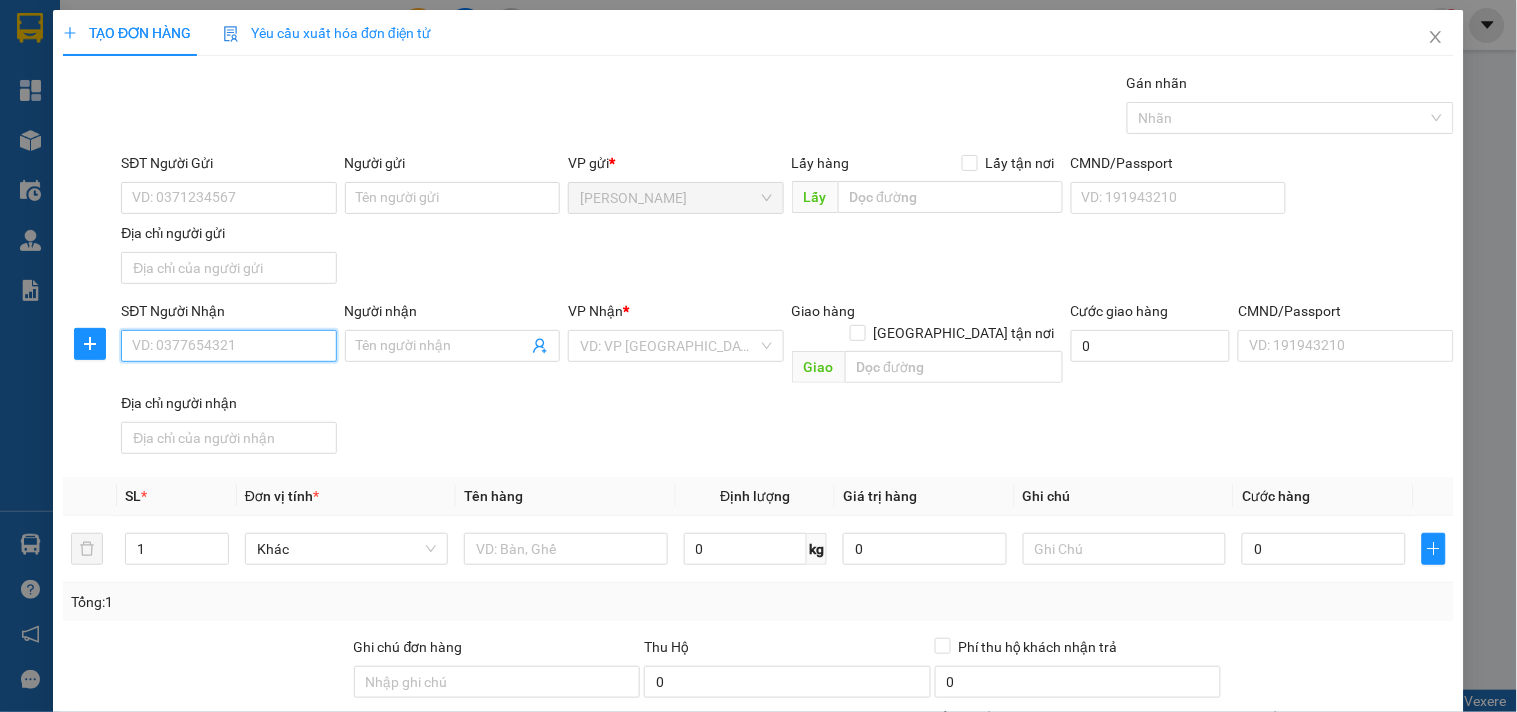 click on "SĐT Người Nhận" at bounding box center [228, 346] 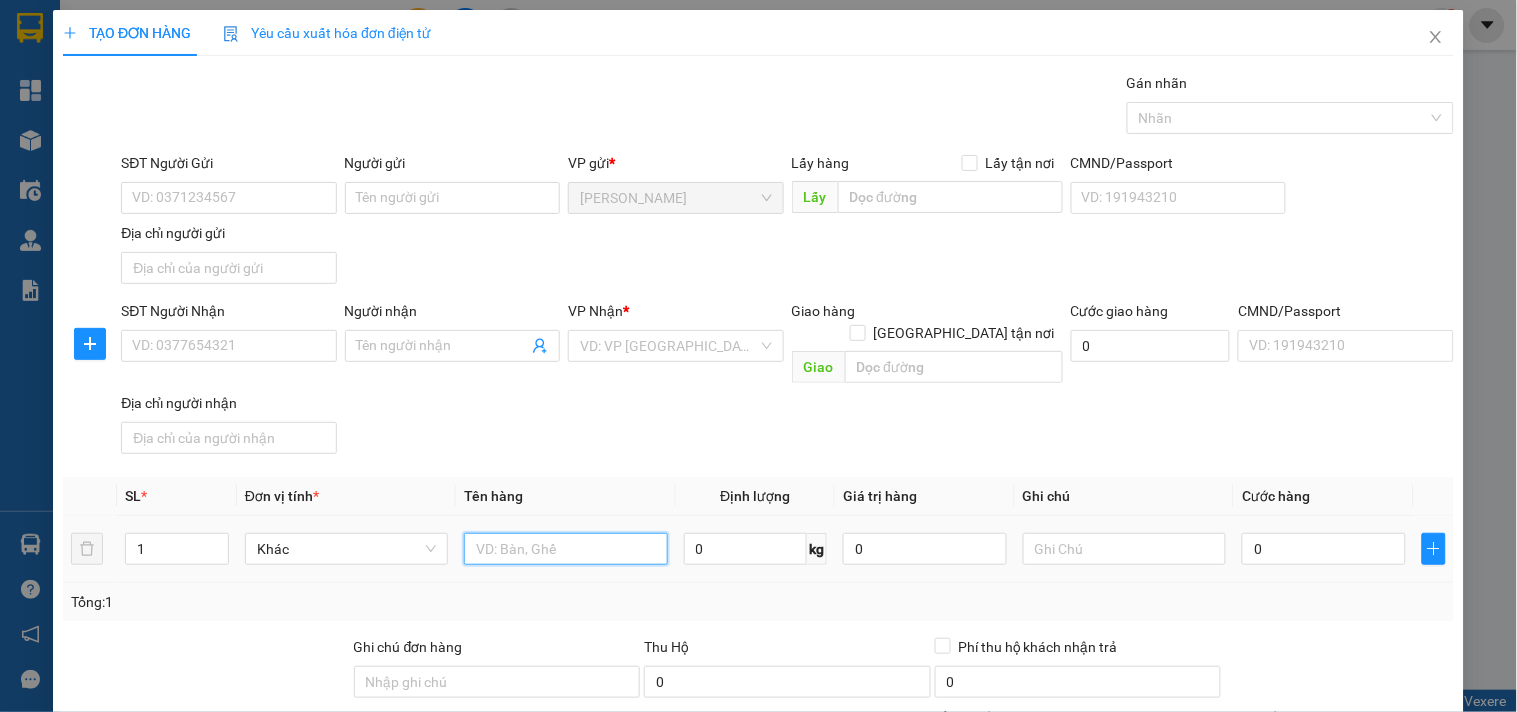 click at bounding box center (565, 549) 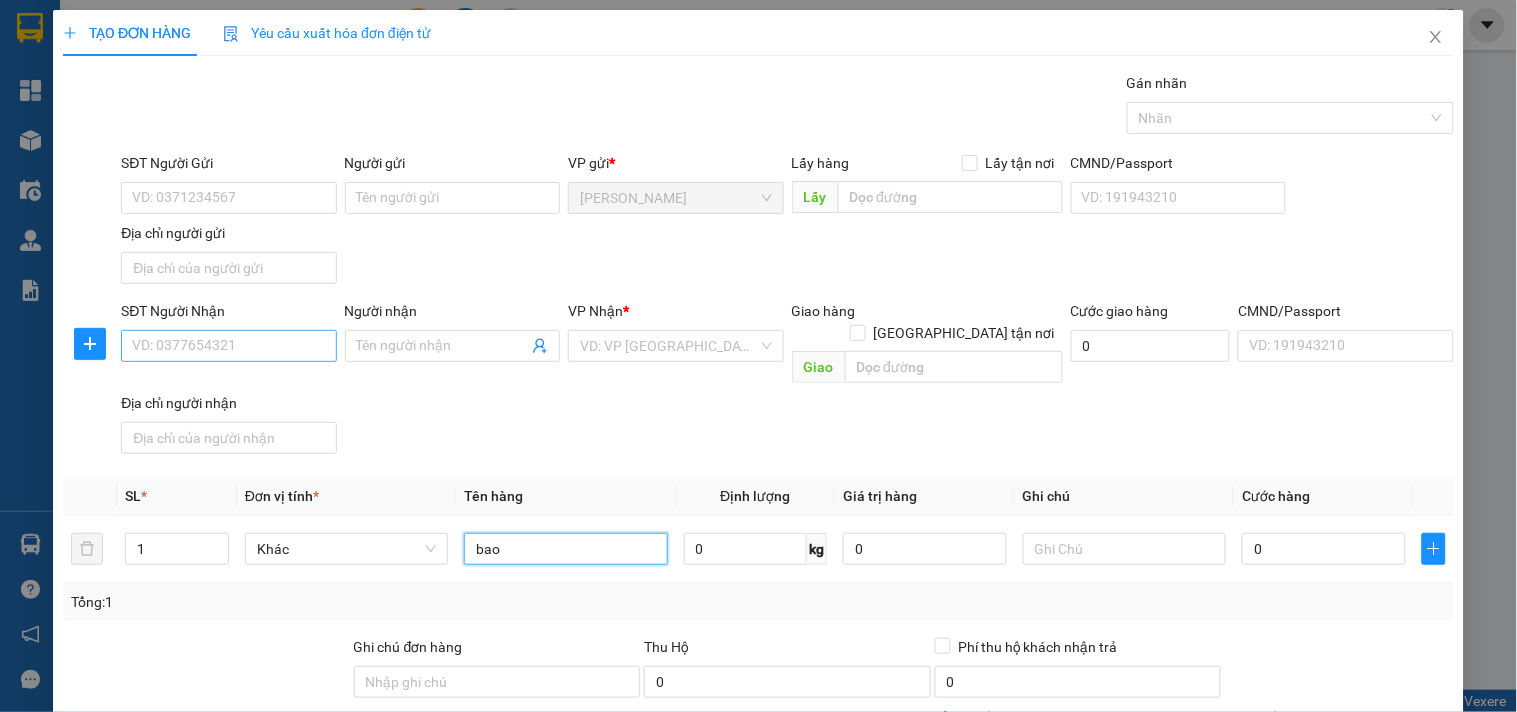 type on "bao" 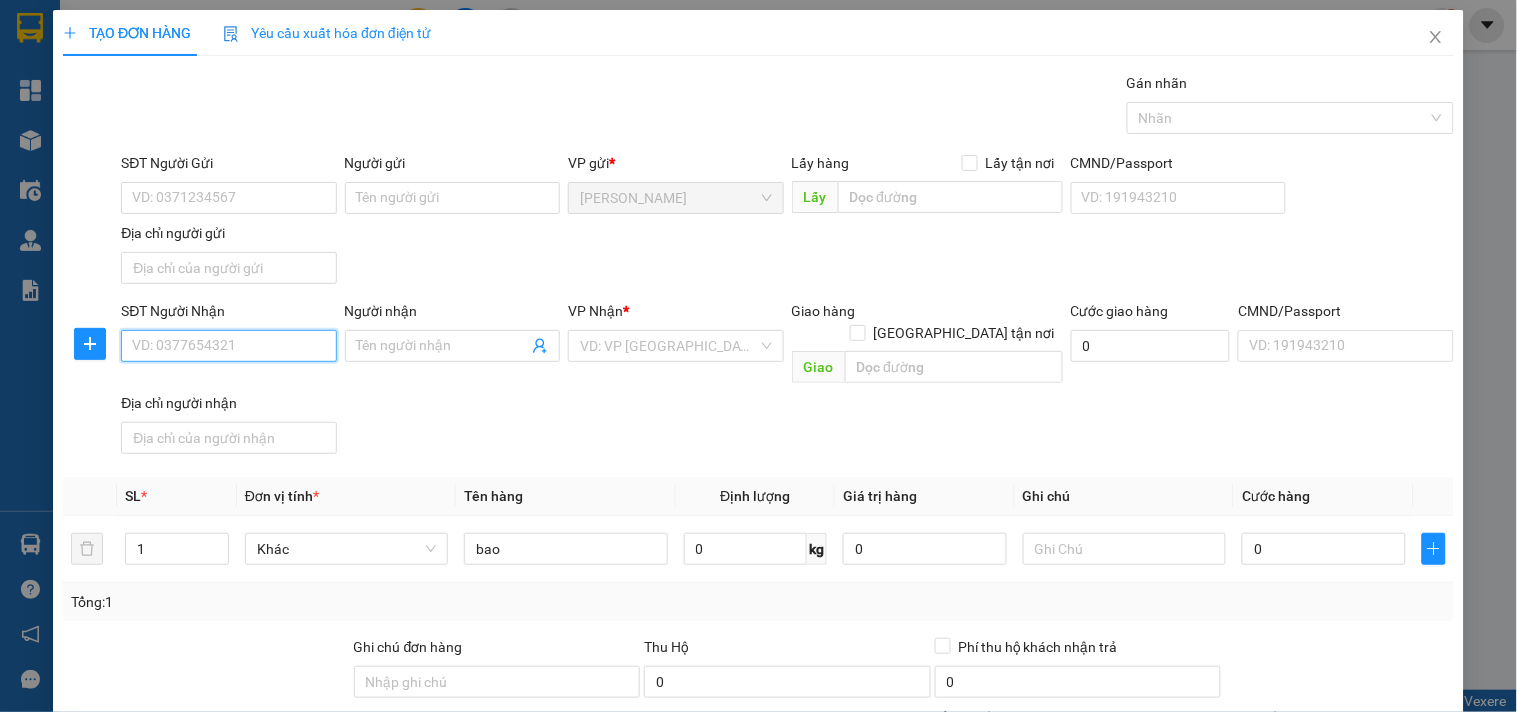 click on "SĐT Người Nhận" at bounding box center (228, 346) 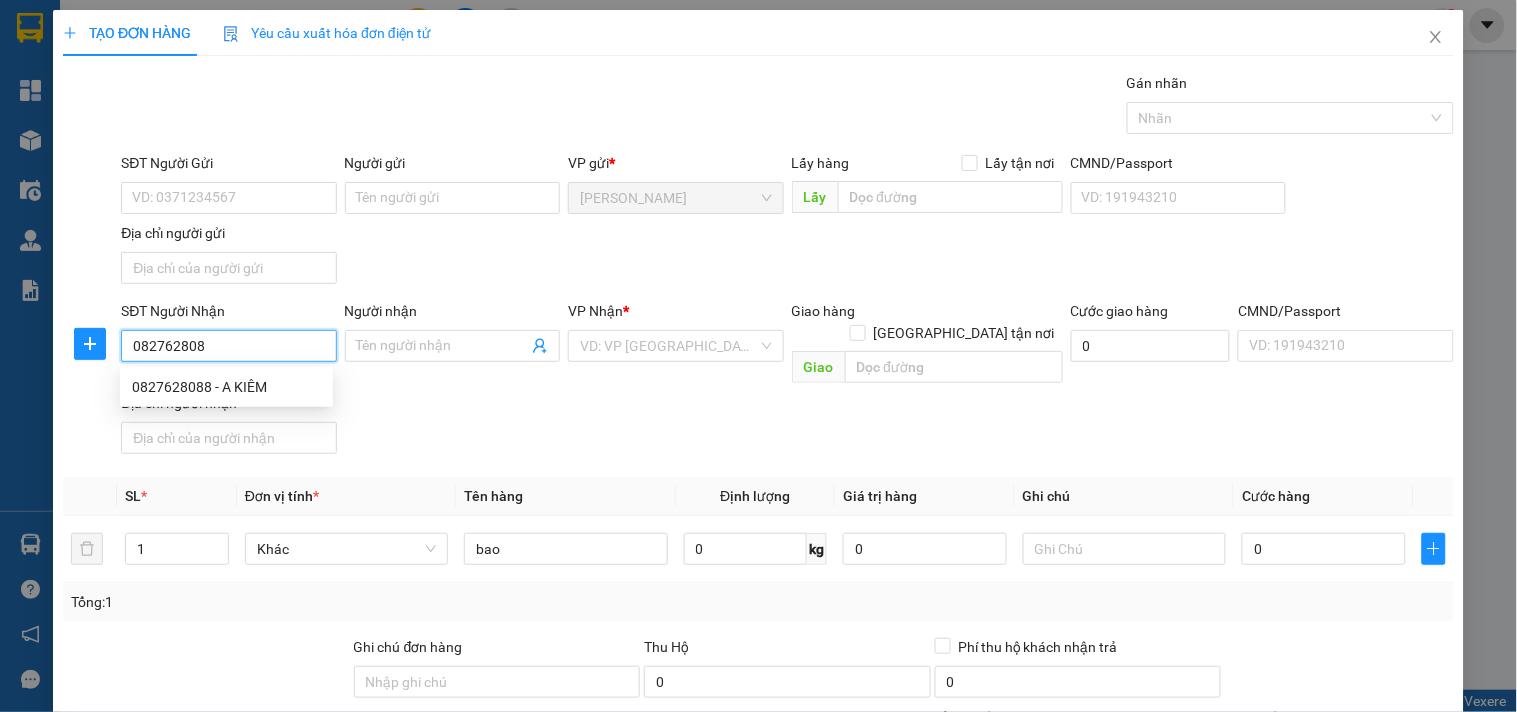 type on "0827628088" 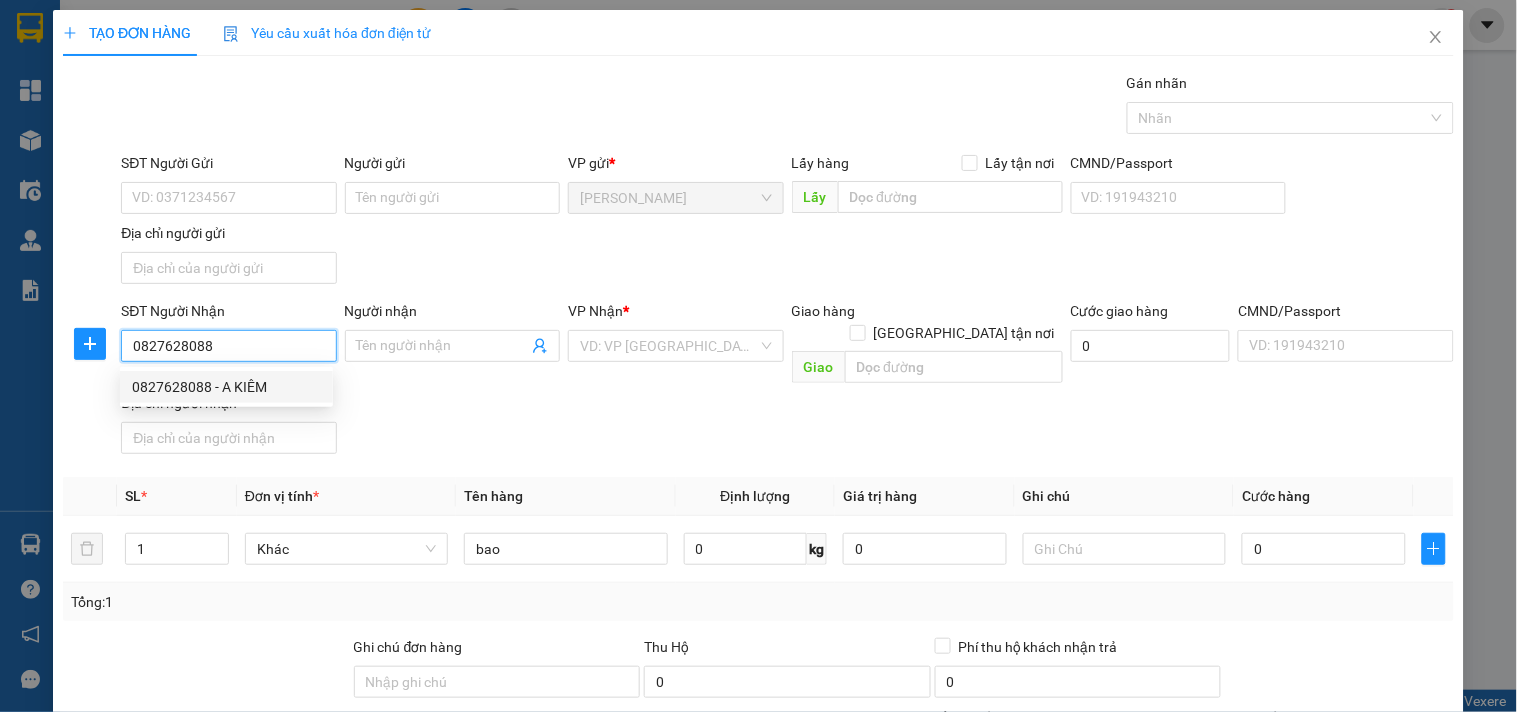 click on "0827628088 - A KIÊM" at bounding box center (226, 387) 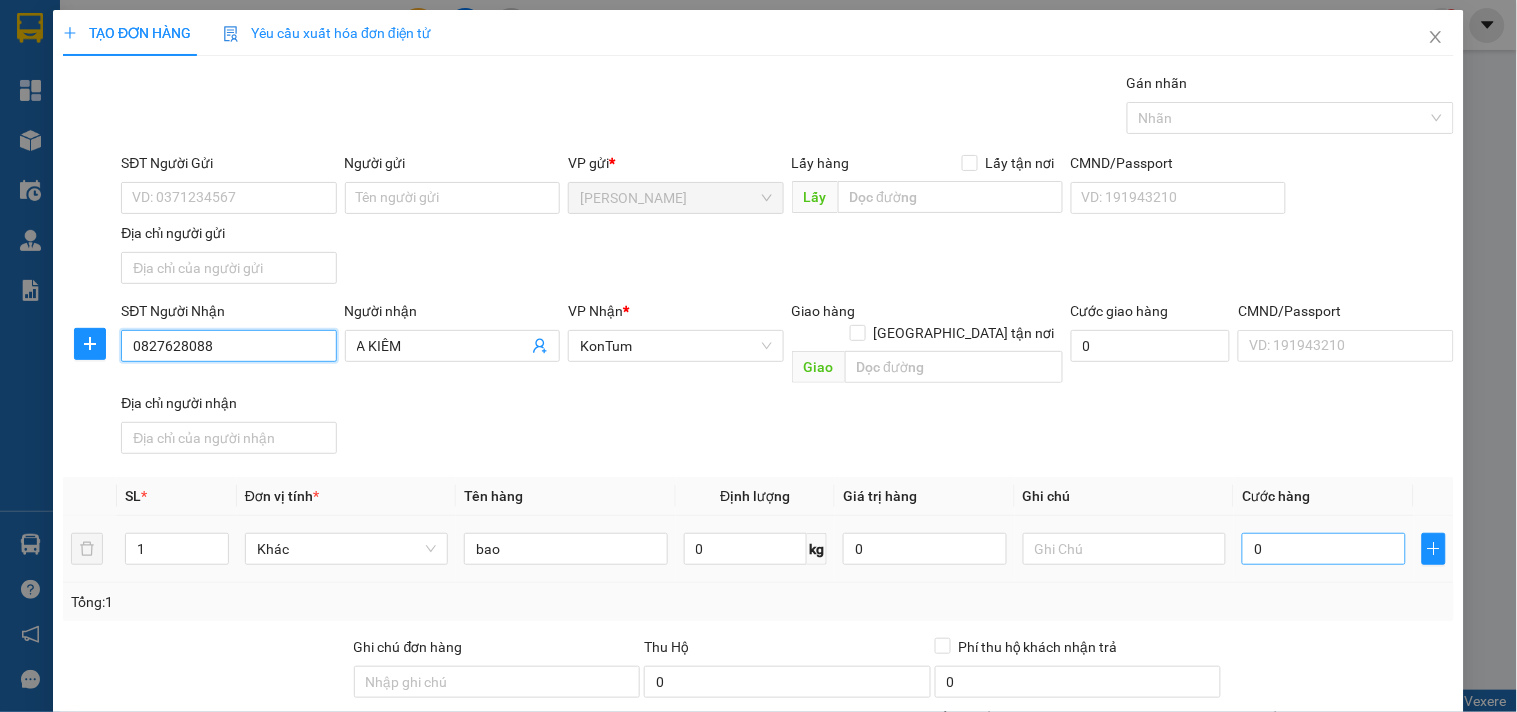 type on "0827628088" 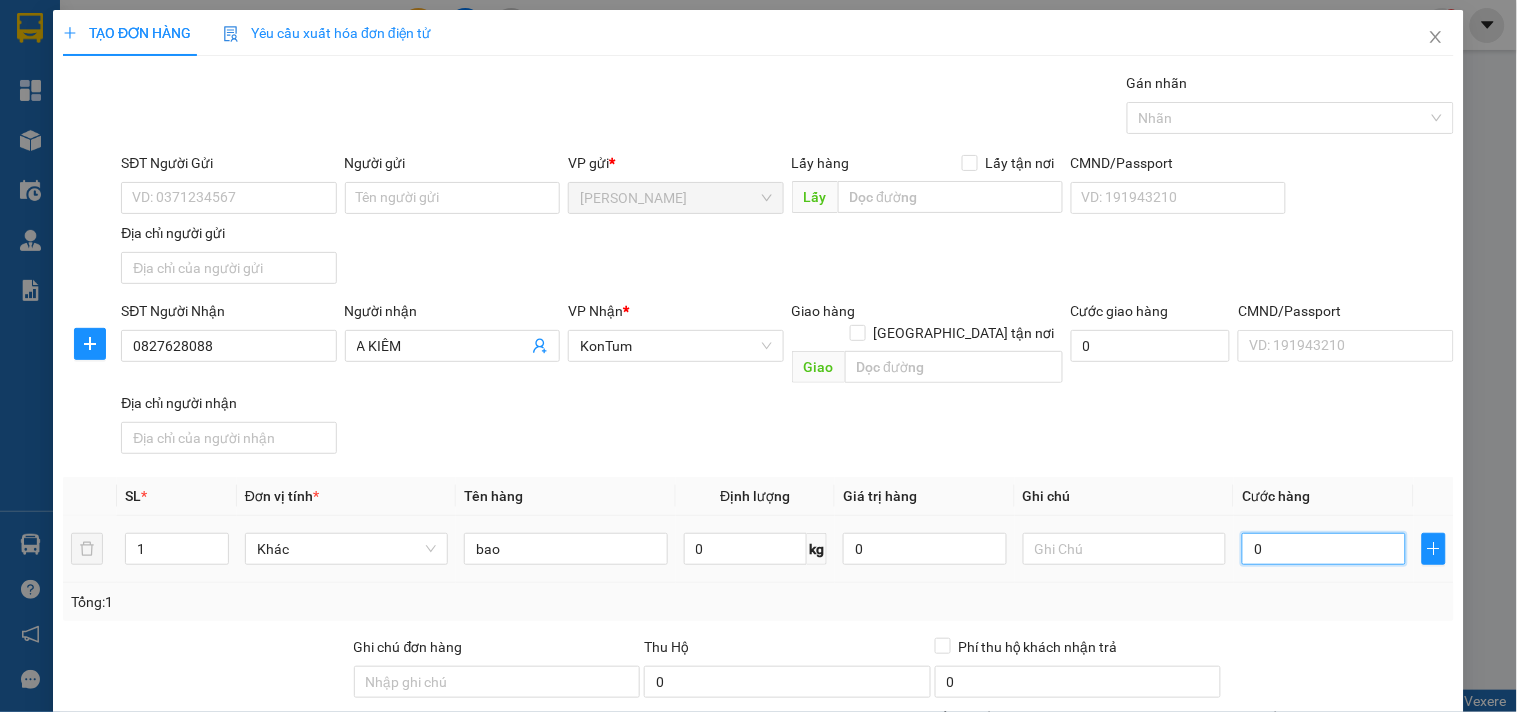 click on "0" at bounding box center (1324, 549) 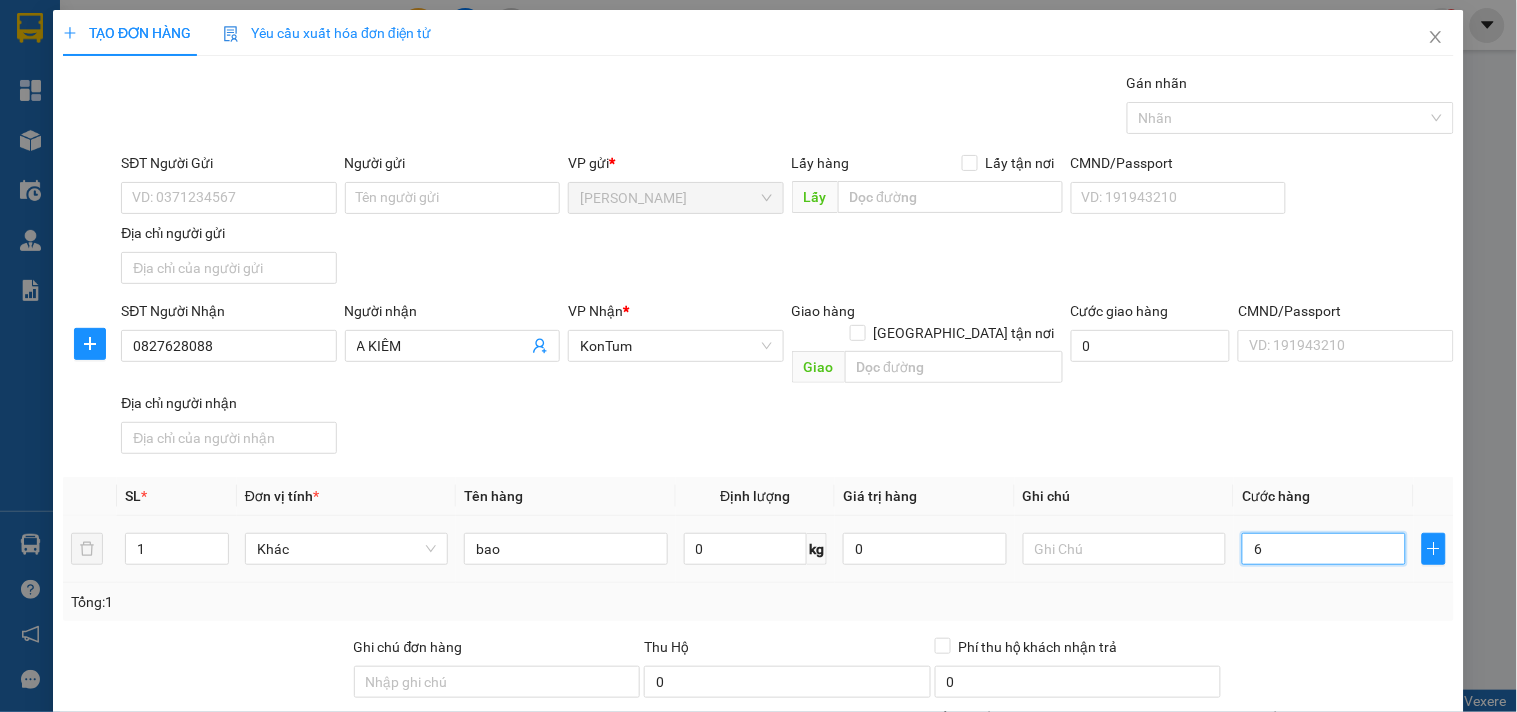 type on "60" 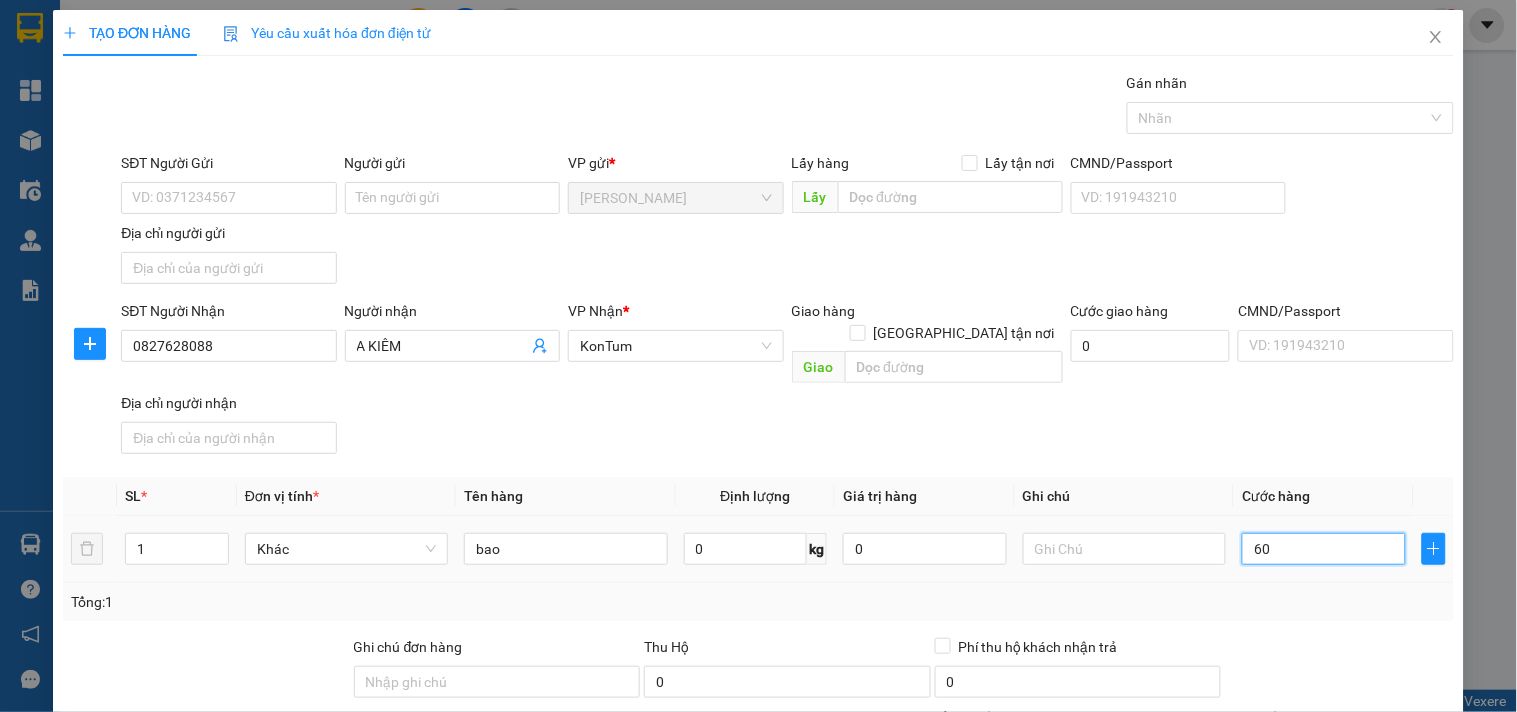 type on "60" 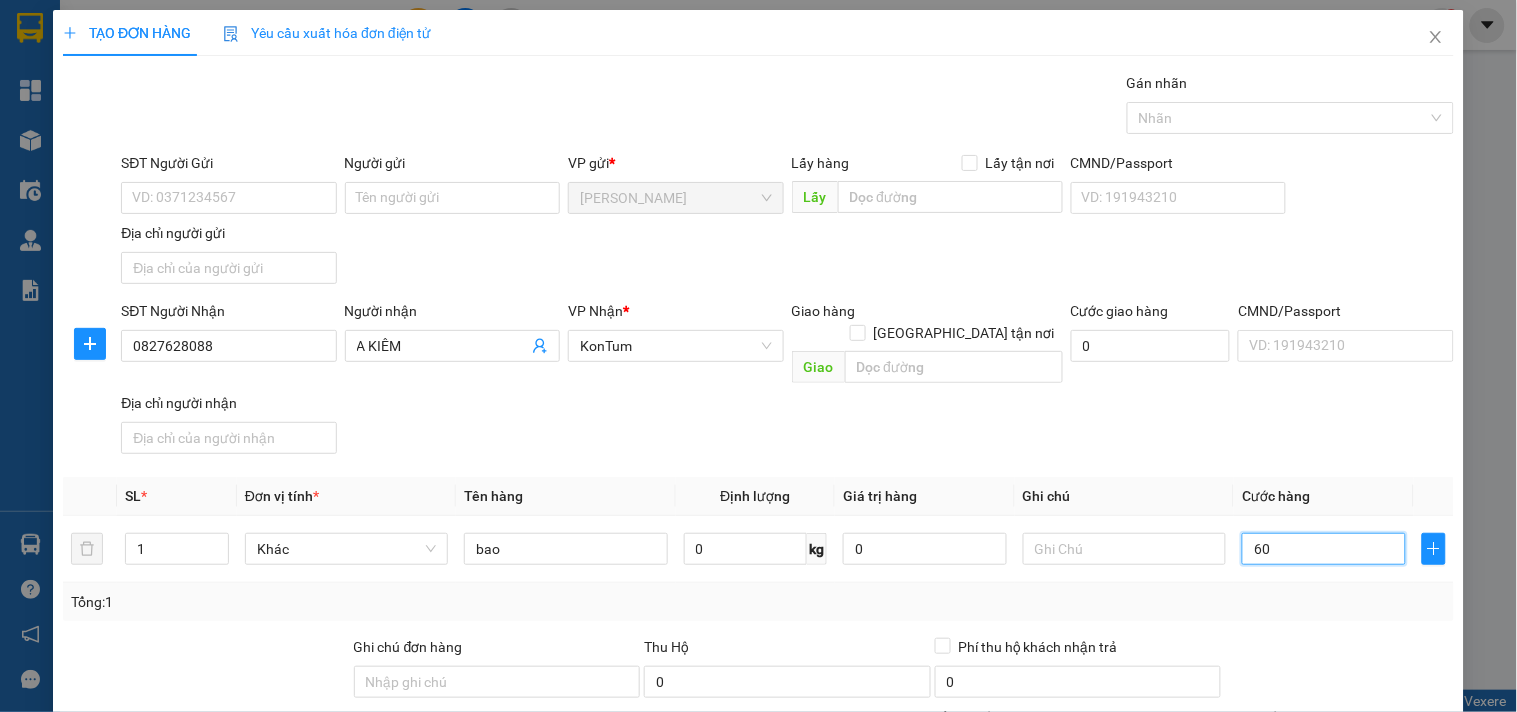 scroll, scrollTop: 167, scrollLeft: 0, axis: vertical 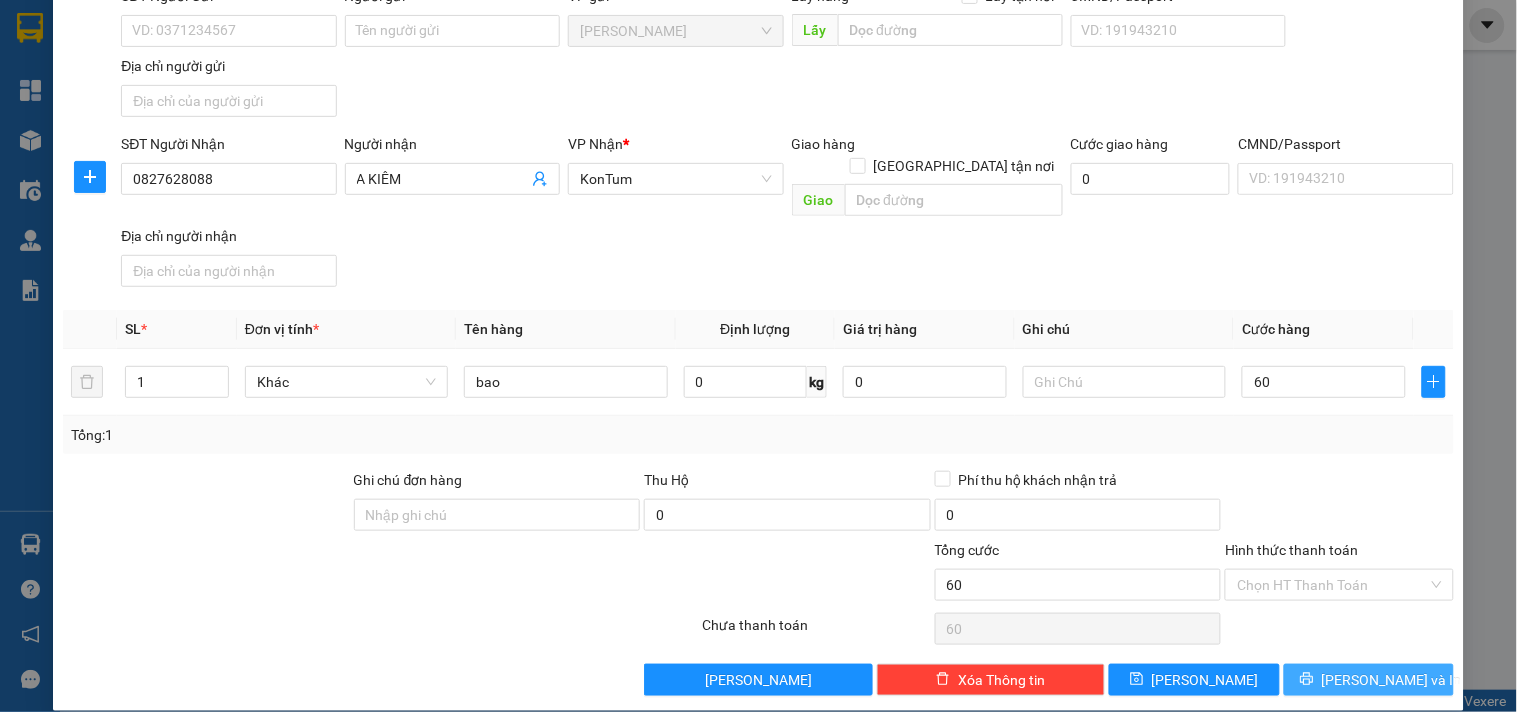 type on "60.000" 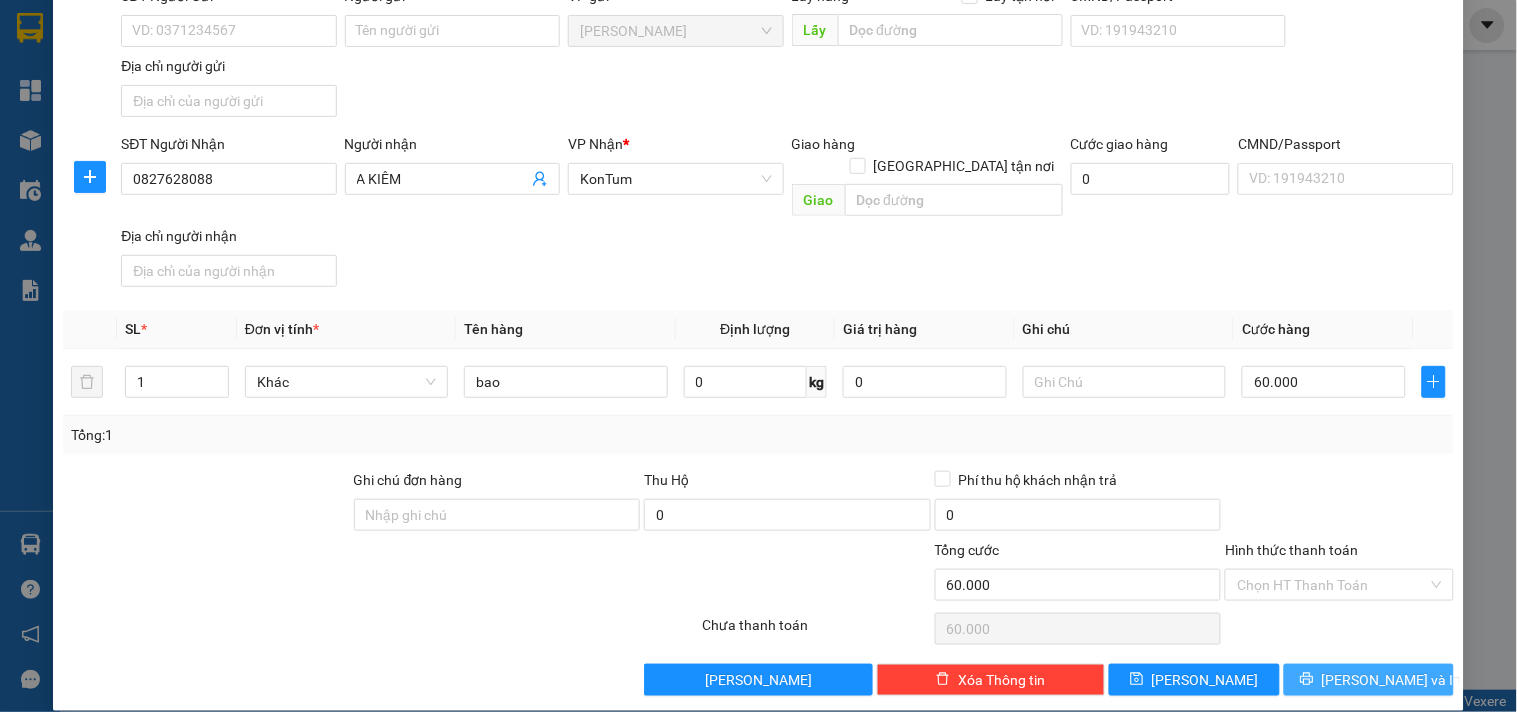 click on "Lưu và In" at bounding box center (1392, 680) 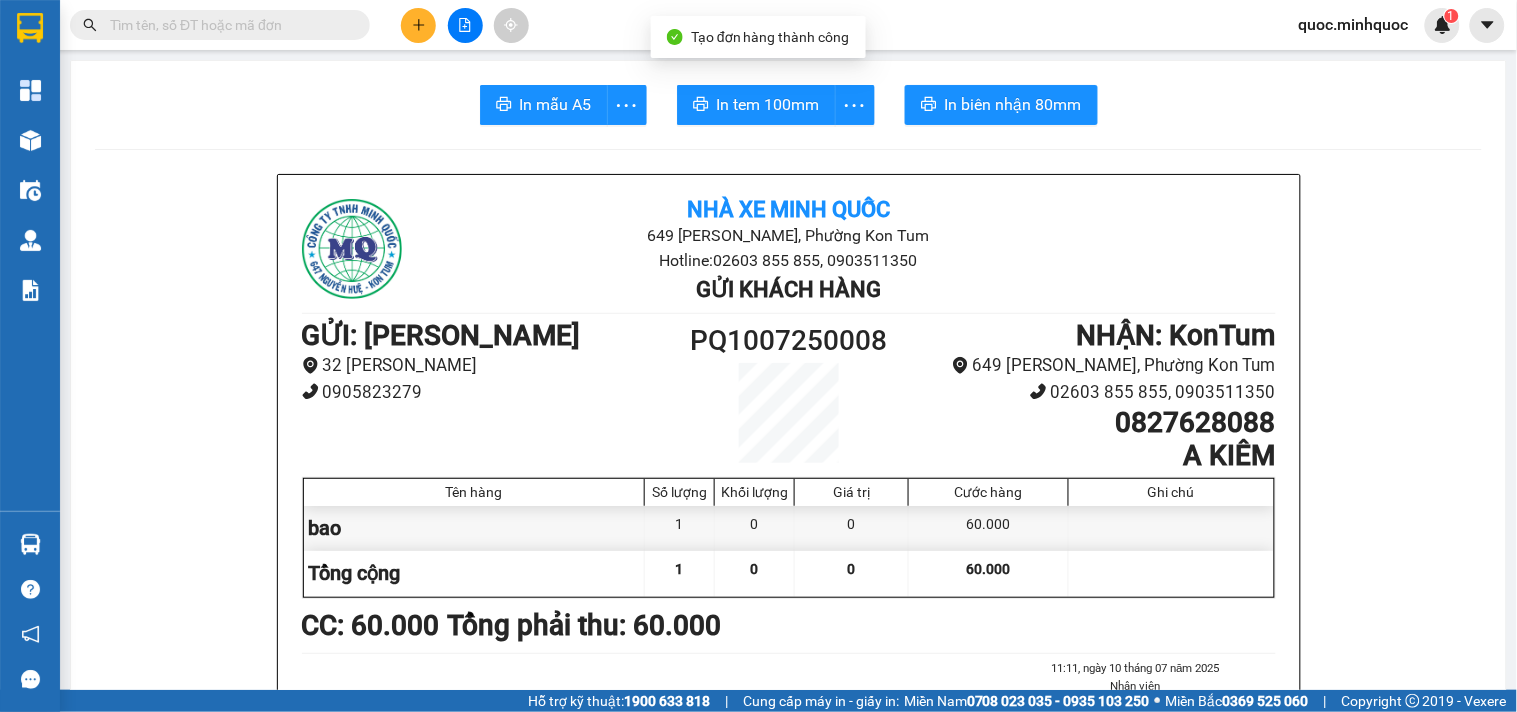 click on "In mẫu A5
In tem 100mm
In biên nhận 80mm Nhà xe Minh Quốc 649 Nguyễn Huệ, Phường Kon Tum Hotline:  02603 855 855, 0903511350 Gửi khách hàng GỬI :   Phổ Quang   32 Huỳnh Lan  Khanh   0905823279 PQ1007250008 NHẬN :   KonTum   649 Nguyễn Huệ, Phường Kon Tum   02603 855 855, 0903511350 0827628088 A KIÊM Tên hàng Số lượng Khối lượng Giá trị Cước hàng Ghi chú bao 1 0 0 60.000 Tổng cộng 1 0 0 60.000 Loading... CC : 60.000 Tổng phải thu: 60.000 11:11, ngày 10 tháng 07 năm 2025 Nhân viên Bùi Minh Quốc Quy định nhận/gửi hàng : Biên nhận có giá trị trong vòng  10 ngày  kể từ ngày khách gửi hàng. Công ty chỉ chịu trách nhiệm đối với hàng có biên nhận kèm theo. Đối với hàng thông thường khi xảy ra sự cố mất, thất lạc, hư hỏng,...chúng tôi chỉ chịu trách nhiệm bồi thường không quá  5 lần  cước gửi hàng. *HƯ BỂ VỠ KHÔNG ĐỀN*" at bounding box center (788, 1262) 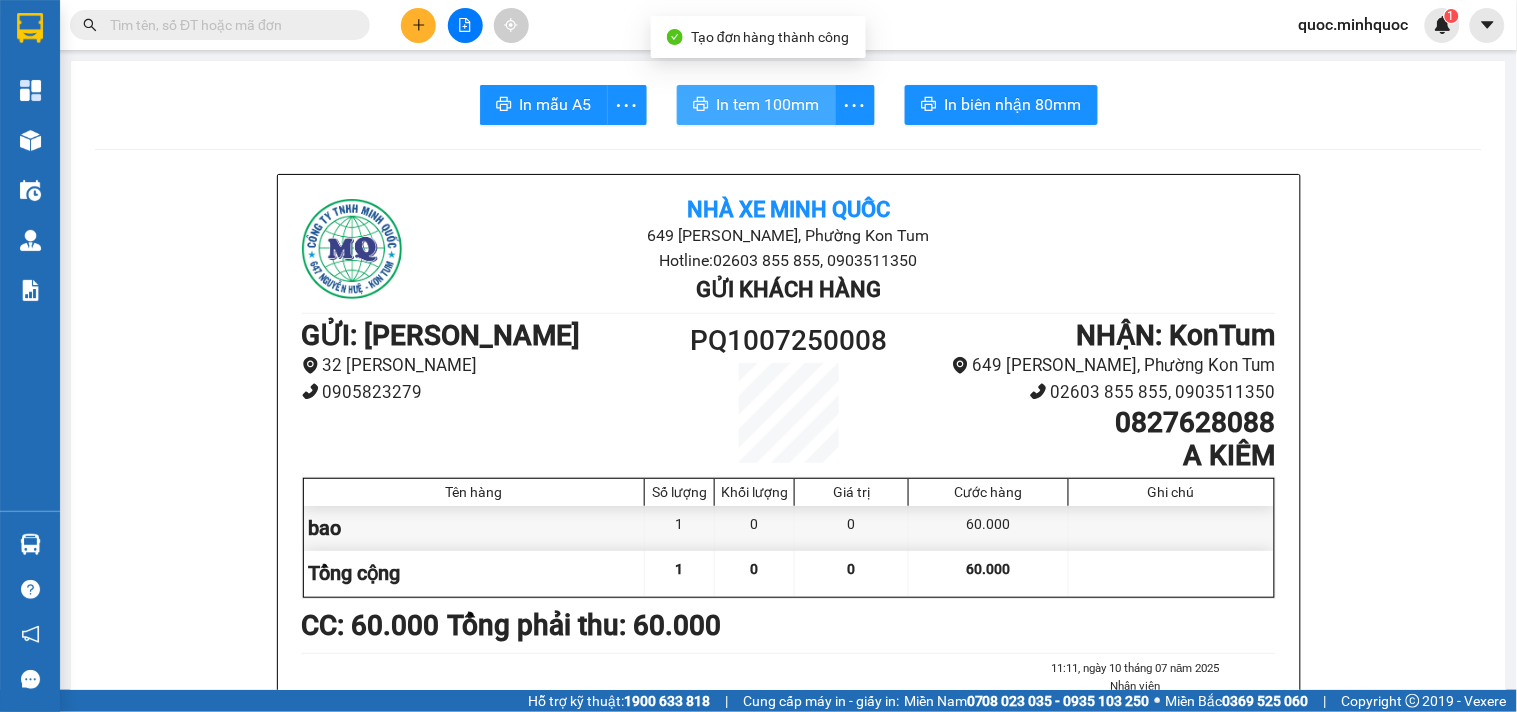 click on "In tem 100mm" at bounding box center [756, 105] 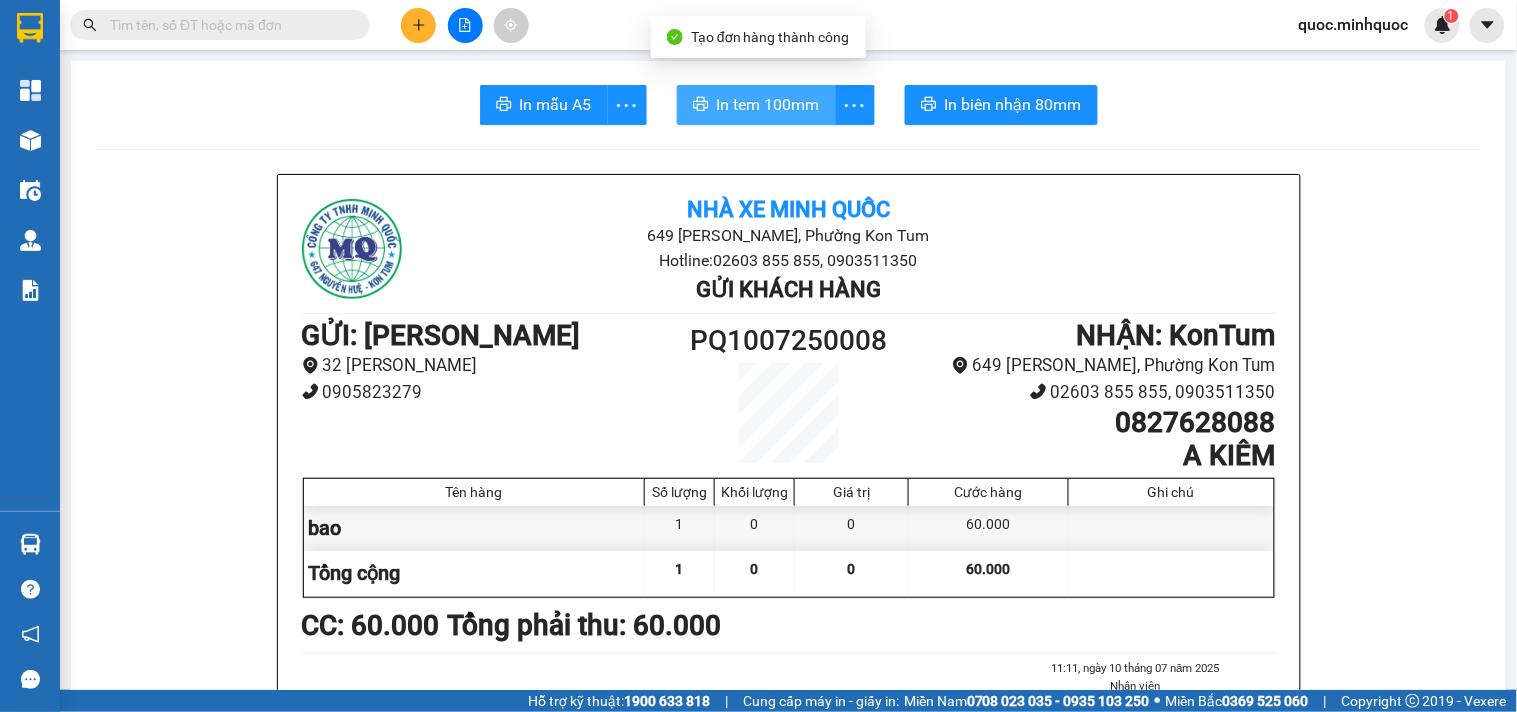 scroll, scrollTop: 0, scrollLeft: 0, axis: both 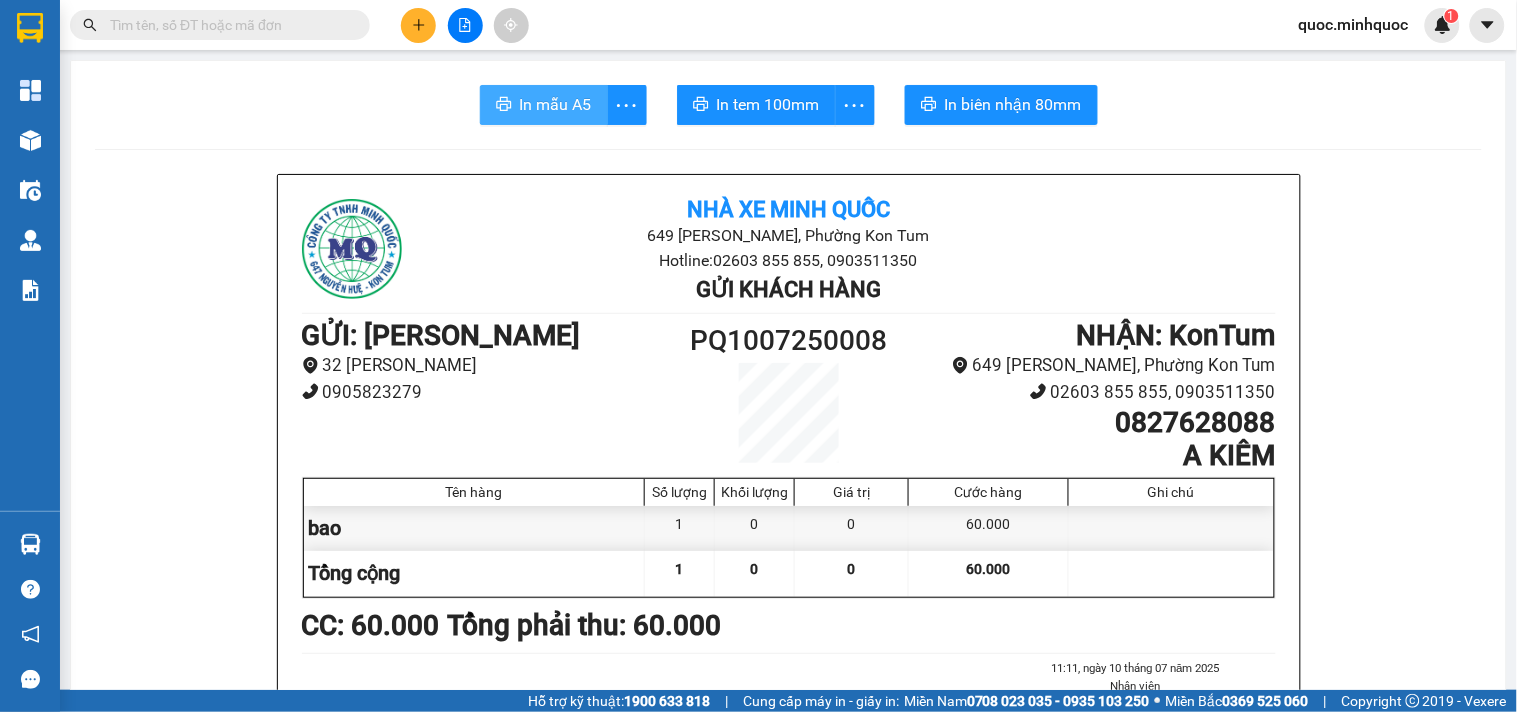 click on "In mẫu A5" at bounding box center [556, 104] 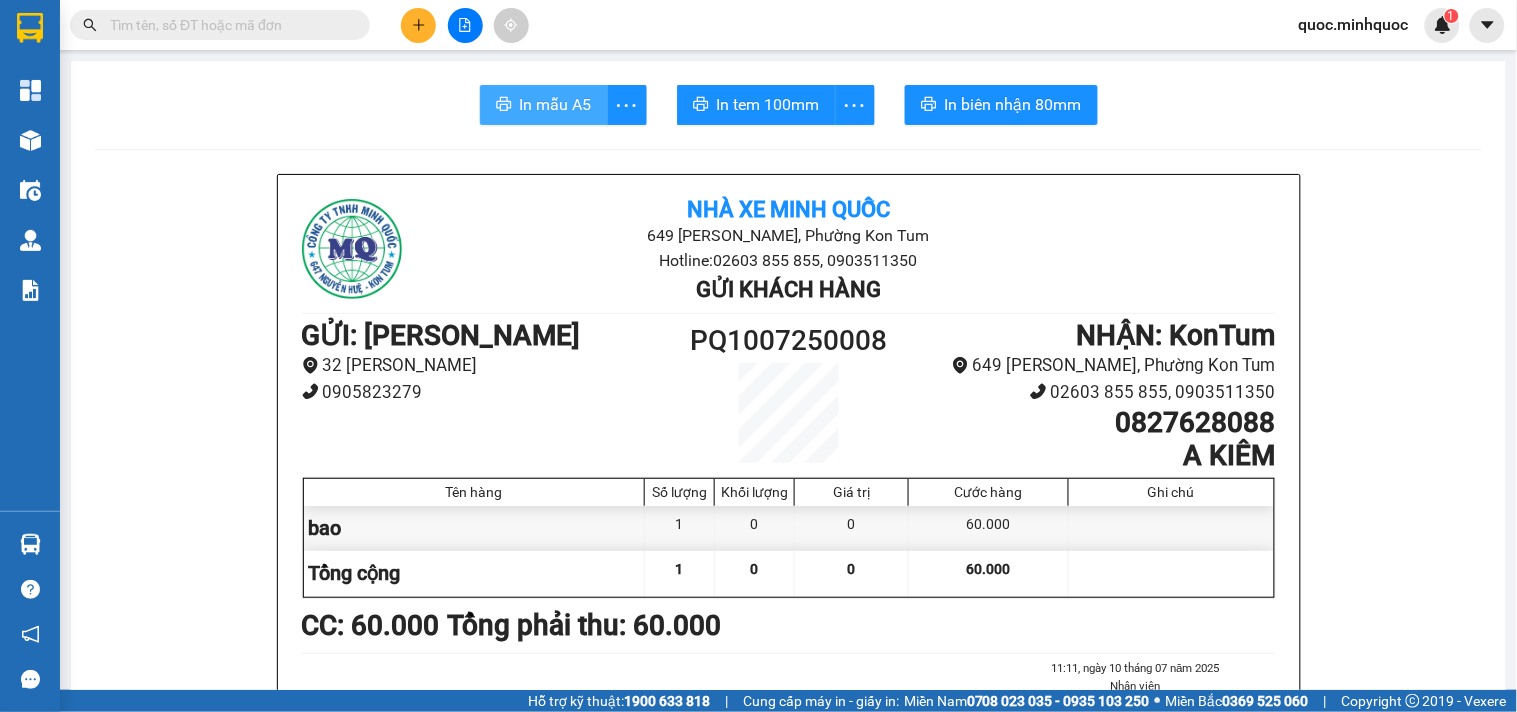 scroll, scrollTop: 0, scrollLeft: 0, axis: both 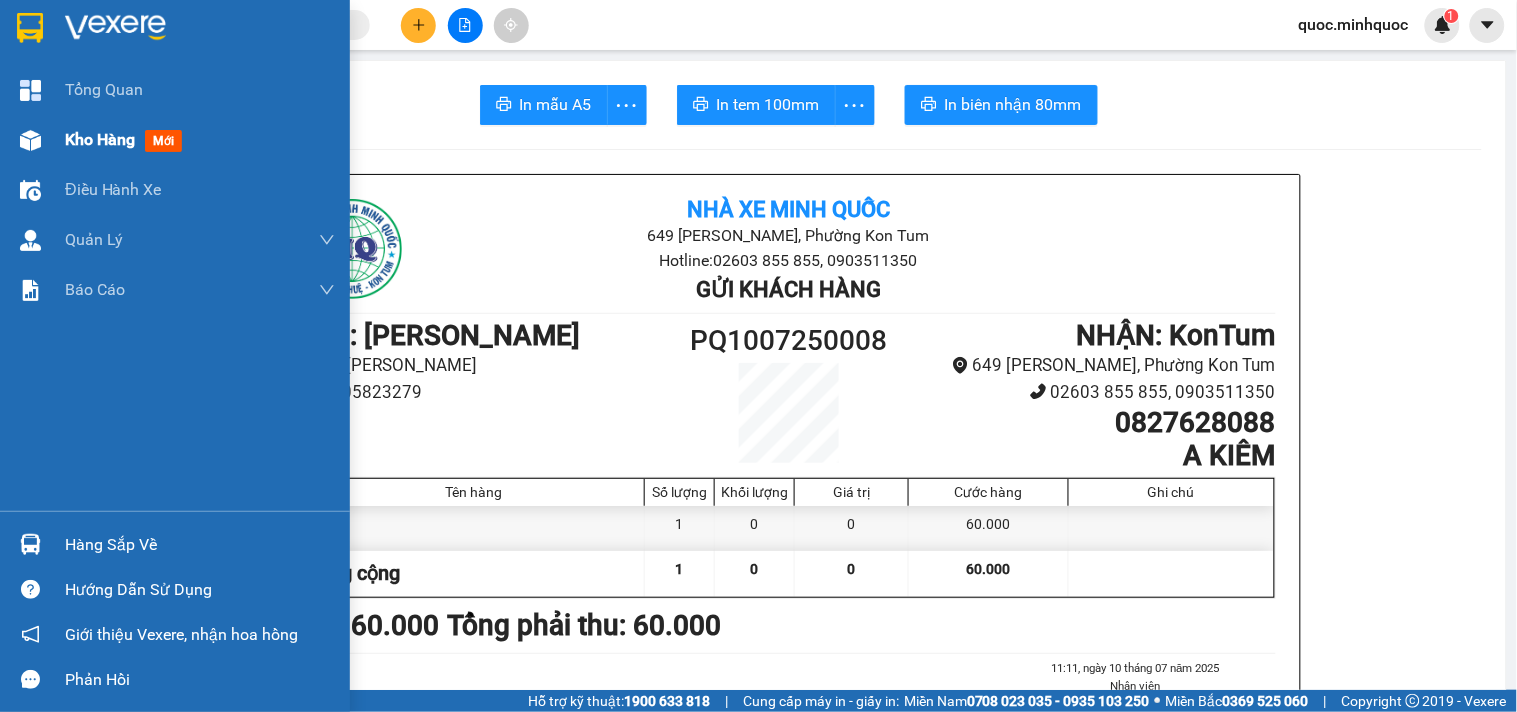 click at bounding box center [30, 140] 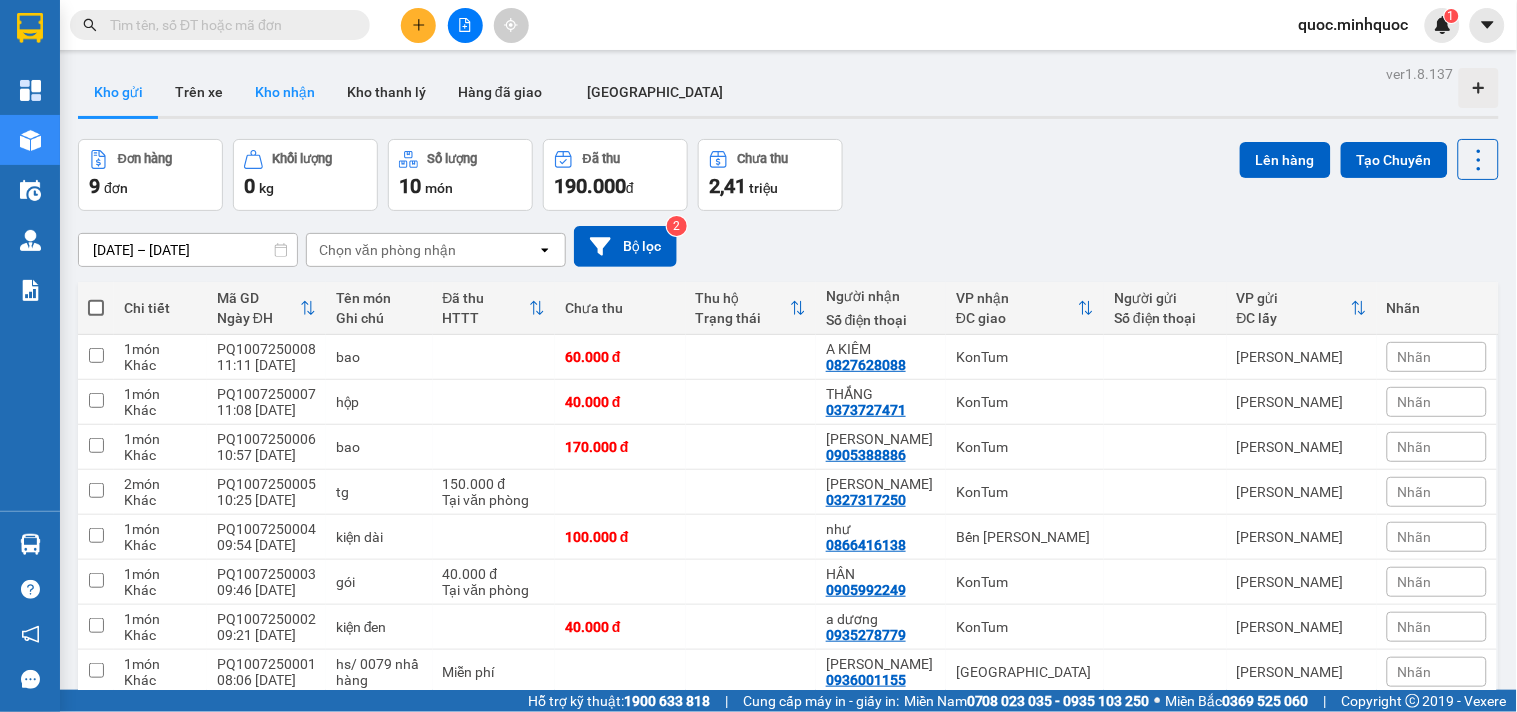 click on "Kho nhận" at bounding box center (285, 92) 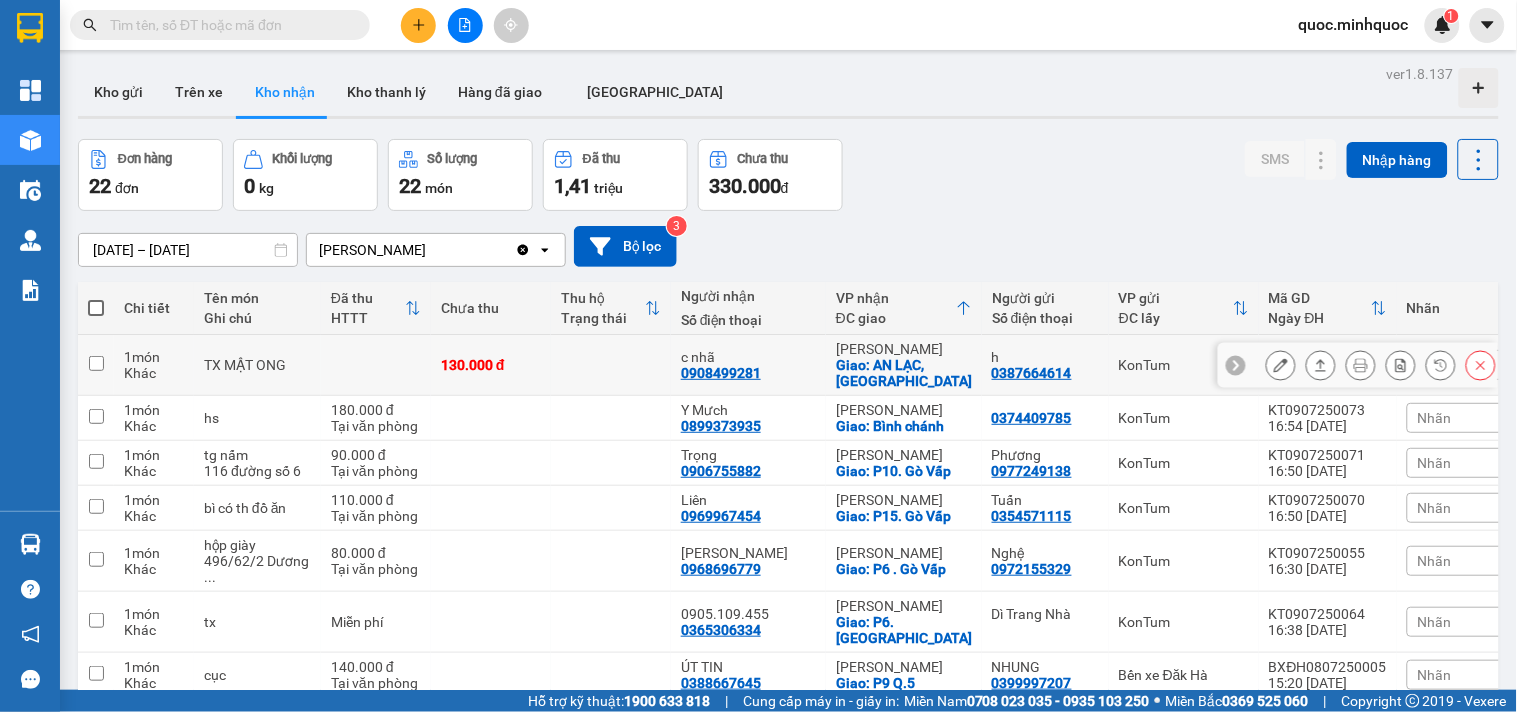 scroll, scrollTop: 444, scrollLeft: 0, axis: vertical 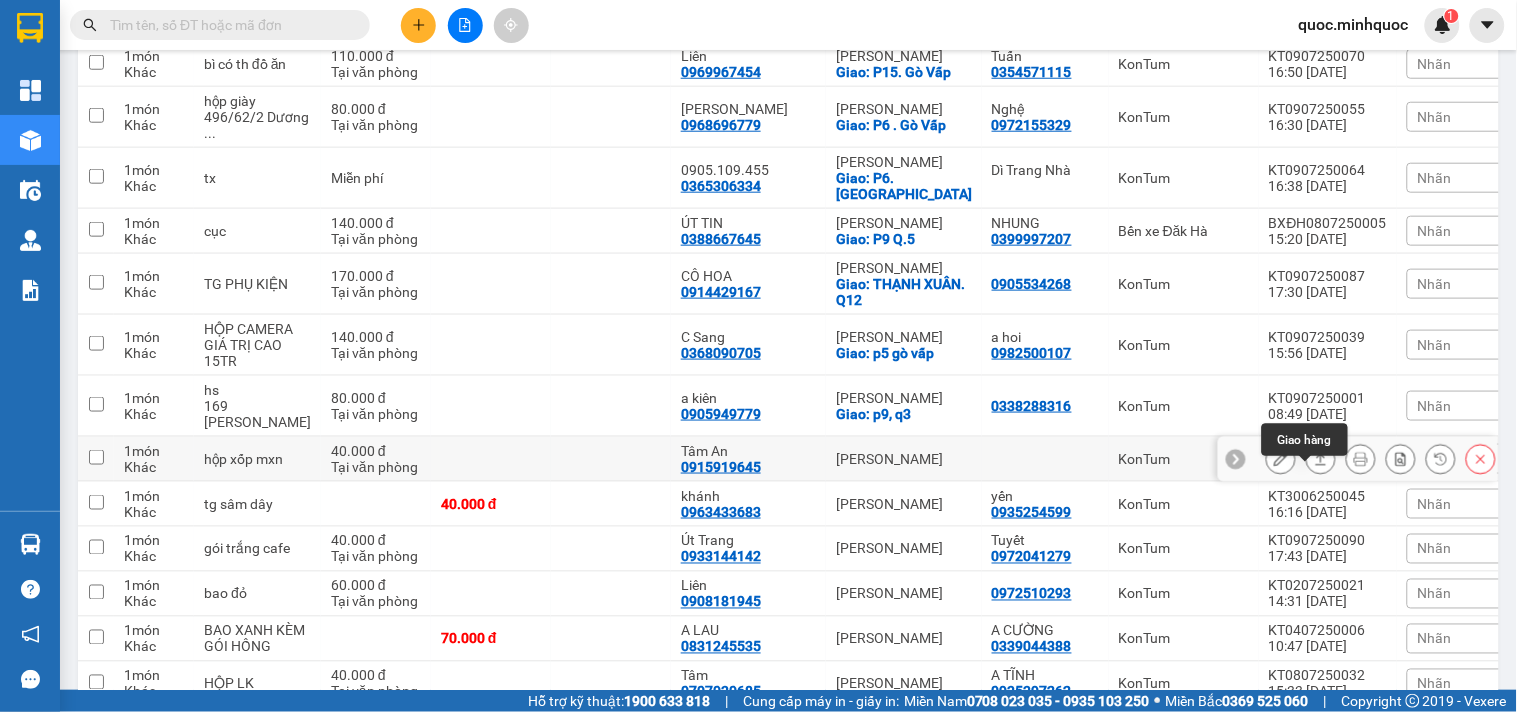 click 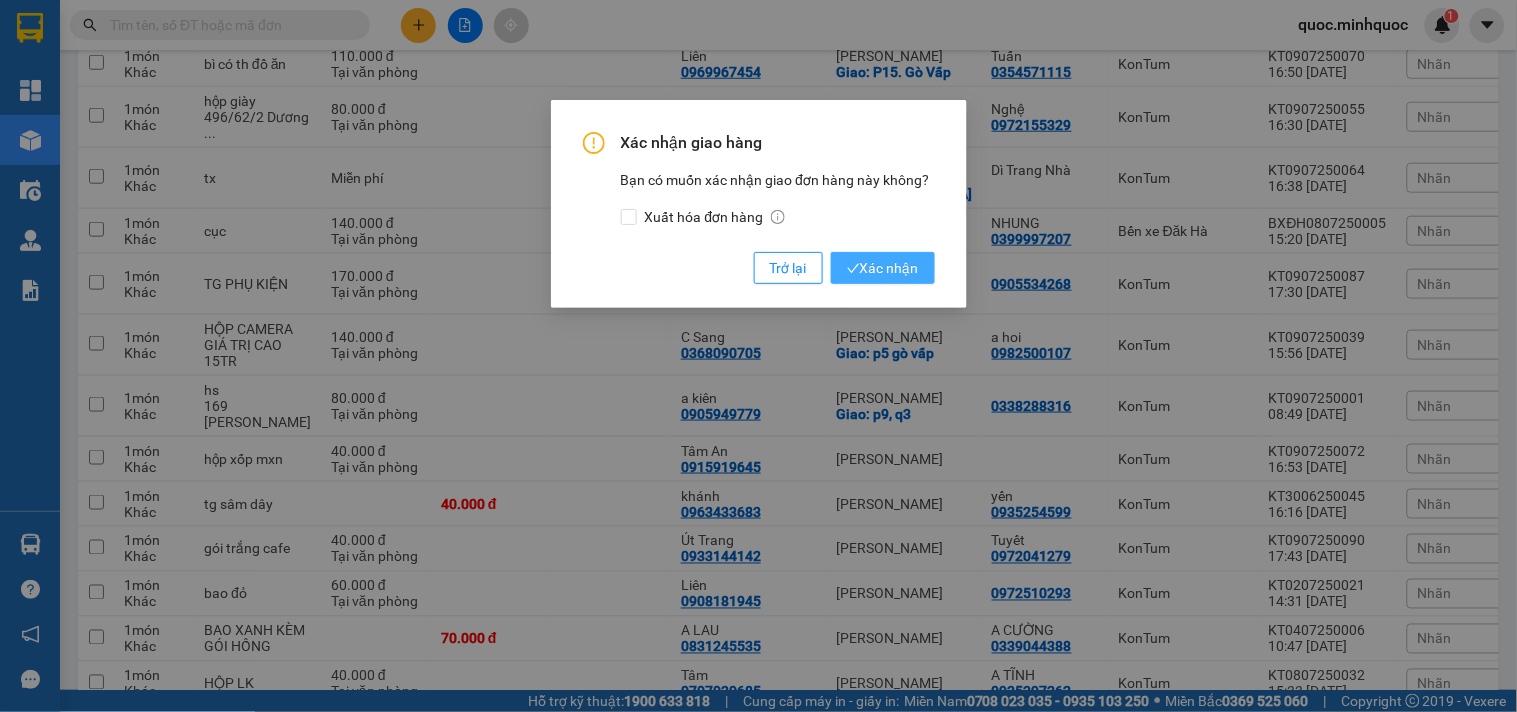 click 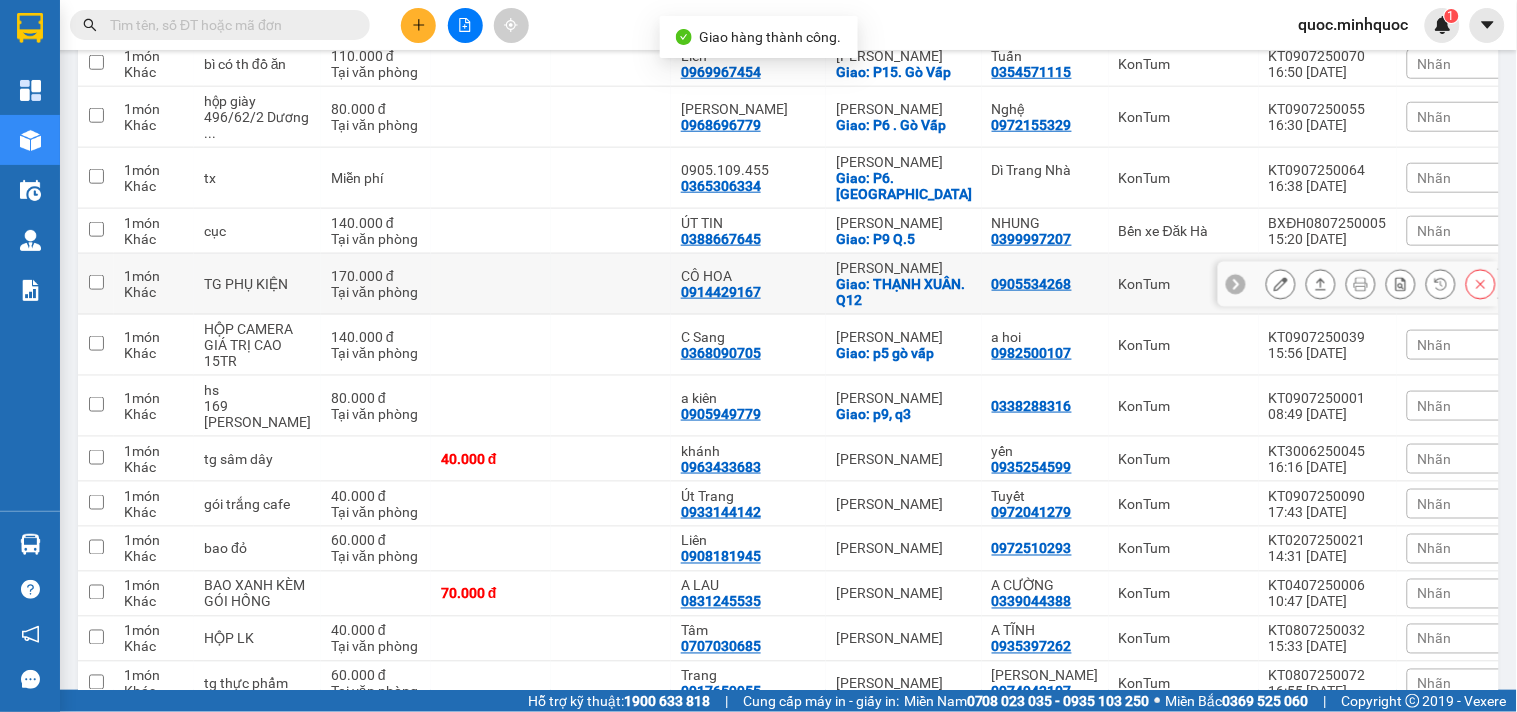 scroll, scrollTop: 777, scrollLeft: 0, axis: vertical 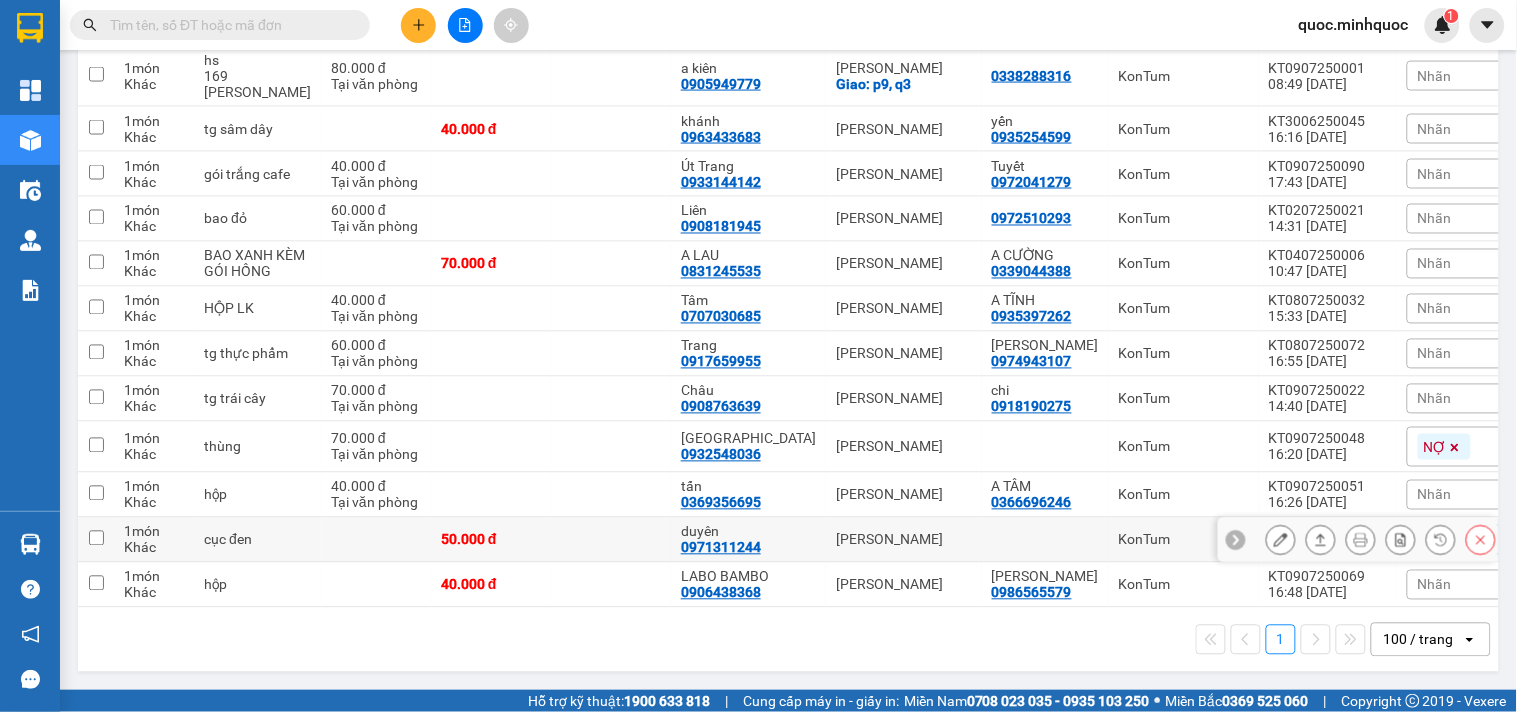 click at bounding box center [1045, 540] 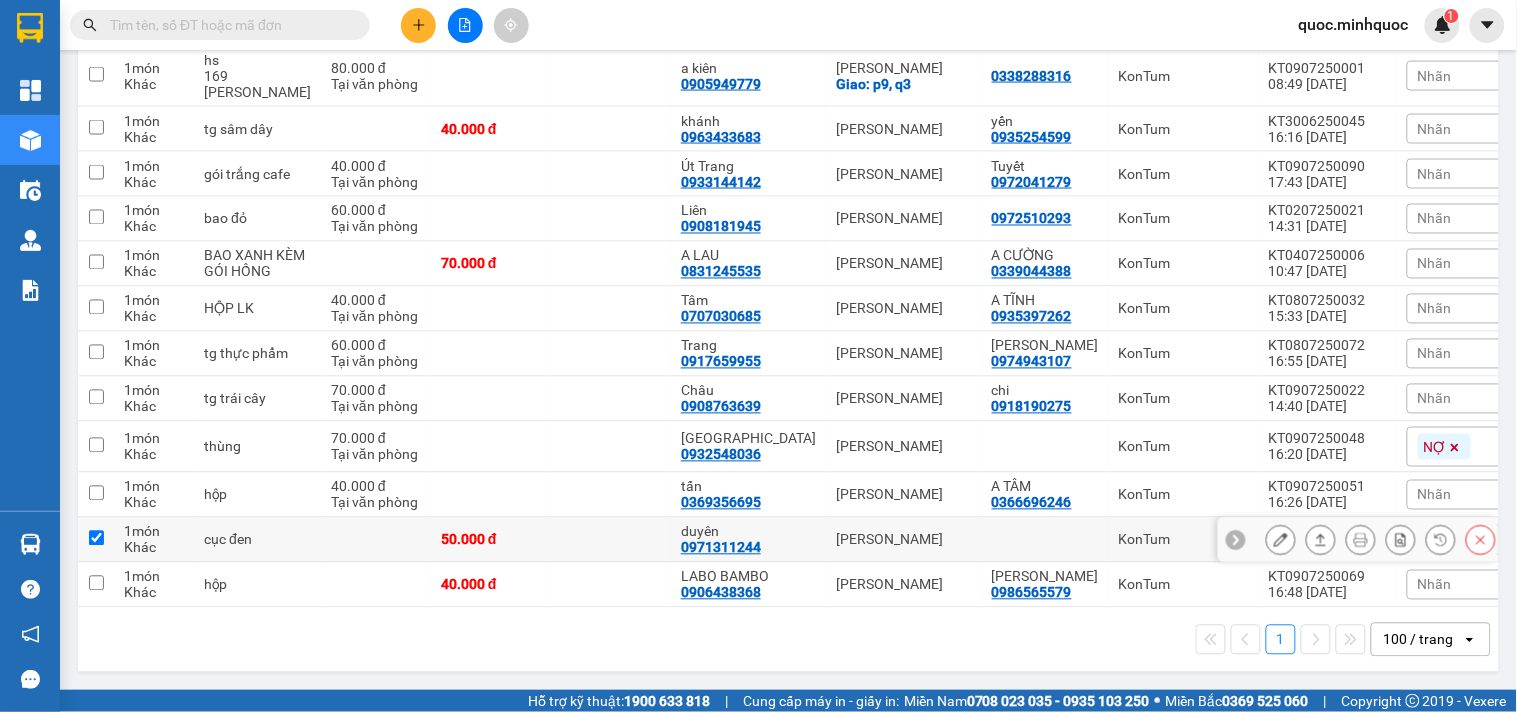 checkbox on "true" 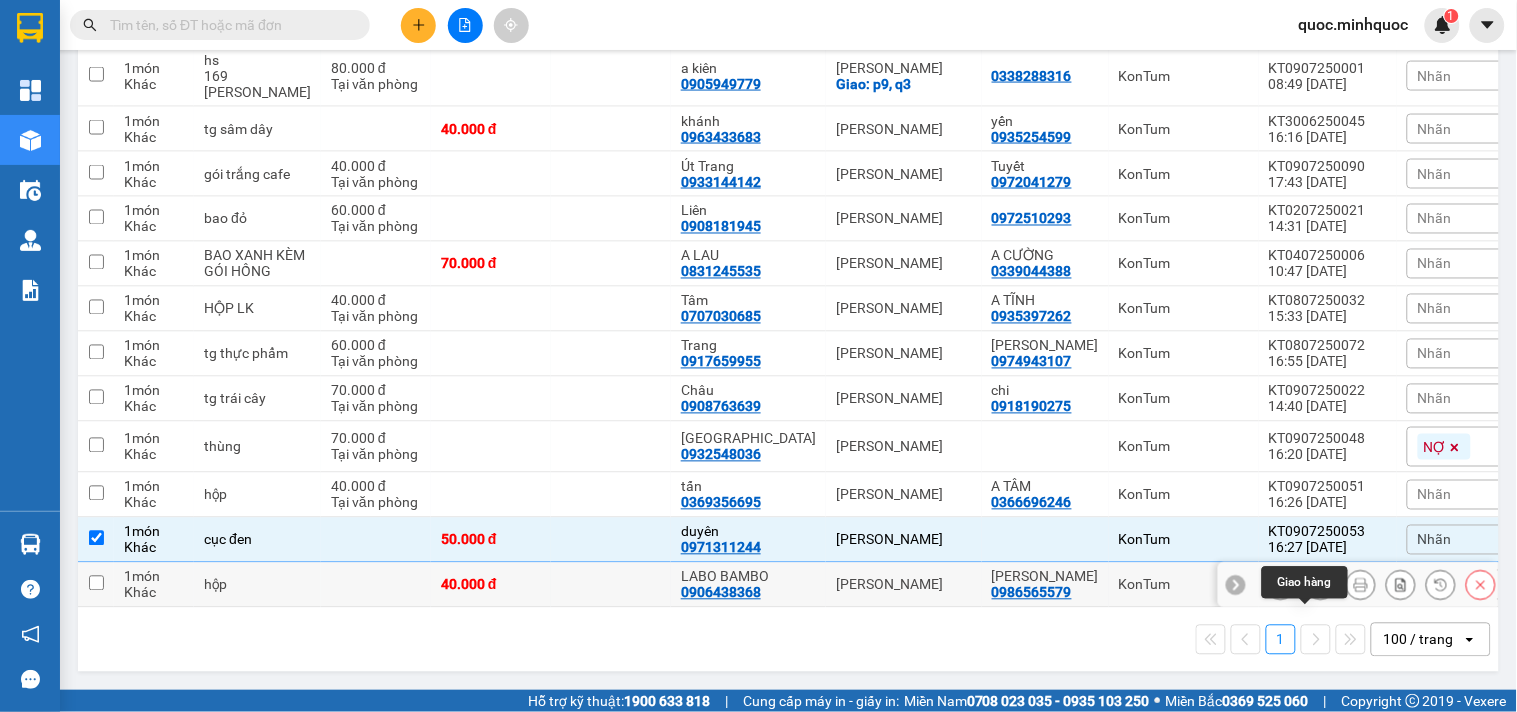 click 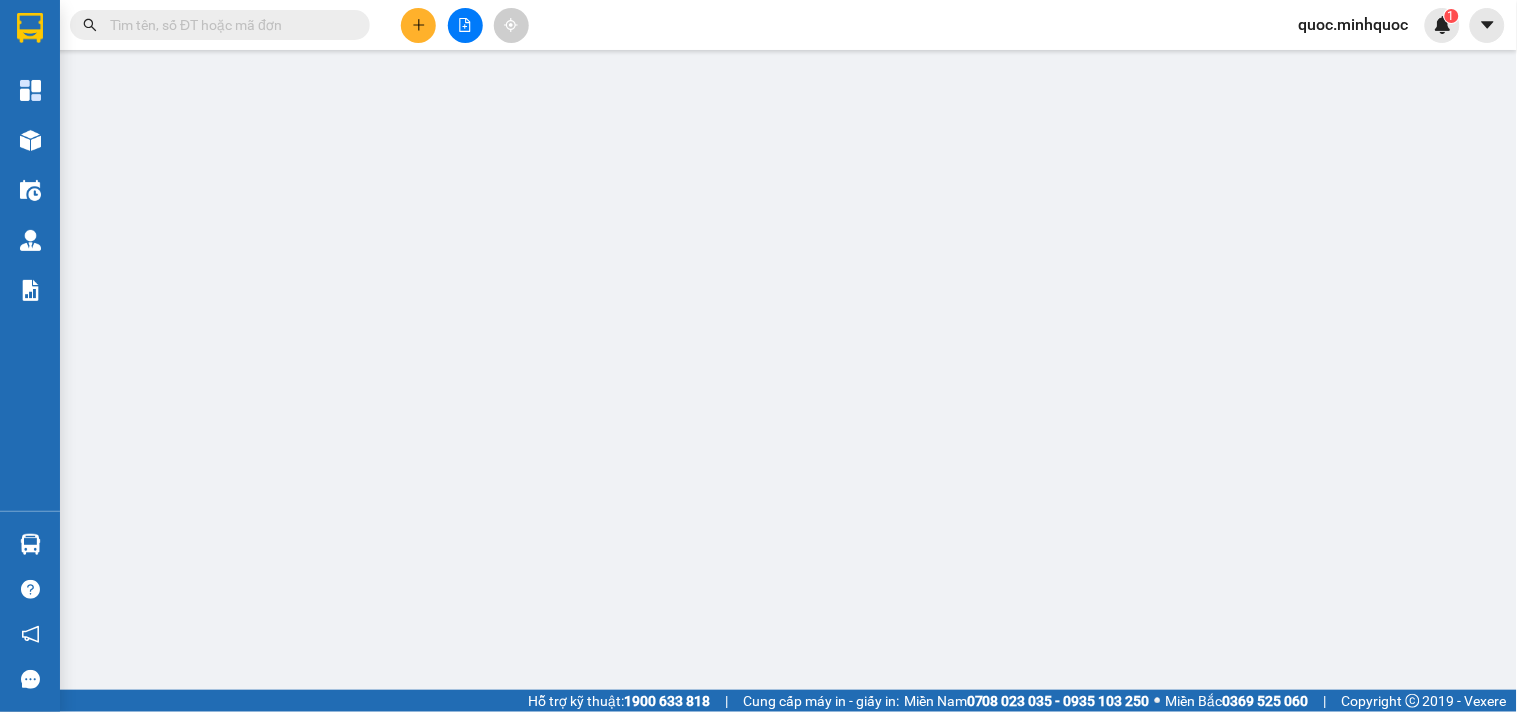 scroll, scrollTop: 0, scrollLeft: 0, axis: both 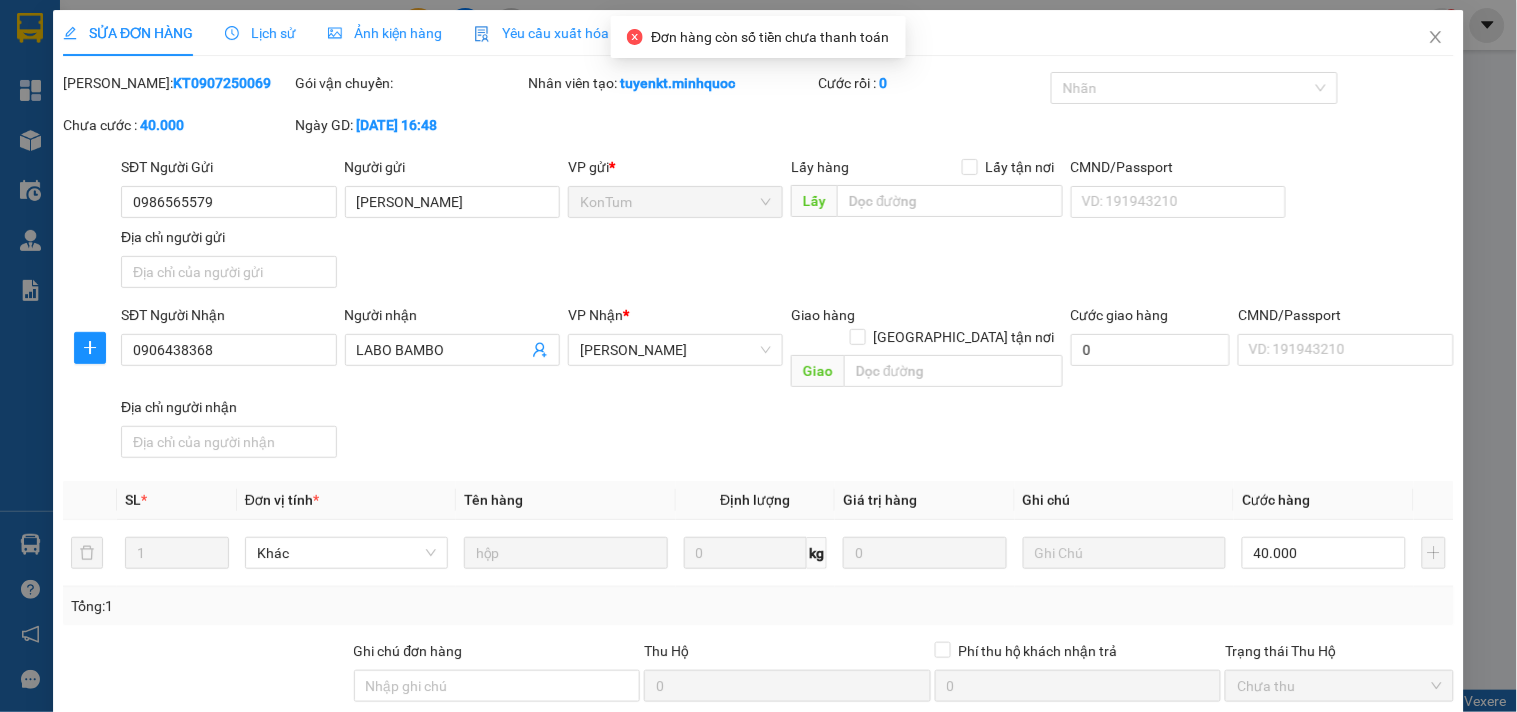 type on "0986565579" 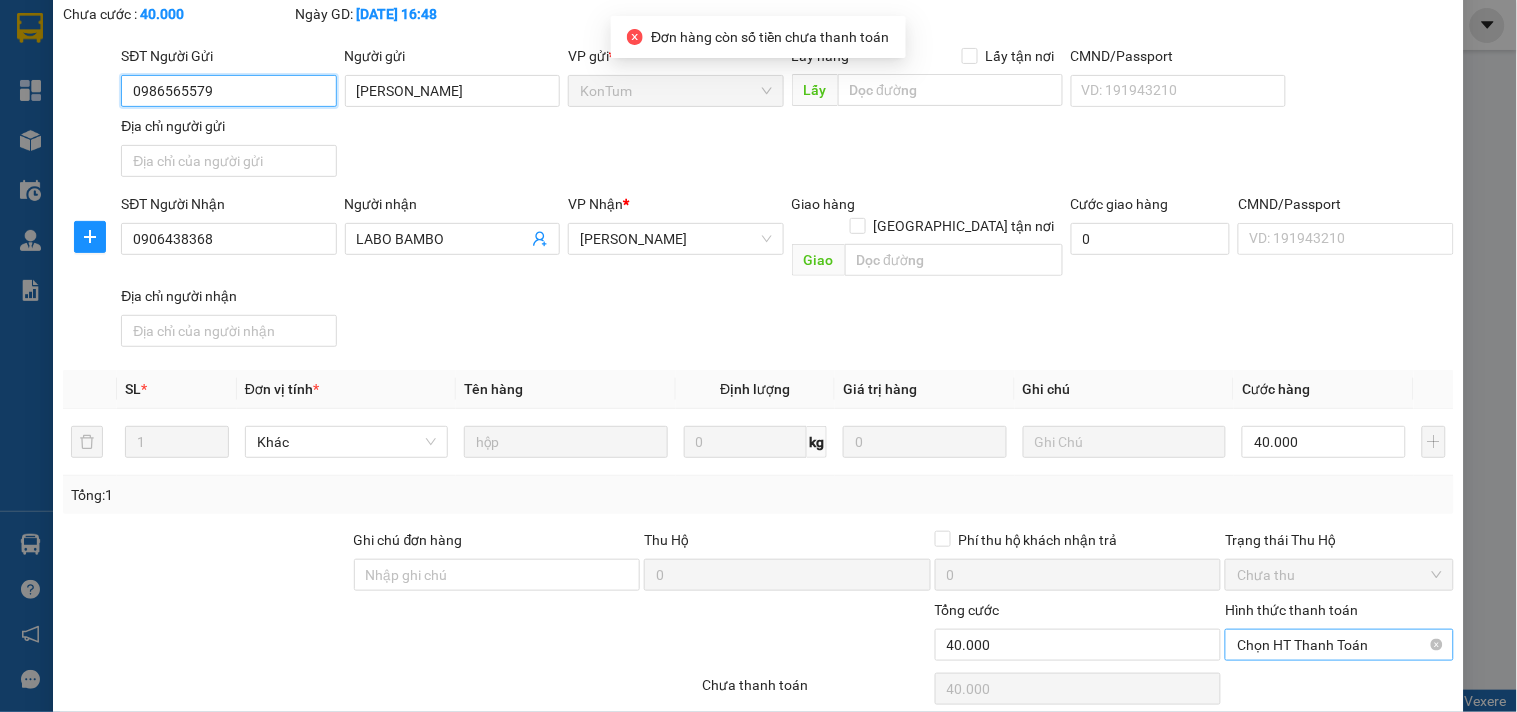 scroll, scrollTop: 172, scrollLeft: 0, axis: vertical 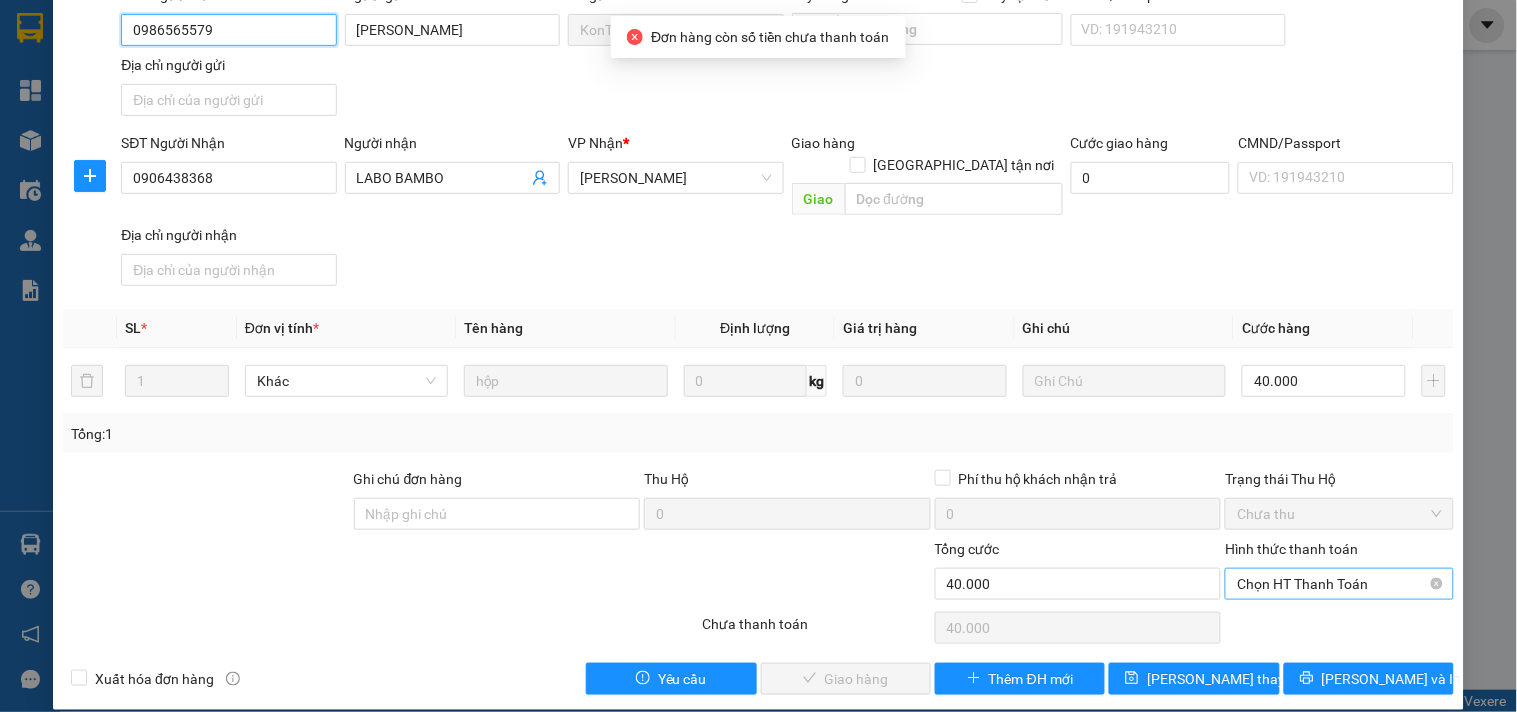 click on "Chọn HT Thanh Toán" at bounding box center [1339, 584] 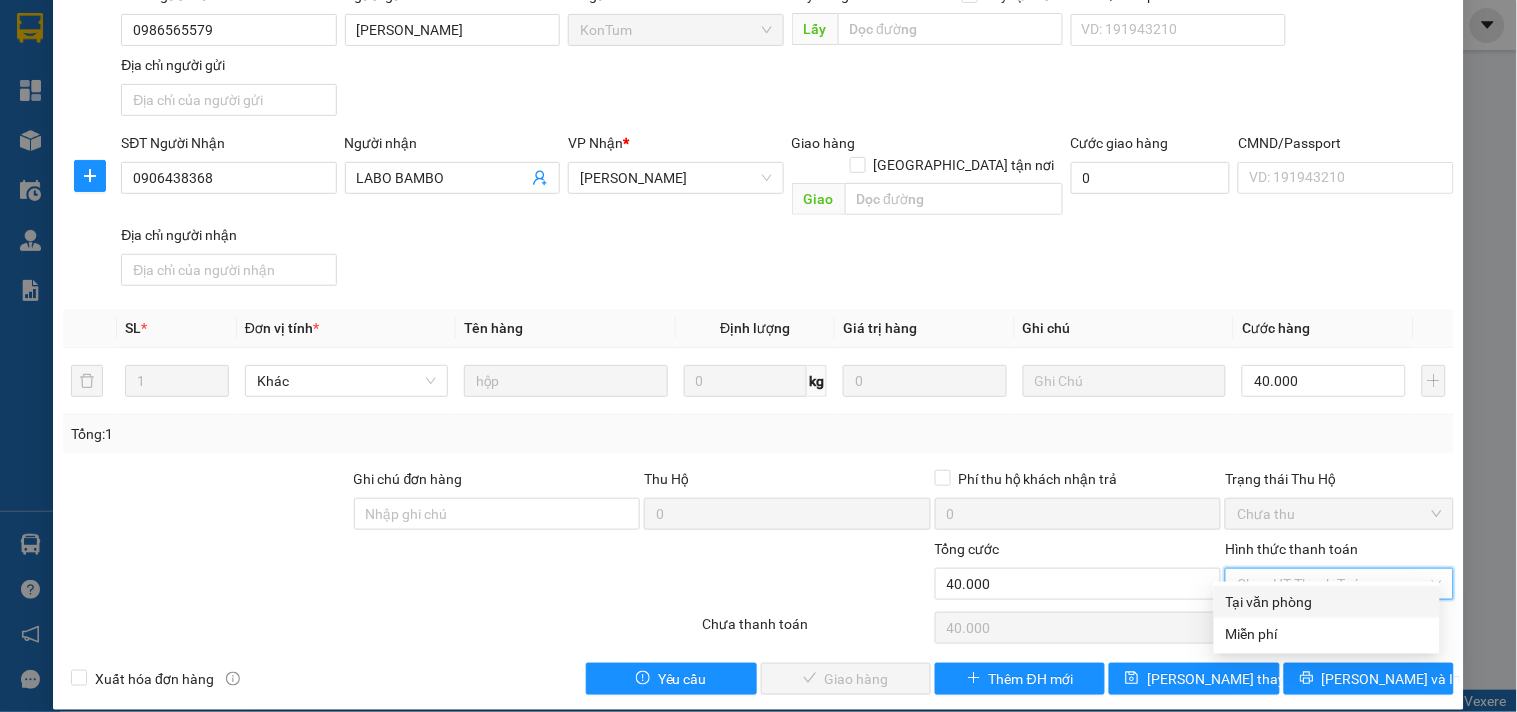 click on "Tại văn phòng" at bounding box center (1327, 602) 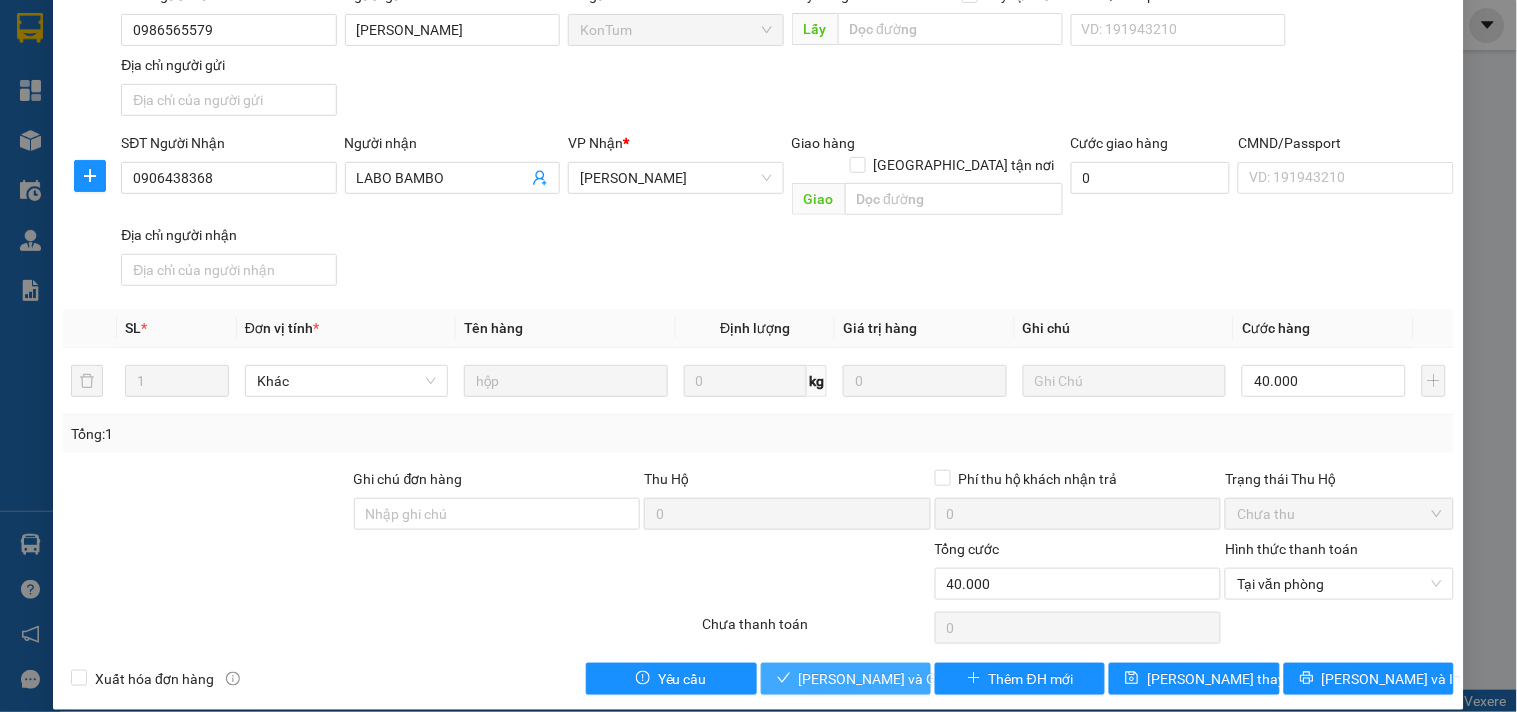 click on "Lưu và Giao hàng" at bounding box center (895, 679) 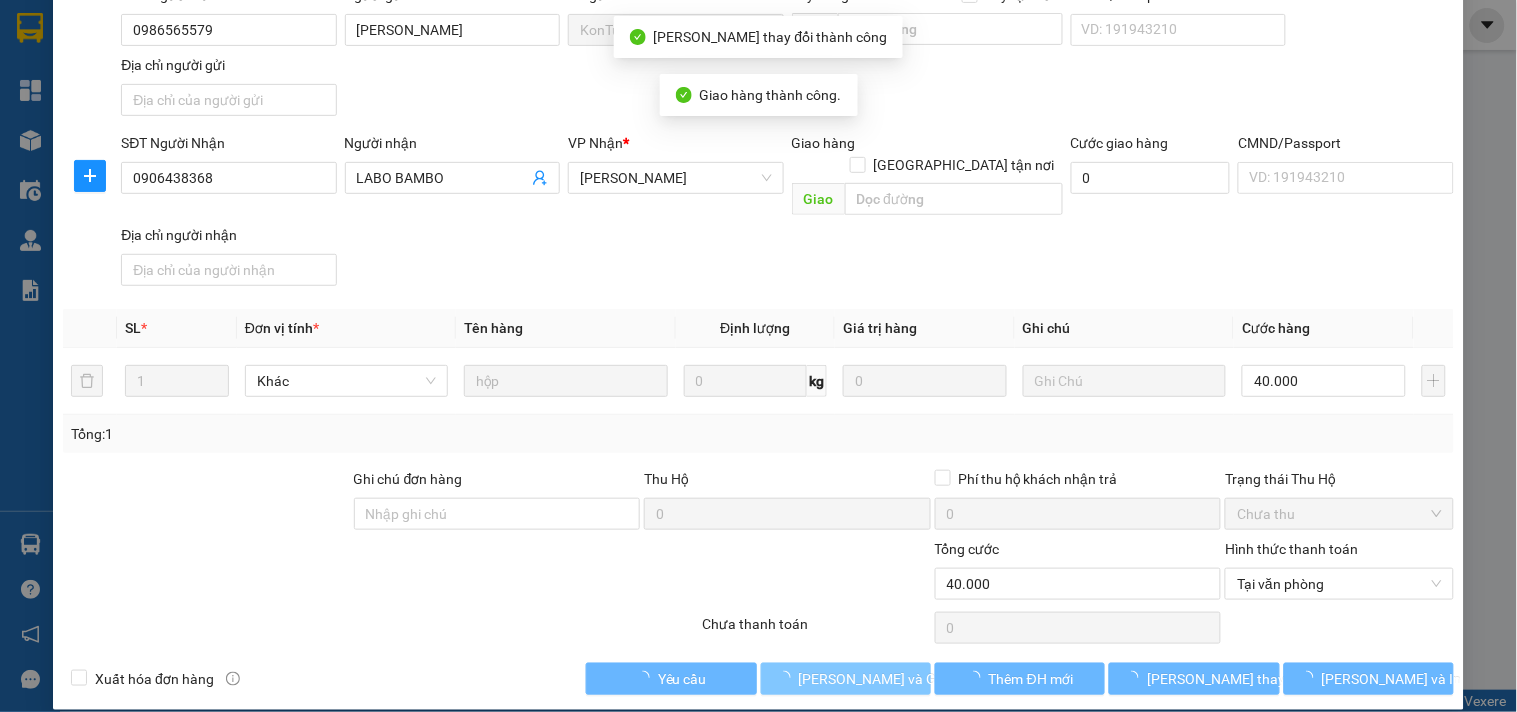 scroll, scrollTop: 0, scrollLeft: 0, axis: both 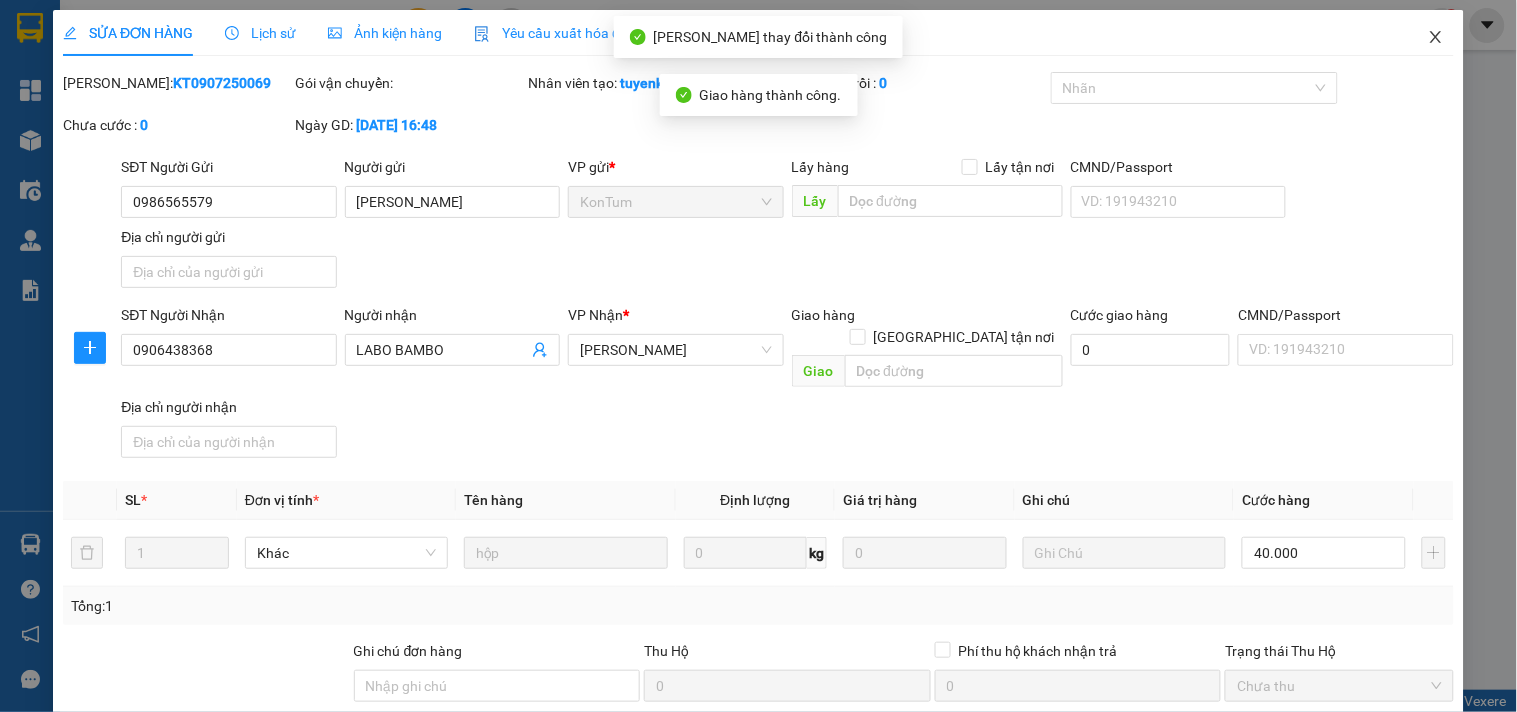 click 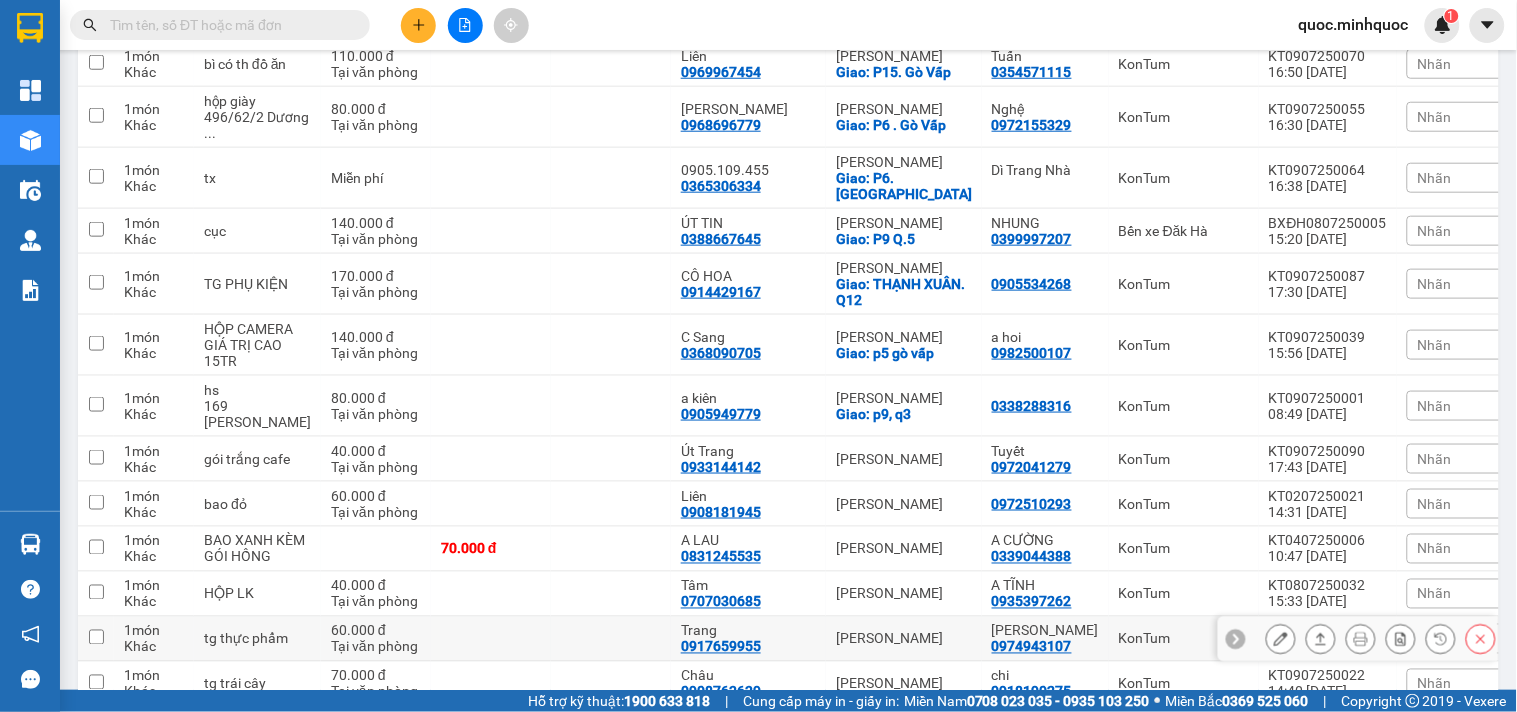 scroll, scrollTop: 764, scrollLeft: 0, axis: vertical 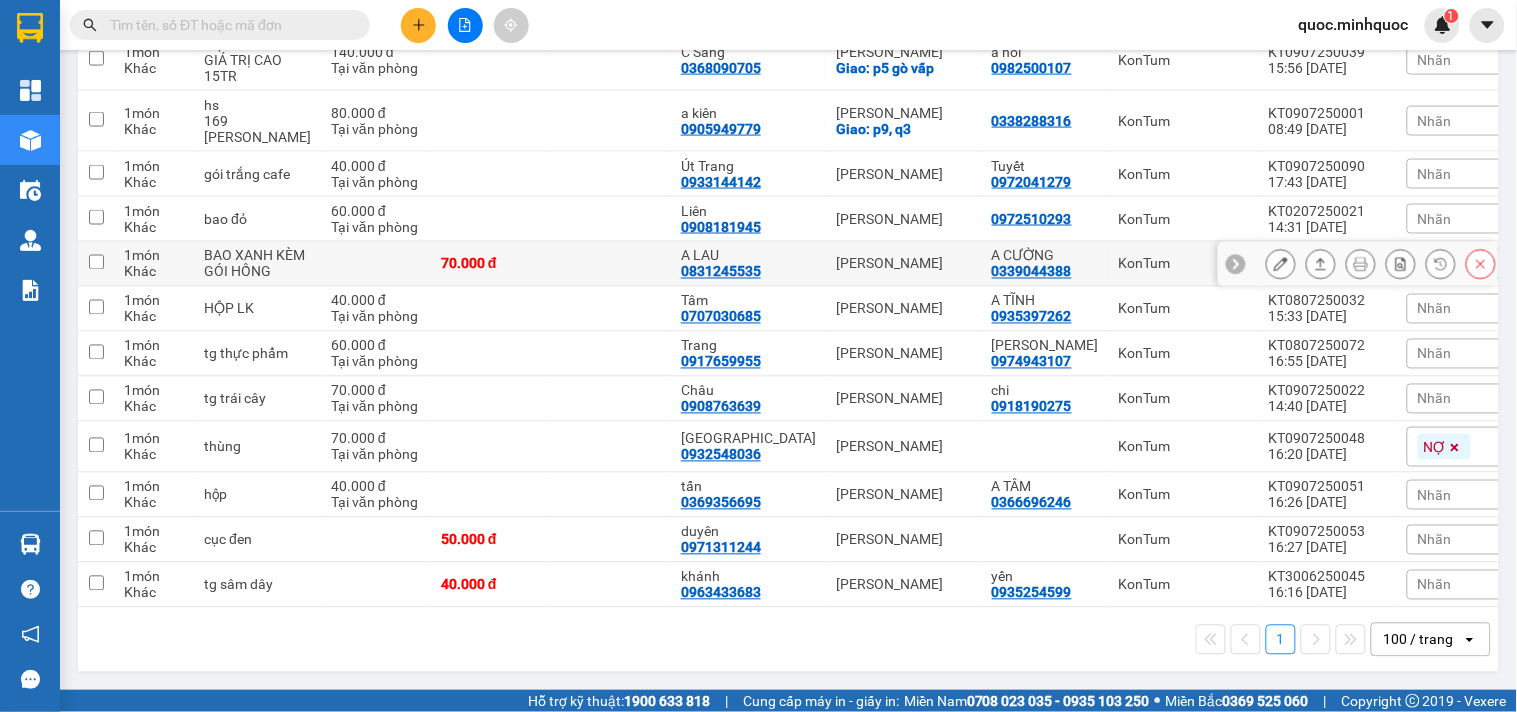 click on "[PERSON_NAME]" at bounding box center (904, 264) 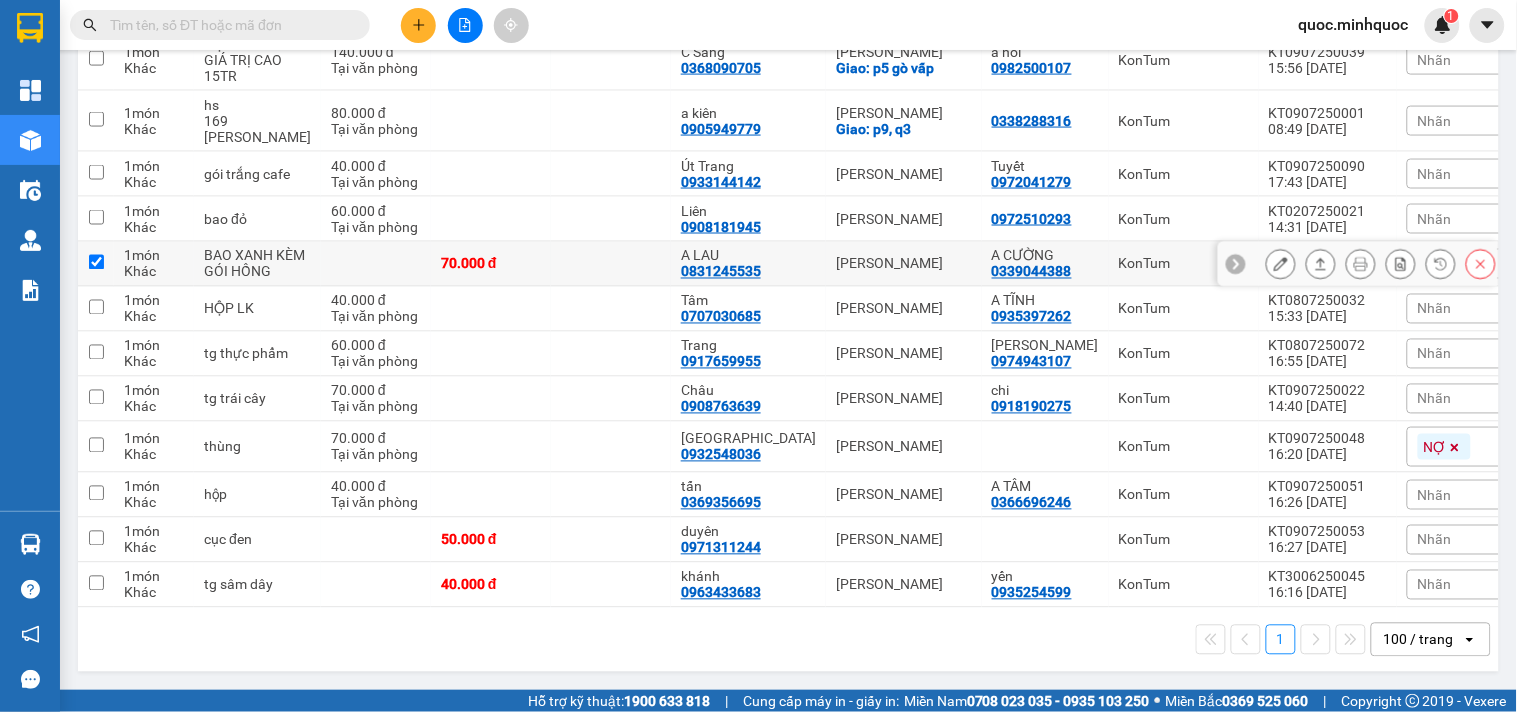 checkbox on "true" 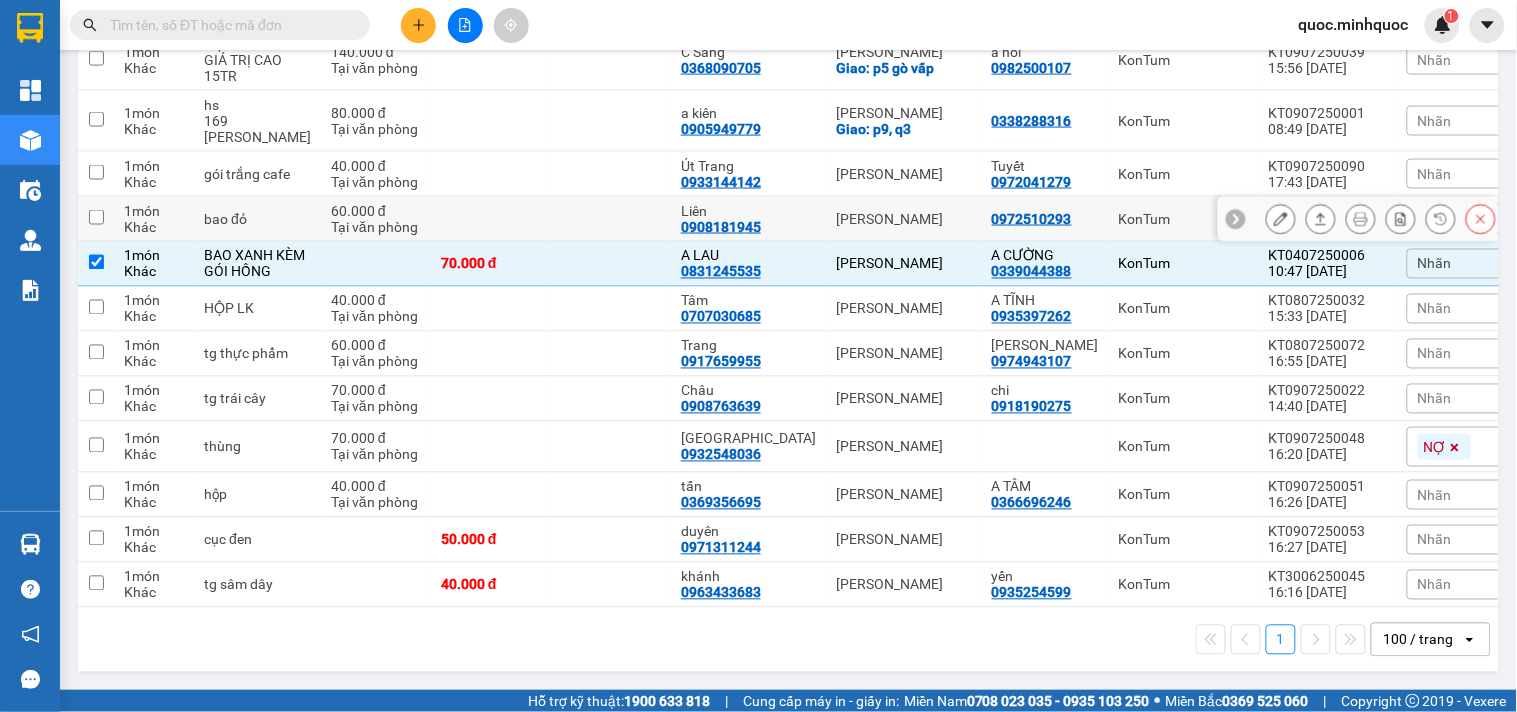 click on "[PERSON_NAME]" at bounding box center (904, 219) 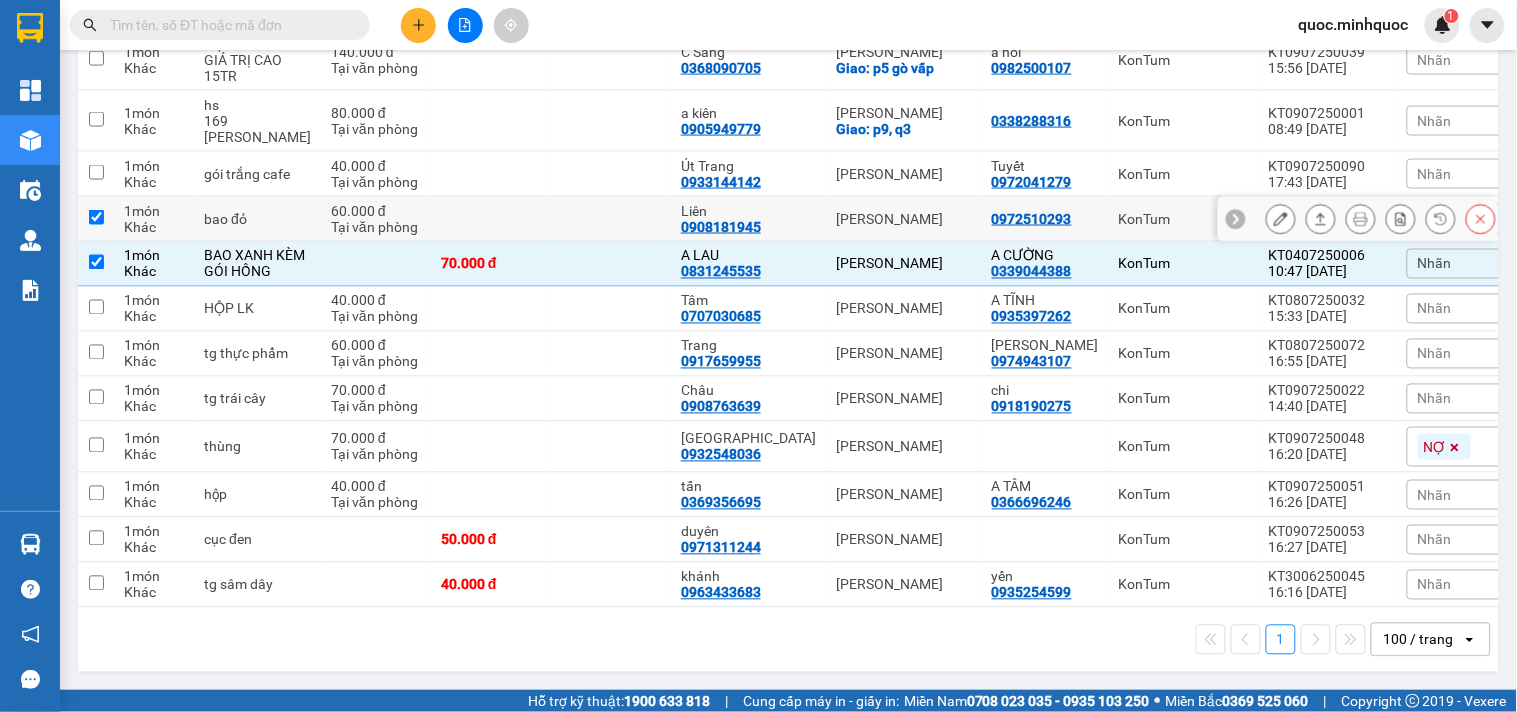 checkbox on "true" 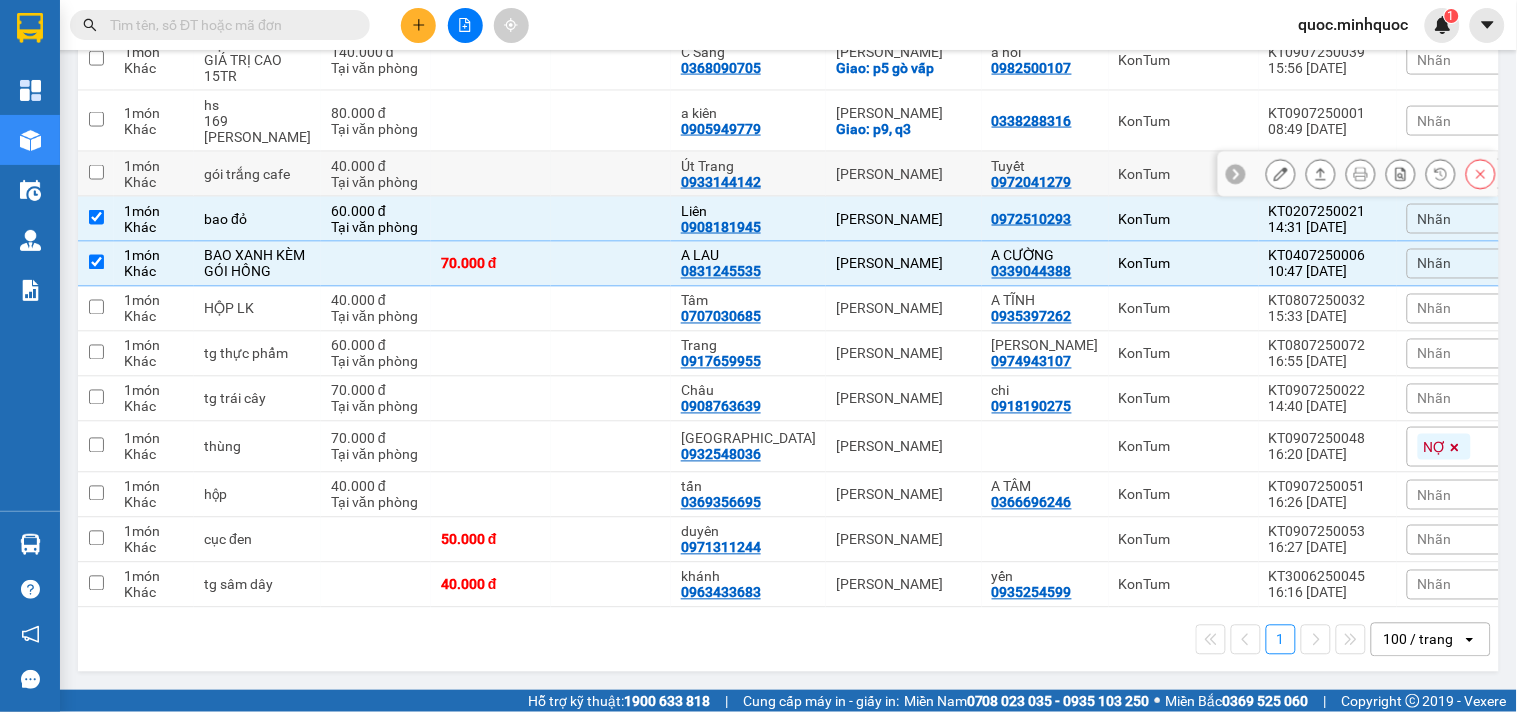 click on "[PERSON_NAME]" at bounding box center (904, 174) 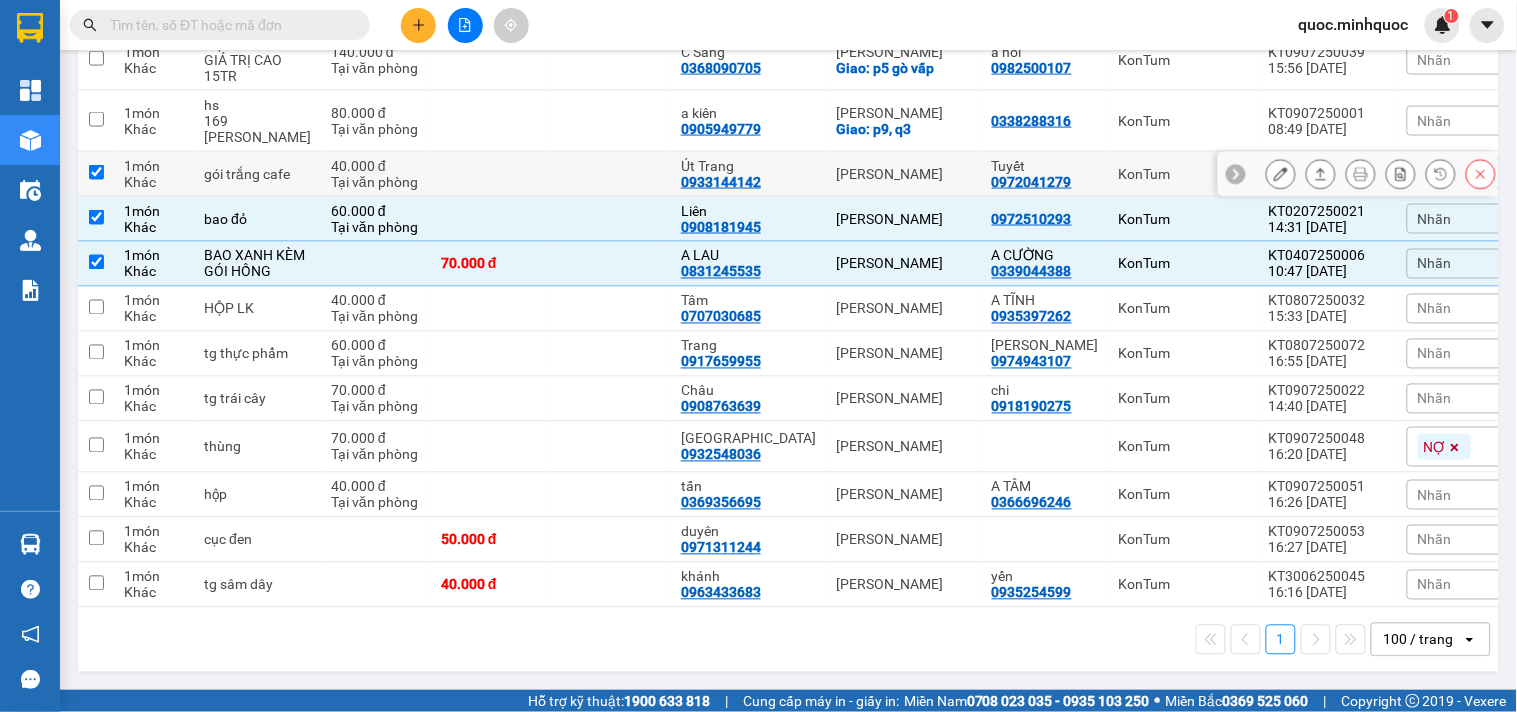 checkbox on "true" 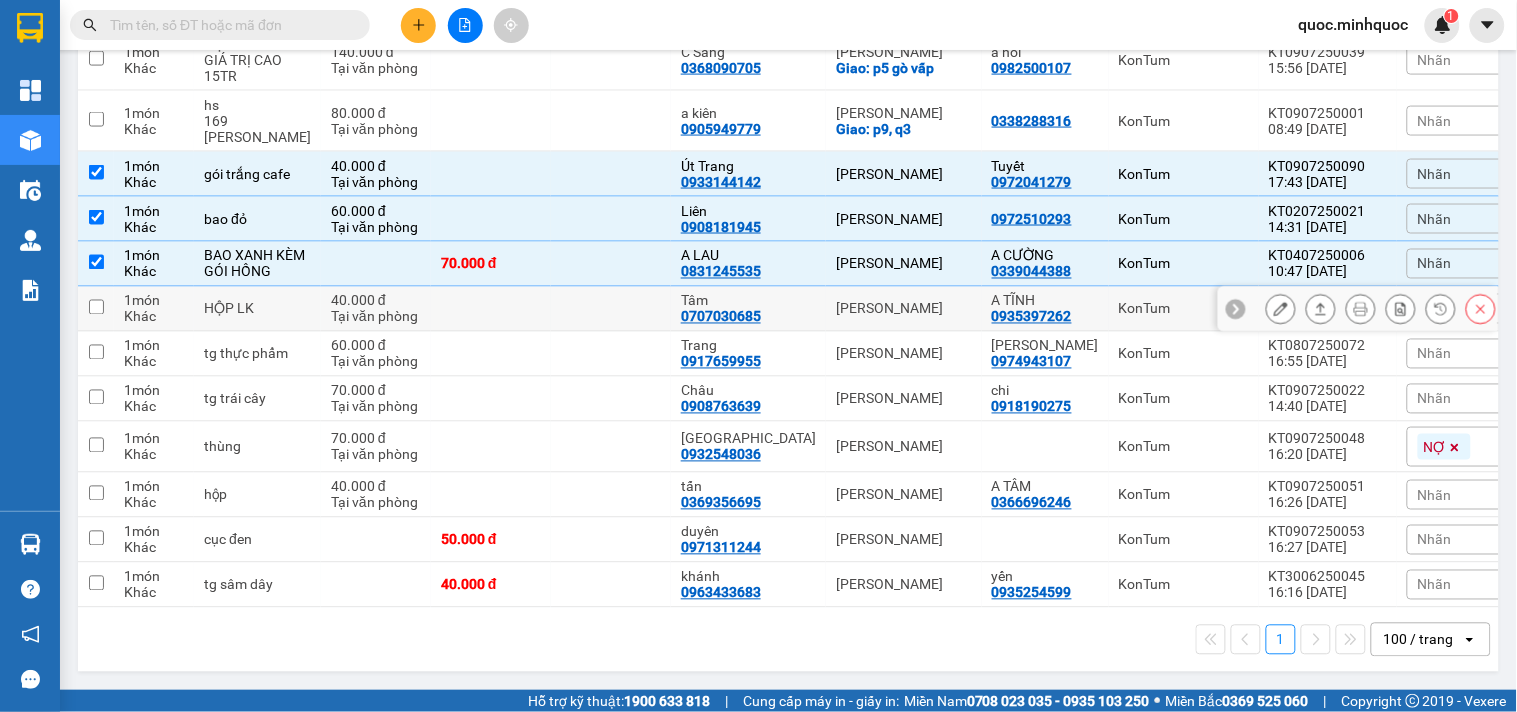 click on "[PERSON_NAME]" at bounding box center [904, 309] 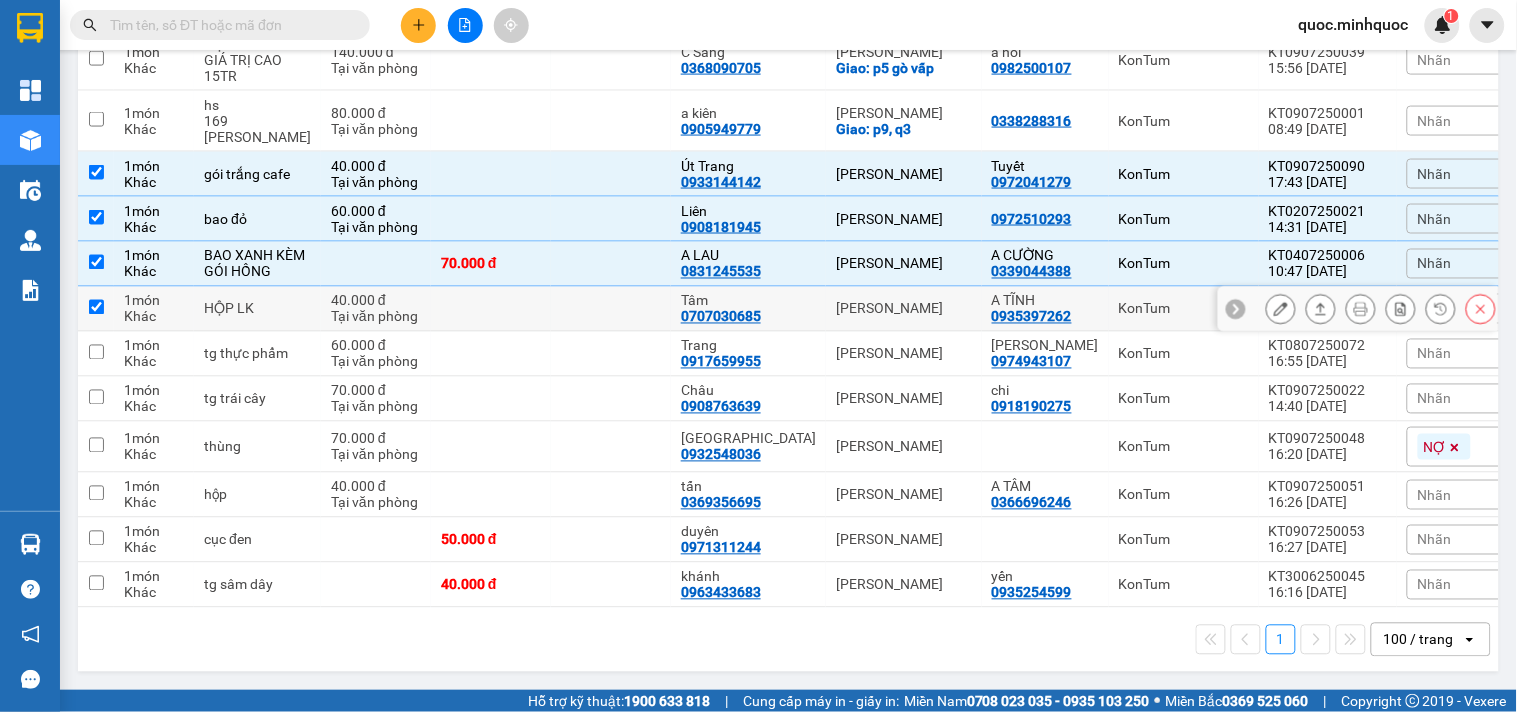 checkbox on "true" 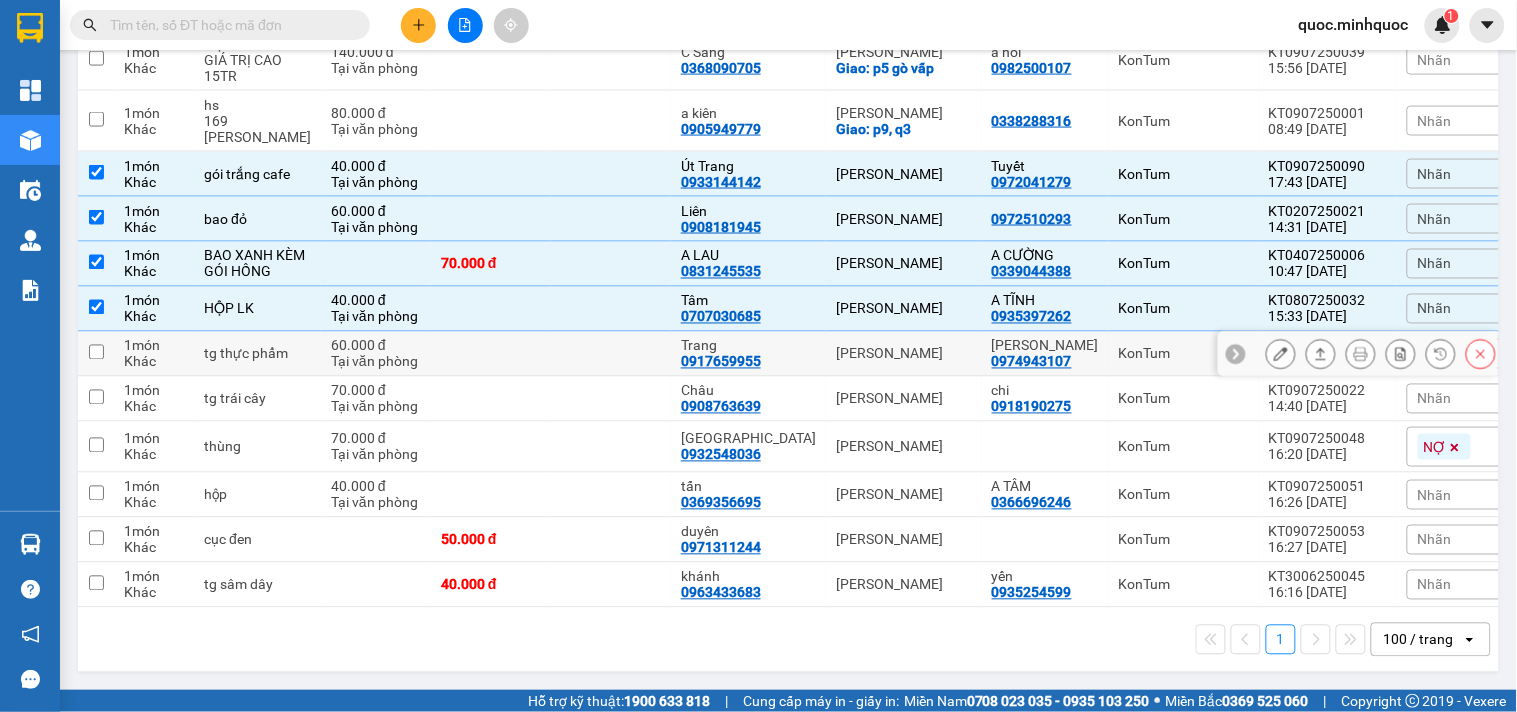 click on "[PERSON_NAME]" at bounding box center [904, 354] 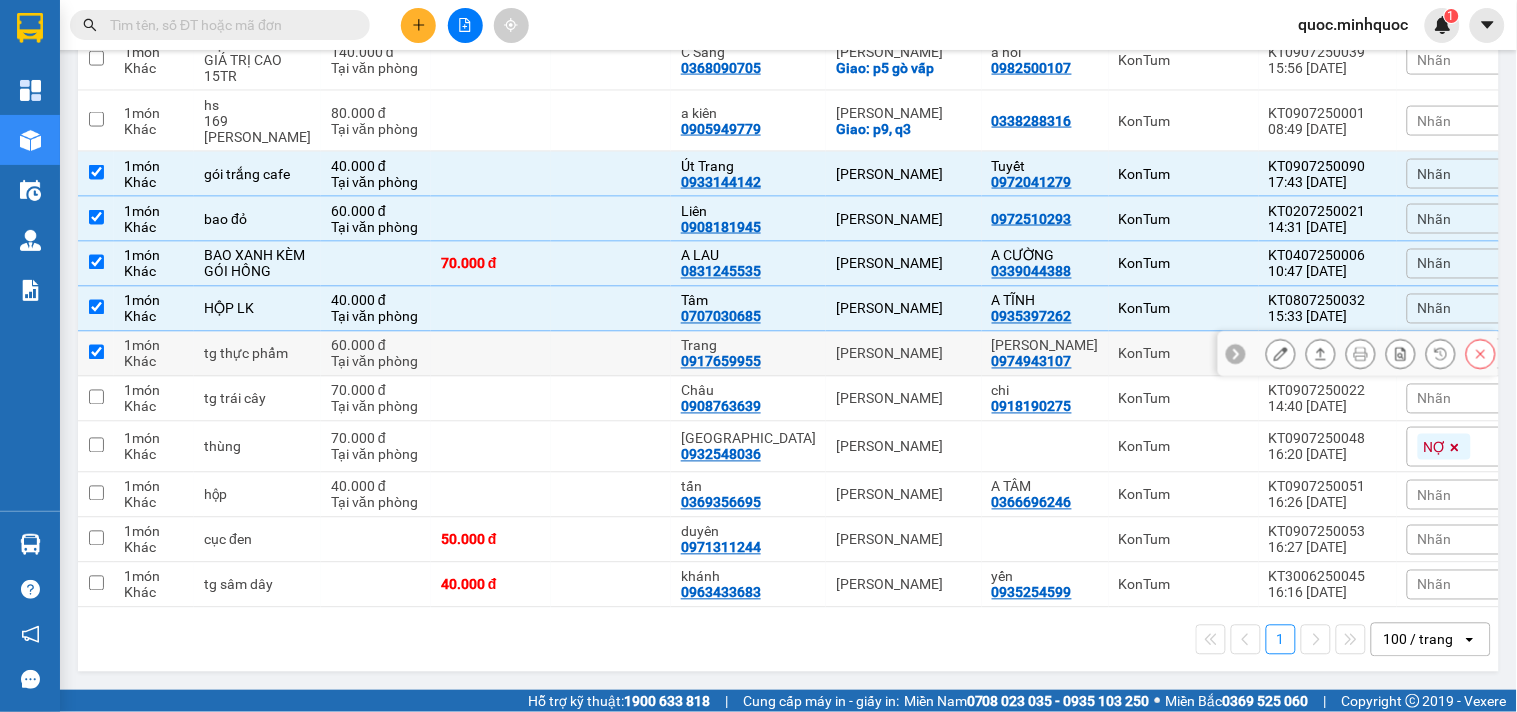 checkbox on "true" 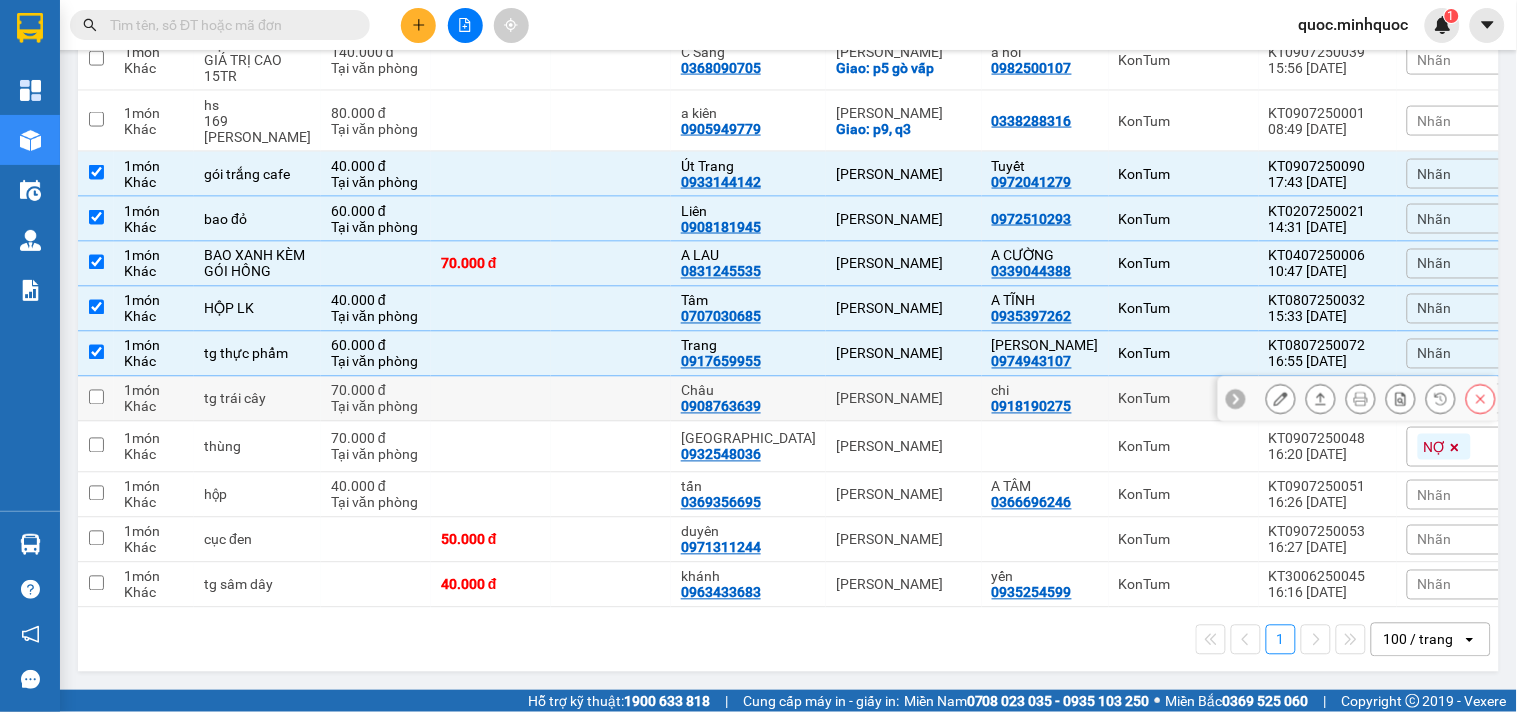 click on "[PERSON_NAME]" at bounding box center [904, 399] 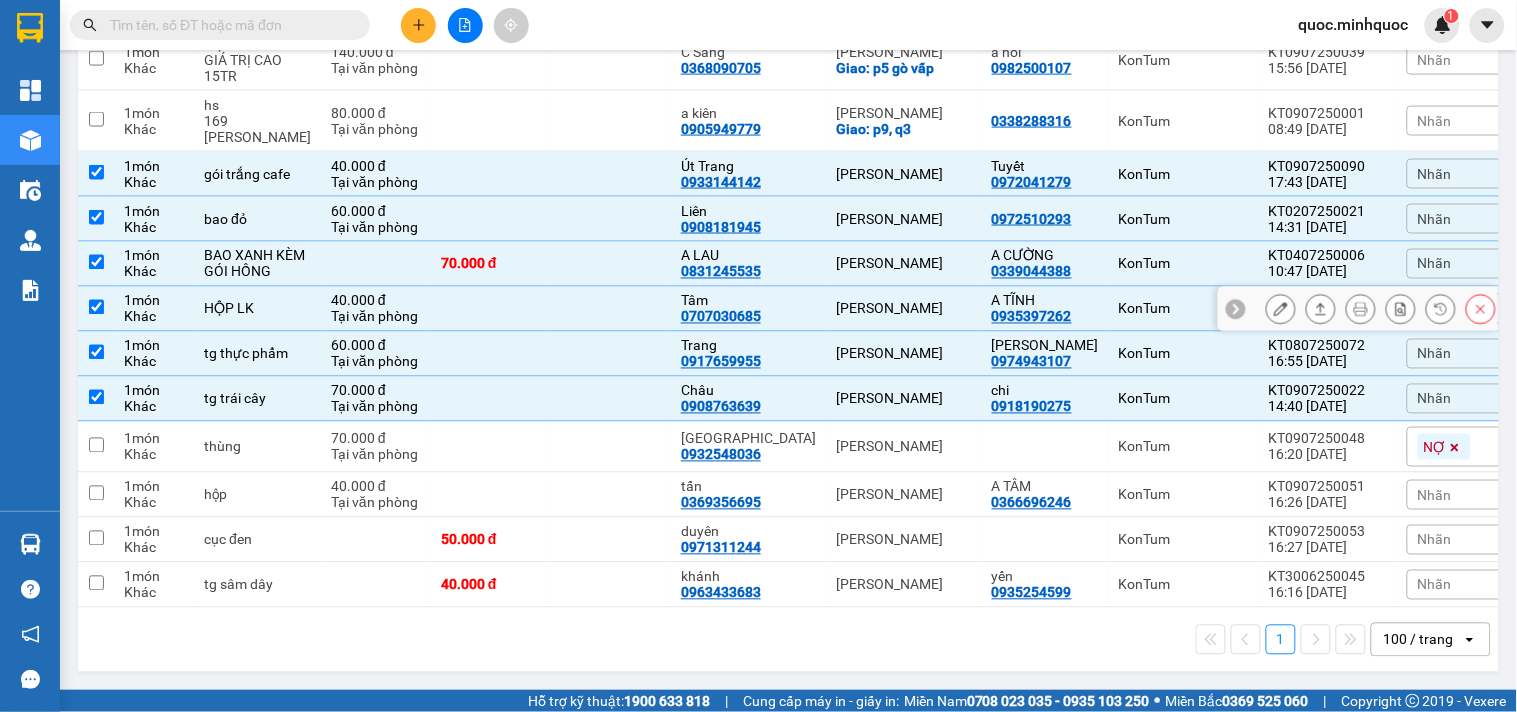 scroll, scrollTop: 653, scrollLeft: 0, axis: vertical 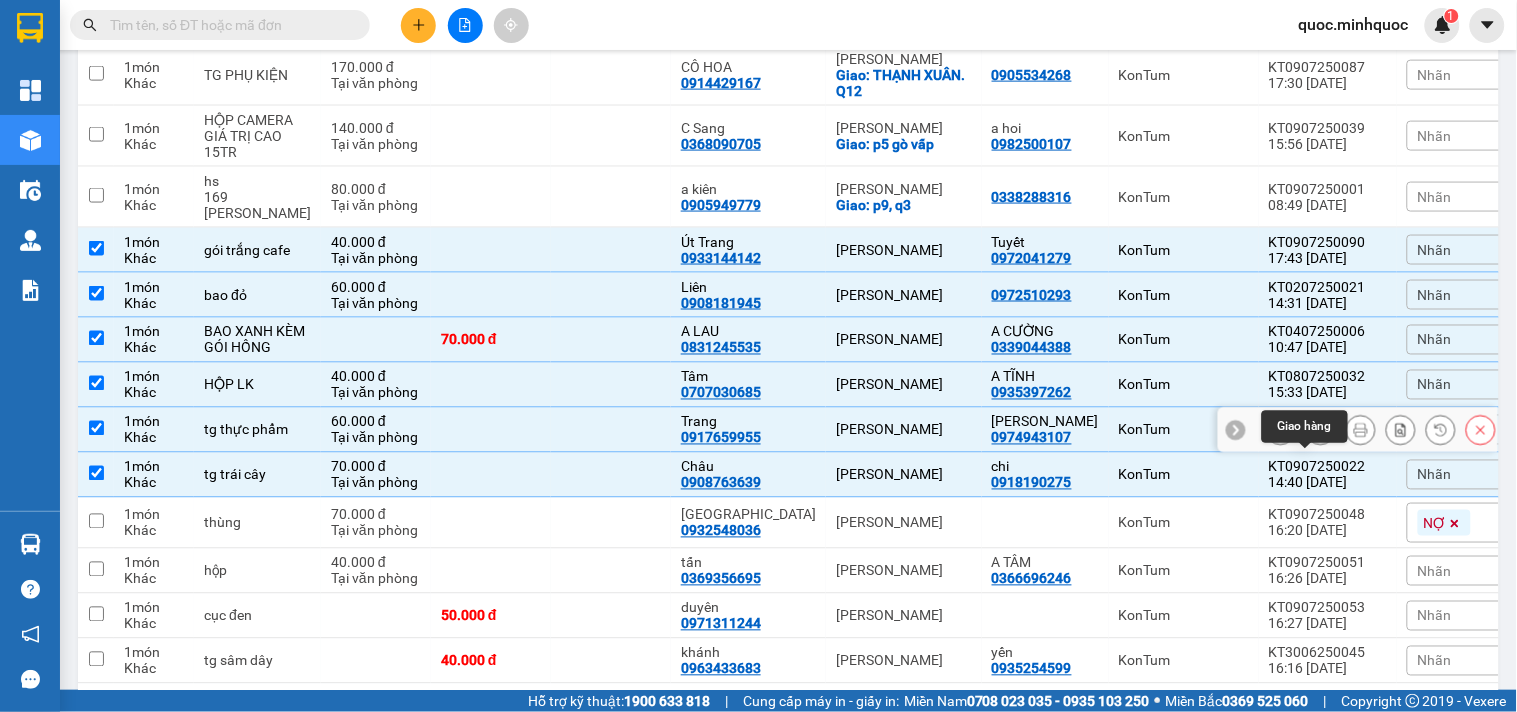 click 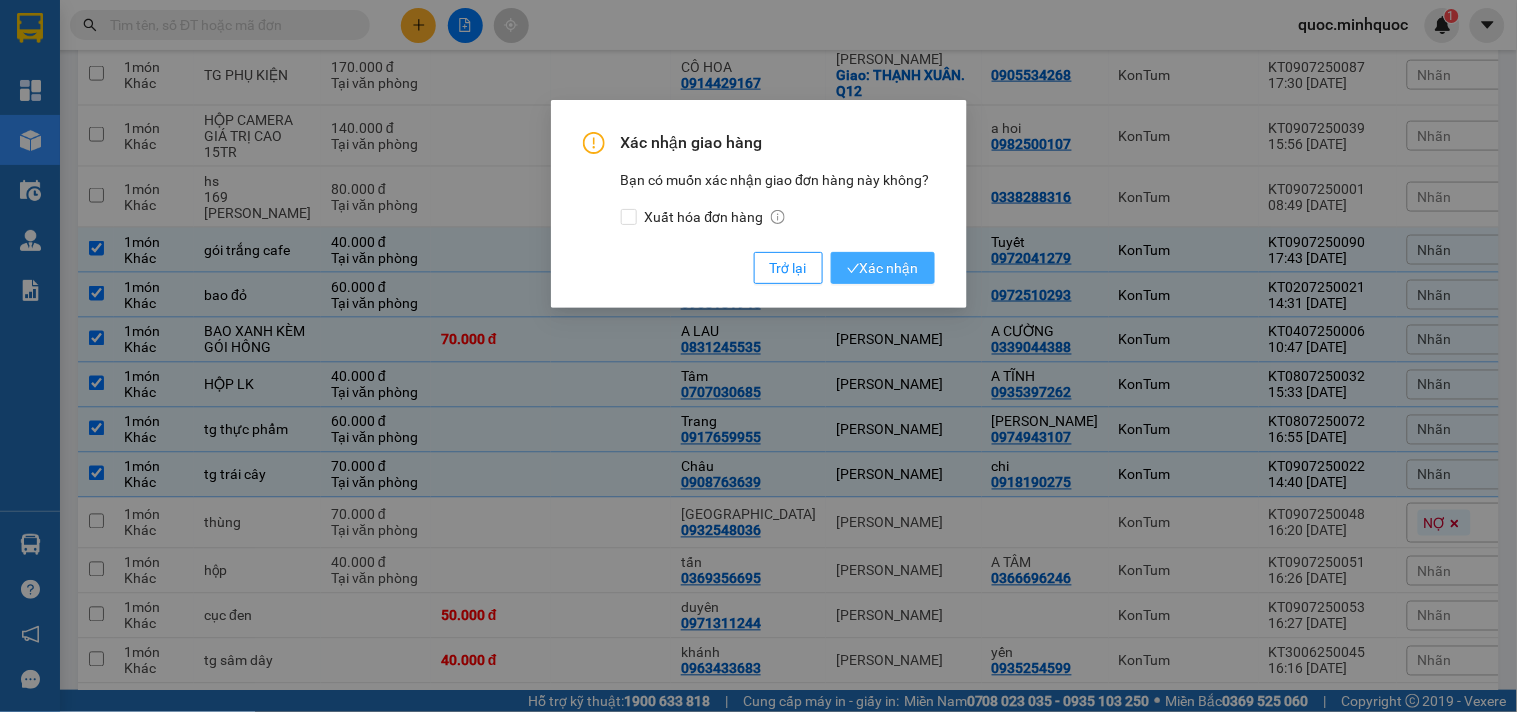 click on "Xác nhận" at bounding box center (883, 268) 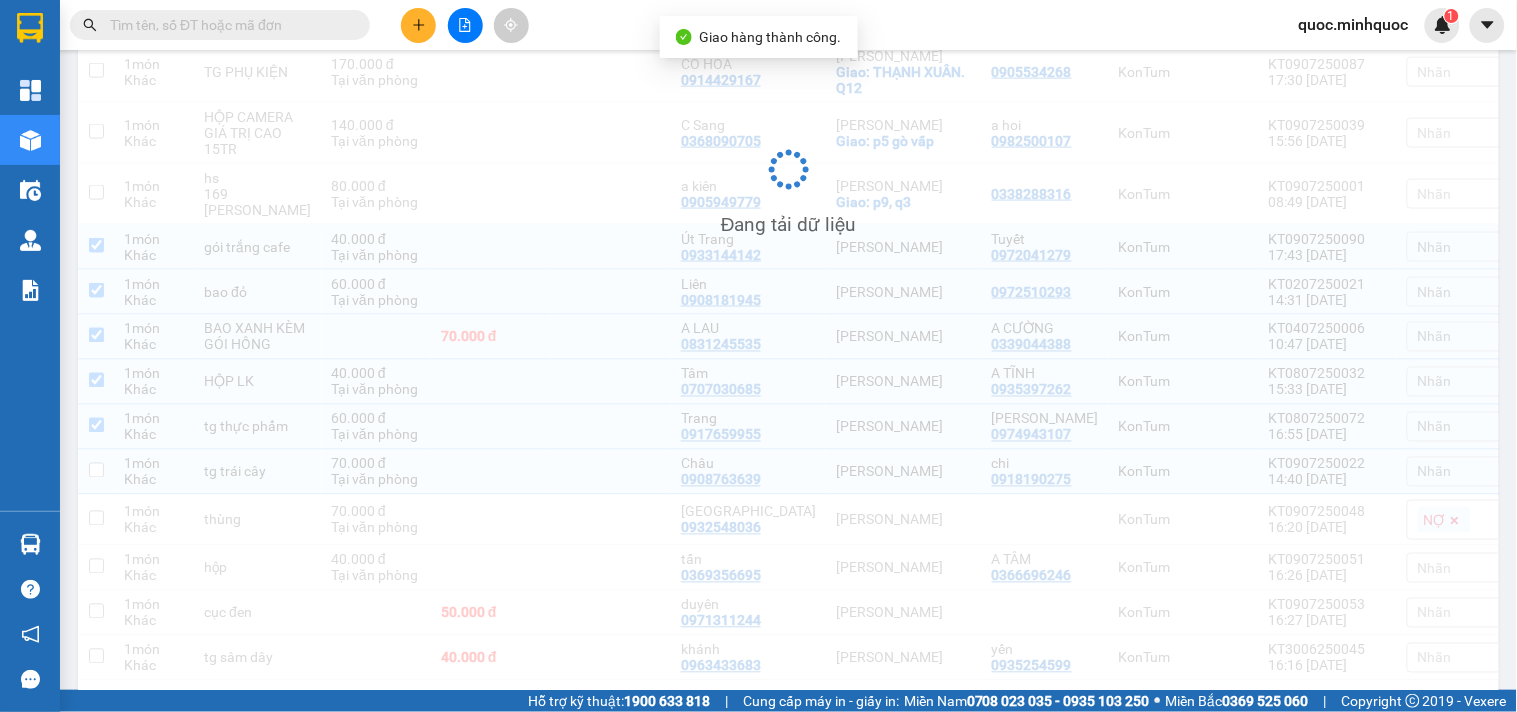 checkbox on "false" 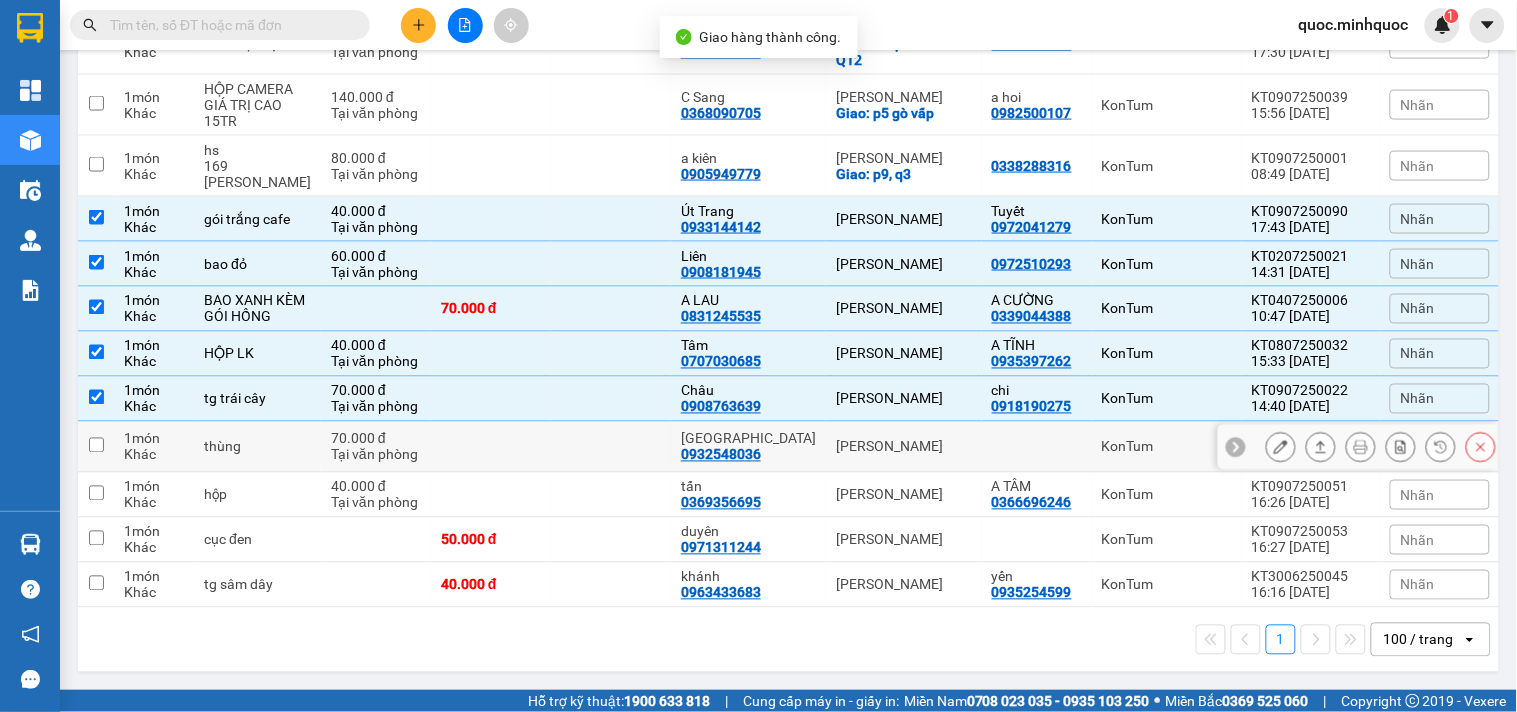 scroll, scrollTop: 718, scrollLeft: 0, axis: vertical 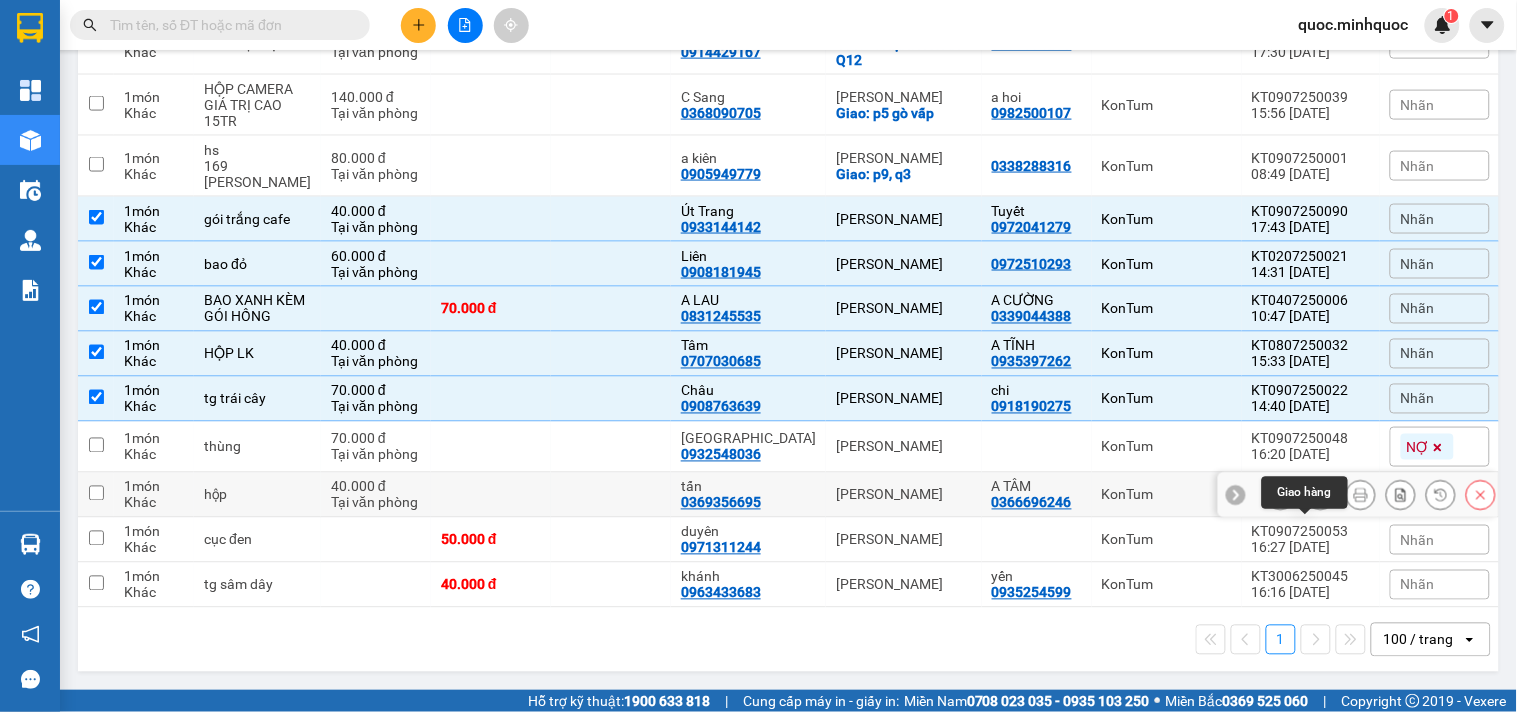 click 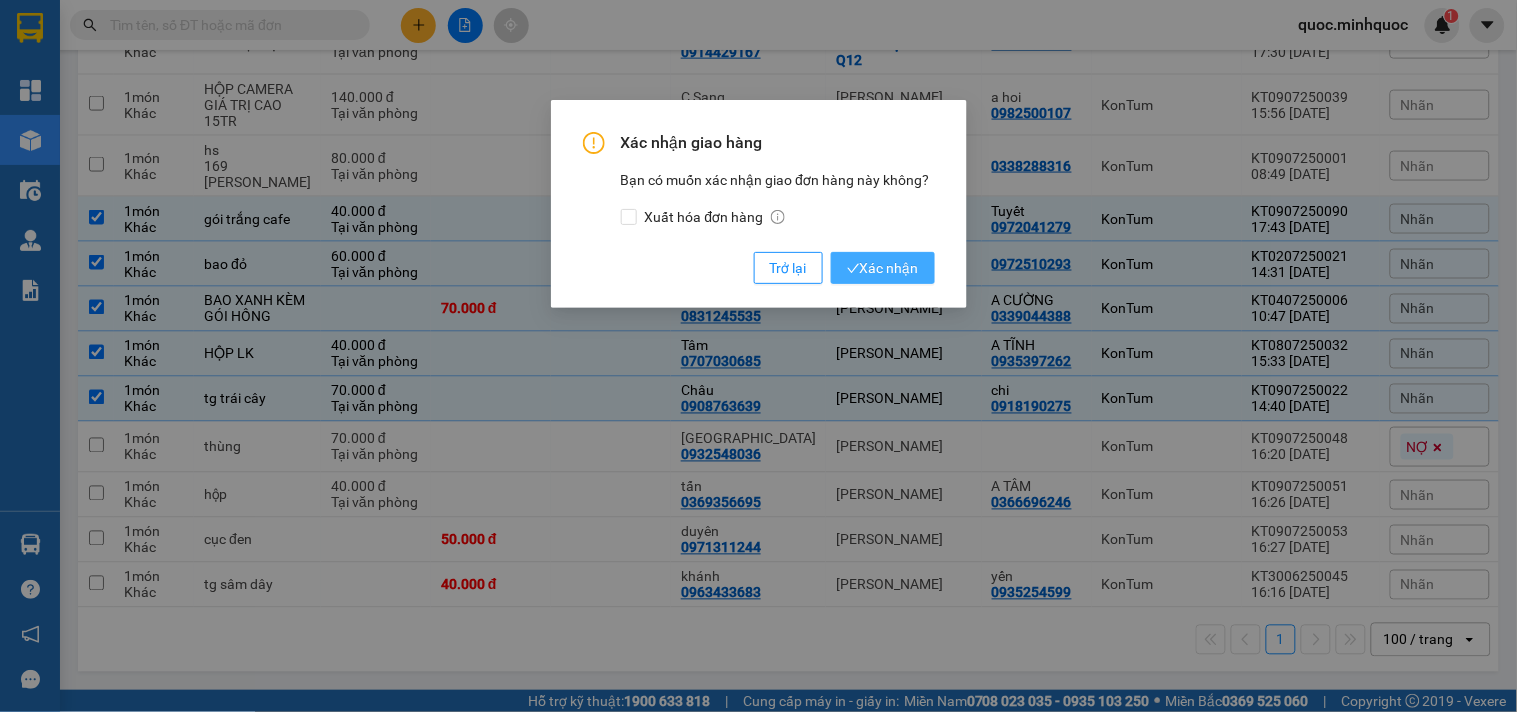 click on "Xác nhận" at bounding box center (883, 268) 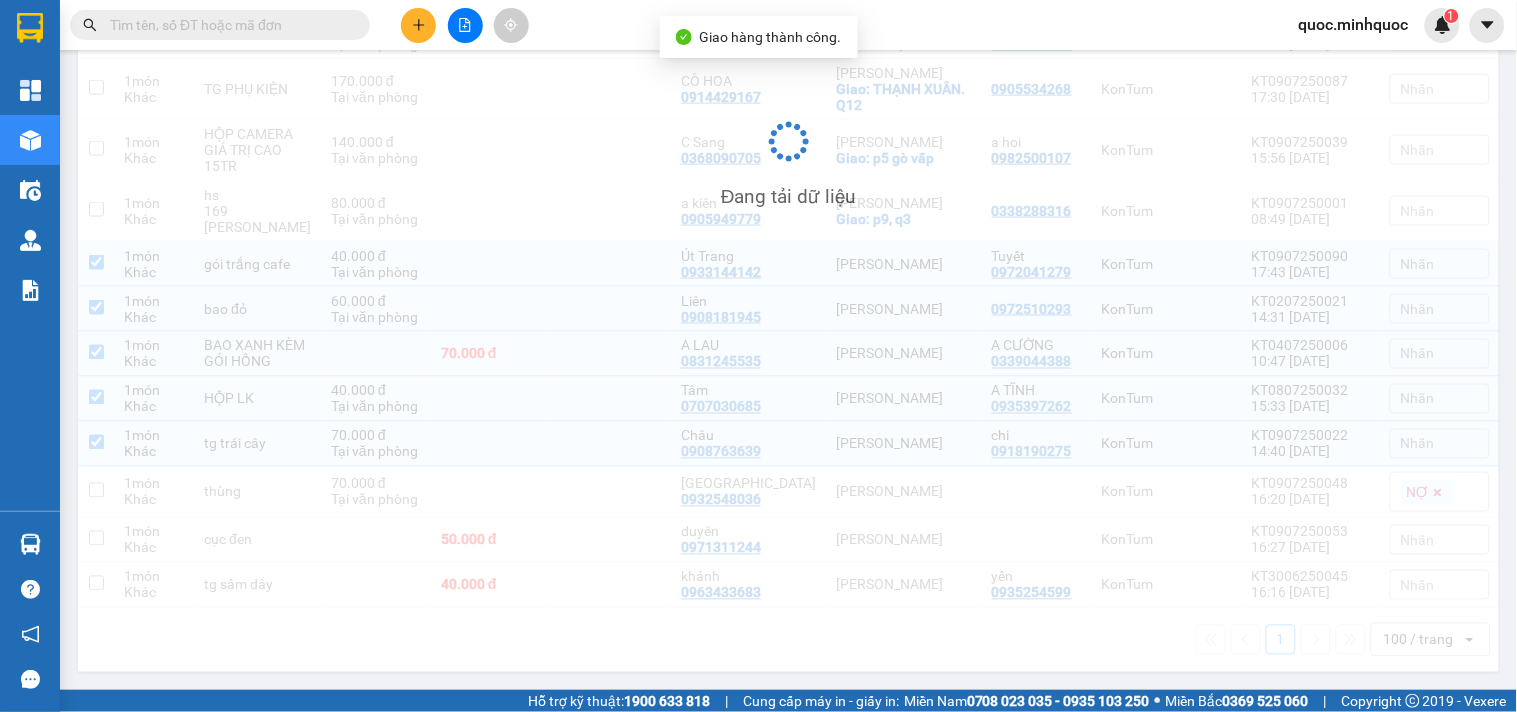 scroll, scrollTop: 674, scrollLeft: 0, axis: vertical 